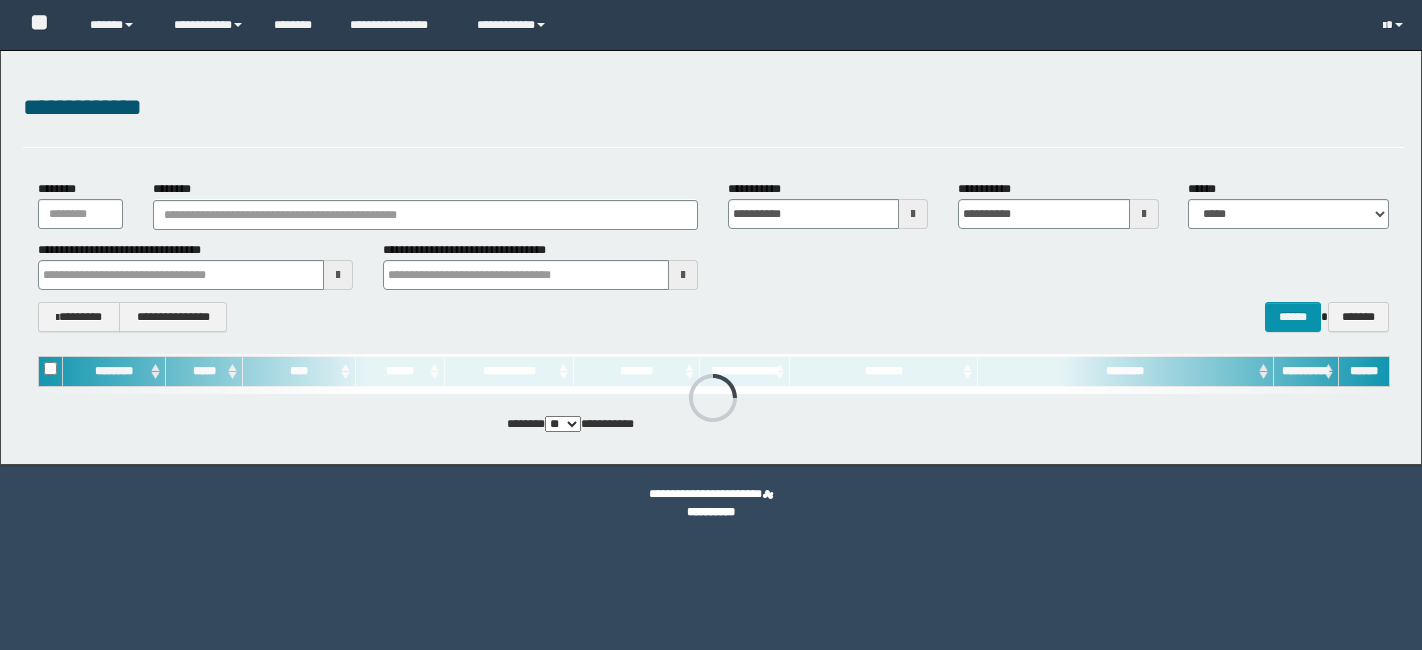 scroll, scrollTop: 0, scrollLeft: 0, axis: both 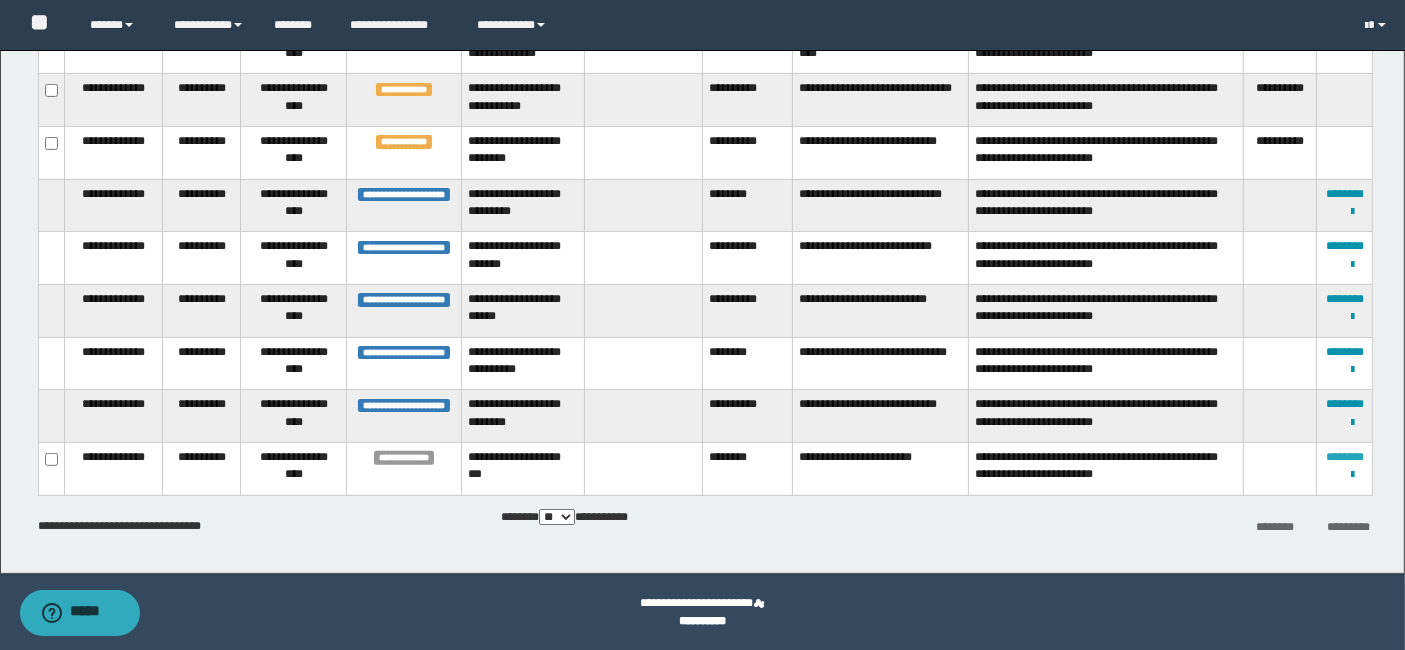 click on "********" at bounding box center (1345, 457) 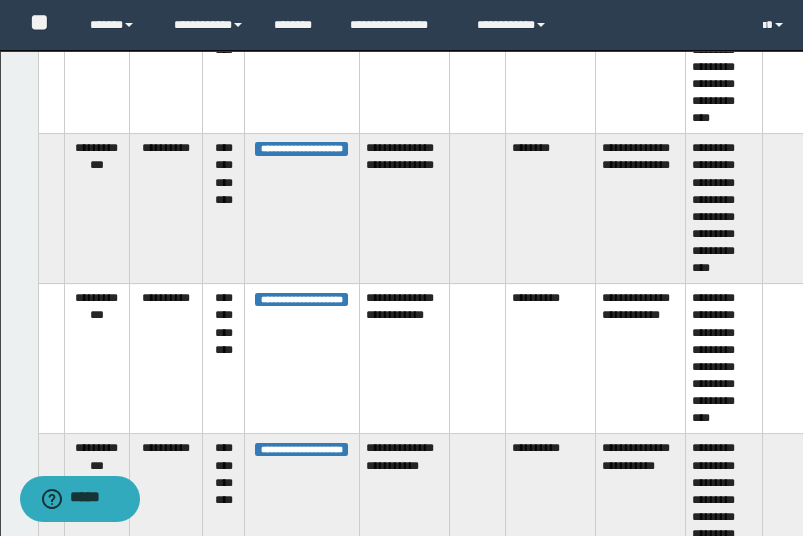scroll, scrollTop: 1301, scrollLeft: 0, axis: vertical 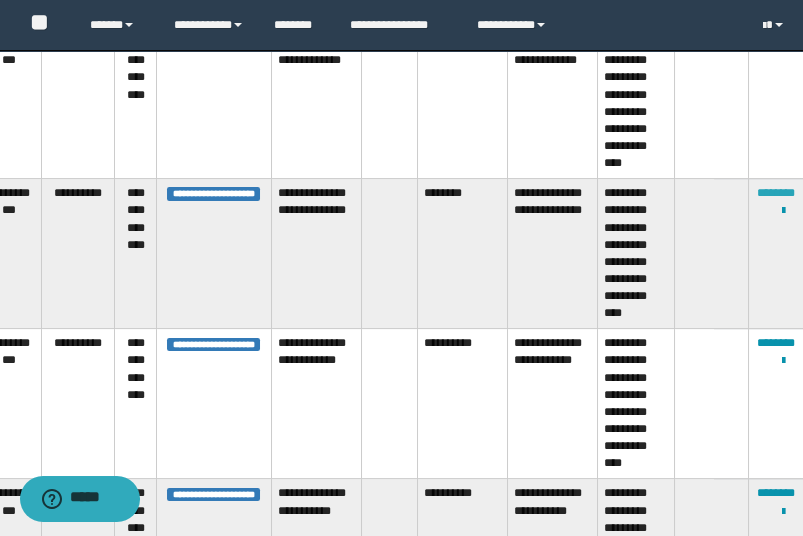 click on "********" at bounding box center [776, 193] 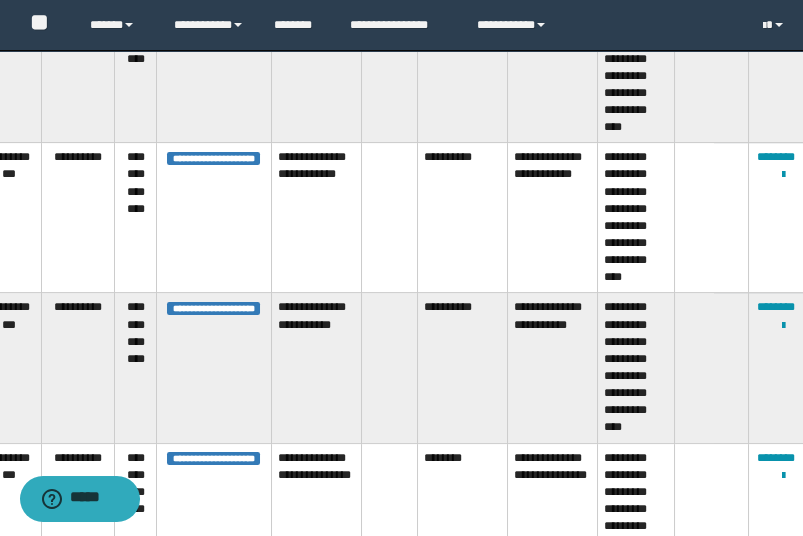 scroll, scrollTop: 1594, scrollLeft: 88, axis: both 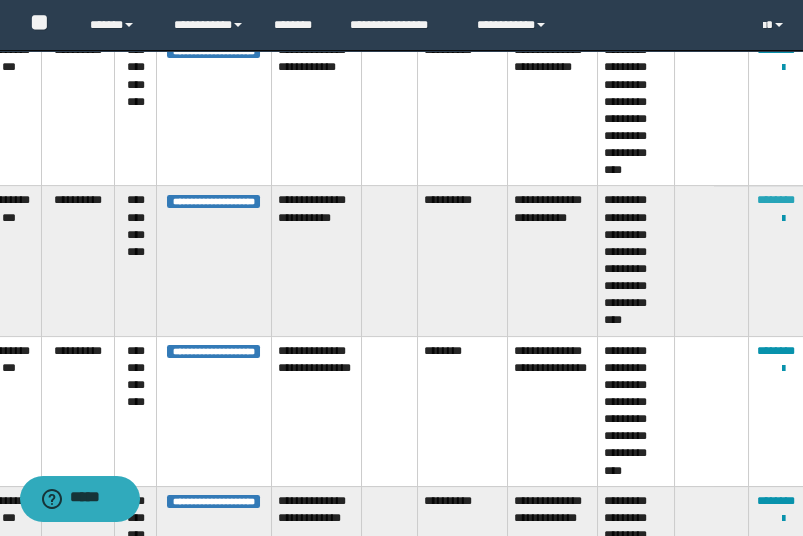 click on "********" at bounding box center [776, 200] 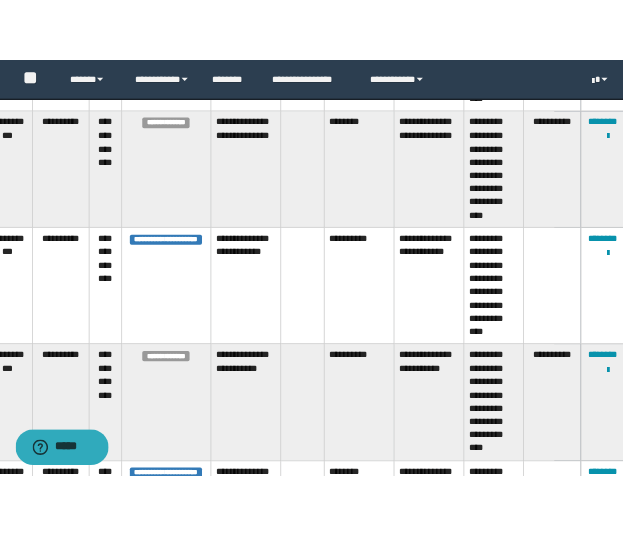 scroll, scrollTop: 1464, scrollLeft: 88, axis: both 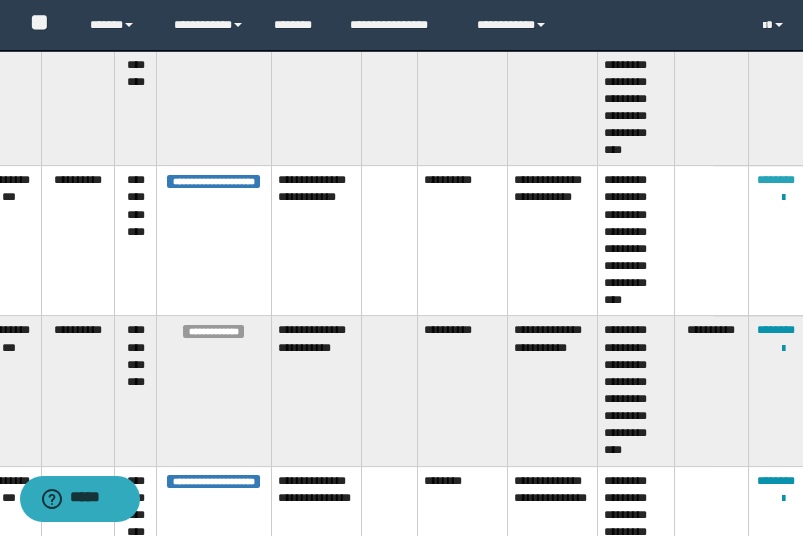 click on "********" at bounding box center [776, 180] 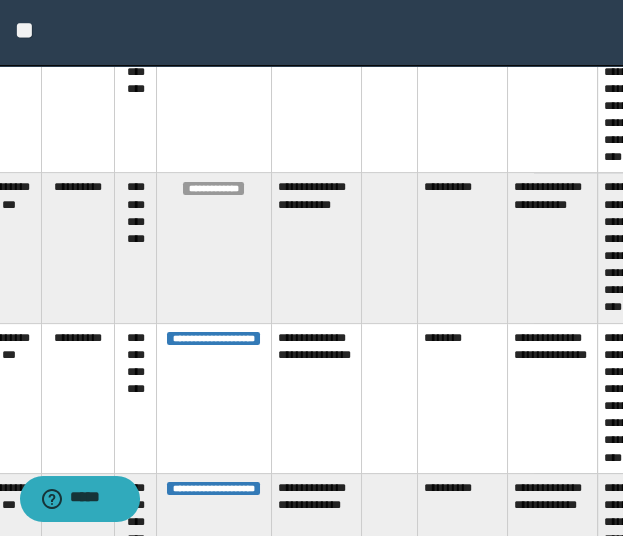 scroll, scrollTop: 1718, scrollLeft: 88, axis: both 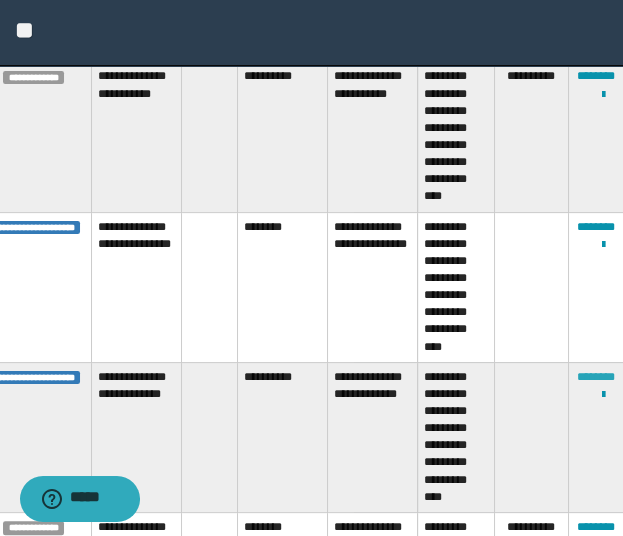 click on "********" at bounding box center (596, 377) 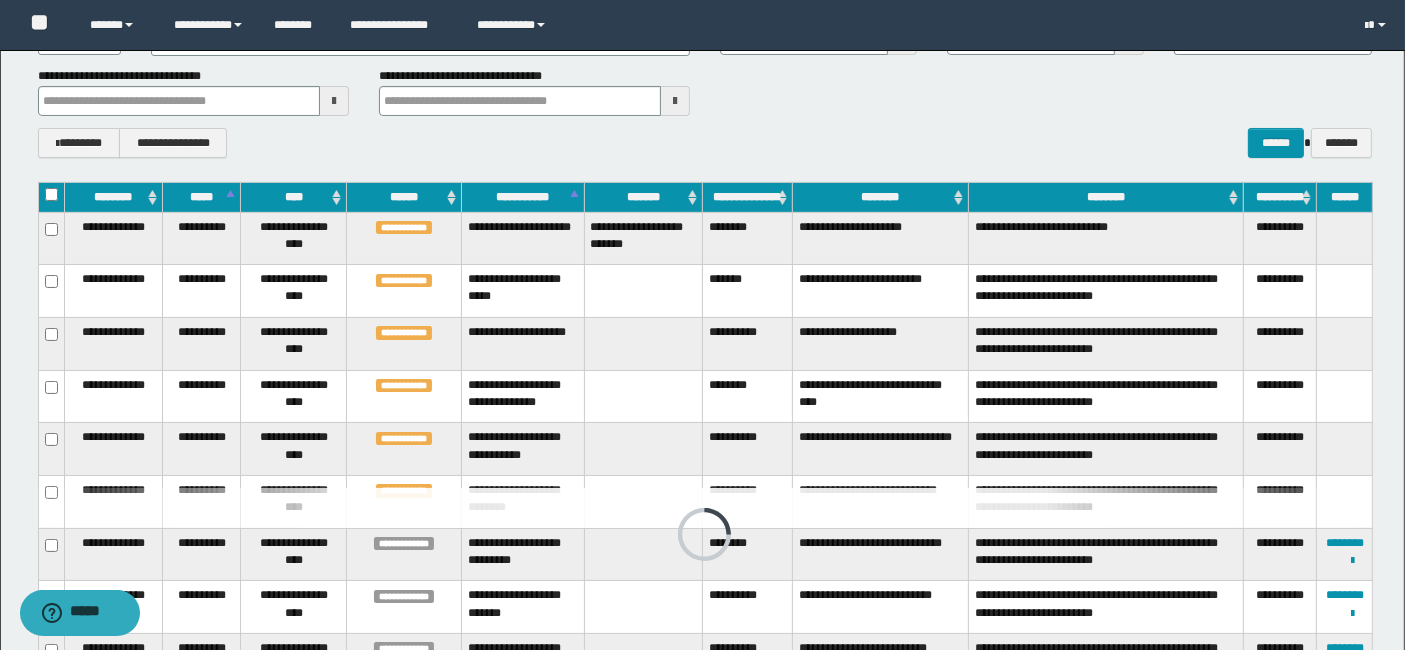 scroll, scrollTop: 523, scrollLeft: 0, axis: vertical 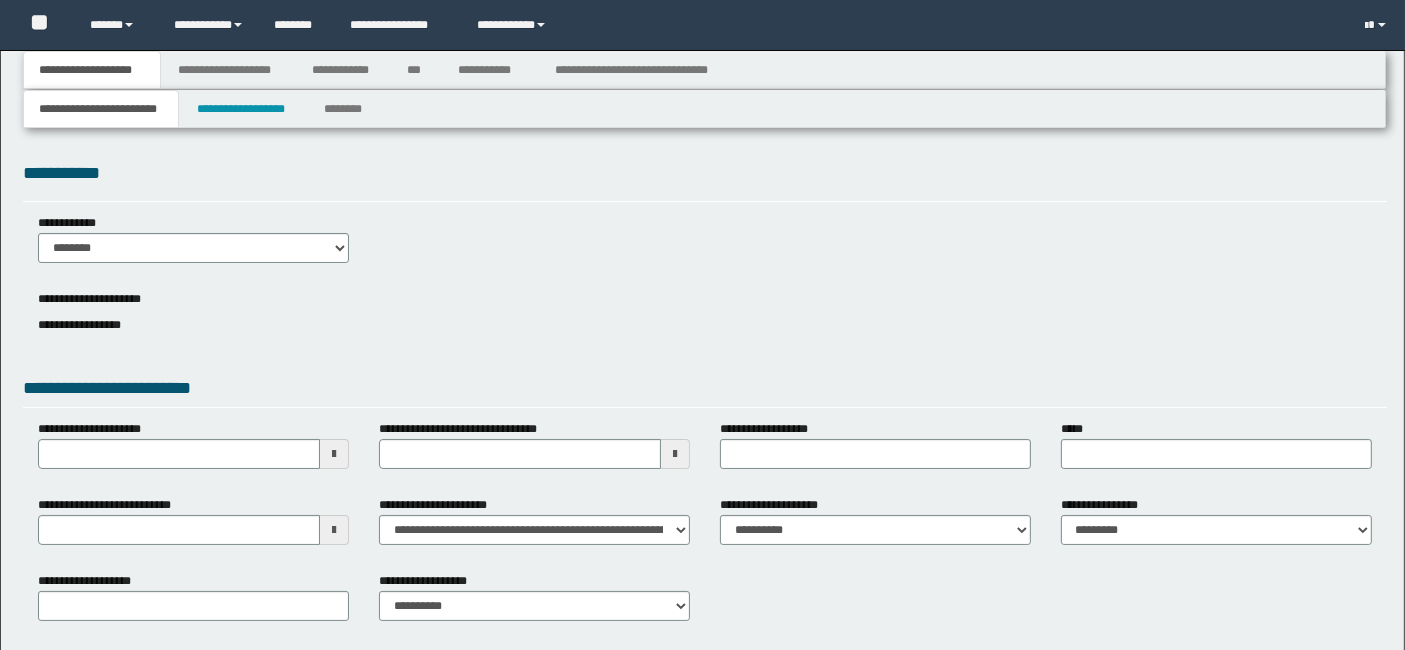 type 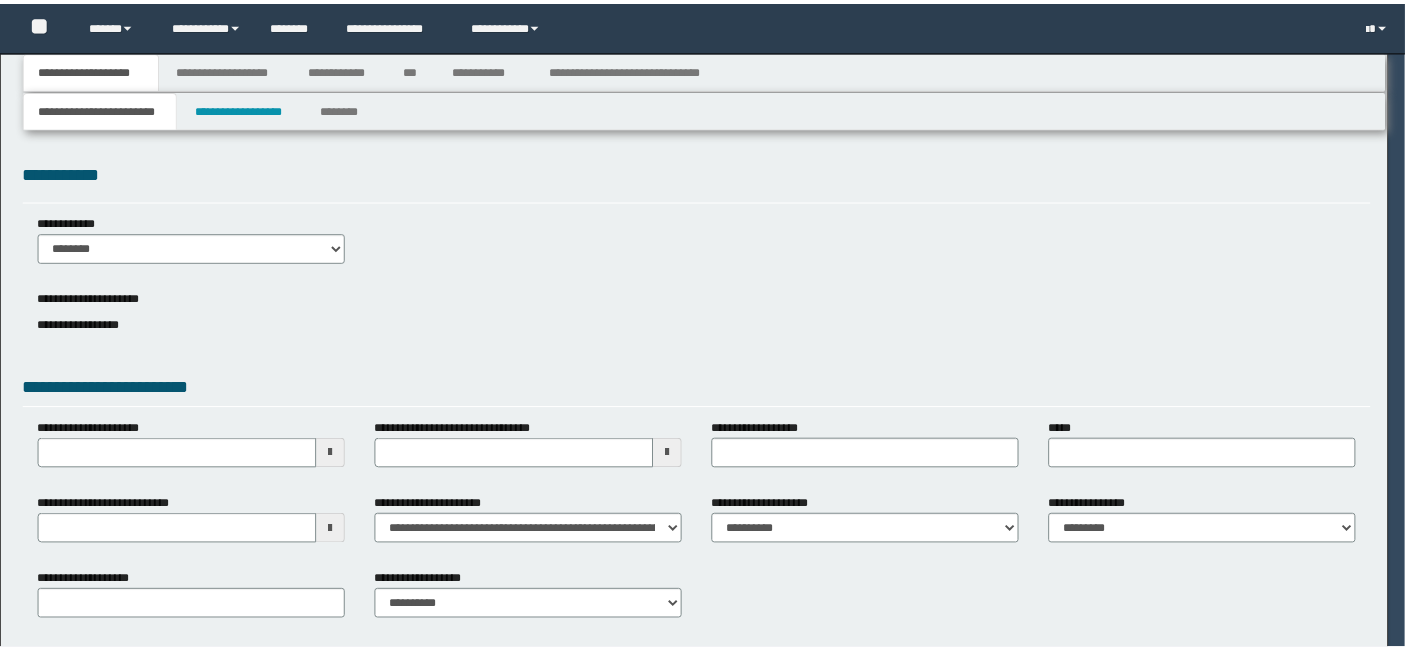scroll, scrollTop: 0, scrollLeft: 0, axis: both 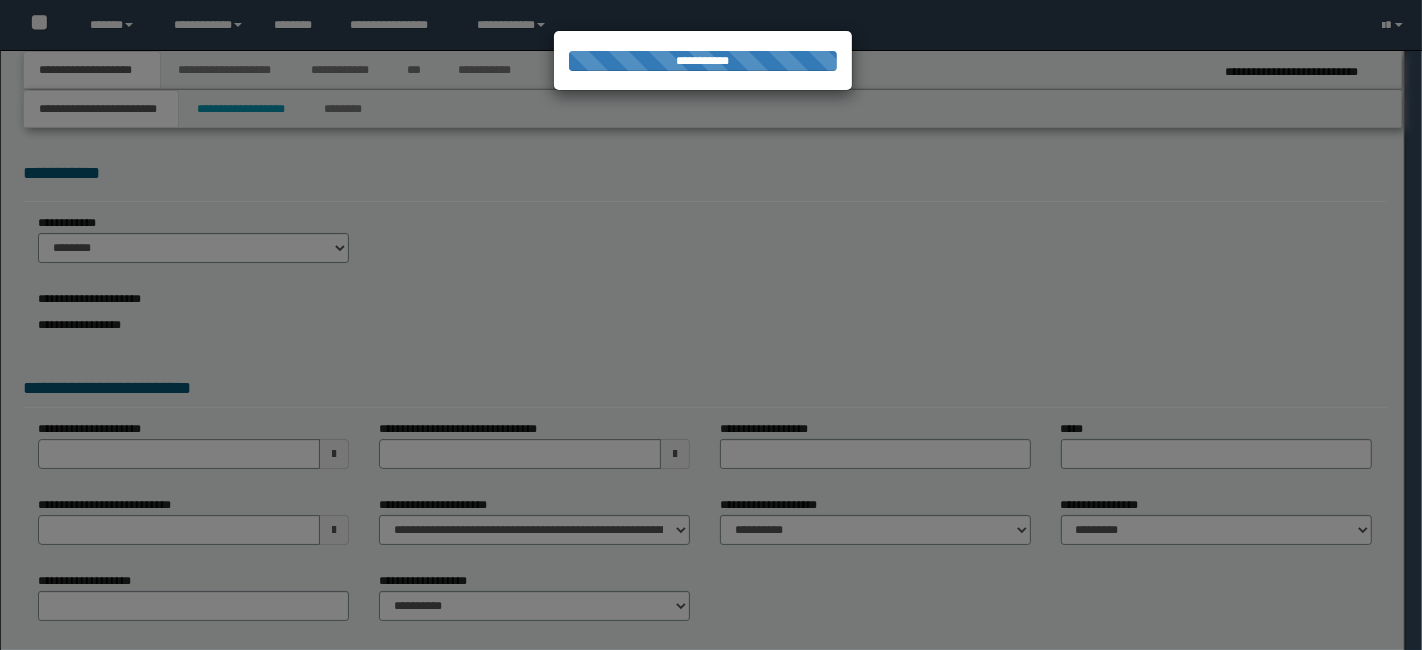 select on "*" 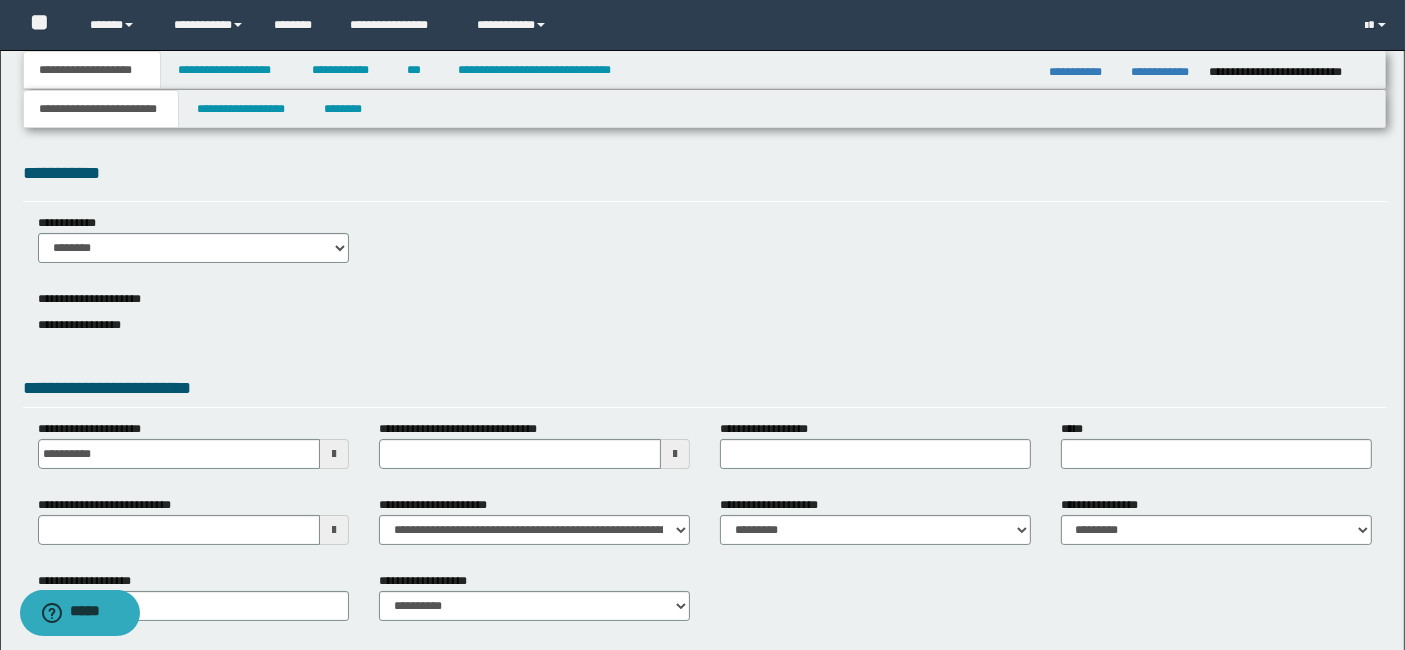 click on "**********" at bounding box center (705, 180) 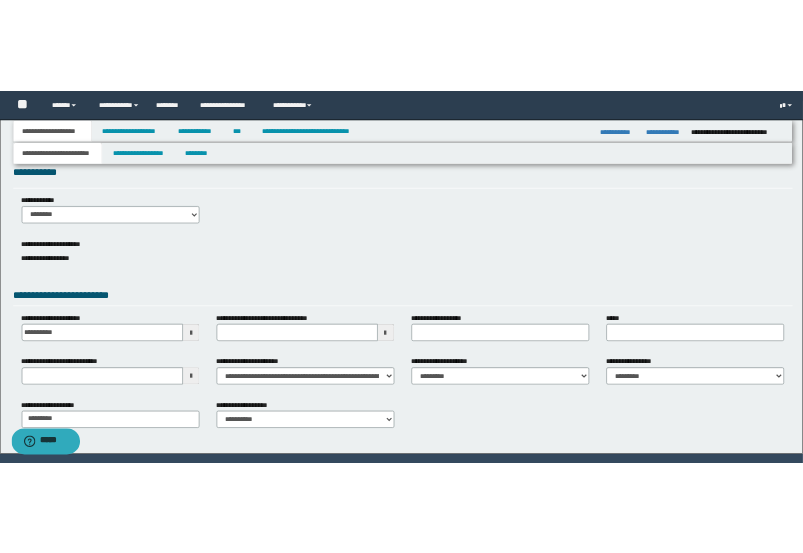 scroll, scrollTop: 0, scrollLeft: 0, axis: both 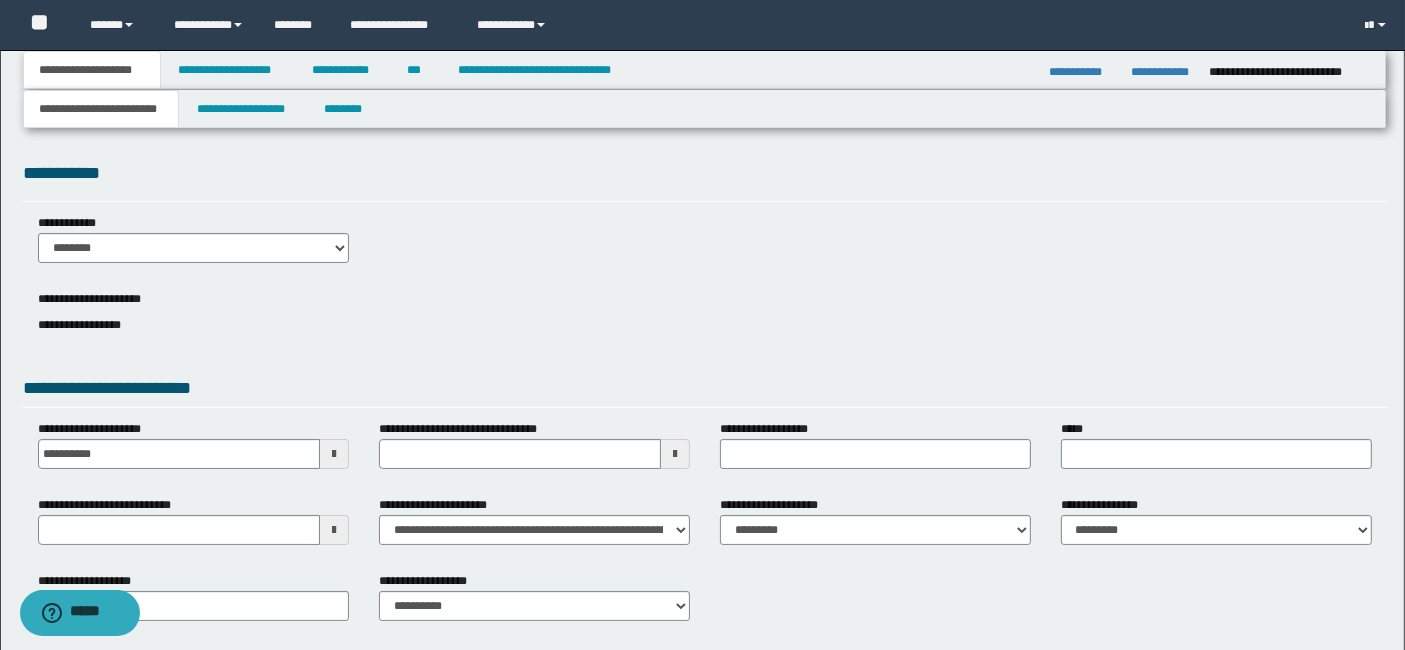 click on "**********" at bounding box center [705, 173] 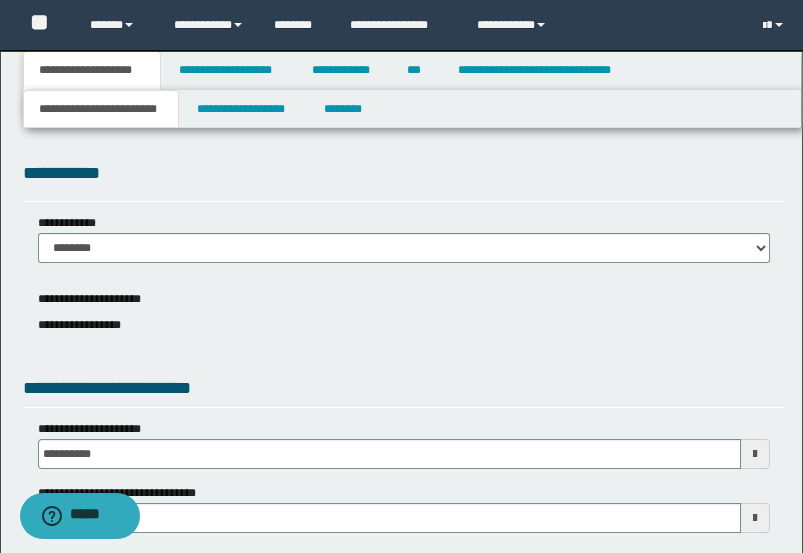 scroll, scrollTop: 111, scrollLeft: 0, axis: vertical 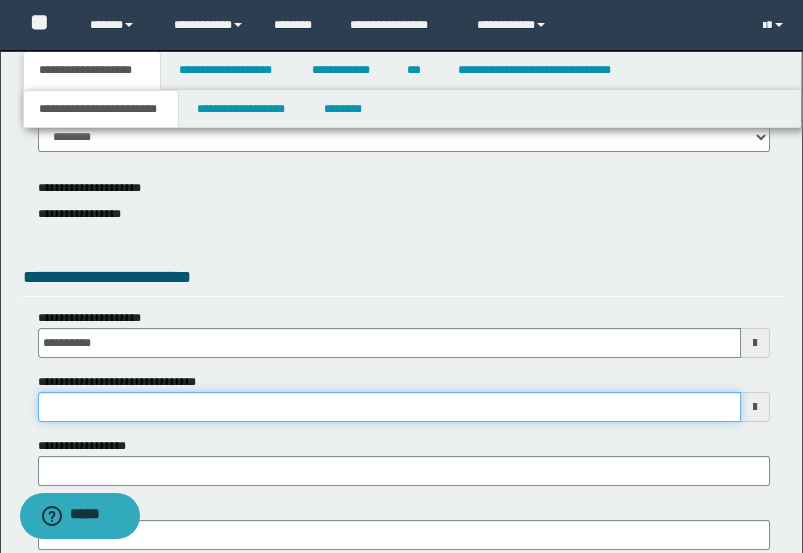 click on "**********" at bounding box center (389, 407) 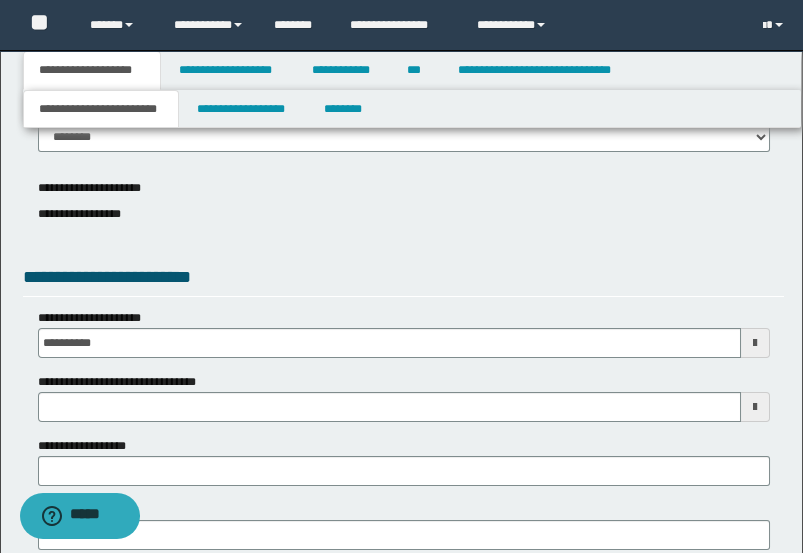 click on "**********" at bounding box center (404, 212) 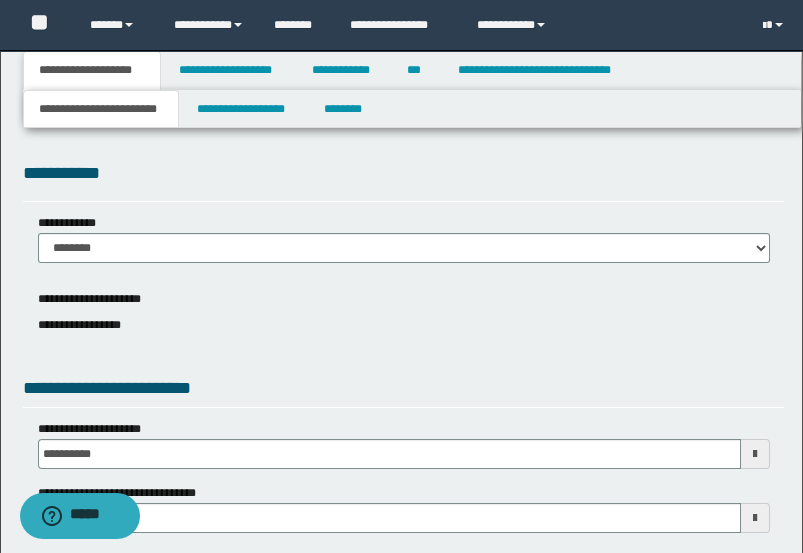 scroll, scrollTop: 111, scrollLeft: 0, axis: vertical 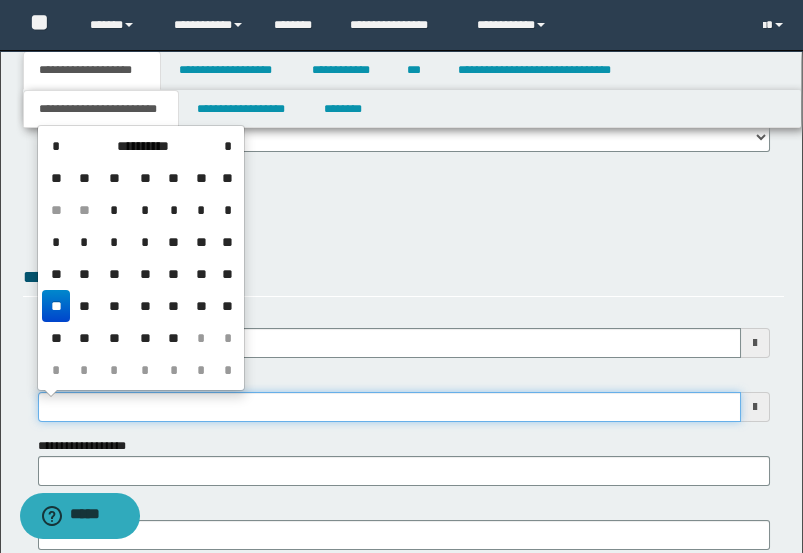 click on "**********" at bounding box center [389, 407] 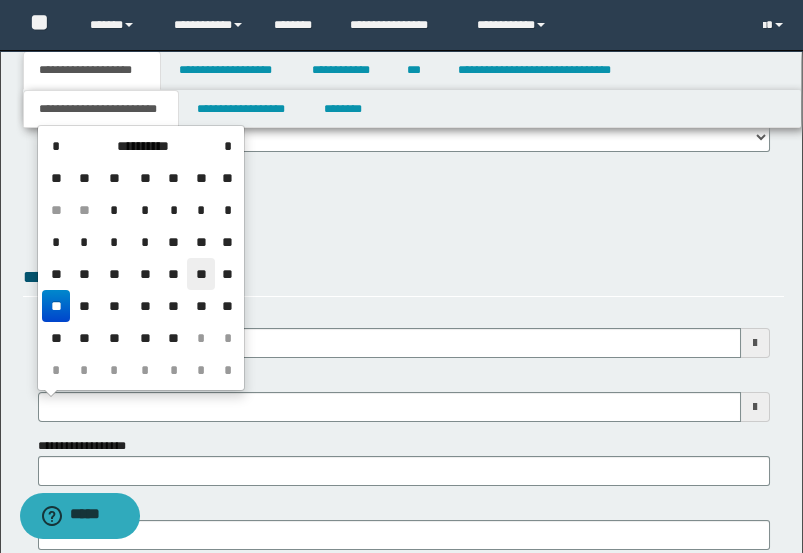click on "**" at bounding box center [201, 274] 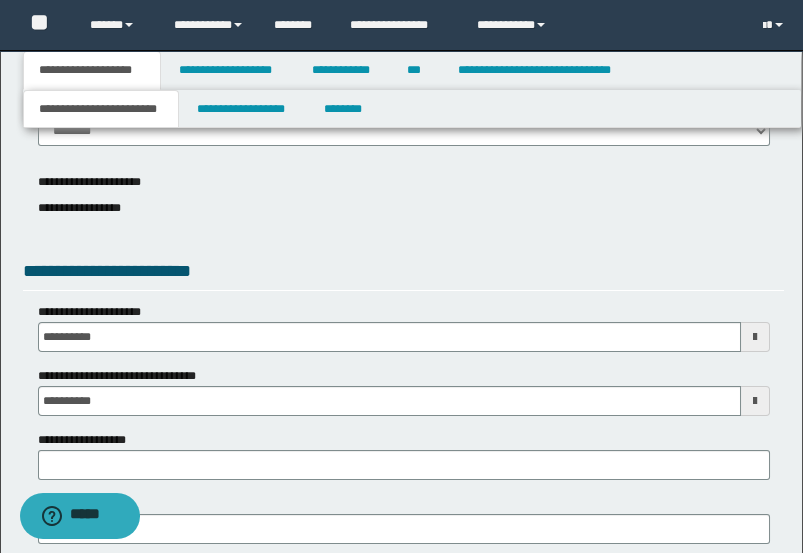 scroll, scrollTop: 222, scrollLeft: 0, axis: vertical 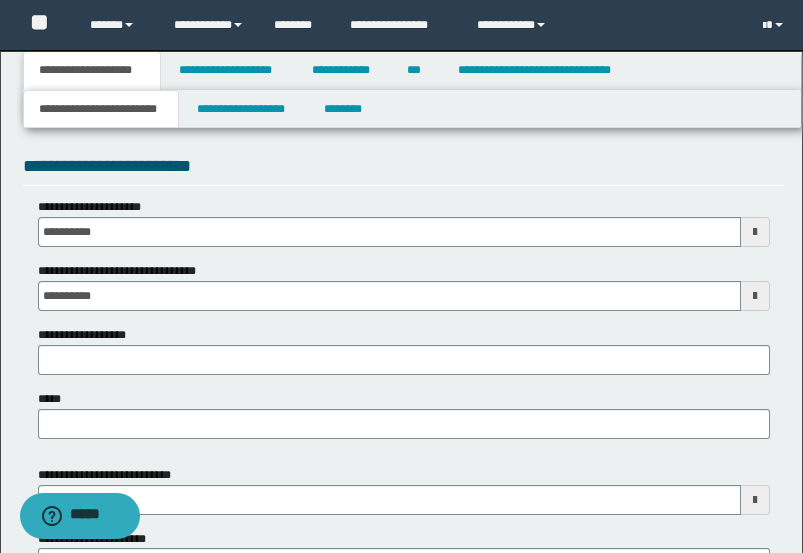 click on "**********" at bounding box center (404, 350) 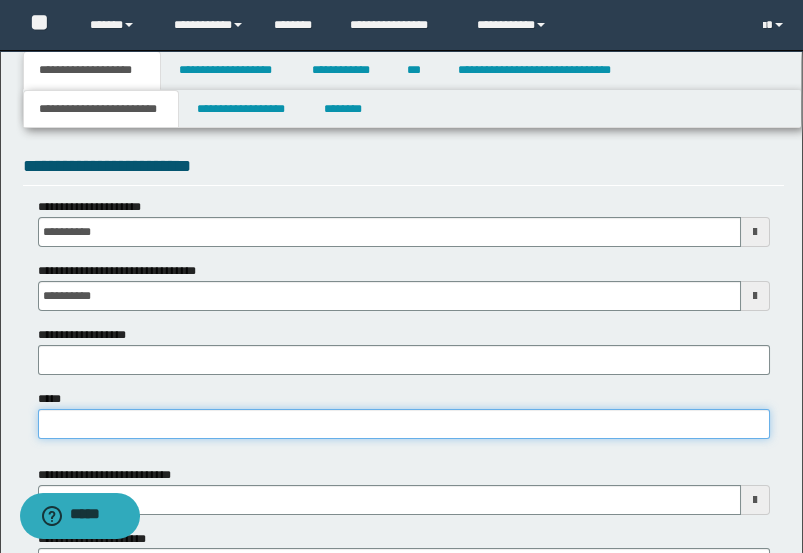 click on "*****" at bounding box center (404, 424) 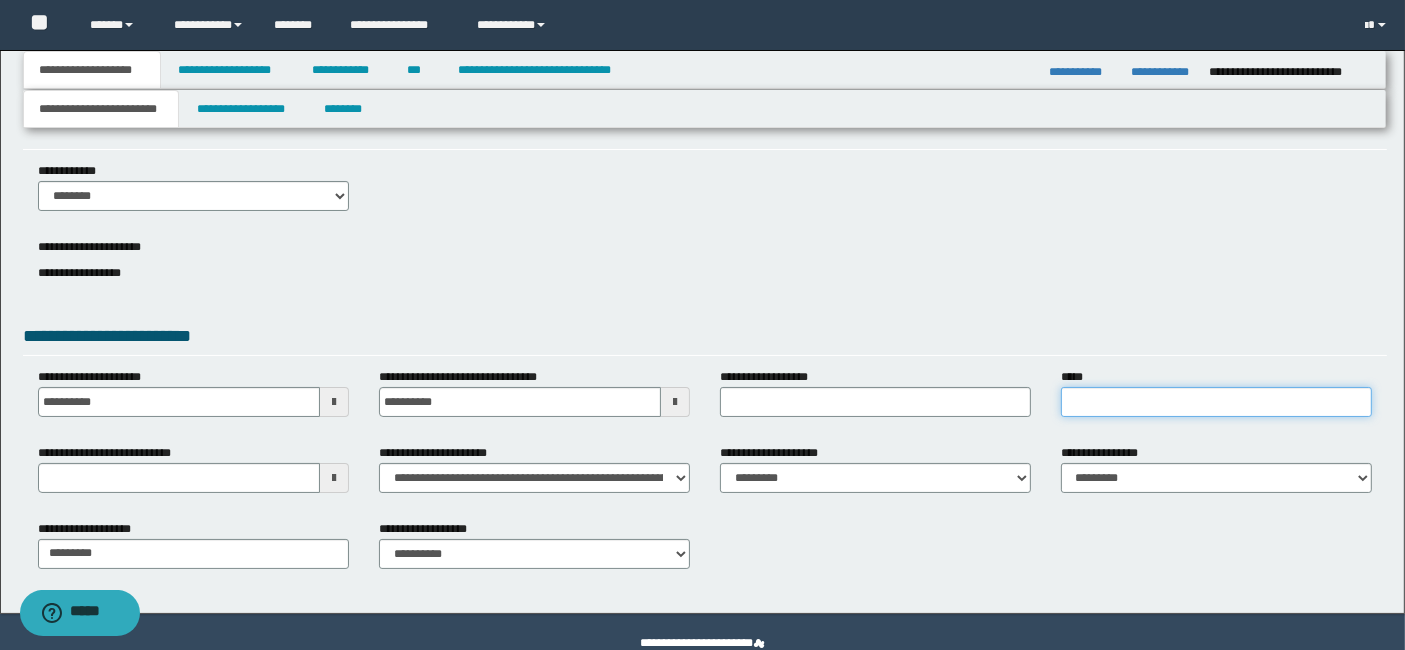 scroll, scrollTop: 94, scrollLeft: 0, axis: vertical 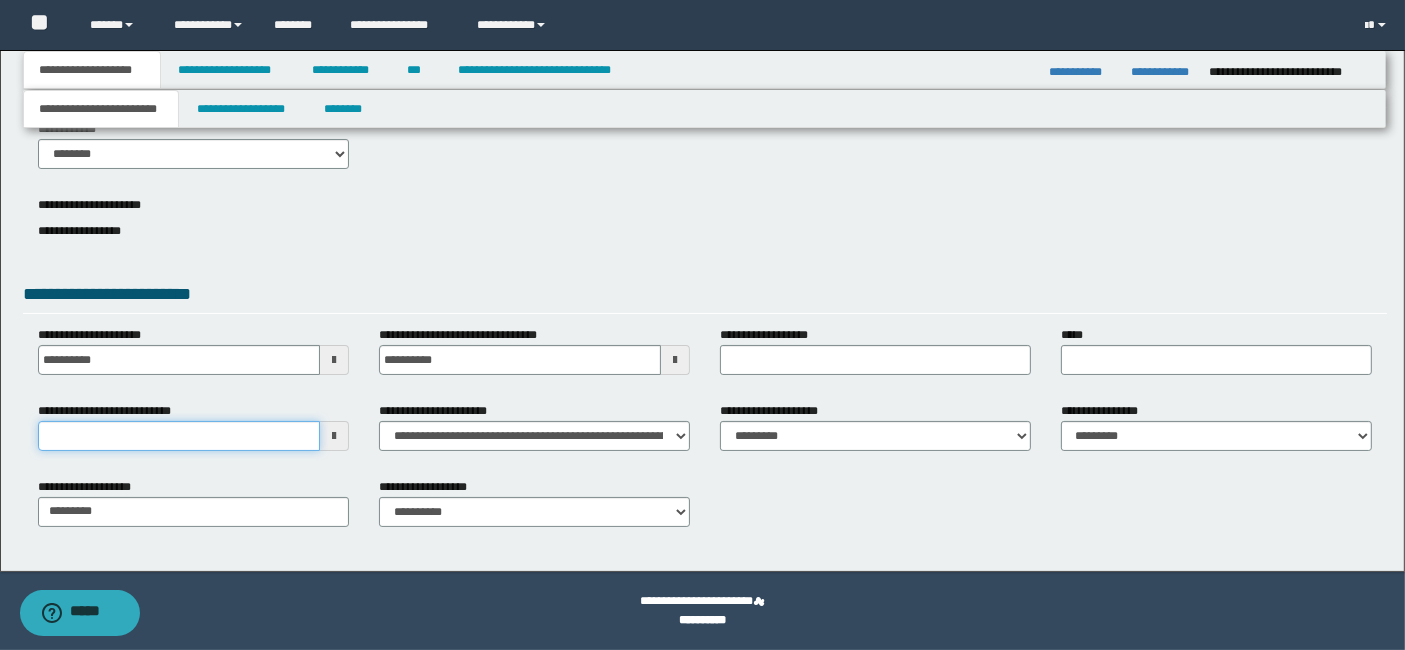 click on "**********" at bounding box center (179, 436) 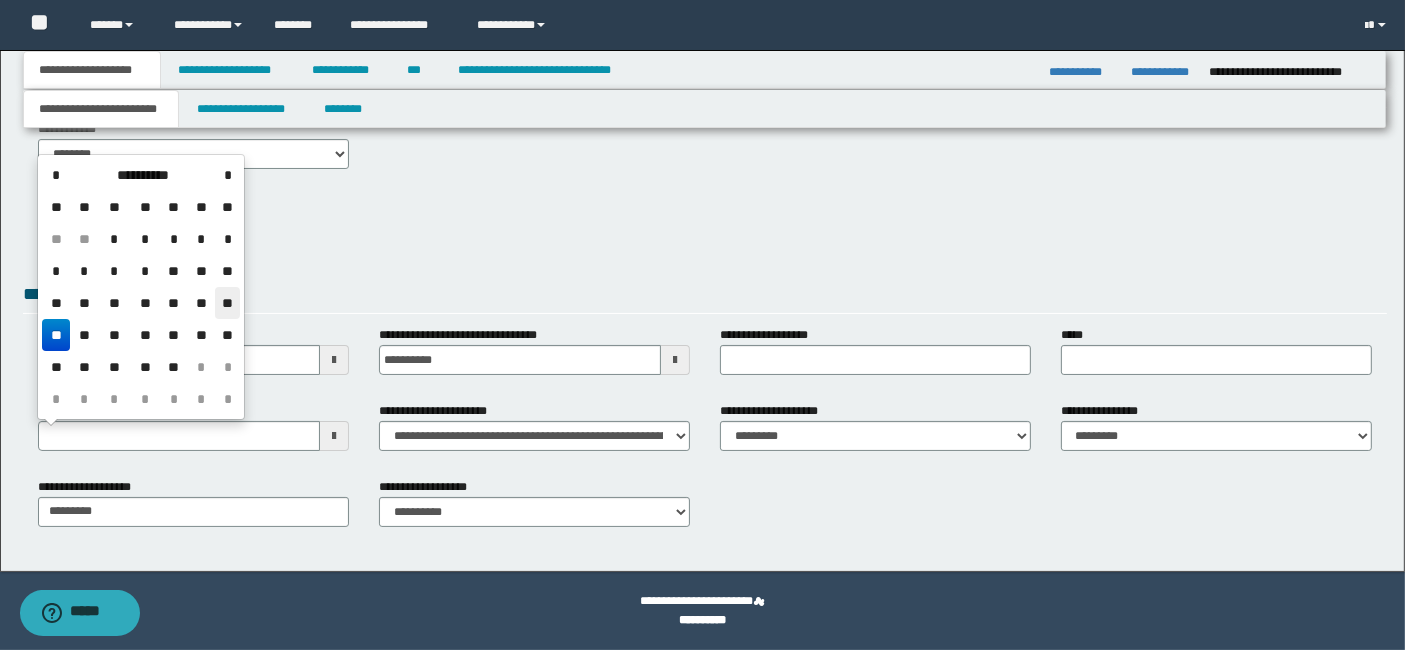 click on "**" at bounding box center (227, 303) 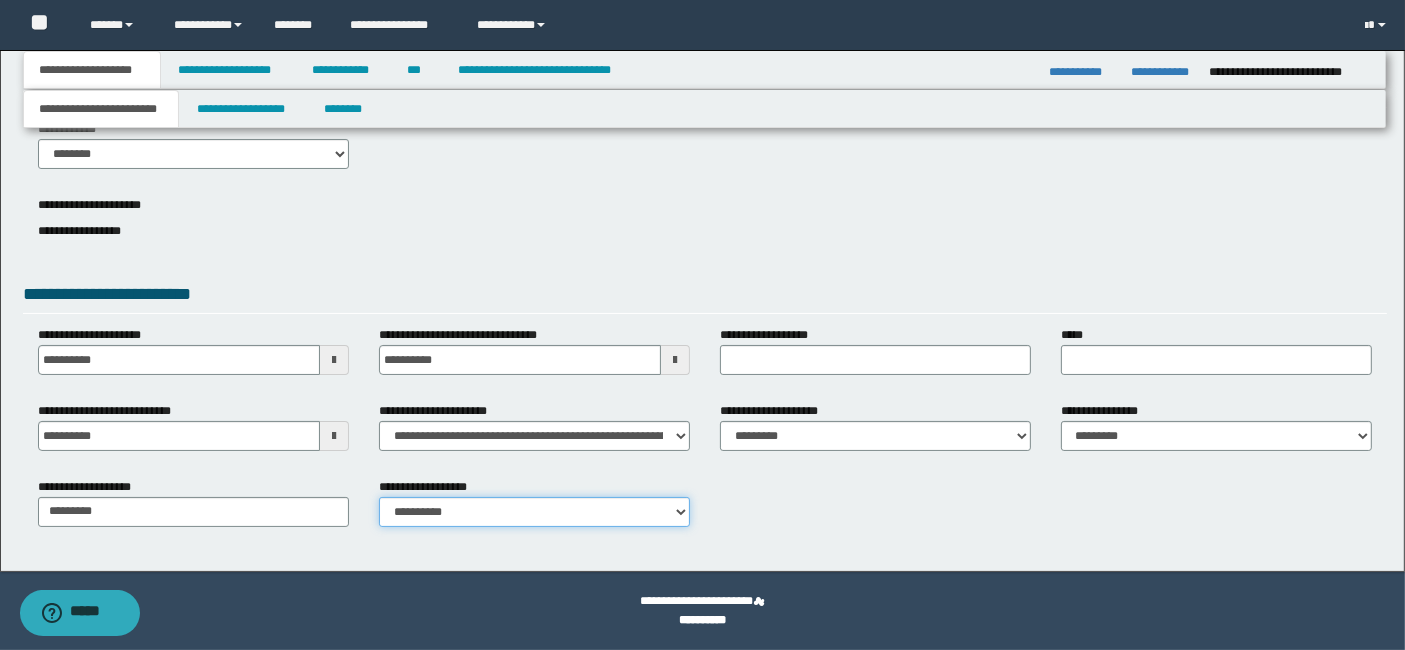 click on "**********" at bounding box center (534, 512) 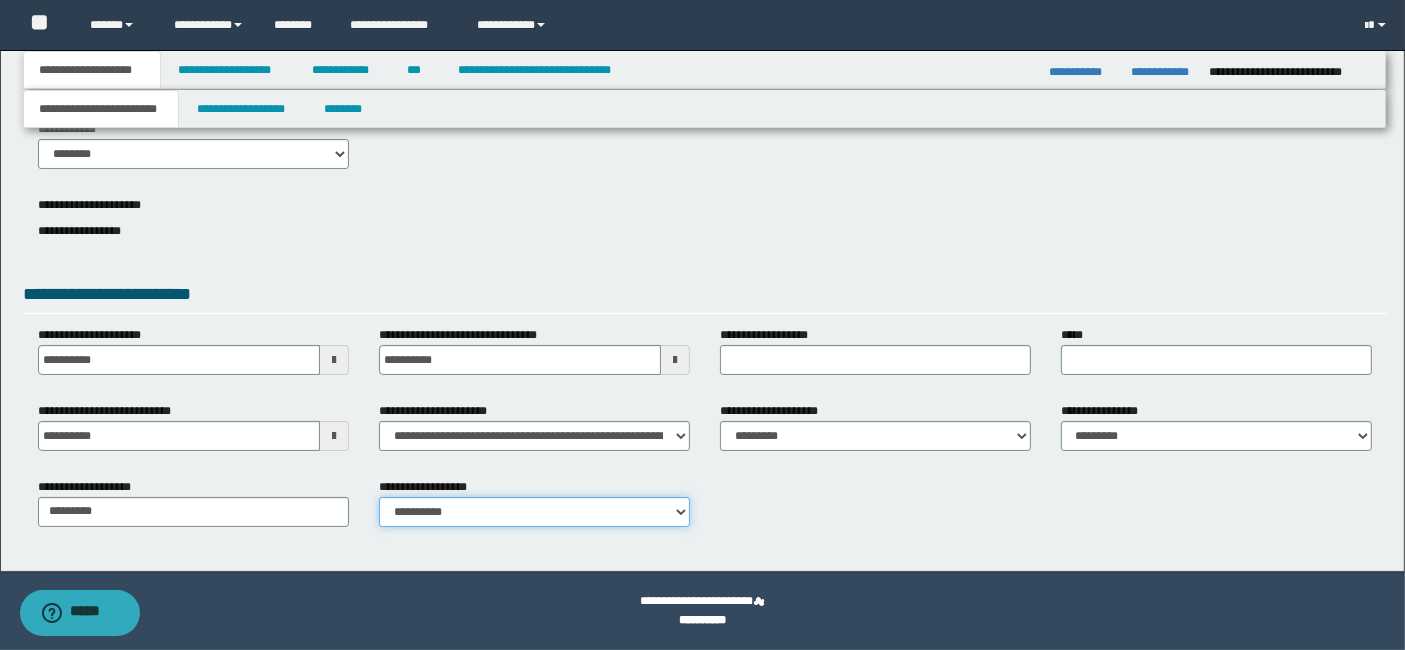click on "**********" at bounding box center [534, 512] 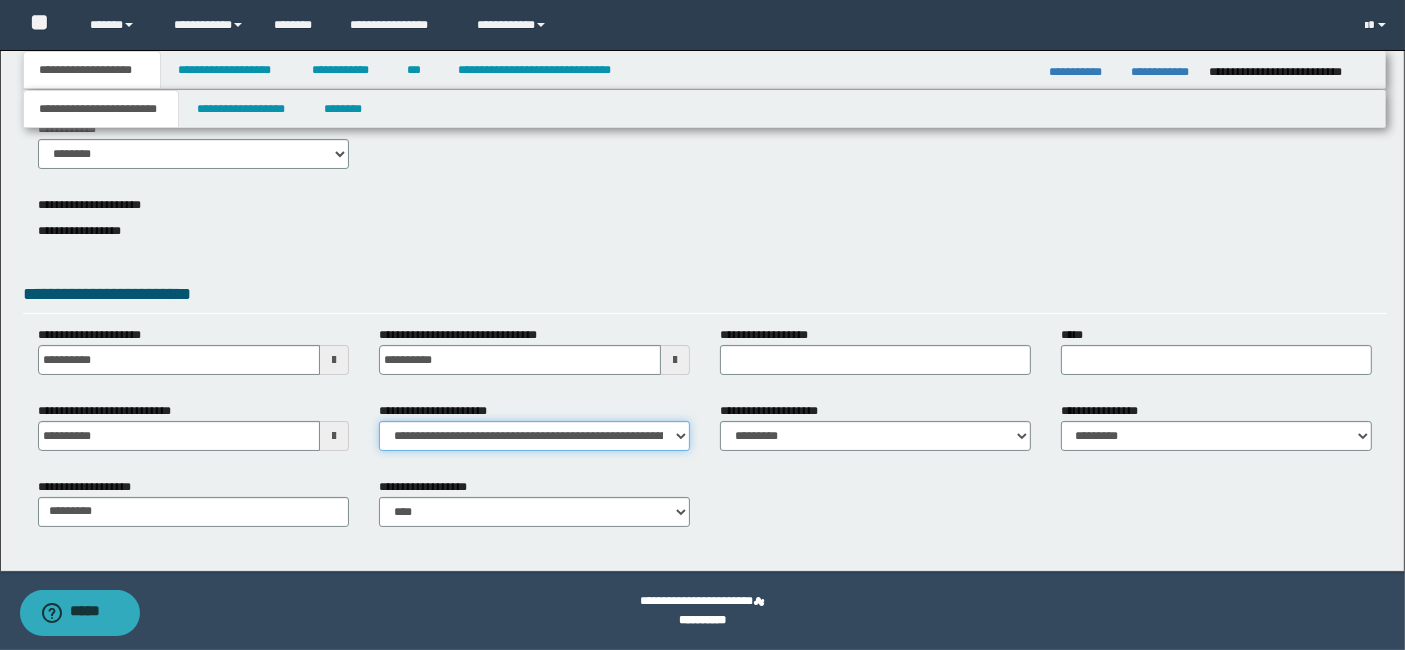 click on "**********" at bounding box center (534, 436) 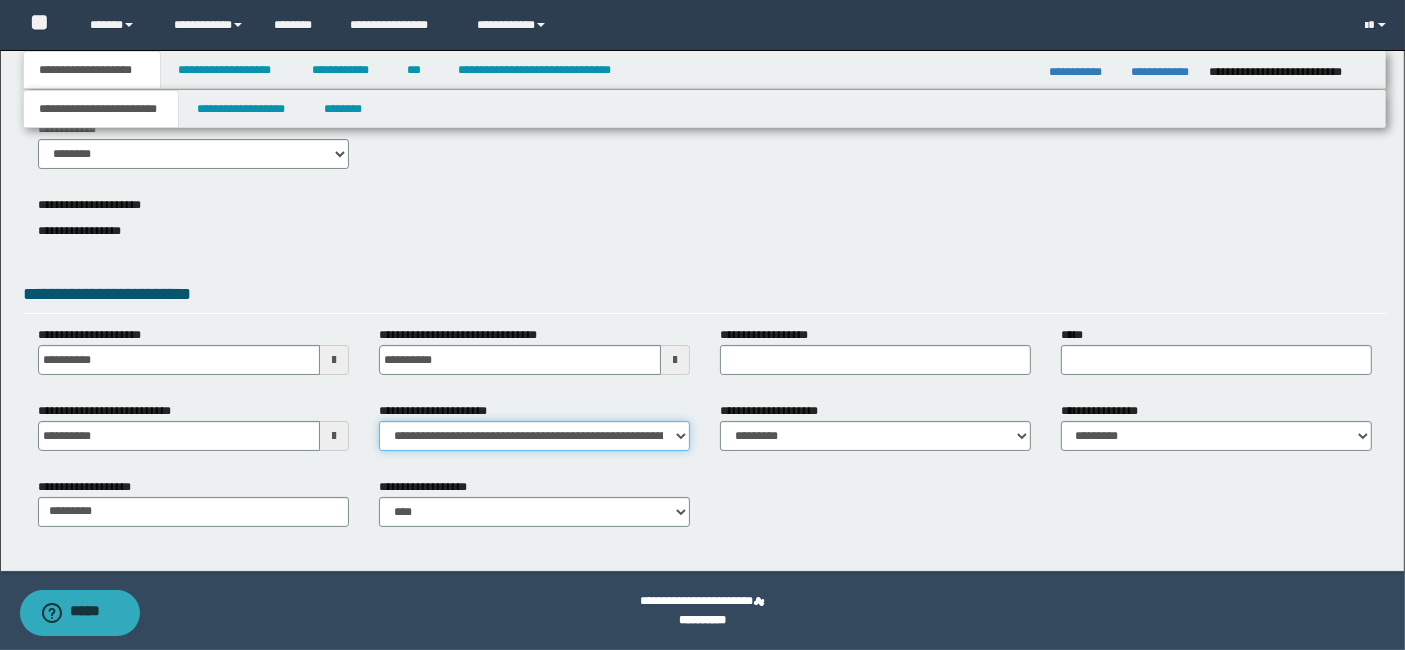 click on "**********" at bounding box center [534, 436] 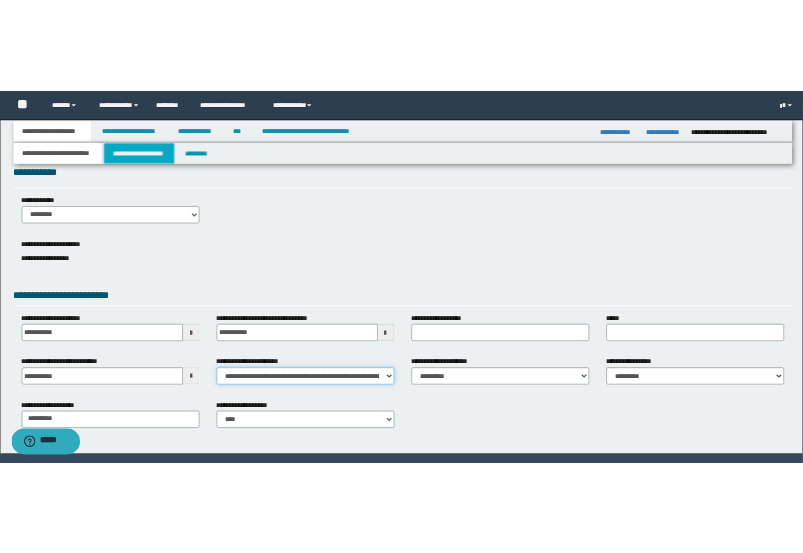 scroll, scrollTop: 0, scrollLeft: 0, axis: both 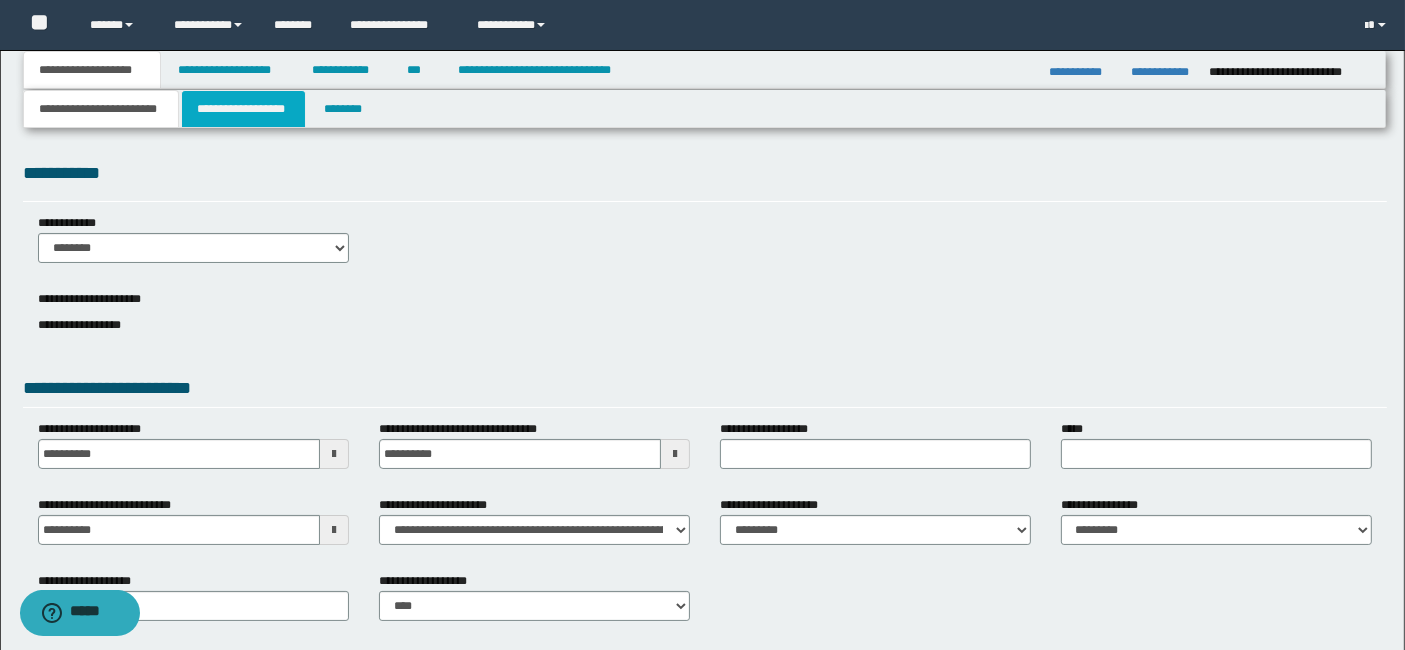 click on "**********" at bounding box center [243, 109] 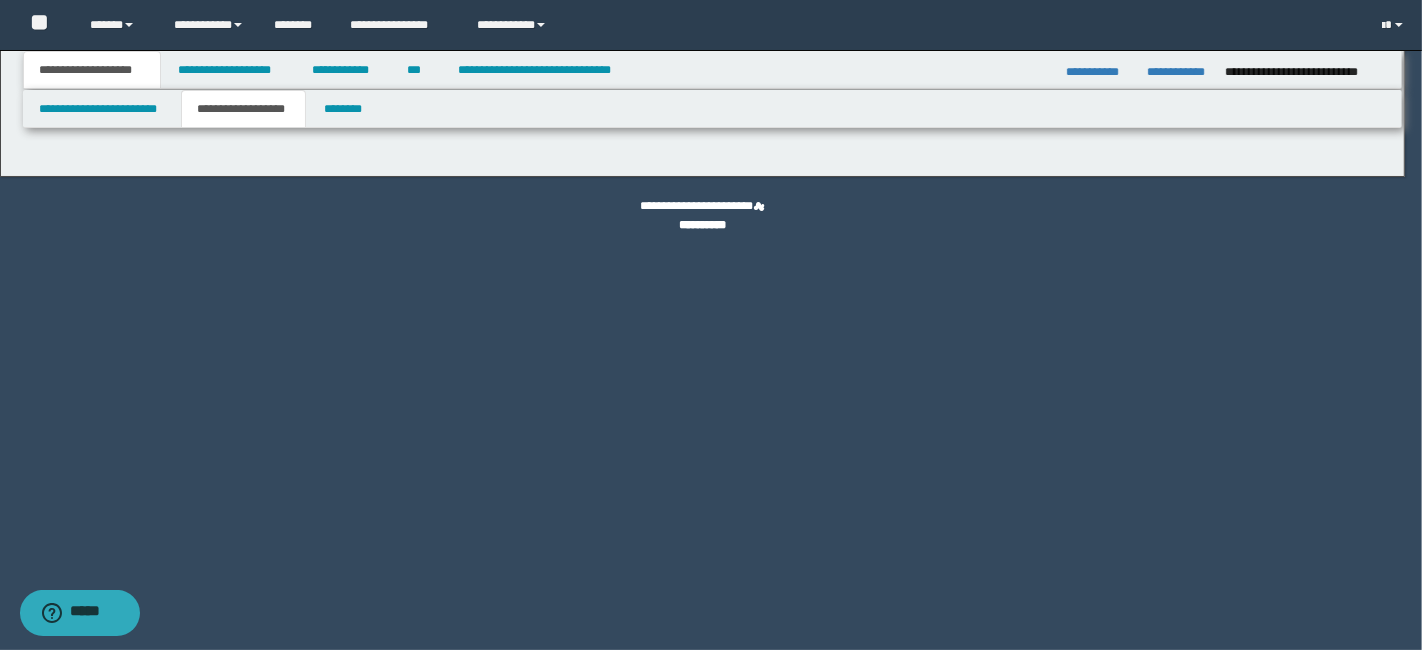 type on "********" 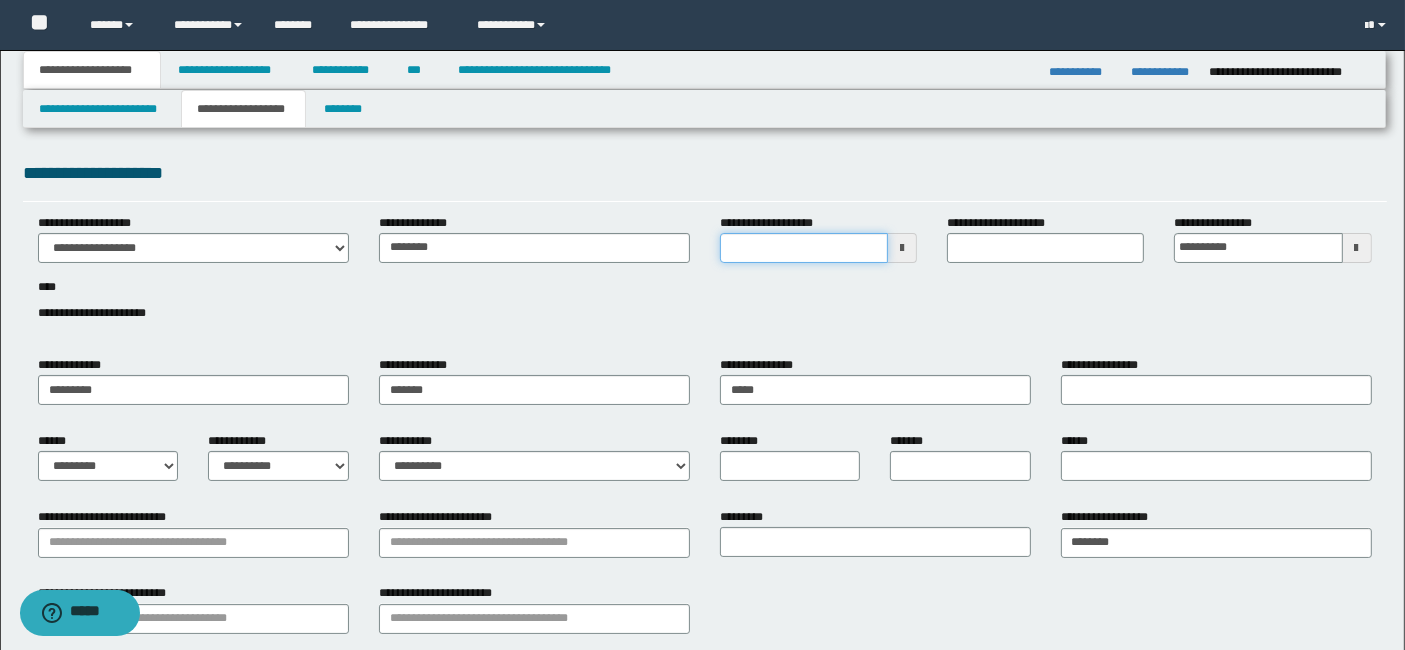 click on "**********" at bounding box center (804, 248) 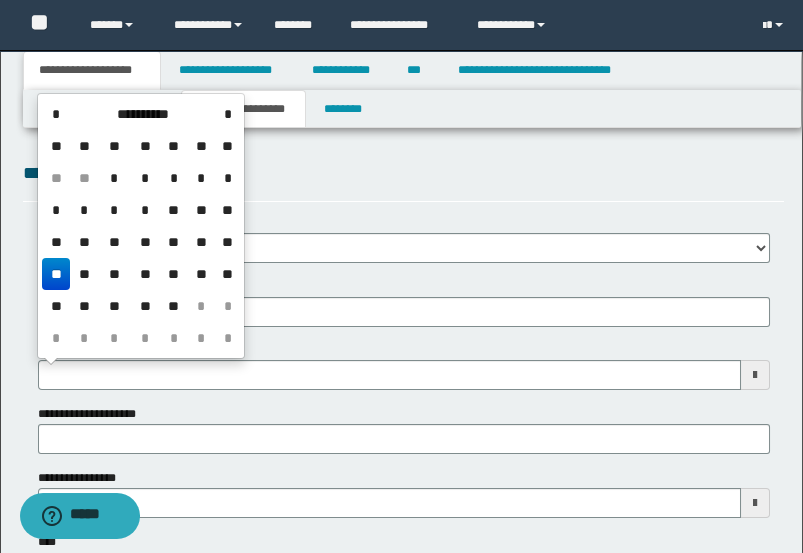 click on "**********" at bounding box center [404, 173] 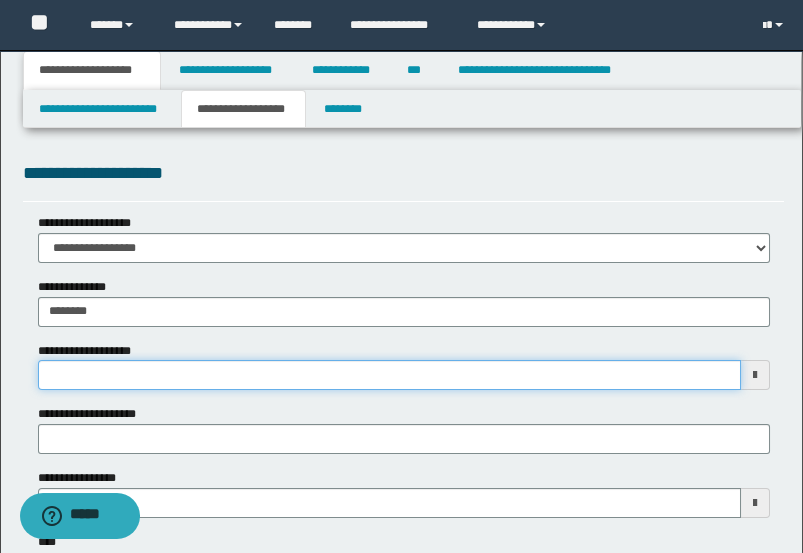 click on "**********" at bounding box center (389, 375) 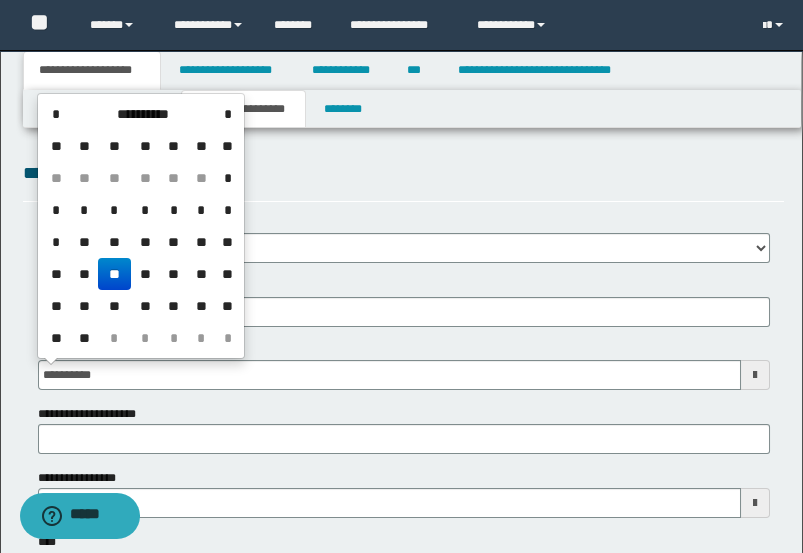 click on "**" at bounding box center [114, 274] 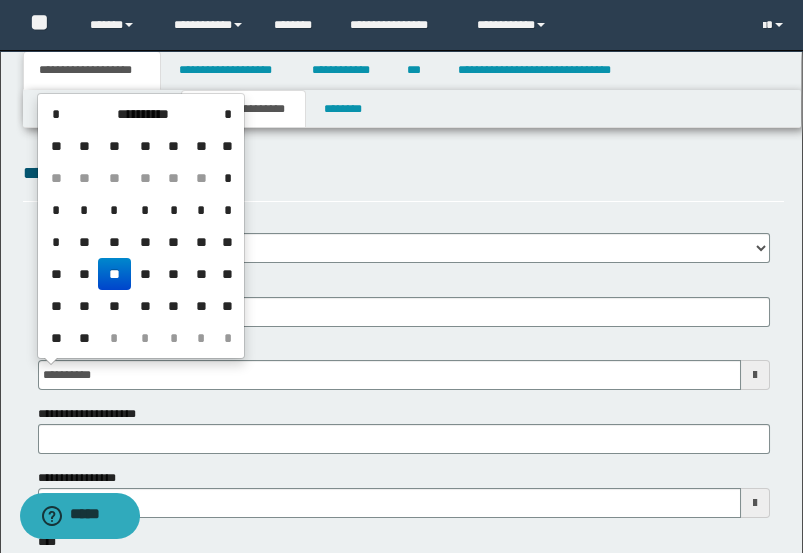 type on "**********" 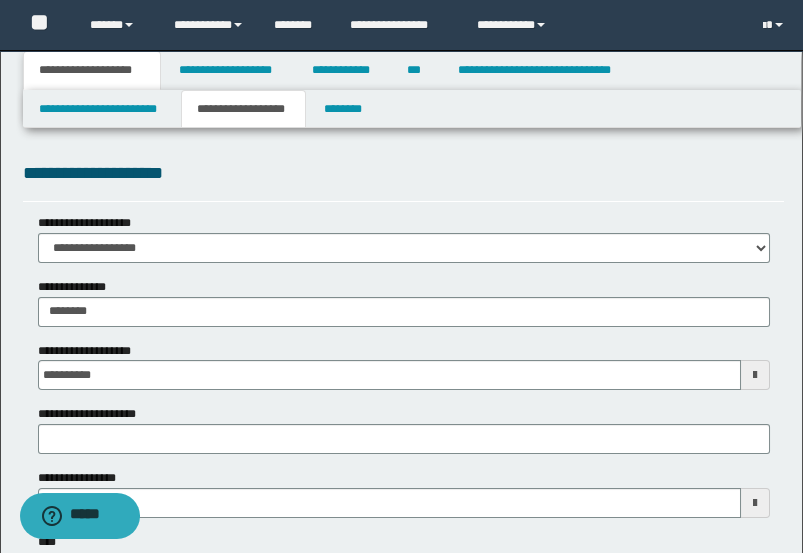 scroll, scrollTop: 111, scrollLeft: 0, axis: vertical 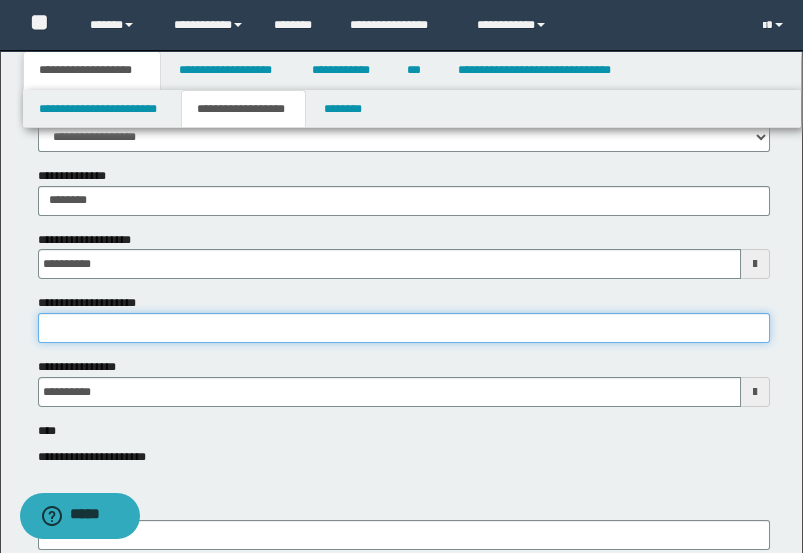 click on "**********" at bounding box center [404, 328] 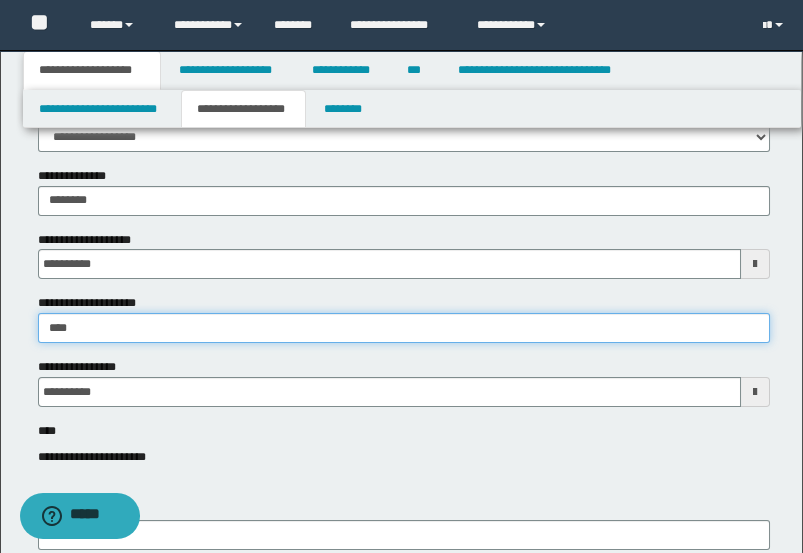 type on "****" 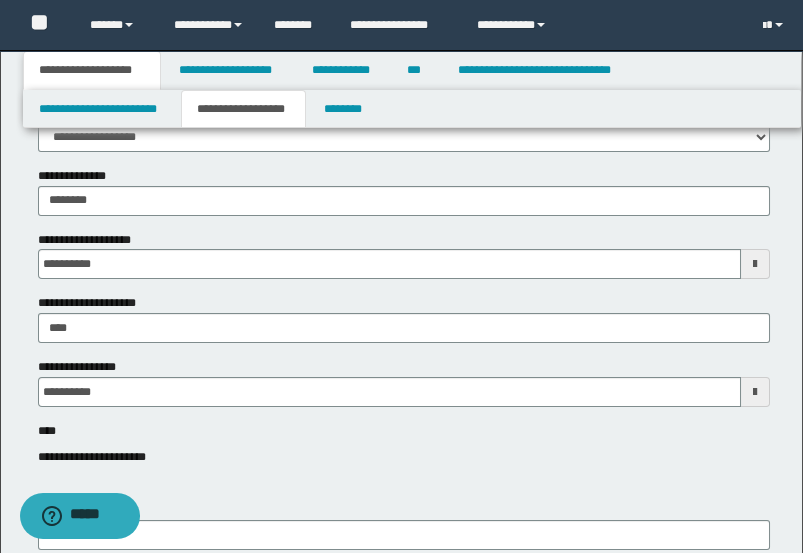 click on "**********" at bounding box center (404, 457) 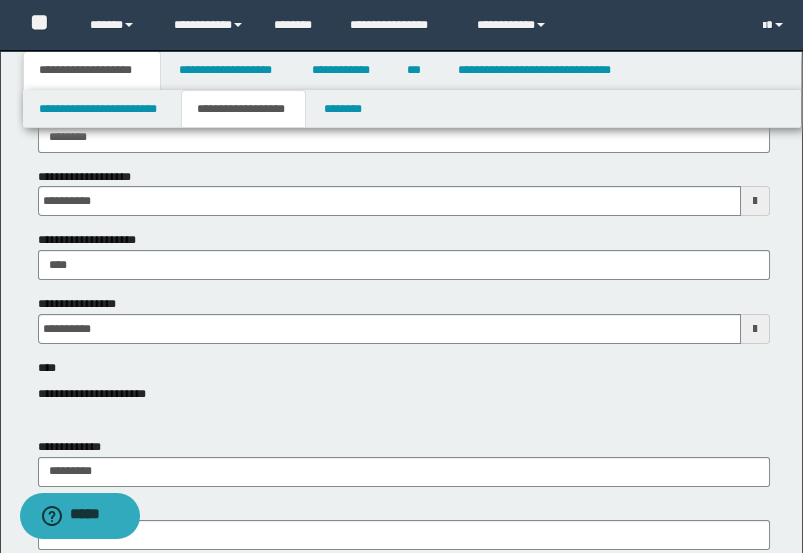 scroll, scrollTop: 222, scrollLeft: 0, axis: vertical 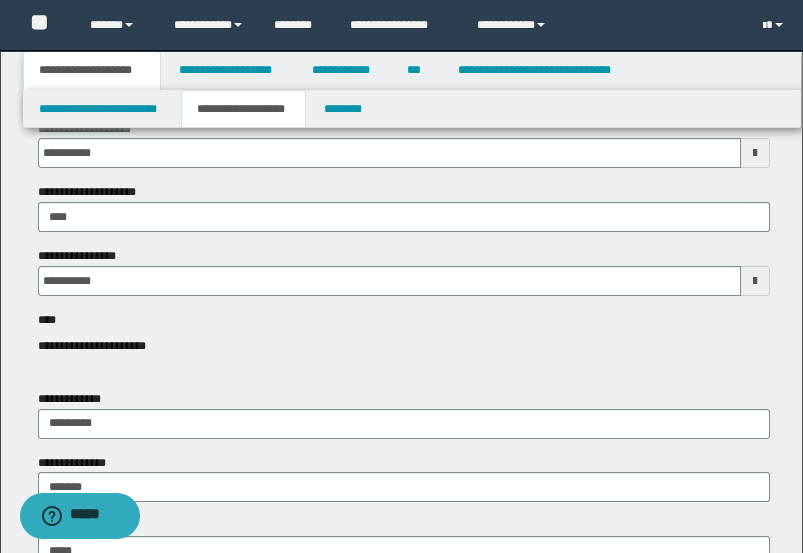 click on "**********" at bounding box center [404, 346] 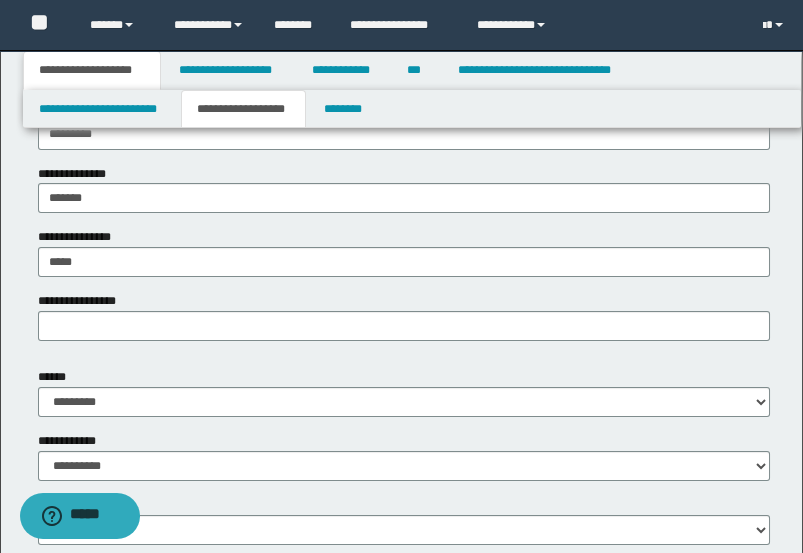 scroll, scrollTop: 555, scrollLeft: 0, axis: vertical 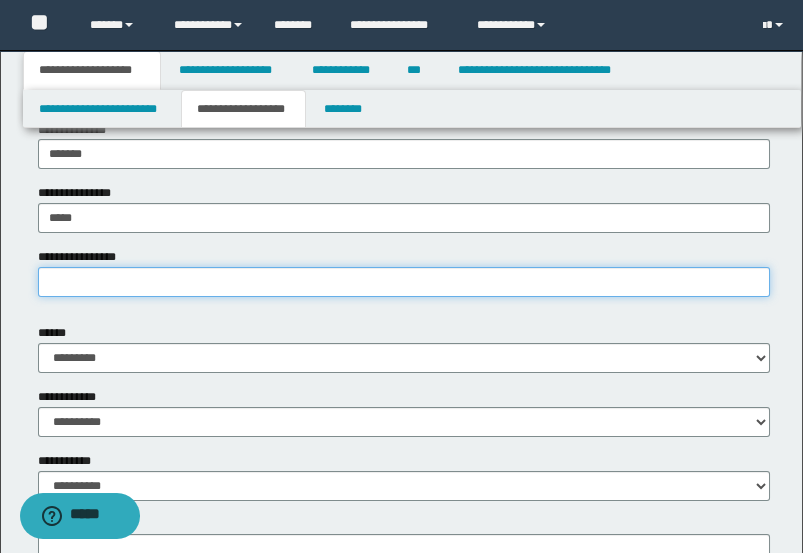 click on "**********" at bounding box center [404, 282] 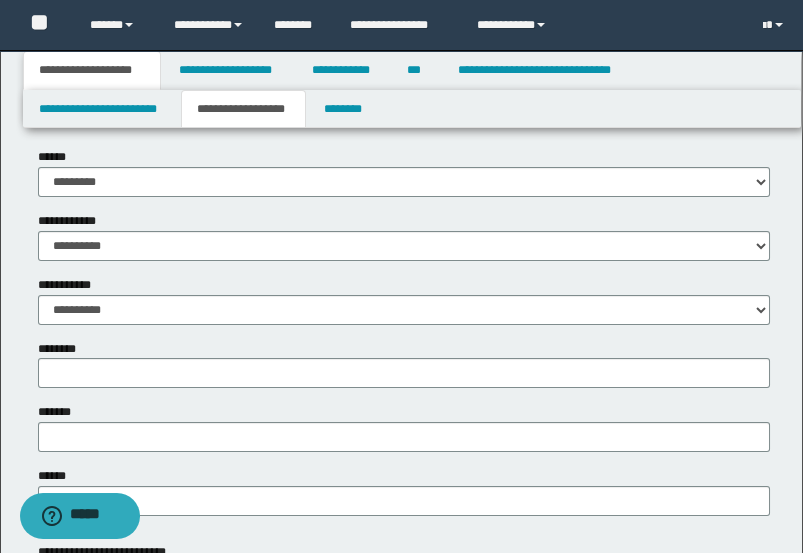 scroll, scrollTop: 777, scrollLeft: 0, axis: vertical 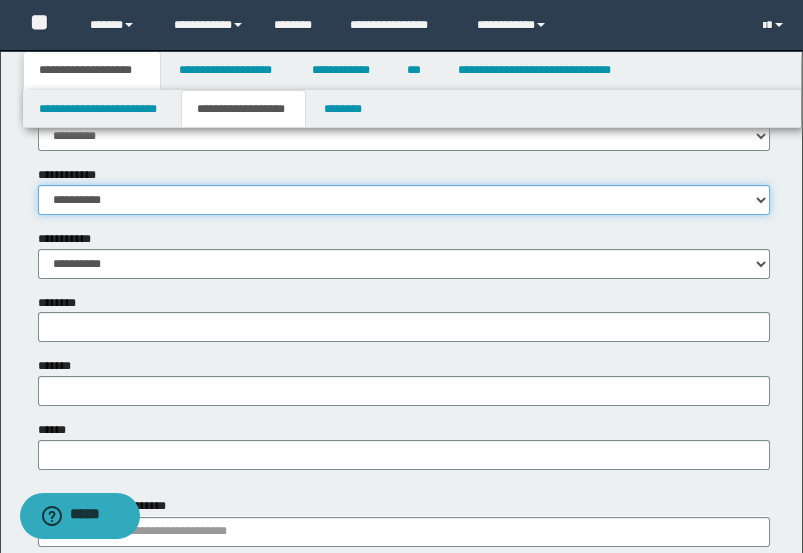 click on "**********" at bounding box center [404, 200] 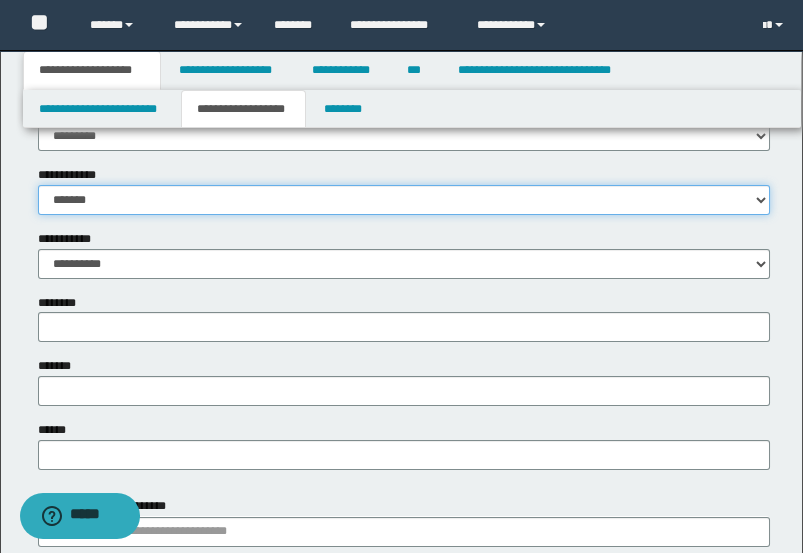 click on "**********" at bounding box center (404, 200) 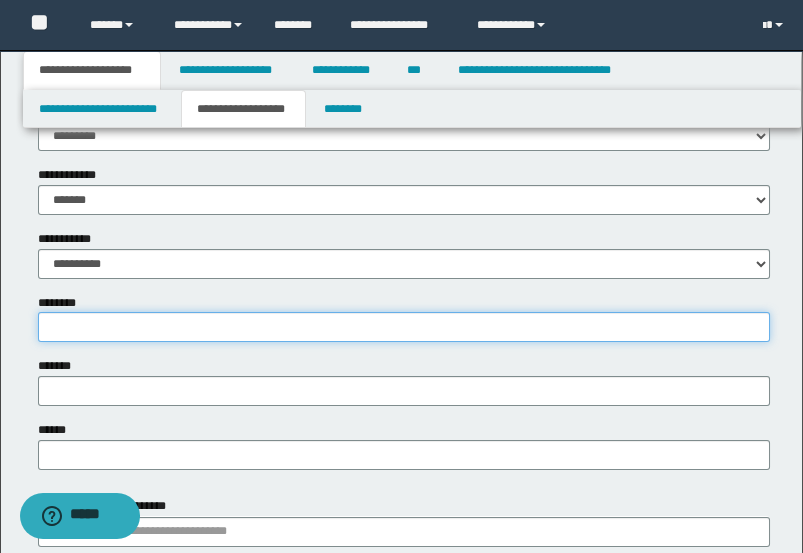 click on "********" at bounding box center [404, 327] 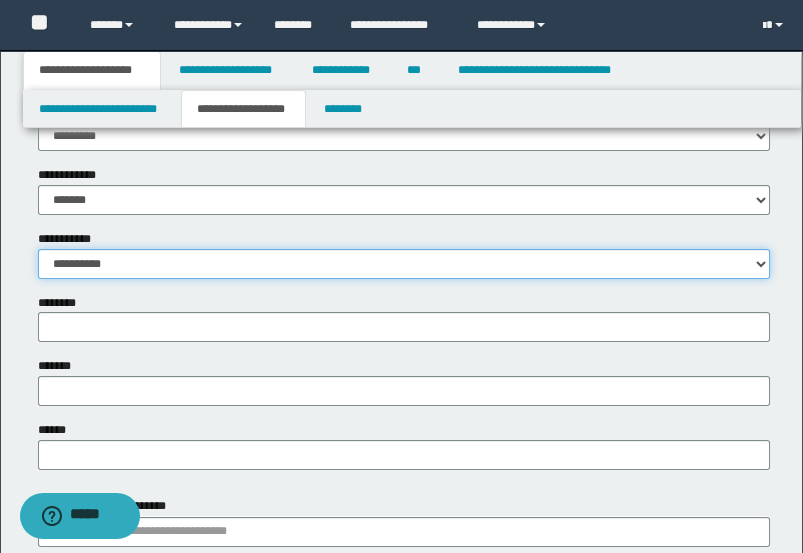 click on "**********" at bounding box center (404, 264) 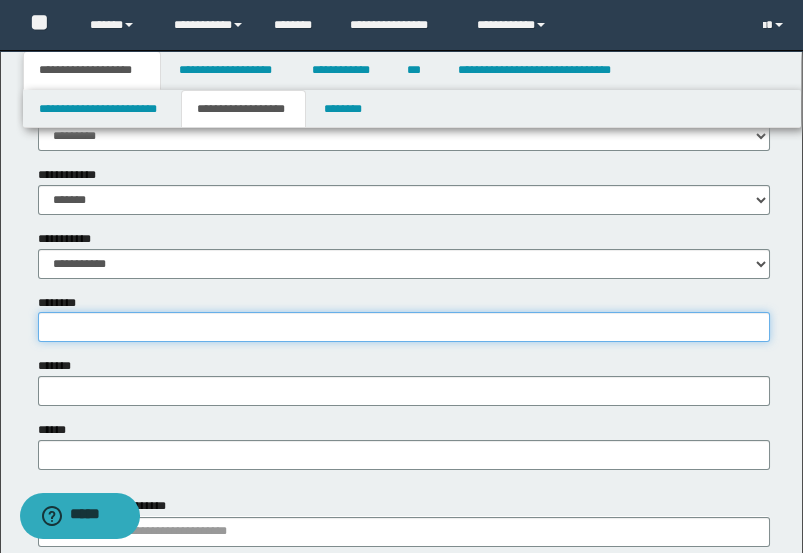 click on "********" at bounding box center [404, 327] 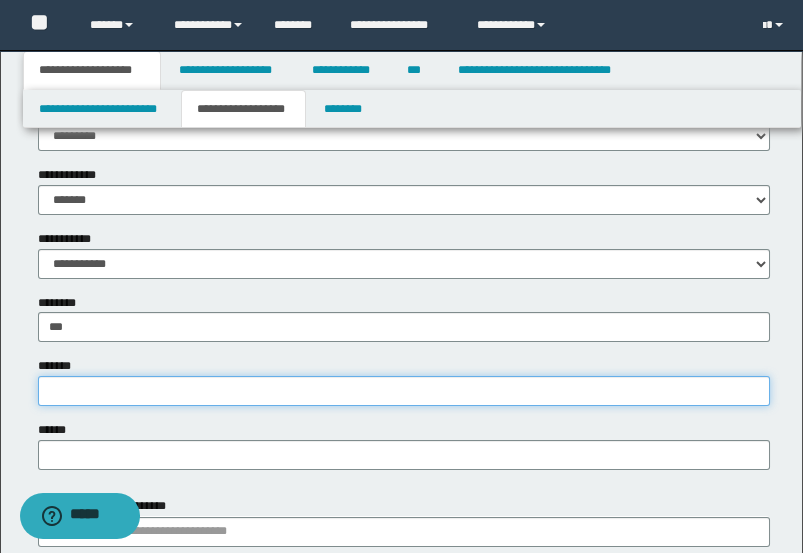 click on "*******" at bounding box center [404, 391] 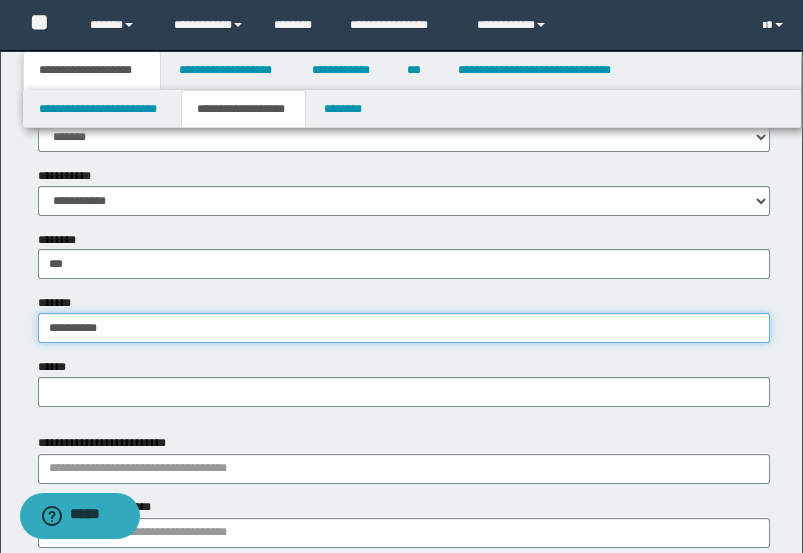 scroll, scrollTop: 888, scrollLeft: 0, axis: vertical 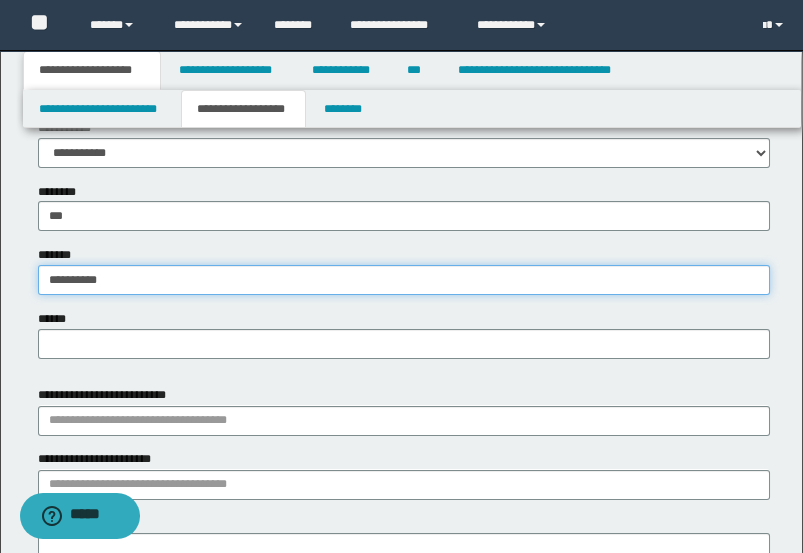 type on "**********" 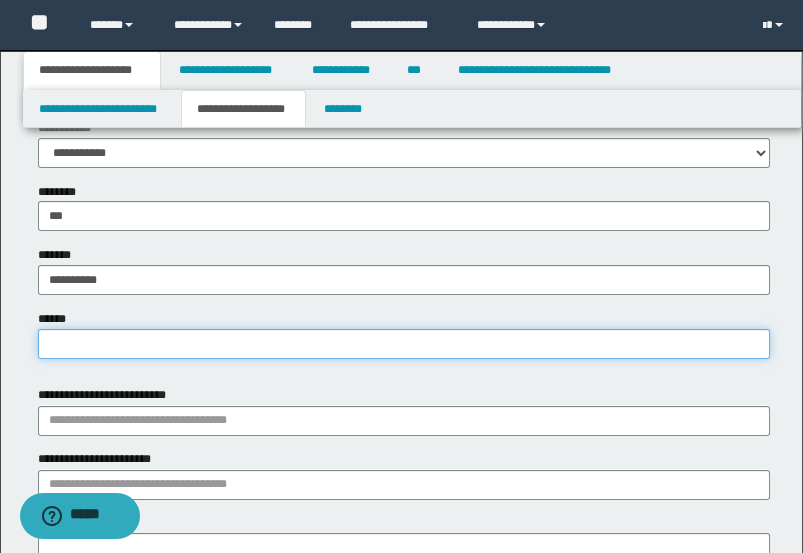 click on "******" at bounding box center [404, 344] 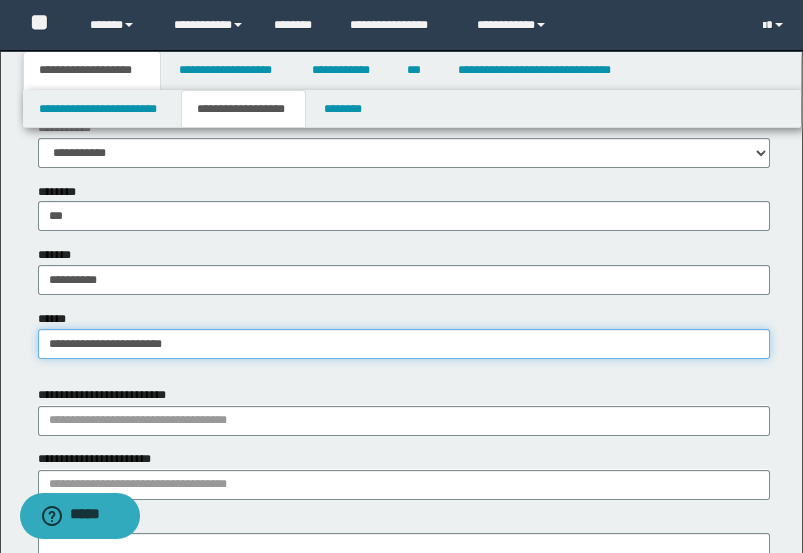 type on "**********" 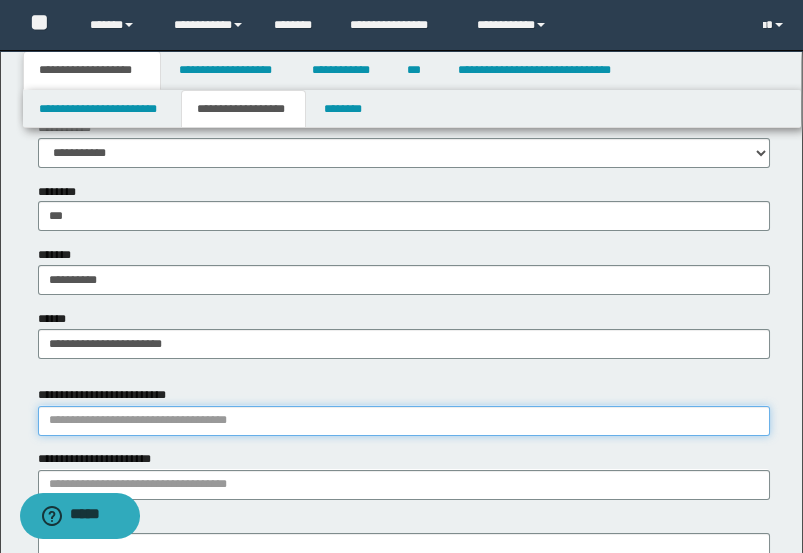 click on "**********" at bounding box center [404, 421] 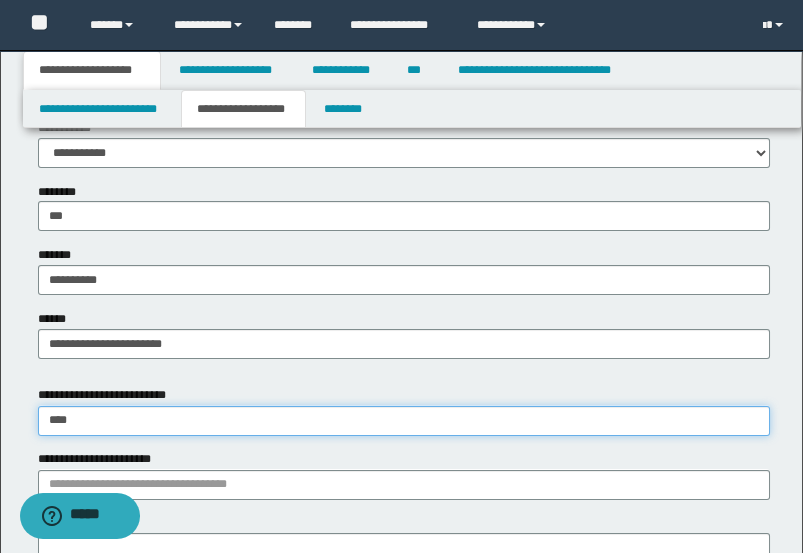 type on "*****" 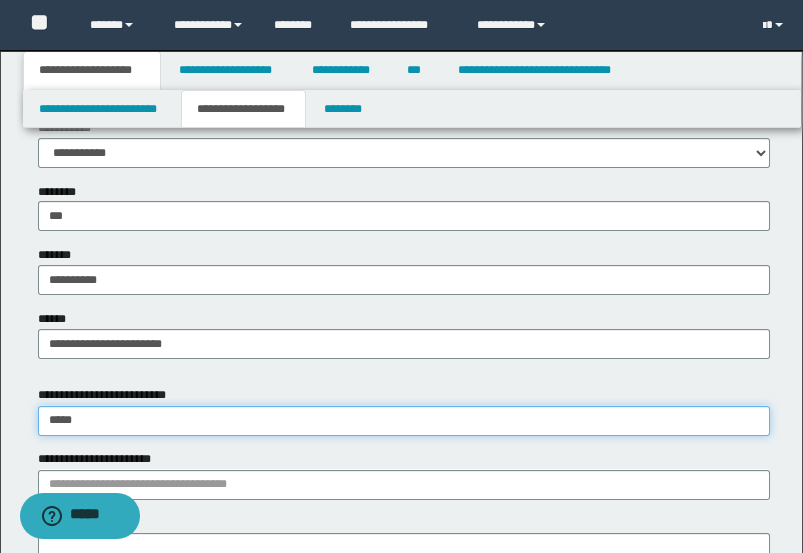 type on "**********" 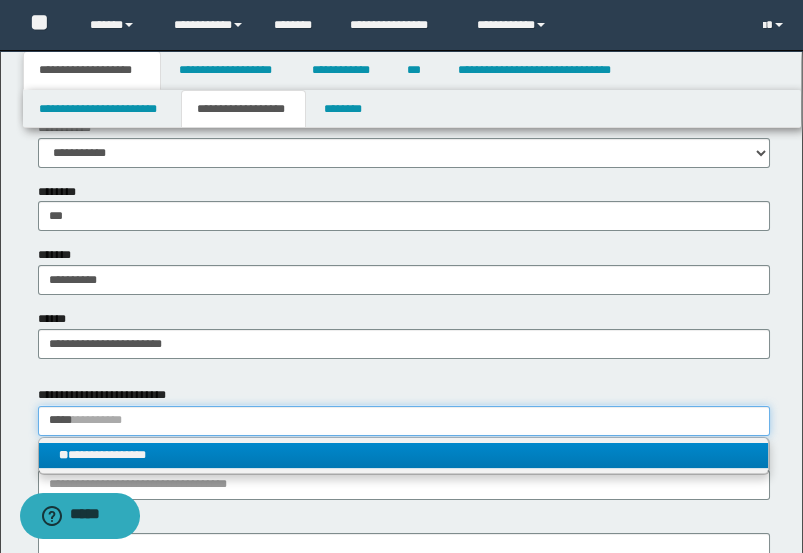 type on "*****" 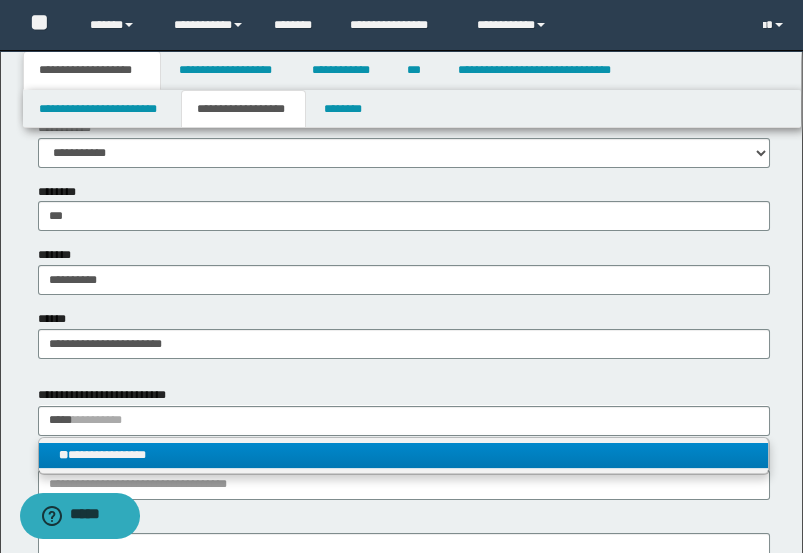 type 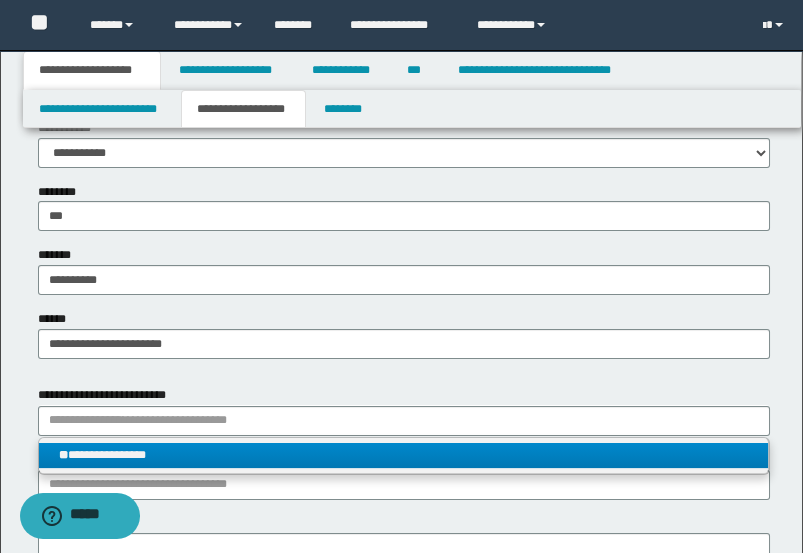 drag, startPoint x: 131, startPoint y: 447, endPoint x: 147, endPoint y: 435, distance: 20 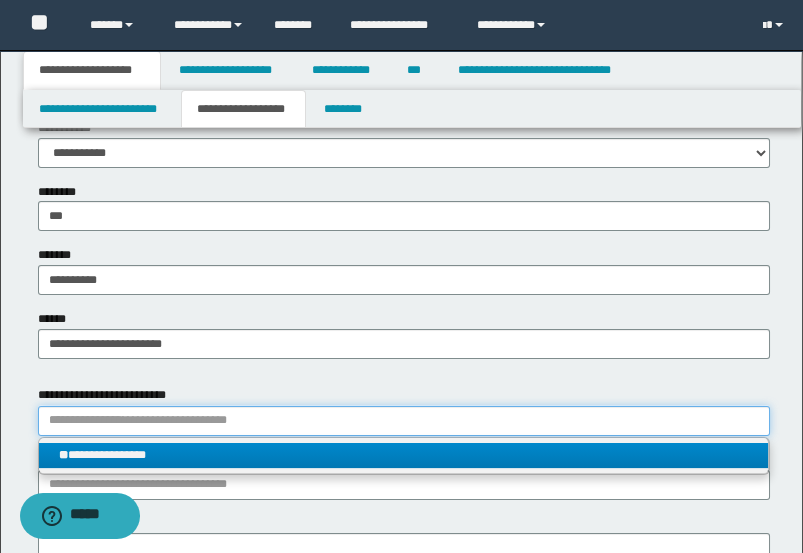 type 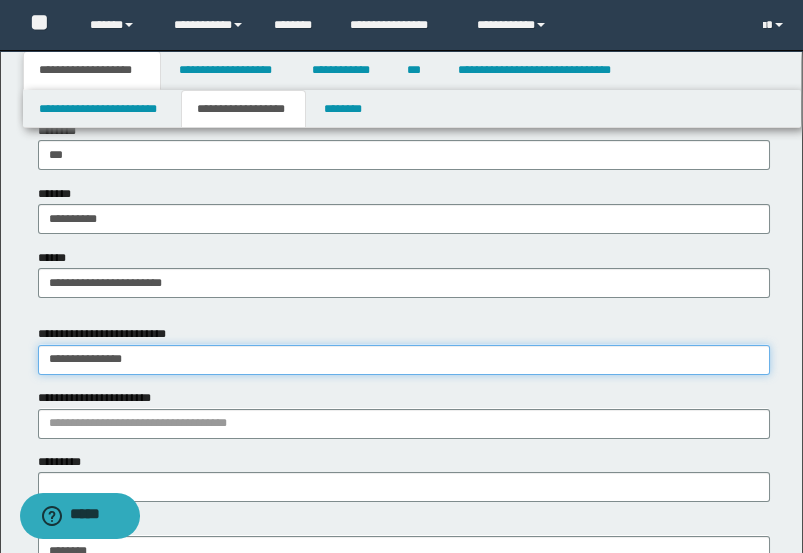 scroll, scrollTop: 1000, scrollLeft: 0, axis: vertical 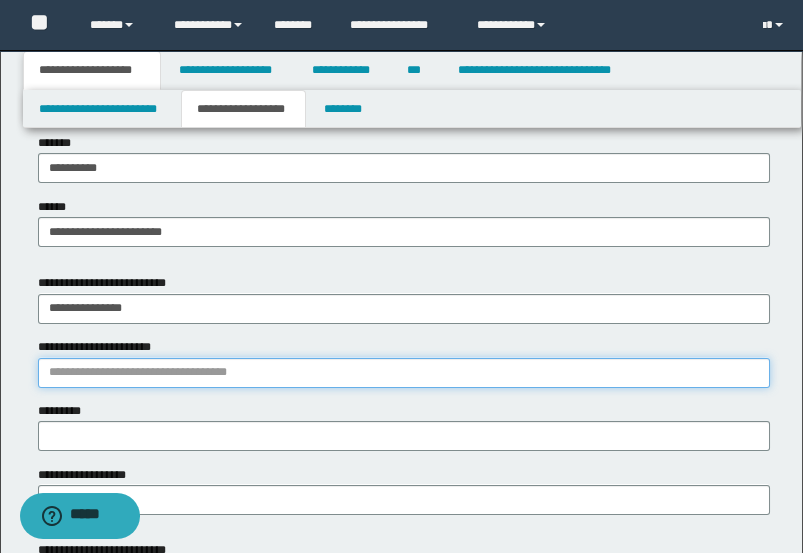 click on "**********" at bounding box center [404, 373] 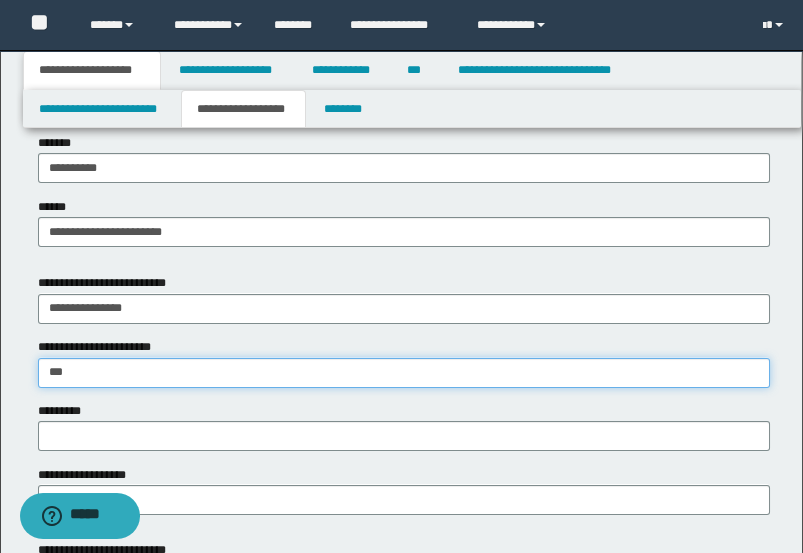 type on "****" 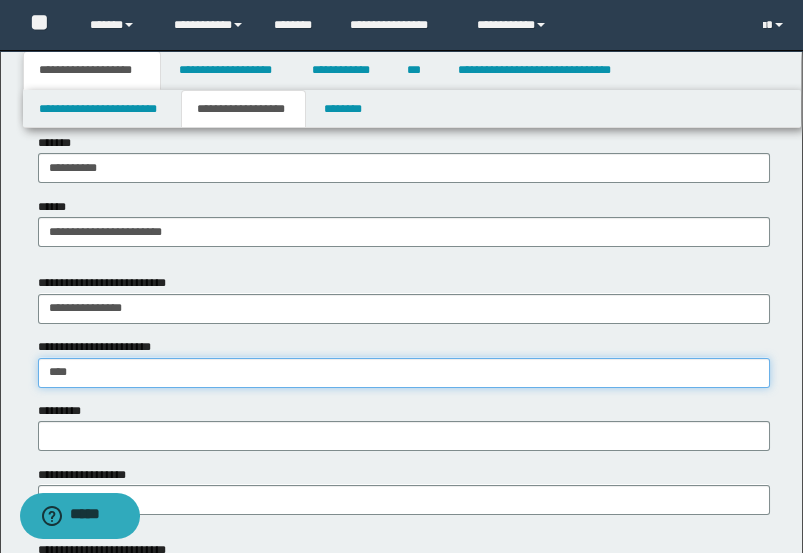 type on "****" 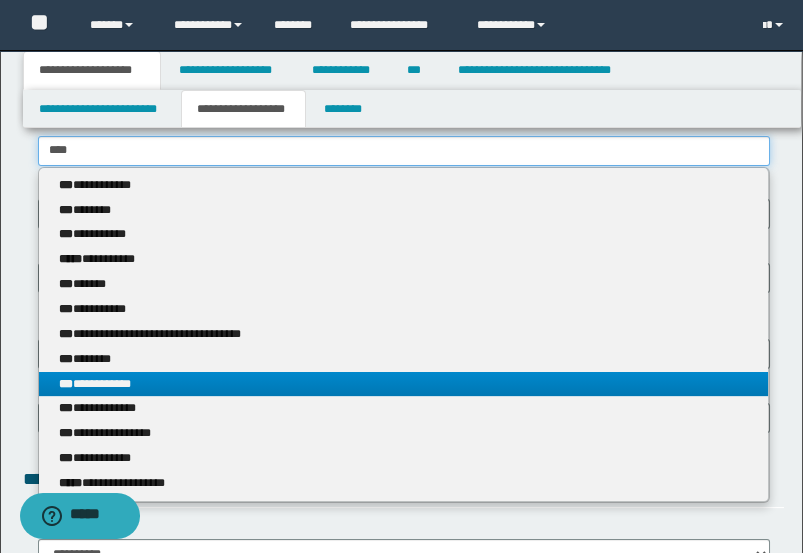 scroll, scrollTop: 1333, scrollLeft: 0, axis: vertical 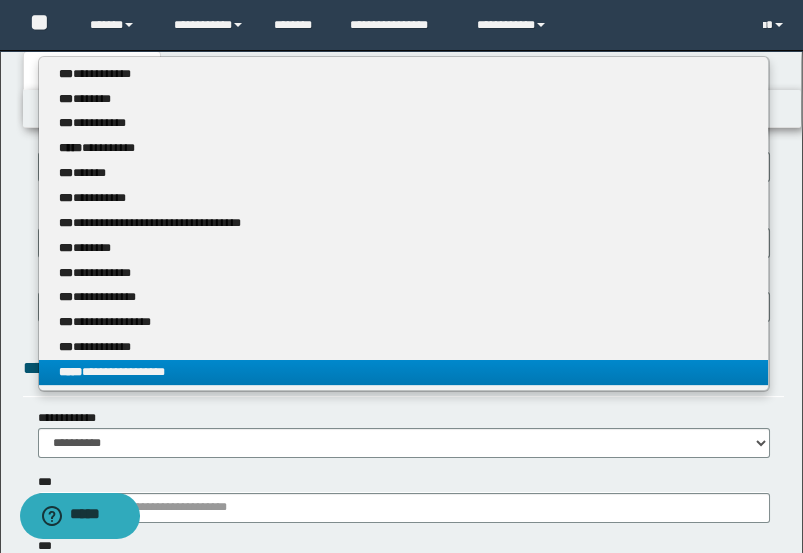 type on "****" 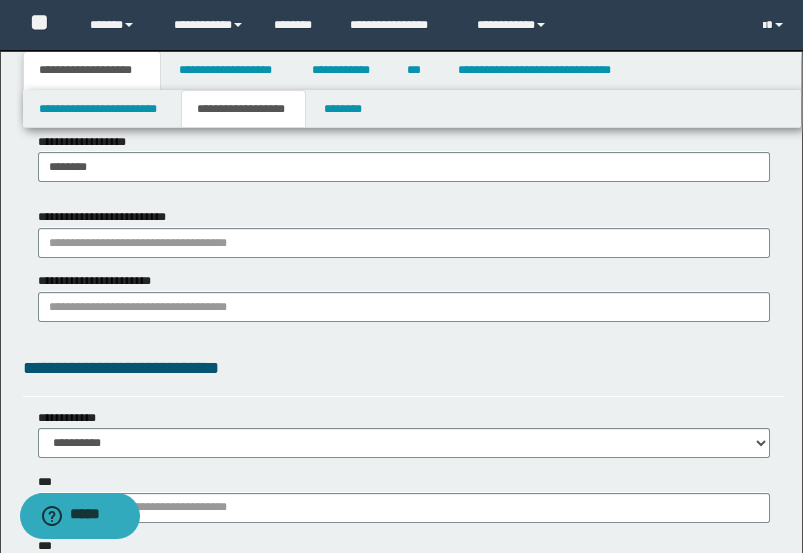 click on "**********" at bounding box center [404, 232] 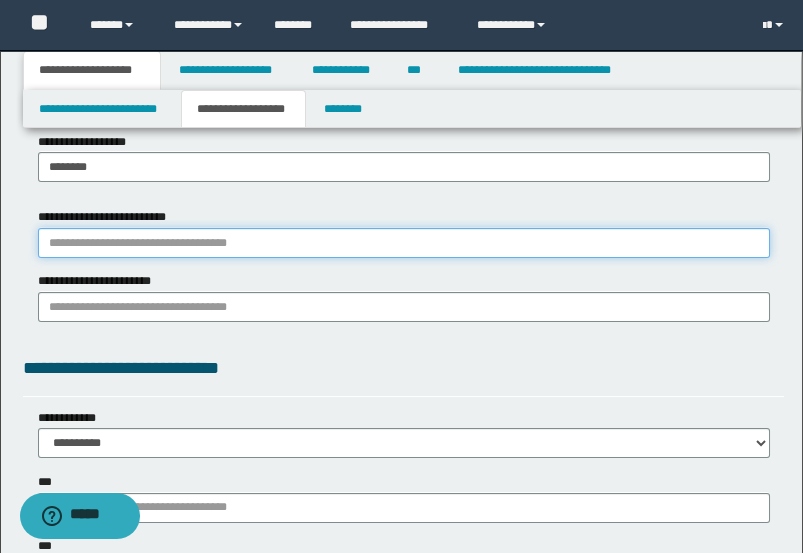 click on "**********" at bounding box center [404, 243] 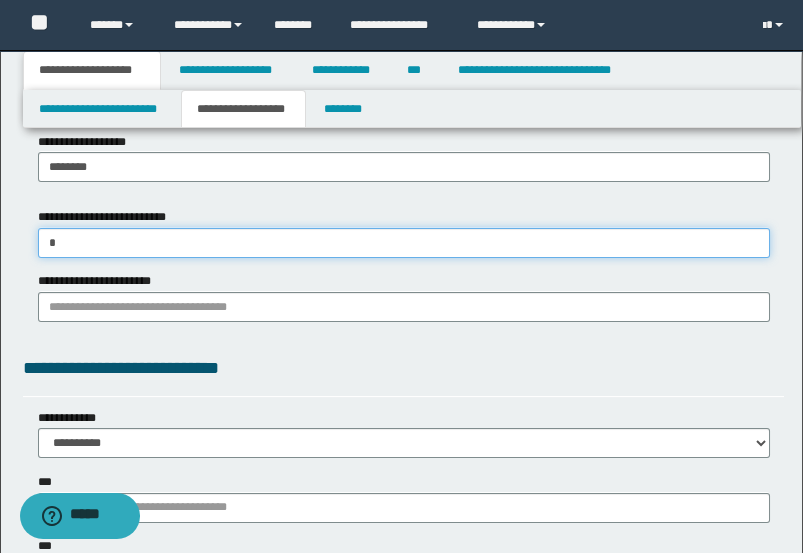type on "**" 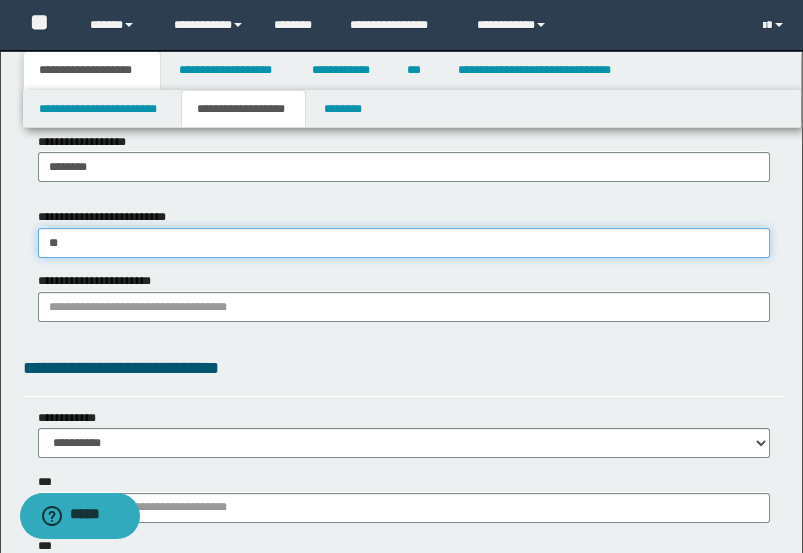type on "**" 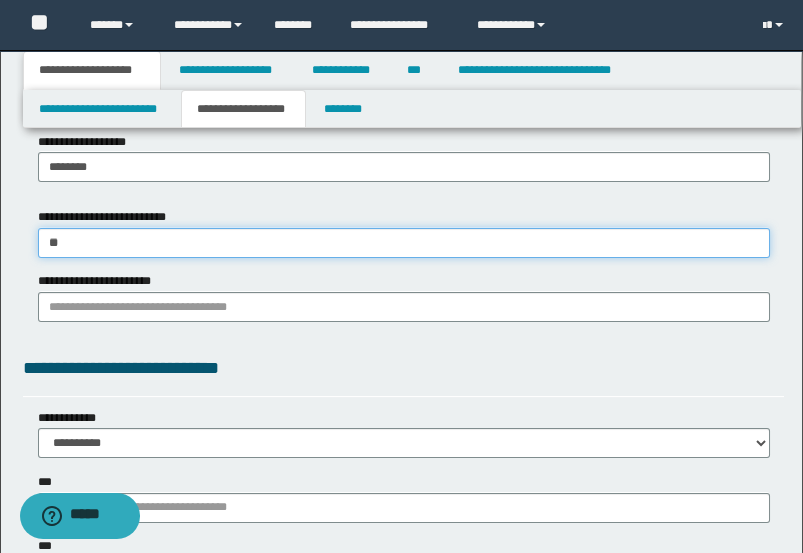 type 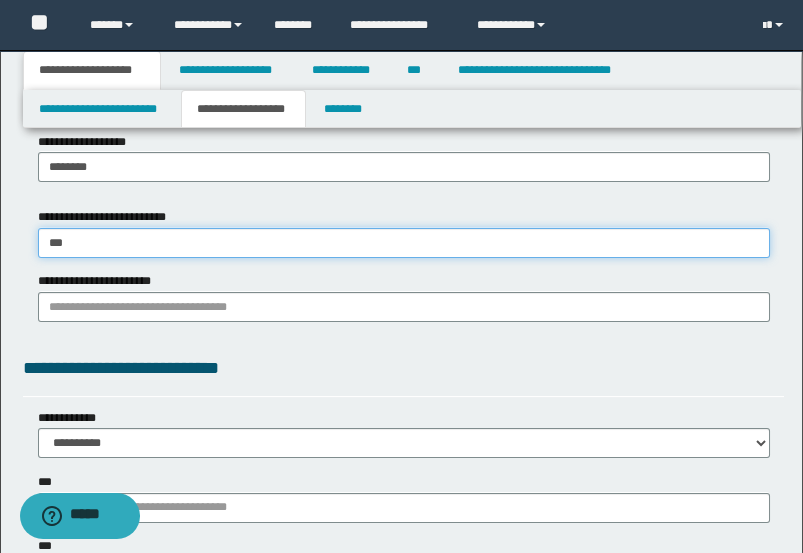 type on "****" 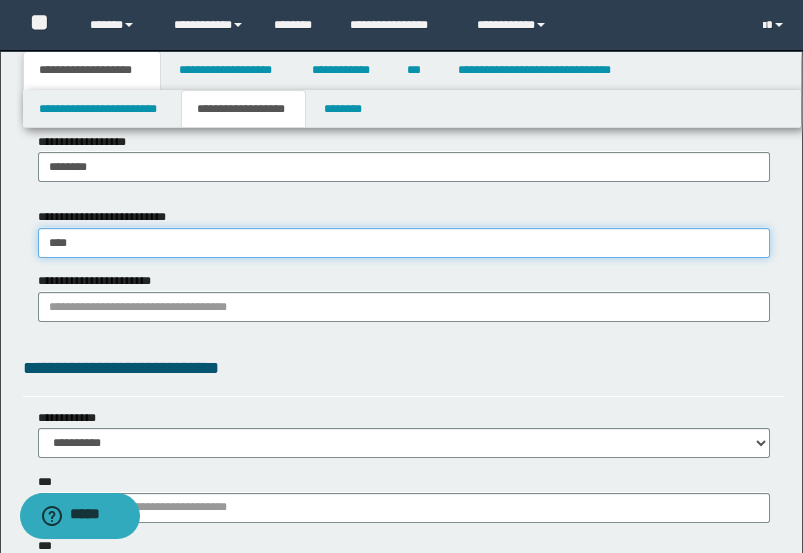 type on "**********" 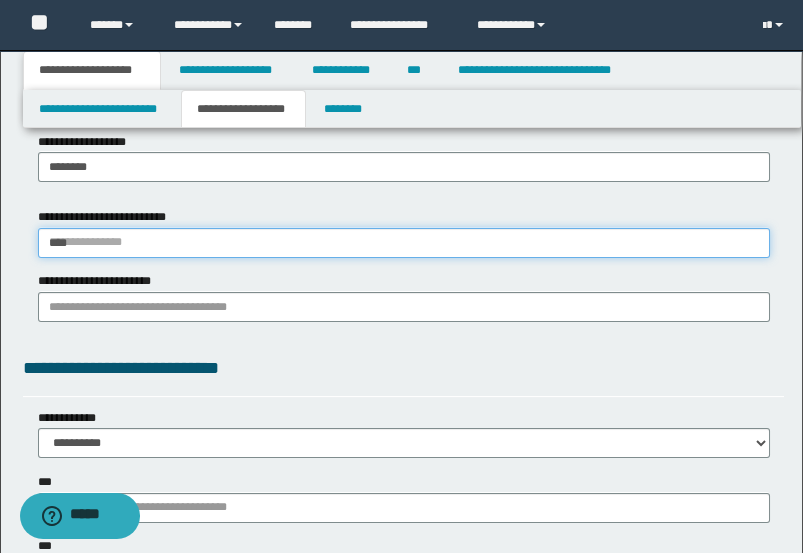 type 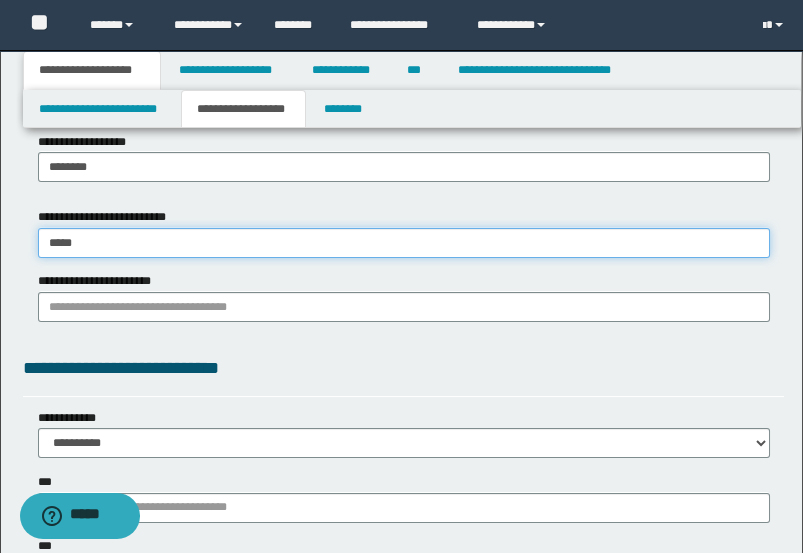 type on "**********" 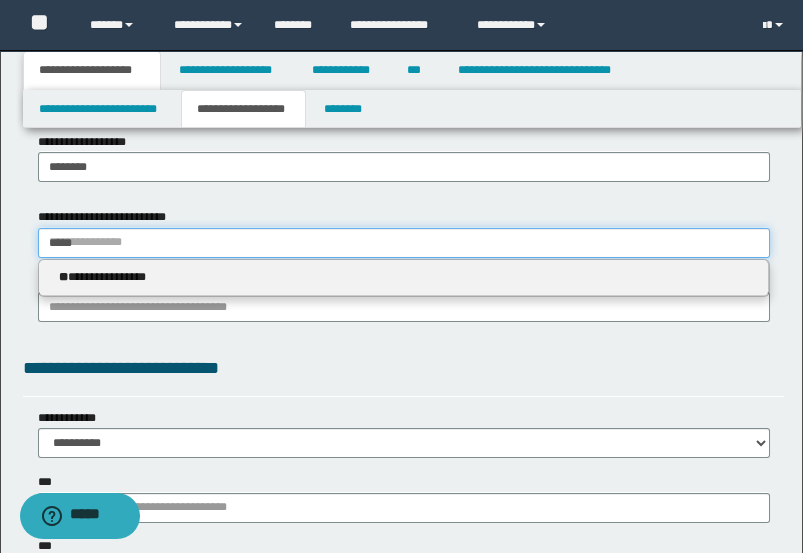 type on "*****" 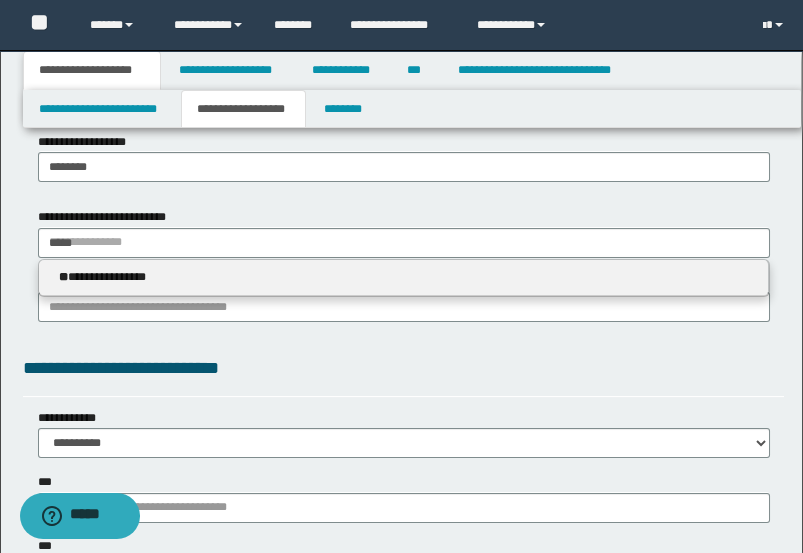type 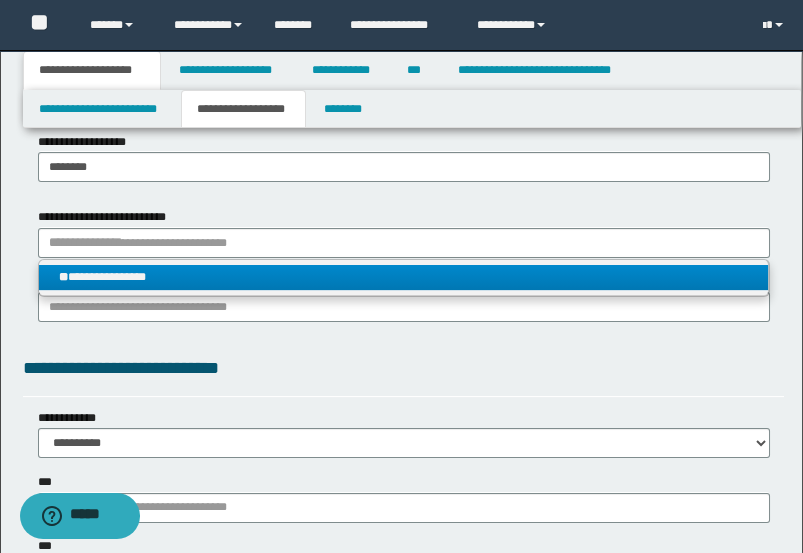 click on "**********" at bounding box center [404, 277] 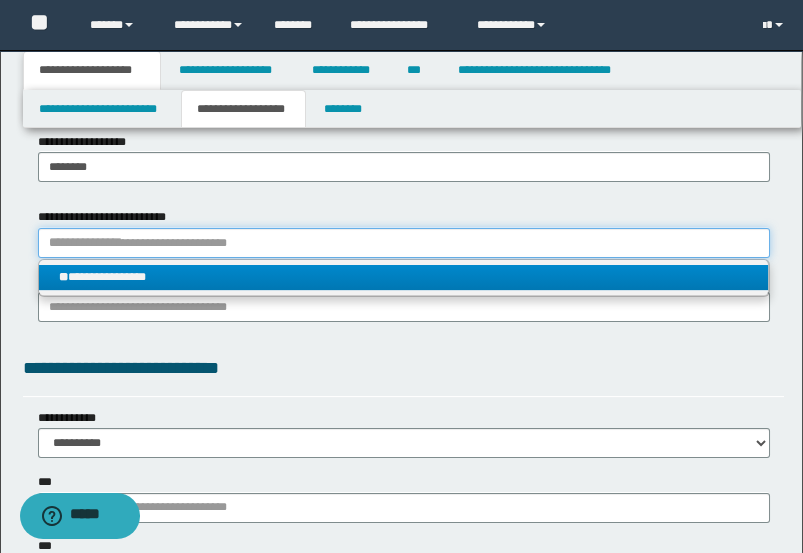 type 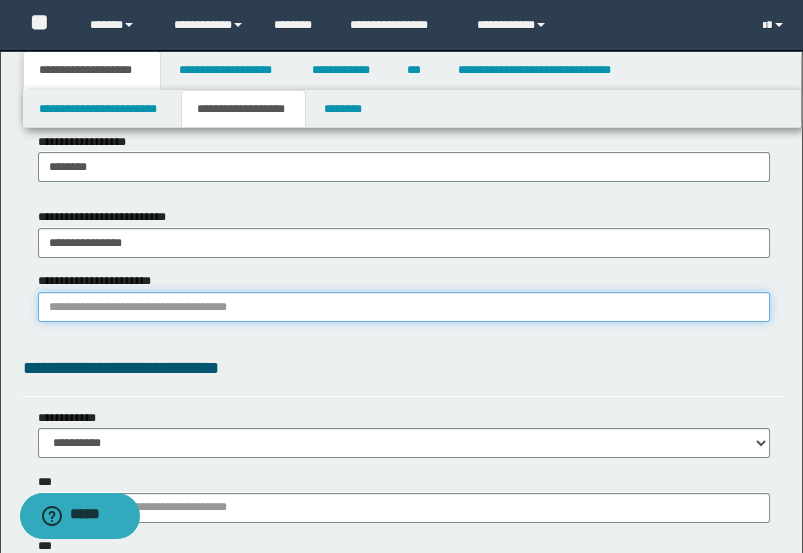 click on "**********" at bounding box center (404, 307) 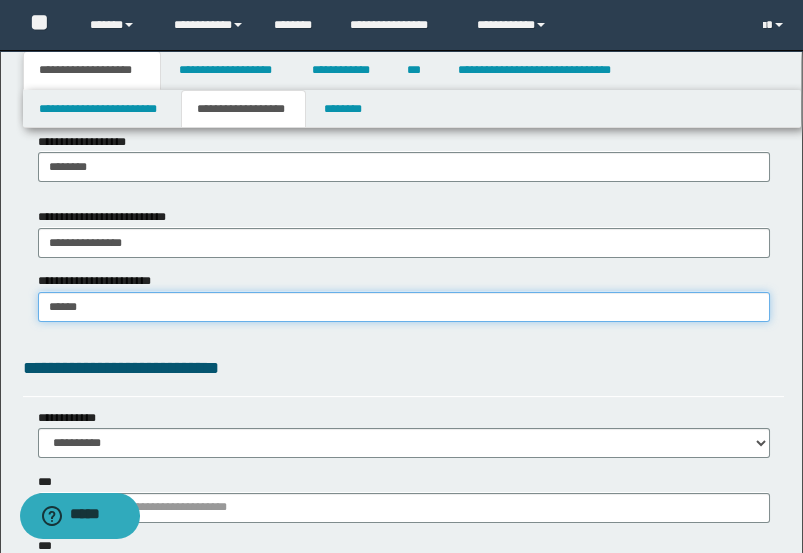 type on "*******" 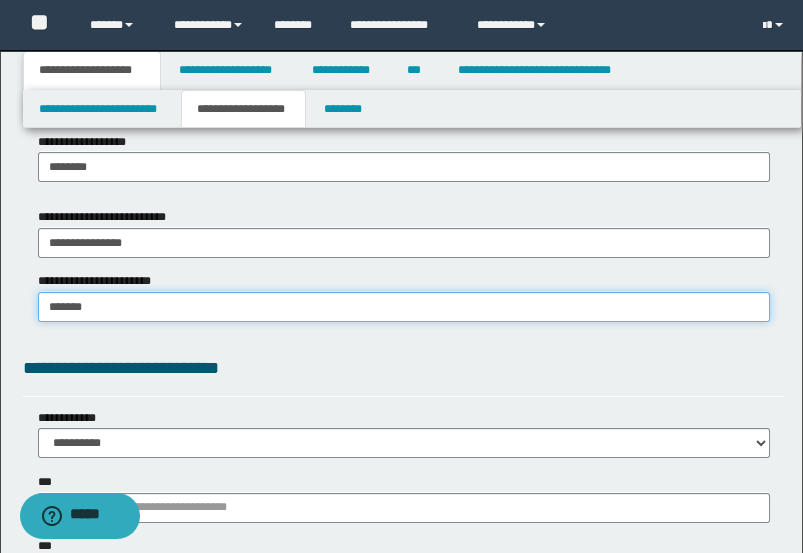 type on "*******" 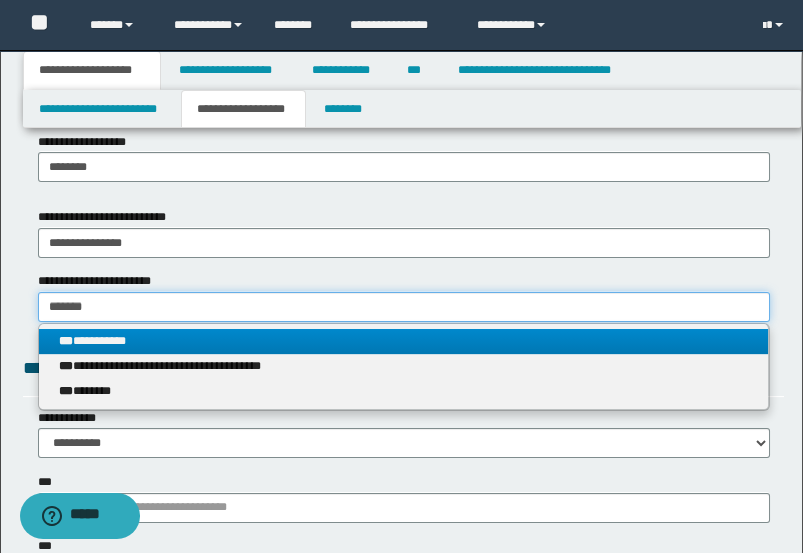 click on "*******" at bounding box center [404, 307] 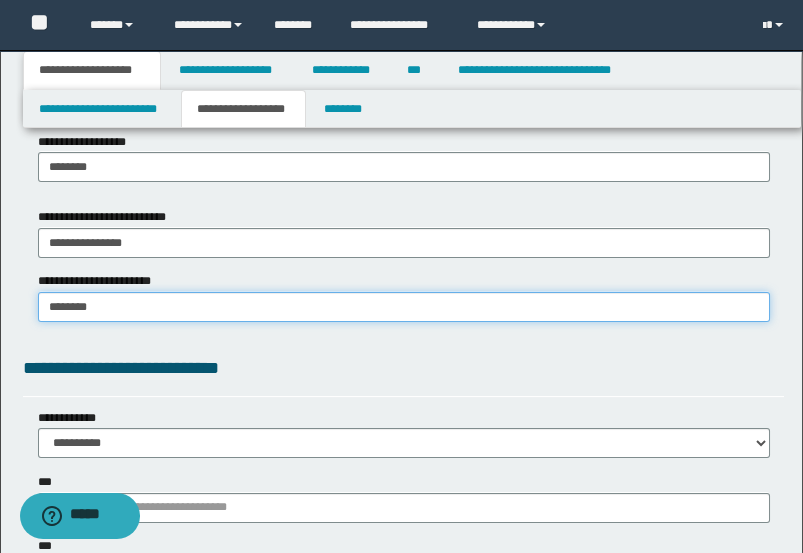 type on "*******" 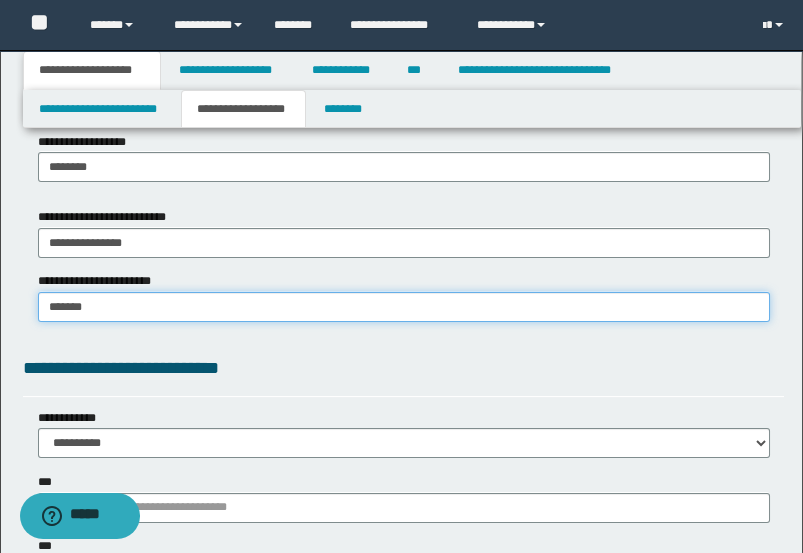 type on "*******" 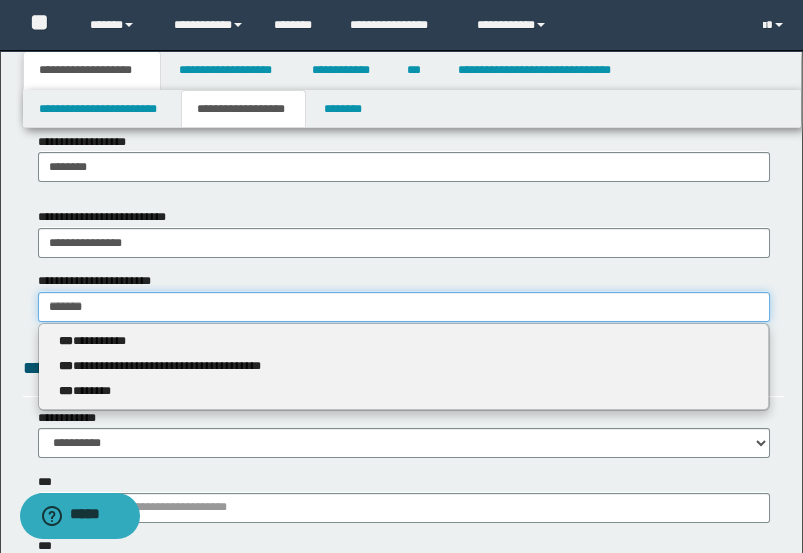 type 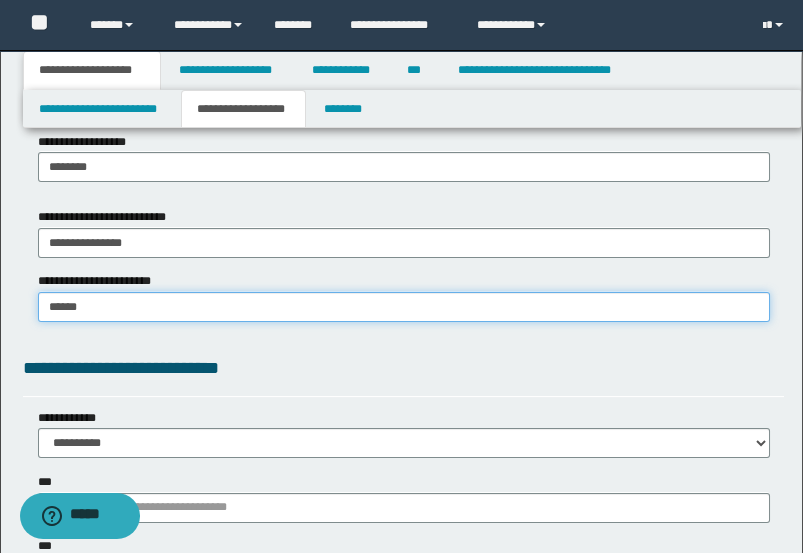 type on "******" 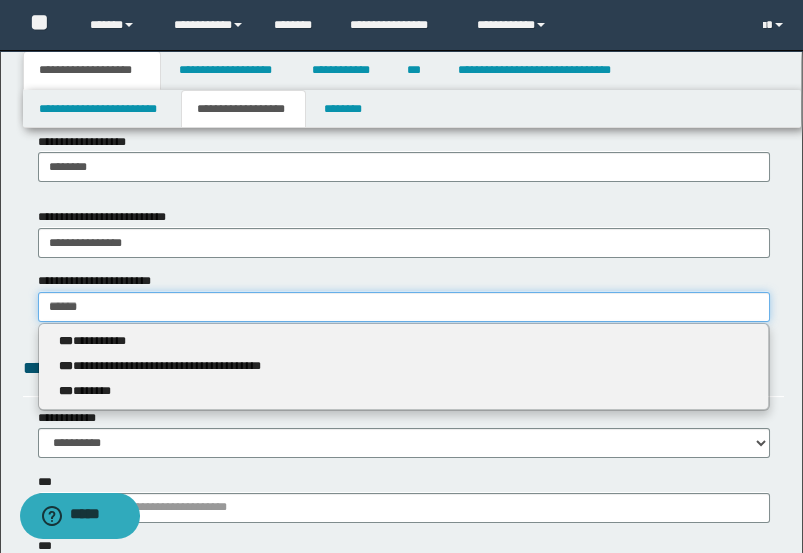 type 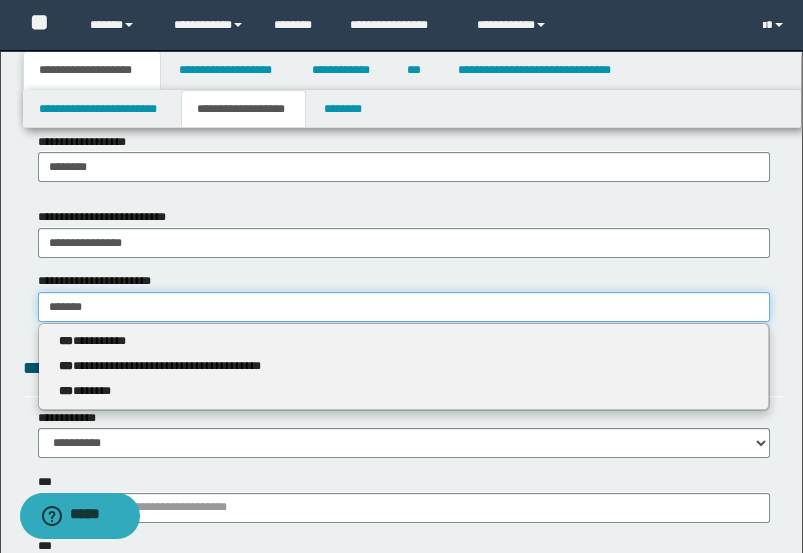 type on "*******" 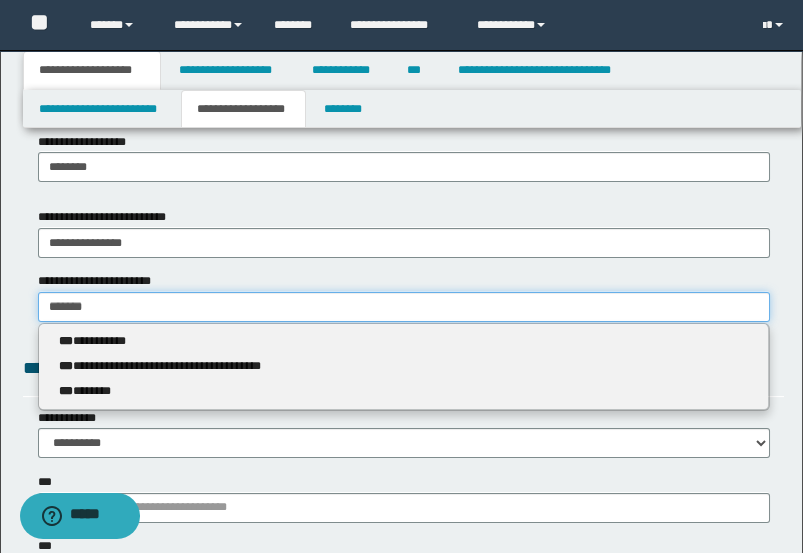 type 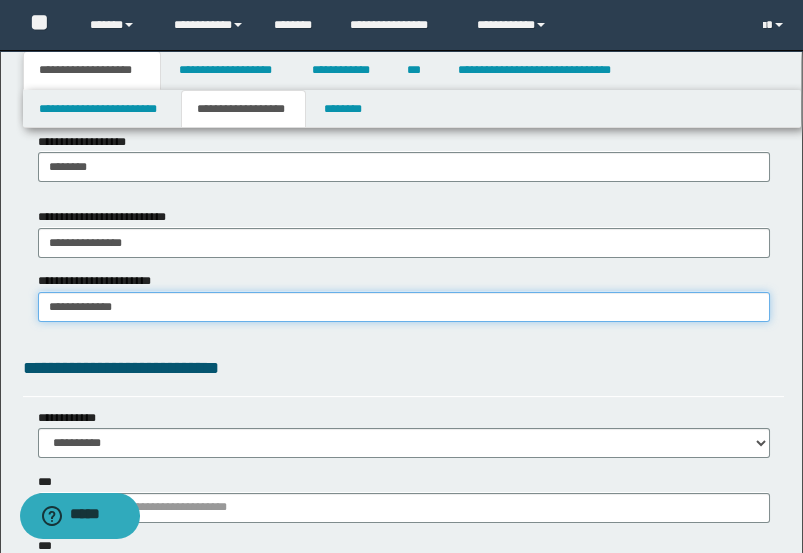 click on "**********" at bounding box center [404, 307] 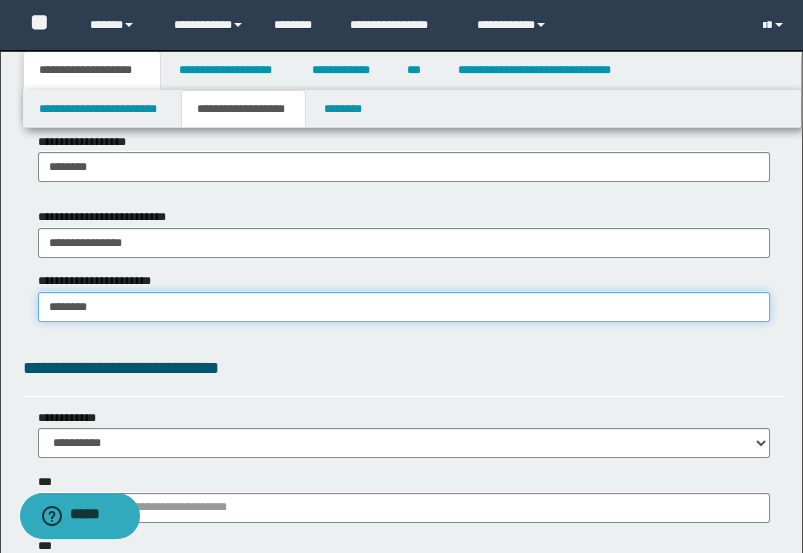 click on "*******" at bounding box center (404, 307) 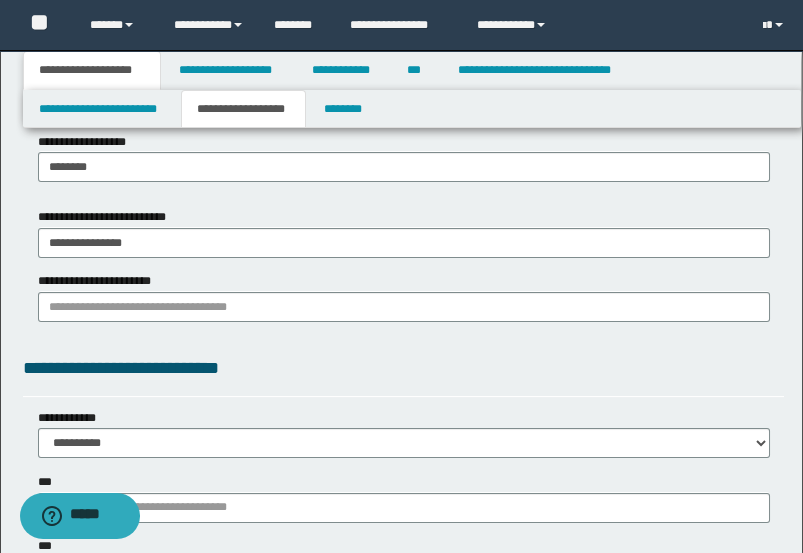 click on "**********" at bounding box center [404, -124] 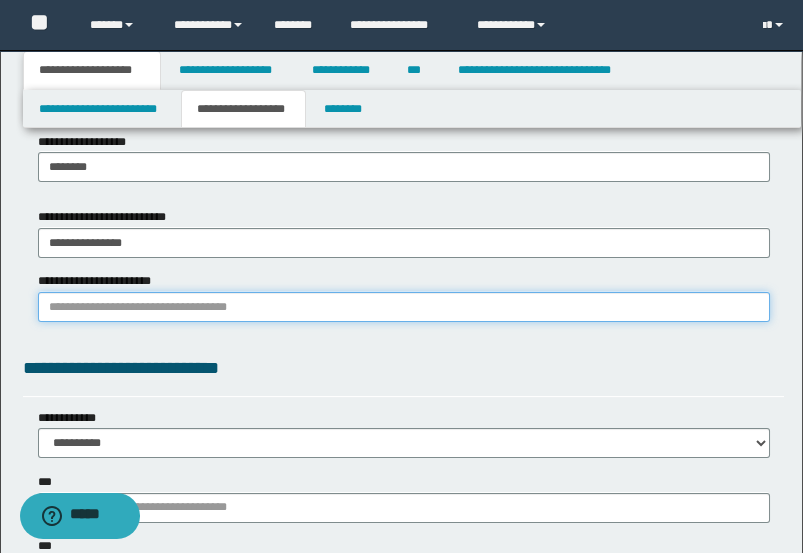click on "**********" at bounding box center (404, 307) 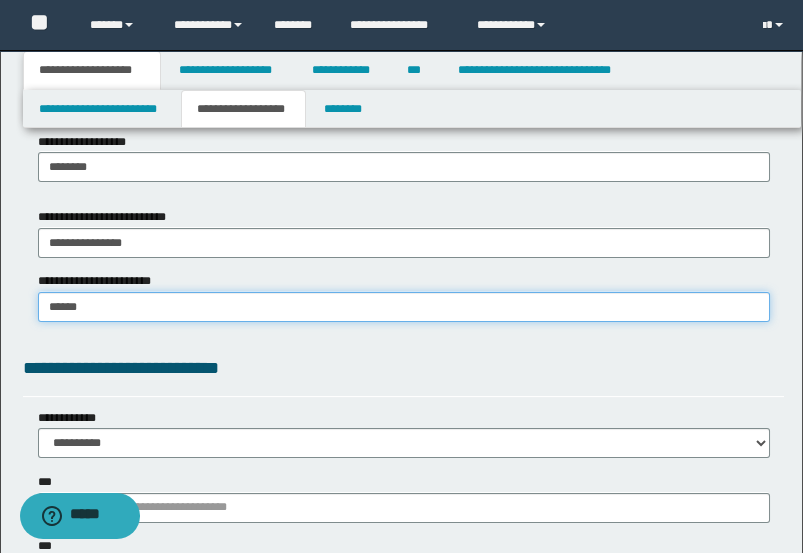 type on "*******" 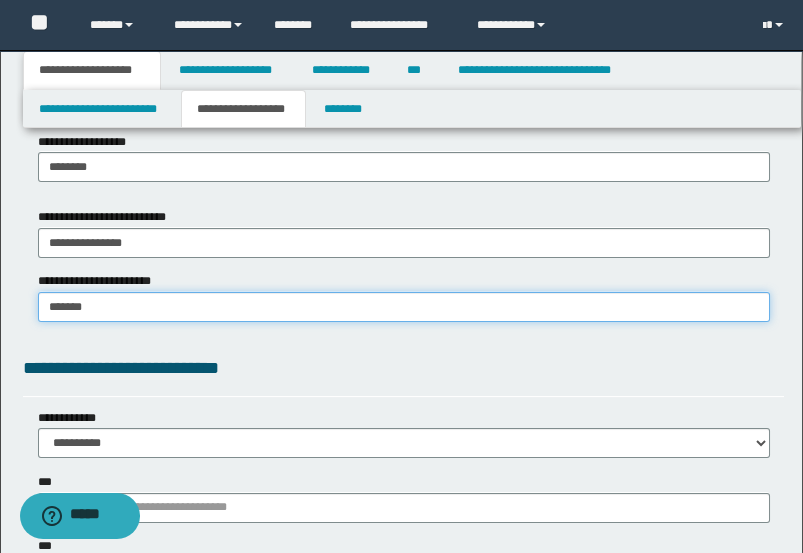 type on "*******" 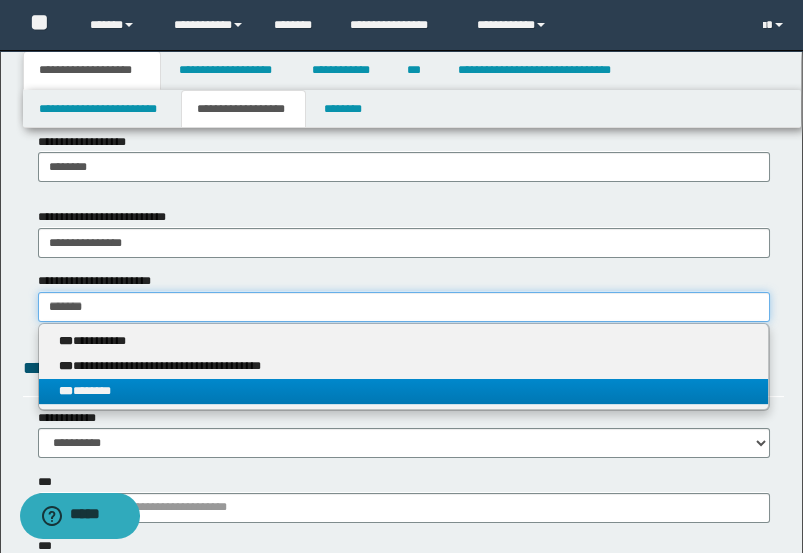 type on "*******" 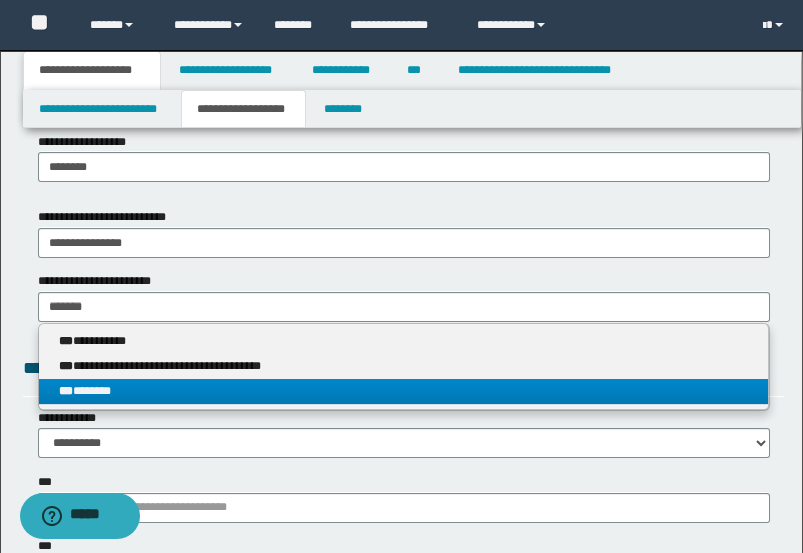type 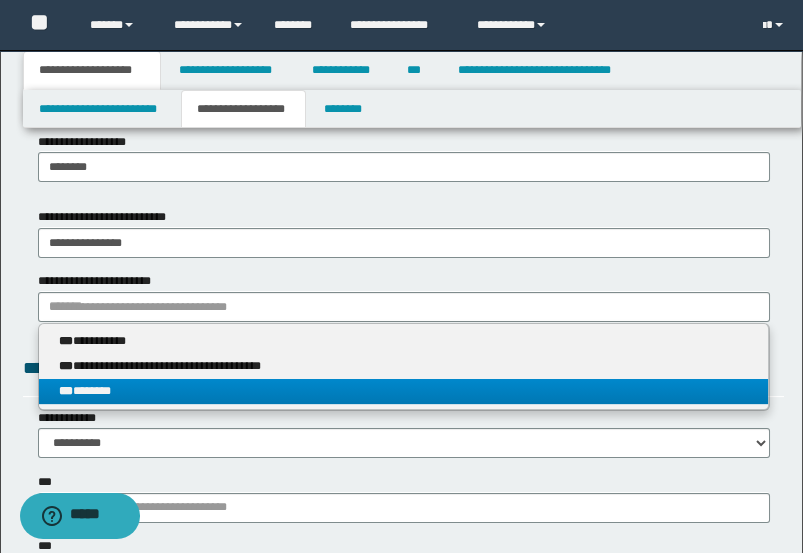 click on "*** *******" at bounding box center [404, 391] 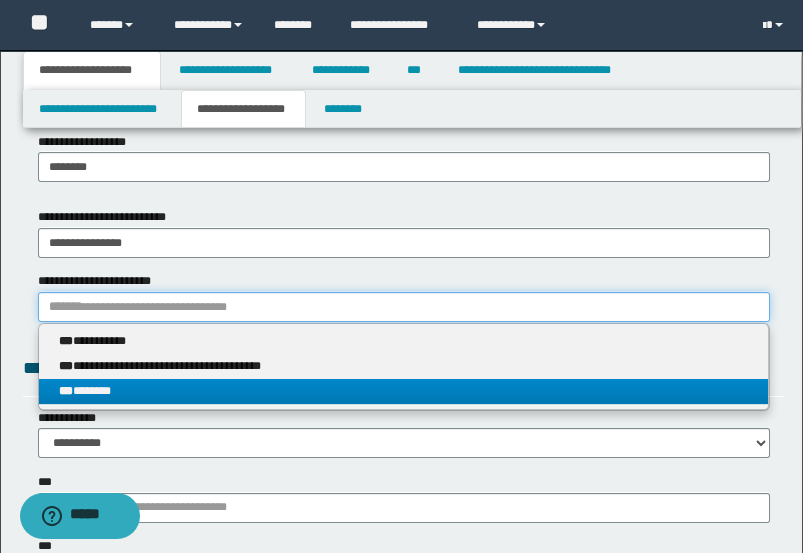 type 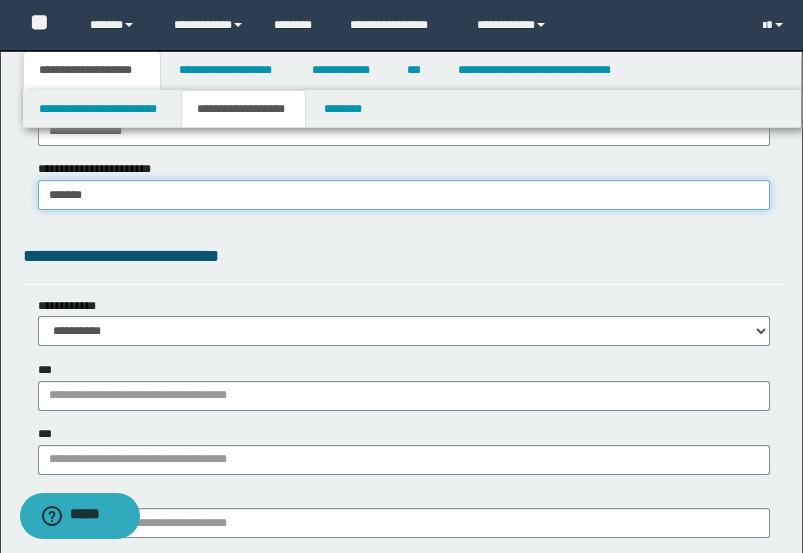 scroll, scrollTop: 1444, scrollLeft: 0, axis: vertical 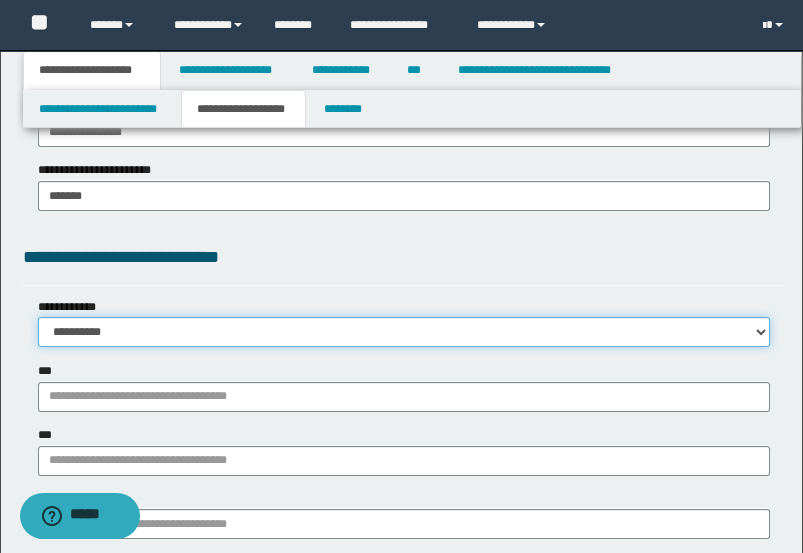 click on "**********" at bounding box center [404, 332] 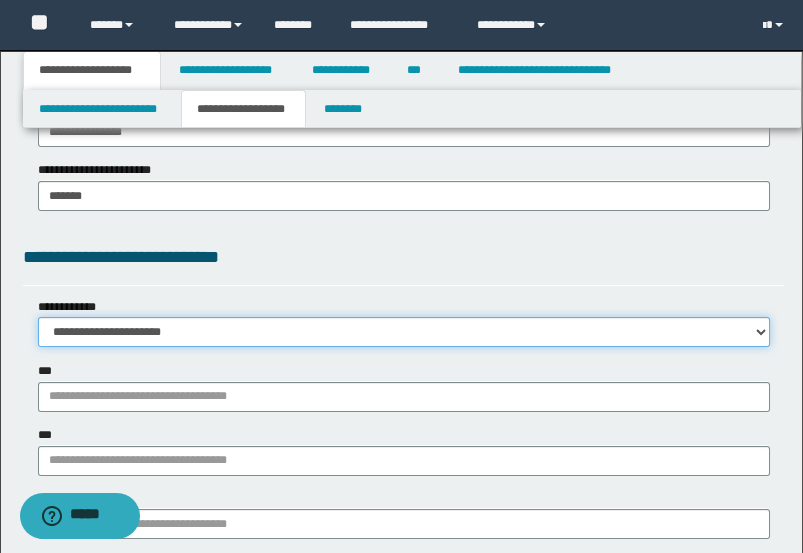 click on "**********" at bounding box center [404, 332] 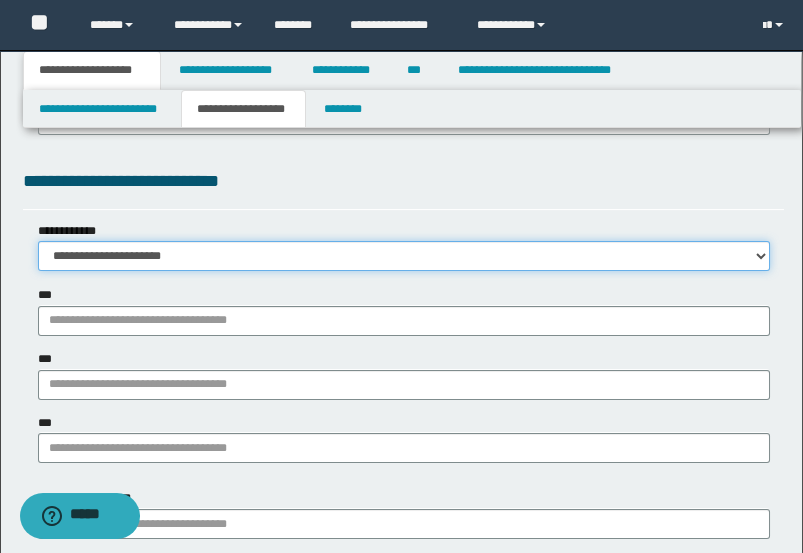 scroll, scrollTop: 1555, scrollLeft: 0, axis: vertical 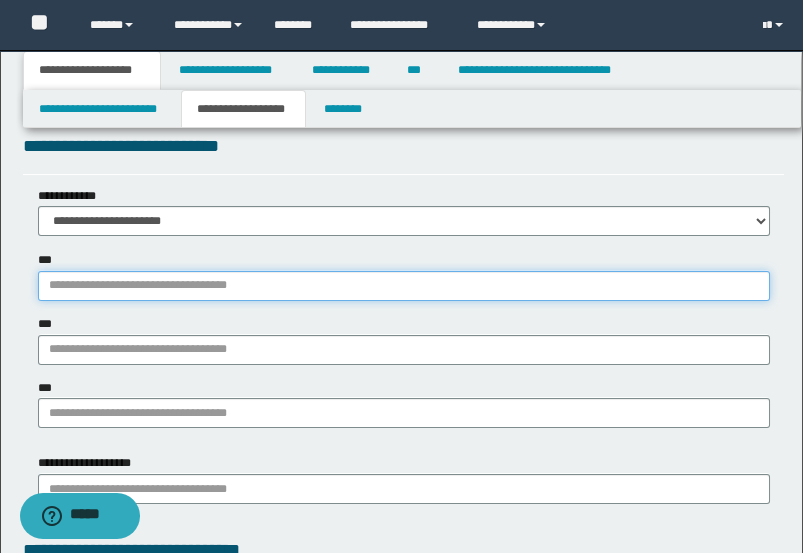 click on "***" at bounding box center [404, 286] 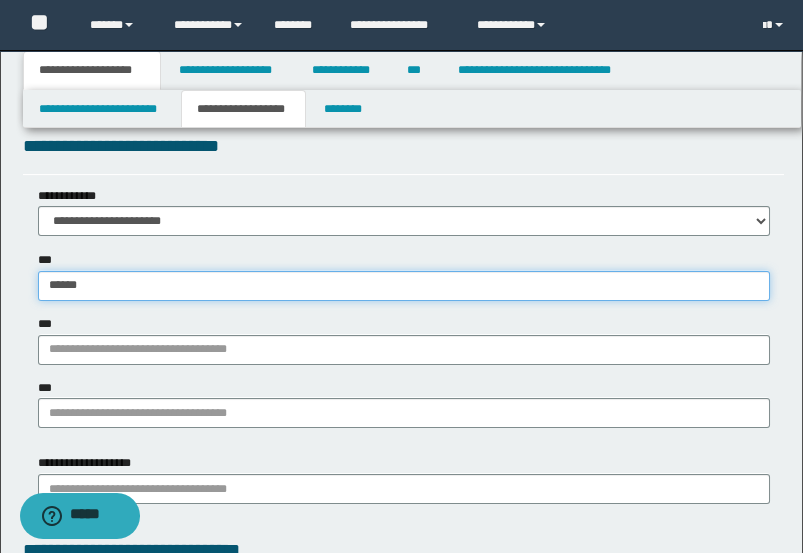 type on "*******" 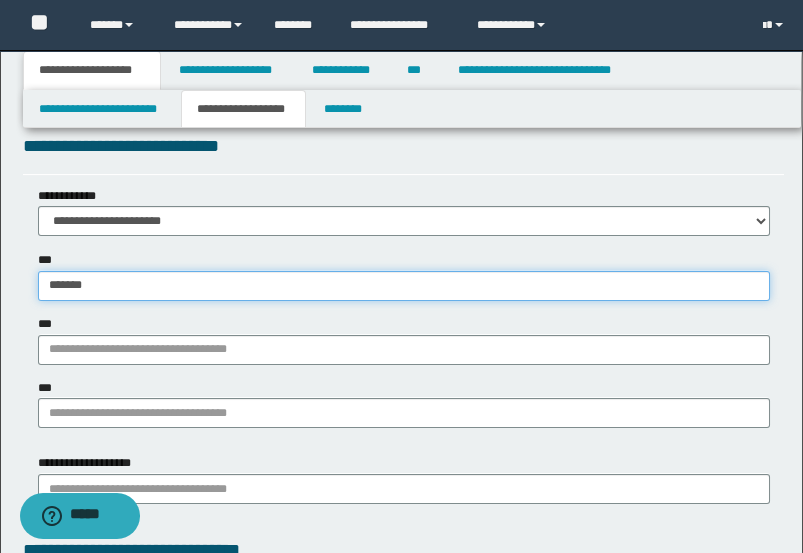 type on "*******" 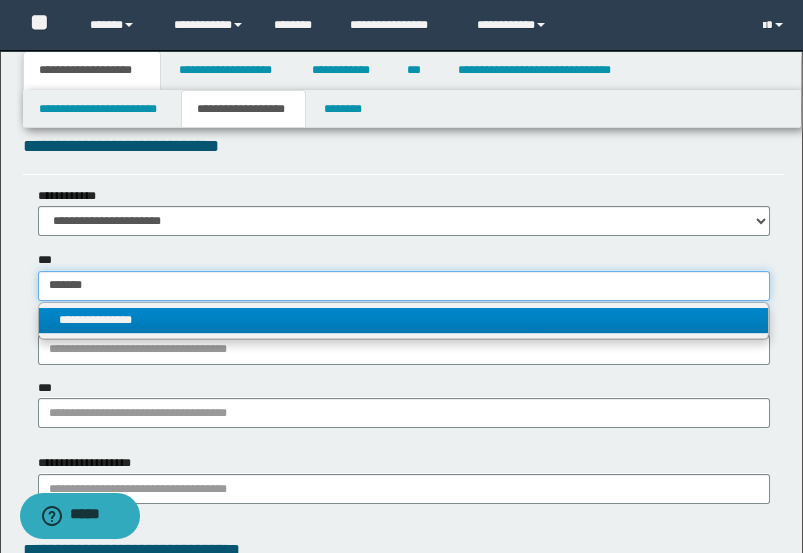 type on "*******" 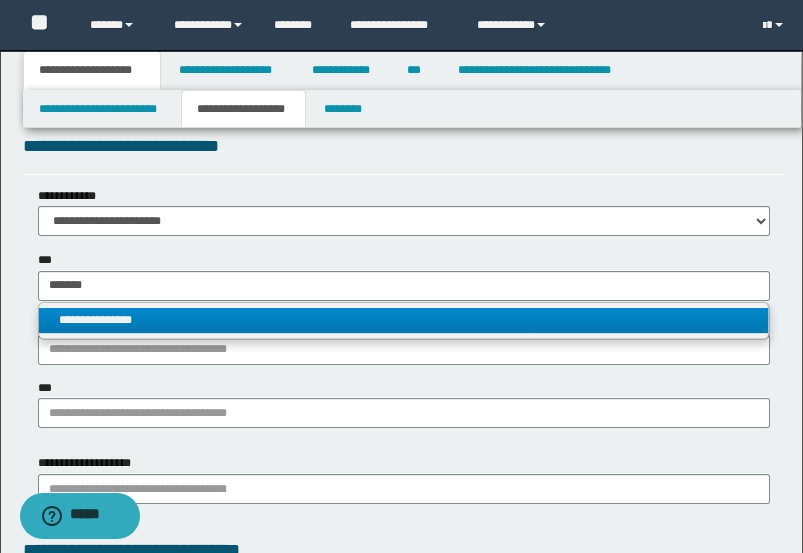 type 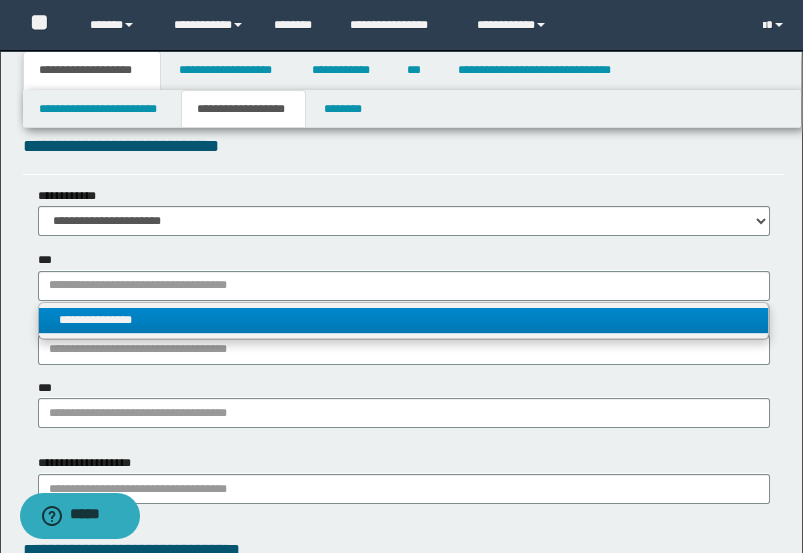 click on "**********" at bounding box center (404, 320) 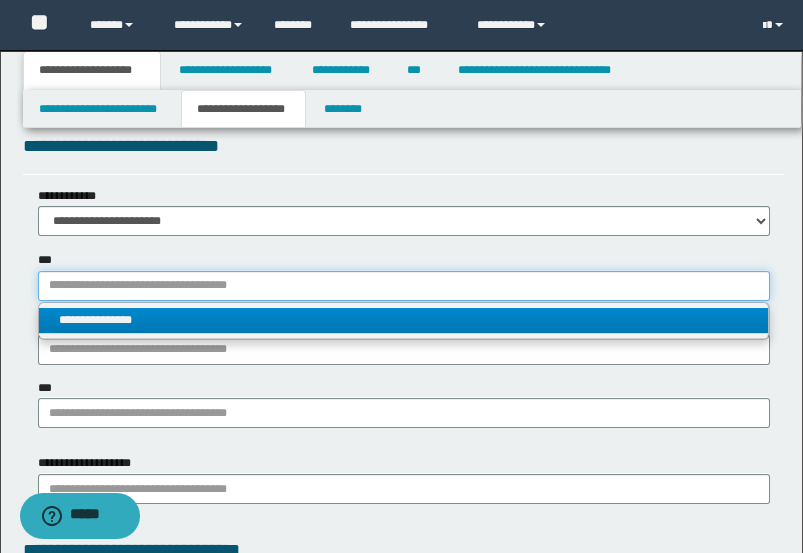 type 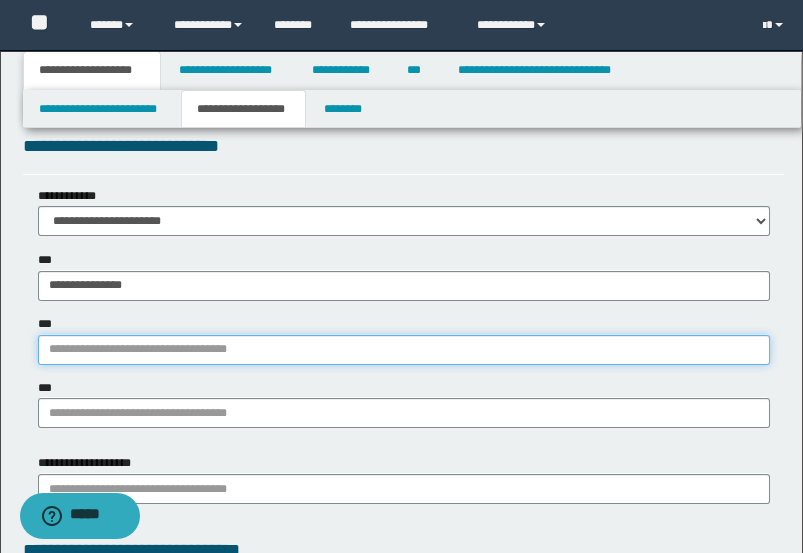 click on "***" at bounding box center [404, 350] 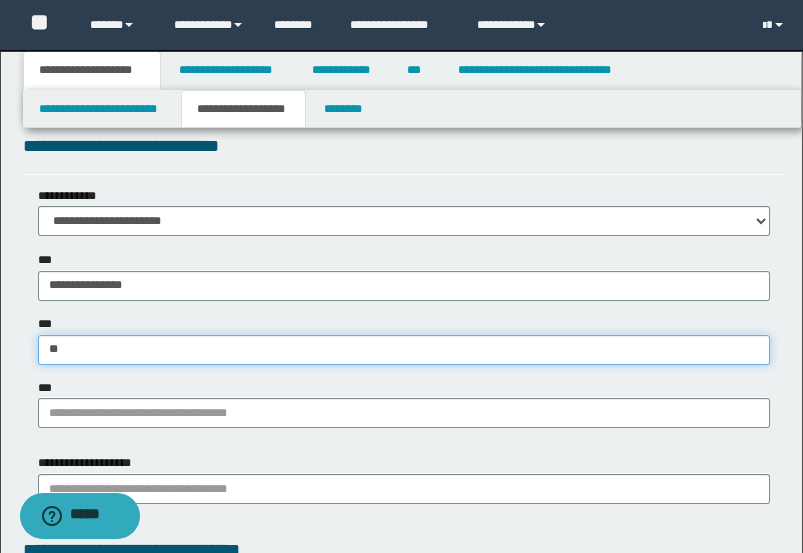 type on "***" 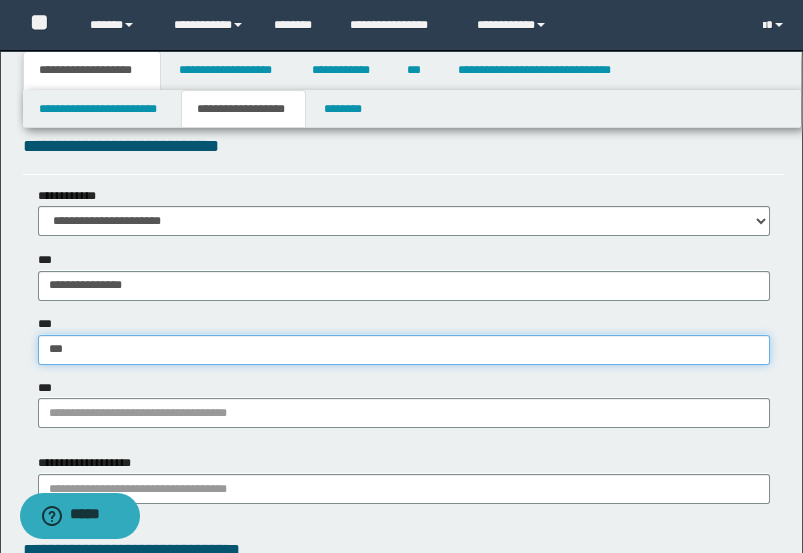type on "***" 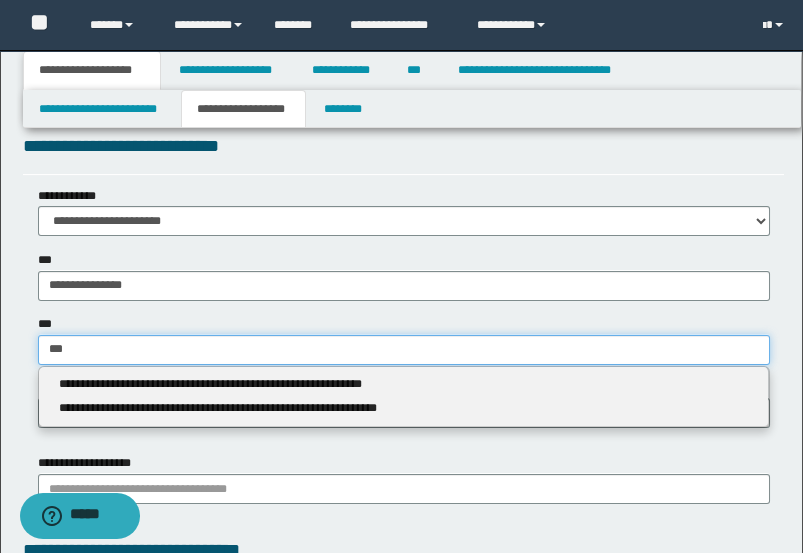 type 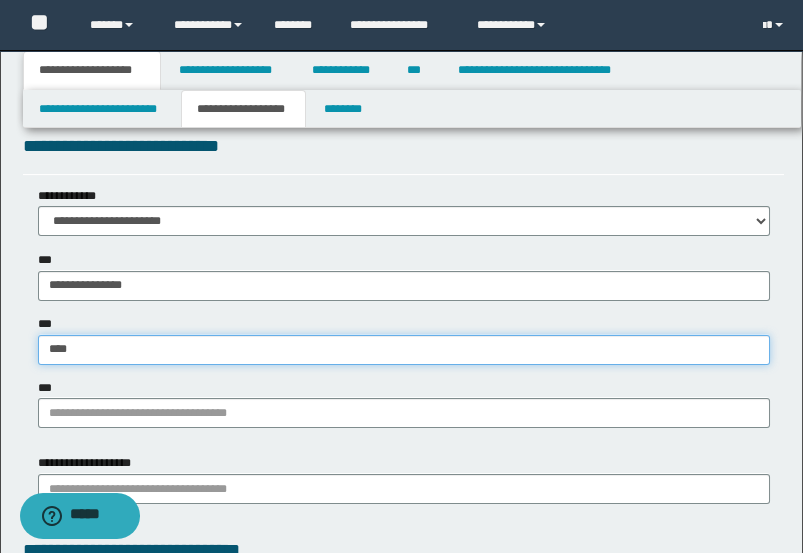 type on "*****" 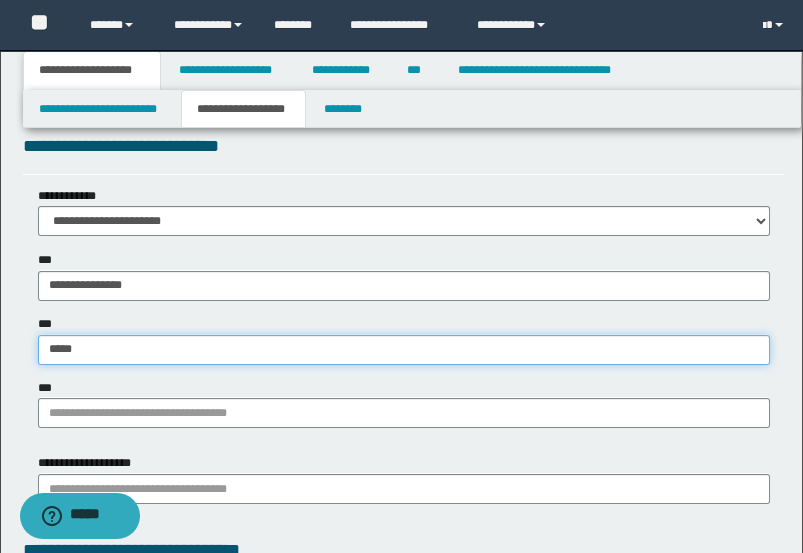 type on "*****" 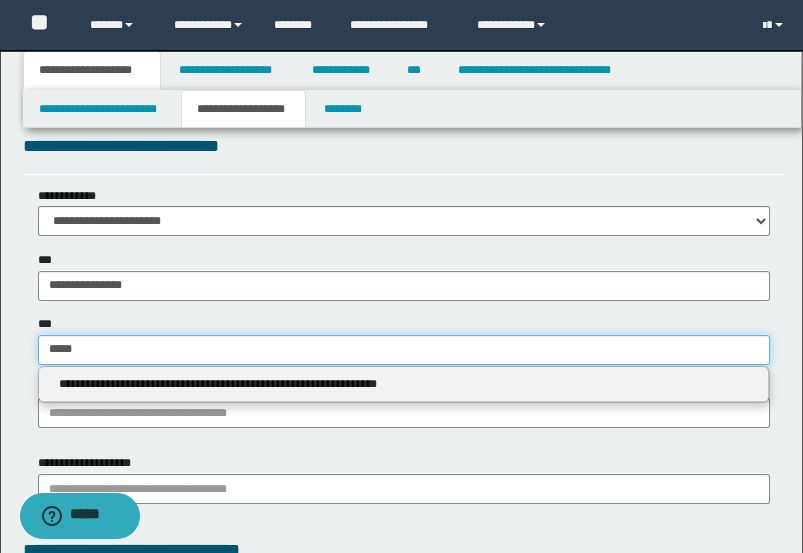 type 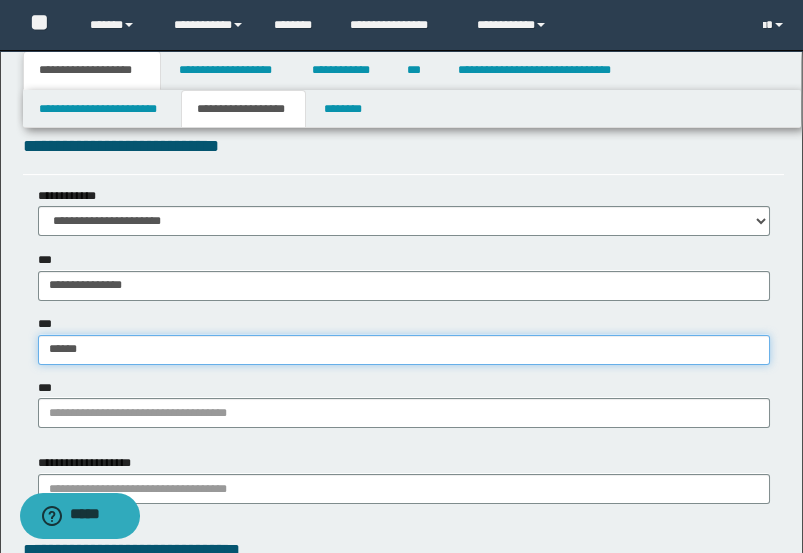 type on "******" 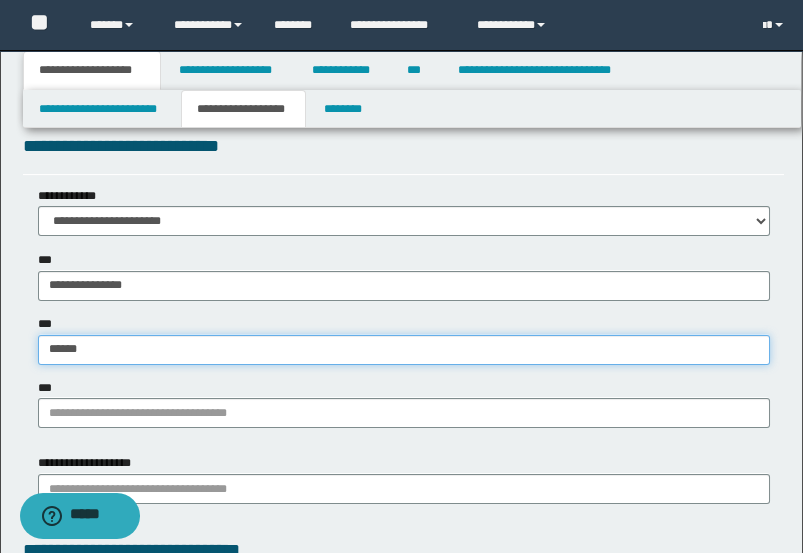 type 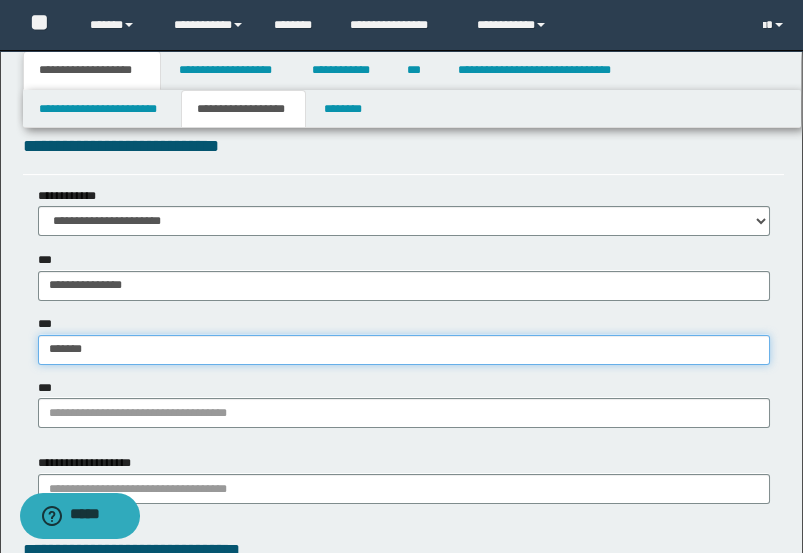 type on "*******" 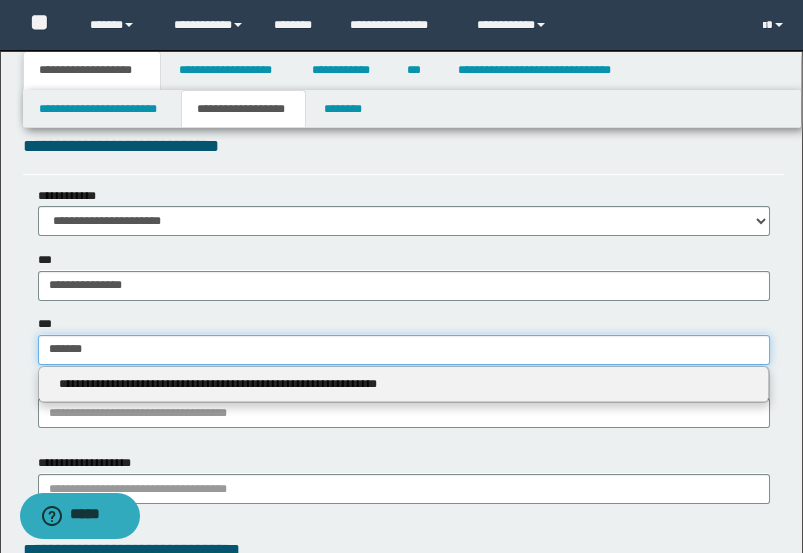 type 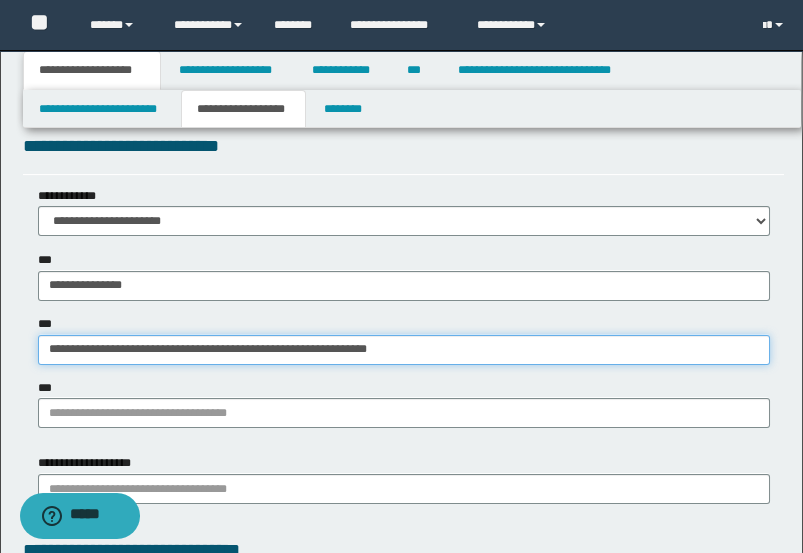 type on "**********" 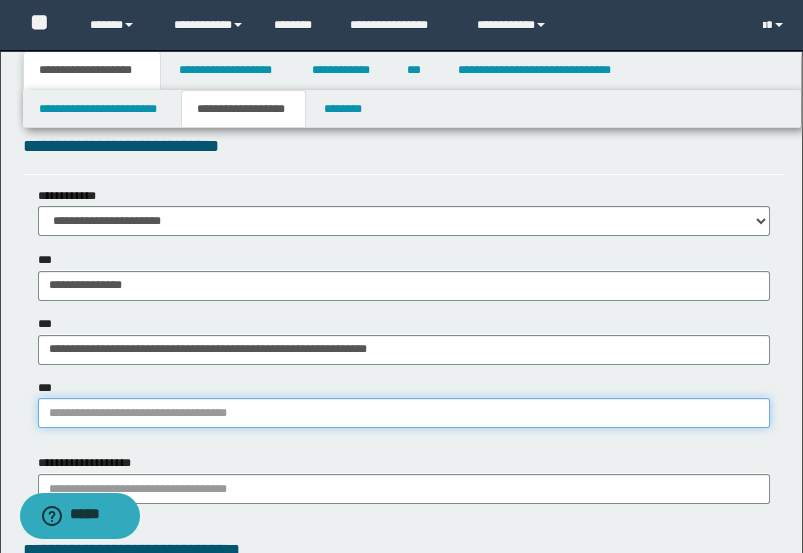 click on "***" at bounding box center (404, 413) 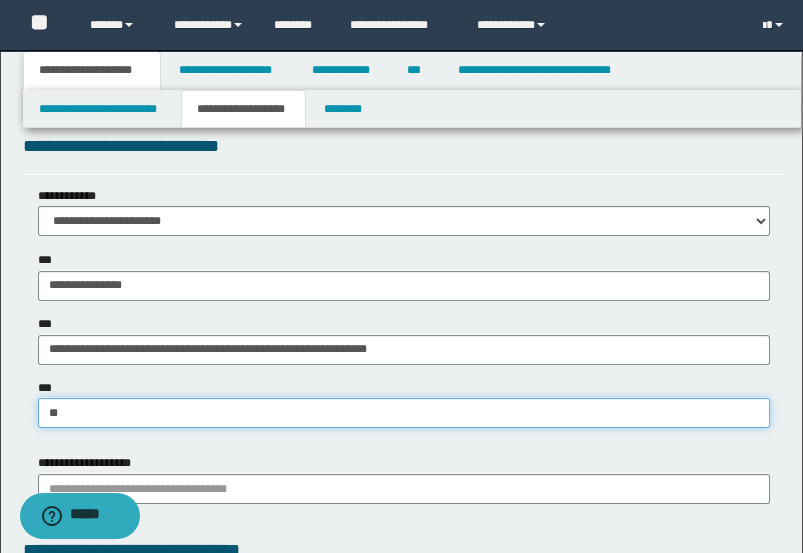 type on "***" 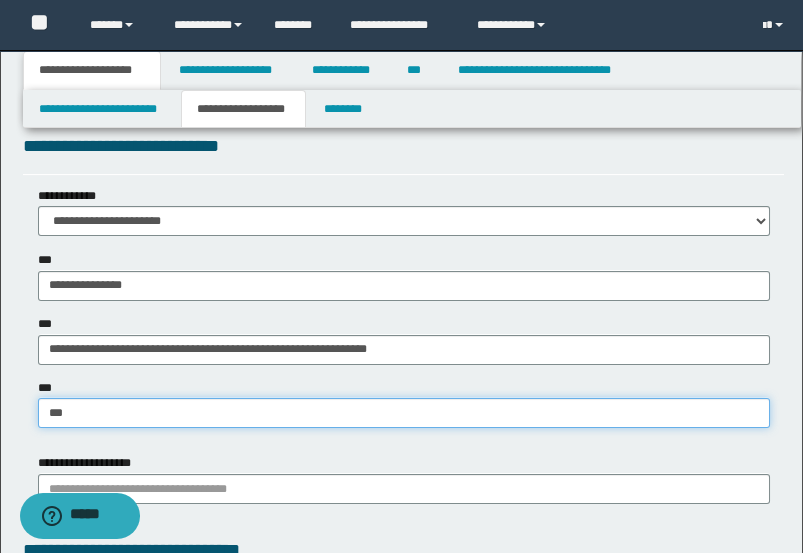 type on "***" 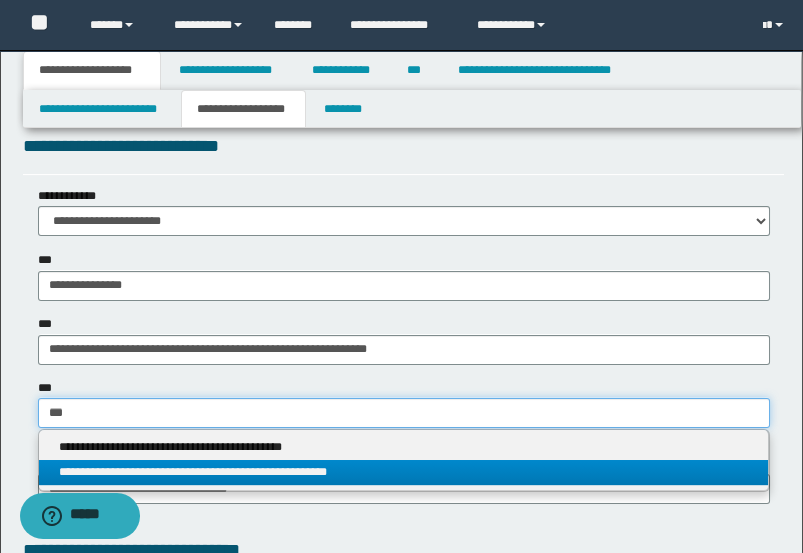 type on "***" 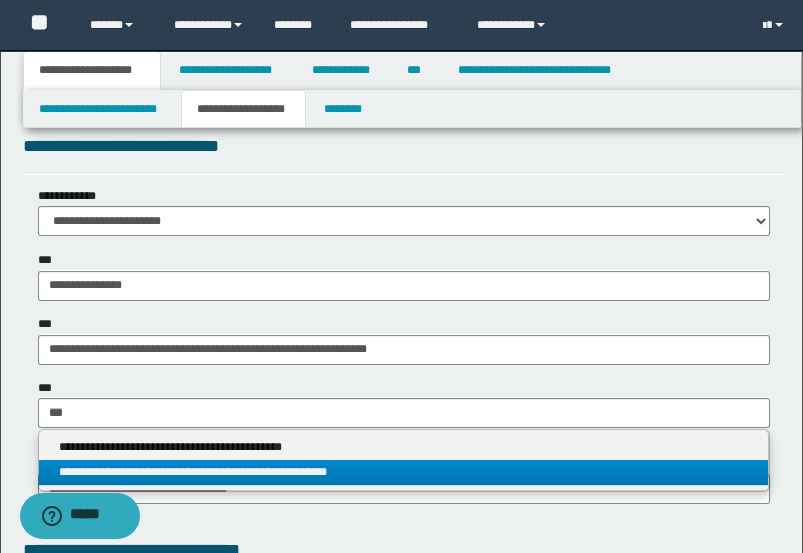 type 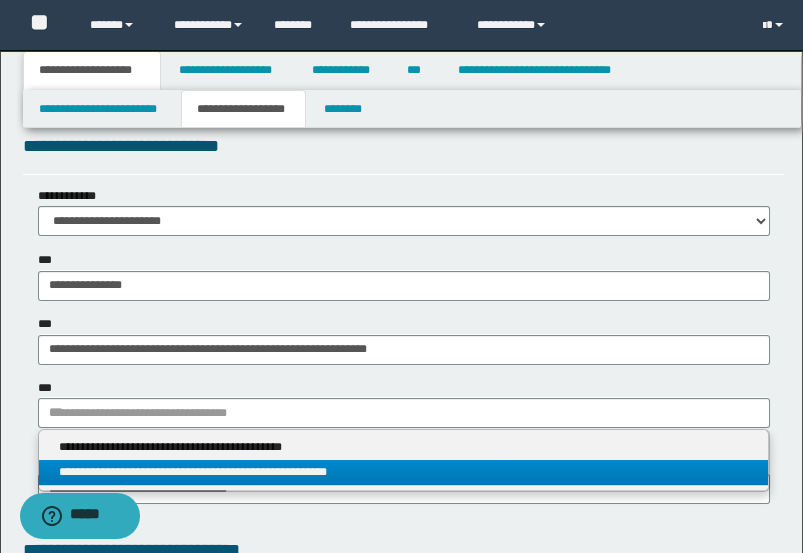 click on "**********" at bounding box center [404, 472] 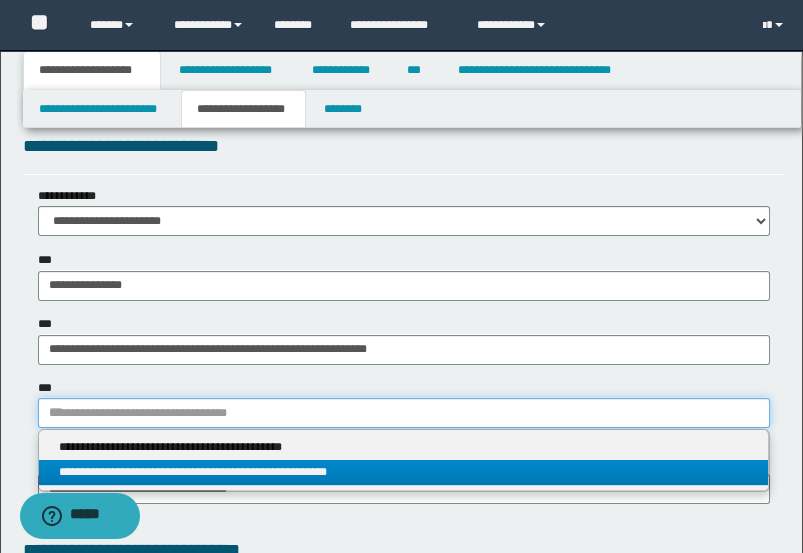 type 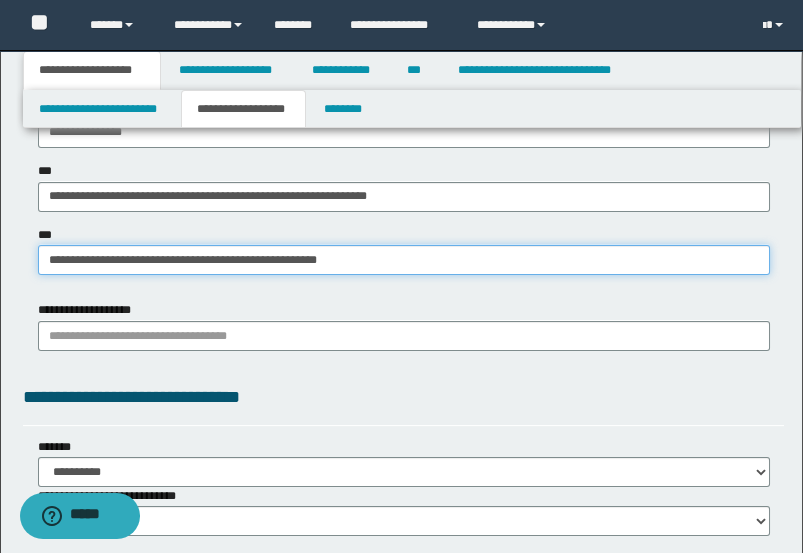 scroll, scrollTop: 1666, scrollLeft: 0, axis: vertical 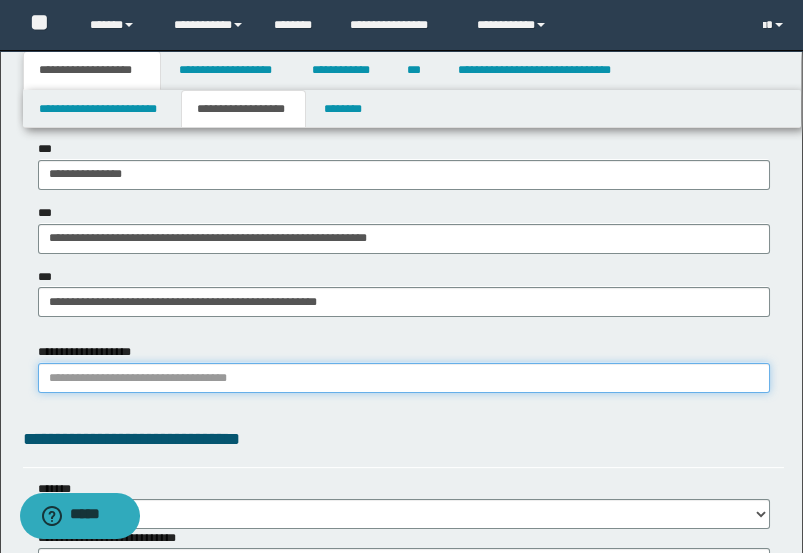 click on "**********" at bounding box center [404, 378] 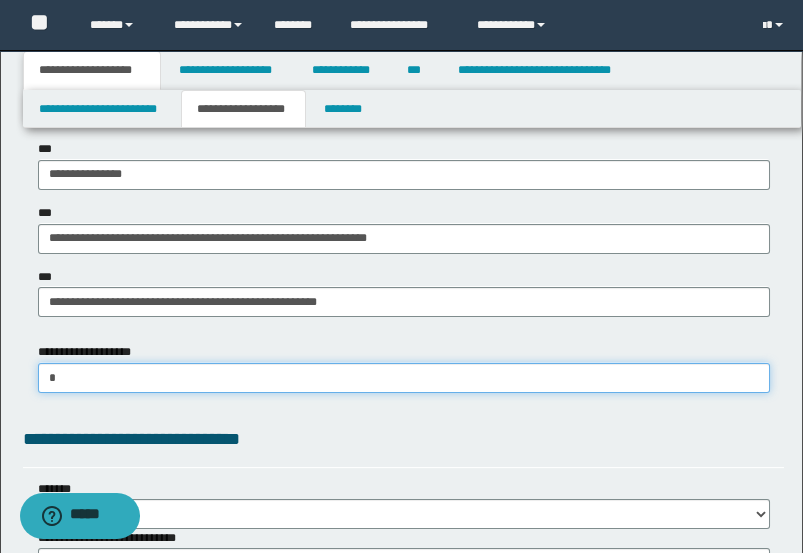 type 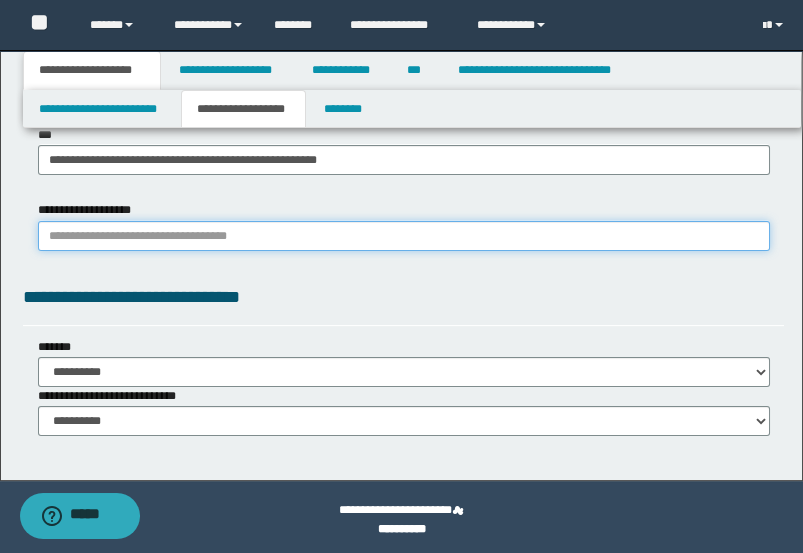 scroll, scrollTop: 1813, scrollLeft: 0, axis: vertical 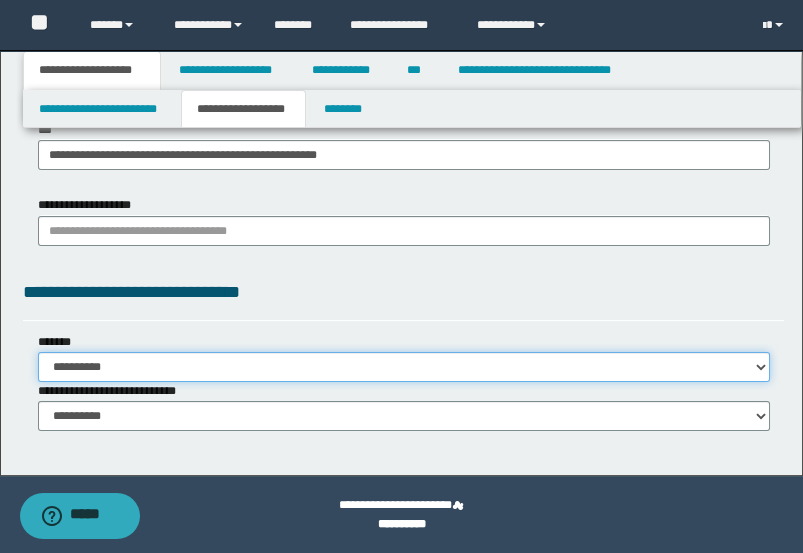 click on "**********" at bounding box center [404, 367] 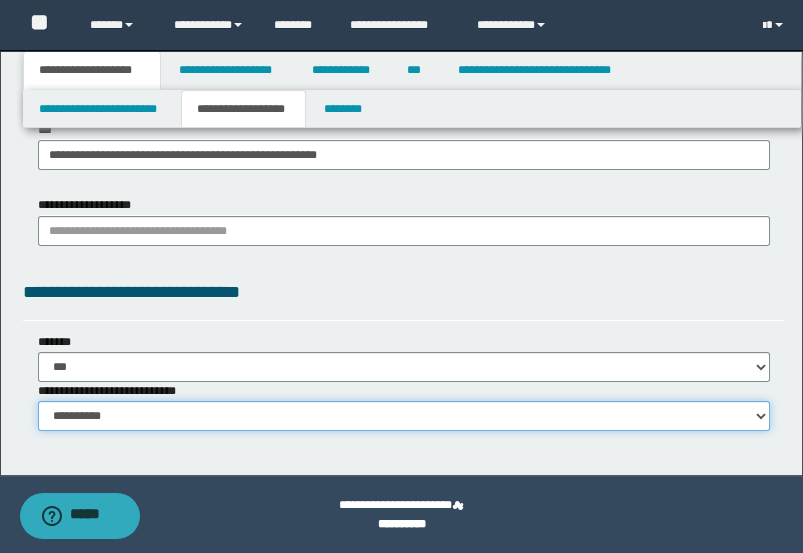 click on "**********" at bounding box center [404, 416] 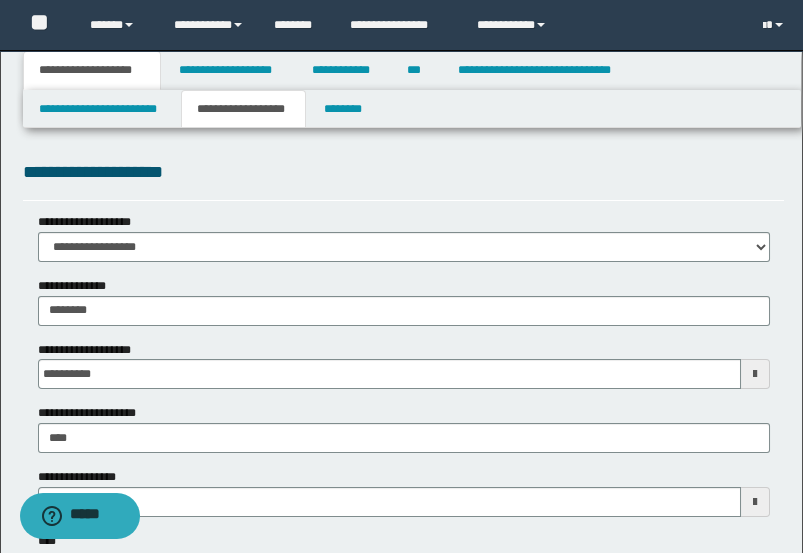 scroll, scrollTop: 0, scrollLeft: 0, axis: both 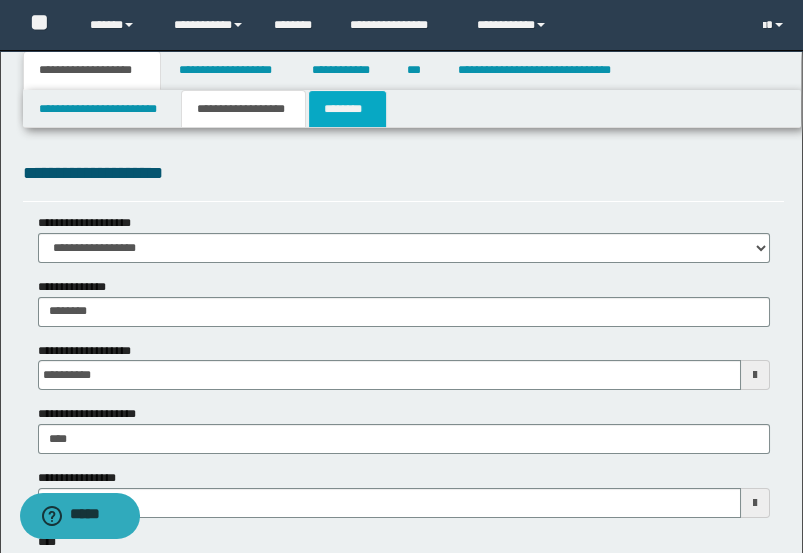 click on "********" at bounding box center (347, 109) 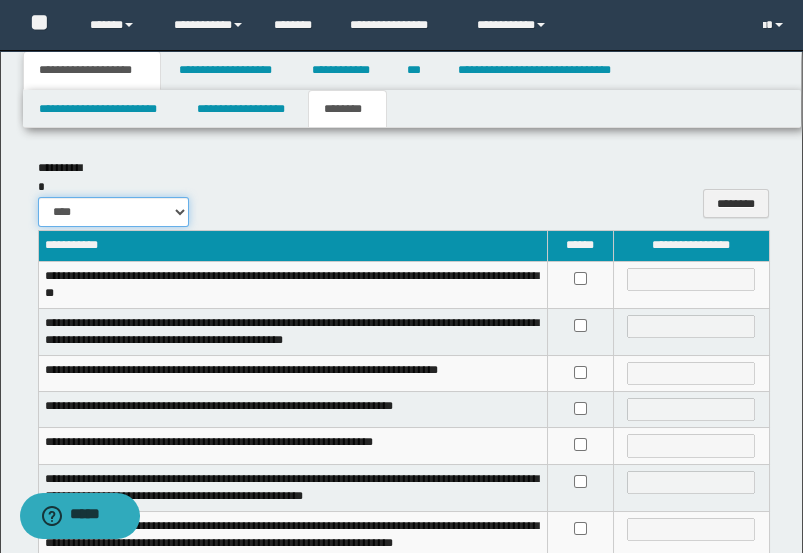 click on "**********" at bounding box center (114, 212) 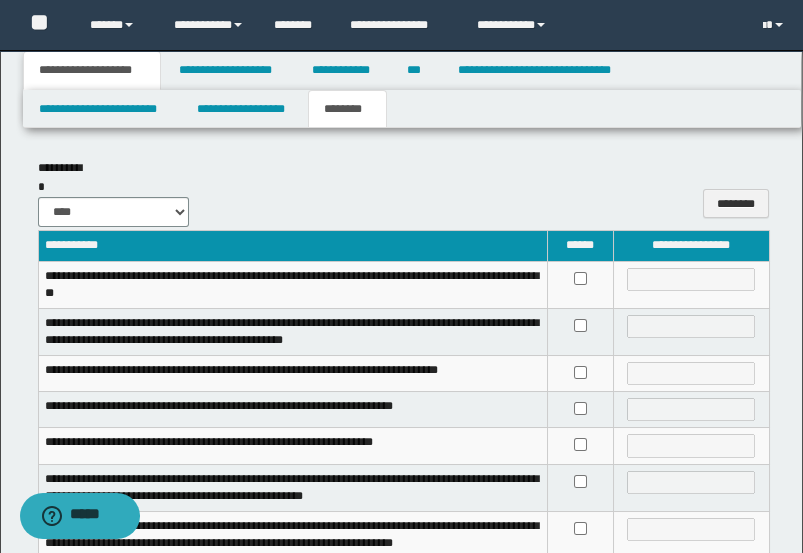 click on "**********" at bounding box center [404, 174] 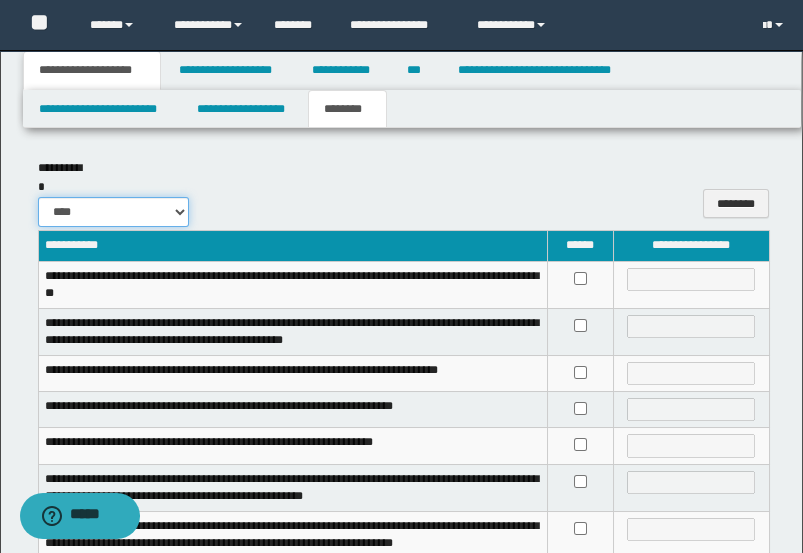 click on "**********" at bounding box center [114, 212] 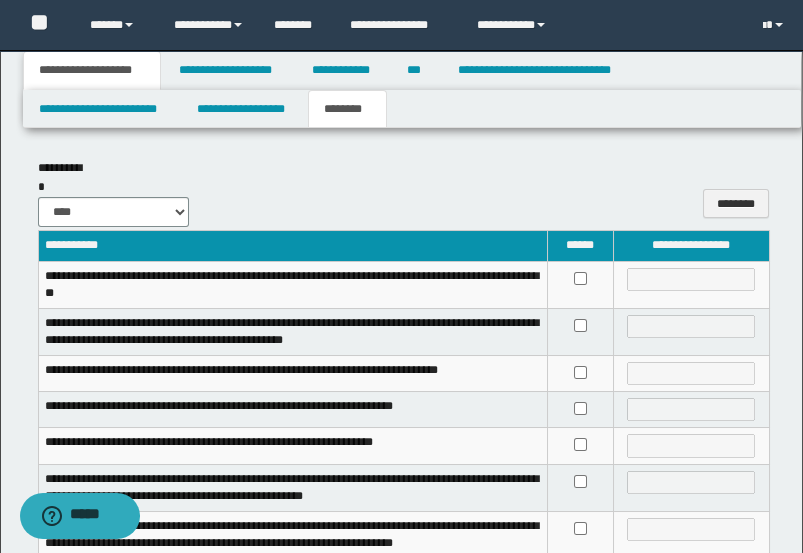 click on "**********" at bounding box center (404, 174) 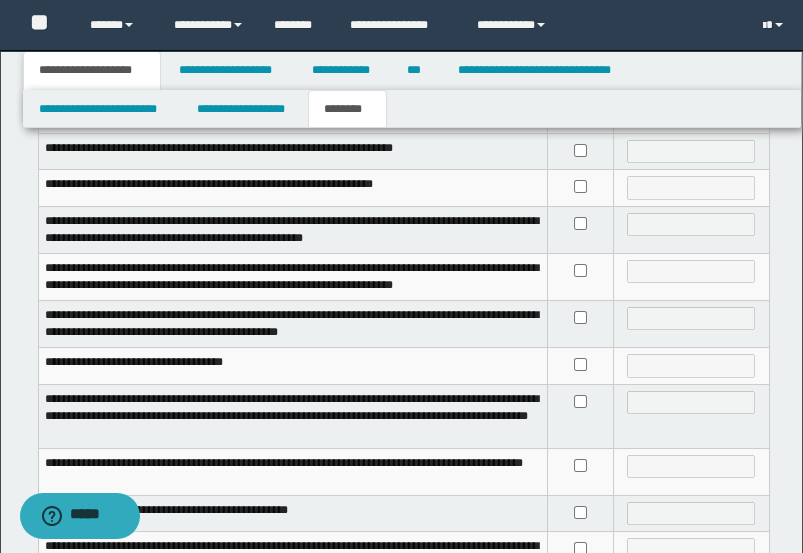 scroll, scrollTop: 777, scrollLeft: 0, axis: vertical 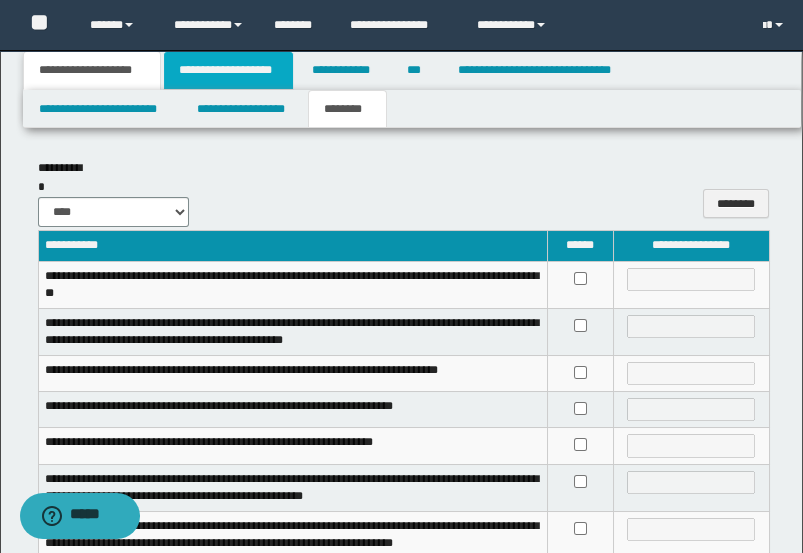click on "**********" at bounding box center [228, 70] 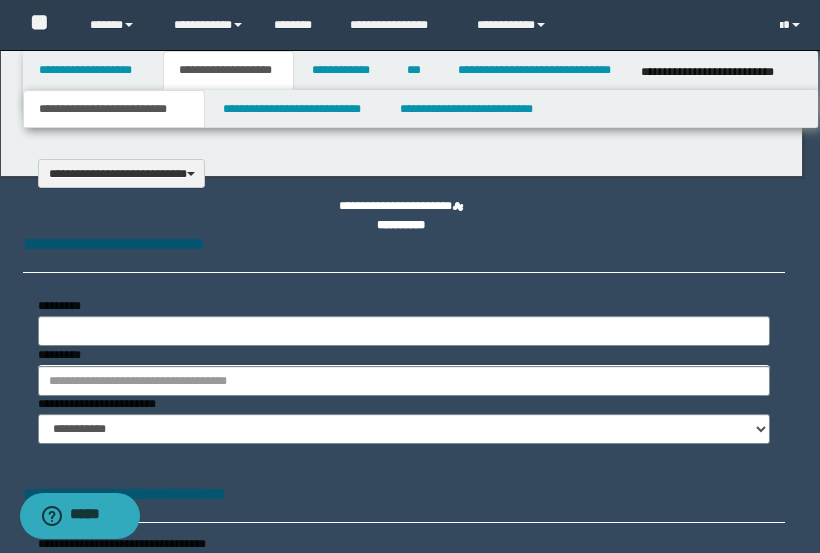 select on "*" 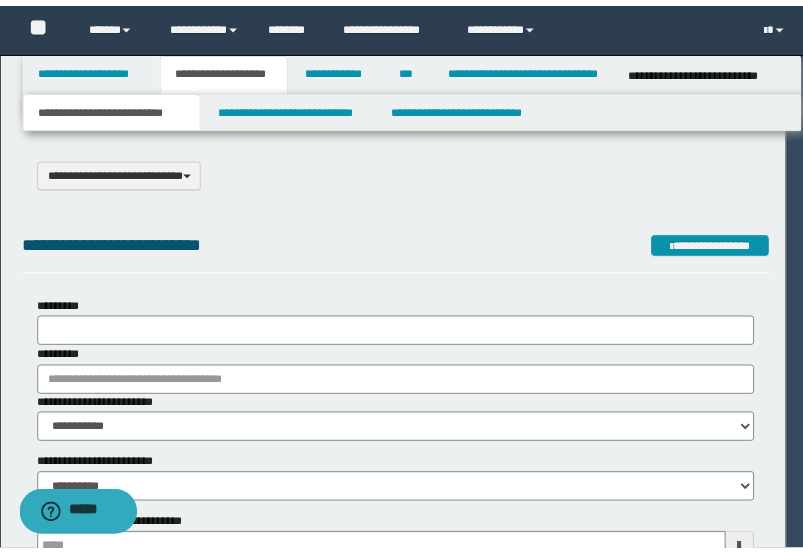scroll, scrollTop: 0, scrollLeft: 0, axis: both 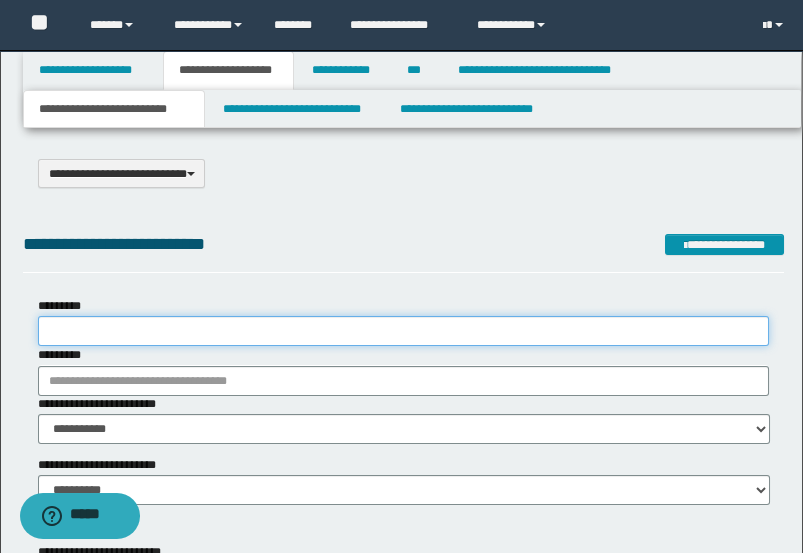 click on "*********" at bounding box center [404, 331] 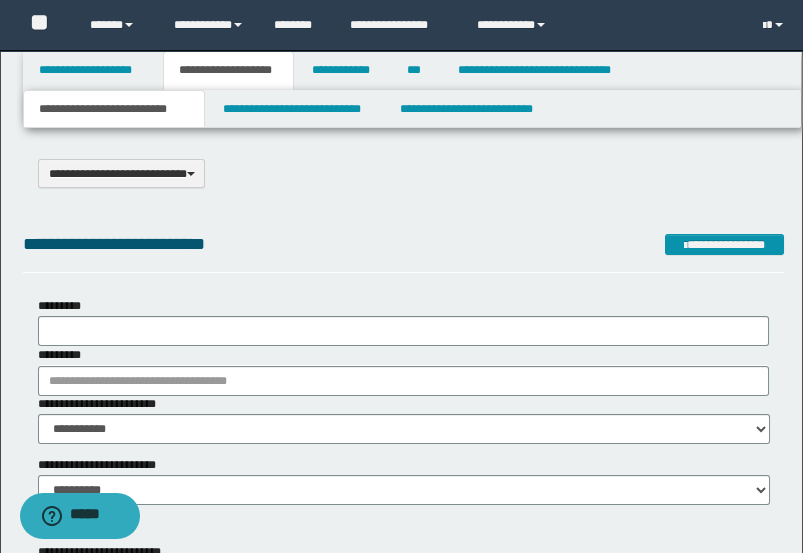 click on "**********" at bounding box center (404, 251) 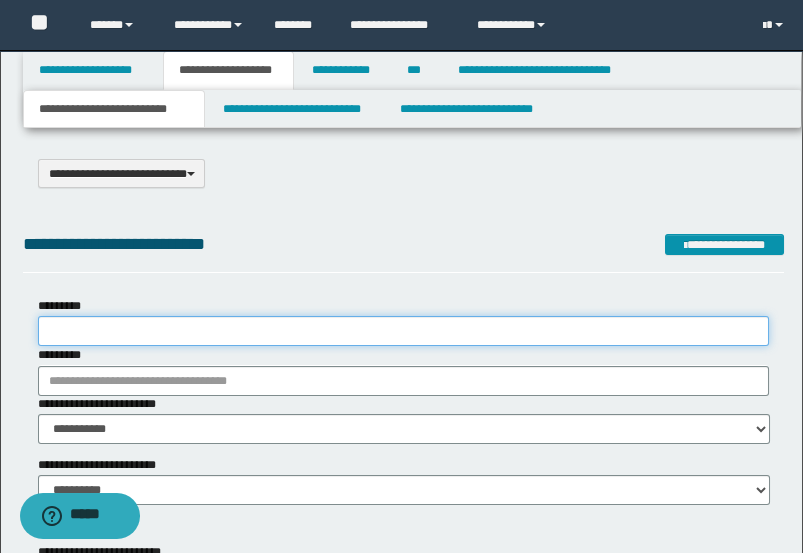 click on "*********" at bounding box center (404, 331) 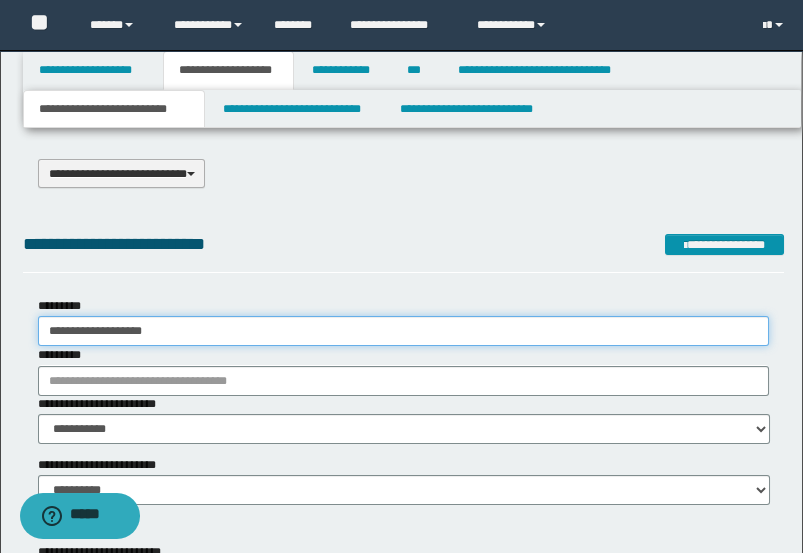 type on "**********" 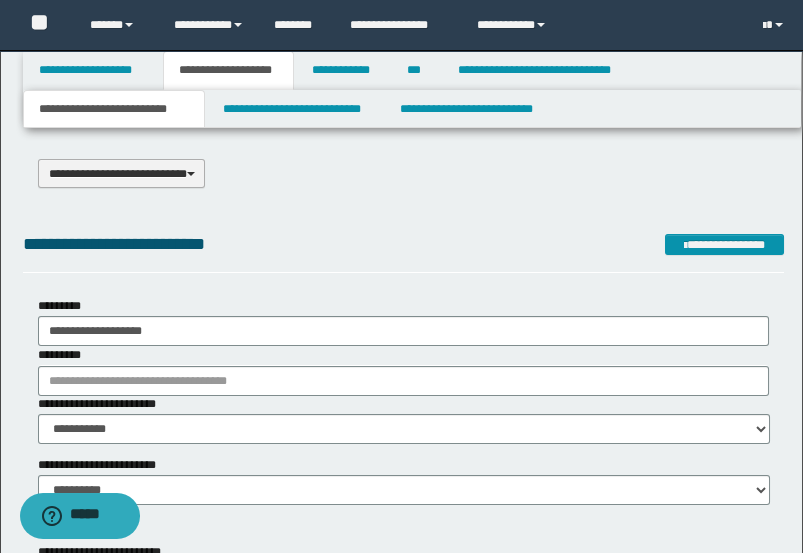 click on "**********" at bounding box center (122, 173) 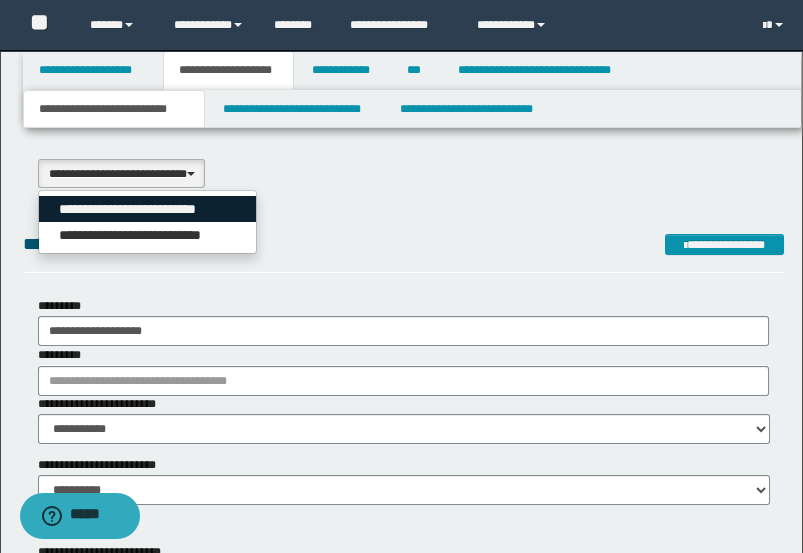 click on "**********" at bounding box center (147, 209) 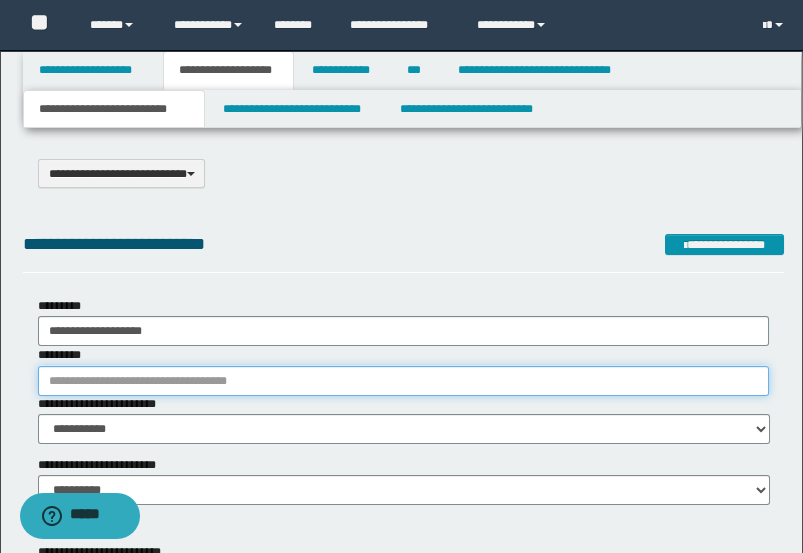 click on "*********" at bounding box center [404, 381] 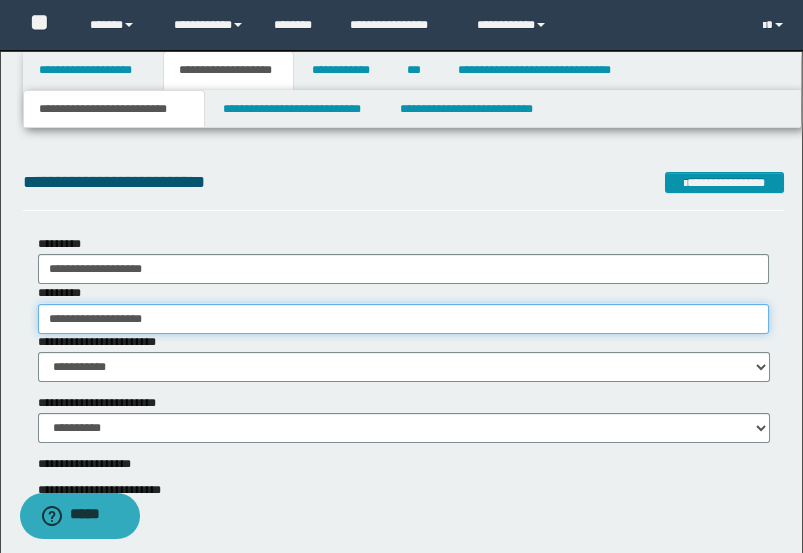 scroll, scrollTop: 111, scrollLeft: 0, axis: vertical 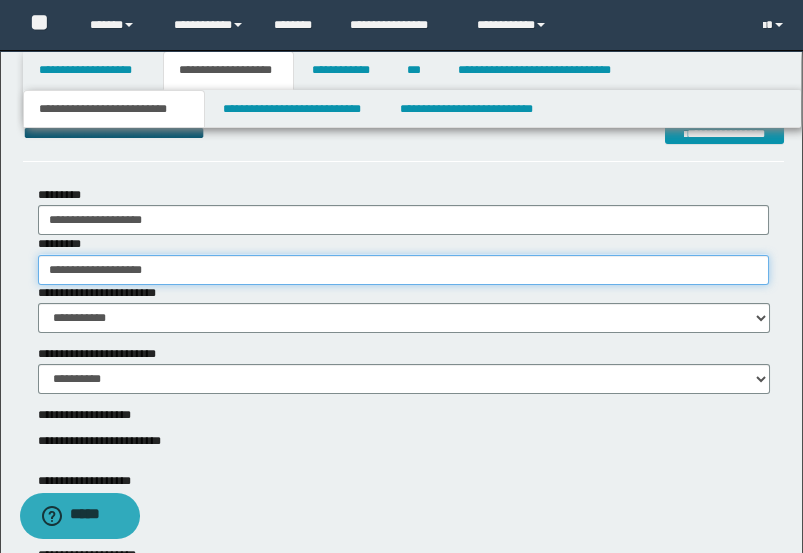 type on "**********" 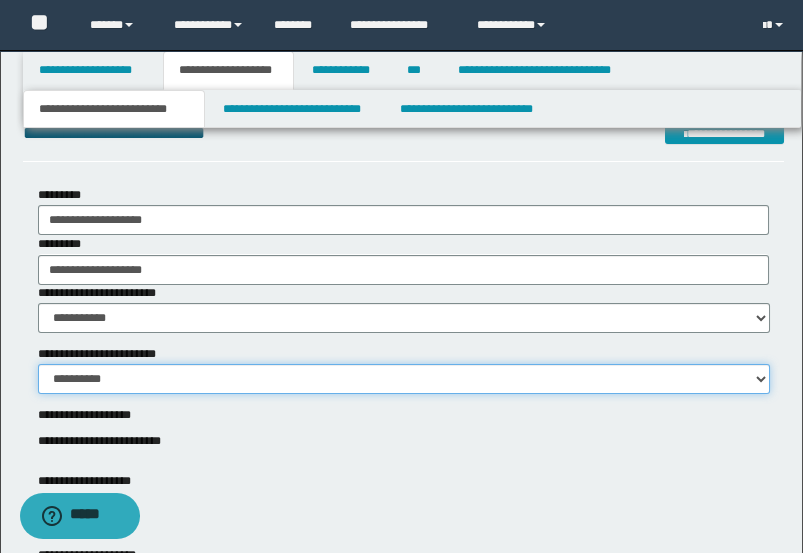 click on "**********" at bounding box center [404, 379] 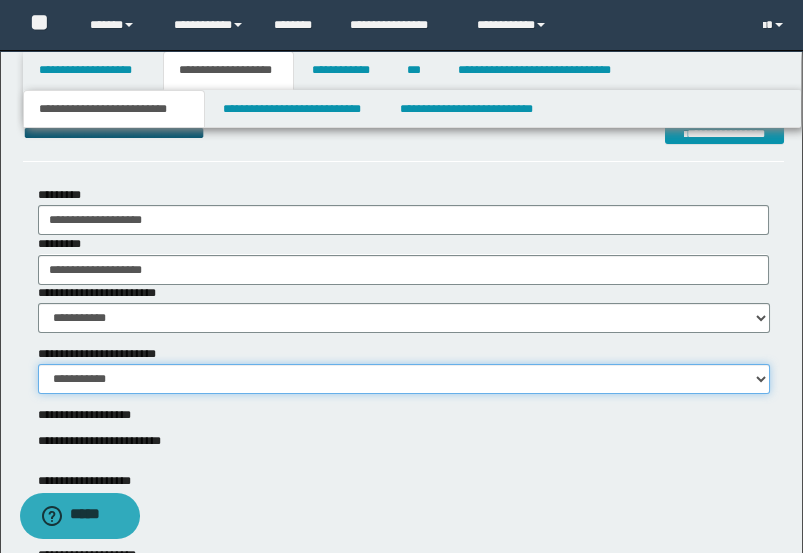 click on "**********" at bounding box center (404, 379) 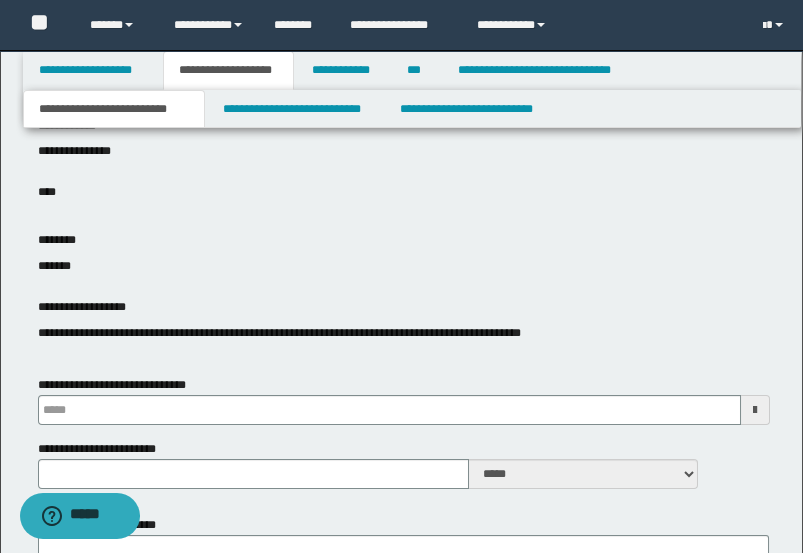 scroll, scrollTop: 777, scrollLeft: 0, axis: vertical 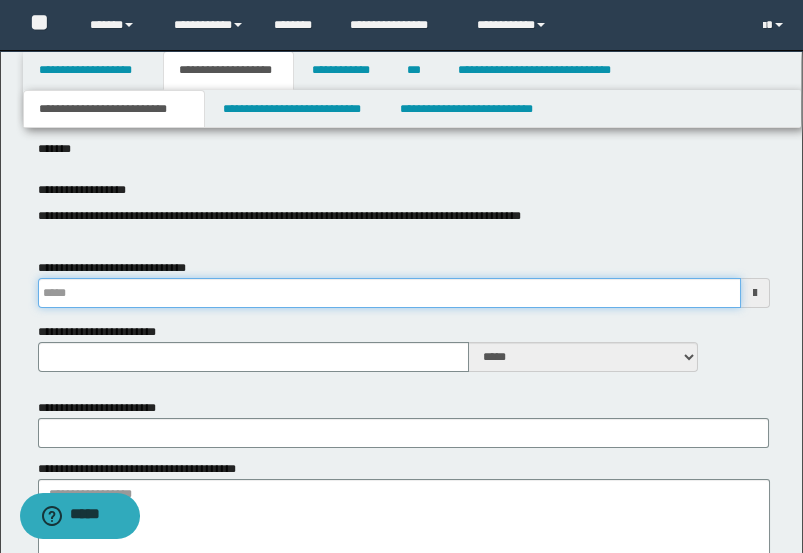 click on "**********" at bounding box center (389, 293) 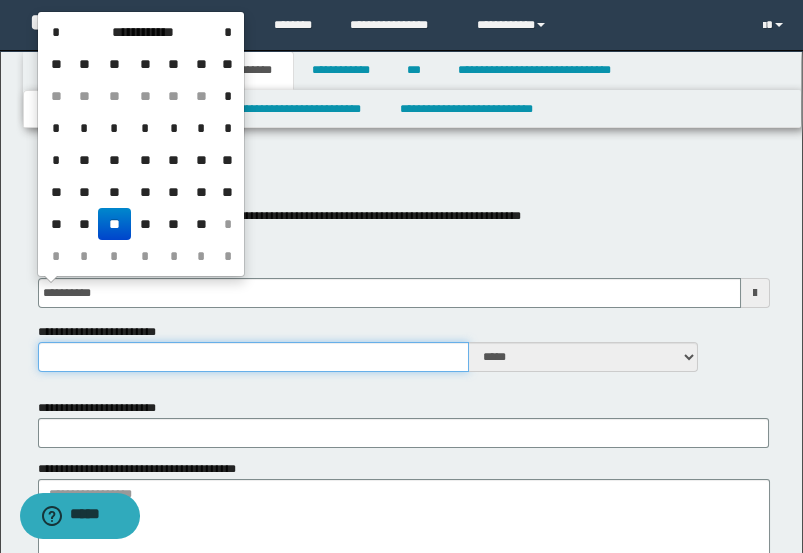 type on "**********" 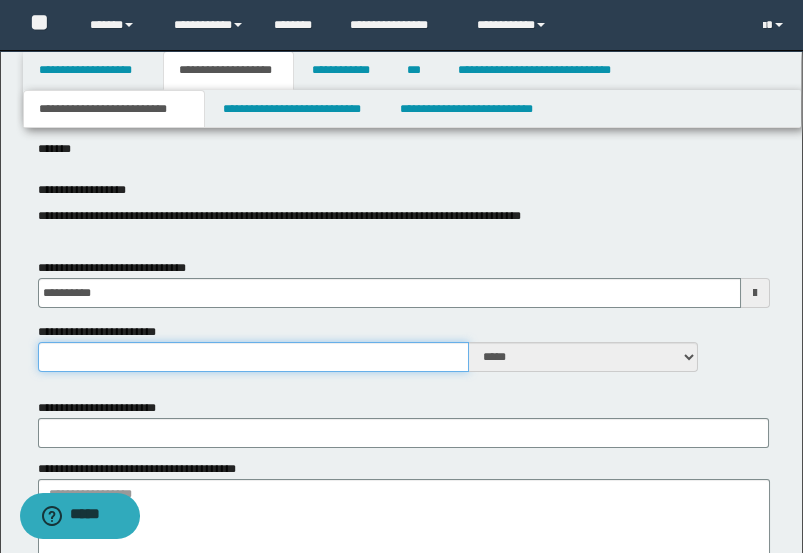 click on "**********" at bounding box center (254, 357) 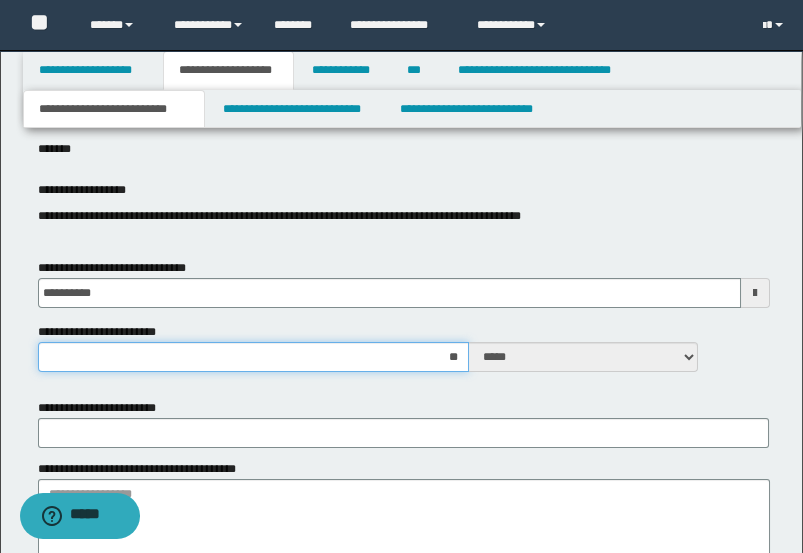 type on "***" 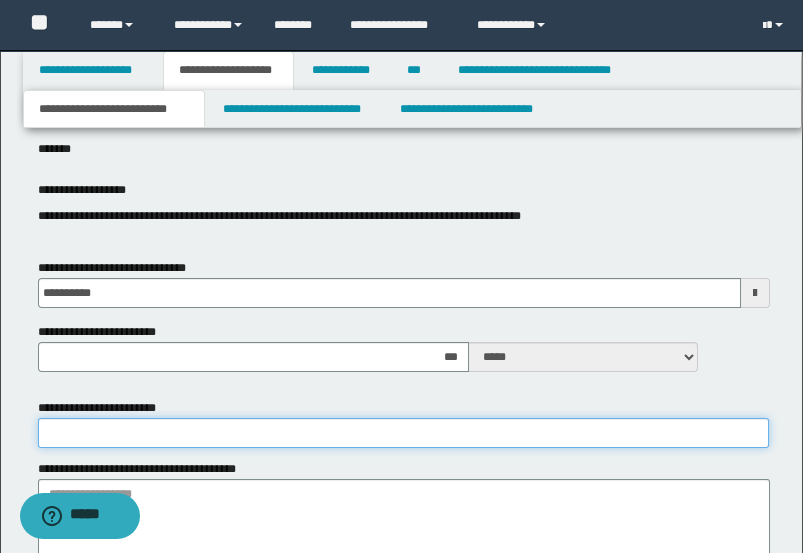click on "**********" at bounding box center [404, 433] 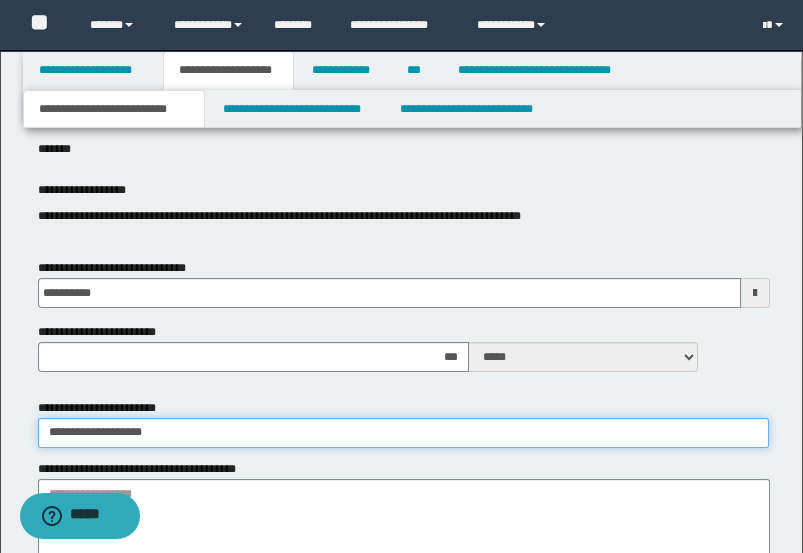 scroll, scrollTop: 888, scrollLeft: 0, axis: vertical 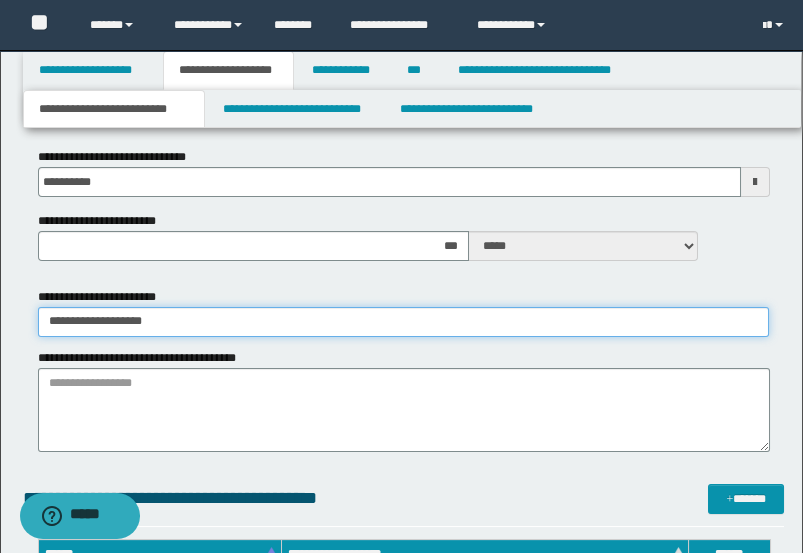 type on "**********" 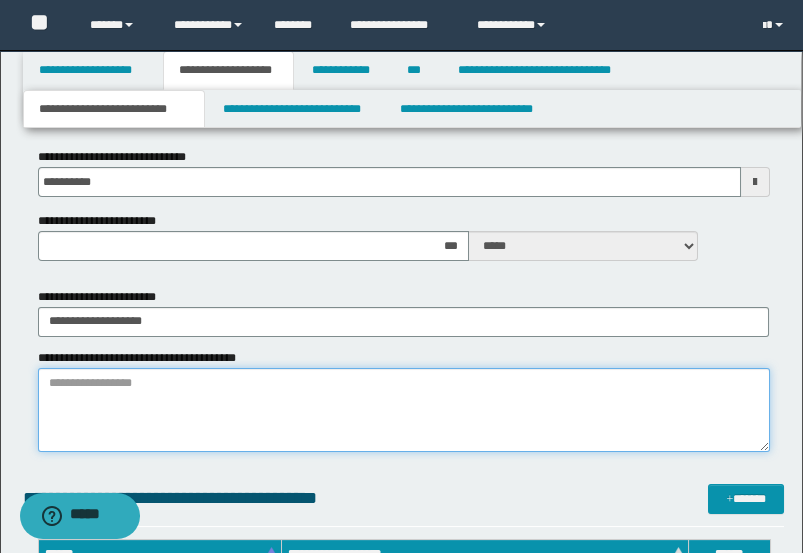 click on "**********" at bounding box center (404, 410) 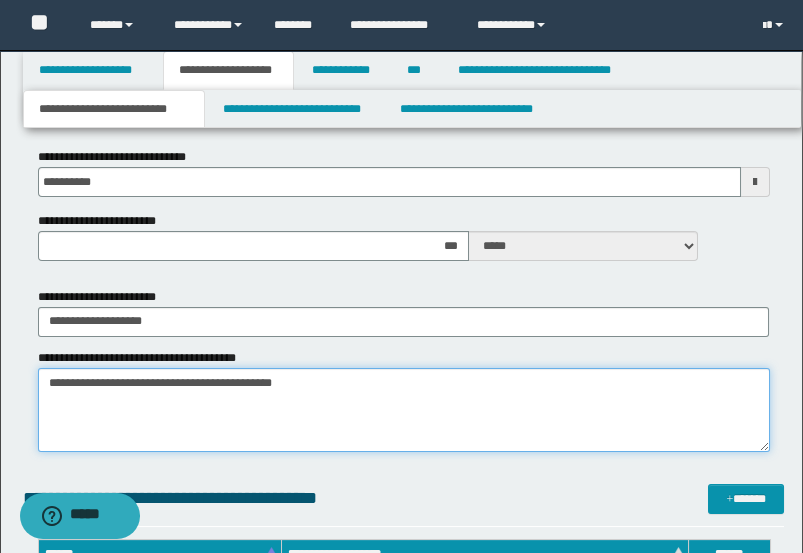 click on "**********" at bounding box center (404, 410) 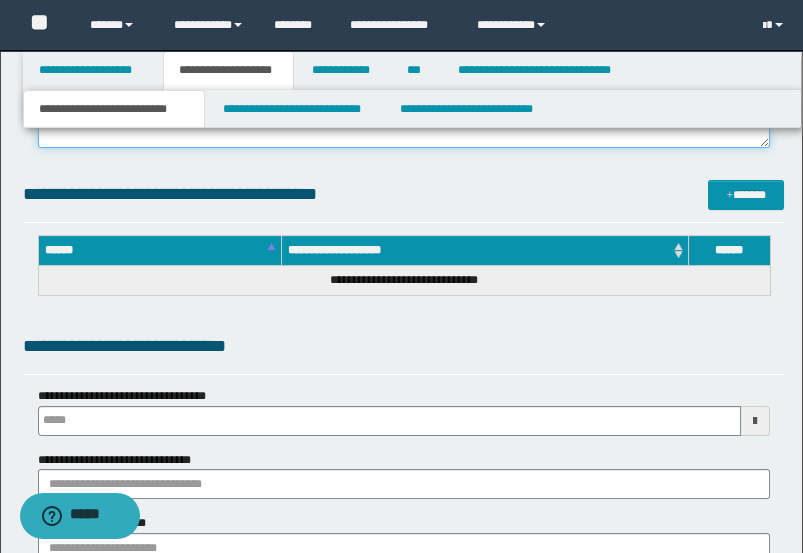 type 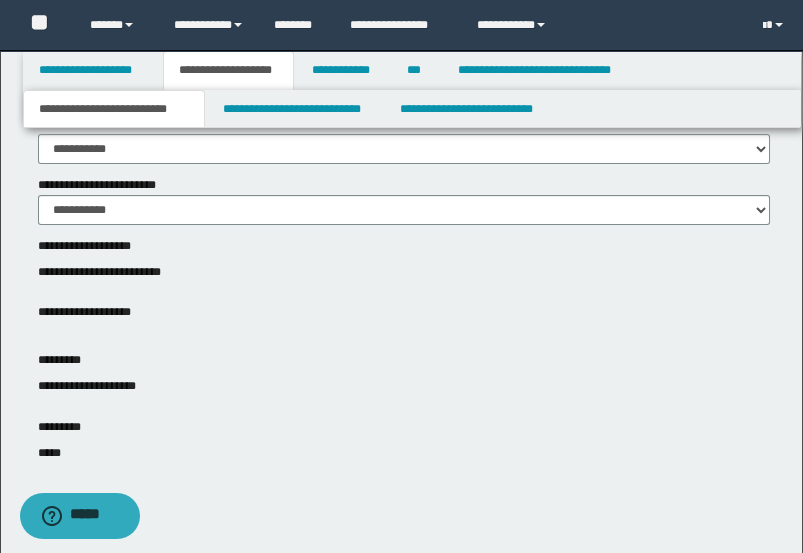 scroll, scrollTop: 0, scrollLeft: 0, axis: both 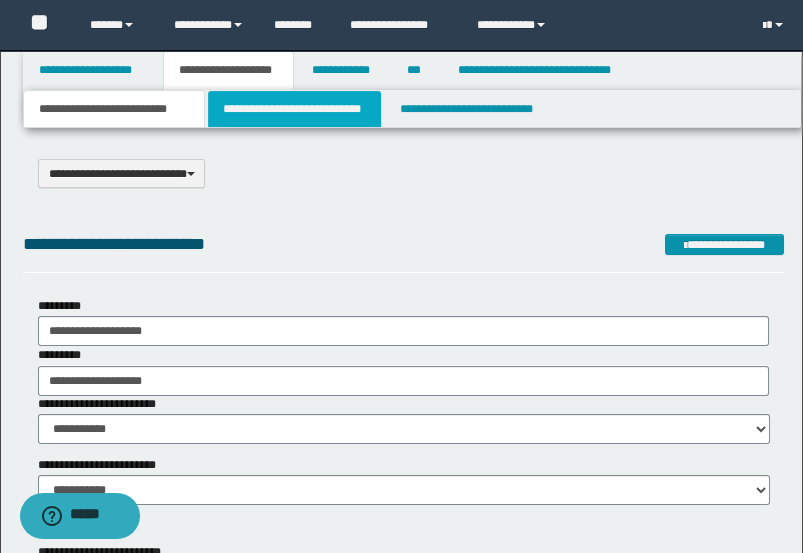 type on "**********" 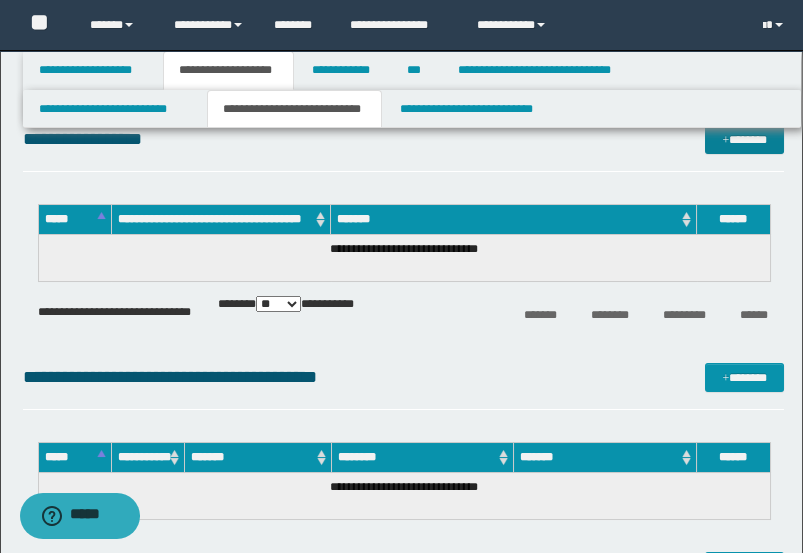 scroll, scrollTop: 0, scrollLeft: 0, axis: both 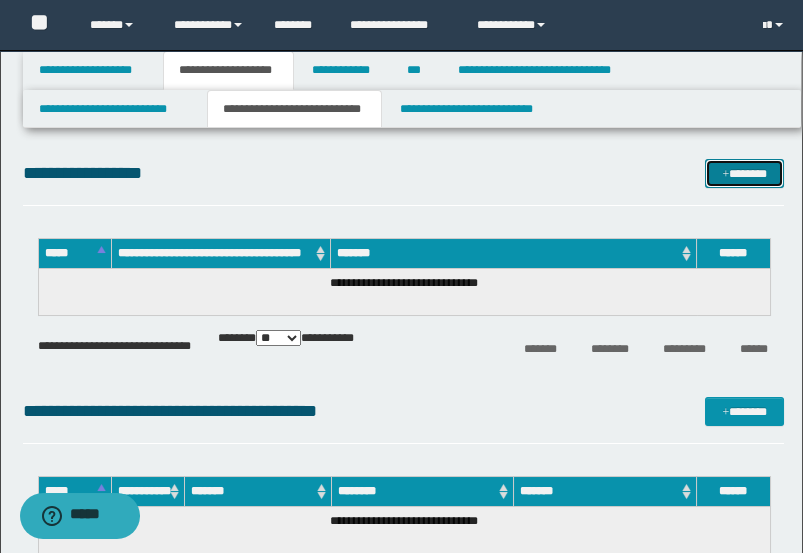 click on "*******" at bounding box center [744, 173] 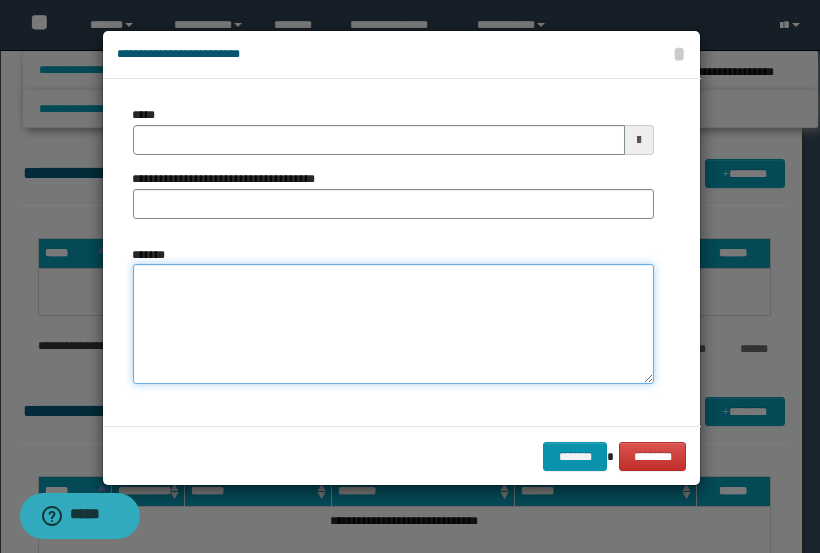 click on "*******" at bounding box center (394, 324) 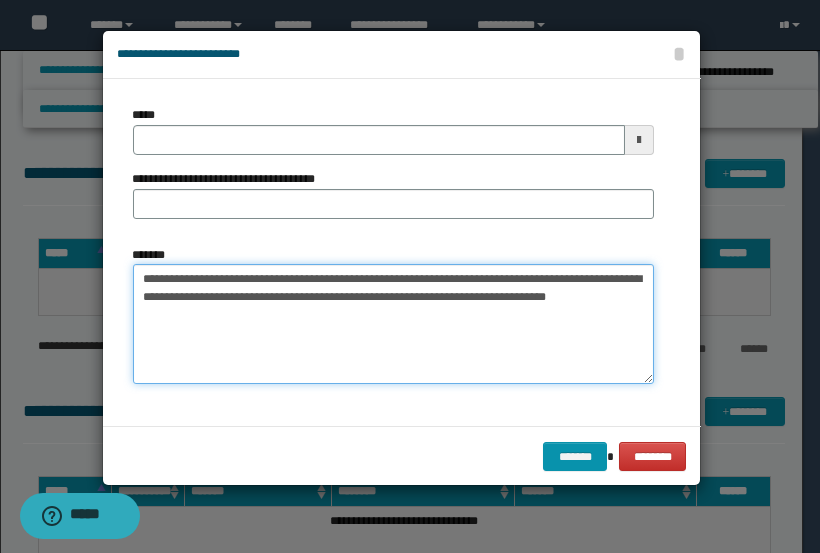 drag, startPoint x: 340, startPoint y: 279, endPoint x: 142, endPoint y: 280, distance: 198.00252 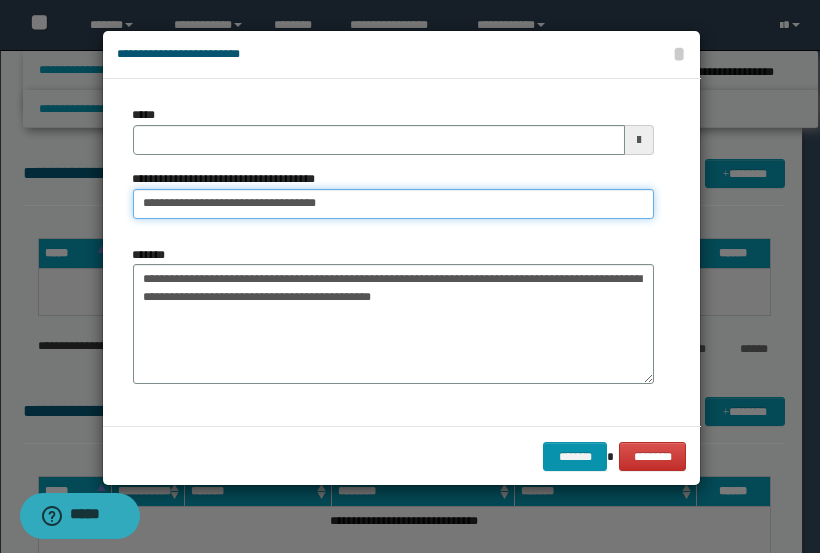 click on "**********" at bounding box center (394, 204) 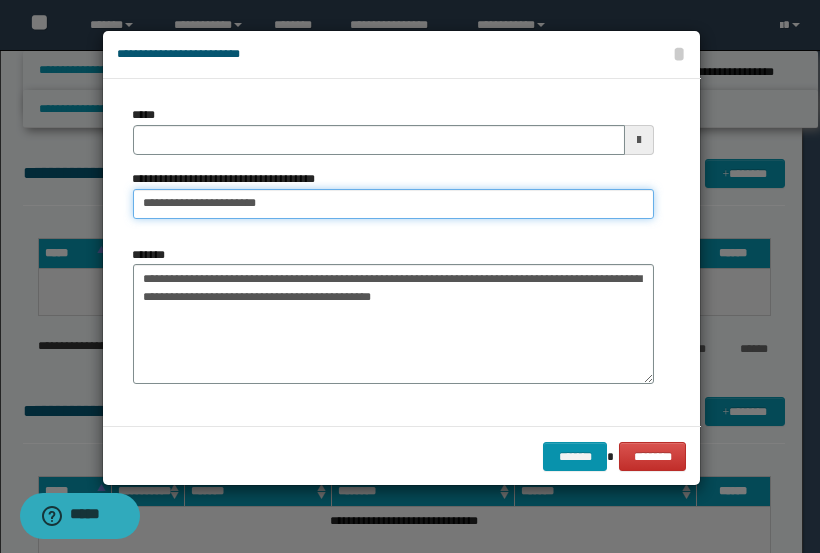 type 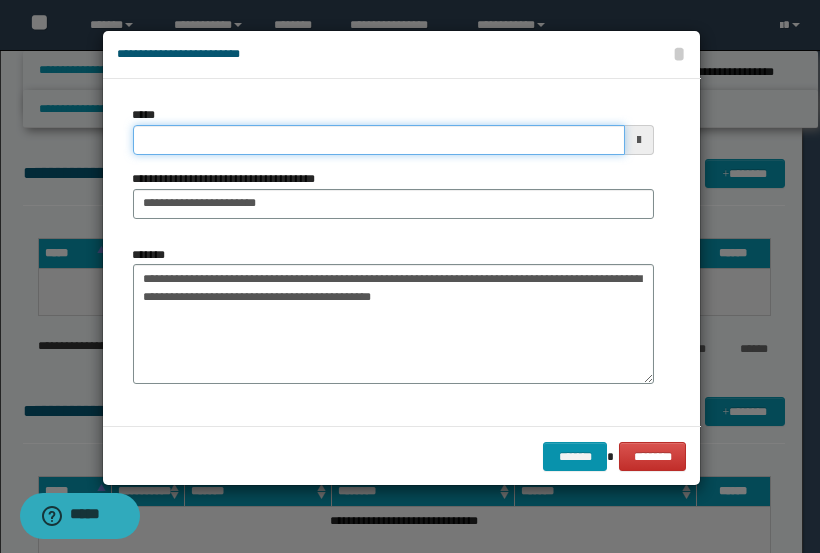 click on "*****" at bounding box center (379, 140) 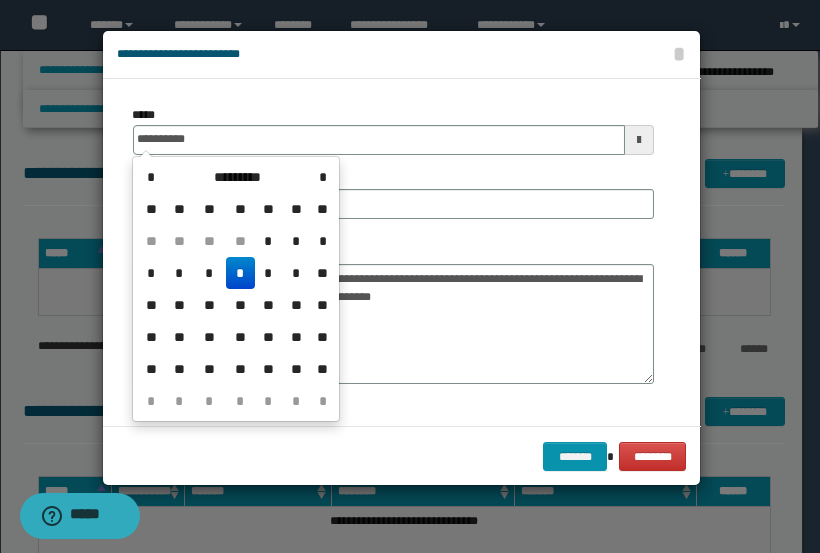click on "*" at bounding box center (240, 273) 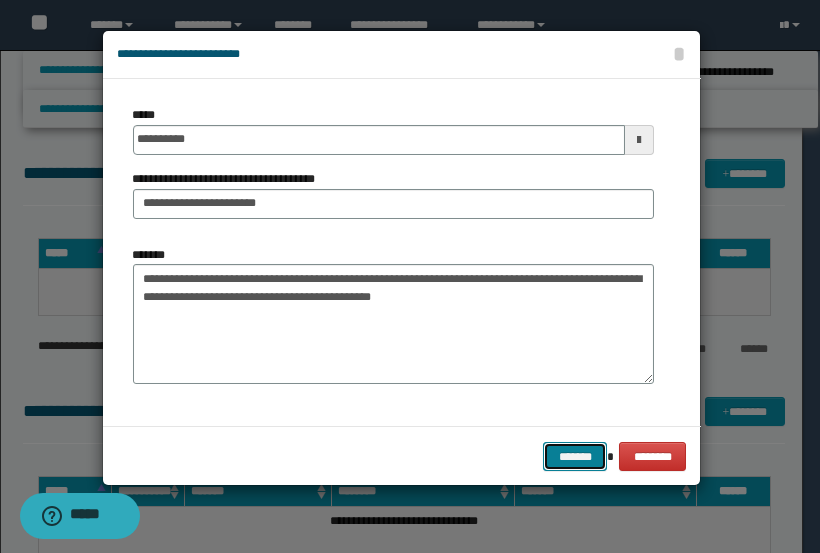 click on "*******" at bounding box center [575, 456] 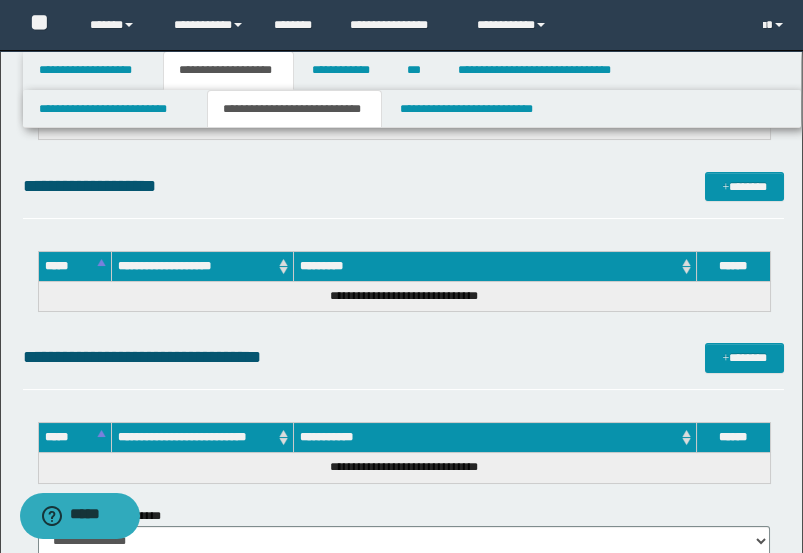 scroll, scrollTop: 555, scrollLeft: 0, axis: vertical 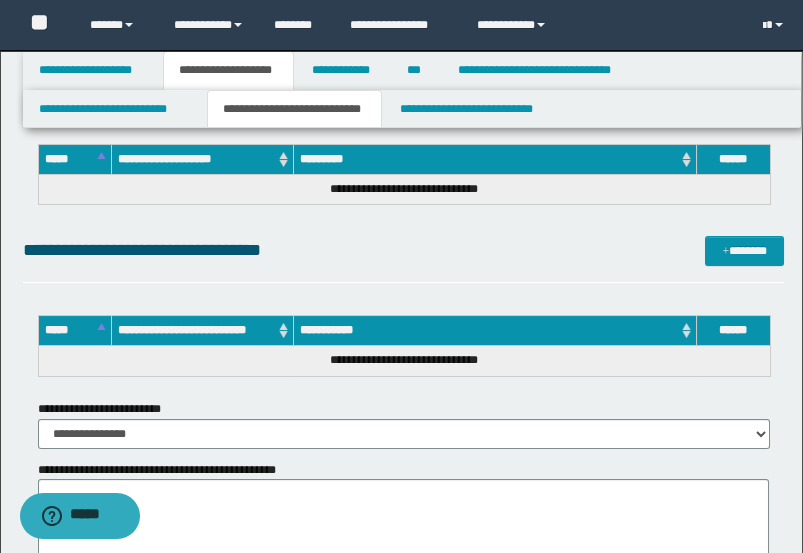click on "**********" at bounding box center [404, 185] 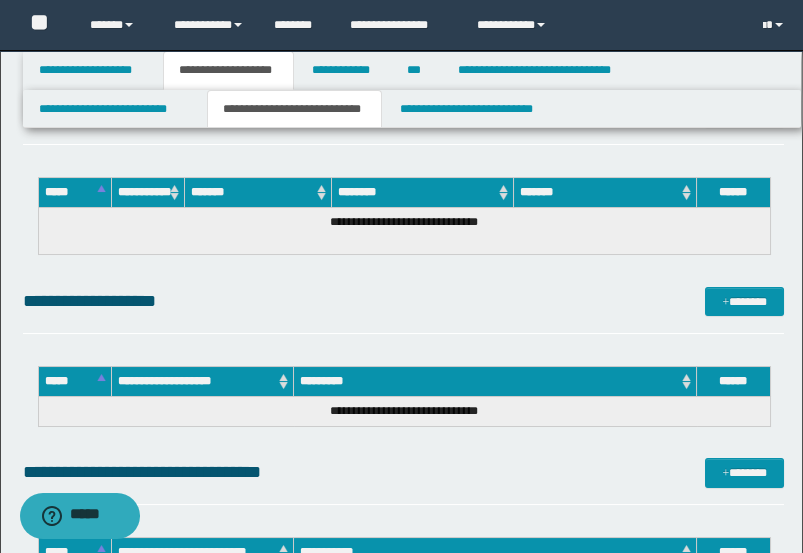 scroll, scrollTop: 444, scrollLeft: 0, axis: vertical 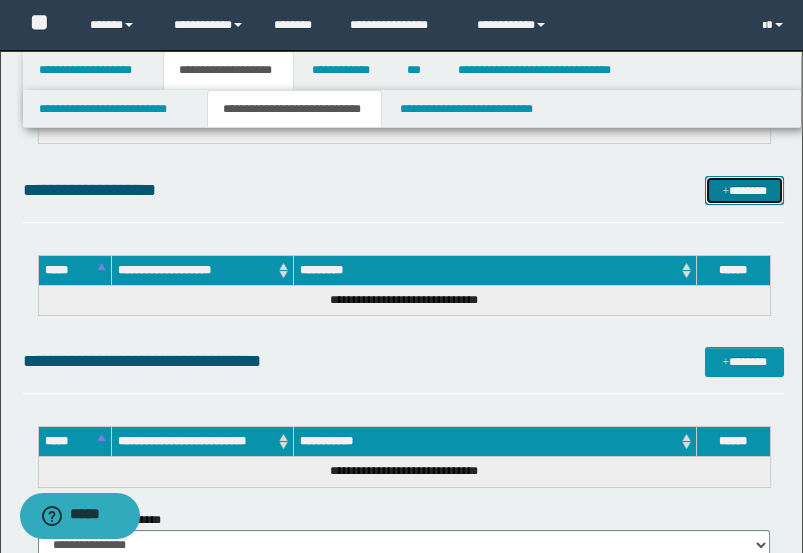 click on "*******" at bounding box center [744, 190] 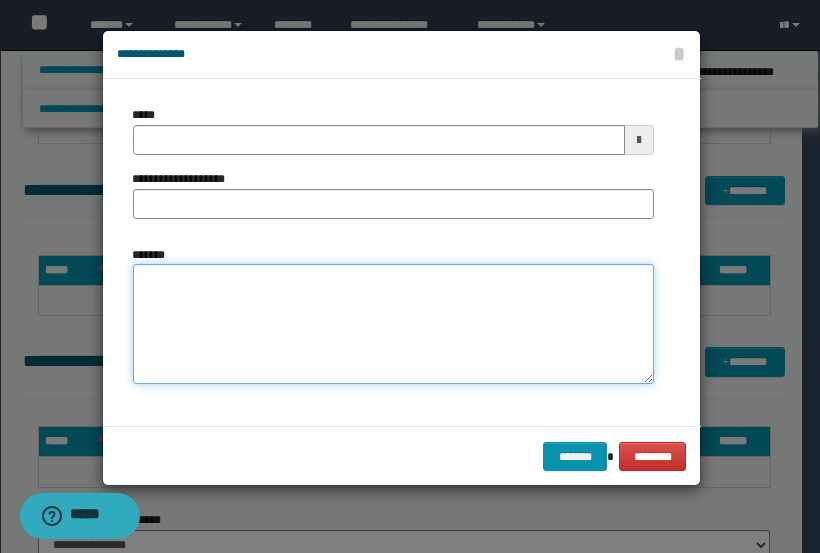 click on "*******" at bounding box center (394, 324) 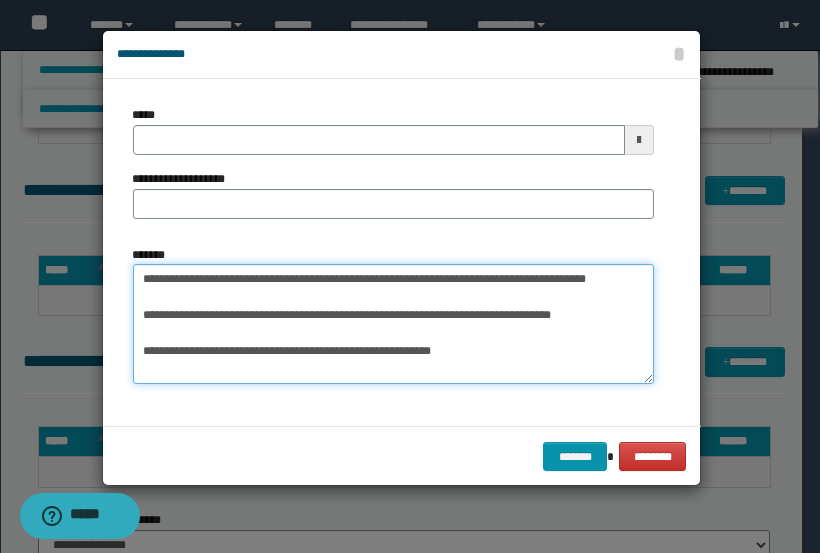 drag, startPoint x: 386, startPoint y: 280, endPoint x: 82, endPoint y: 264, distance: 304.42078 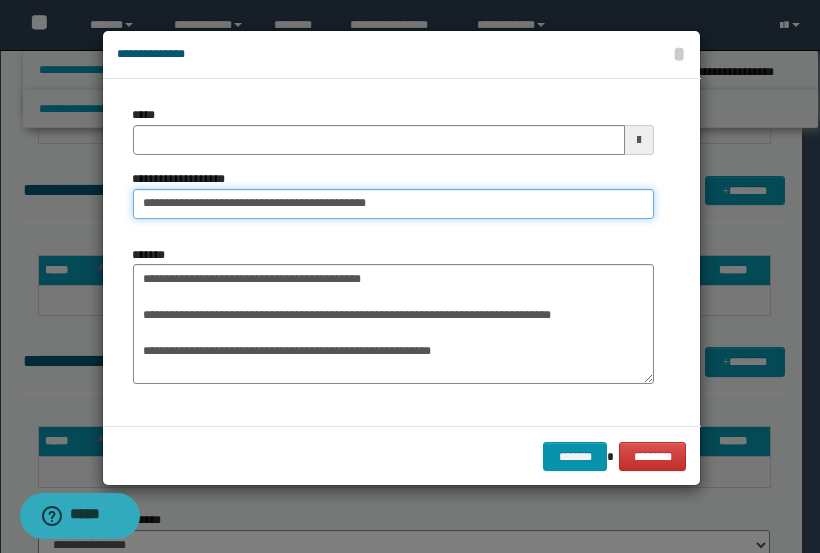 click on "**********" at bounding box center [394, 204] 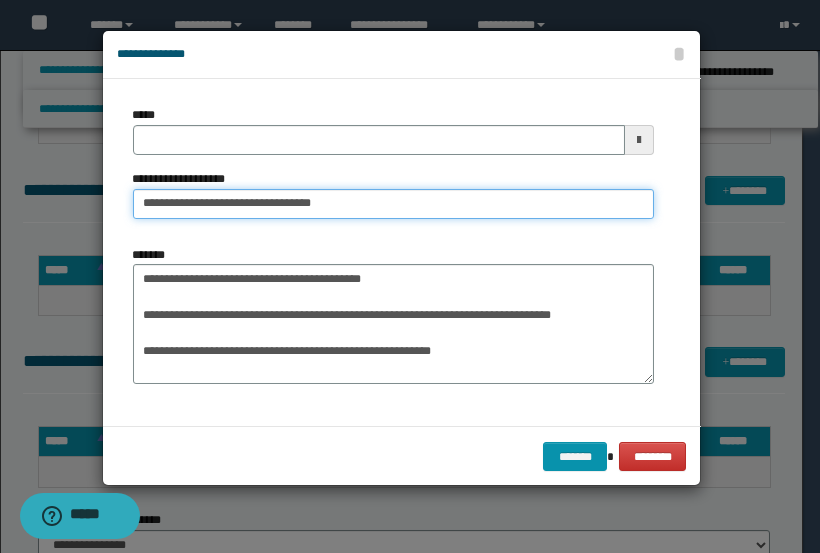 type on "**********" 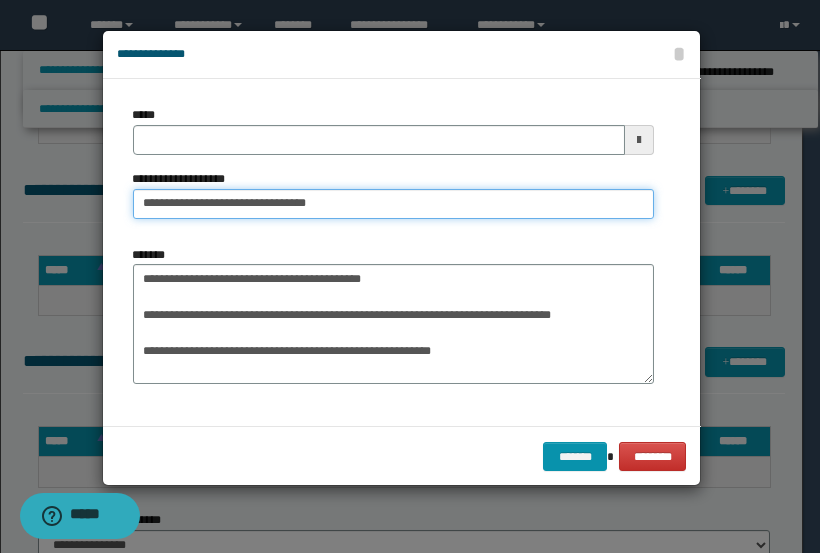 type 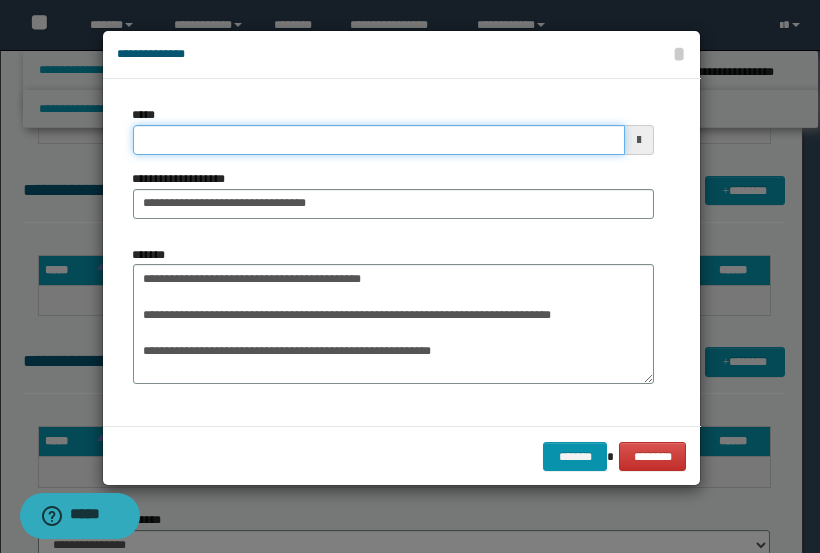 click on "*****" at bounding box center (379, 140) 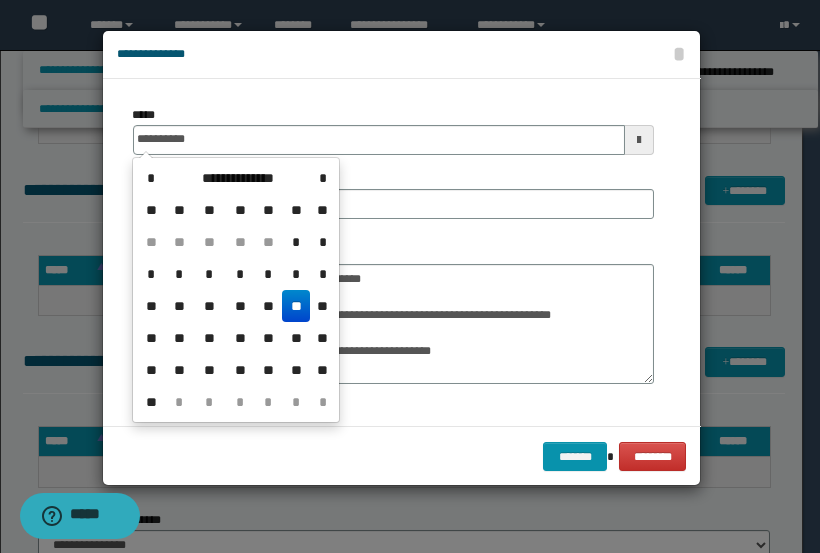 click on "**" at bounding box center [296, 306] 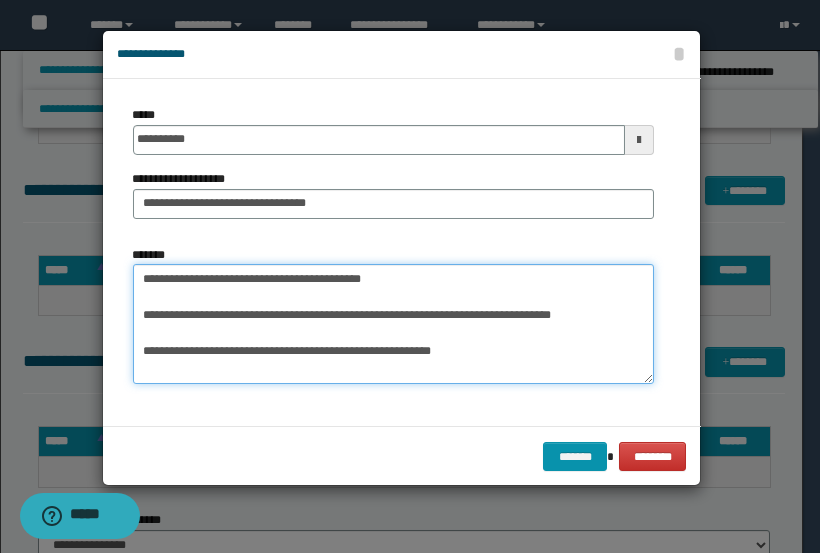 drag, startPoint x: 474, startPoint y: 367, endPoint x: 140, endPoint y: 316, distance: 337.87128 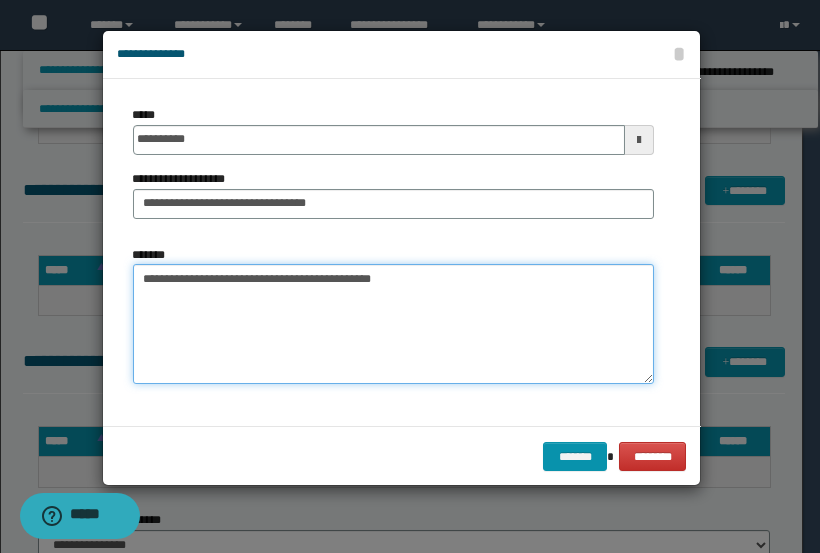 click on "**********" at bounding box center [394, 324] 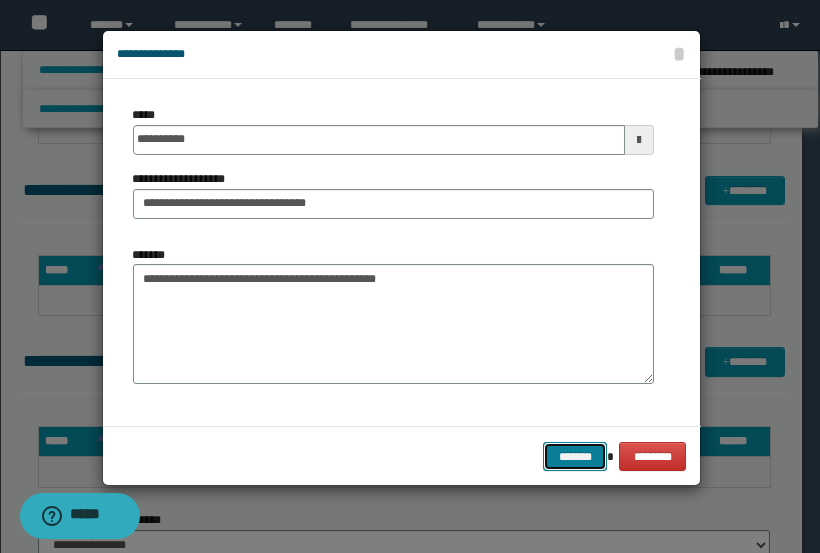 click on "*******" at bounding box center (575, 456) 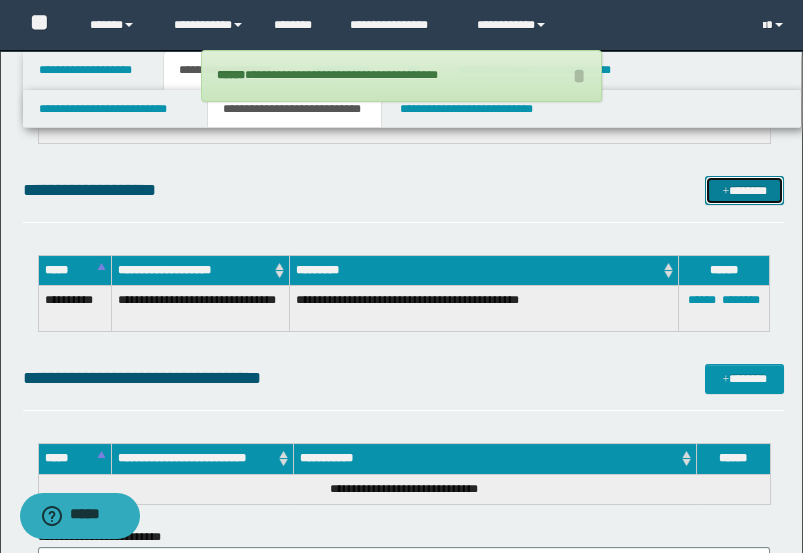 click at bounding box center (725, 192) 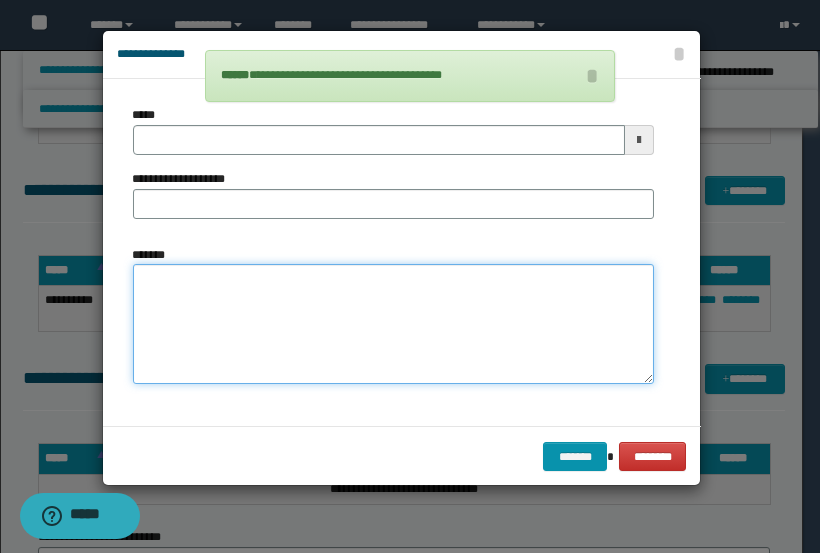 click on "*******" at bounding box center [394, 324] 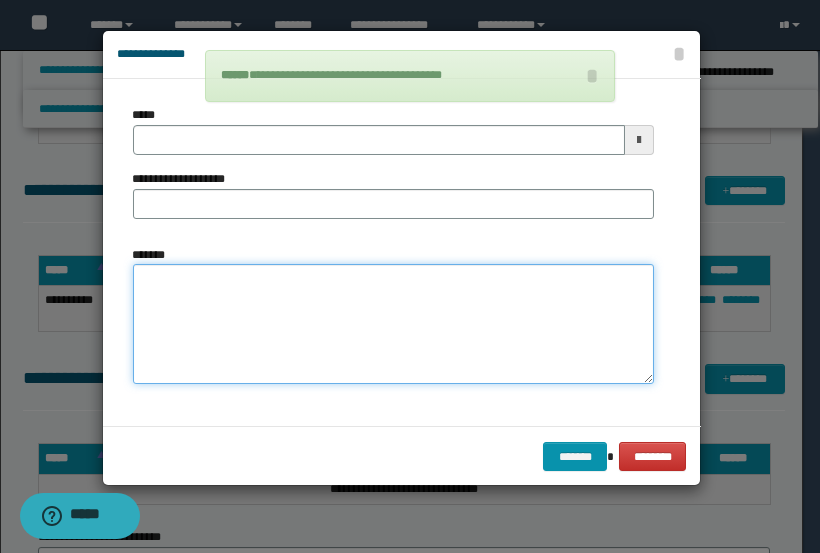 paste on "**********" 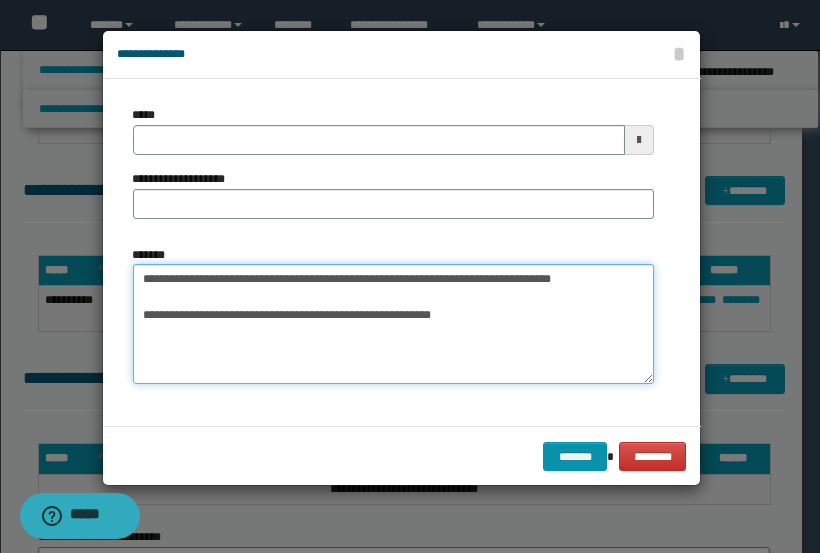 drag, startPoint x: 385, startPoint y: 278, endPoint x: 135, endPoint y: 276, distance: 250.008 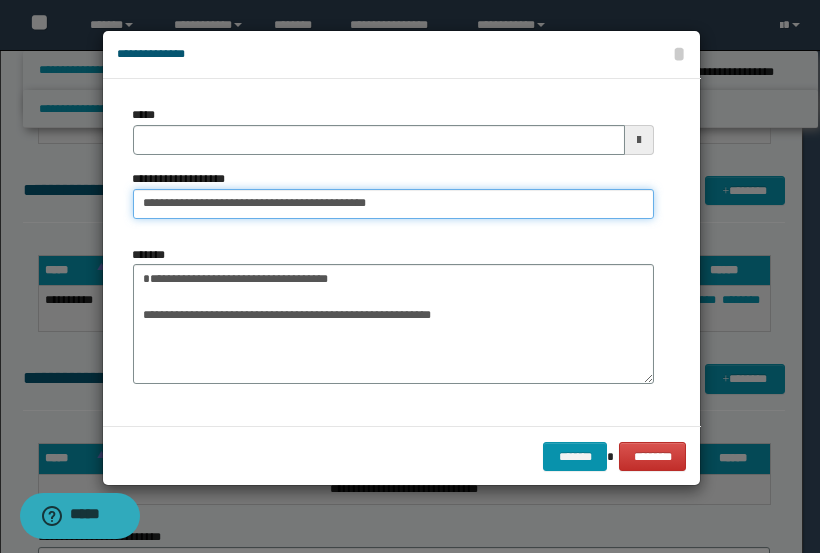click on "**********" at bounding box center [394, 204] 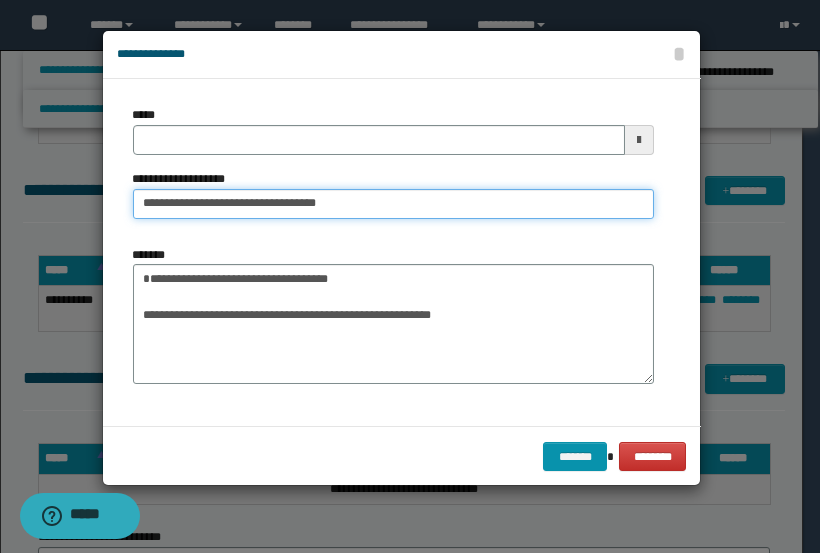 type 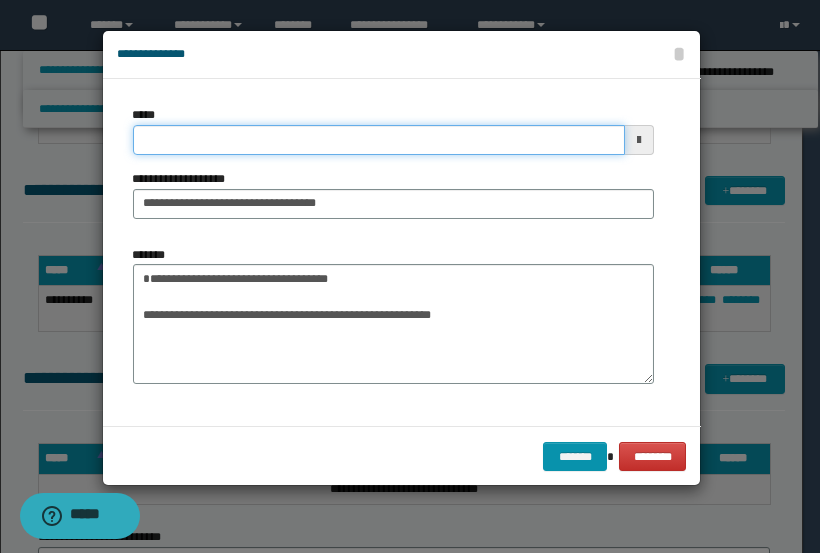 click on "*****" at bounding box center [379, 140] 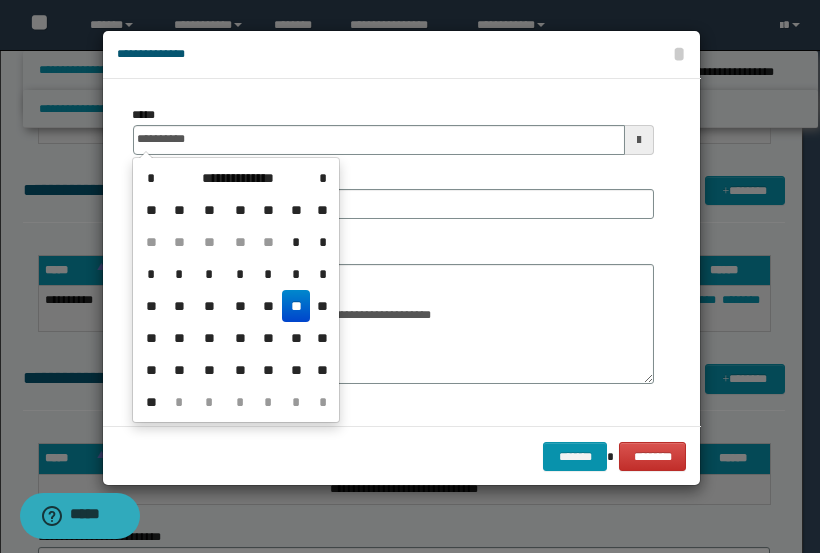click on "**" at bounding box center [296, 306] 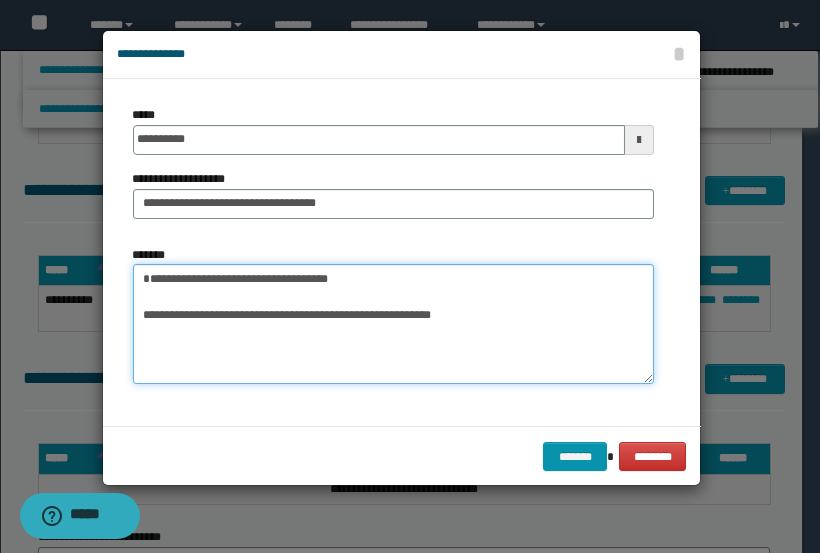 drag, startPoint x: 477, startPoint y: 330, endPoint x: 121, endPoint y: 318, distance: 356.20218 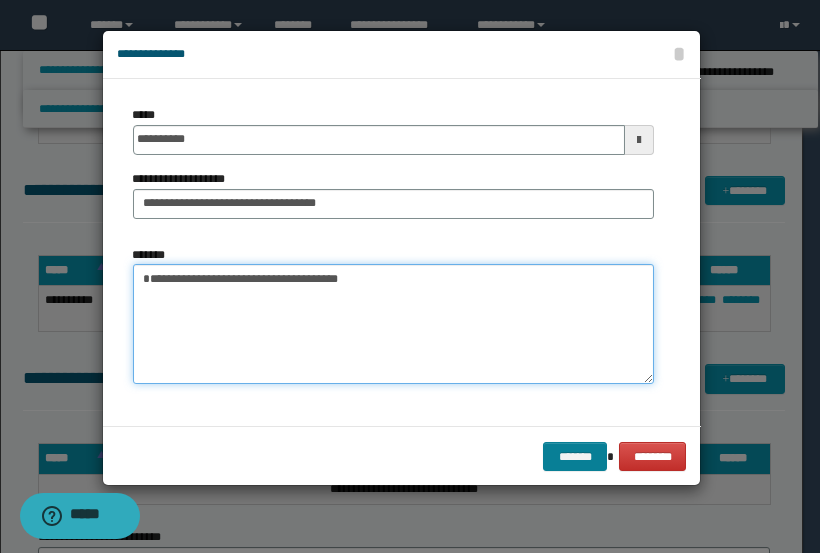 type on "**********" 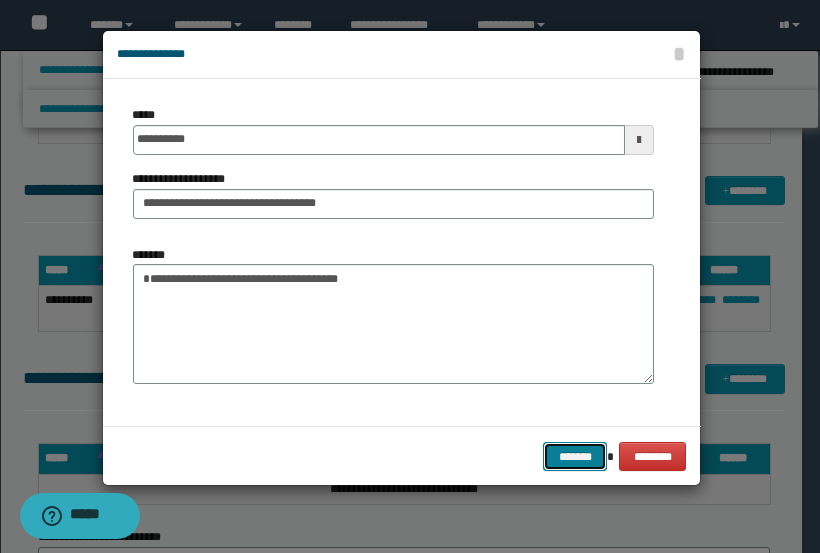 click on "*******" at bounding box center (575, 456) 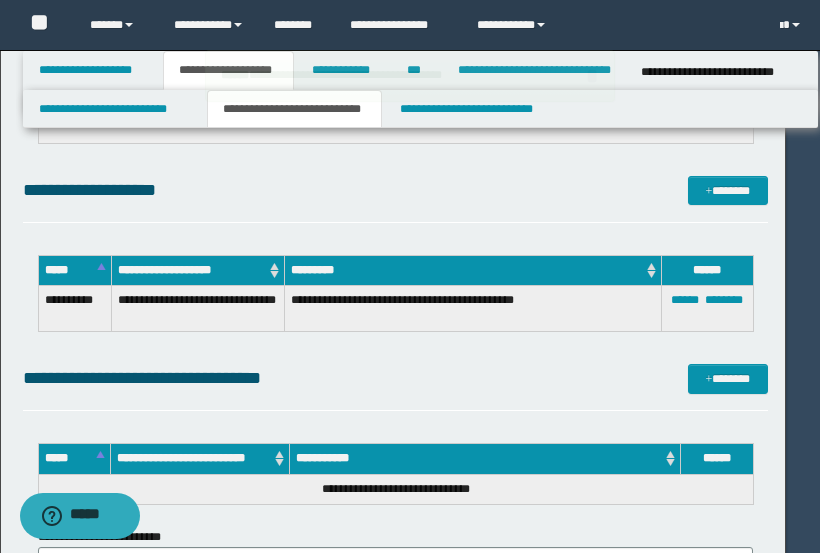 type 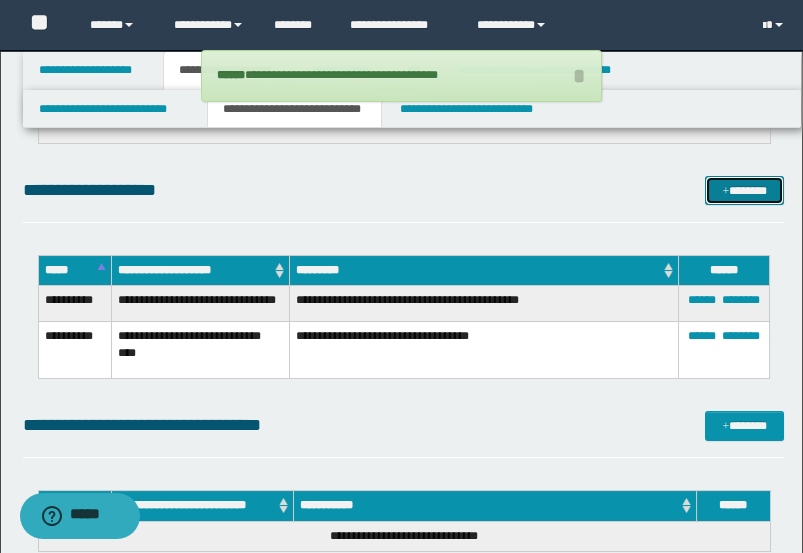 click on "*******" at bounding box center (744, 190) 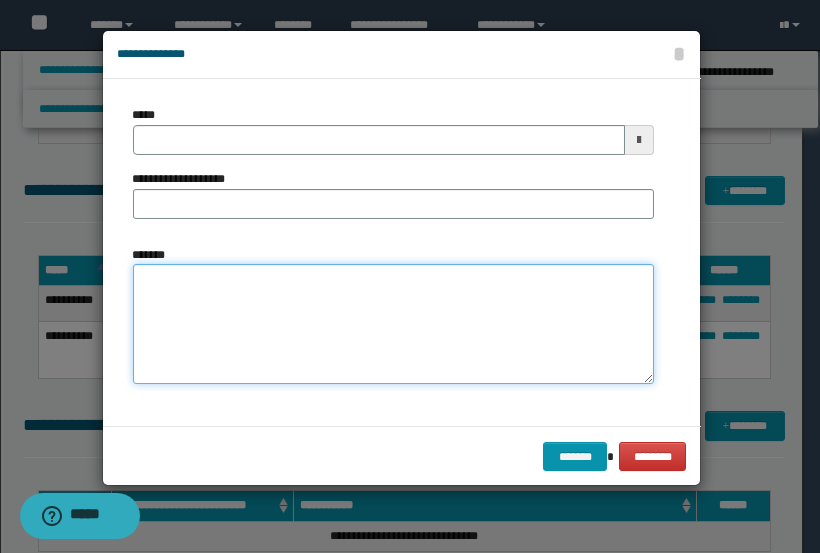 click on "*******" at bounding box center [394, 324] 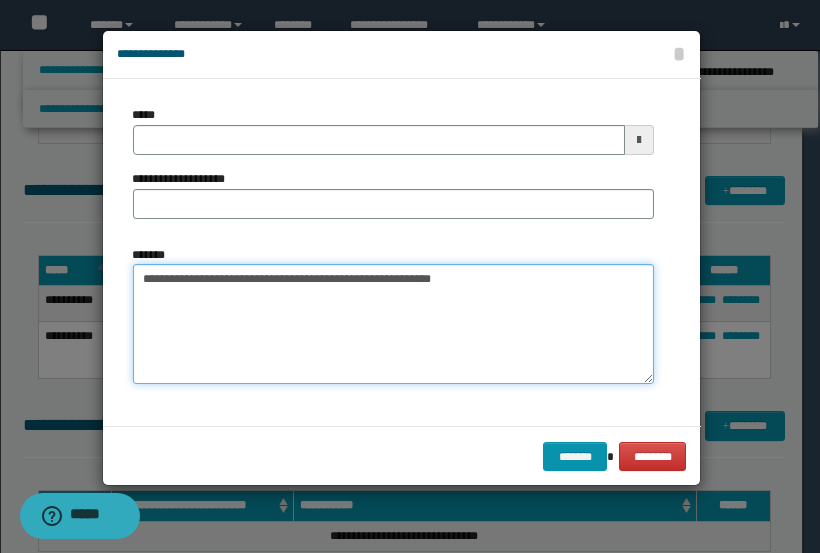 drag, startPoint x: 340, startPoint y: 279, endPoint x: 95, endPoint y: 256, distance: 246.07722 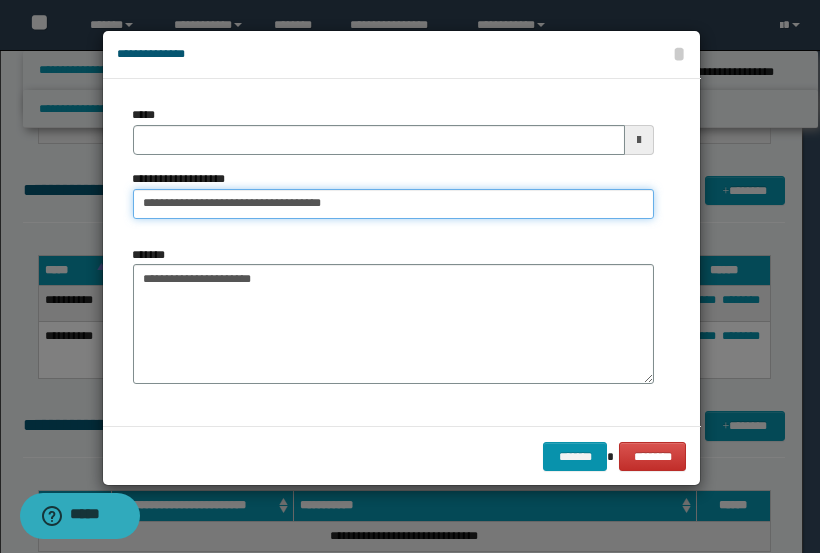 click on "**********" at bounding box center [394, 204] 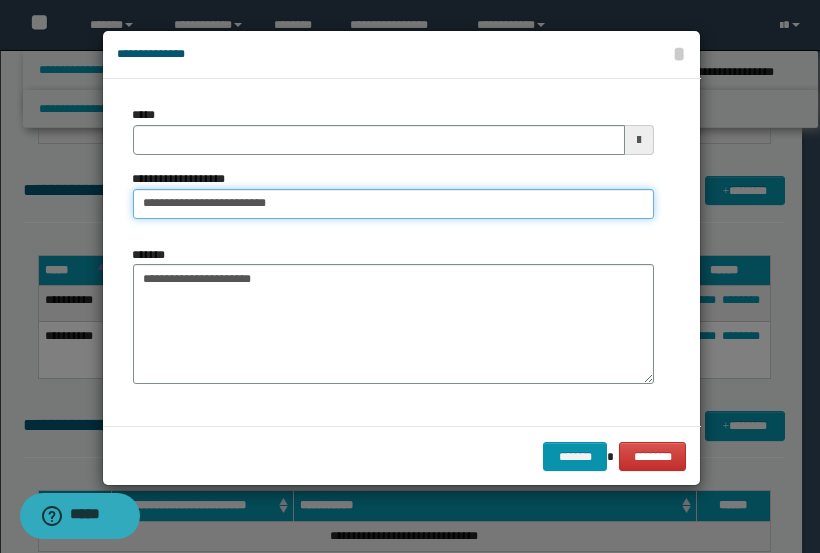 type 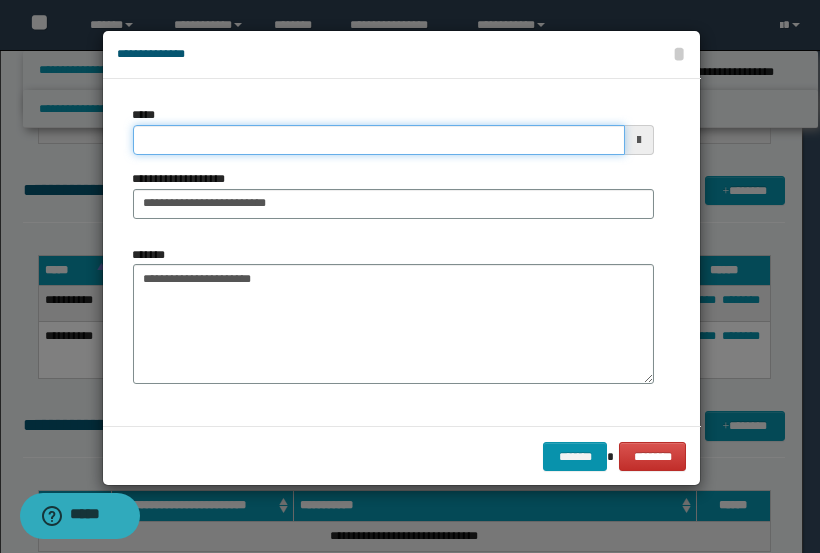click on "*****" at bounding box center [379, 140] 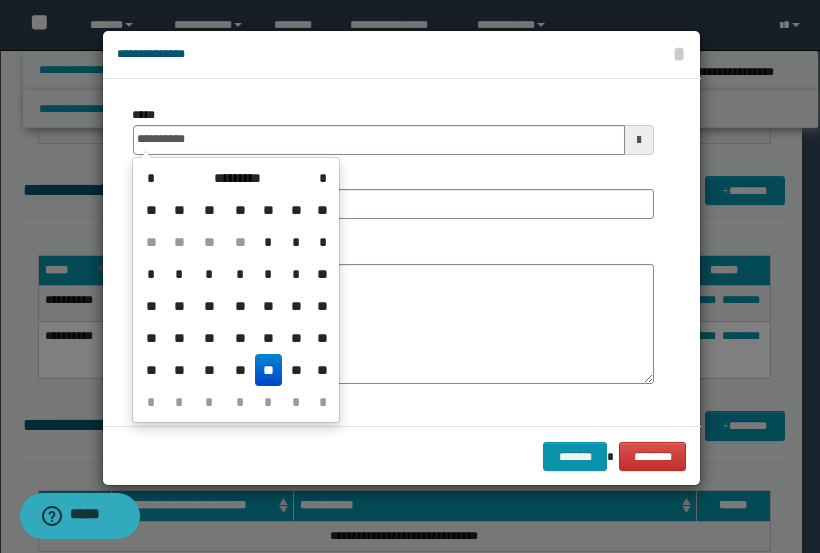 click on "**" at bounding box center [269, 370] 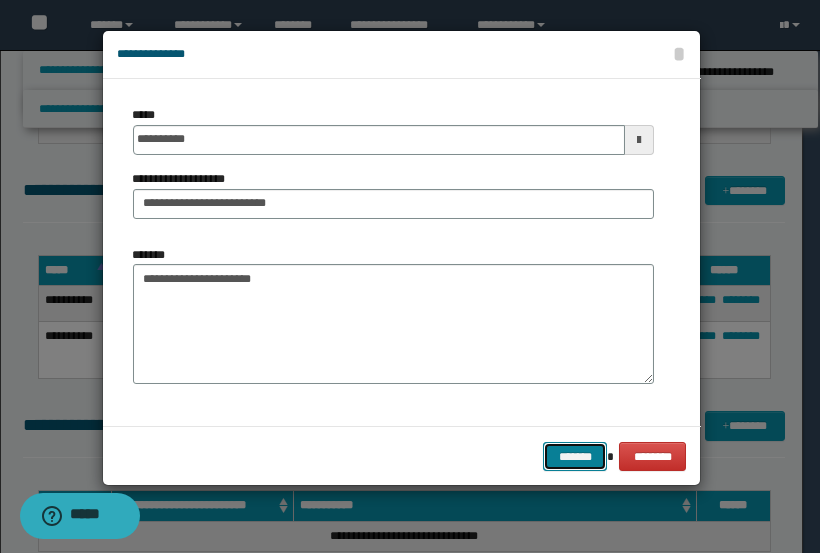 click on "*******" at bounding box center (575, 456) 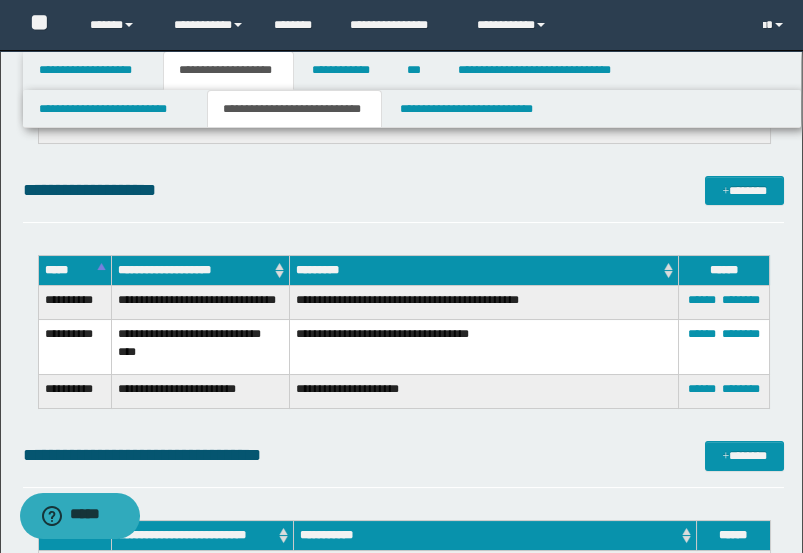 click on "**********" at bounding box center [404, 190] 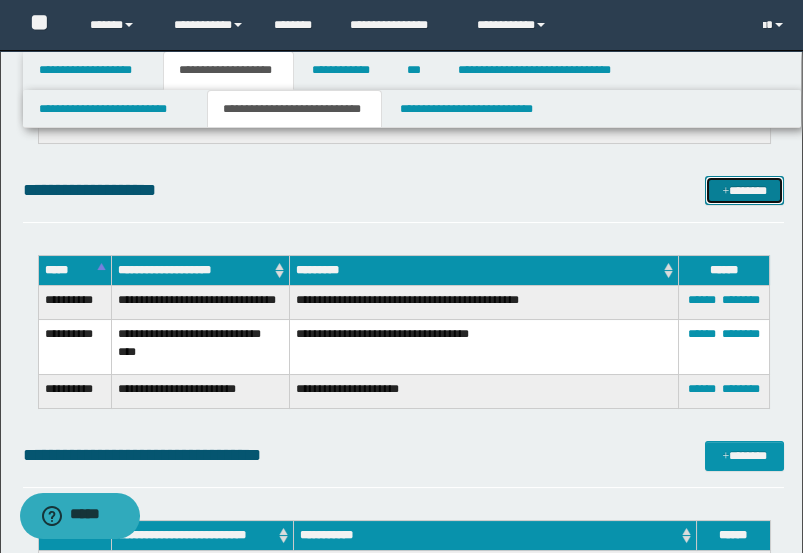 click on "*******" at bounding box center [744, 190] 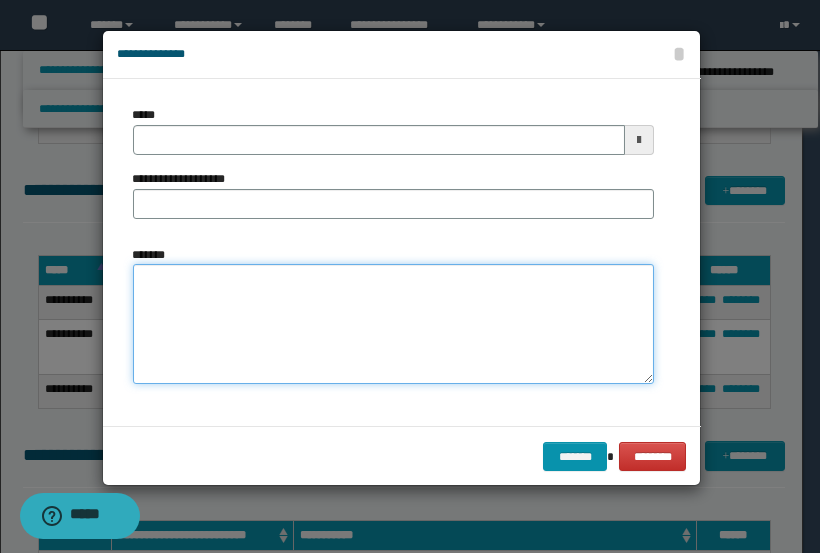click on "*******" at bounding box center (394, 324) 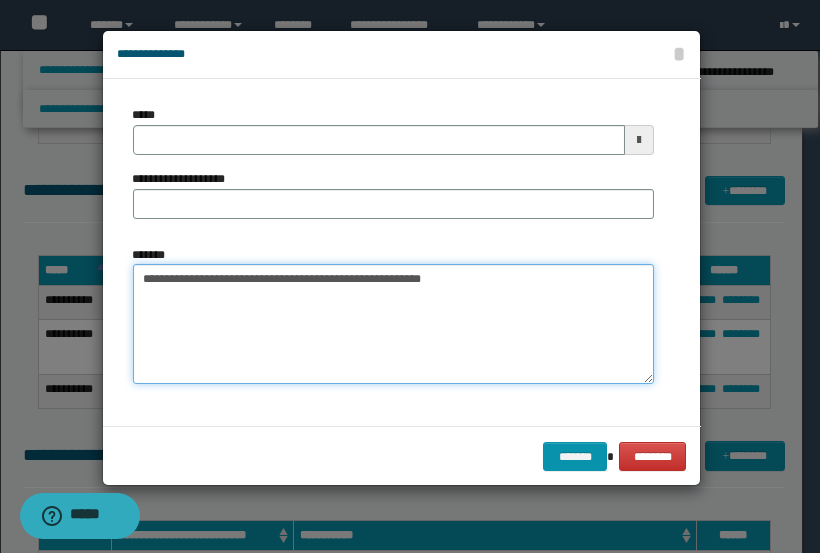 drag, startPoint x: 334, startPoint y: 277, endPoint x: 153, endPoint y: 272, distance: 181.06905 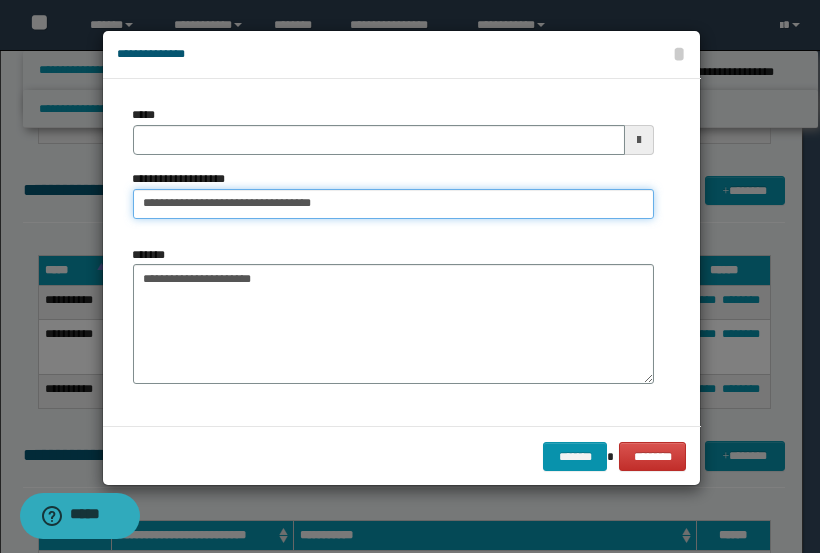 click on "**********" at bounding box center [394, 204] 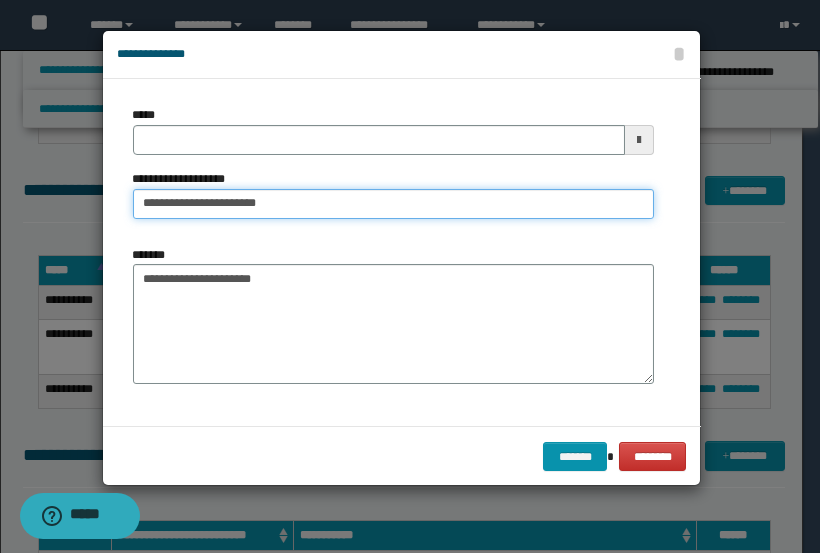 type 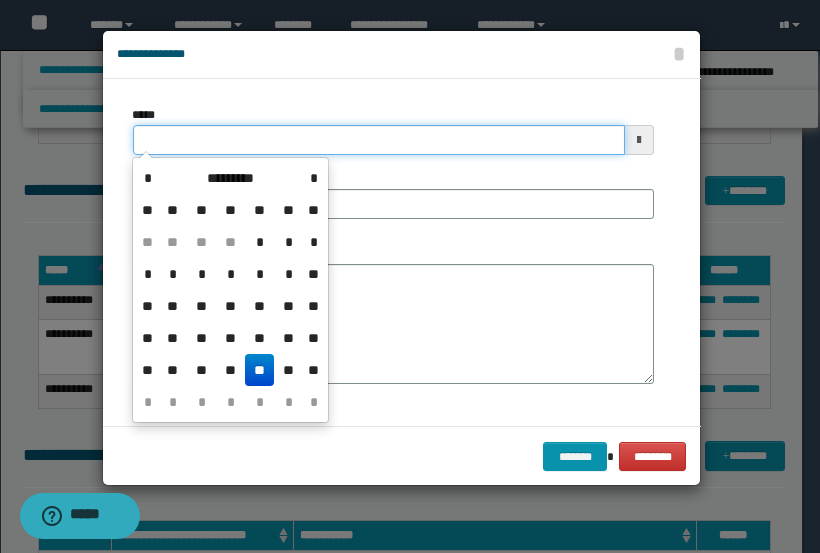 click on "*****" at bounding box center [379, 140] 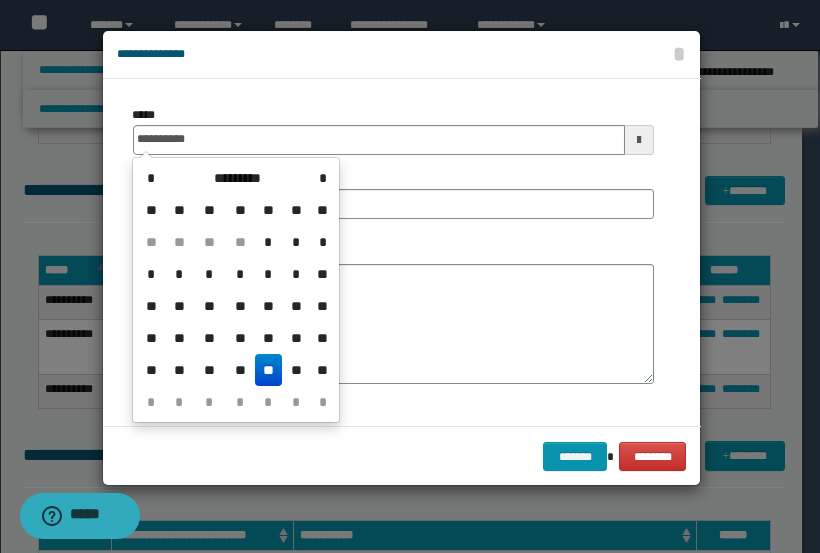 click on "**" at bounding box center [269, 370] 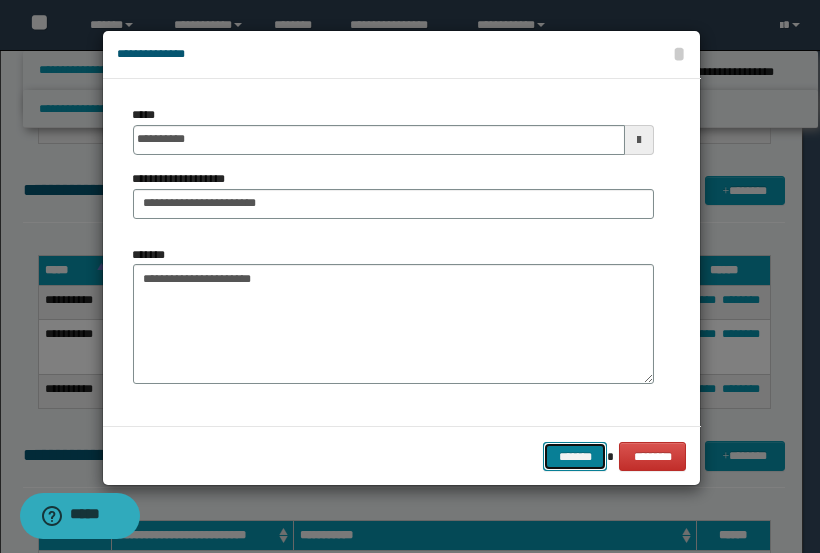 click on "*******" at bounding box center [575, 456] 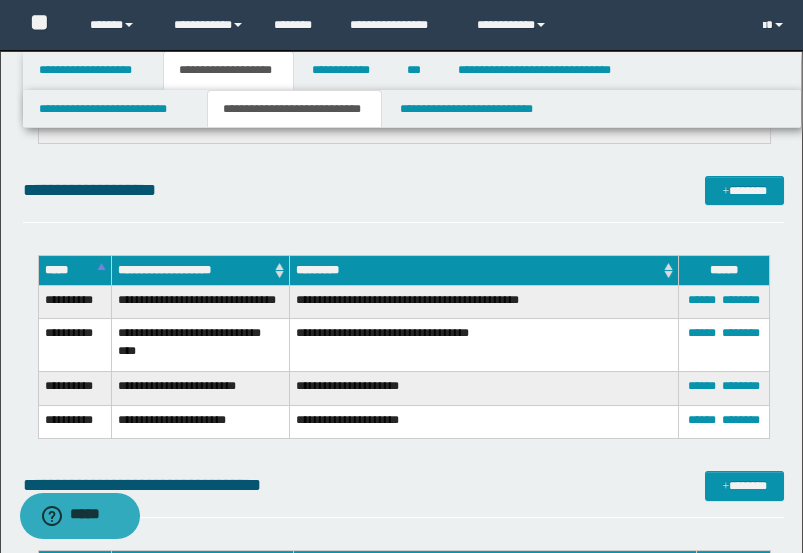 click on "**********" at bounding box center (404, 199) 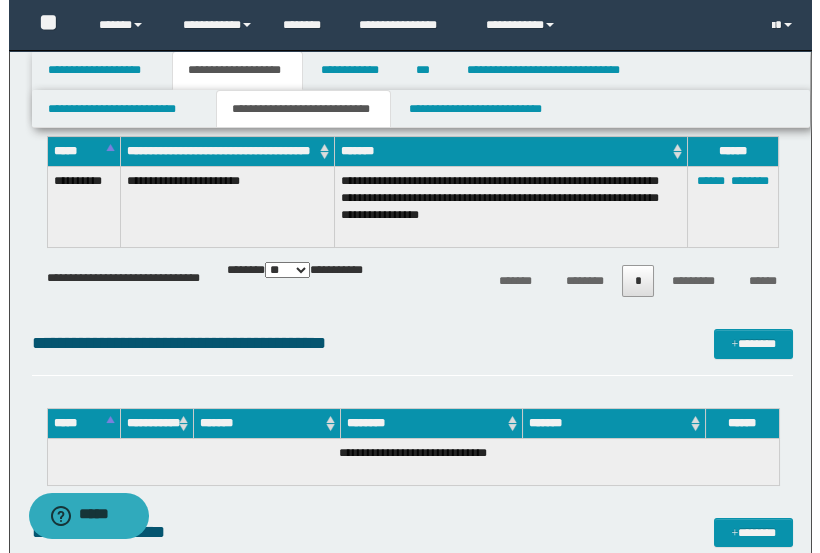 scroll, scrollTop: 0, scrollLeft: 0, axis: both 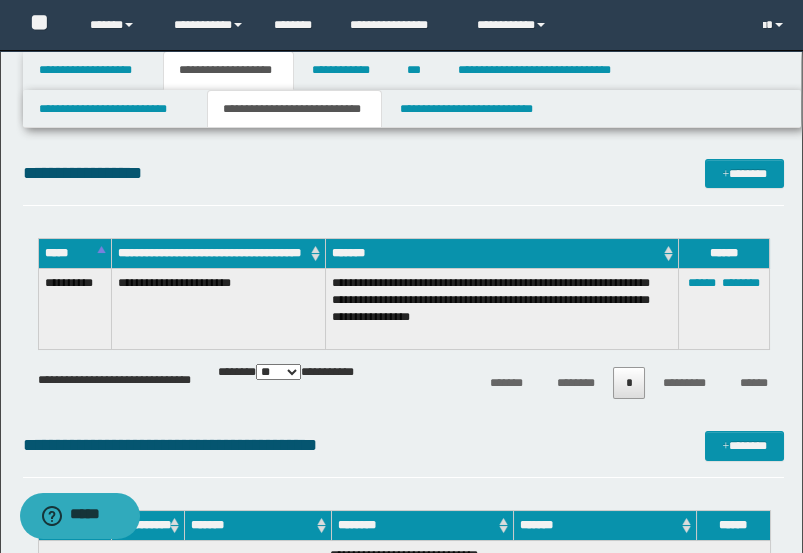 click on "**********" at bounding box center [404, 173] 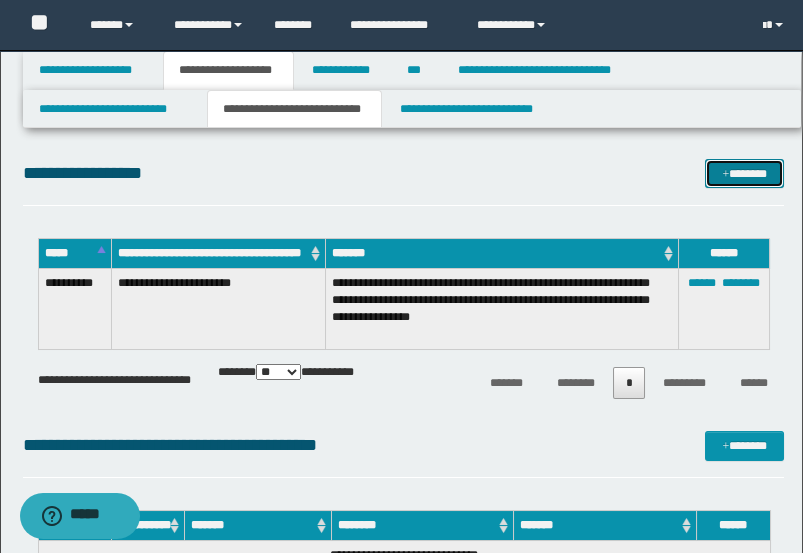 click on "*******" at bounding box center [744, 173] 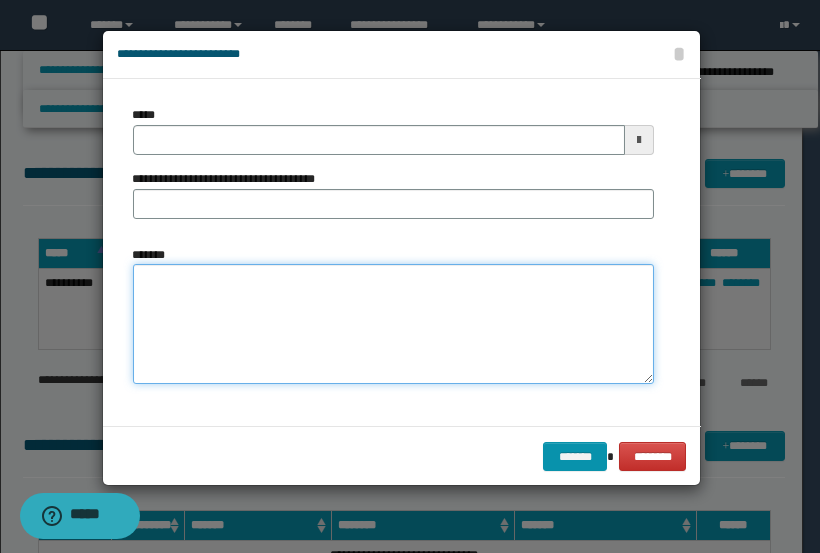 click on "*******" at bounding box center (394, 324) 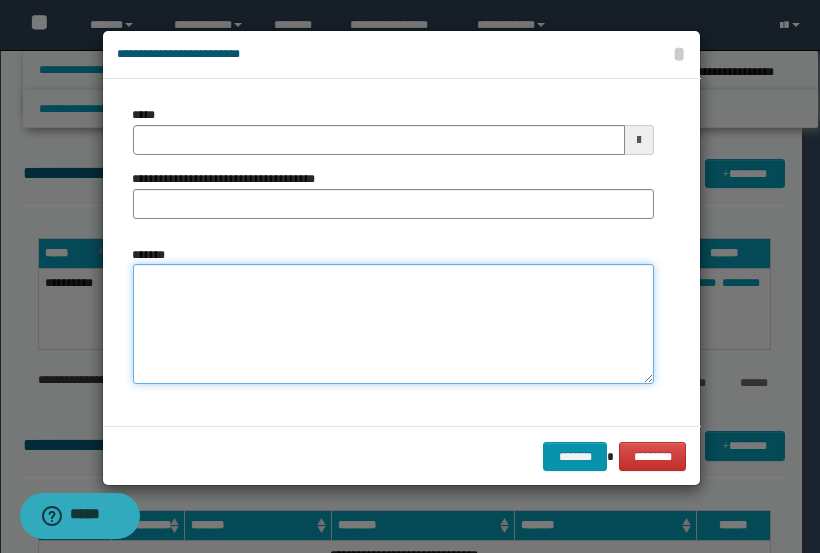 paste on "**********" 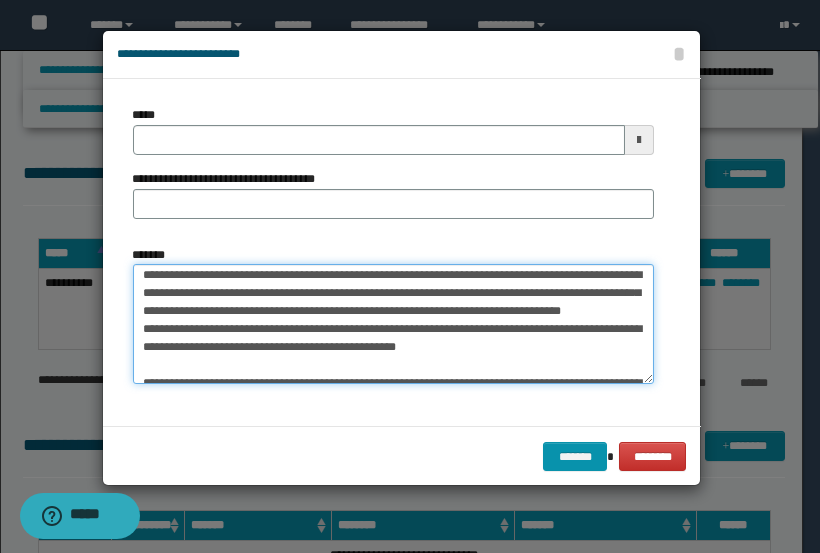 scroll, scrollTop: 0, scrollLeft: 0, axis: both 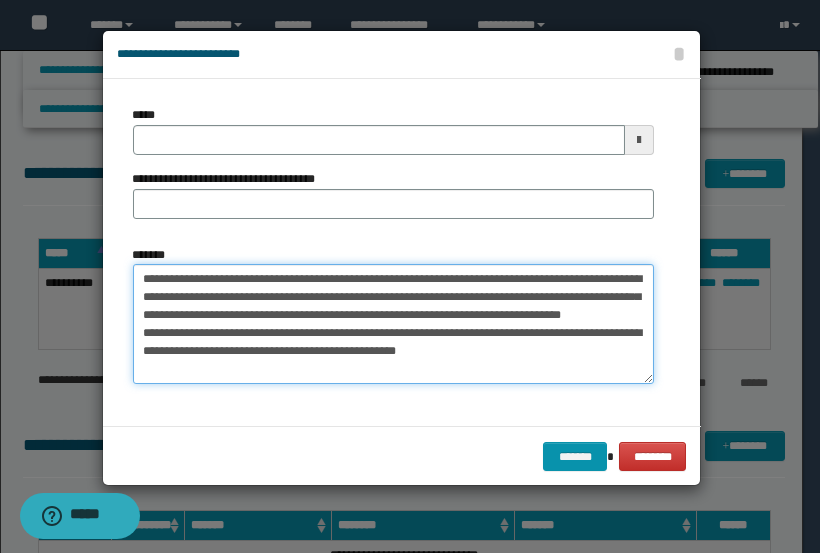 drag, startPoint x: 245, startPoint y: 277, endPoint x: 138, endPoint y: 274, distance: 107.042046 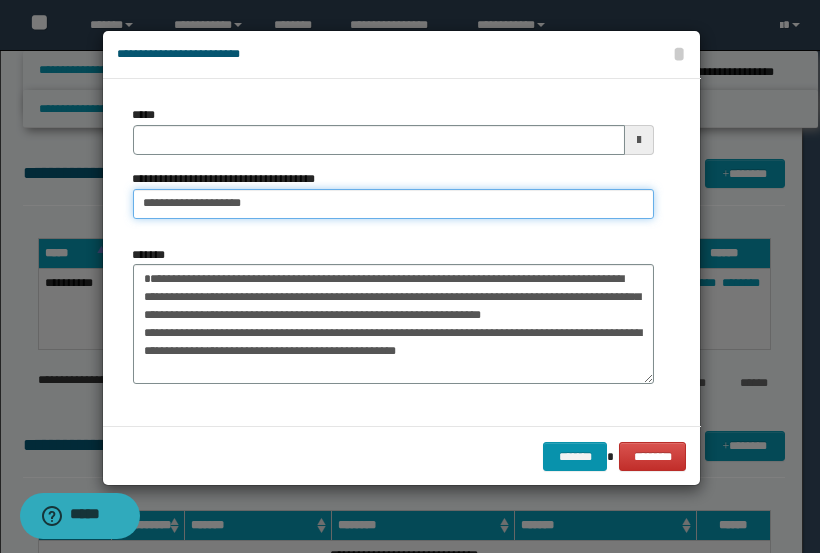 type on "**********" 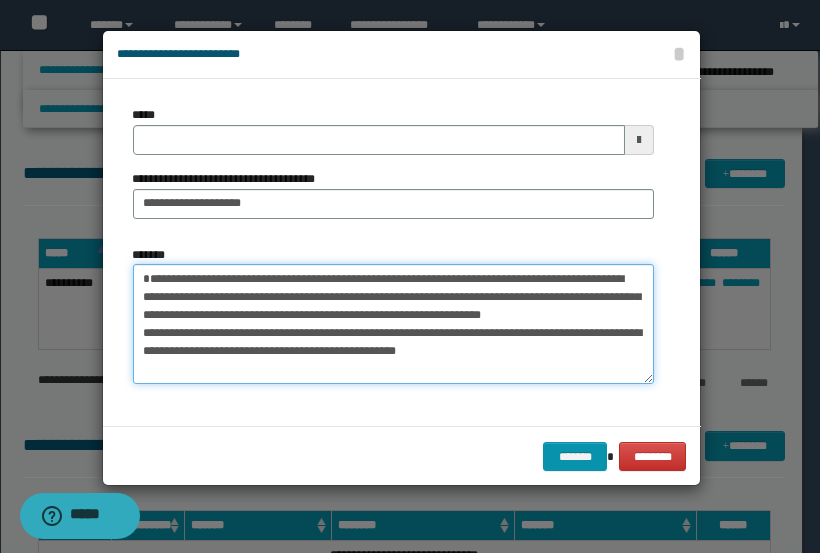 scroll, scrollTop: 71, scrollLeft: 0, axis: vertical 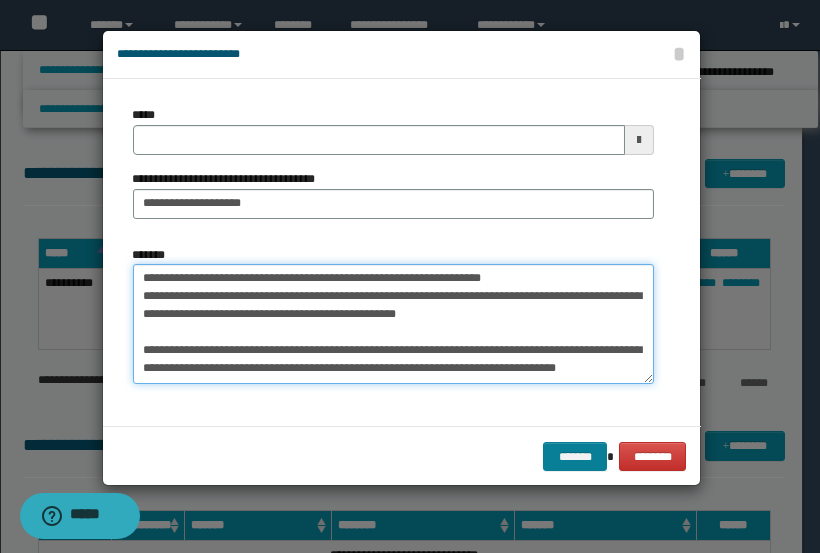 drag, startPoint x: 516, startPoint y: 352, endPoint x: 588, endPoint y: 453, distance: 124.036285 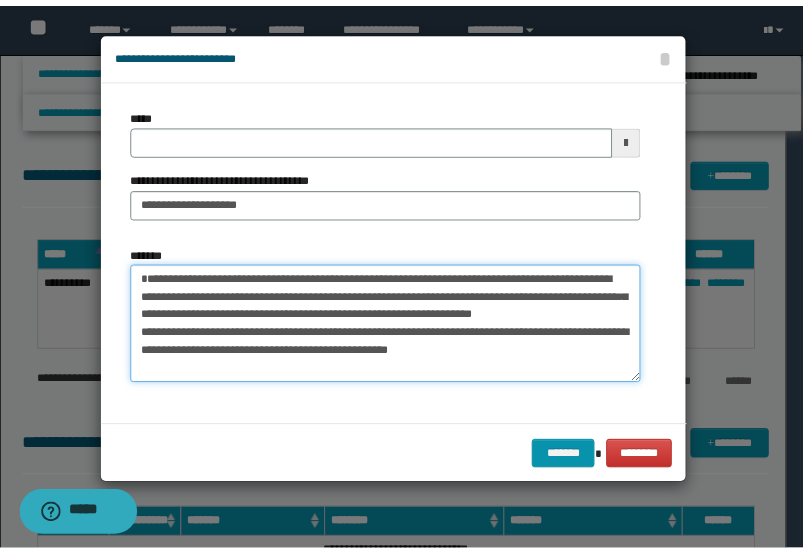 scroll, scrollTop: 0, scrollLeft: 0, axis: both 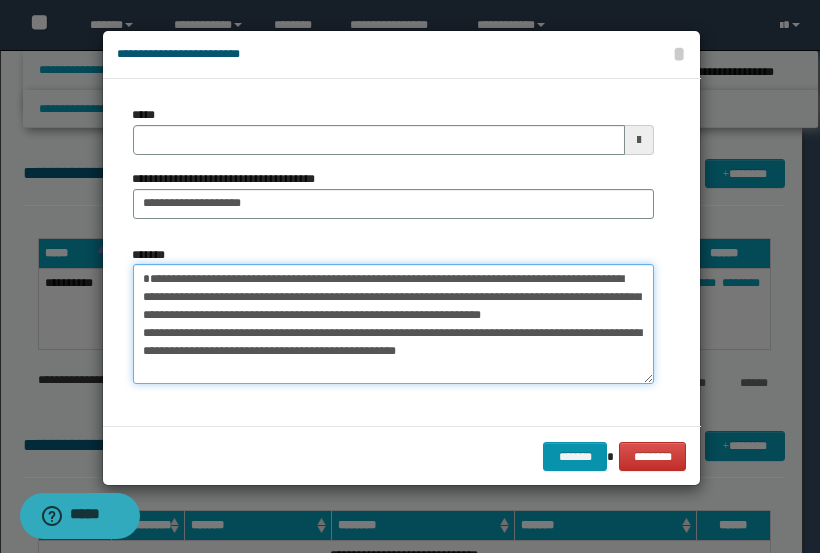 type on "**********" 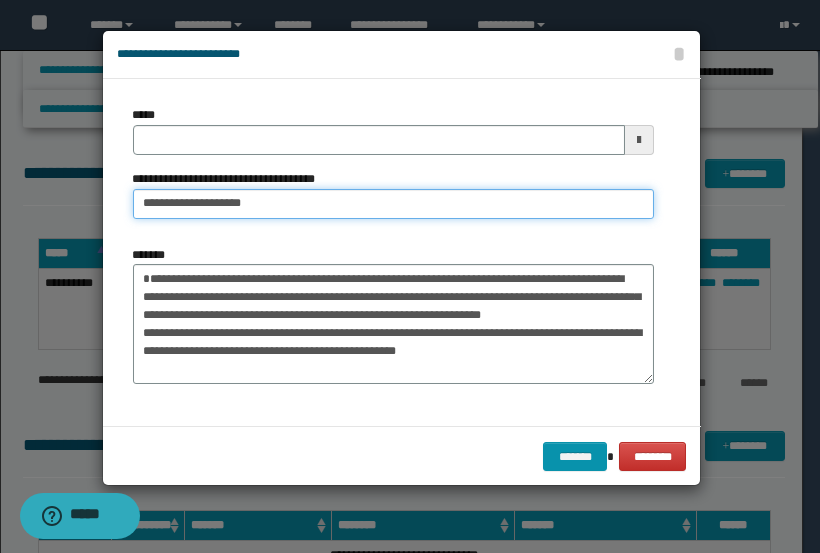 drag, startPoint x: 283, startPoint y: 207, endPoint x: 189, endPoint y: 210, distance: 94.04786 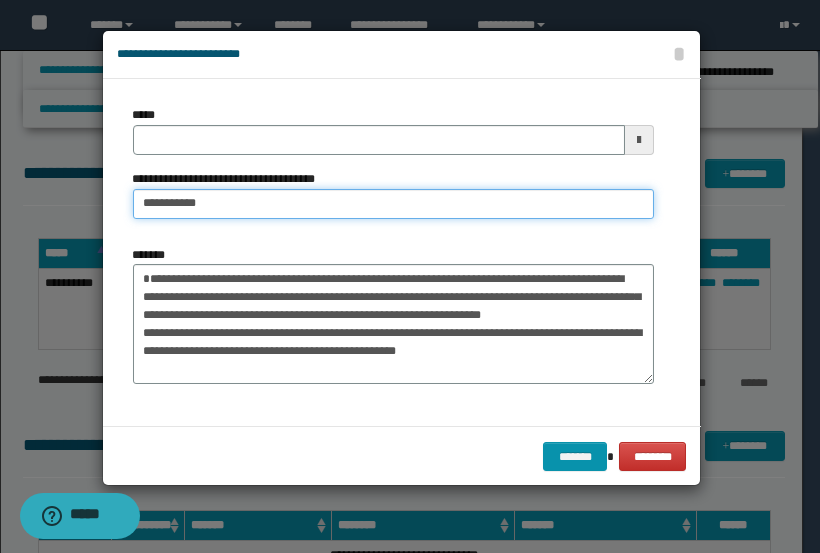 type on "*********" 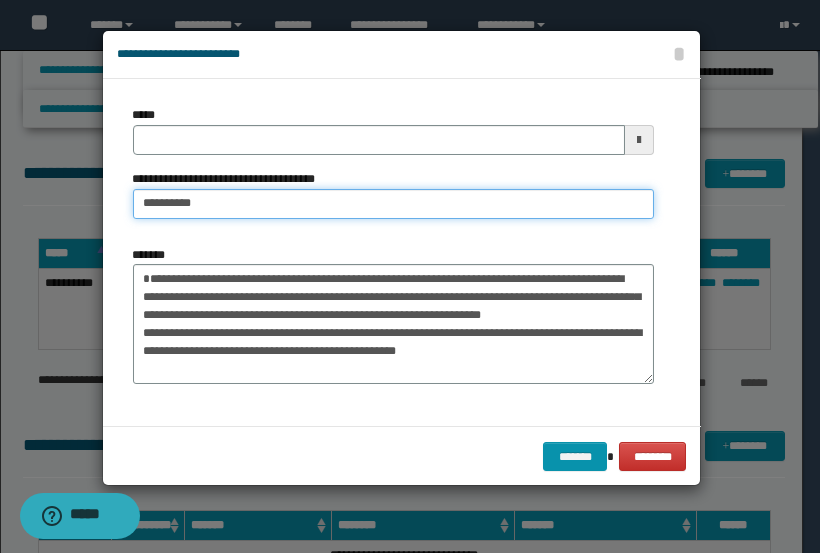 type 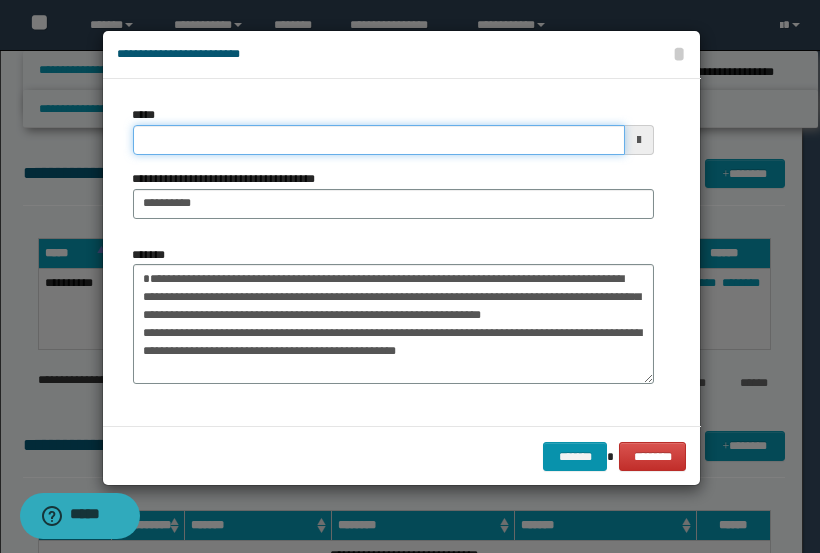 click on "*****" at bounding box center (379, 140) 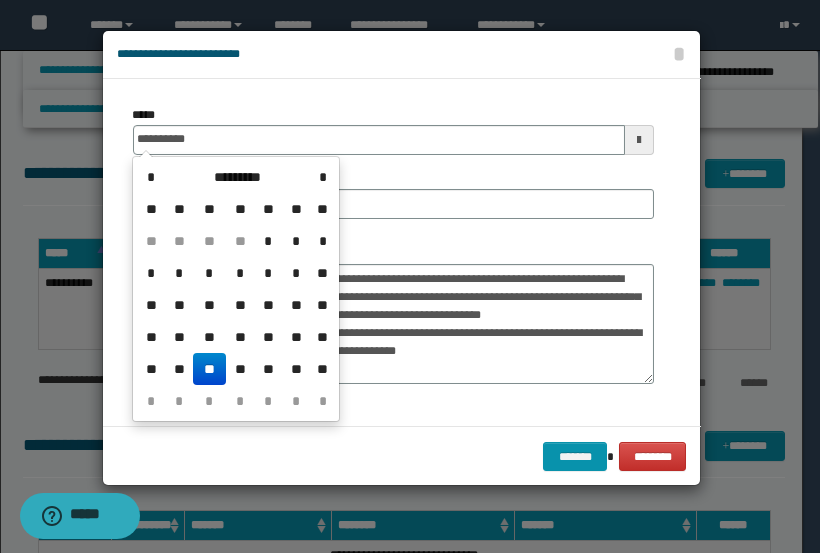 click on "**" at bounding box center [209, 369] 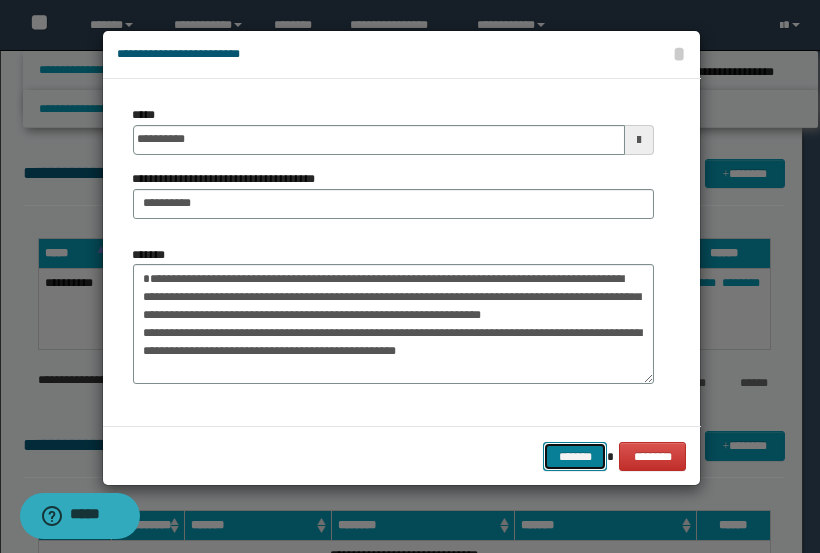 click on "*******" at bounding box center [575, 456] 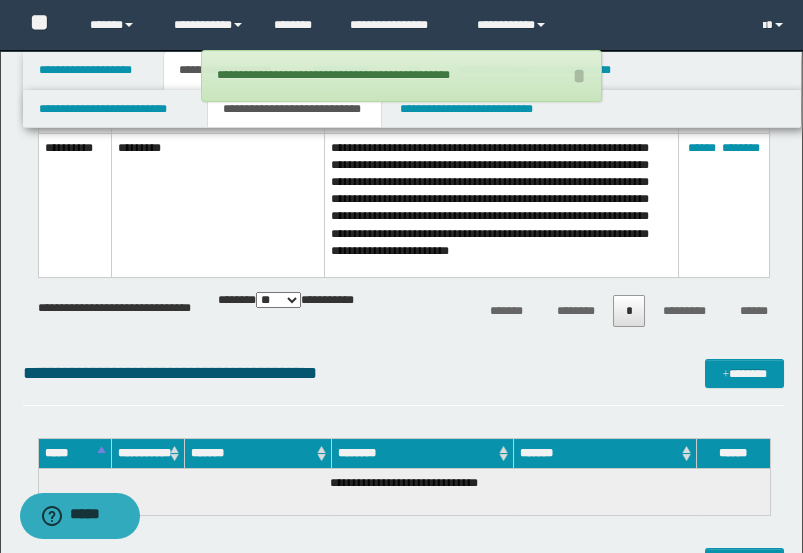 scroll, scrollTop: 0, scrollLeft: 0, axis: both 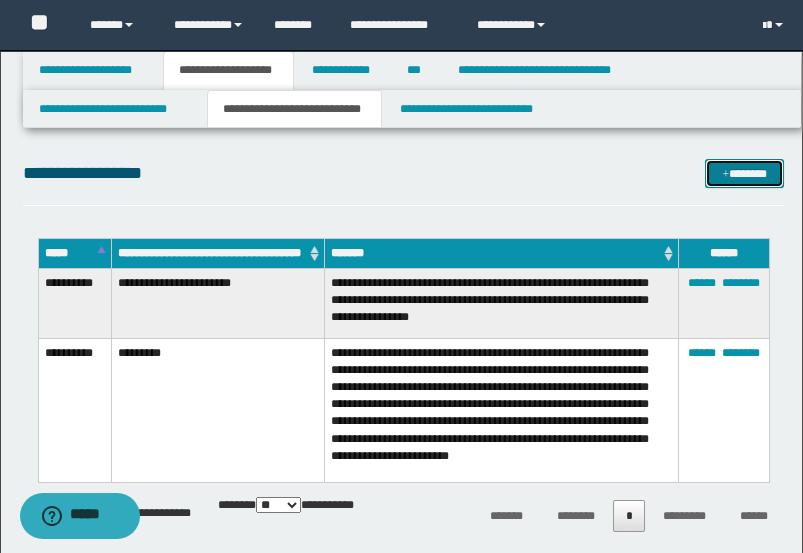 click on "*******" at bounding box center (744, 173) 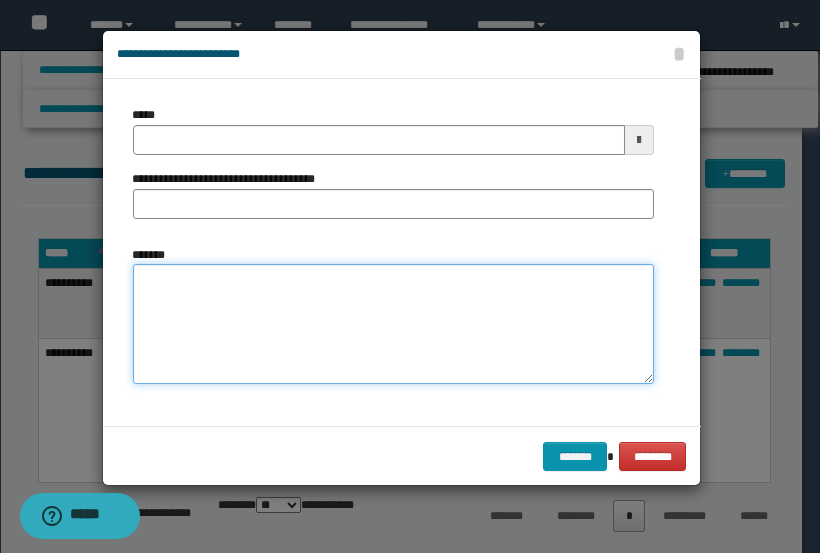 click on "*******" at bounding box center [394, 323] 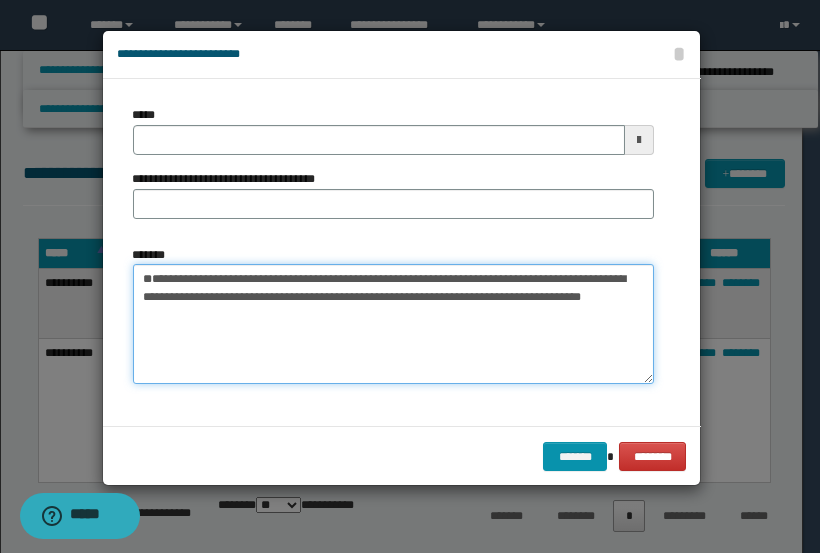 drag, startPoint x: 240, startPoint y: 314, endPoint x: 42, endPoint y: 303, distance: 198.30531 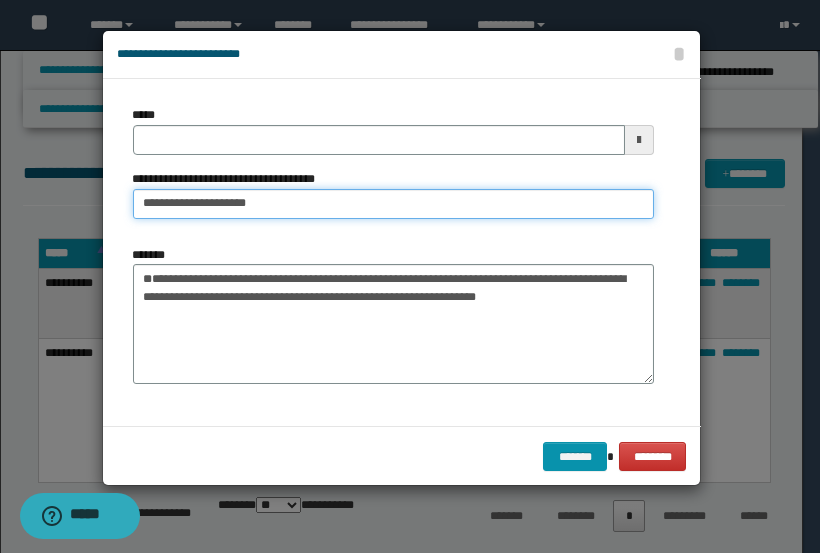 click on "**********" at bounding box center [394, 204] 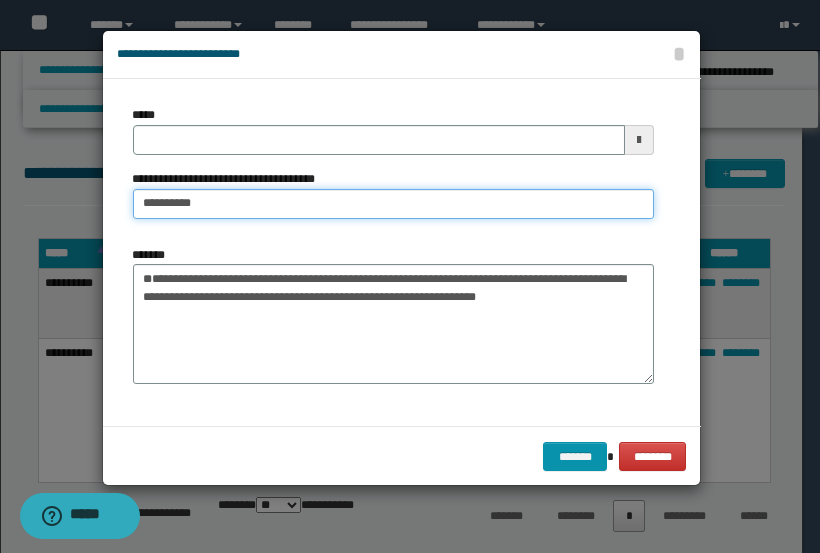 type 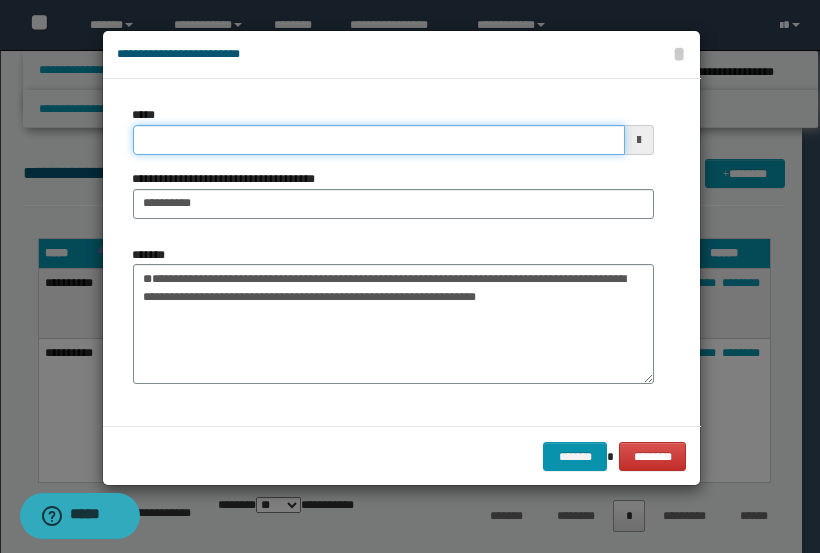 click on "*****" at bounding box center [379, 140] 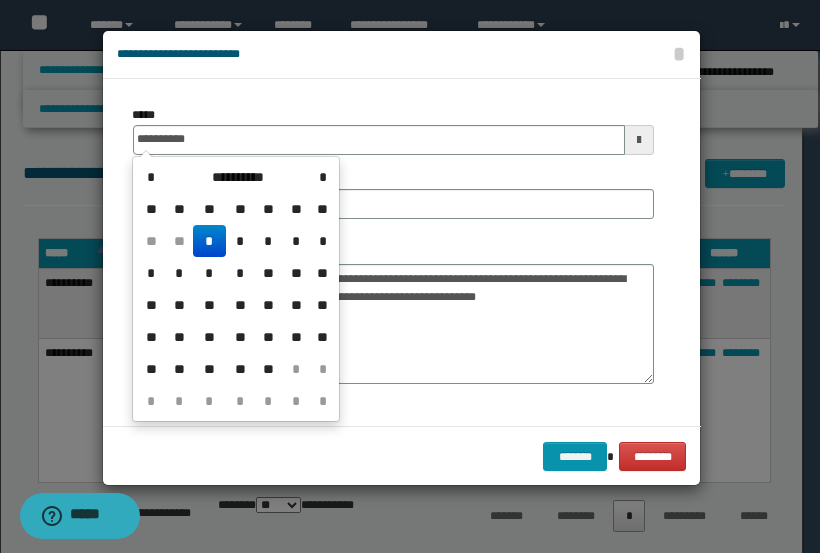 click on "*" at bounding box center (209, 241) 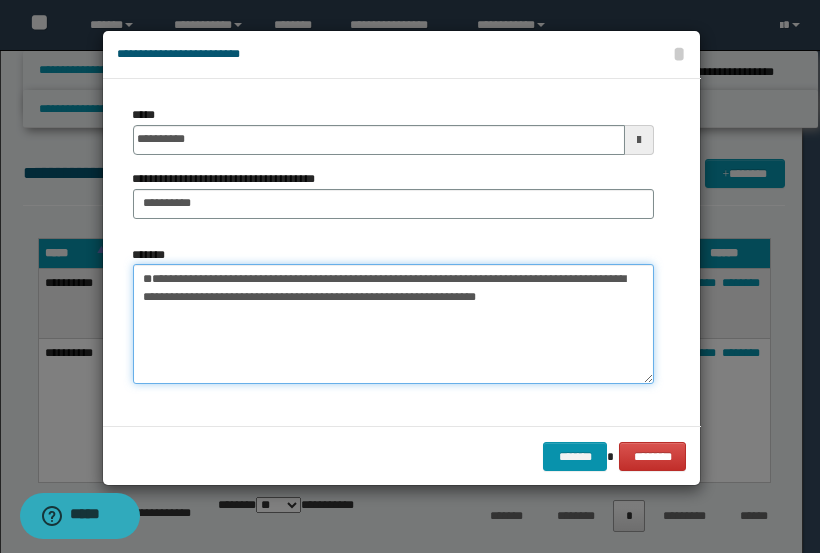 drag, startPoint x: 163, startPoint y: 301, endPoint x: 144, endPoint y: 279, distance: 29.068884 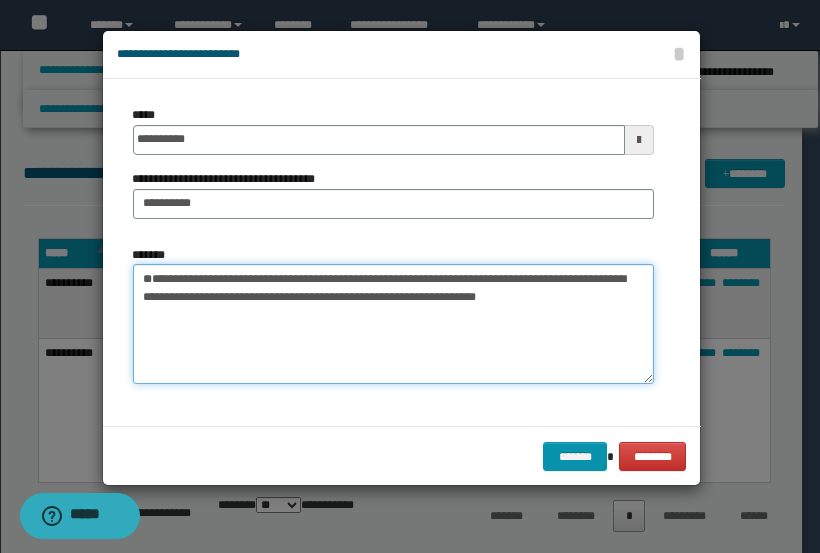 click on "**********" at bounding box center [394, 323] 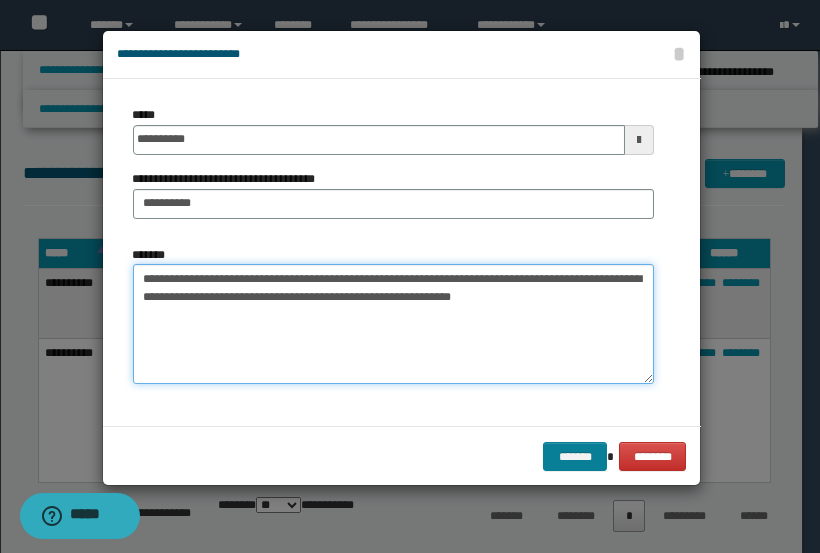 type on "**********" 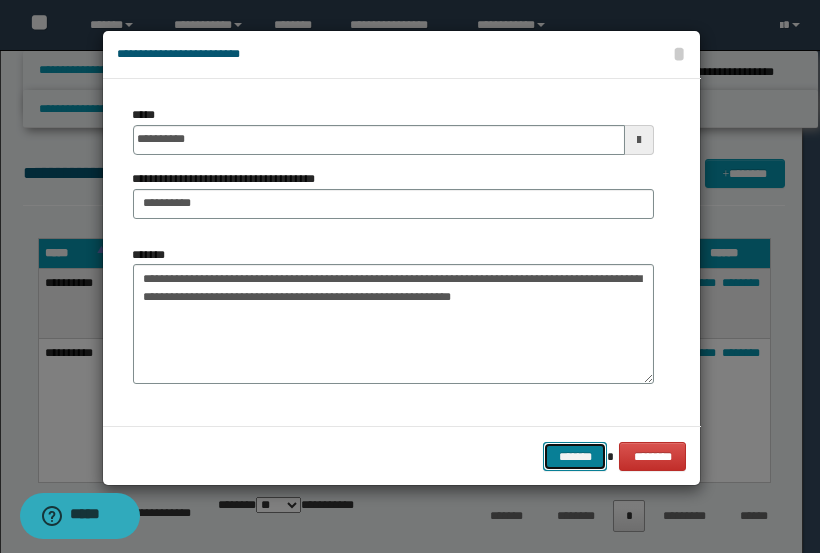 click on "*******" at bounding box center (575, 456) 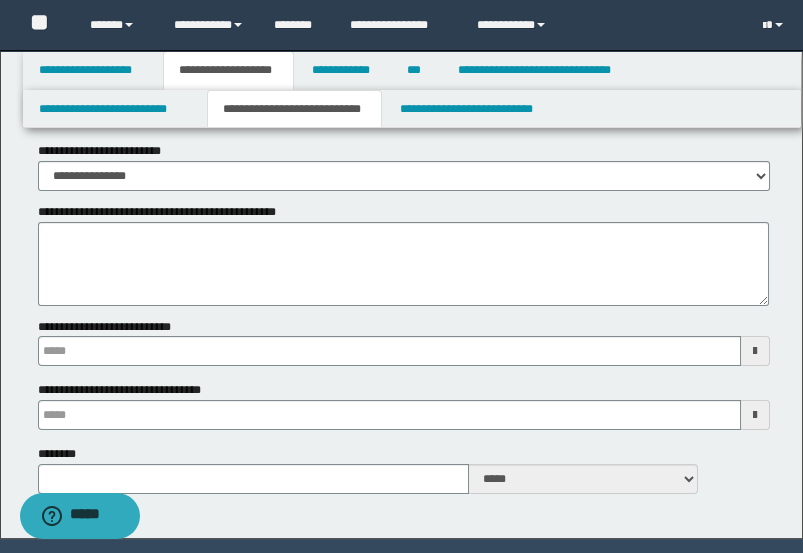 type 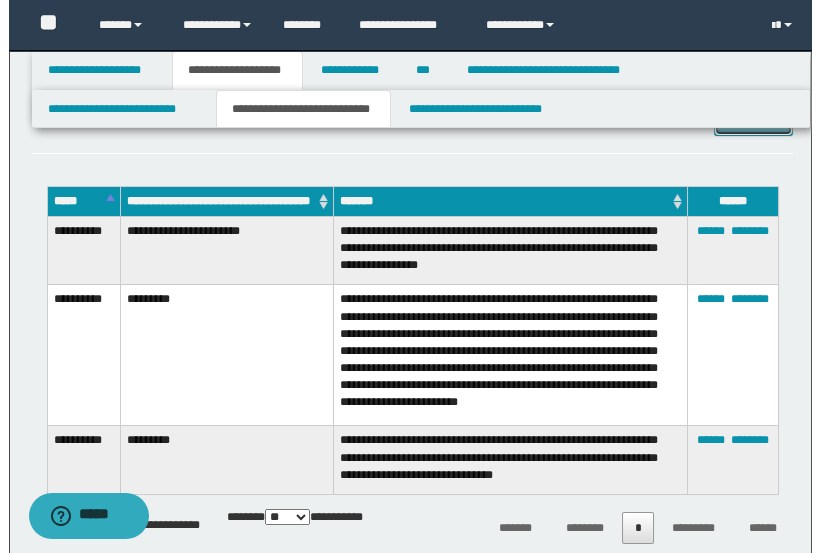 scroll, scrollTop: 0, scrollLeft: 0, axis: both 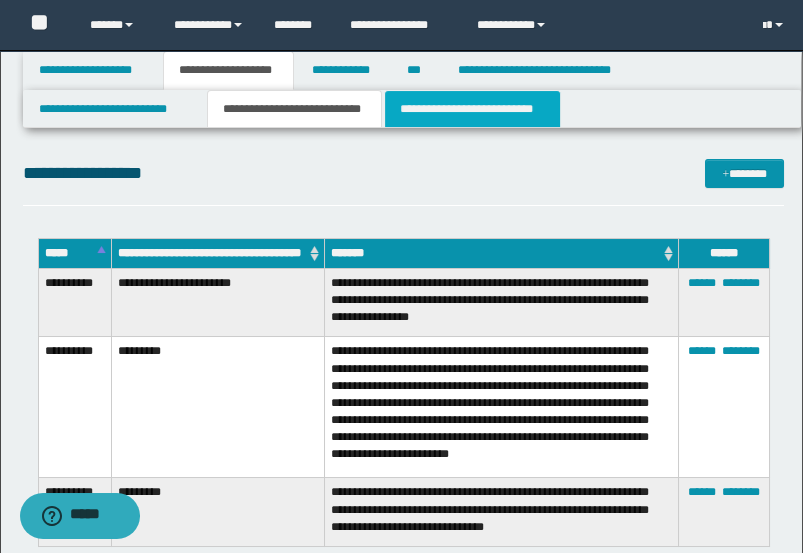 click on "**********" at bounding box center (472, 109) 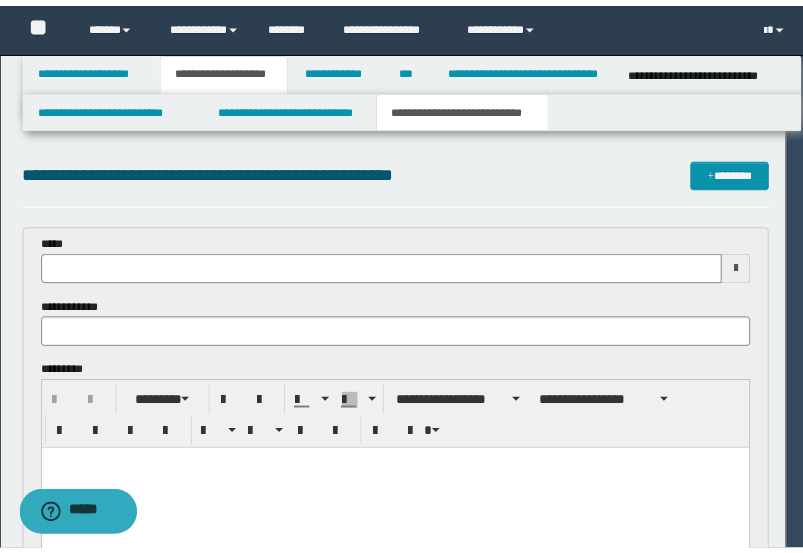 scroll, scrollTop: 0, scrollLeft: 0, axis: both 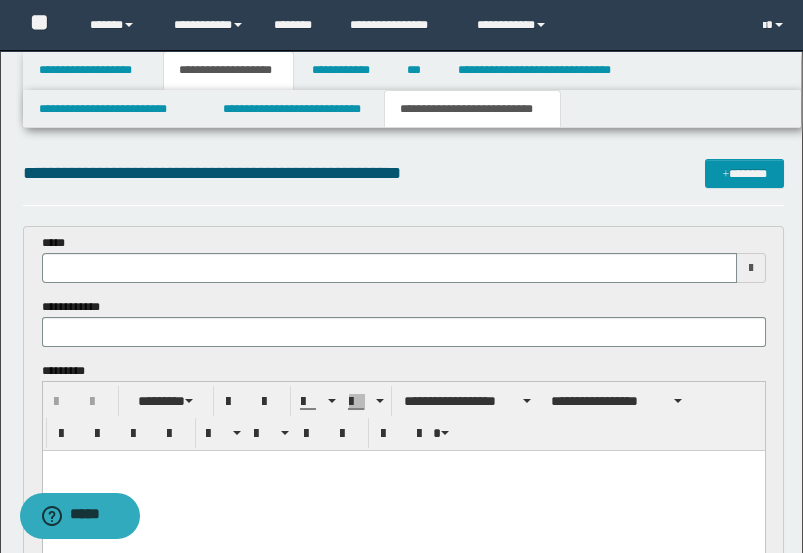 click on "*****" at bounding box center [404, 258] 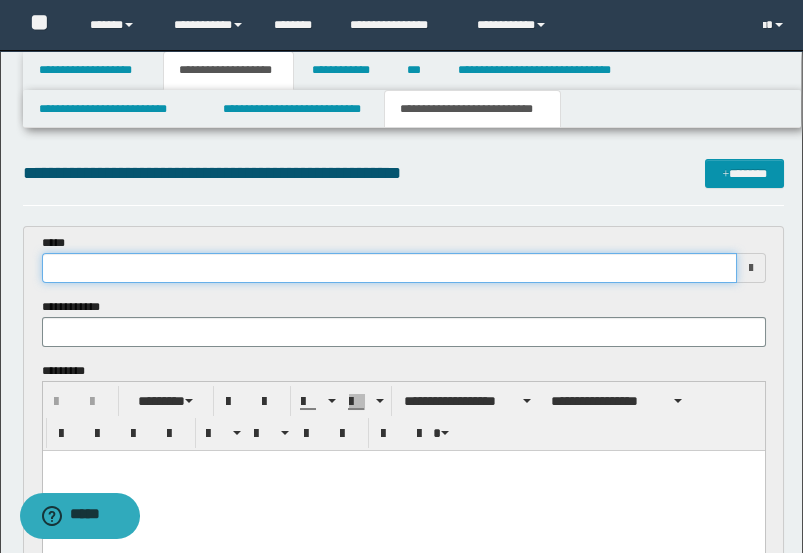 click at bounding box center [389, 268] 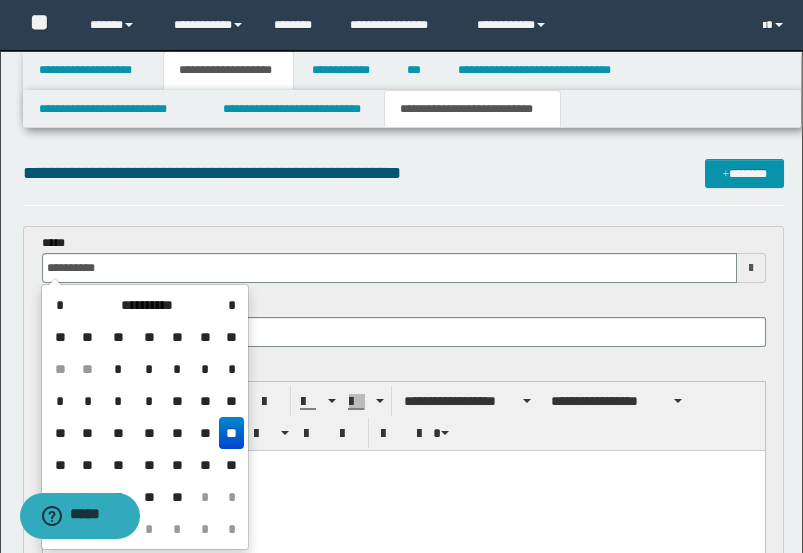 click on "**" at bounding box center [231, 433] 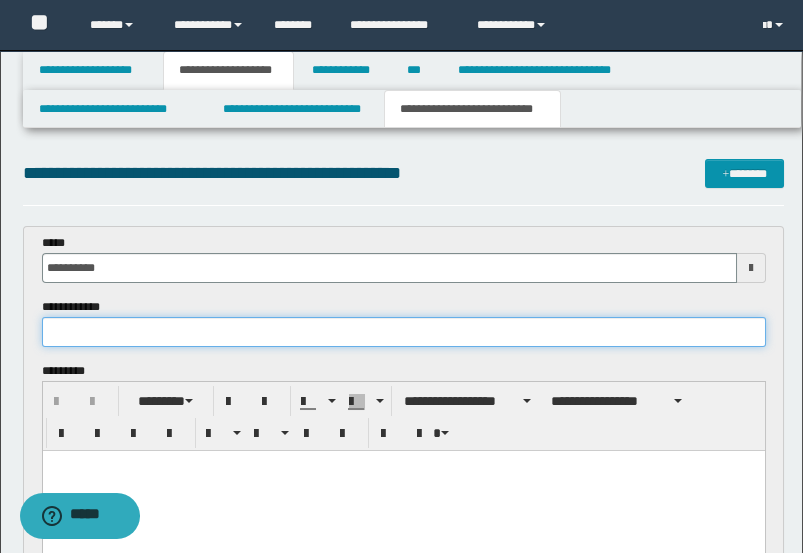 click at bounding box center (404, 332) 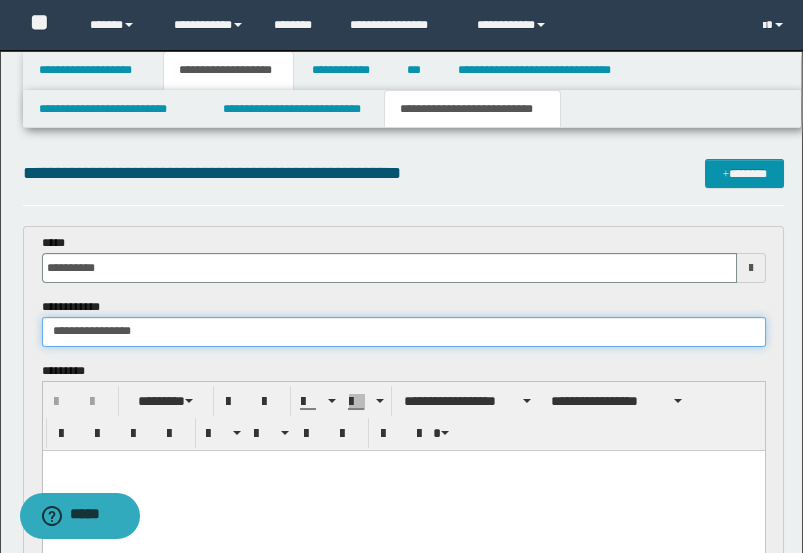type on "**********" 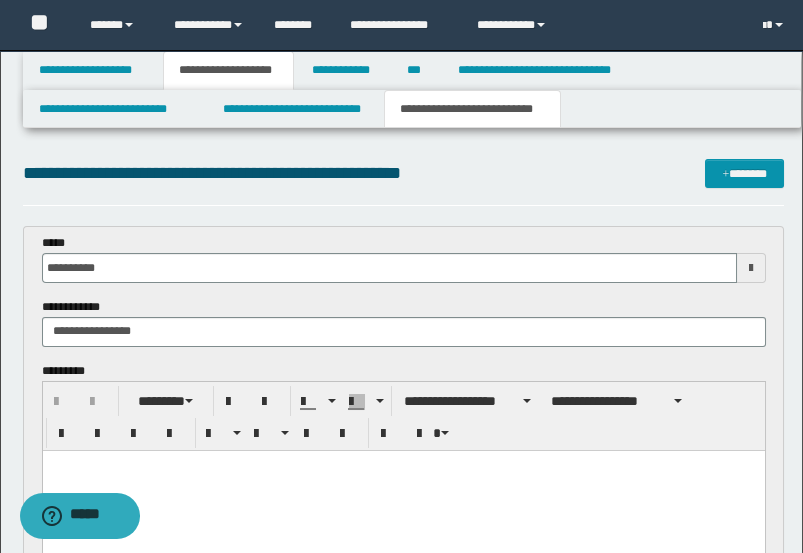 scroll, scrollTop: 111, scrollLeft: 0, axis: vertical 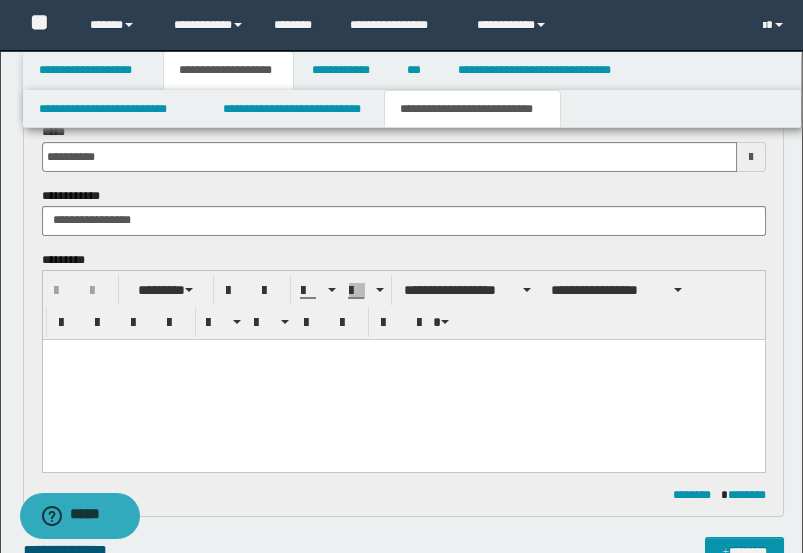 click at bounding box center (403, 354) 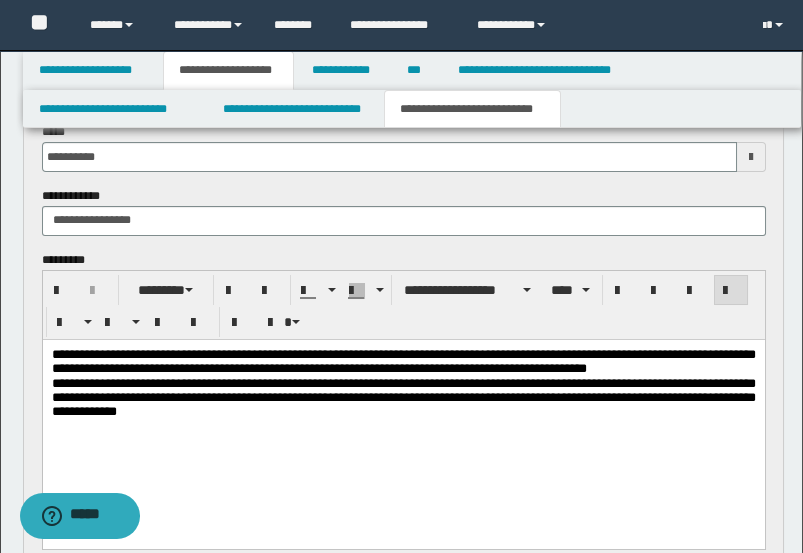 click on "**********" at bounding box center (403, 361) 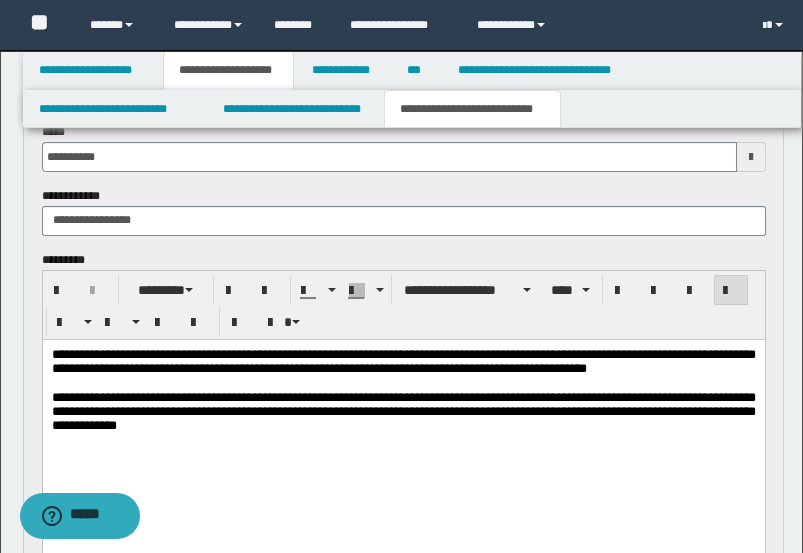 scroll, scrollTop: 222, scrollLeft: 0, axis: vertical 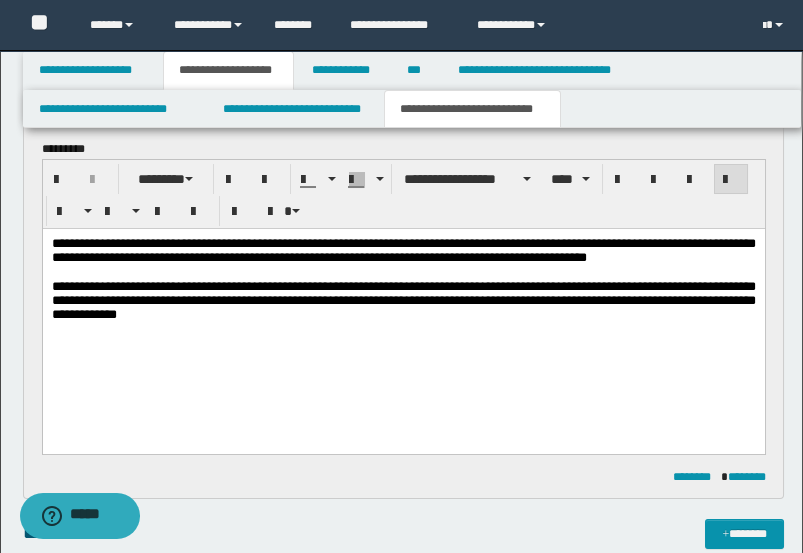 click on "**********" at bounding box center (403, 304) 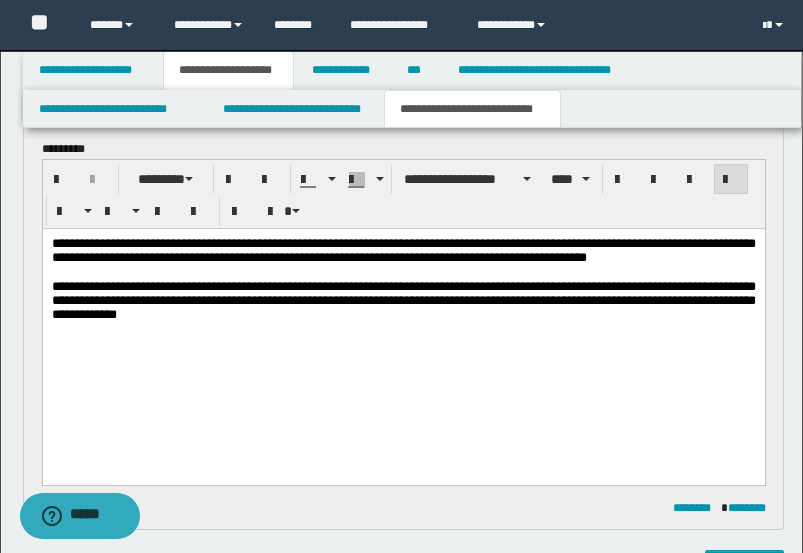 paste 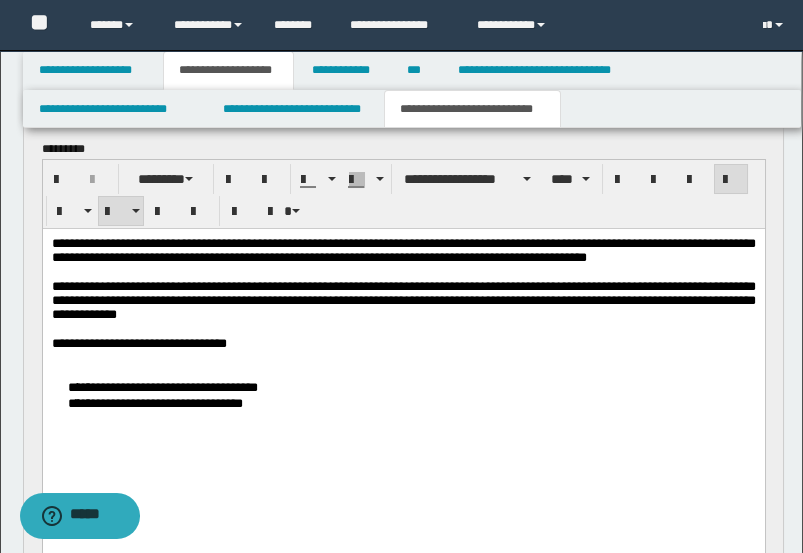 click on "**********" at bounding box center (403, 394) 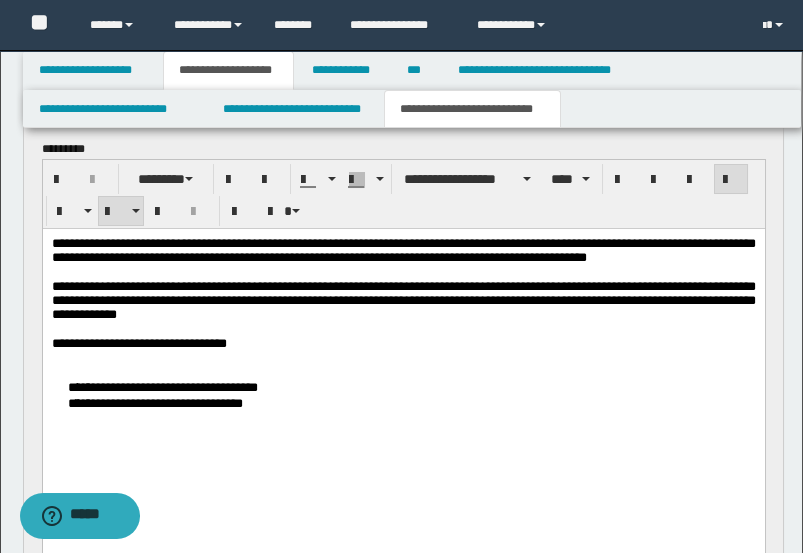 click on "**********" at bounding box center (403, 394) 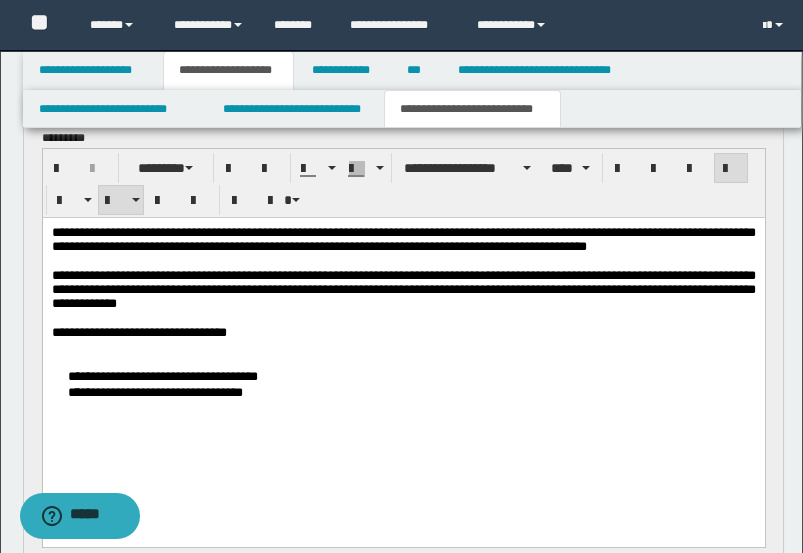 scroll, scrollTop: 0, scrollLeft: 0, axis: both 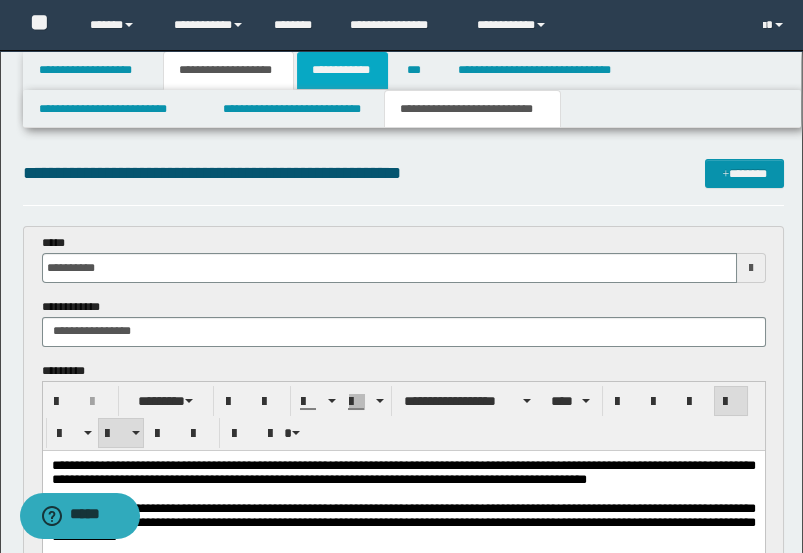 click on "**********" at bounding box center [343, 70] 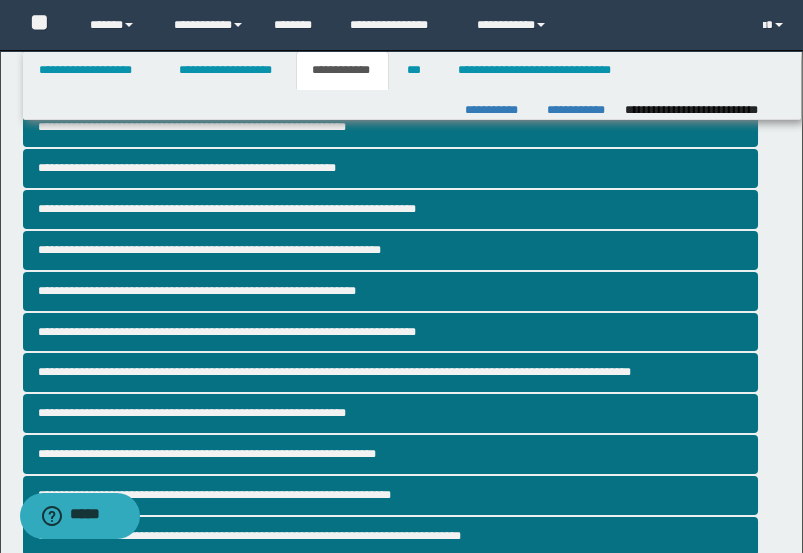 scroll, scrollTop: 931, scrollLeft: 0, axis: vertical 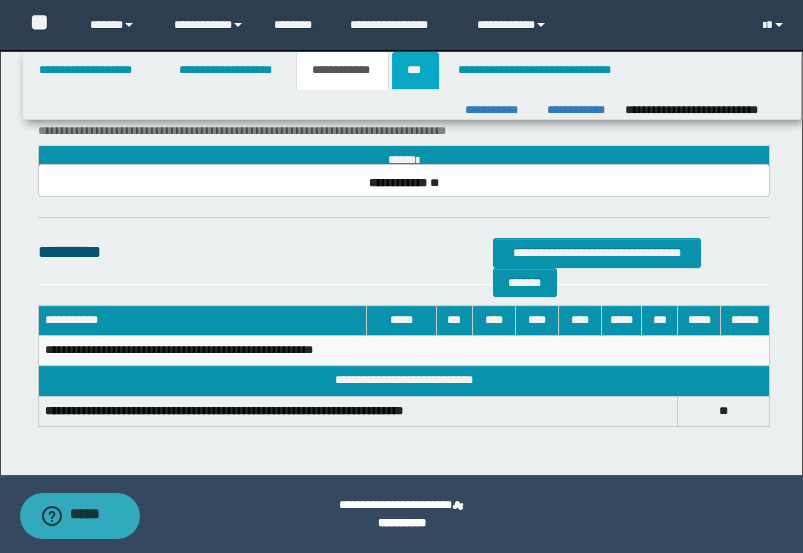 click on "***" at bounding box center [415, 70] 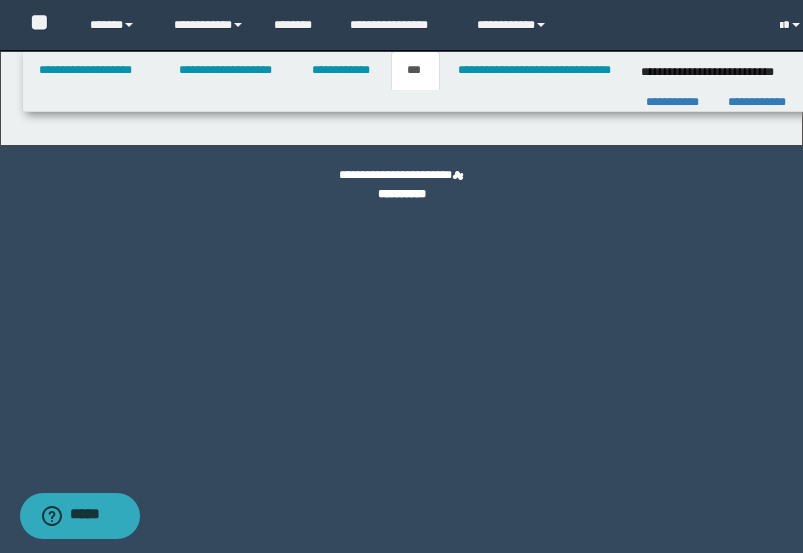 scroll, scrollTop: 0, scrollLeft: 0, axis: both 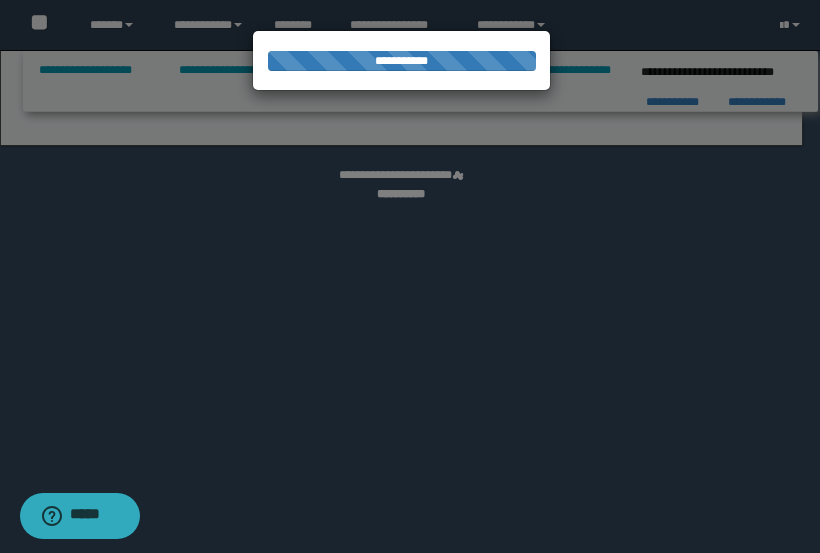 select on "***" 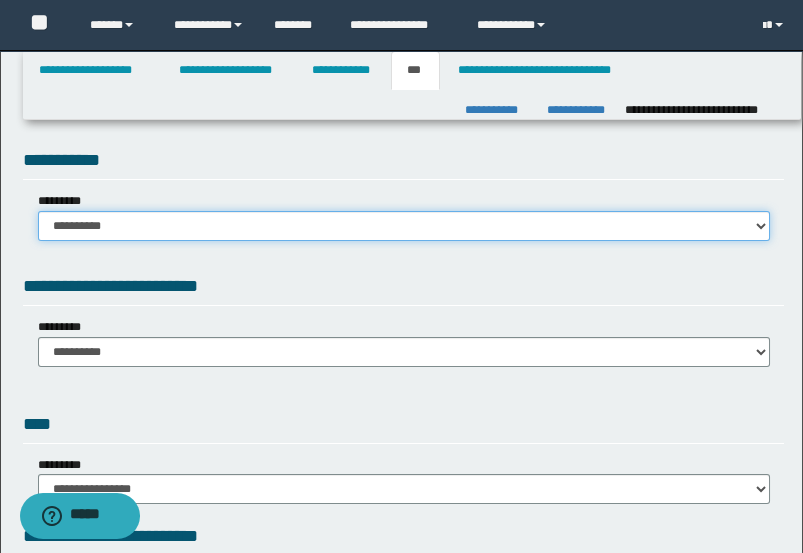 click on "**********" at bounding box center [404, 226] 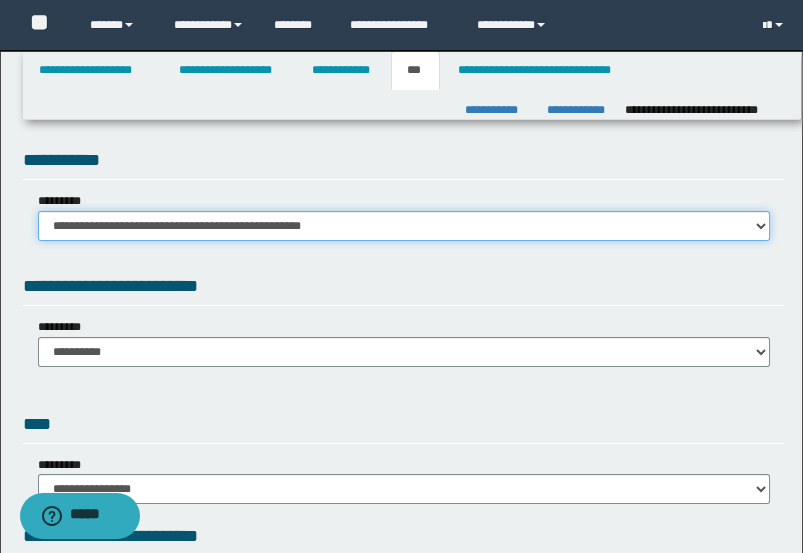 click on "**********" at bounding box center [404, 226] 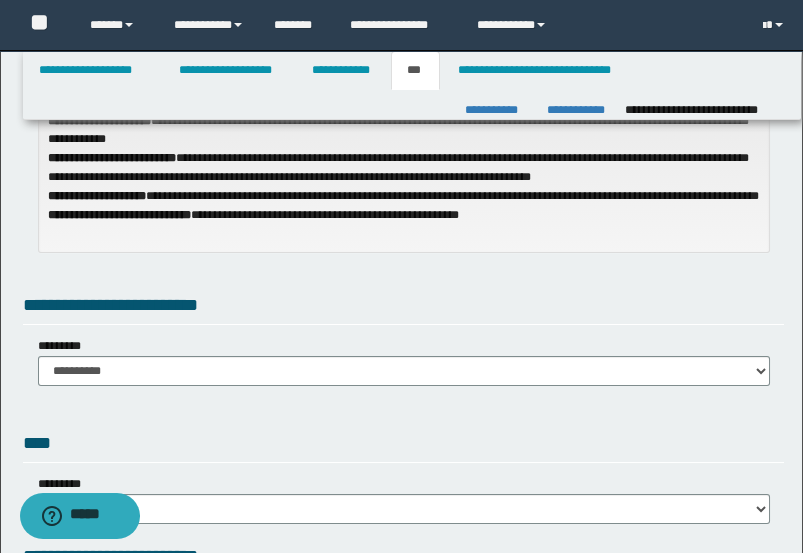 scroll, scrollTop: 222, scrollLeft: 0, axis: vertical 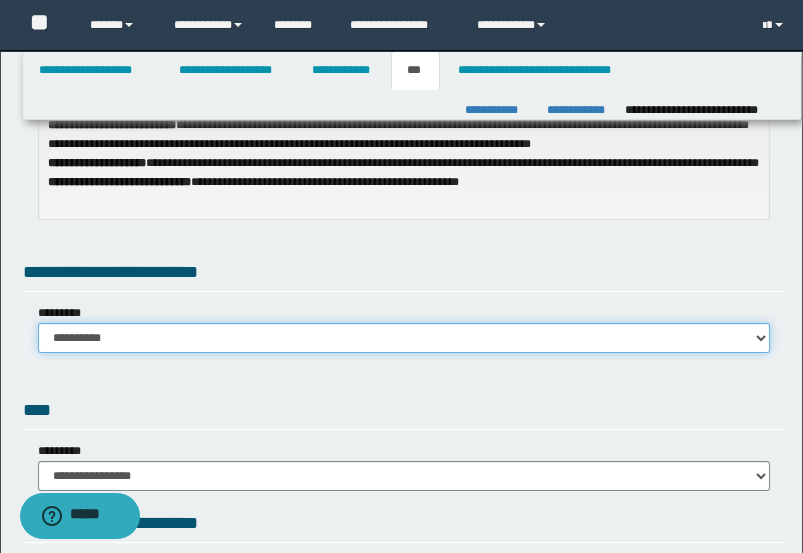 click on "**********" at bounding box center (404, 338) 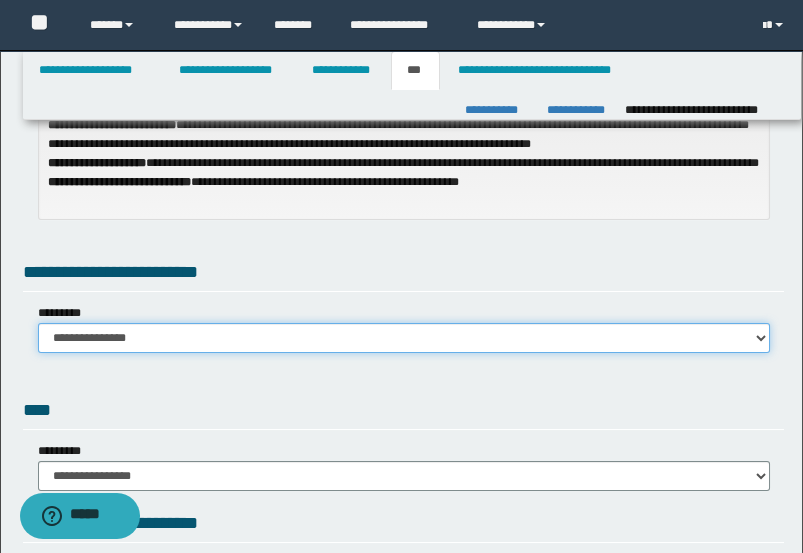 click on "**********" at bounding box center (404, 338) 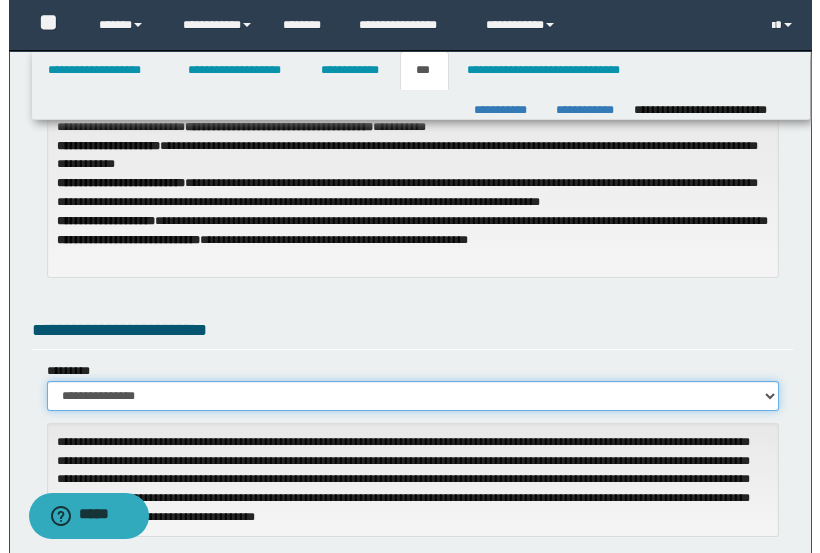 scroll, scrollTop: 0, scrollLeft: 0, axis: both 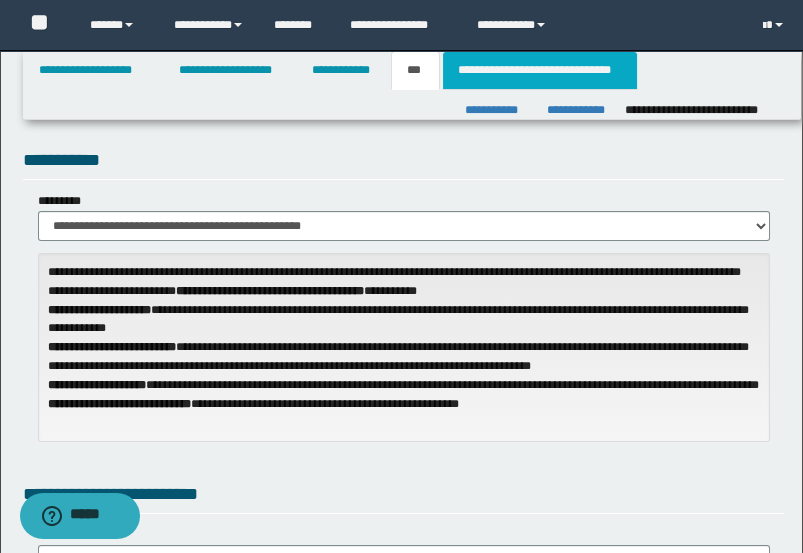click on "**********" at bounding box center (540, 70) 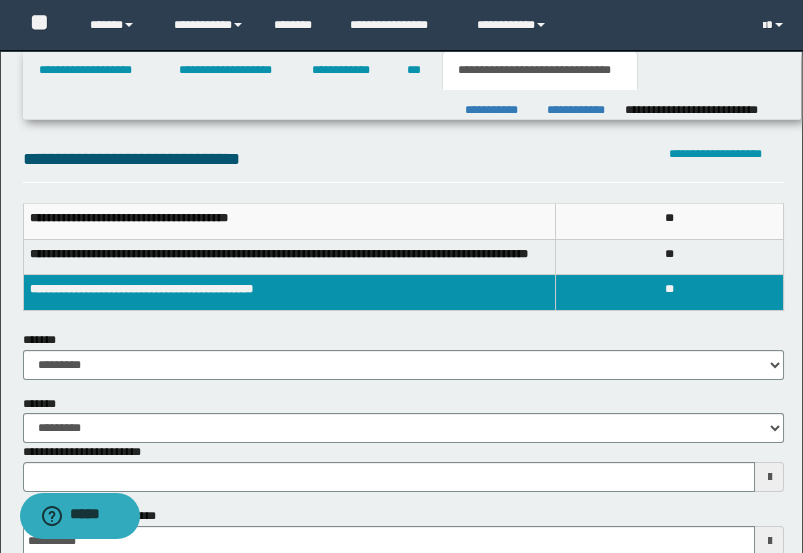 scroll, scrollTop: 222, scrollLeft: 0, axis: vertical 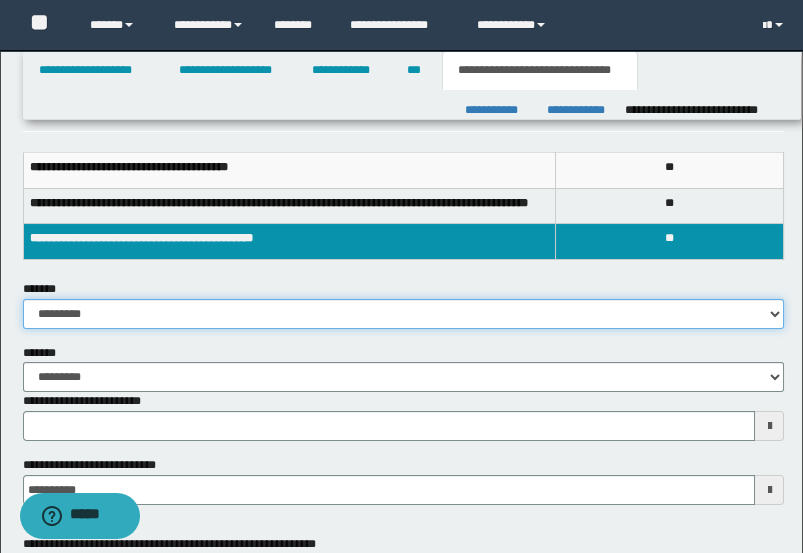 click on "**********" at bounding box center (404, 314) 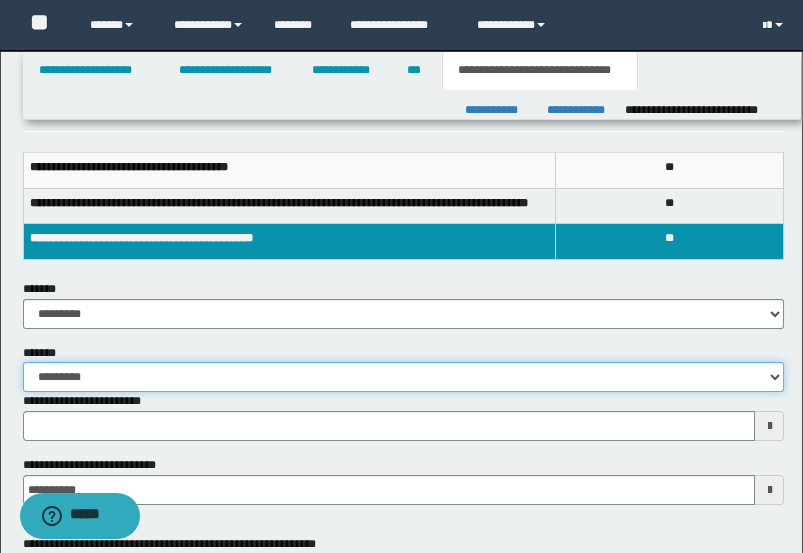 click on "**********" at bounding box center [404, 377] 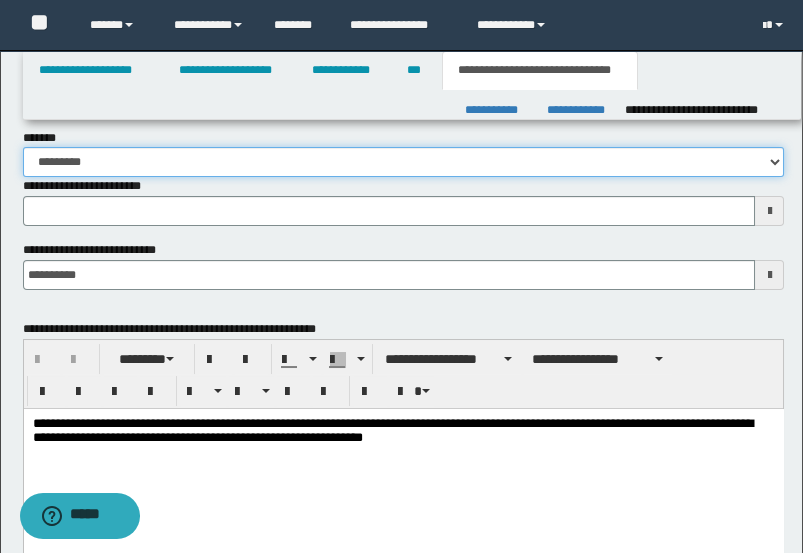 scroll, scrollTop: 444, scrollLeft: 0, axis: vertical 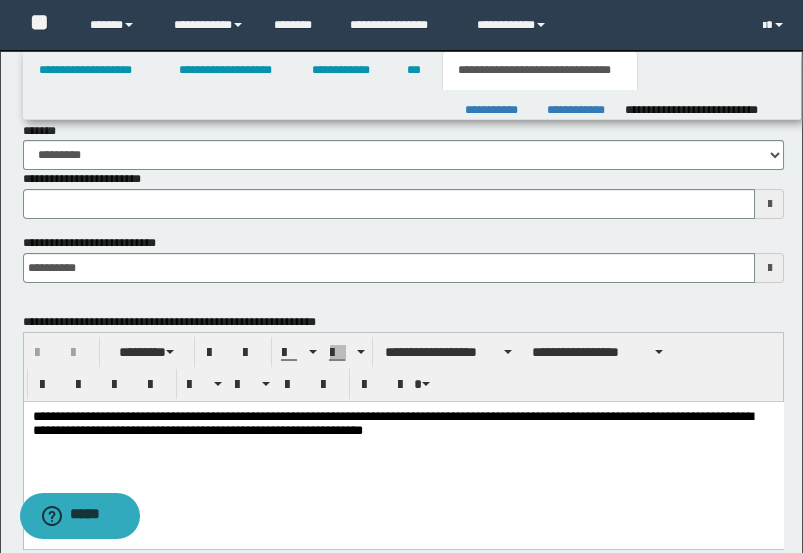 click on "**********" at bounding box center [404, 185] 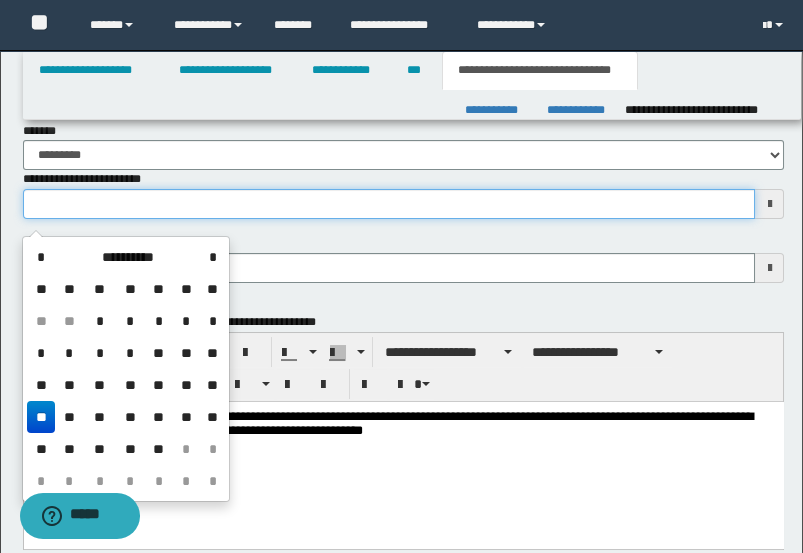 click on "**********" at bounding box center (389, 204) 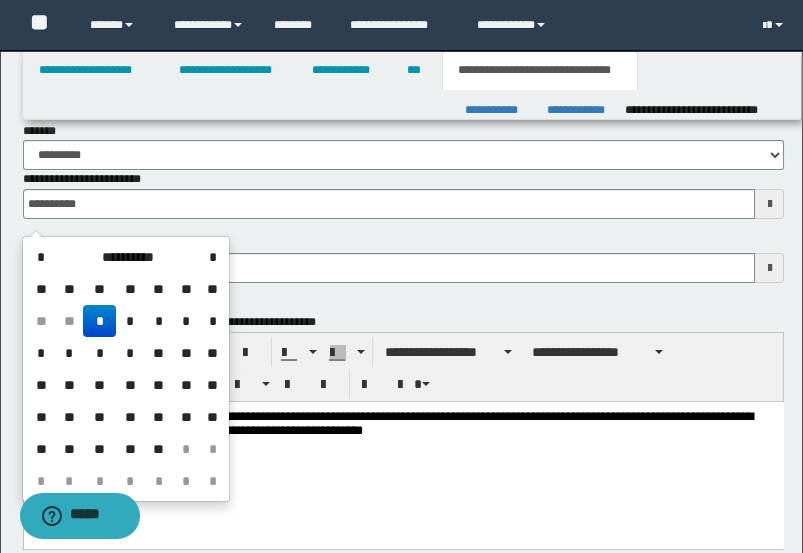 click on "*" at bounding box center (99, 321) 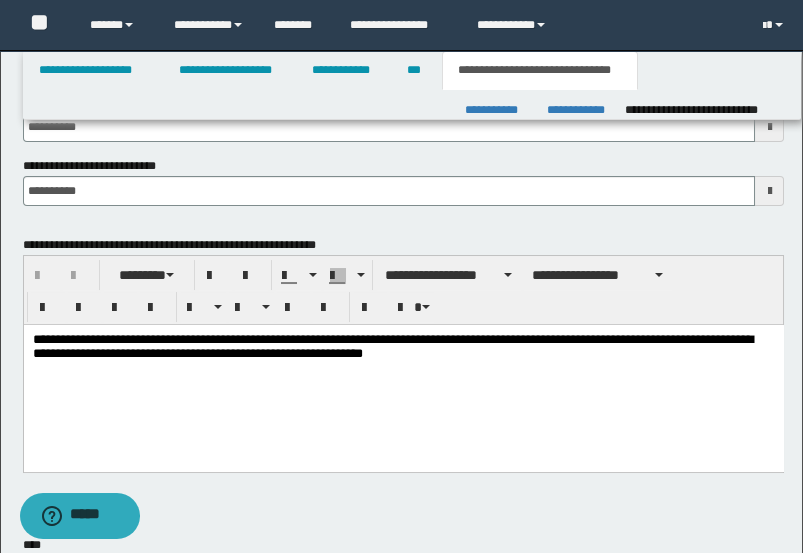scroll, scrollTop: 555, scrollLeft: 0, axis: vertical 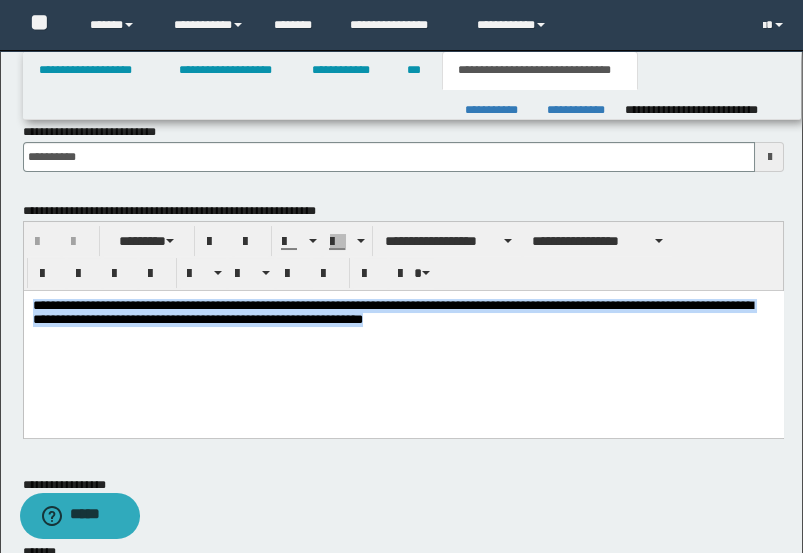 drag, startPoint x: 601, startPoint y: 332, endPoint x: -26, endPoint y: 281, distance: 629.07074 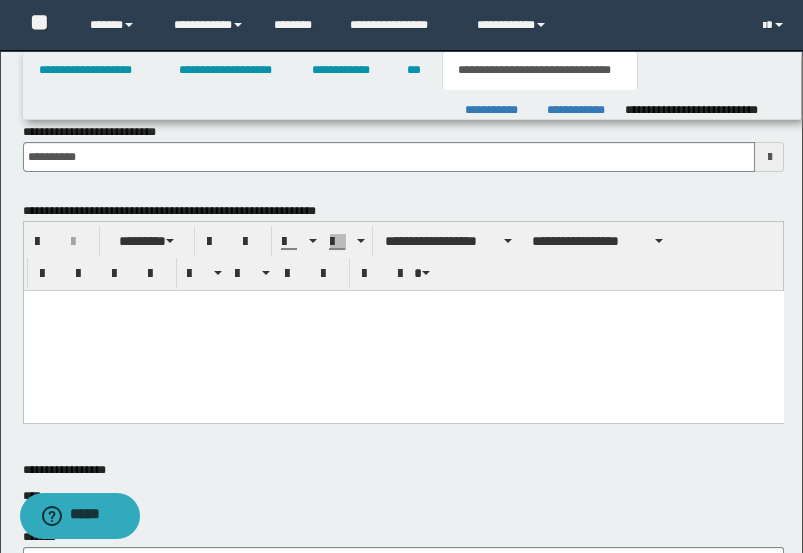 click at bounding box center [403, 330] 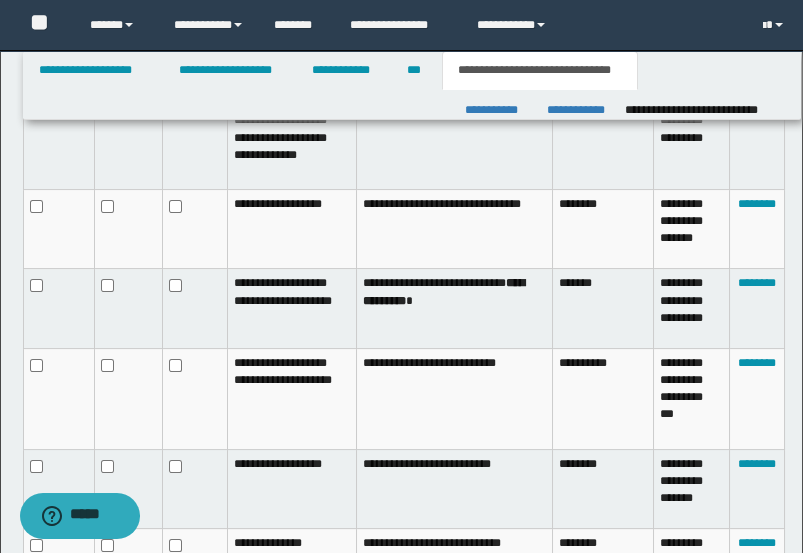 scroll, scrollTop: 1997, scrollLeft: 0, axis: vertical 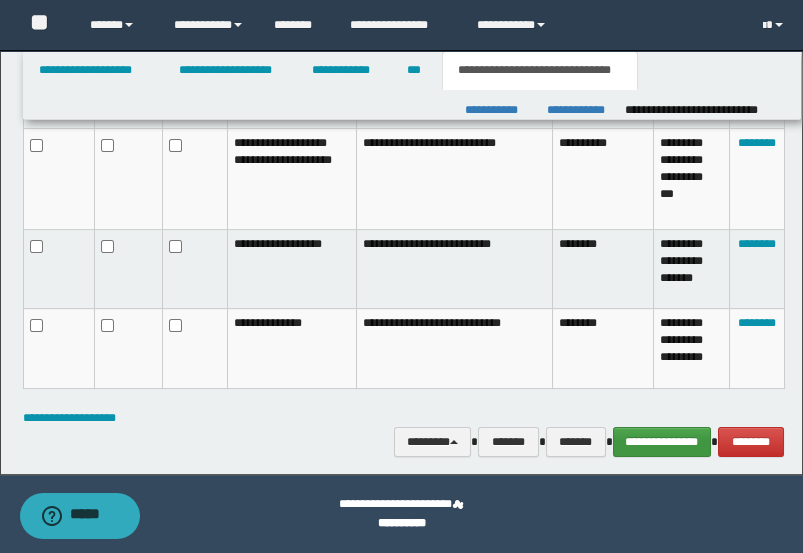 click on "**********" at bounding box center (662, 441) 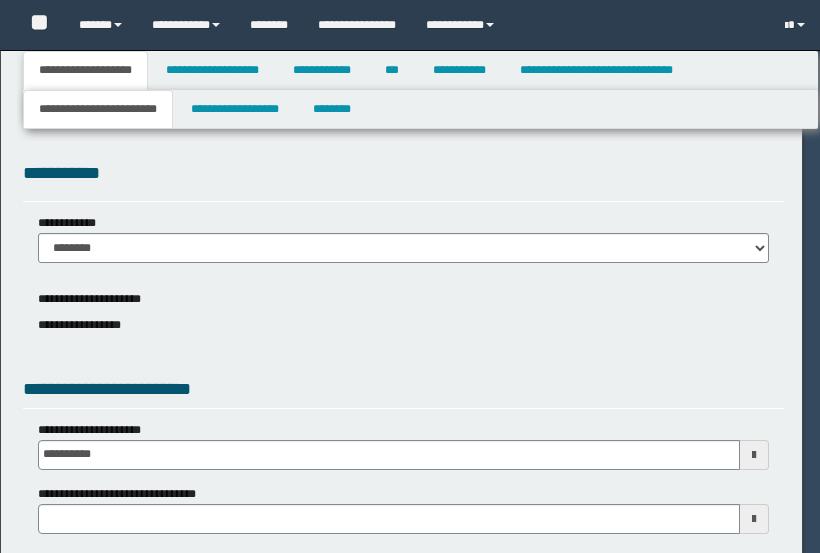 select on "*" 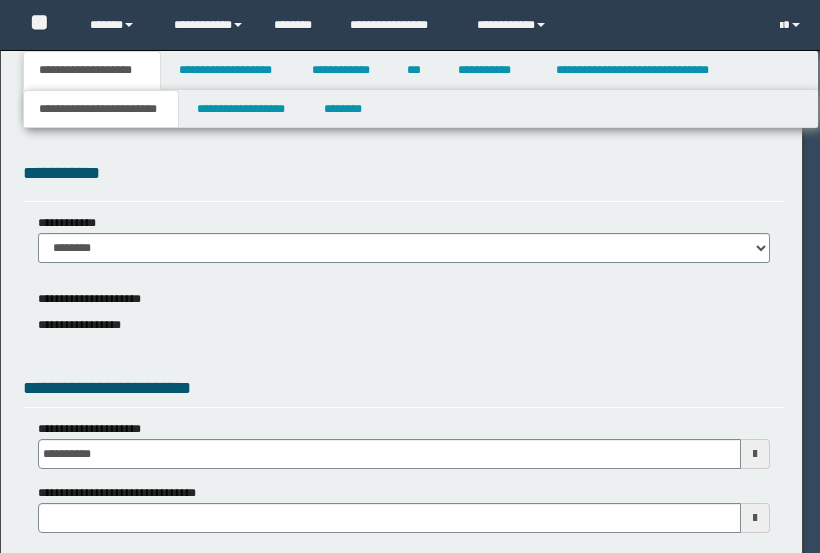 scroll, scrollTop: 0, scrollLeft: 0, axis: both 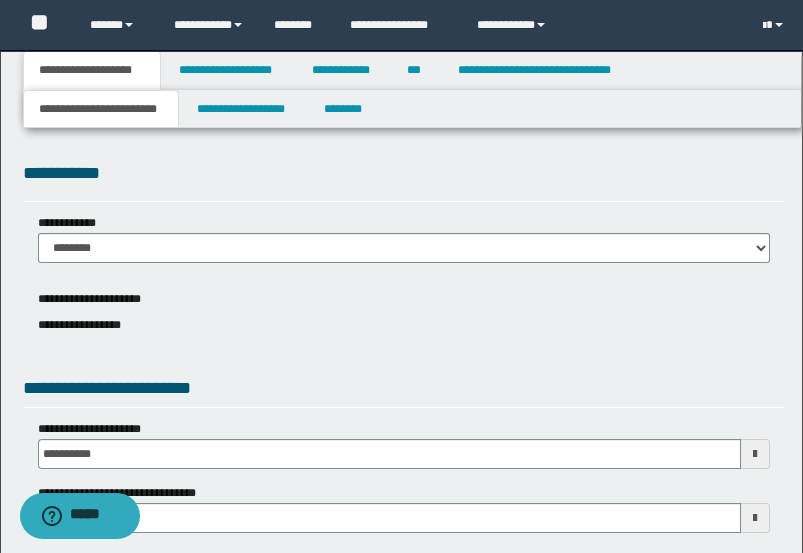 click on "**********" at bounding box center (401, 581) 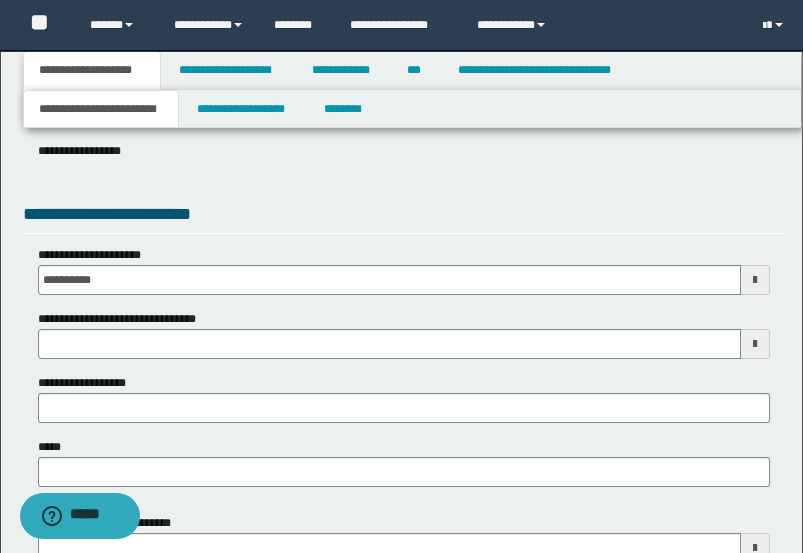 scroll, scrollTop: 222, scrollLeft: 0, axis: vertical 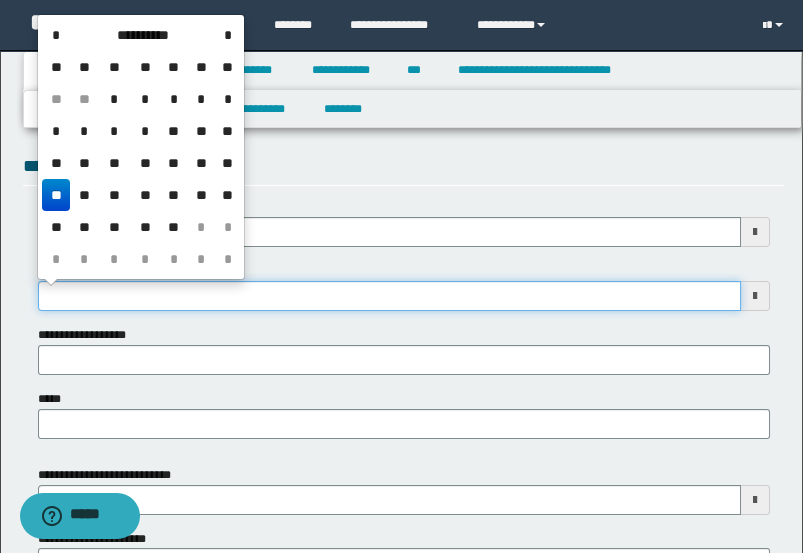click on "**********" at bounding box center [389, 296] 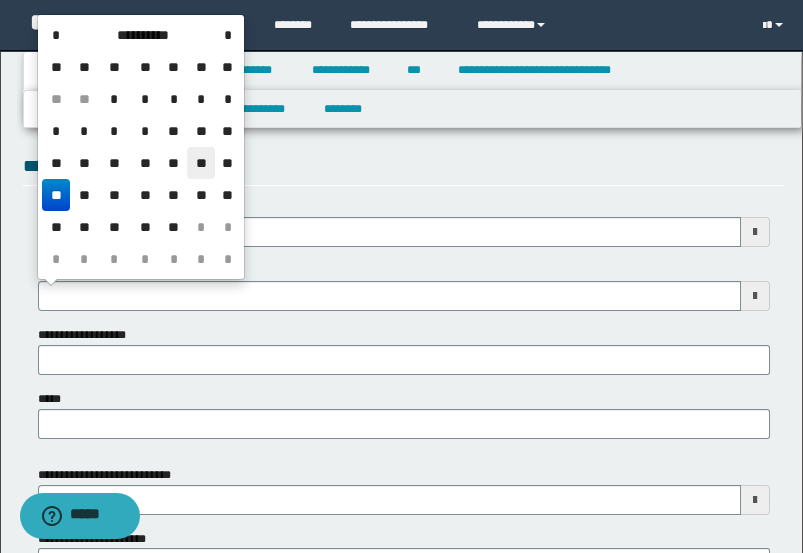 click on "**" at bounding box center (201, 163) 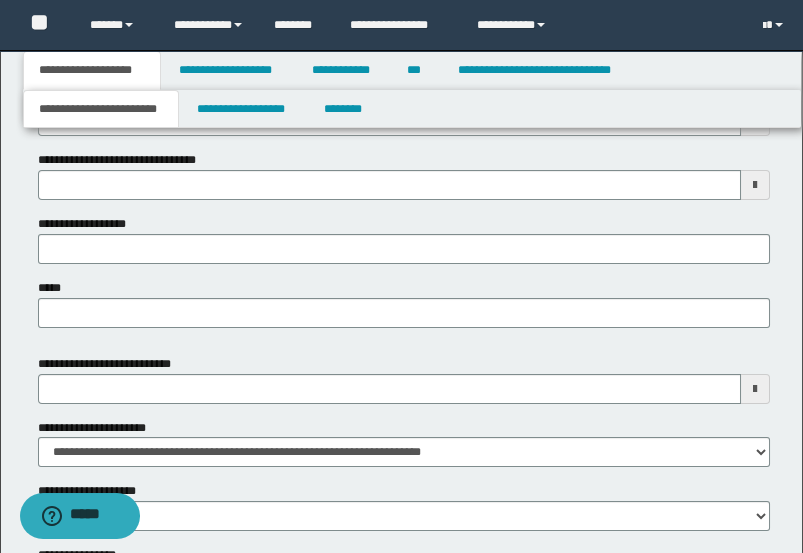 scroll, scrollTop: 444, scrollLeft: 0, axis: vertical 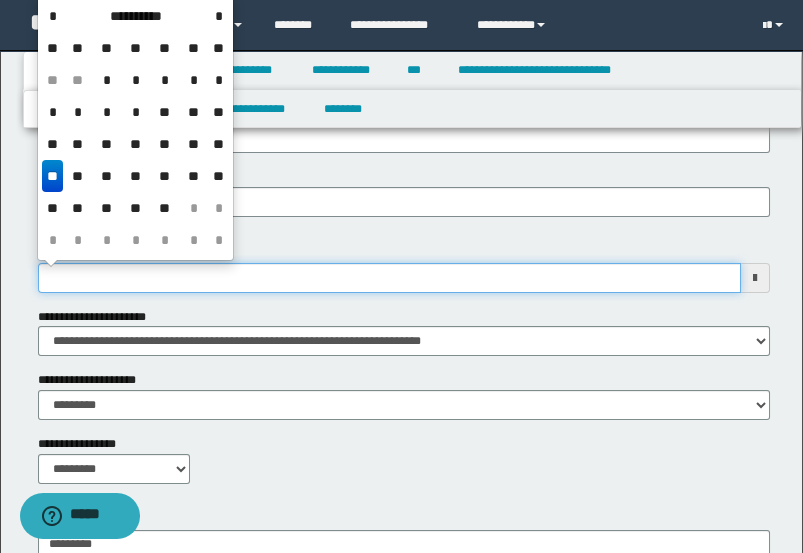 click on "**********" at bounding box center (389, 278) 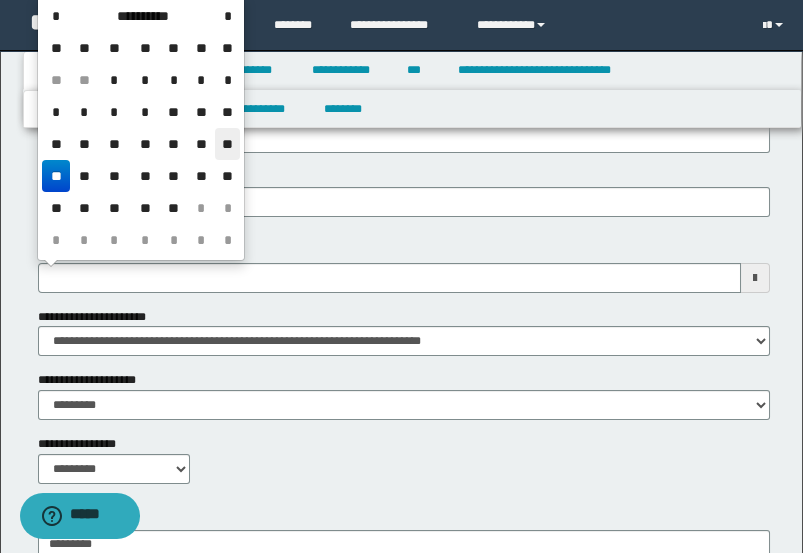 click on "**" at bounding box center [227, 144] 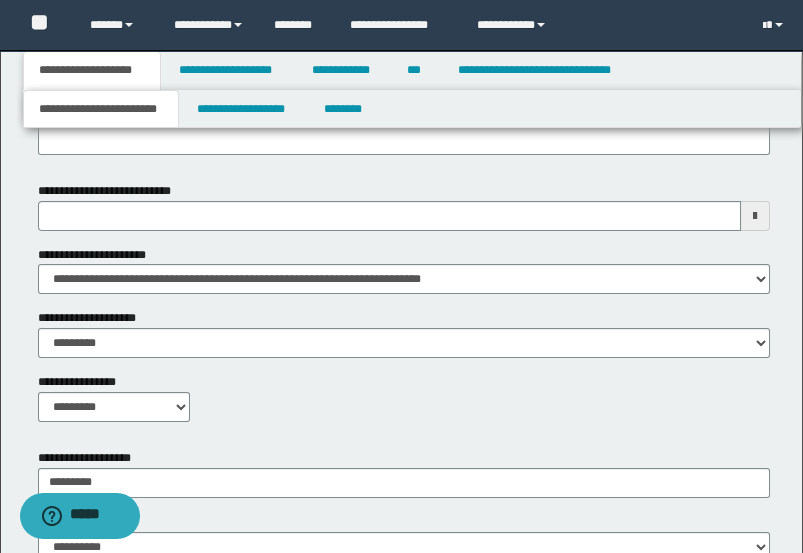 scroll, scrollTop: 555, scrollLeft: 0, axis: vertical 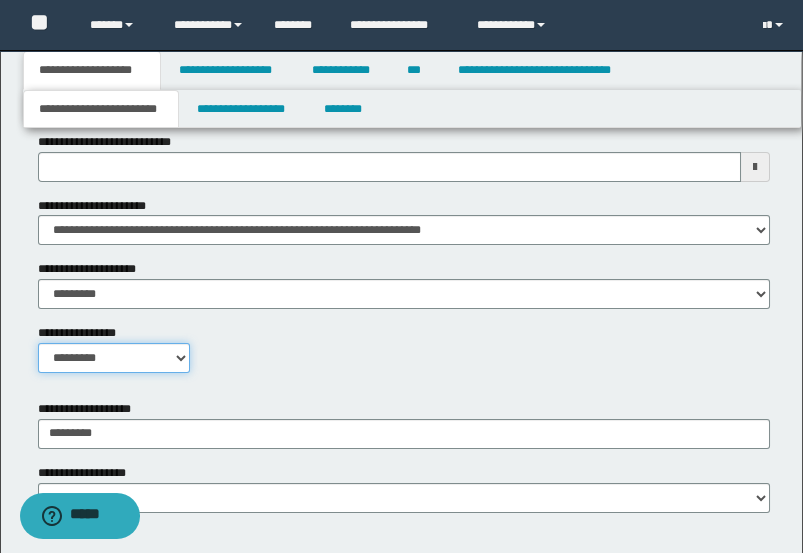 click on "**********" at bounding box center (114, 358) 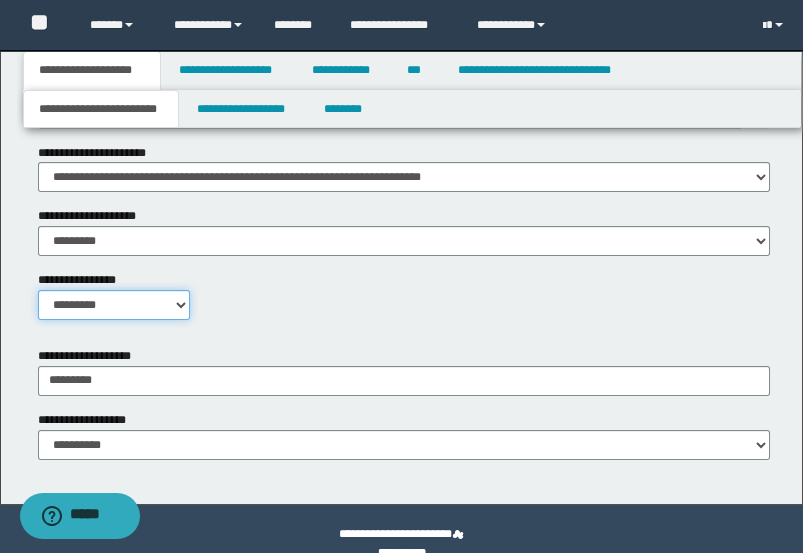 scroll, scrollTop: 637, scrollLeft: 0, axis: vertical 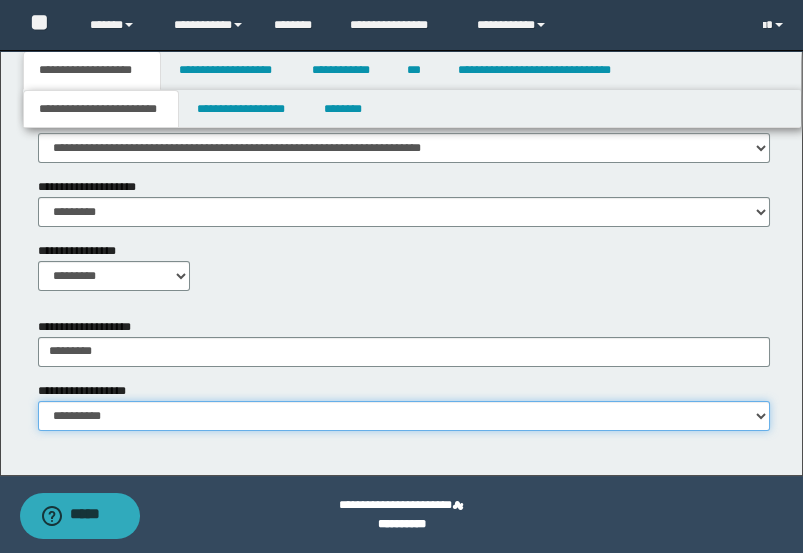 click on "**********" at bounding box center (404, 416) 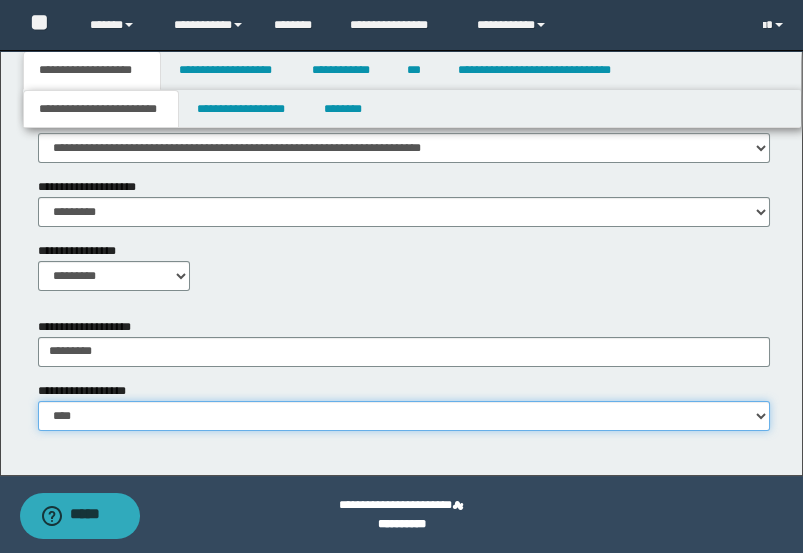 click on "**********" at bounding box center [404, 416] 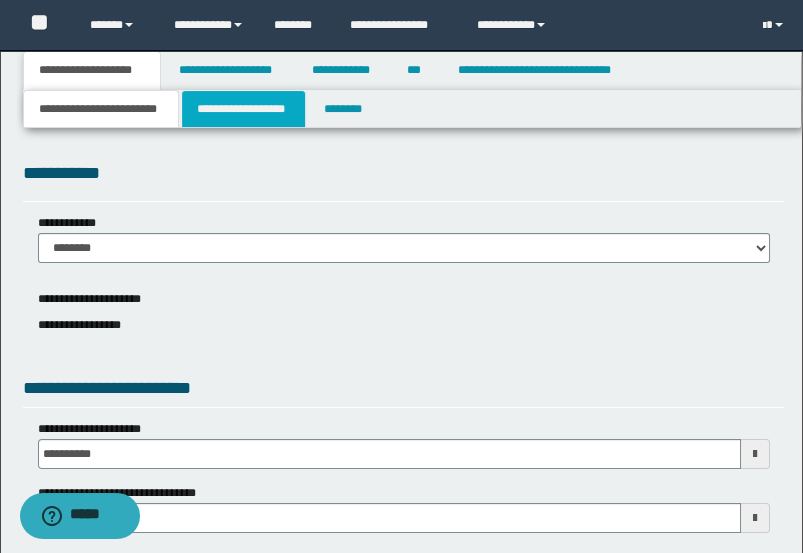 click on "**********" at bounding box center [243, 109] 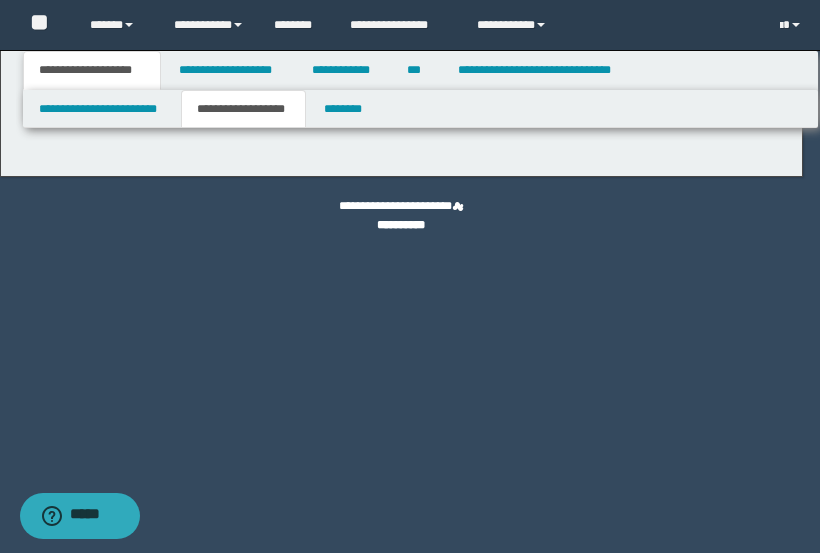 type on "********" 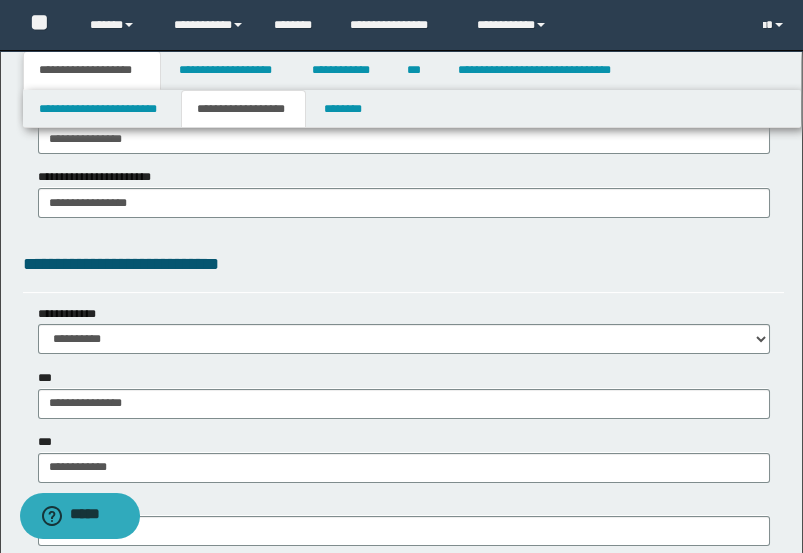 scroll, scrollTop: 1555, scrollLeft: 0, axis: vertical 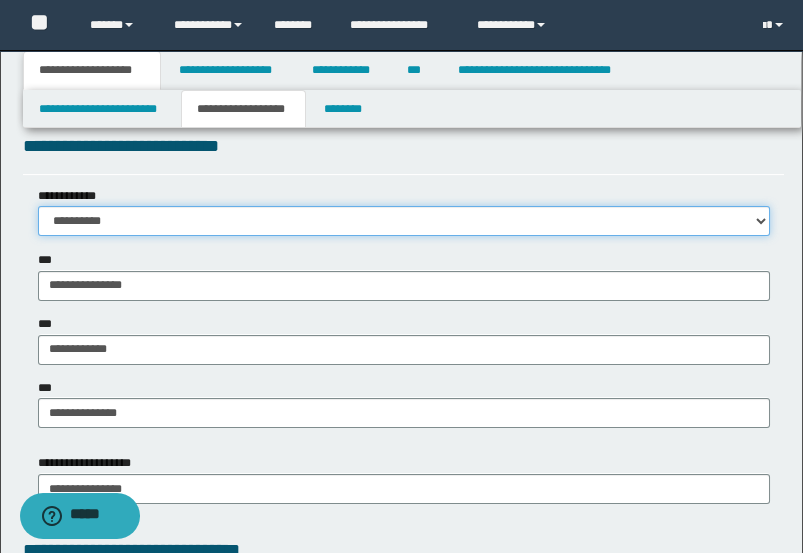 click on "**********" at bounding box center (404, 221) 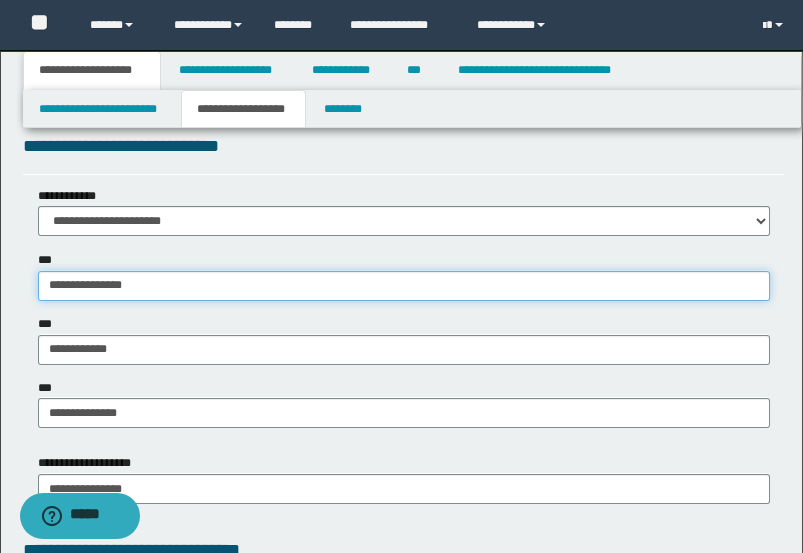type on "**********" 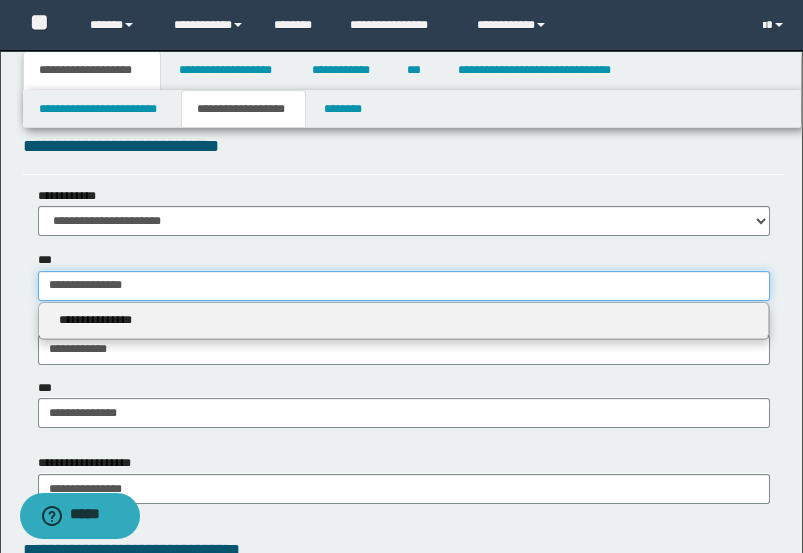 click on "**********" at bounding box center (404, 286) 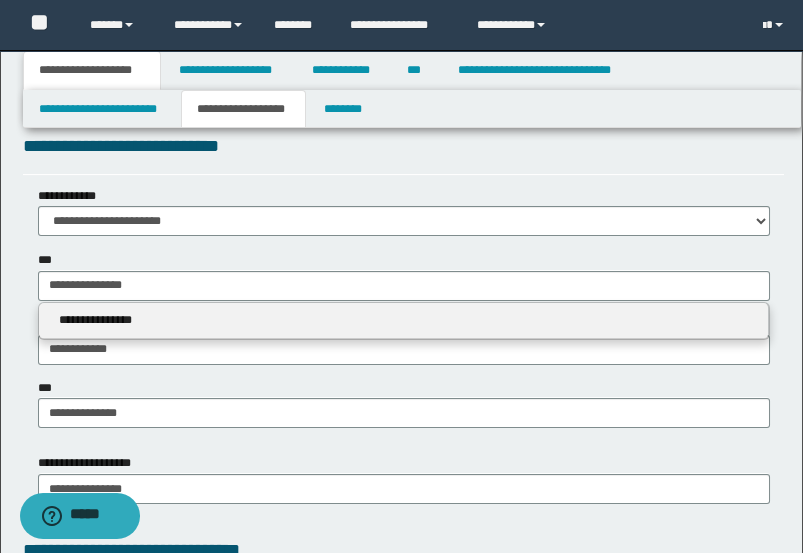 click on "**********" at bounding box center [404, 314] 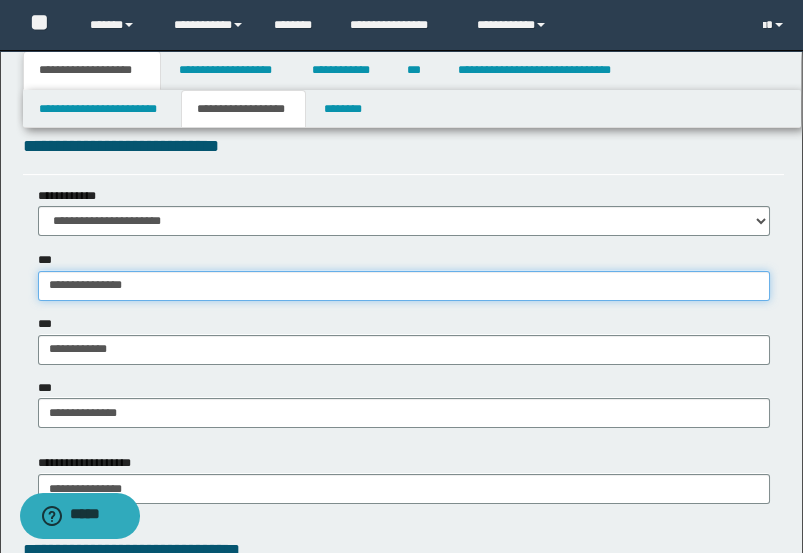 type on "**********" 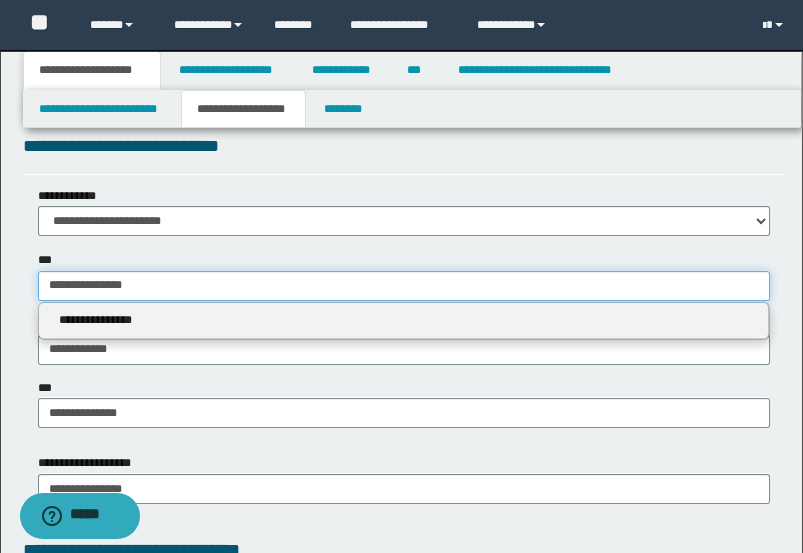 drag, startPoint x: 240, startPoint y: 286, endPoint x: 54, endPoint y: 293, distance: 186.13167 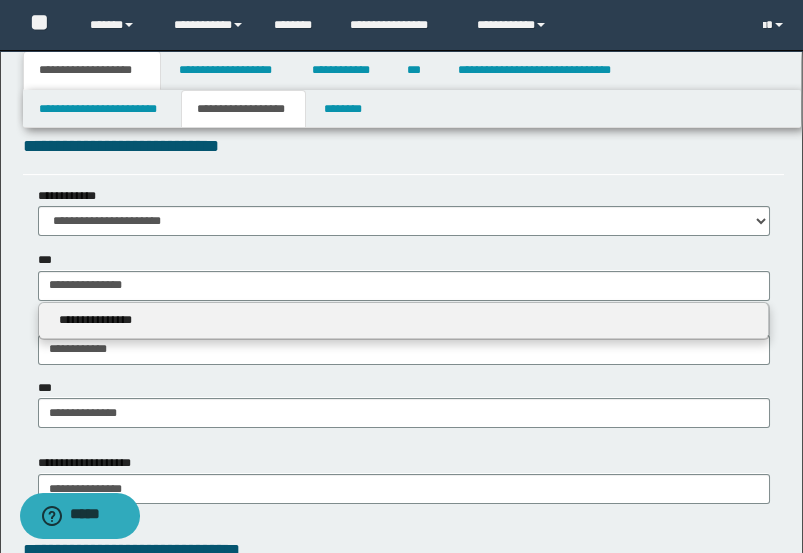 type 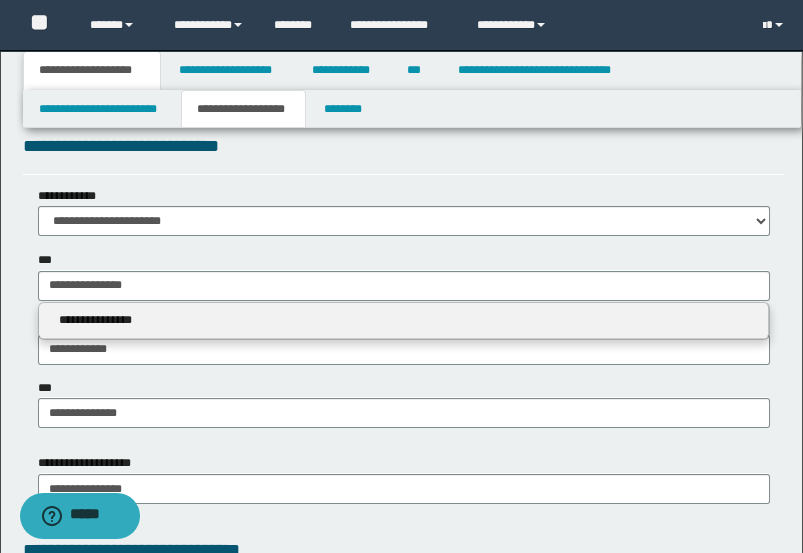 click on "**********" at bounding box center (404, 275) 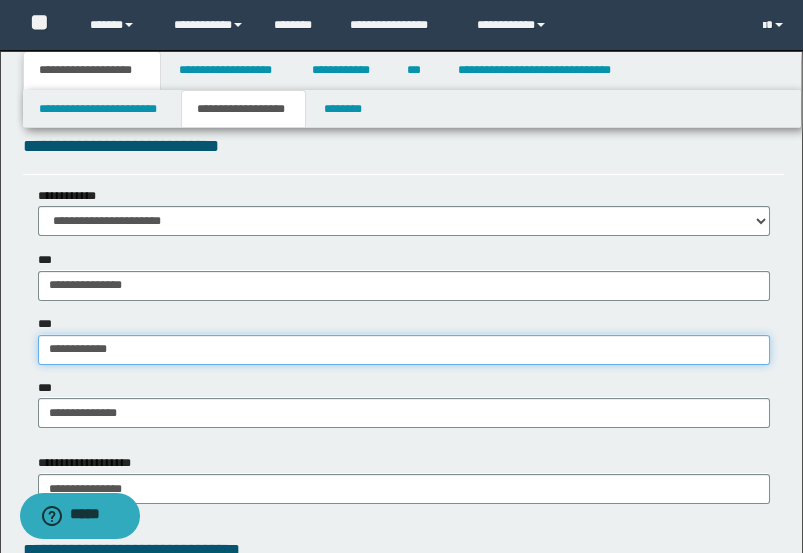 type on "**********" 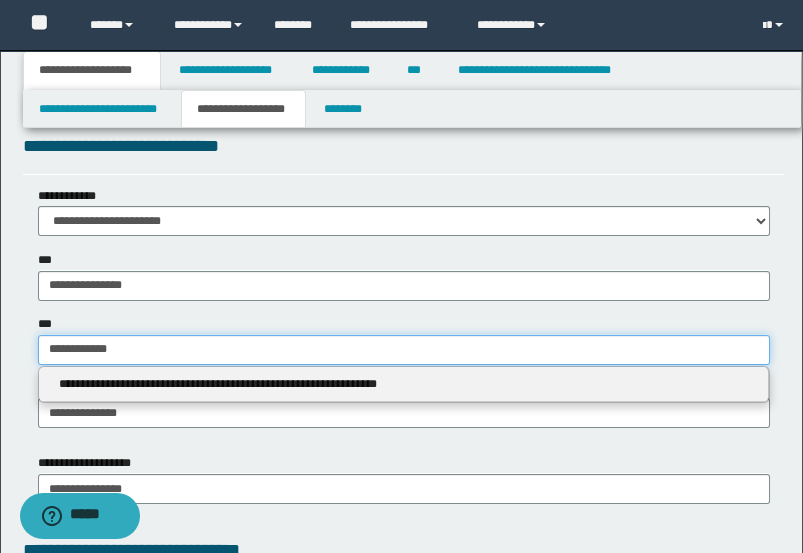click on "**********" at bounding box center (404, 350) 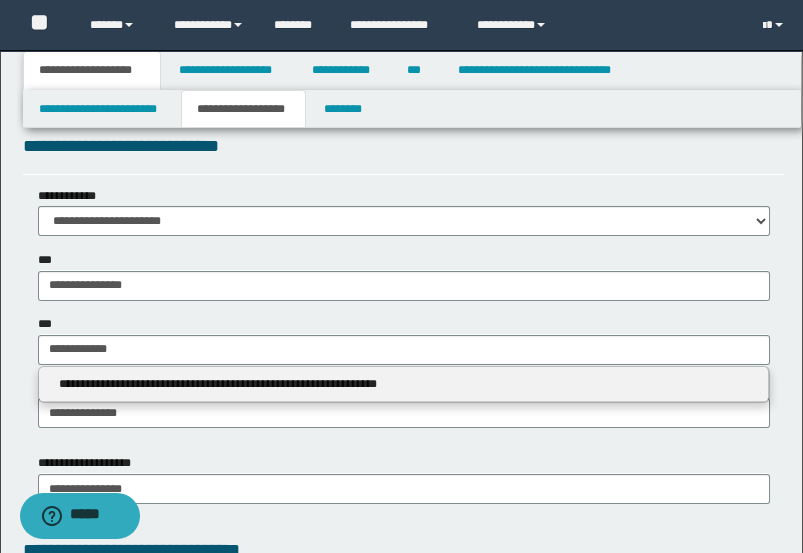 type 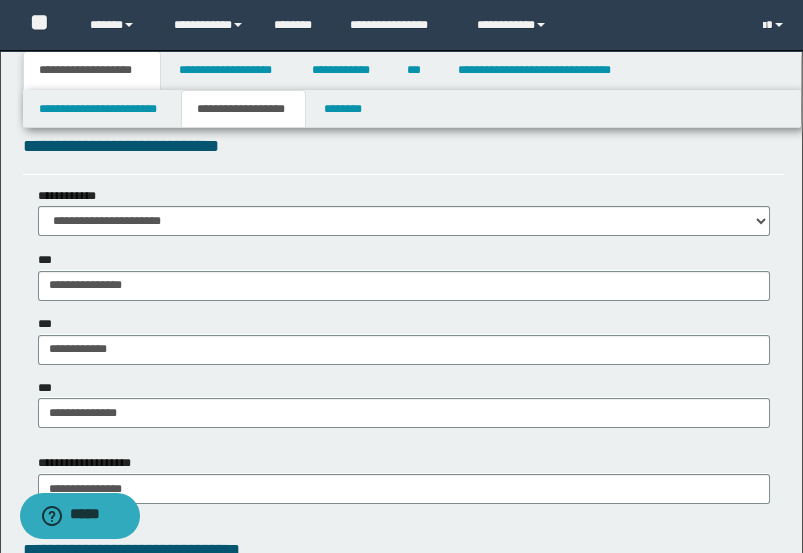 click on "**********" at bounding box center [404, 314] 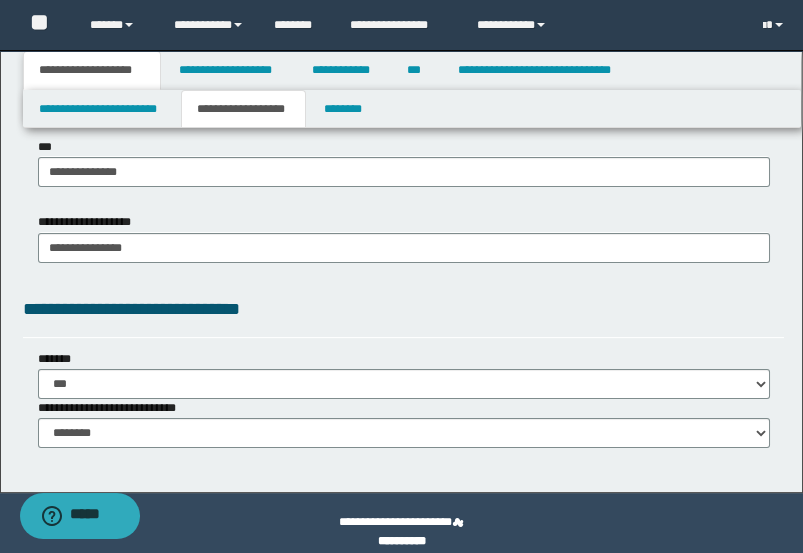scroll, scrollTop: 1813, scrollLeft: 0, axis: vertical 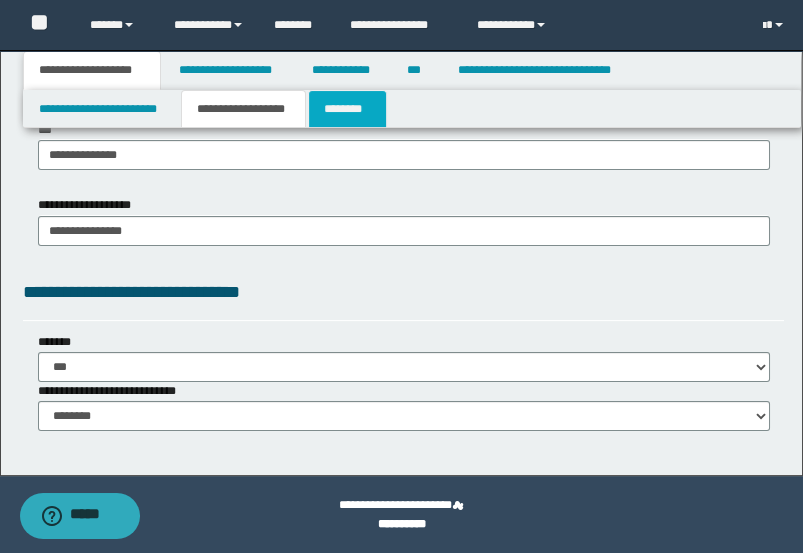 click on "********" at bounding box center [347, 109] 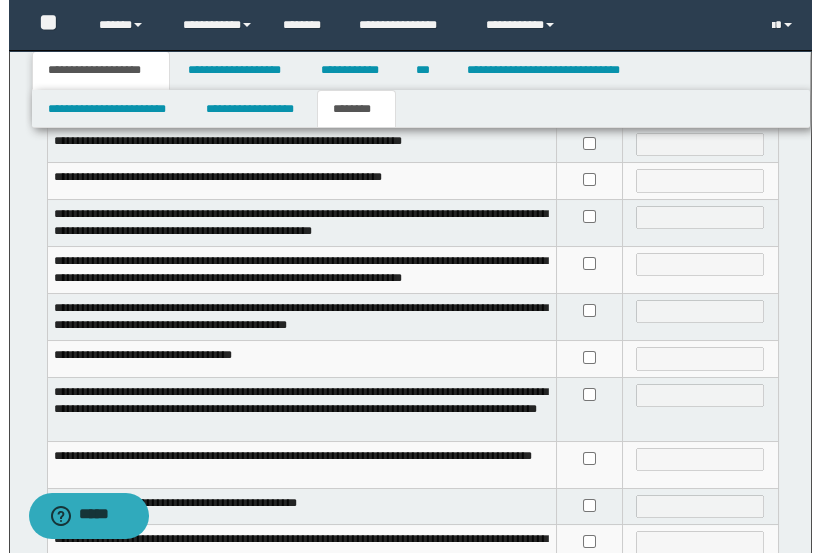 scroll, scrollTop: 0, scrollLeft: 0, axis: both 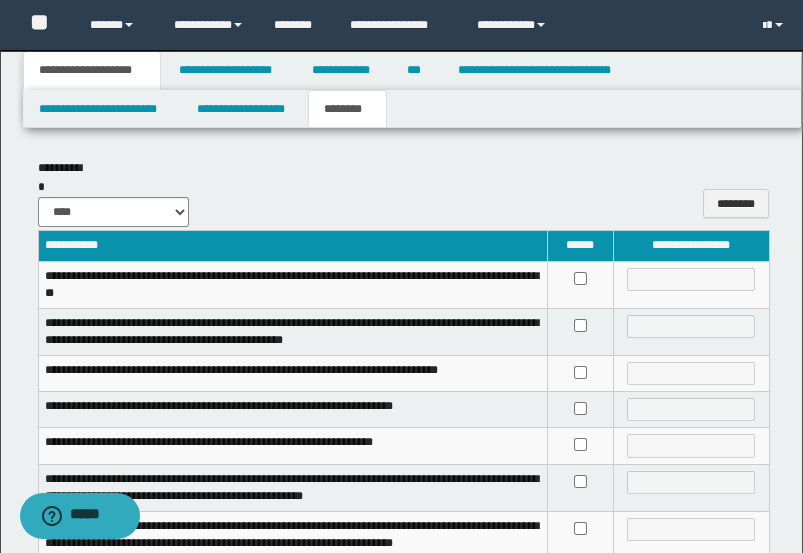 click at bounding box center (581, 284) 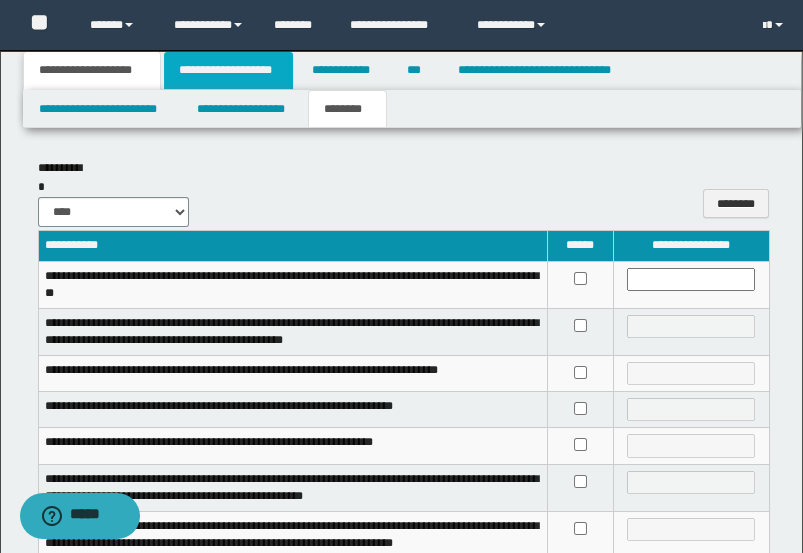 click on "**********" at bounding box center (228, 70) 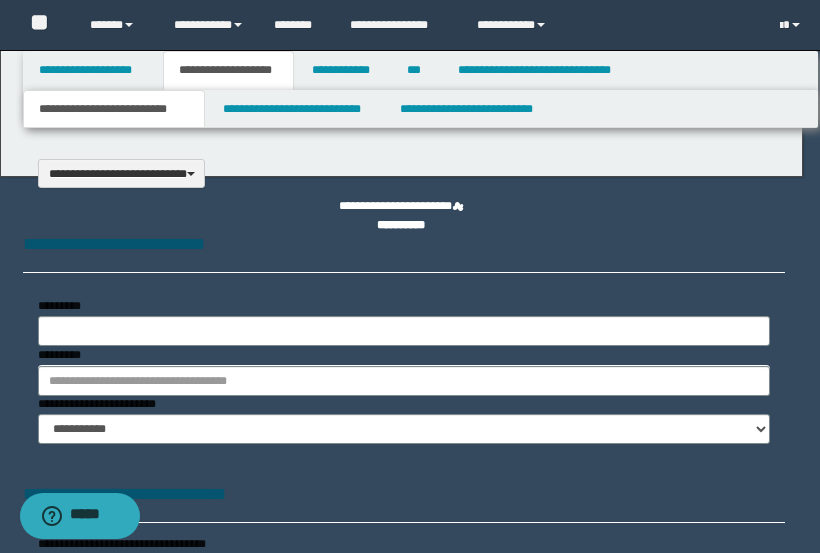 type on "**********" 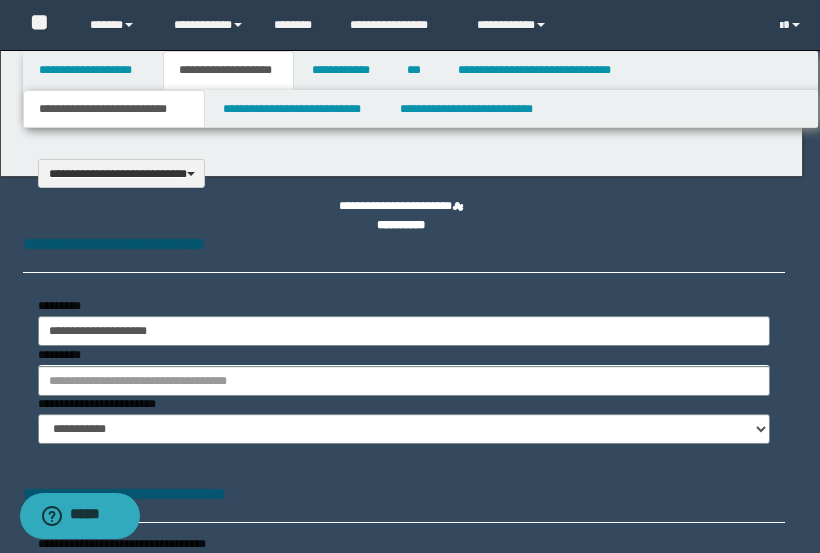 type on "**********" 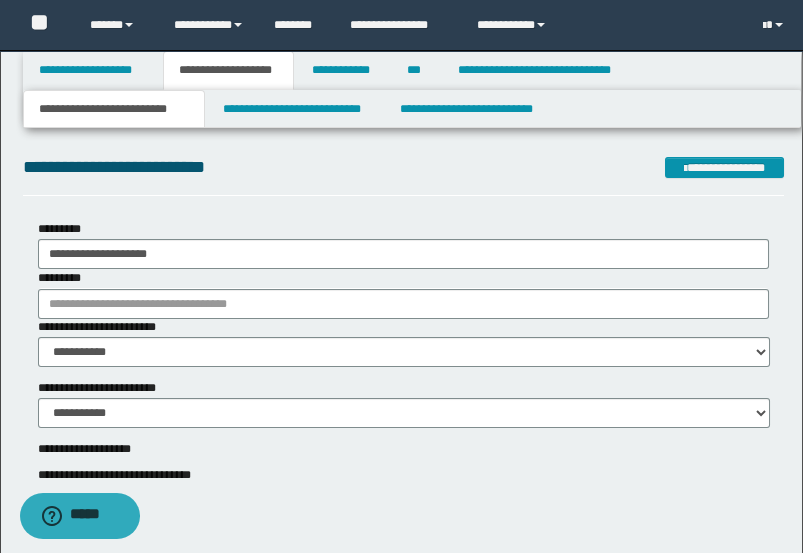 scroll, scrollTop: 111, scrollLeft: 0, axis: vertical 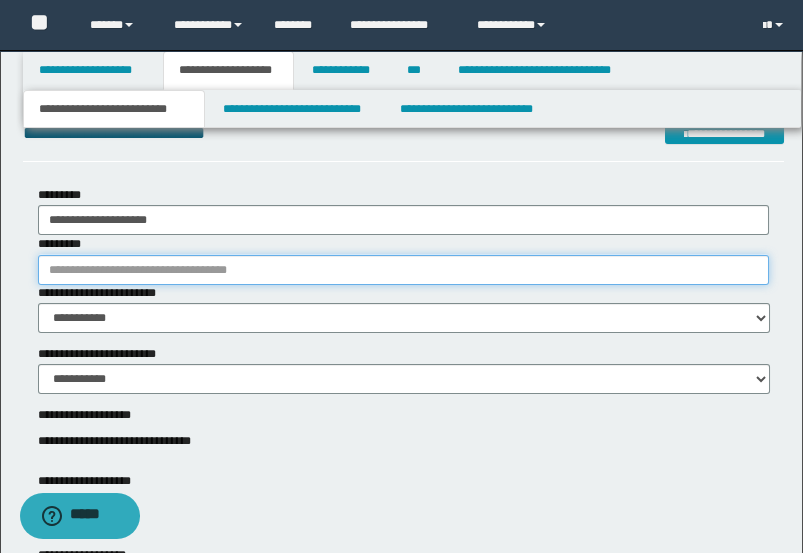 click on "*********" at bounding box center [404, 270] 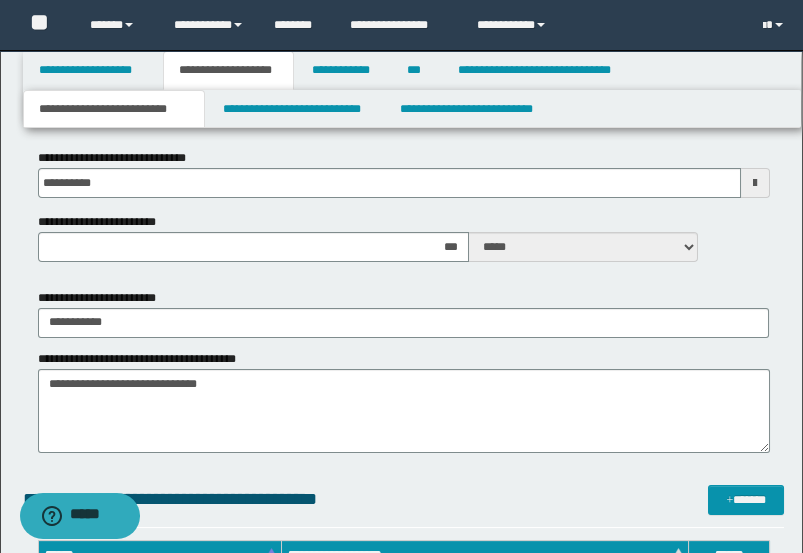 scroll, scrollTop: 888, scrollLeft: 0, axis: vertical 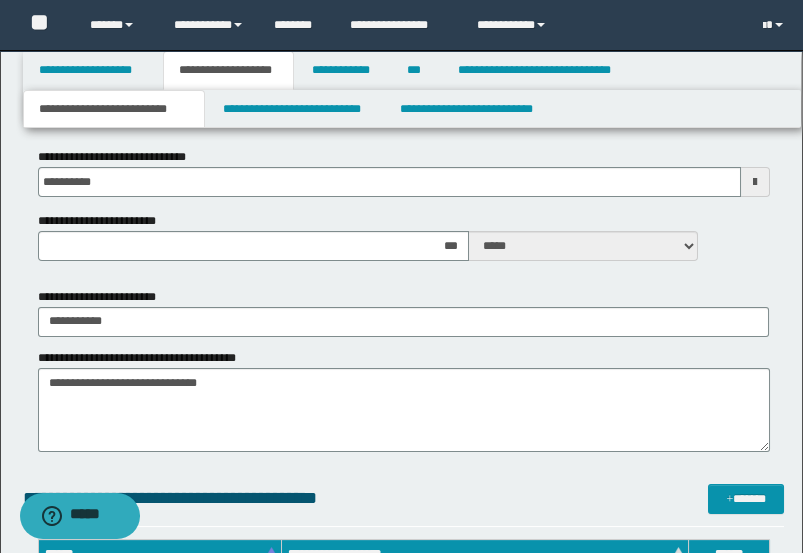type on "**********" 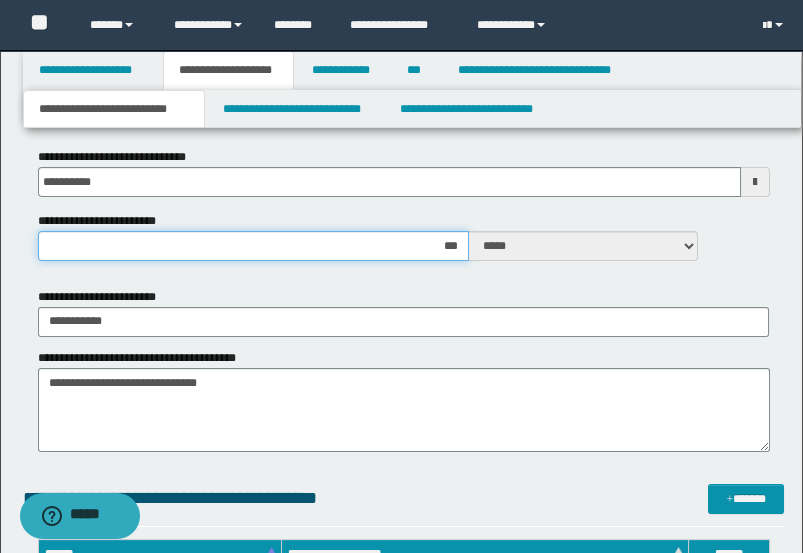click on "***" at bounding box center (254, 246) 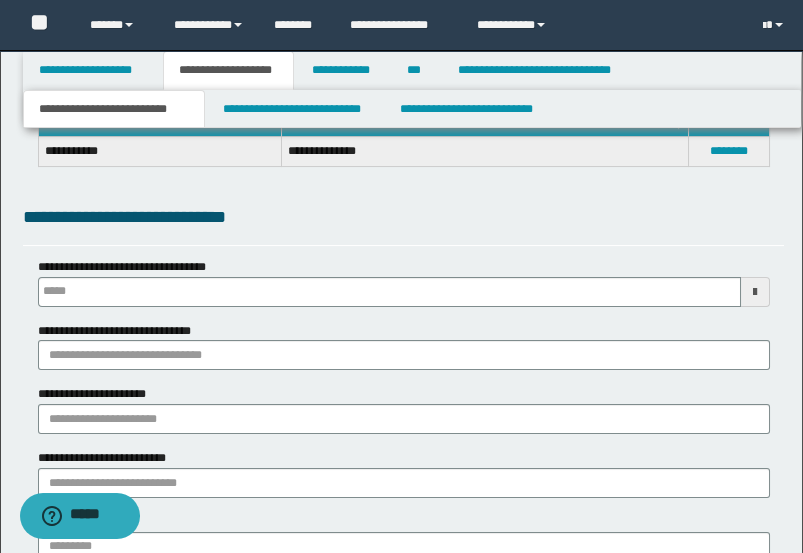 type 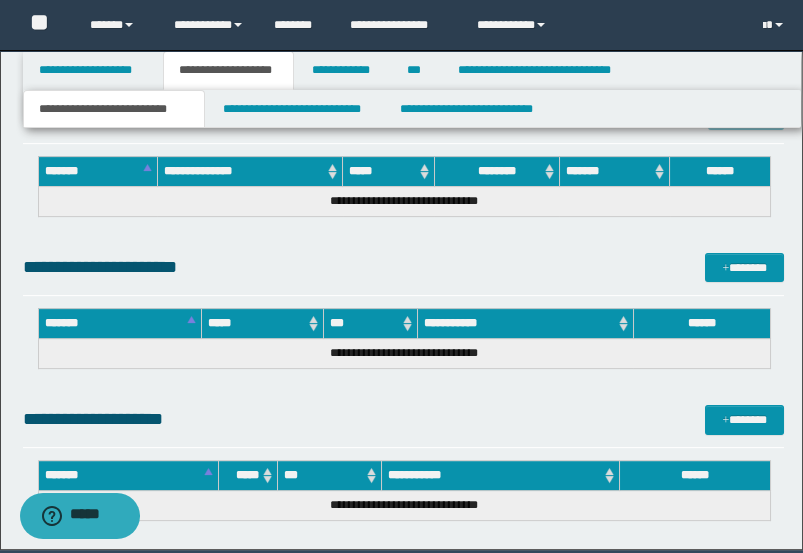 scroll, scrollTop: 2280, scrollLeft: 0, axis: vertical 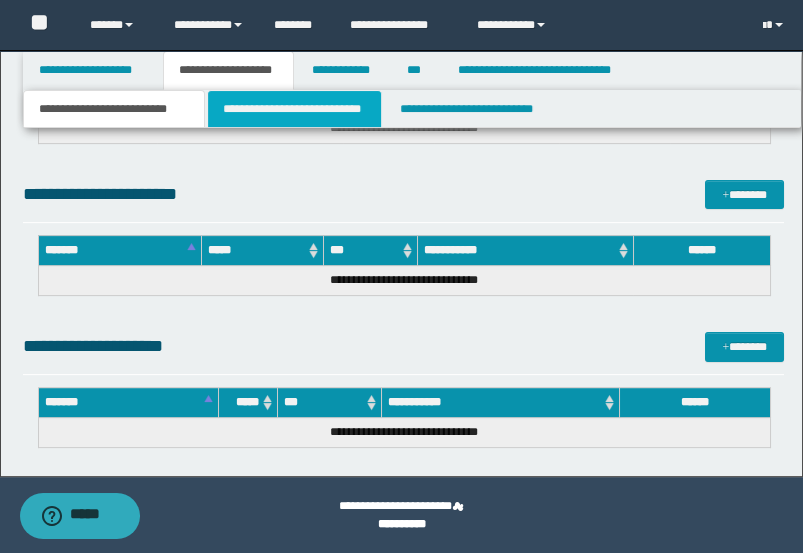 click on "**********" at bounding box center [294, 109] 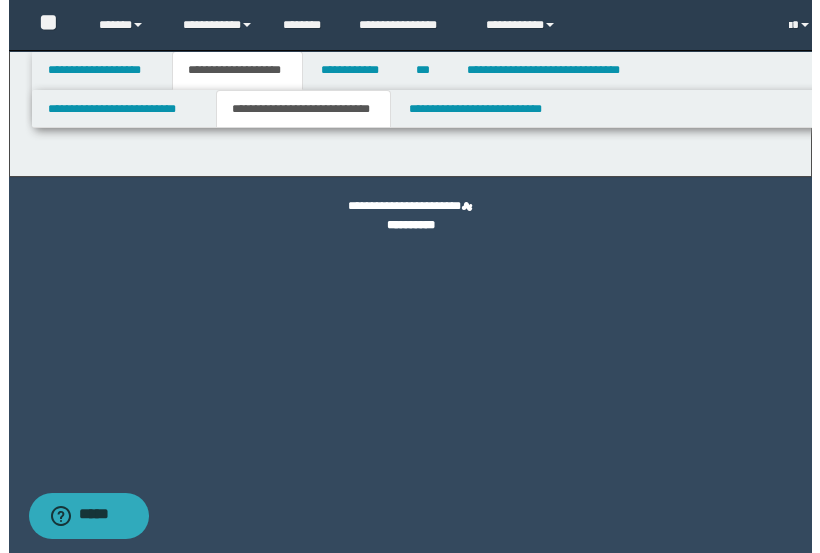 scroll, scrollTop: 0, scrollLeft: 0, axis: both 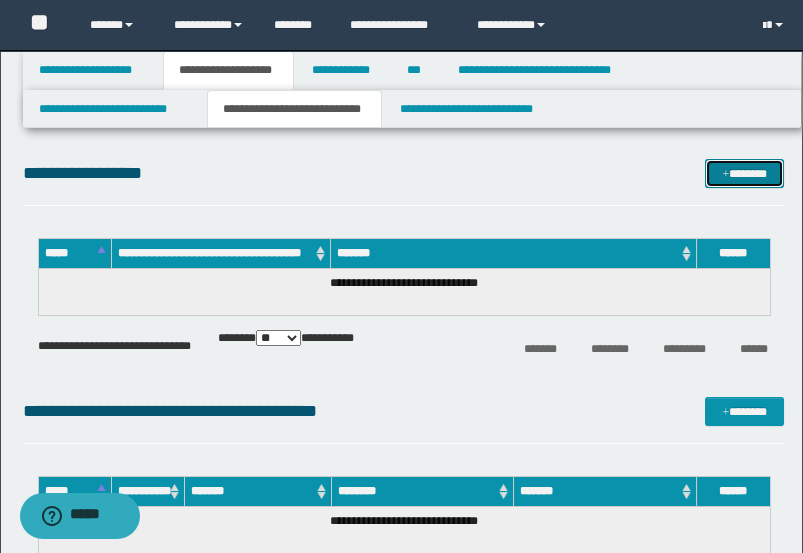click on "*******" at bounding box center (744, 173) 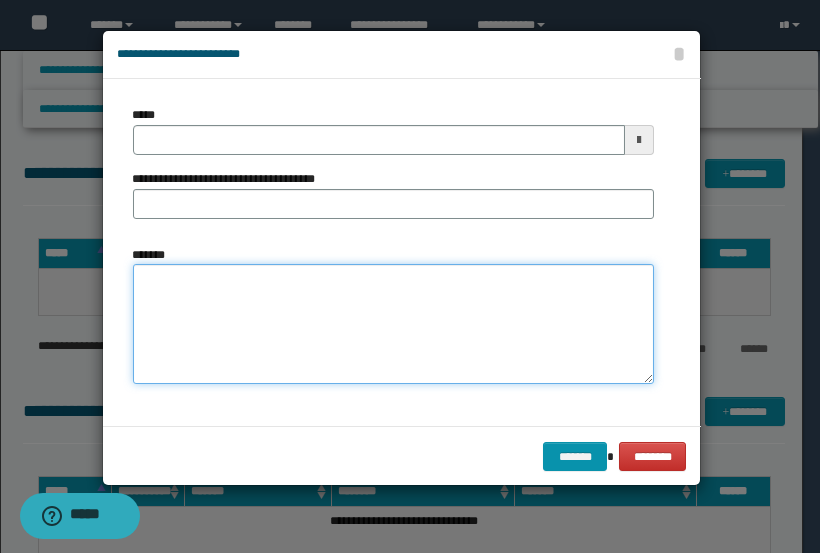 click on "*******" at bounding box center (394, 324) 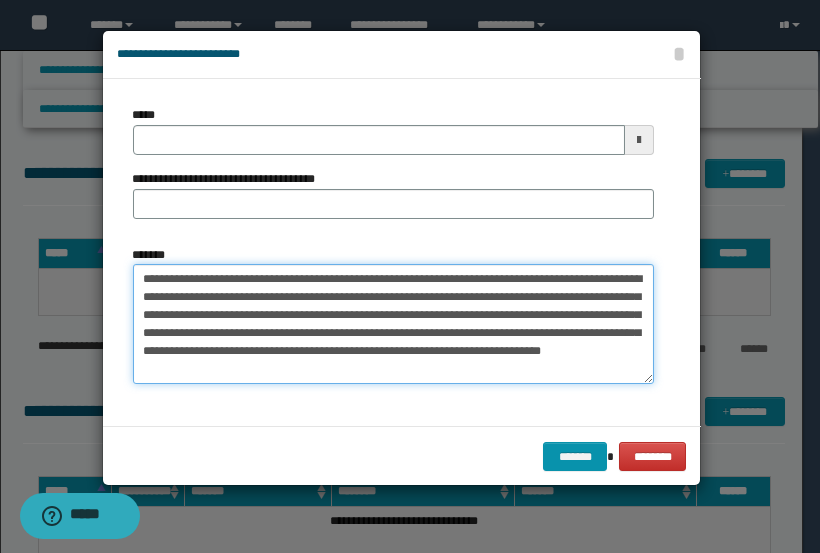 drag, startPoint x: 229, startPoint y: 275, endPoint x: 154, endPoint y: 281, distance: 75.23962 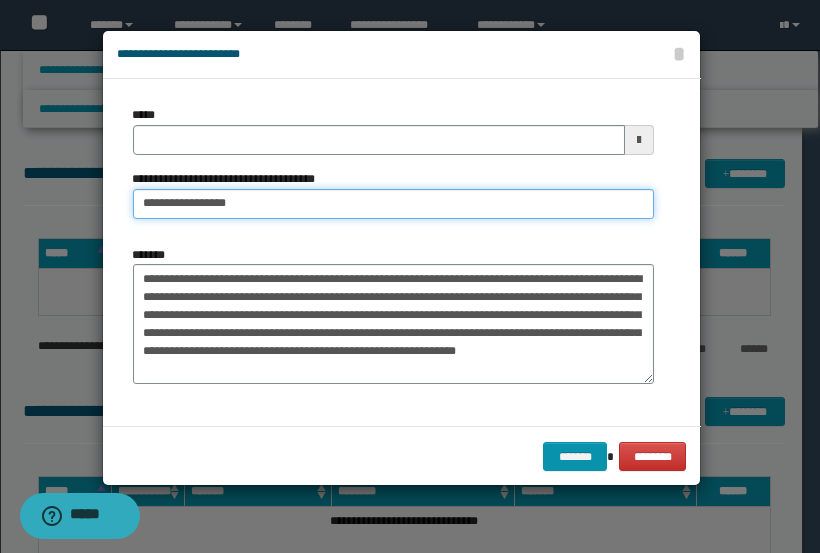 click on "**********" at bounding box center [394, 204] 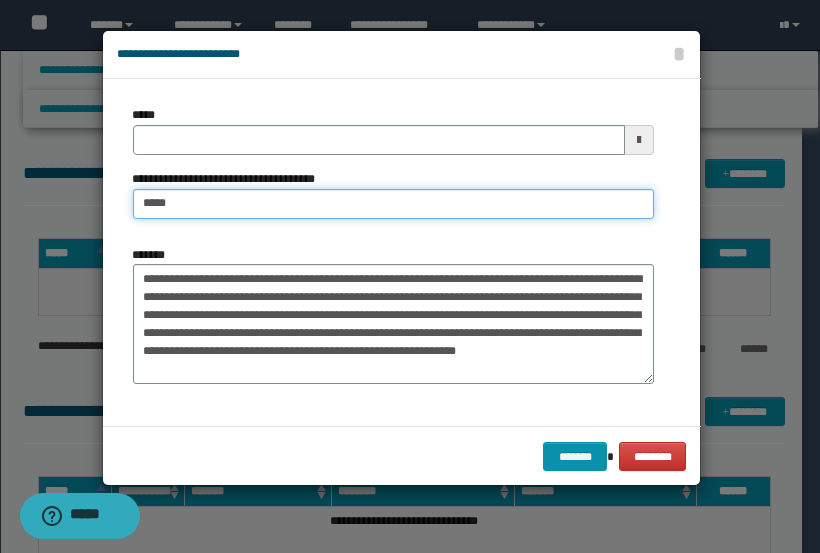type 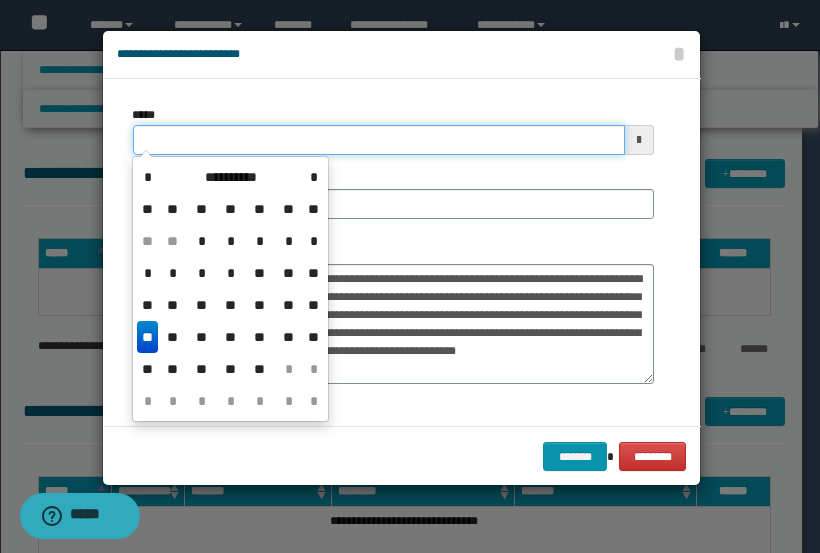 click on "*****" at bounding box center (379, 140) 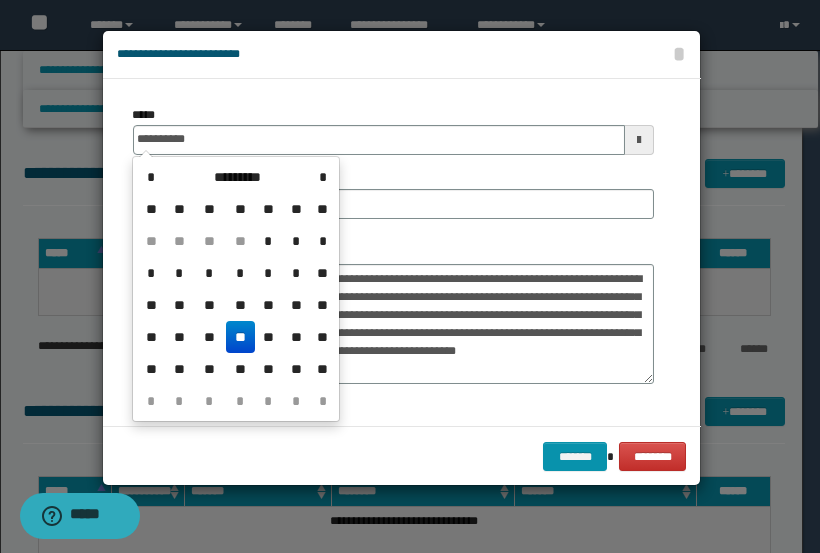 click on "**" at bounding box center [240, 337] 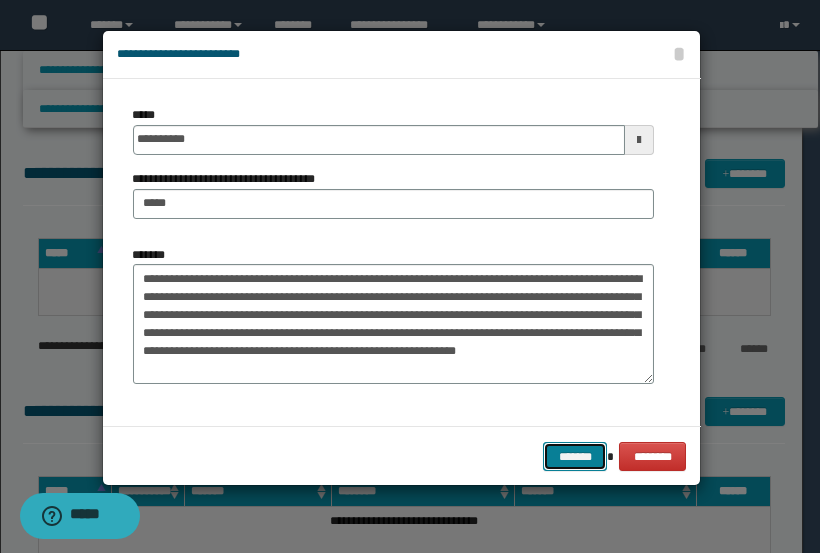 click on "*******" at bounding box center (575, 456) 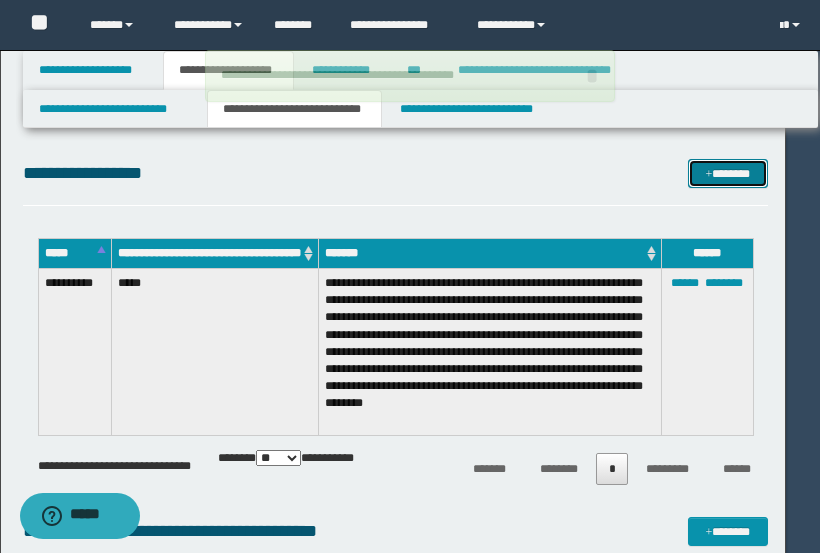 type 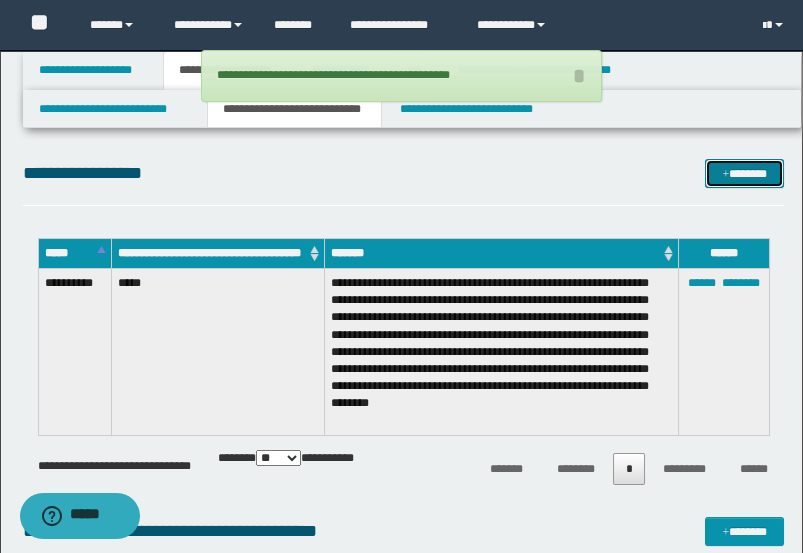click on "*******" at bounding box center [744, 173] 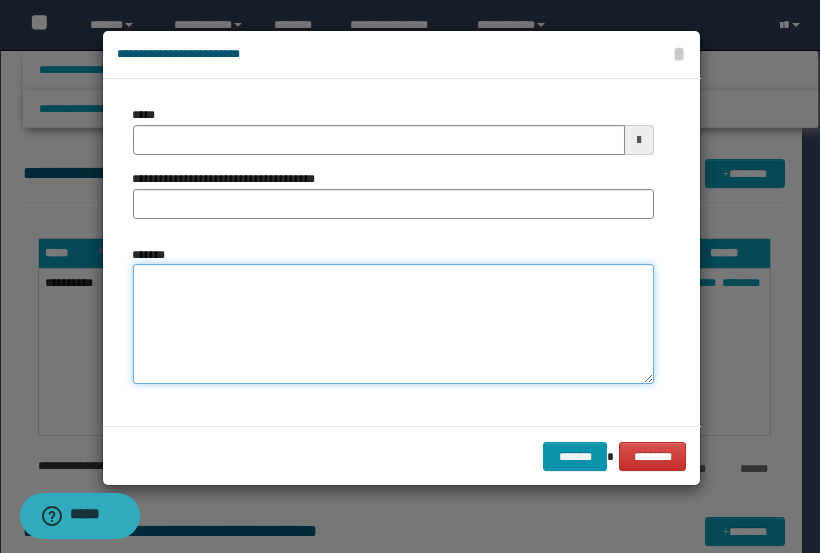 click on "*******" at bounding box center (394, 324) 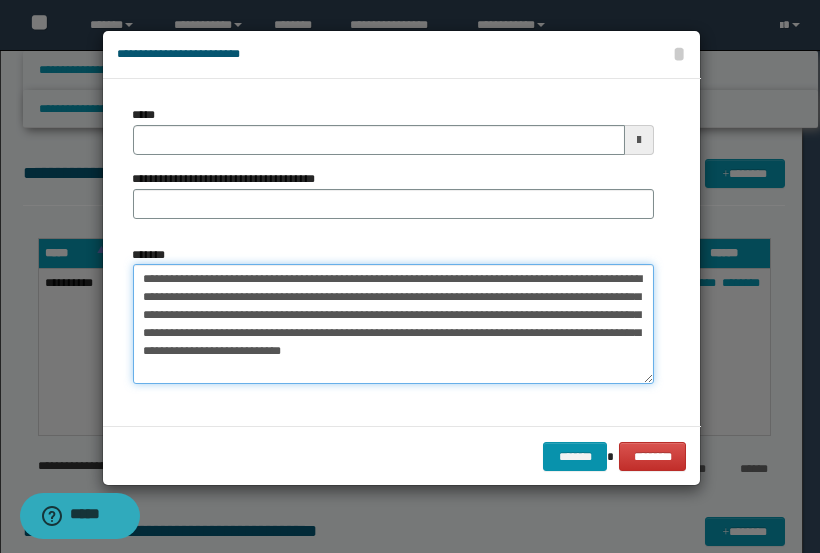 drag, startPoint x: 344, startPoint y: 275, endPoint x: 122, endPoint y: 268, distance: 222.11034 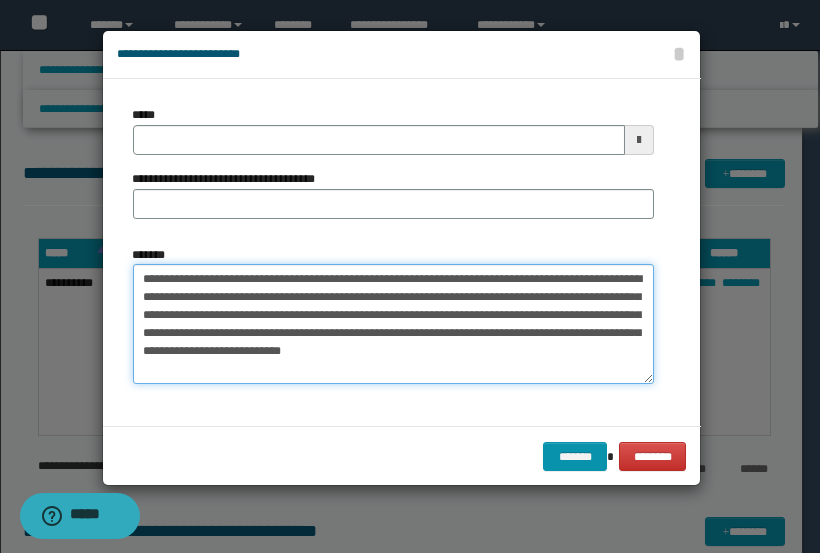 drag, startPoint x: 339, startPoint y: 279, endPoint x: 138, endPoint y: 275, distance: 201.0398 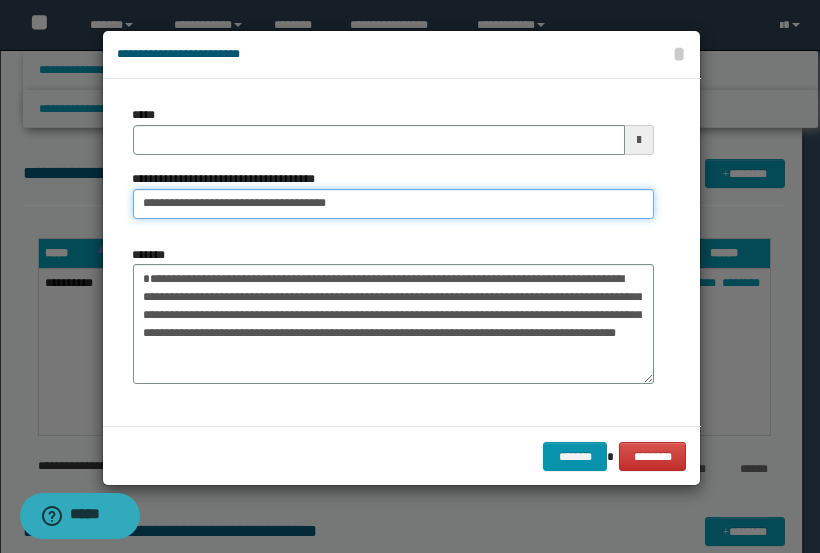 click on "**********" at bounding box center (394, 204) 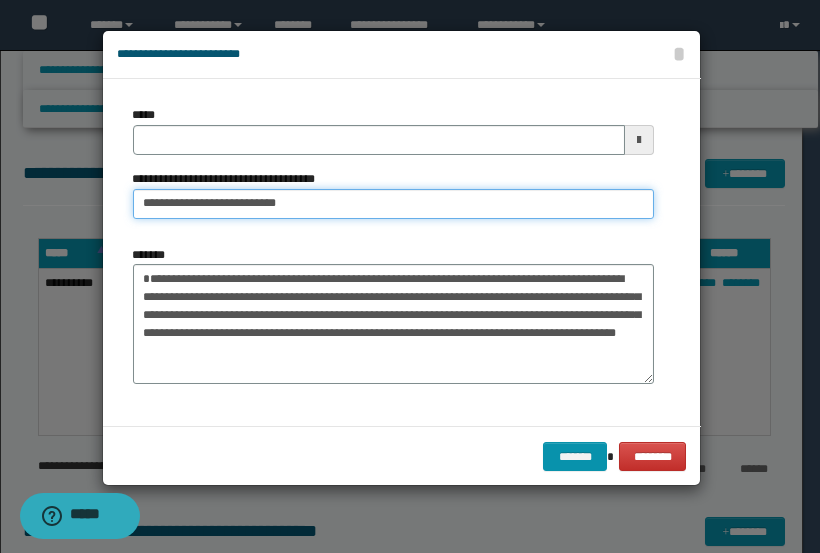 type 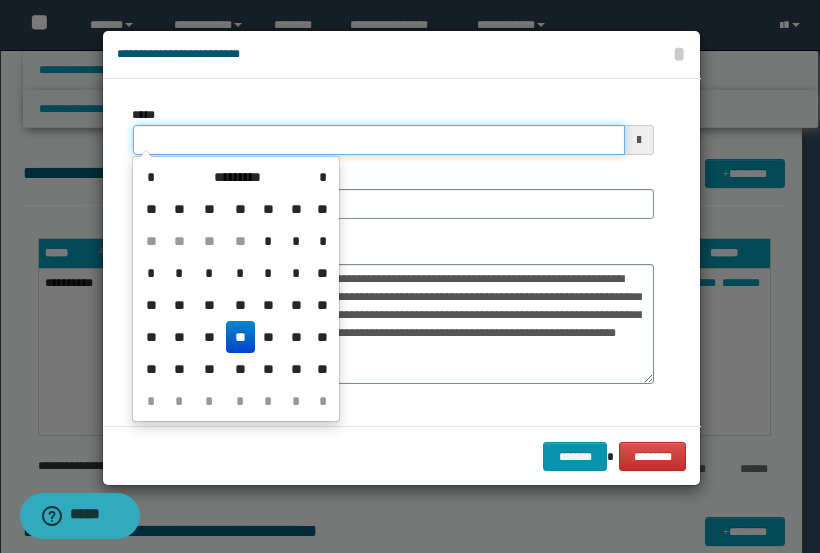 click on "*****" at bounding box center (379, 140) 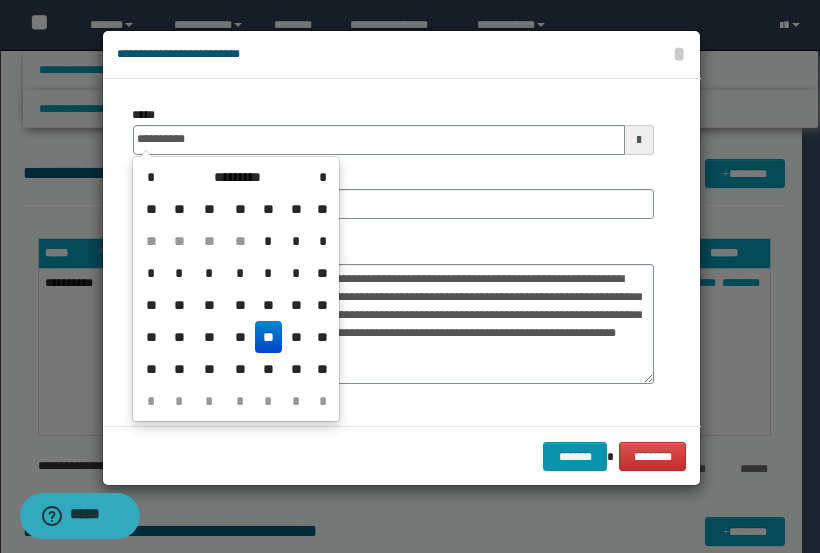 click on "**" at bounding box center (269, 337) 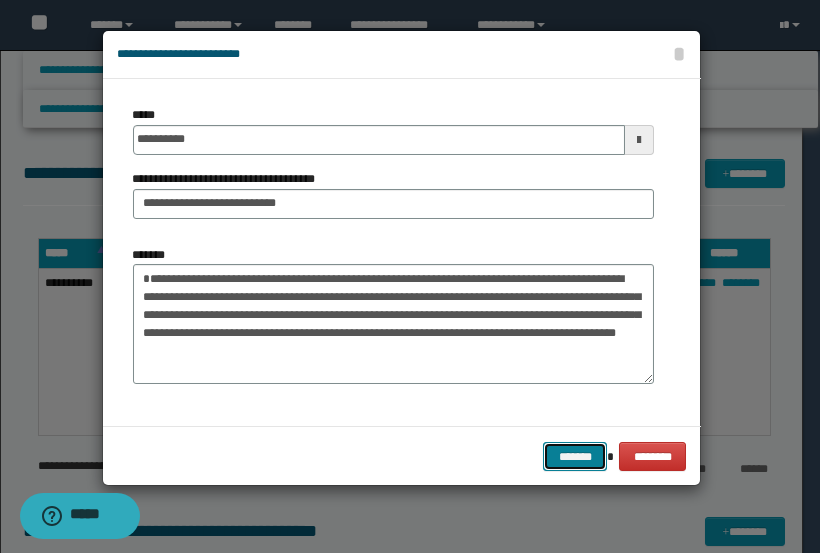 click on "*******" at bounding box center (575, 456) 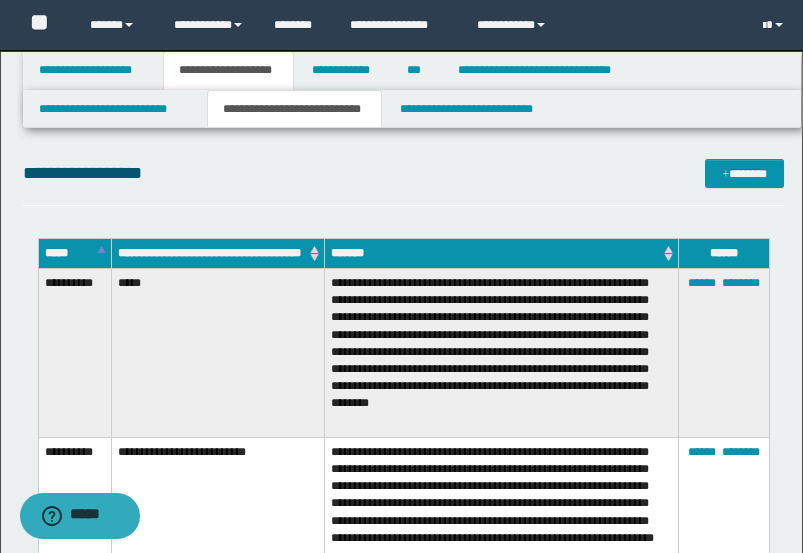 click on "**********" at bounding box center [404, 182] 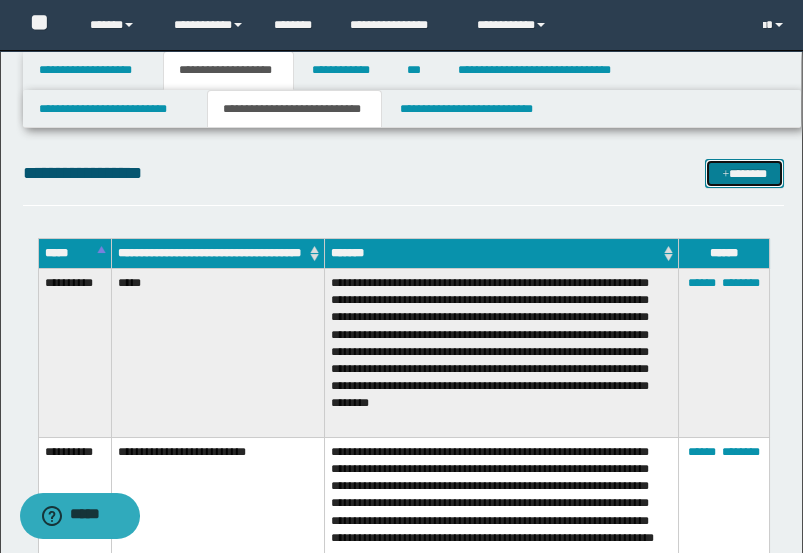 click at bounding box center [725, 175] 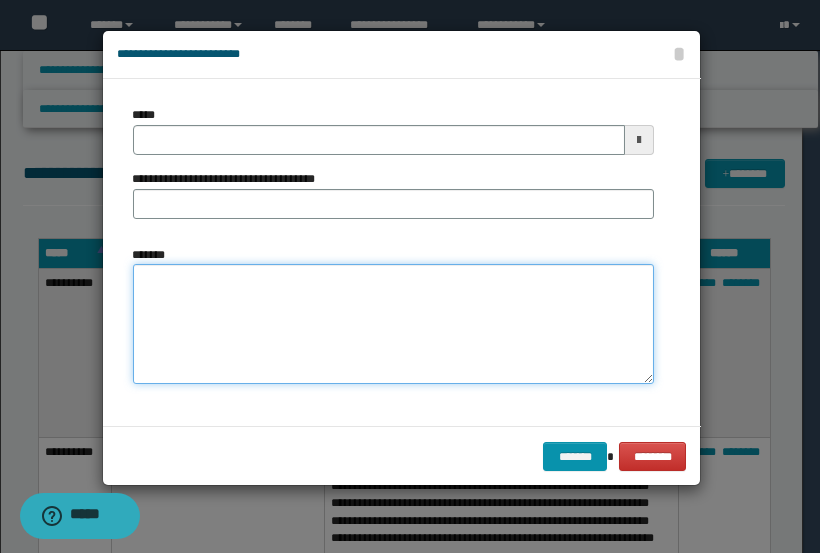 click on "*******" at bounding box center (394, 324) 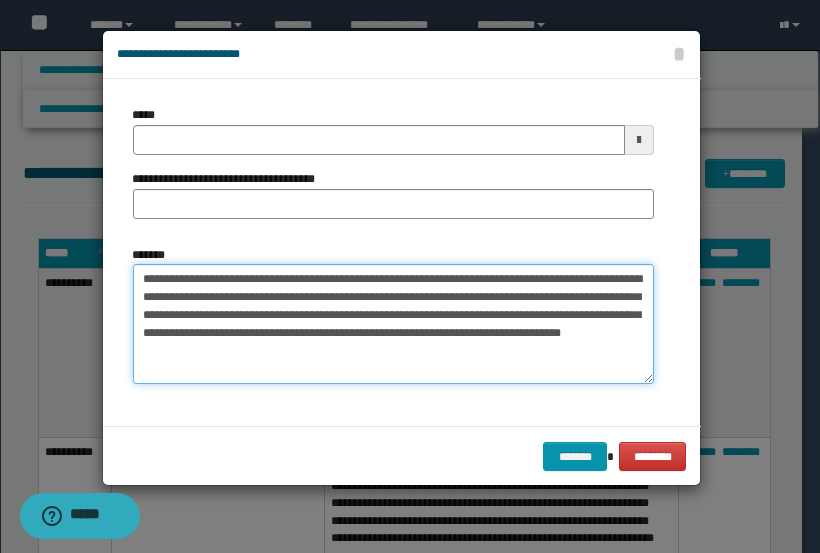 drag, startPoint x: 414, startPoint y: 277, endPoint x: 115, endPoint y: 283, distance: 299.06018 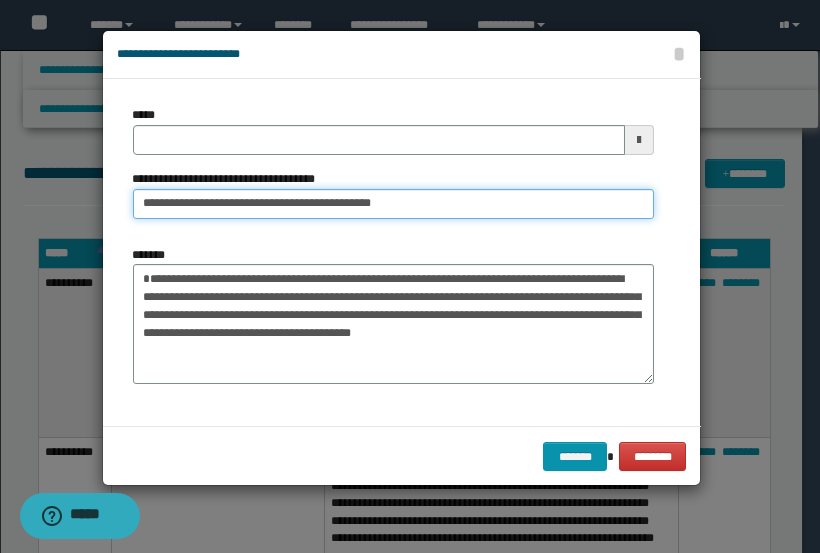 click on "**********" at bounding box center (394, 204) 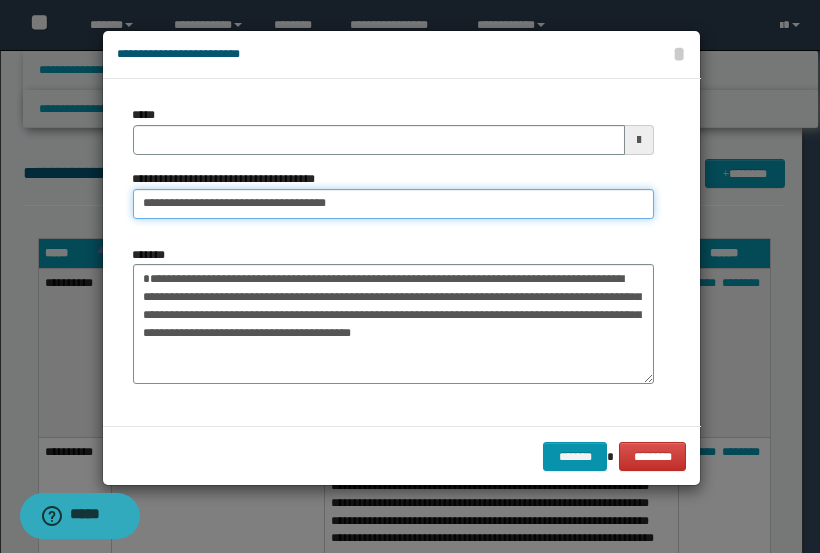 type 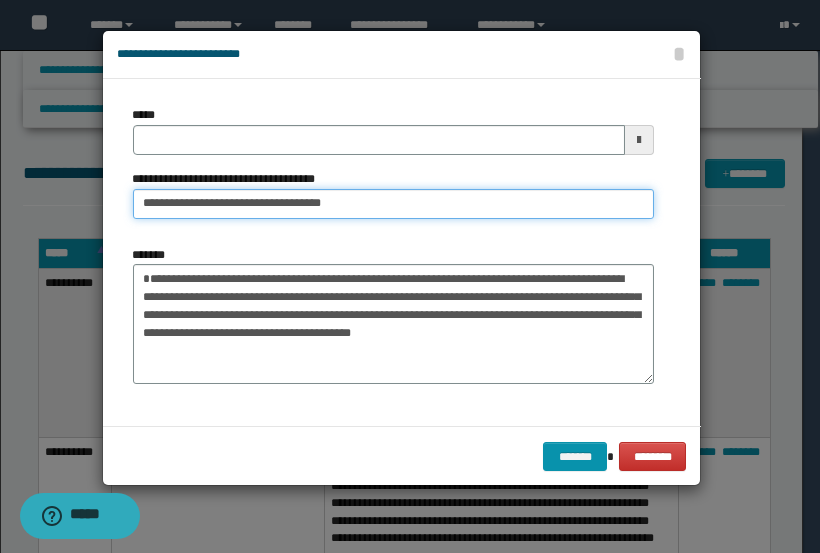 type 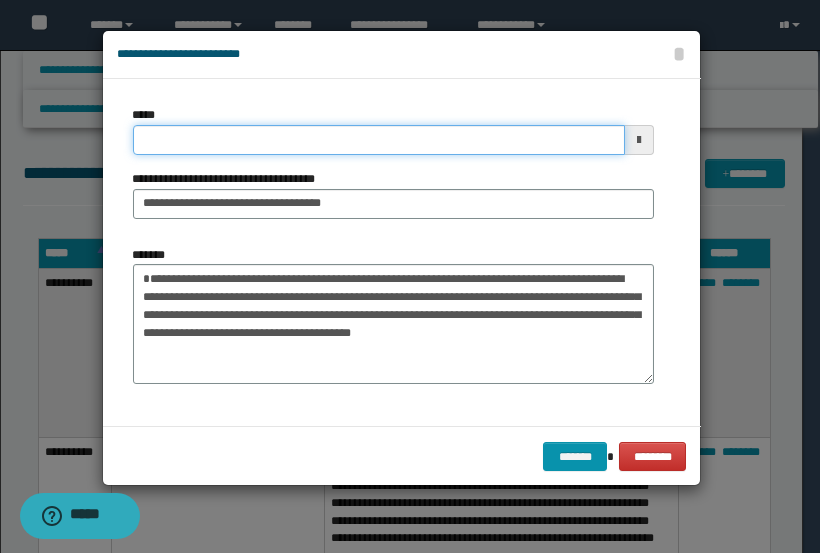 click on "*****" at bounding box center (379, 140) 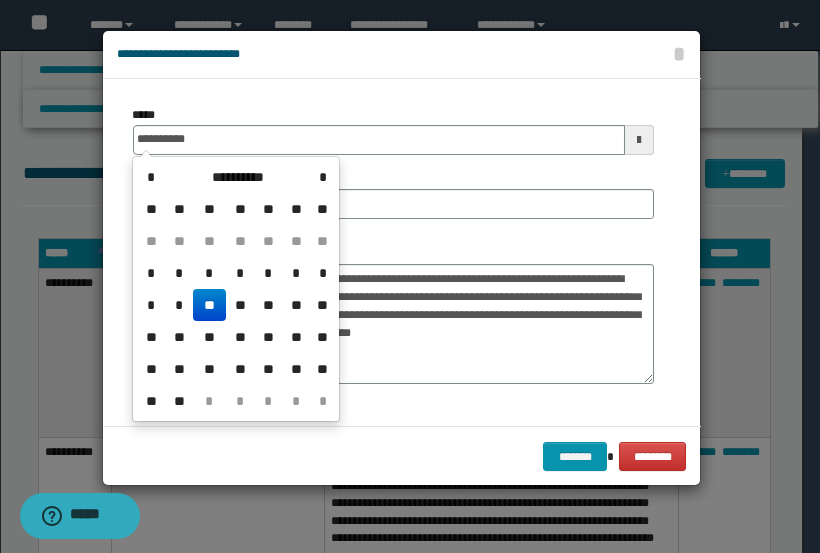 click on "**" at bounding box center (209, 305) 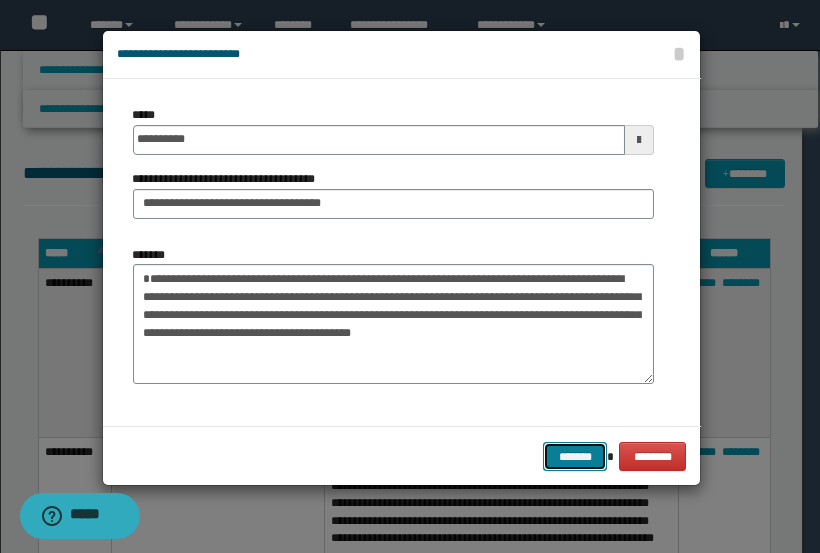 click on "*******" at bounding box center (575, 456) 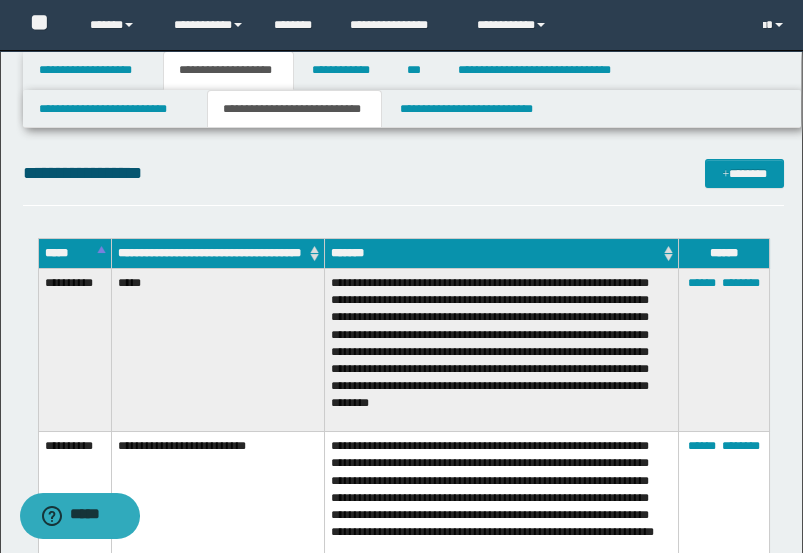 drag, startPoint x: 510, startPoint y: 175, endPoint x: 640, endPoint y: 164, distance: 130.46455 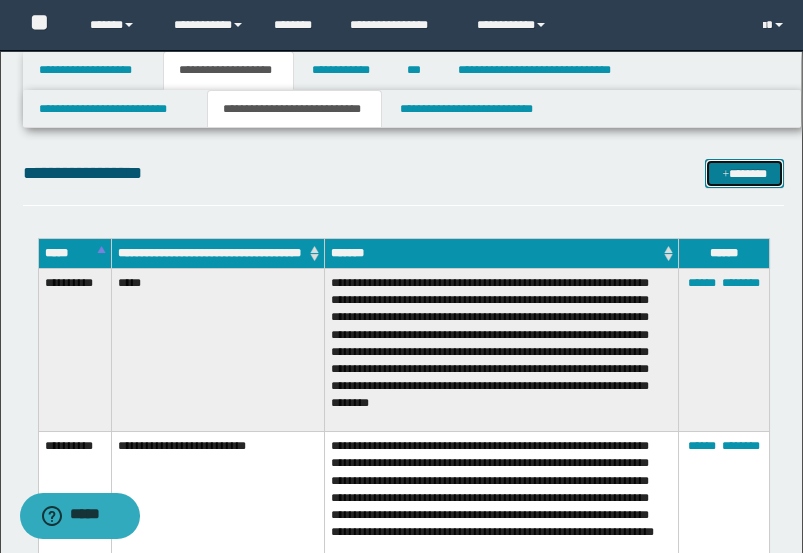 click on "*******" at bounding box center [744, 173] 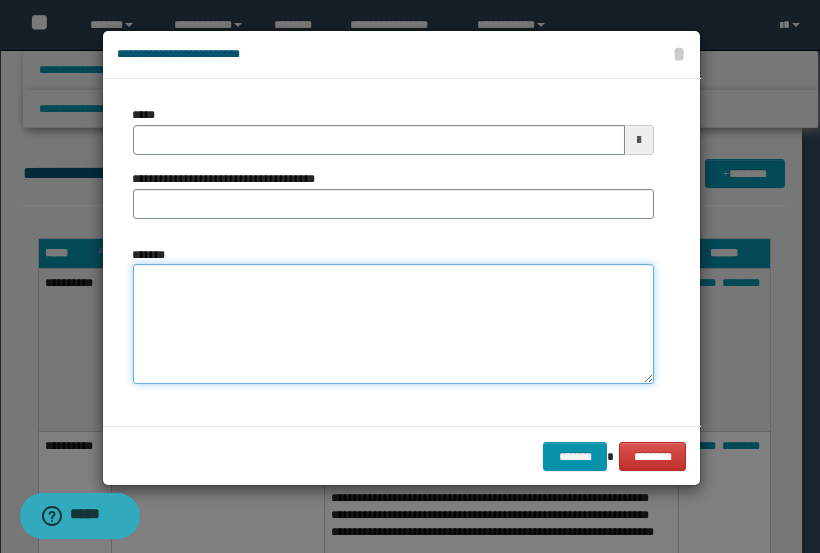 click on "*******" at bounding box center (394, 324) 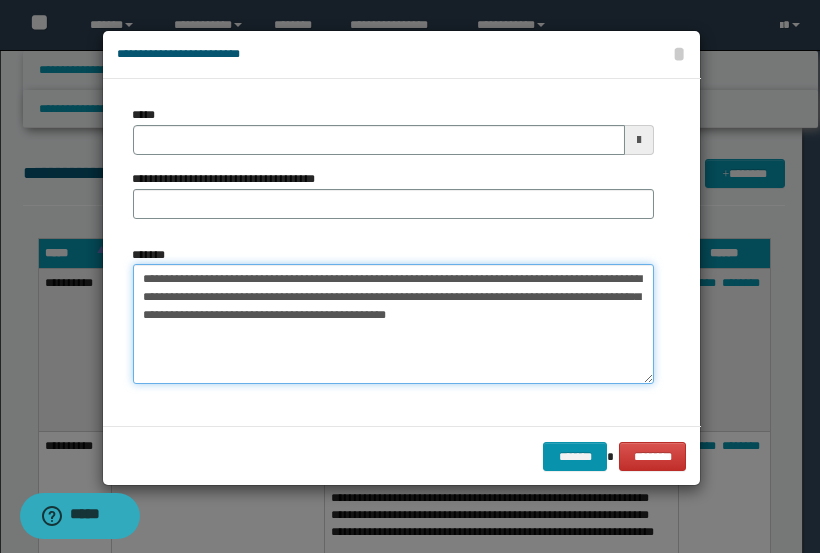 drag, startPoint x: 258, startPoint y: 278, endPoint x: 85, endPoint y: 283, distance: 173.07224 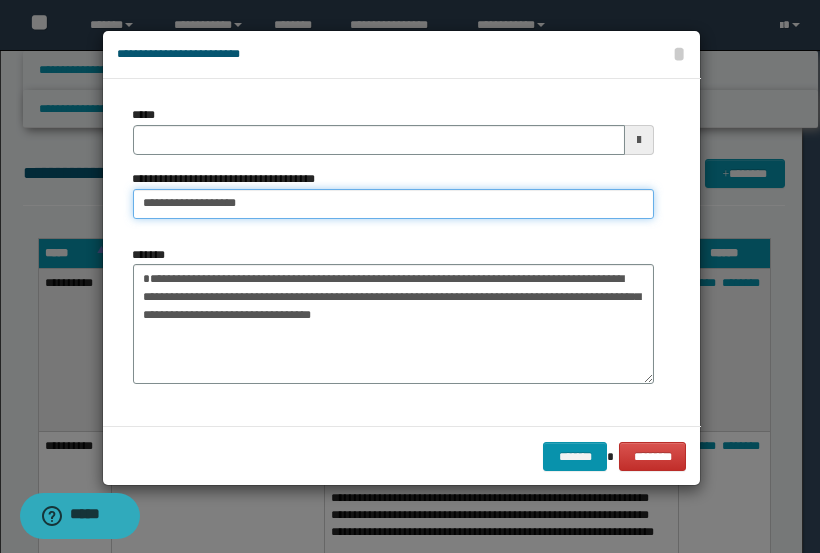 click on "**********" at bounding box center [394, 204] 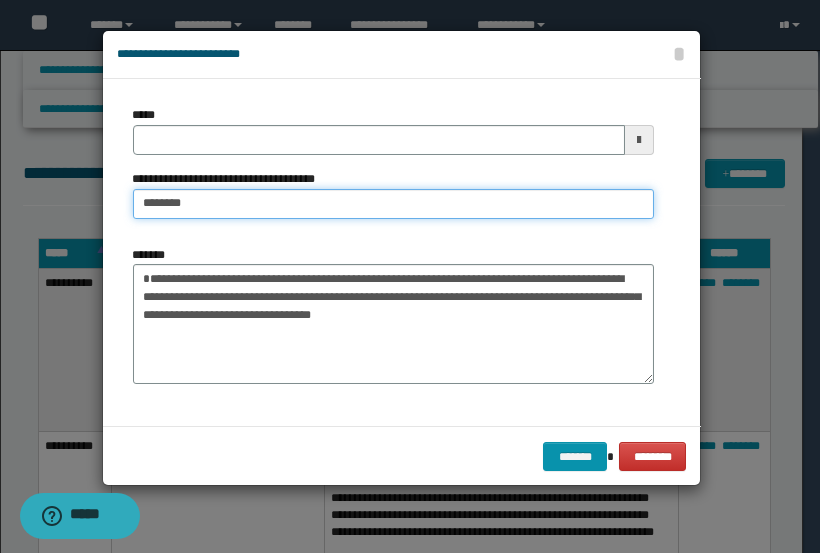 type 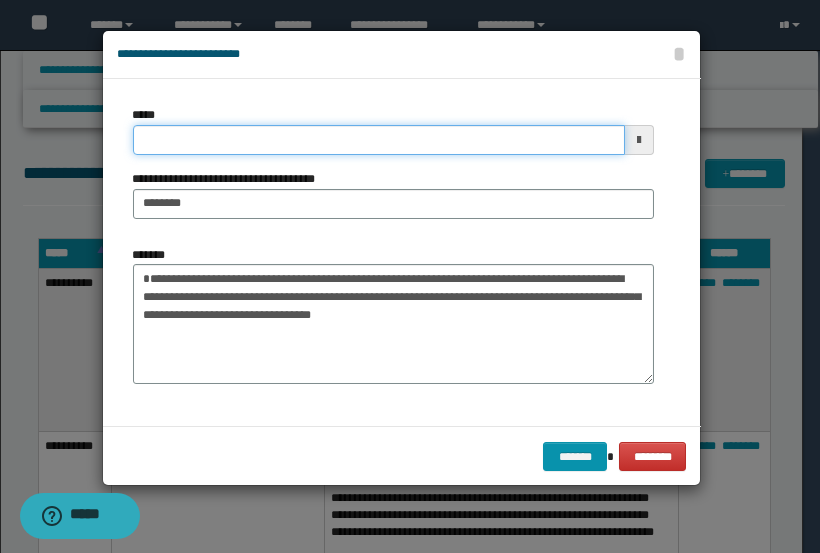 click on "*****" at bounding box center (379, 140) 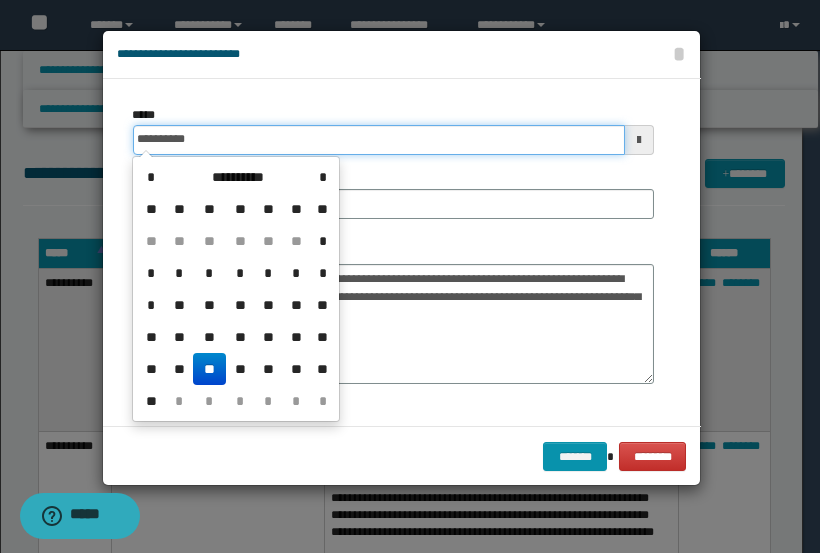drag, startPoint x: 202, startPoint y: 146, endPoint x: 192, endPoint y: 145, distance: 10.049875 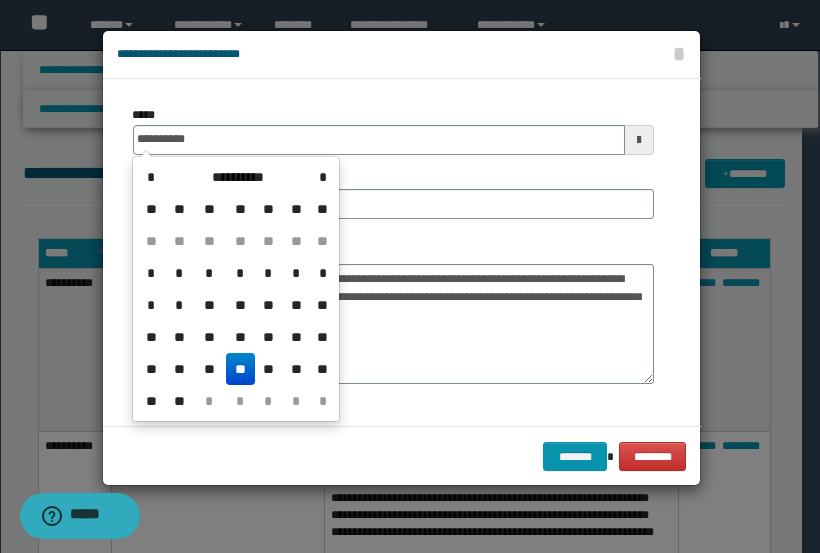 click on "**" at bounding box center (240, 369) 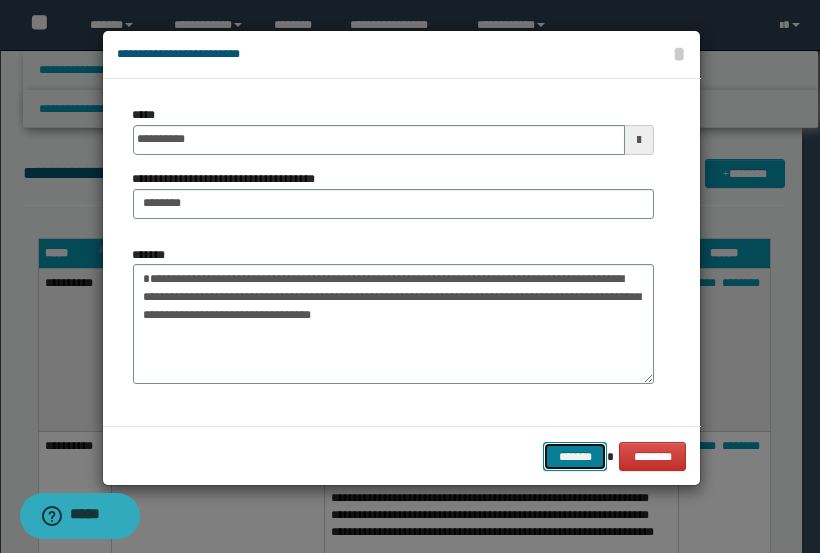 click on "*******" at bounding box center [575, 456] 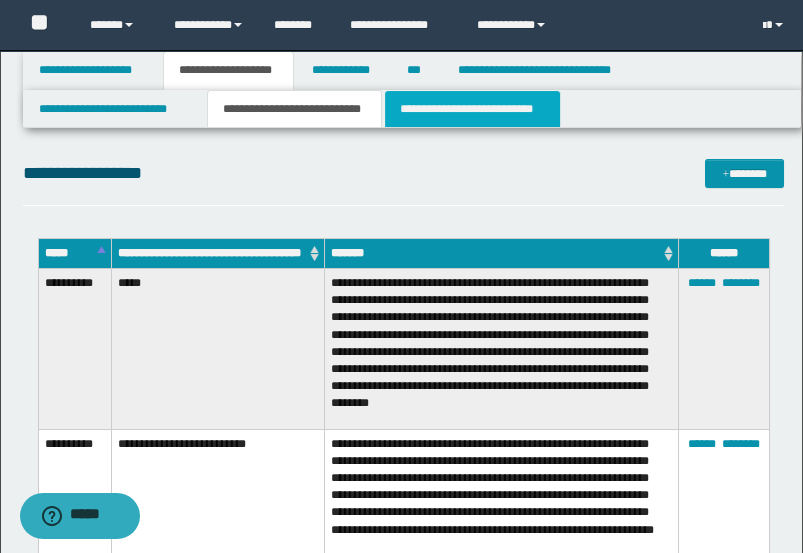 click on "**********" at bounding box center [472, 109] 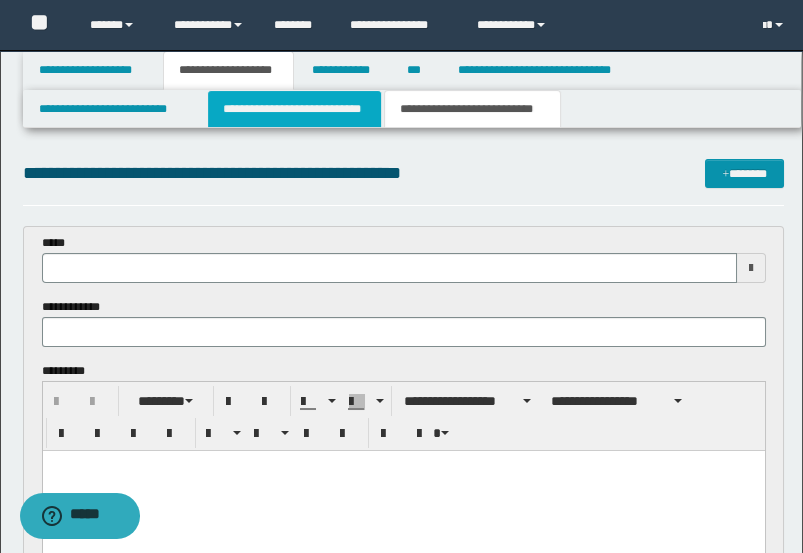 scroll, scrollTop: 0, scrollLeft: 0, axis: both 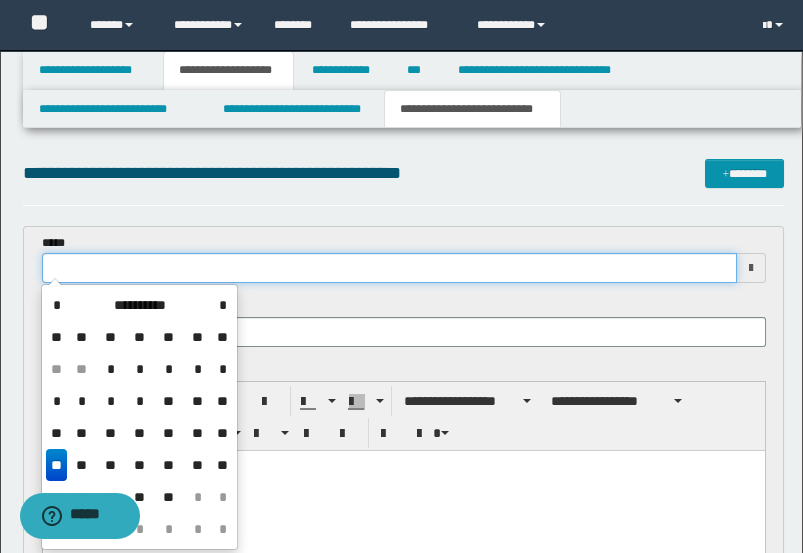 click at bounding box center [389, 268] 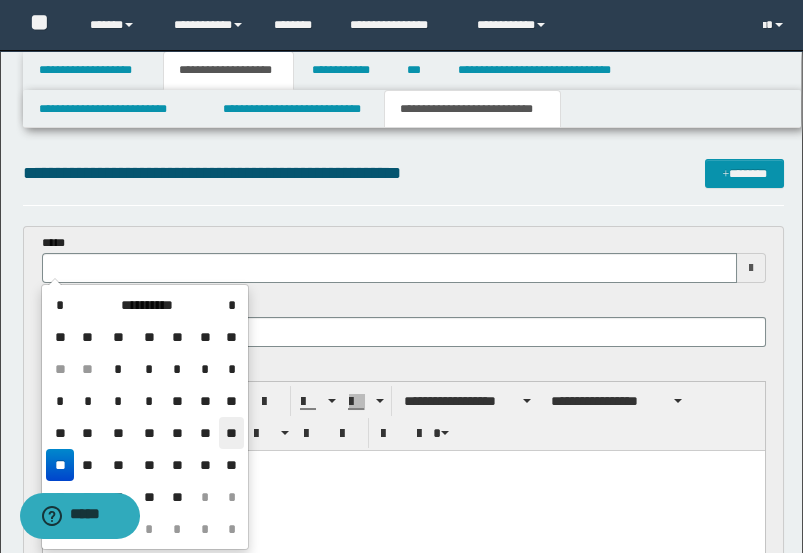 click on "**" at bounding box center (231, 433) 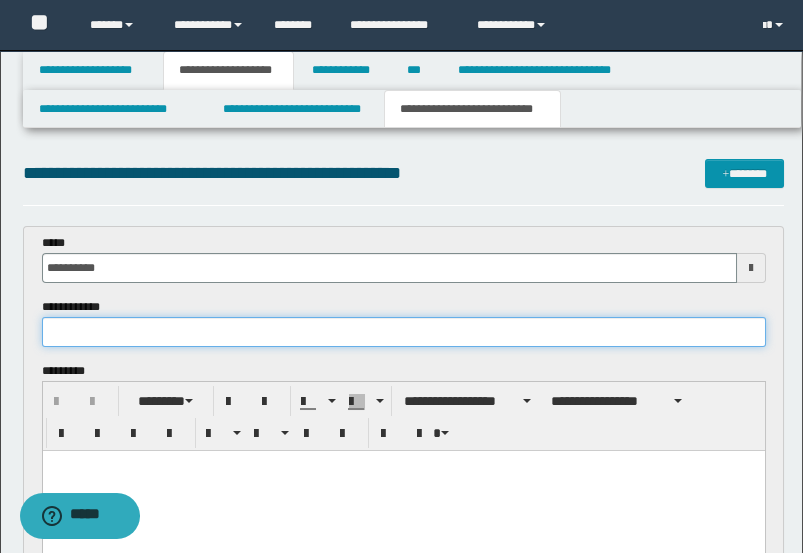 click at bounding box center (404, 332) 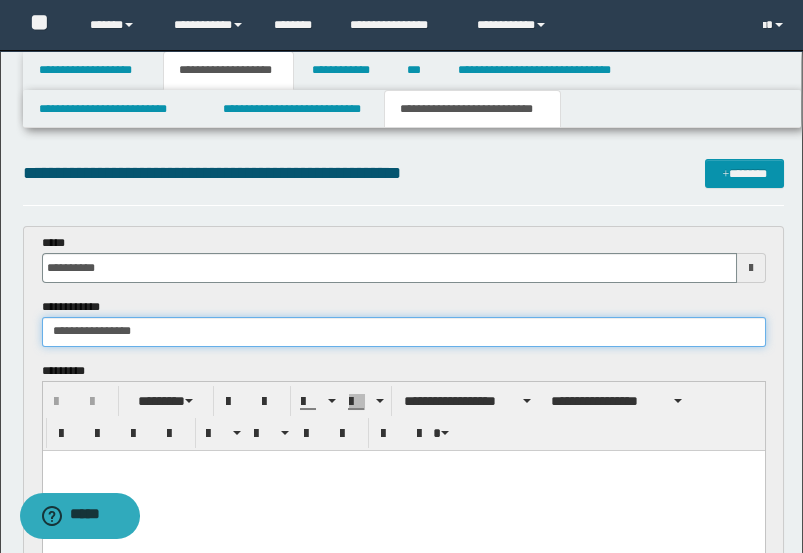 type on "**********" 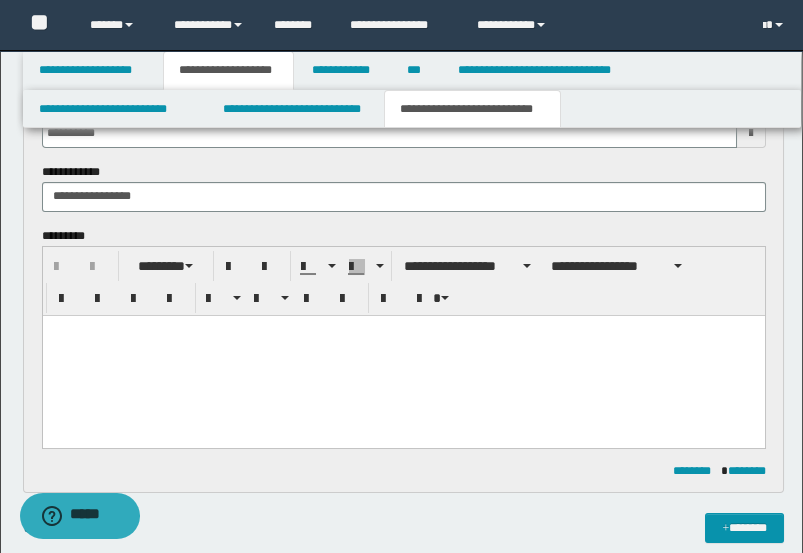 scroll, scrollTop: 222, scrollLeft: 0, axis: vertical 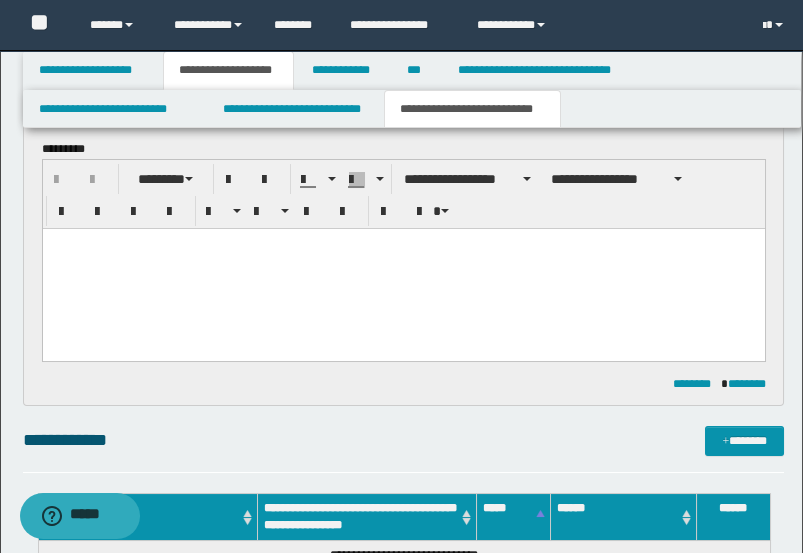 click at bounding box center [403, 268] 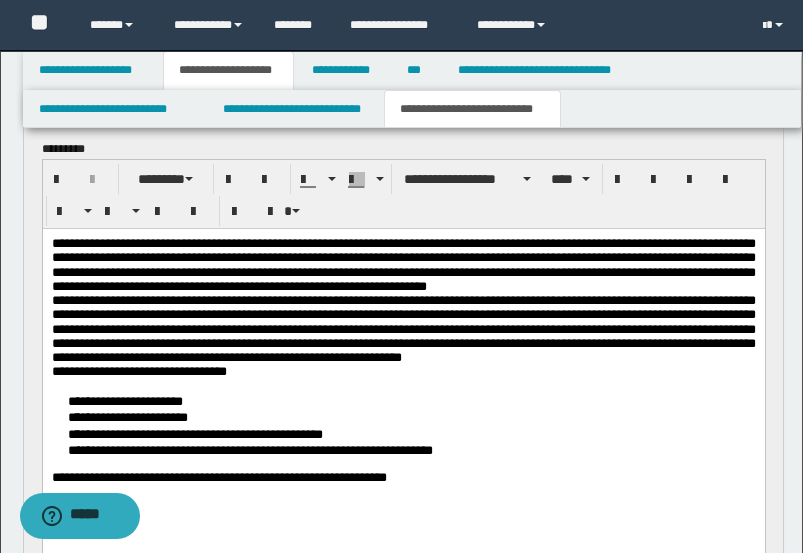 click on "**********" at bounding box center (403, 264) 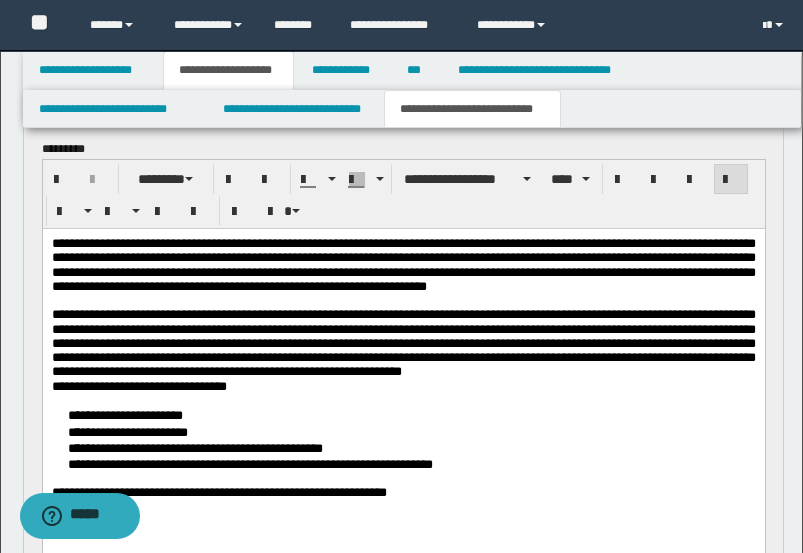 click on "**********" at bounding box center [403, 342] 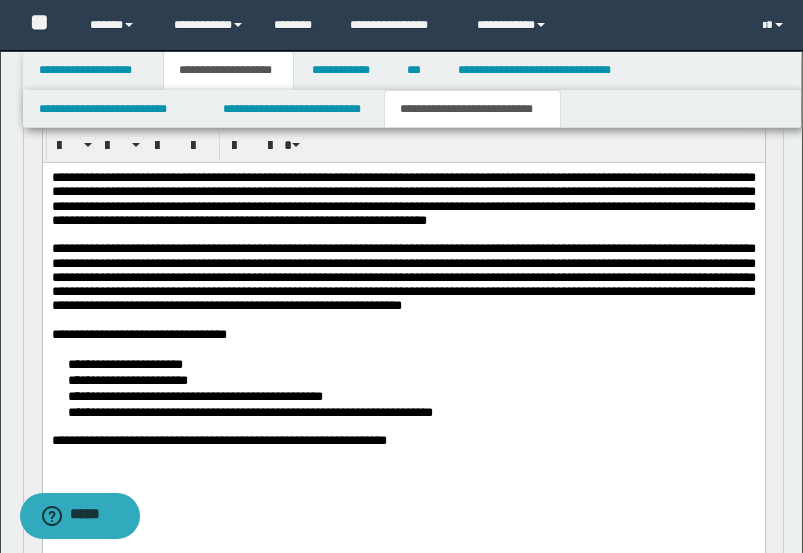 scroll, scrollTop: 333, scrollLeft: 0, axis: vertical 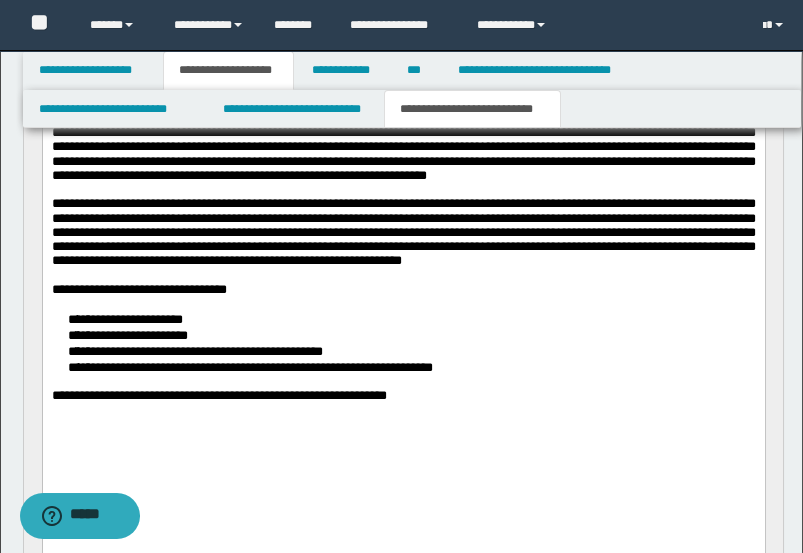 click on "**********" at bounding box center [403, 342] 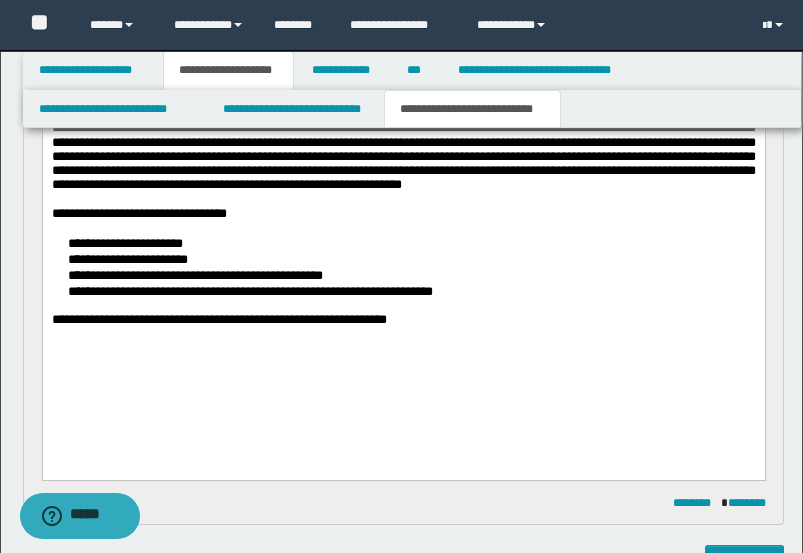 scroll, scrollTop: 444, scrollLeft: 0, axis: vertical 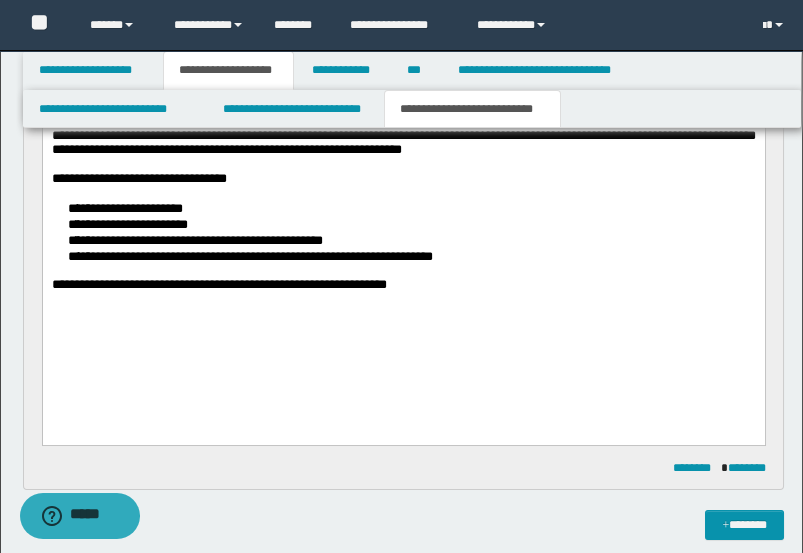click on "**********" at bounding box center (403, 177) 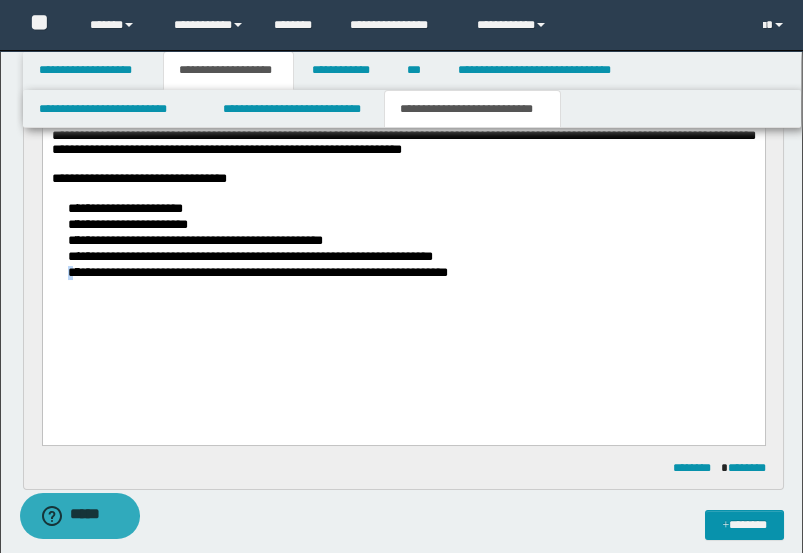 click on "**********" at bounding box center [403, 239] 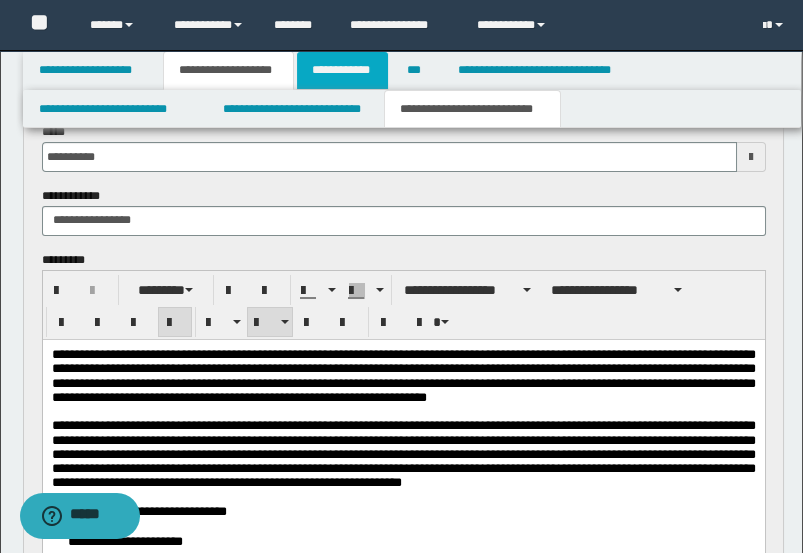 click on "**********" at bounding box center [343, 70] 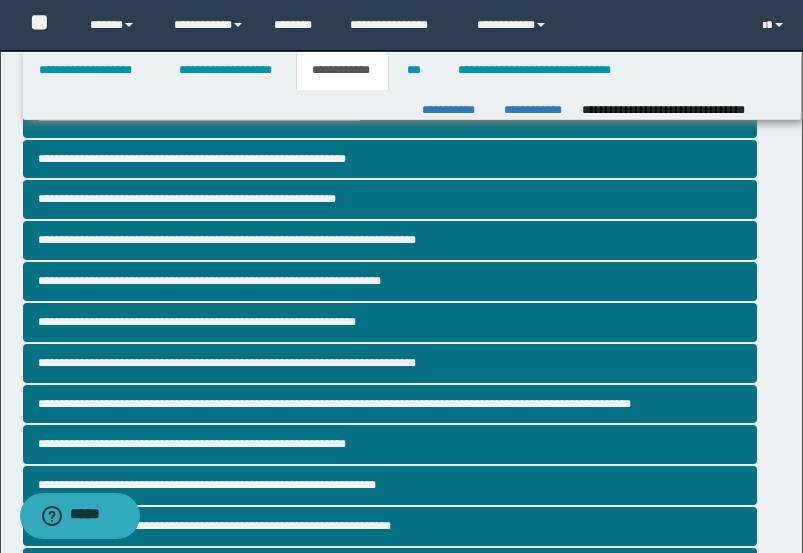 scroll, scrollTop: 80, scrollLeft: 0, axis: vertical 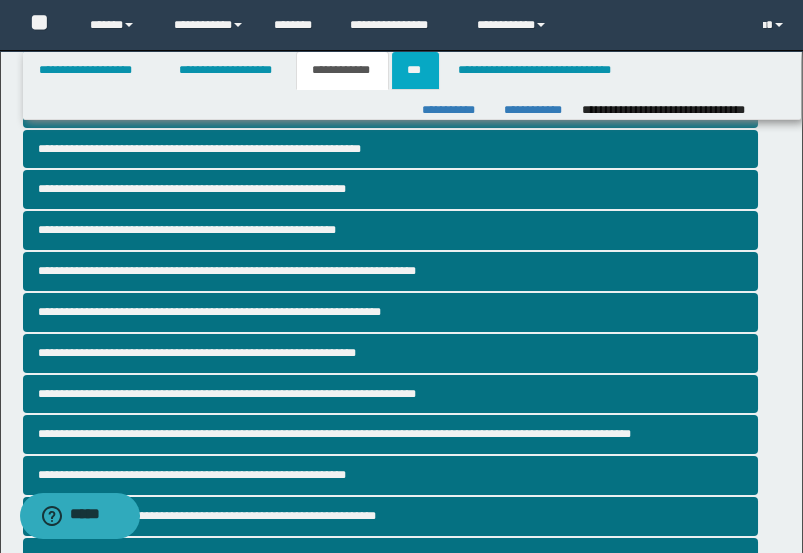 click on "***" at bounding box center [415, 70] 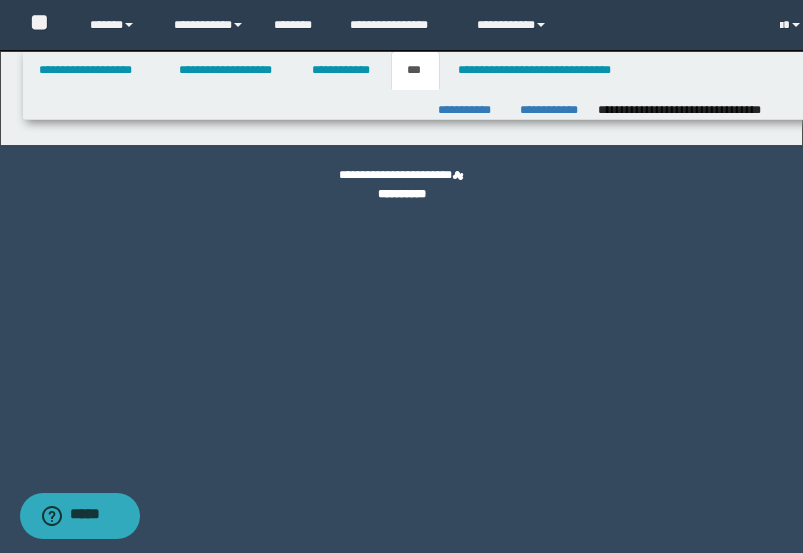 scroll, scrollTop: 0, scrollLeft: 0, axis: both 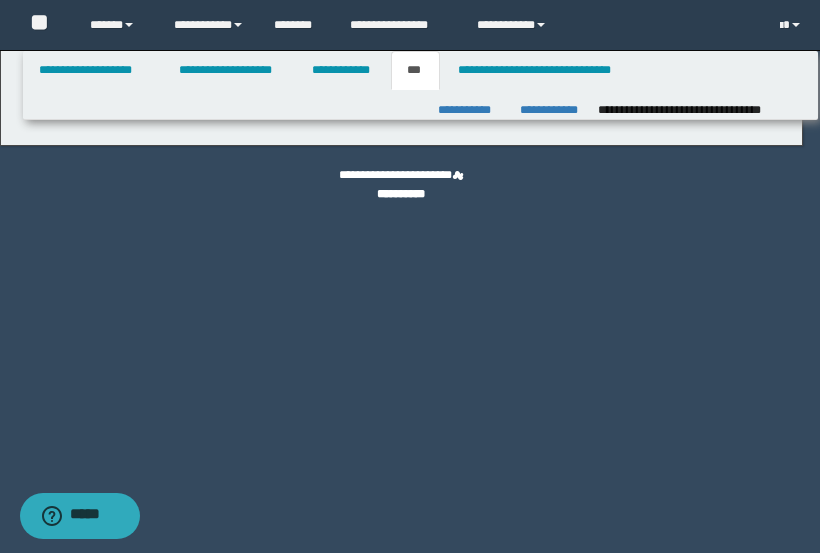 select on "*" 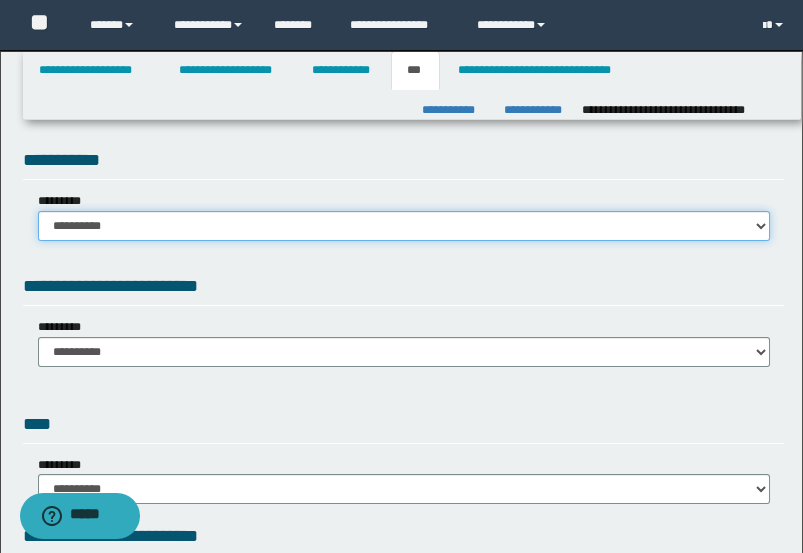 click on "**********" at bounding box center (404, 226) 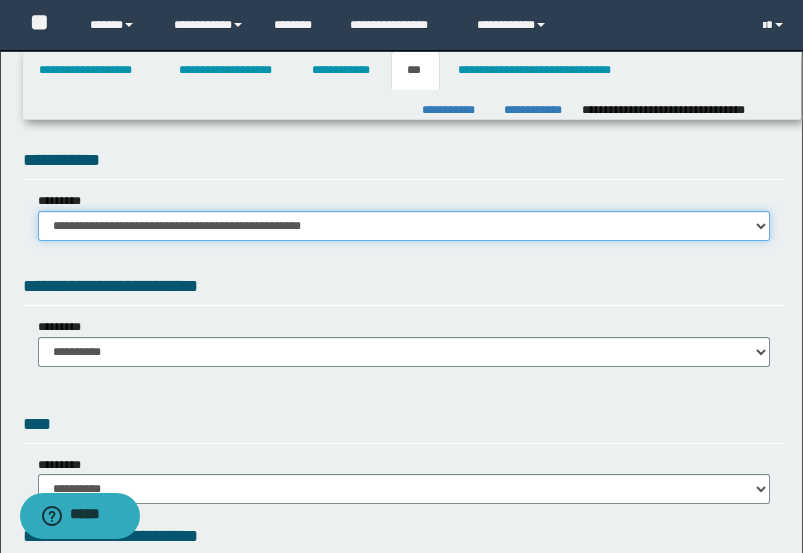 click on "**********" at bounding box center [404, 226] 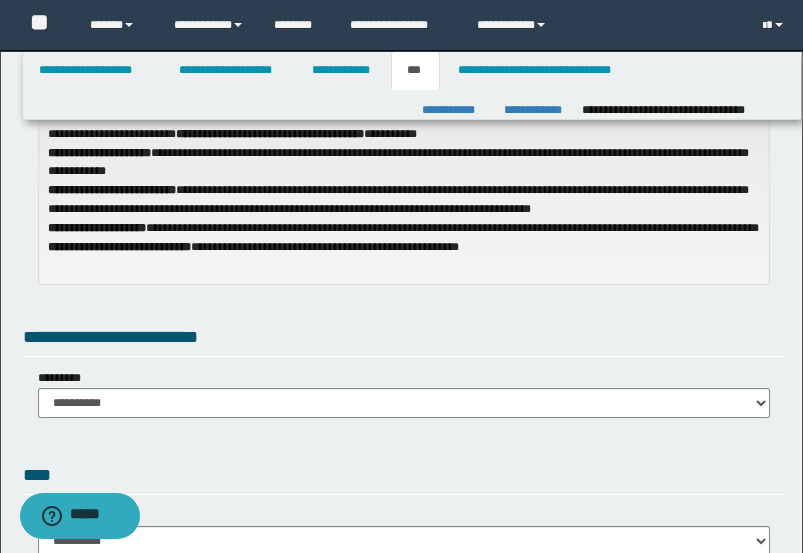 scroll, scrollTop: 0, scrollLeft: 0, axis: both 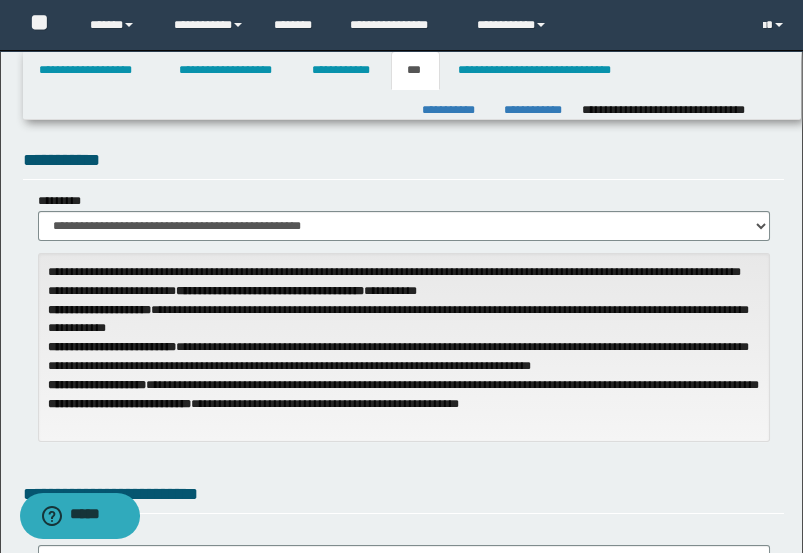 click on "**********" at bounding box center (404, 304) 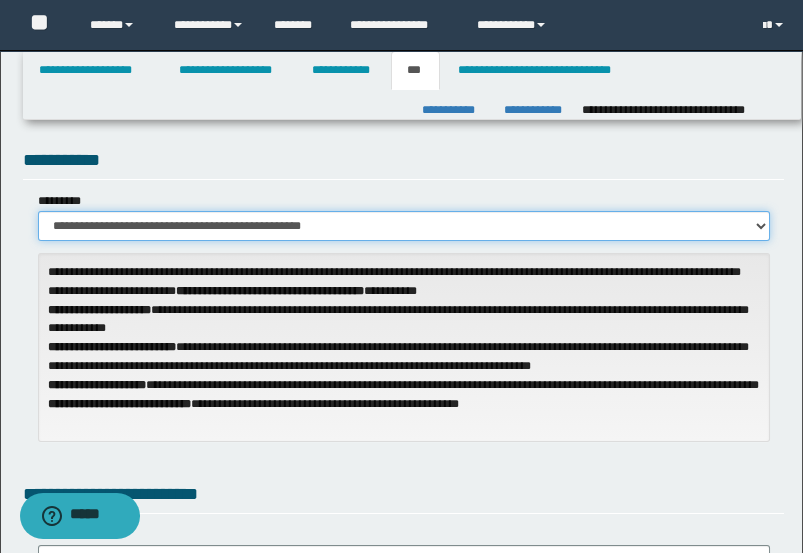 click on "**********" at bounding box center [404, 226] 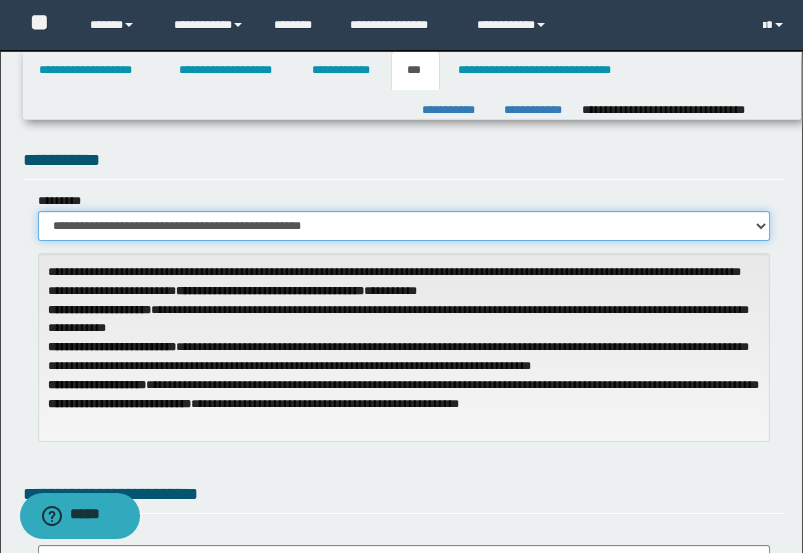 select on "*" 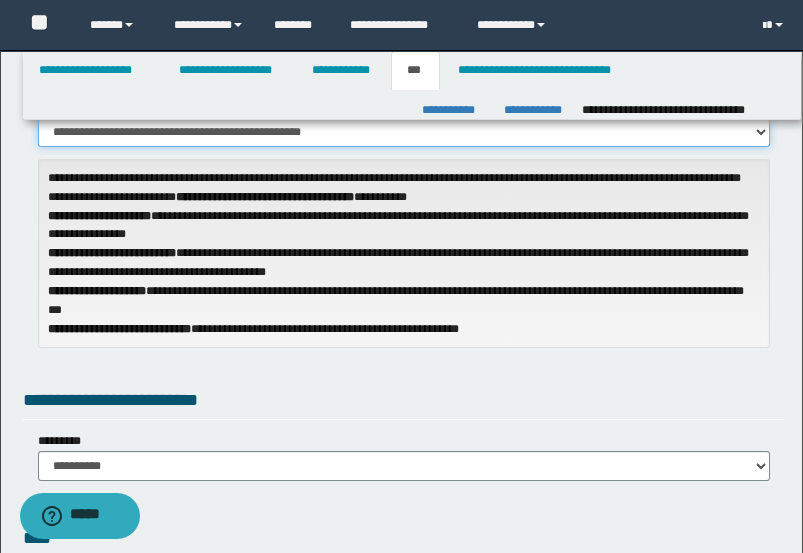 scroll, scrollTop: 222, scrollLeft: 0, axis: vertical 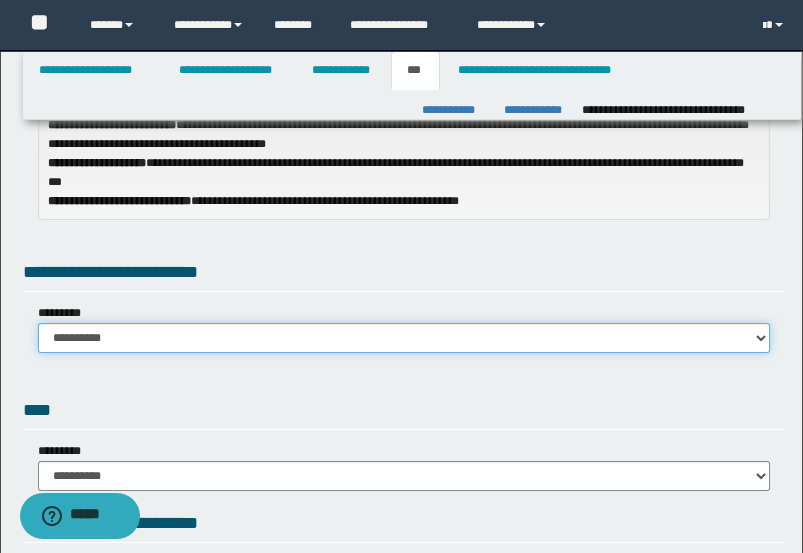 click on "**********" at bounding box center (404, 338) 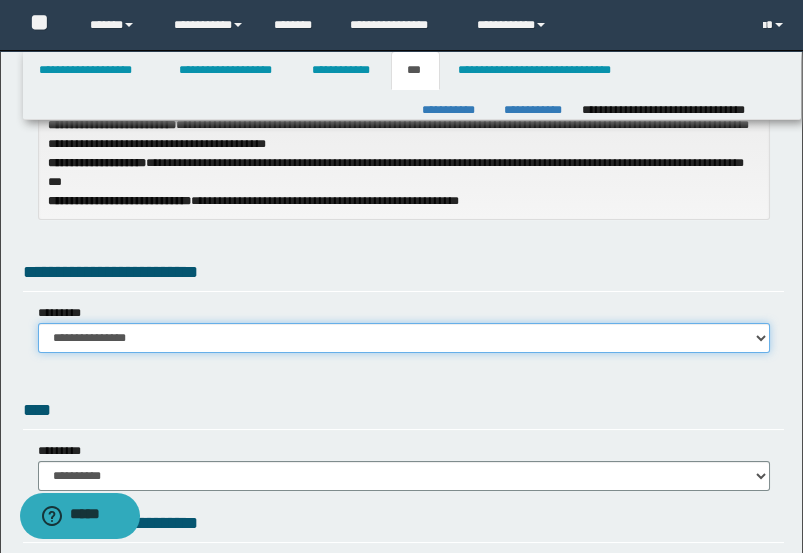 click on "**********" at bounding box center [404, 338] 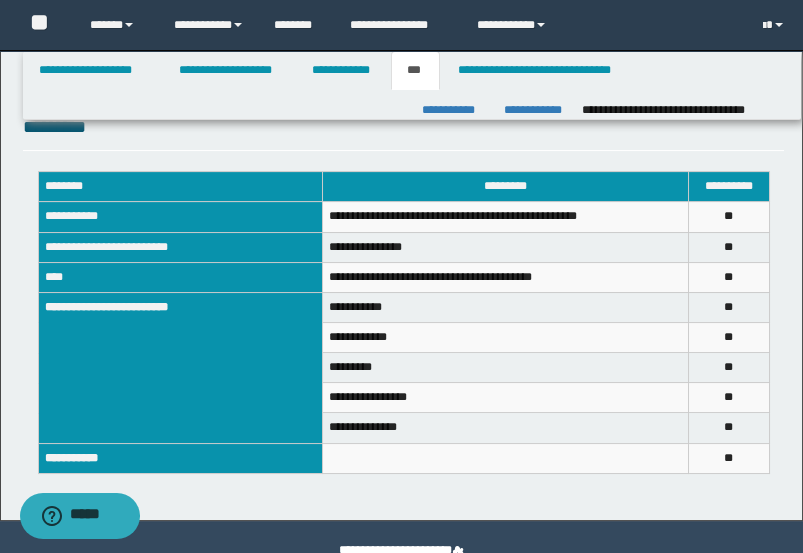 scroll, scrollTop: 1061, scrollLeft: 0, axis: vertical 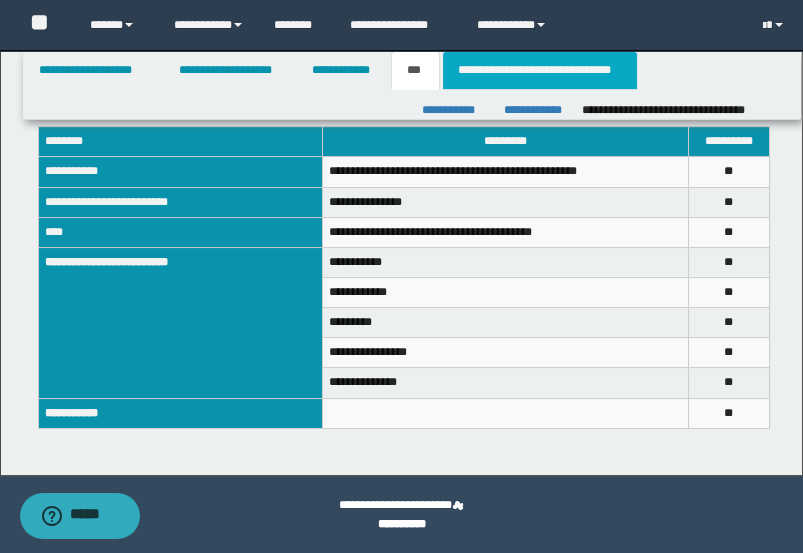 click on "**********" at bounding box center [540, 70] 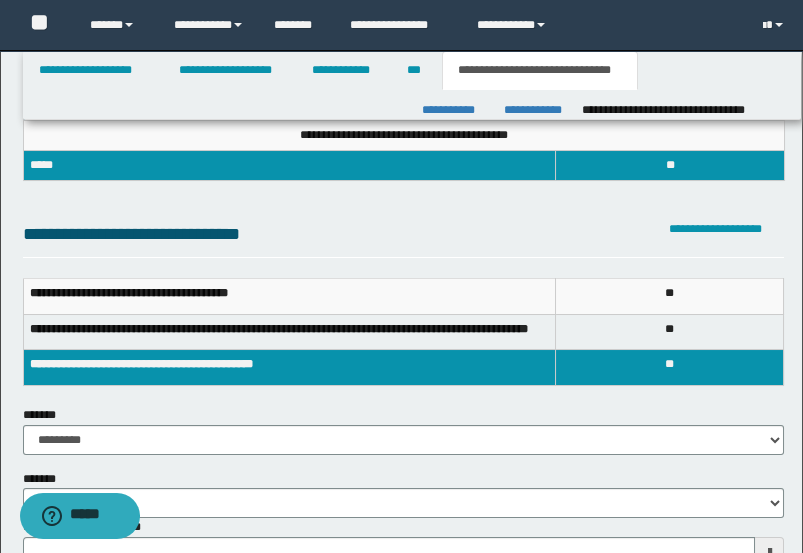 scroll, scrollTop: 222, scrollLeft: 0, axis: vertical 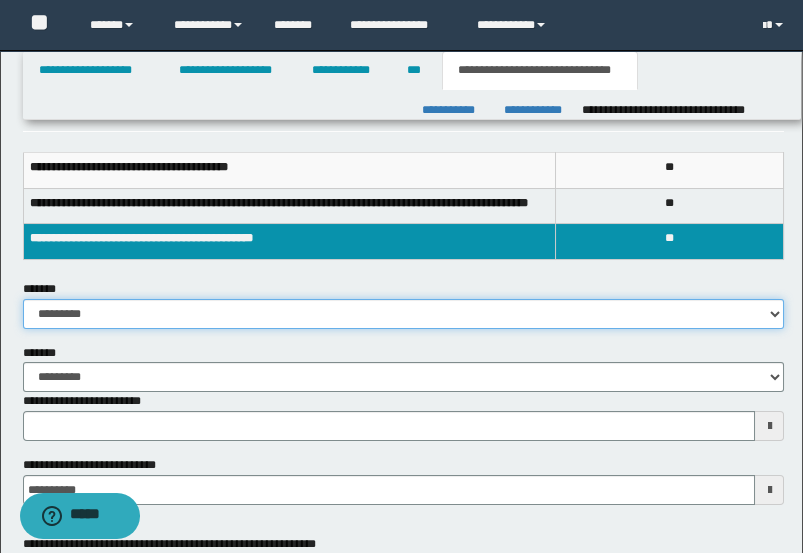 click on "**********" at bounding box center (404, 314) 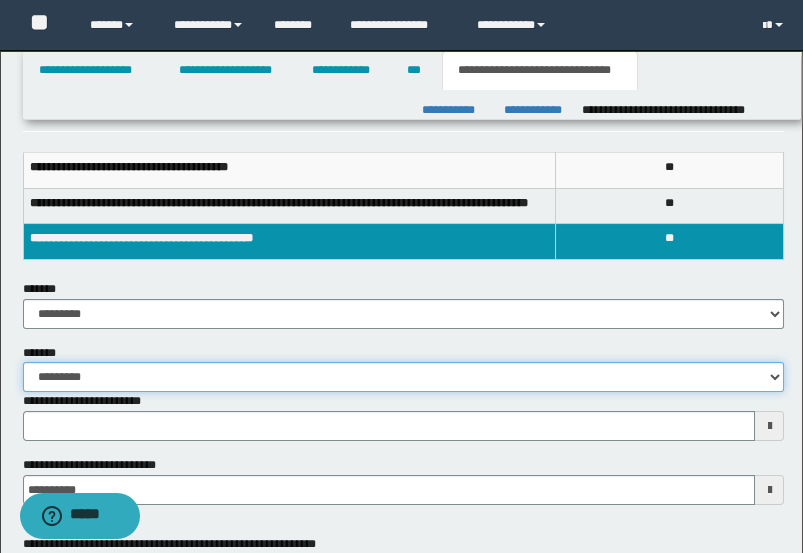 click on "**********" at bounding box center [404, 377] 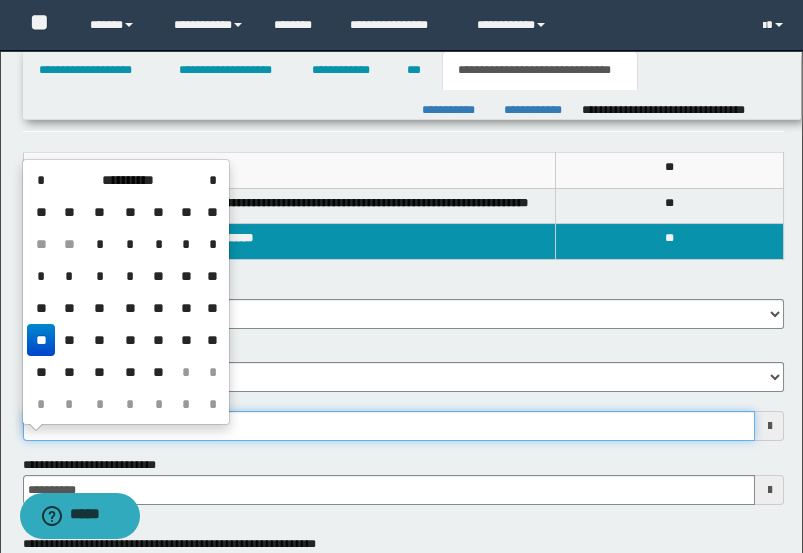 click on "**********" at bounding box center (389, 426) 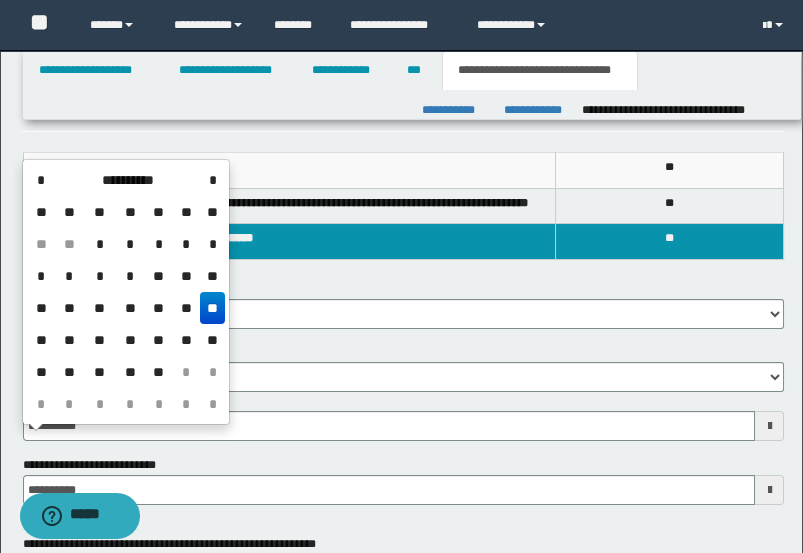 click on "**" at bounding box center (212, 308) 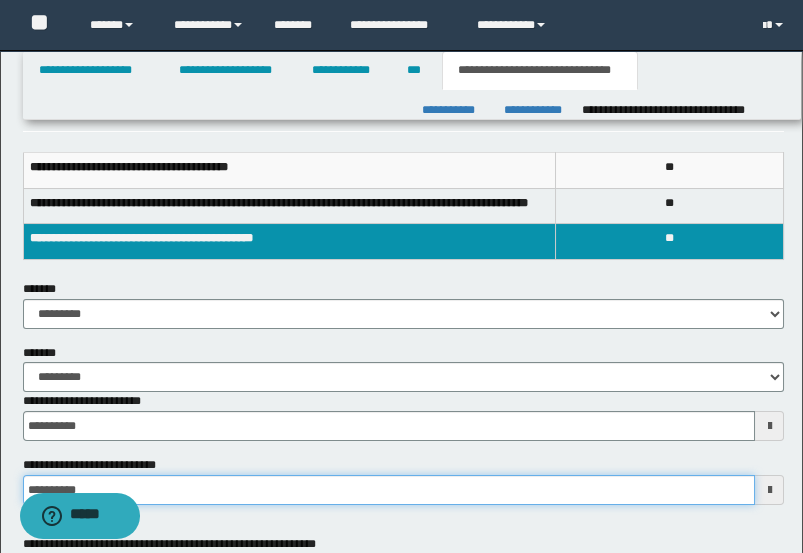 click on "**********" at bounding box center (389, 490) 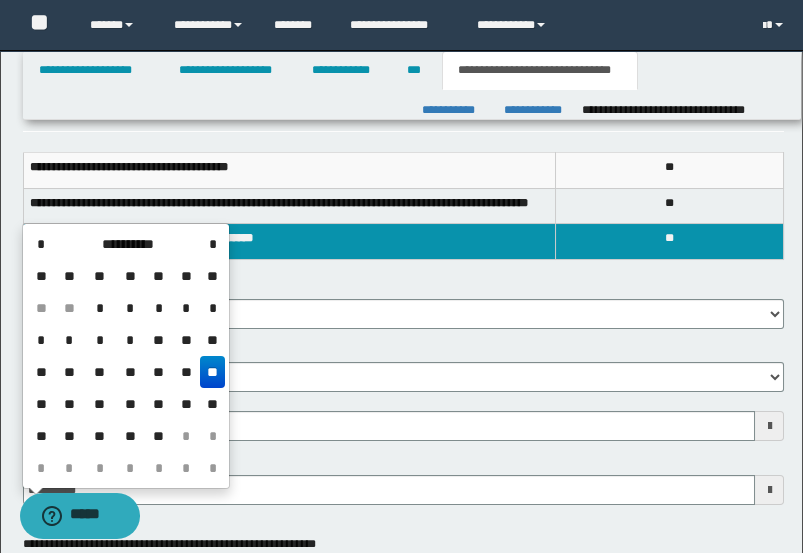 click on "**" at bounding box center (212, 372) 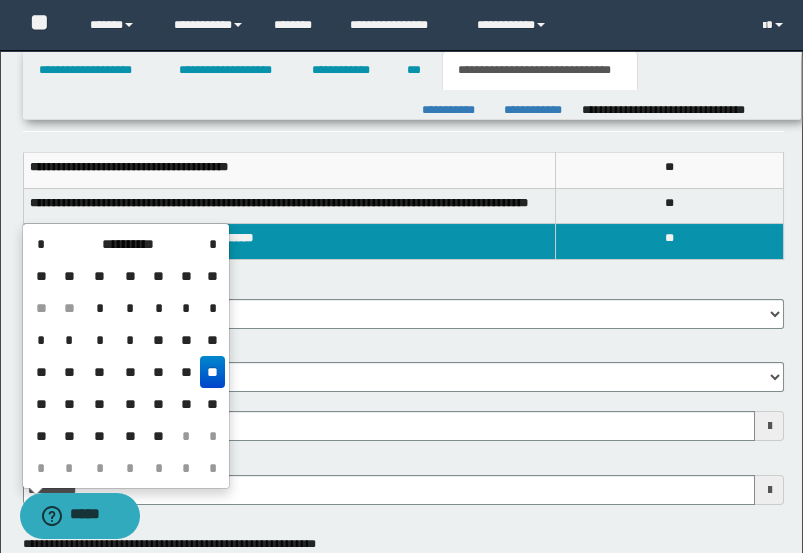 type on "**********" 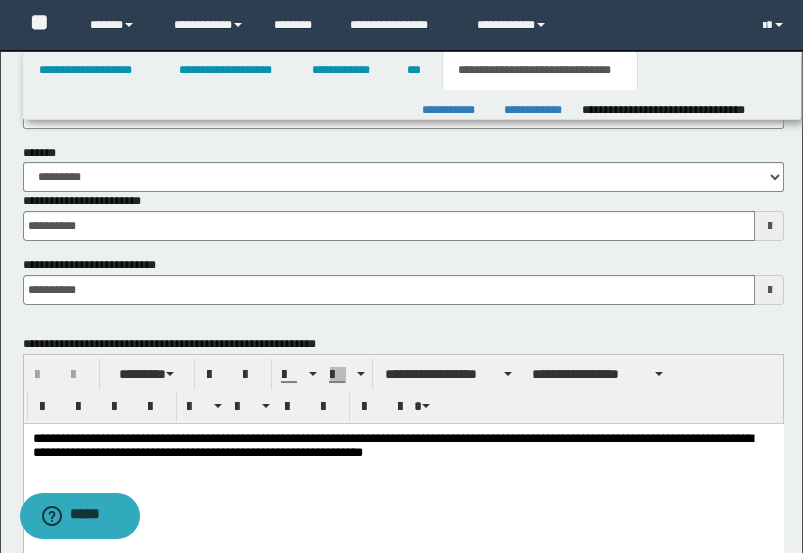 scroll, scrollTop: 555, scrollLeft: 0, axis: vertical 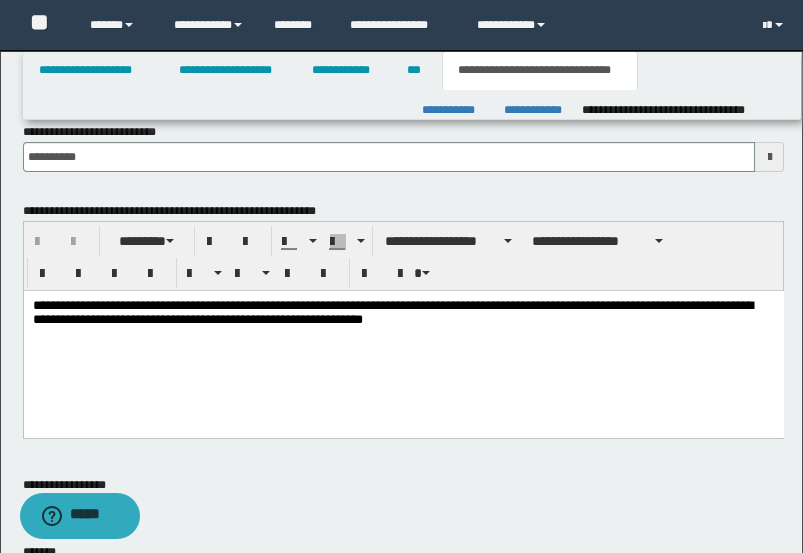 click on "**********" at bounding box center [403, 338] 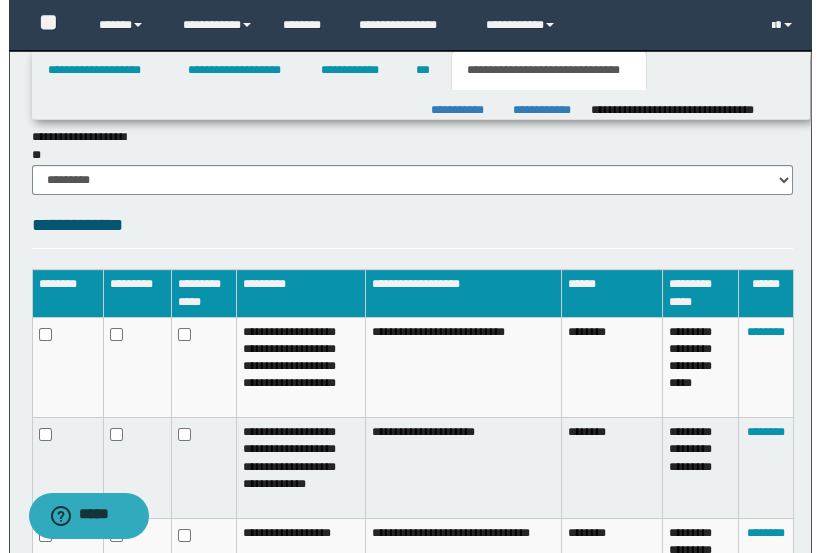 scroll, scrollTop: 1965, scrollLeft: 0, axis: vertical 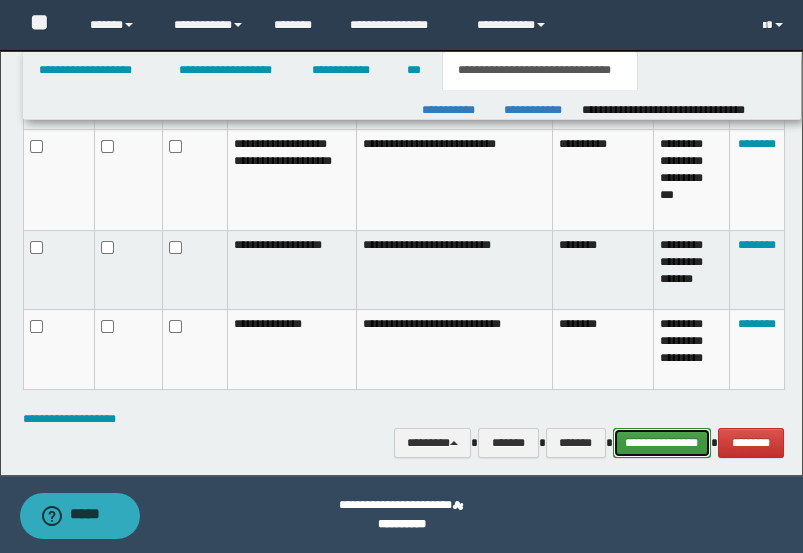 click on "**********" at bounding box center (662, 442) 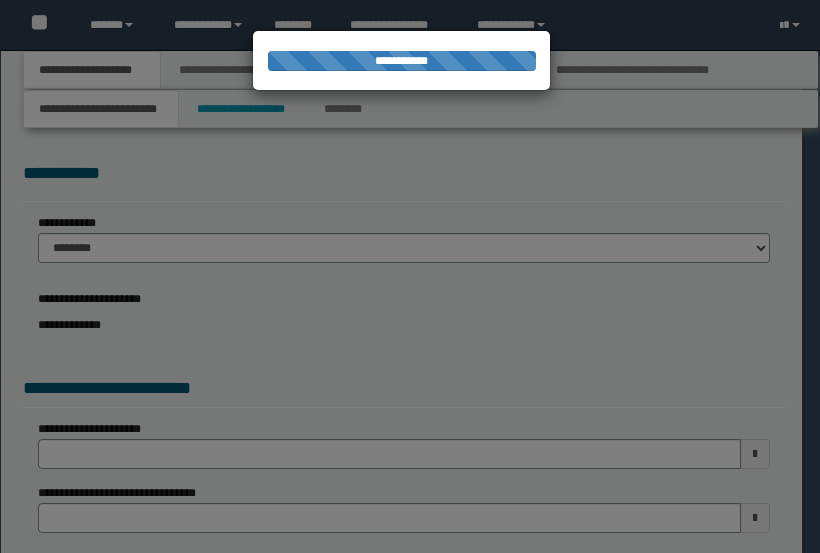 scroll, scrollTop: 0, scrollLeft: 0, axis: both 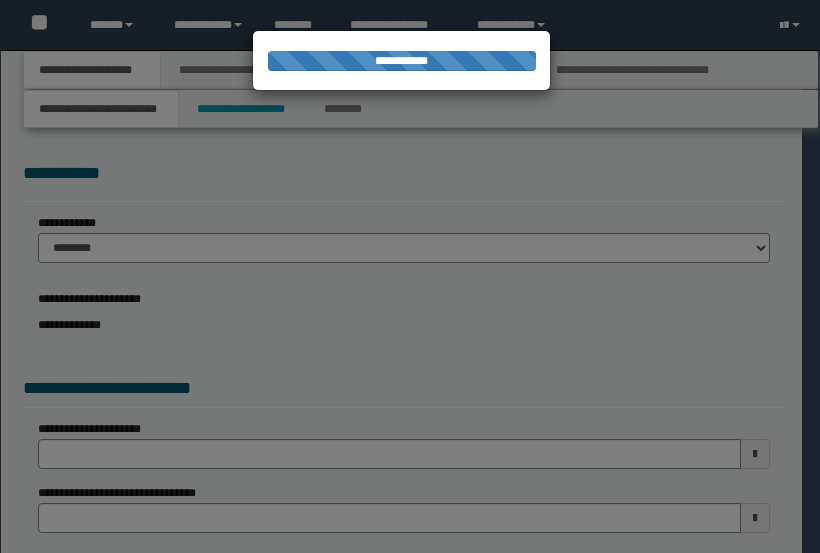 select on "*" 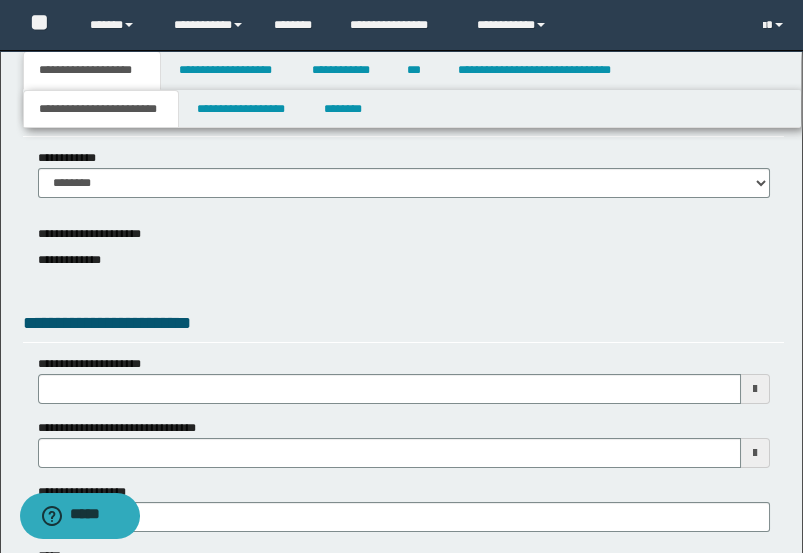 scroll, scrollTop: 111, scrollLeft: 0, axis: vertical 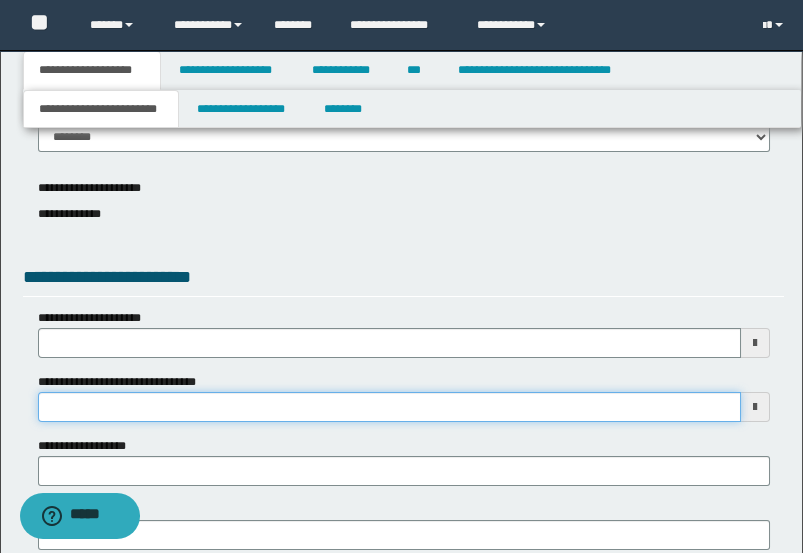 click on "**********" at bounding box center [389, 407] 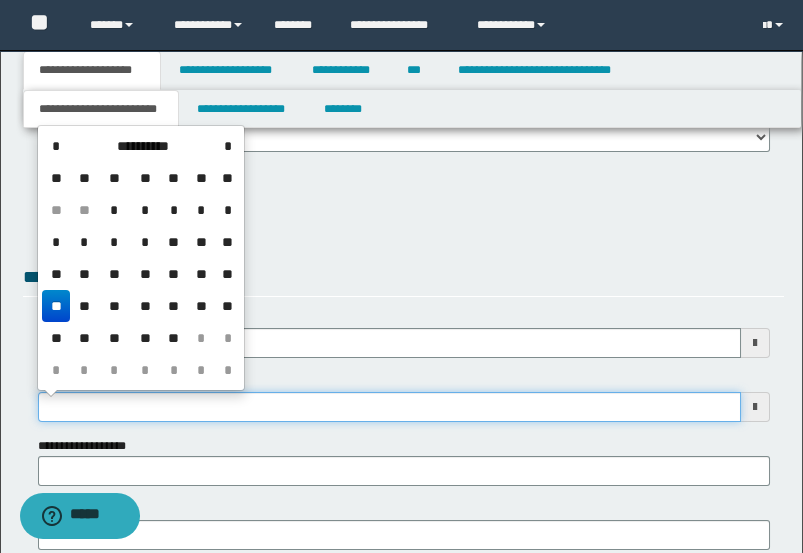 click on "**********" at bounding box center (389, 407) 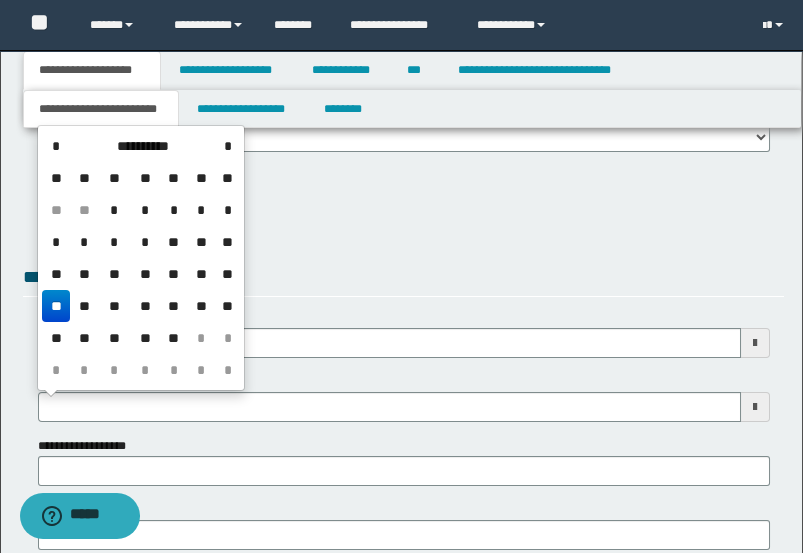click on "**********" at bounding box center (404, 510) 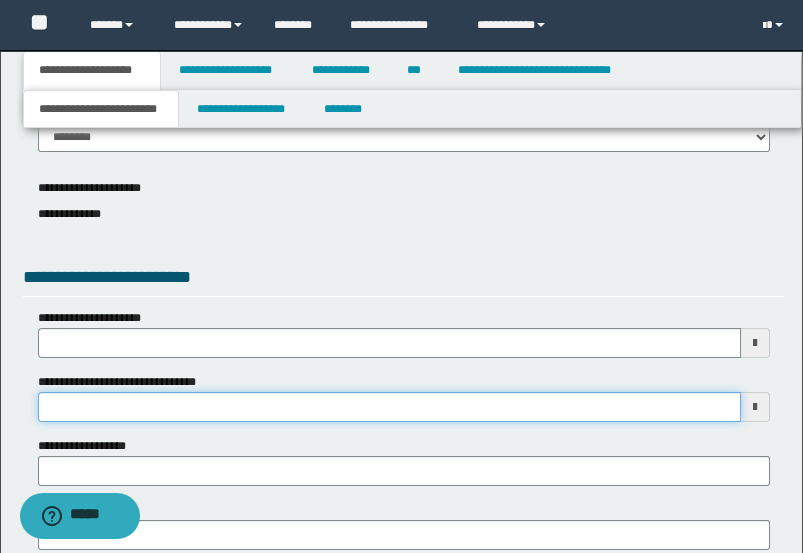 click on "**********" at bounding box center [389, 407] 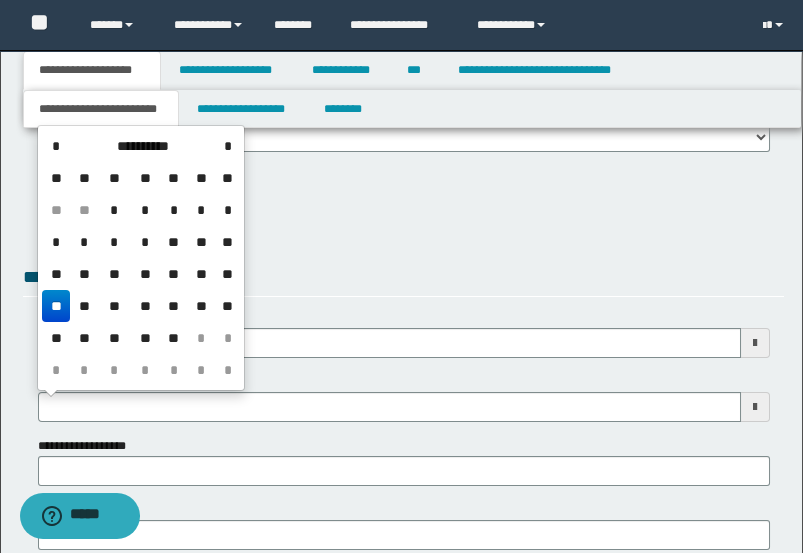 click on "**********" at bounding box center (404, 280) 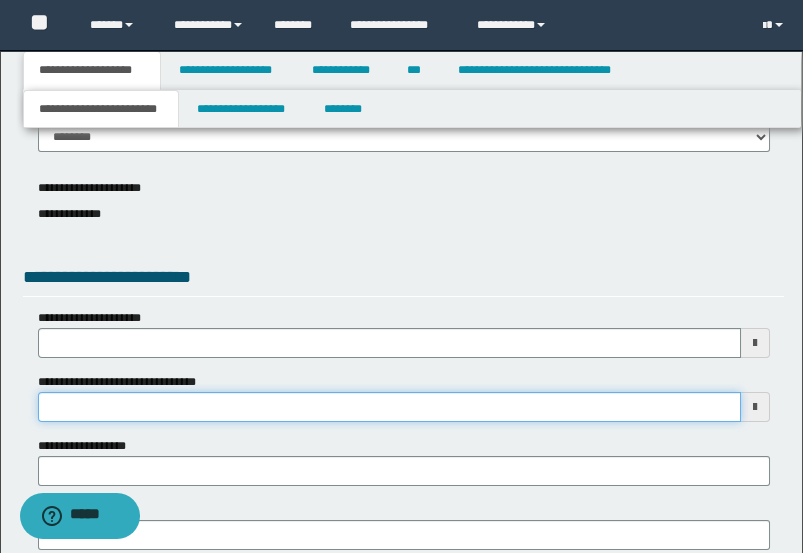 click on "**********" at bounding box center (389, 407) 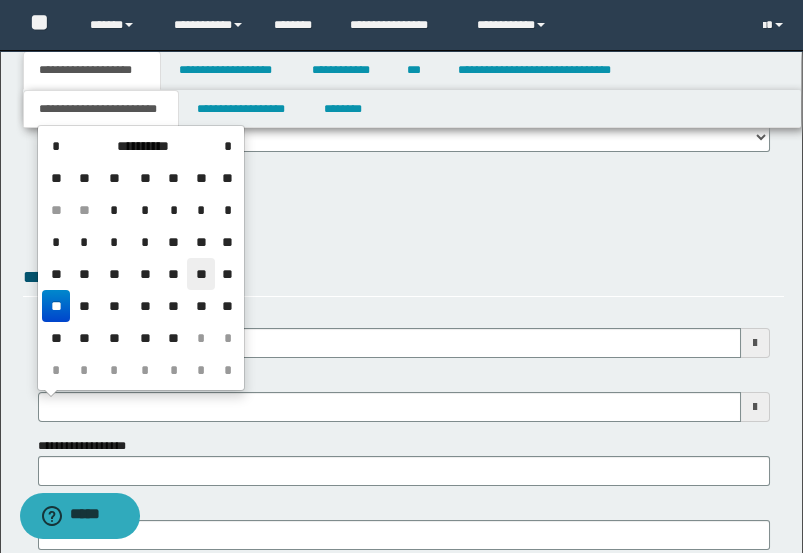 click on "**" at bounding box center (201, 274) 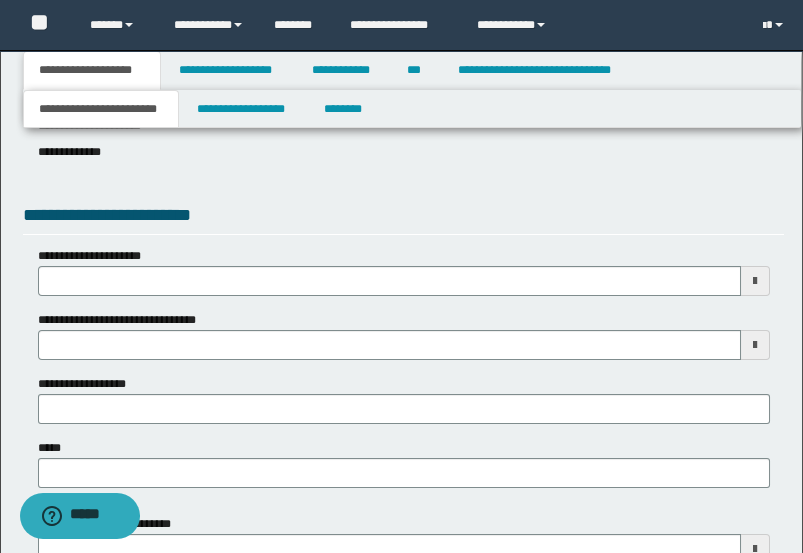 scroll, scrollTop: 222, scrollLeft: 0, axis: vertical 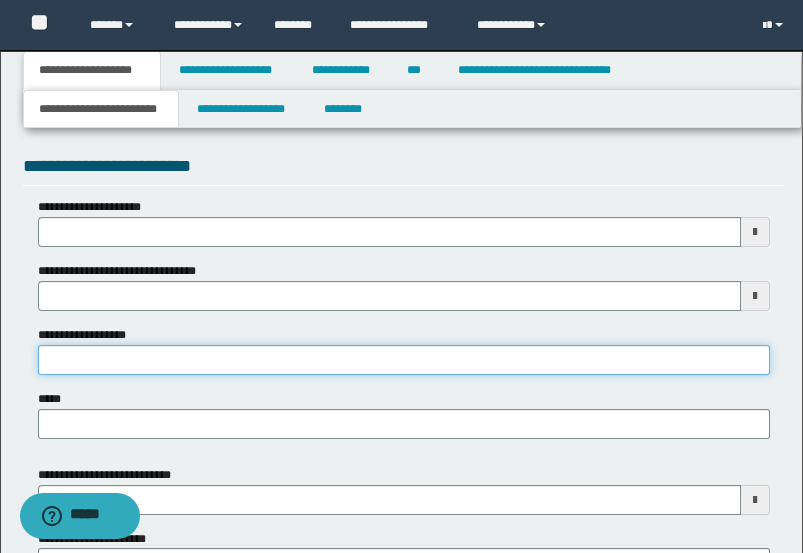 click on "**********" at bounding box center (404, 360) 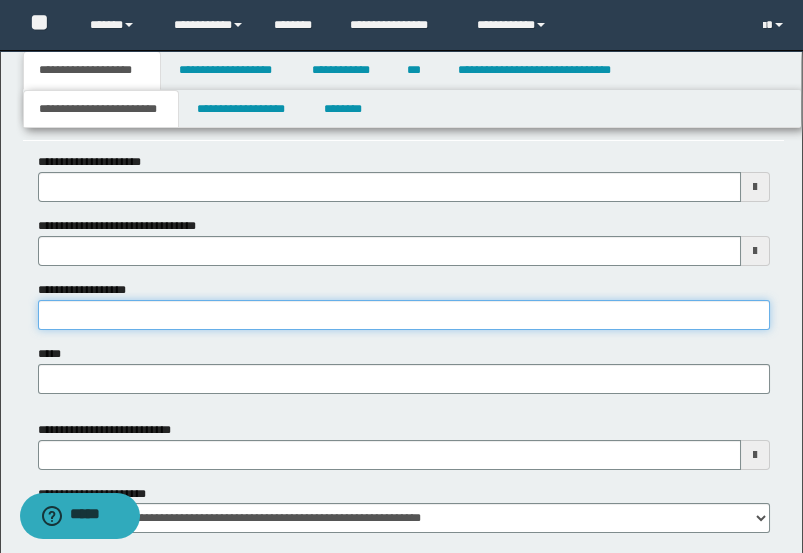 scroll, scrollTop: 333, scrollLeft: 0, axis: vertical 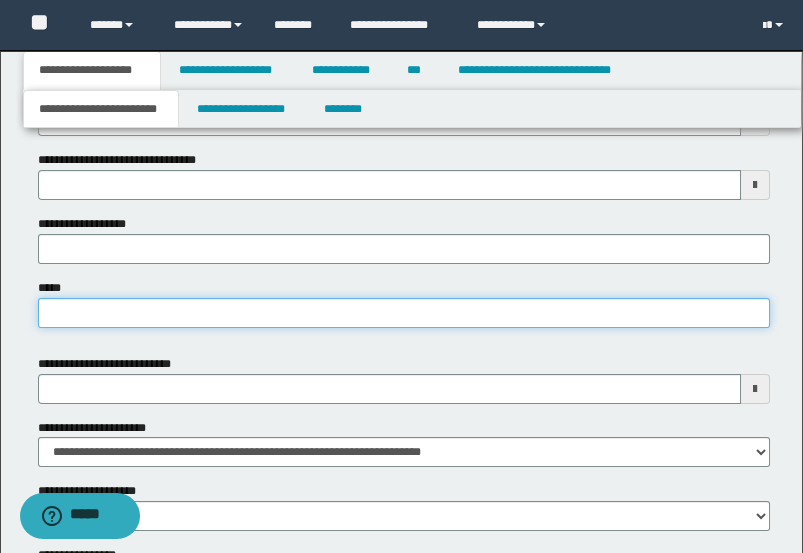 click on "*****" at bounding box center [404, 313] 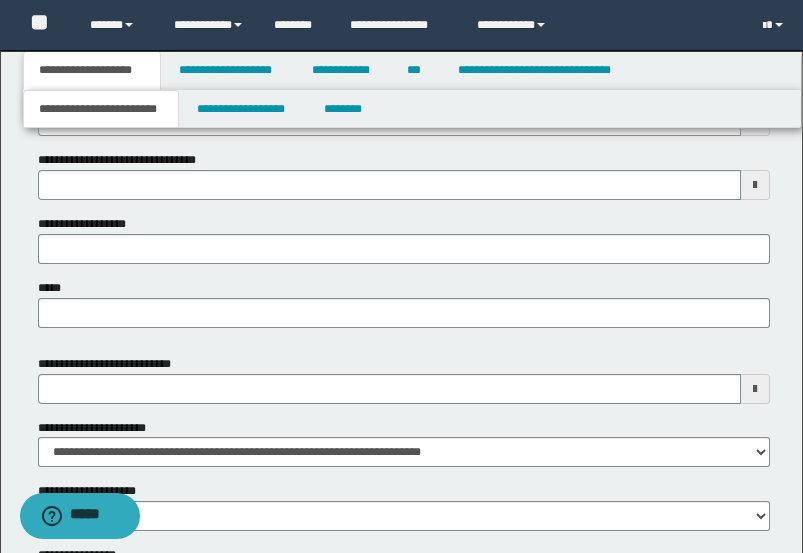 click on "**********" at bounding box center (404, 288) 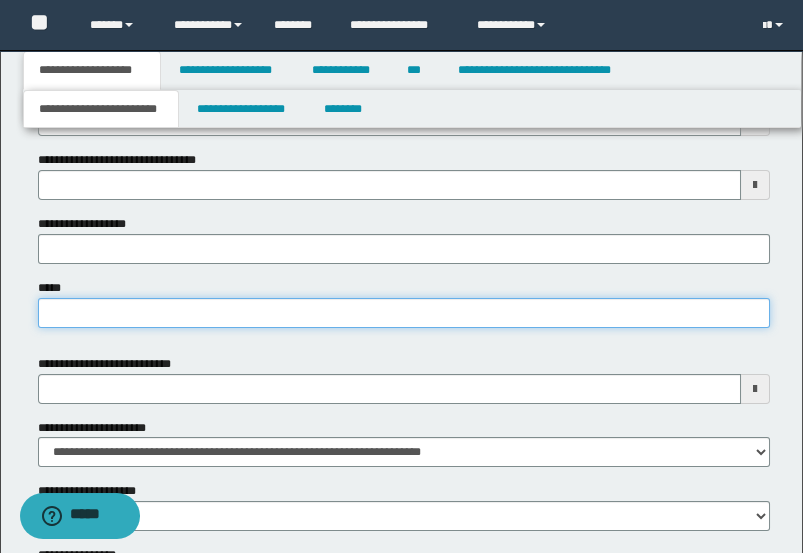 click on "*****" at bounding box center (404, 313) 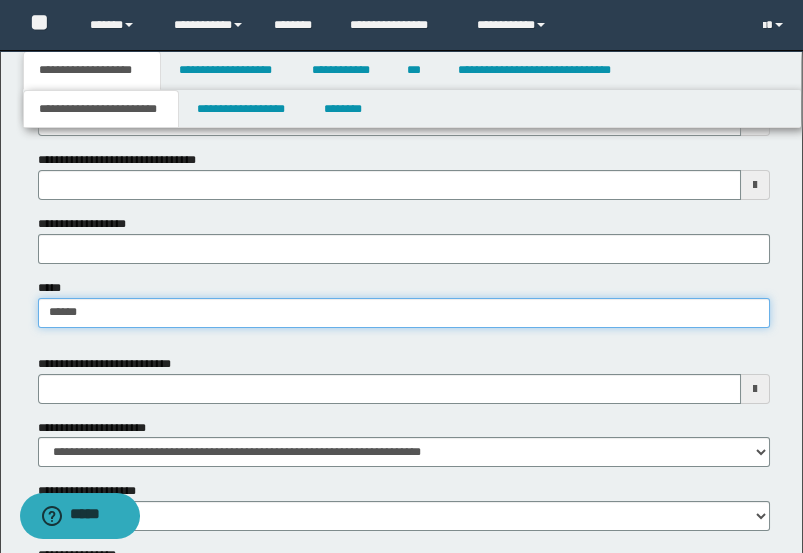 type on "******" 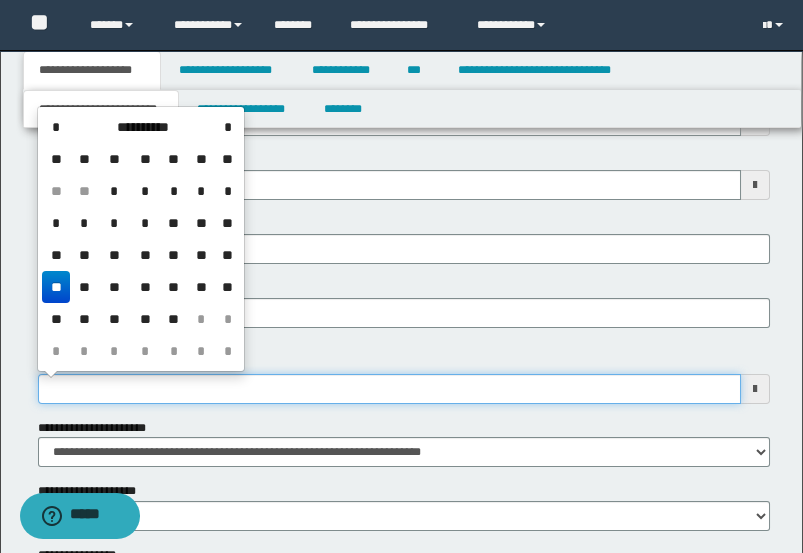click on "**********" at bounding box center [389, 389] 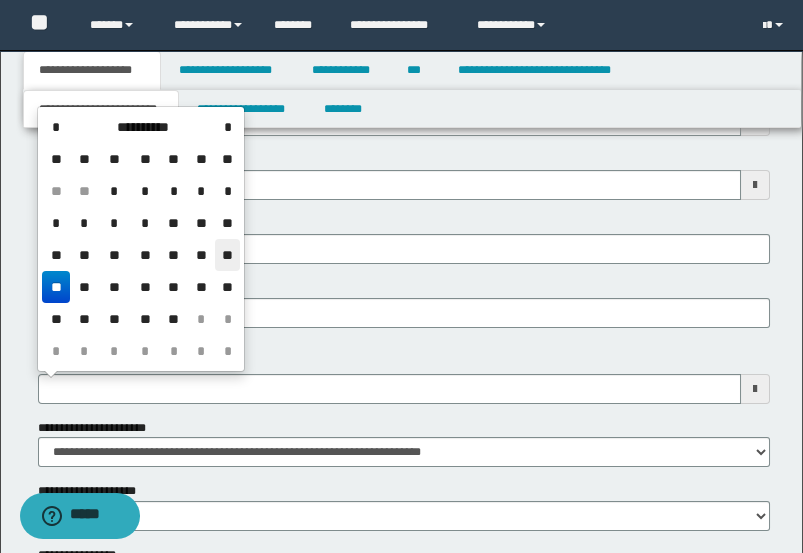 click on "**" at bounding box center [227, 255] 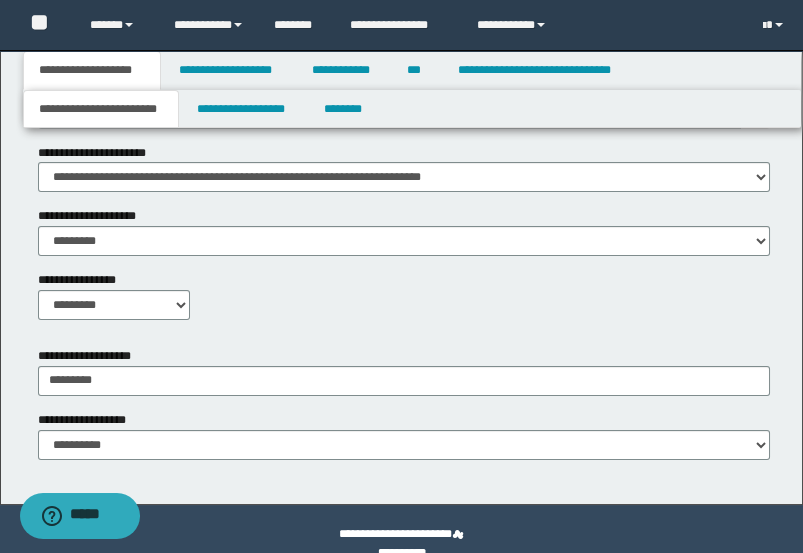 scroll, scrollTop: 637, scrollLeft: 0, axis: vertical 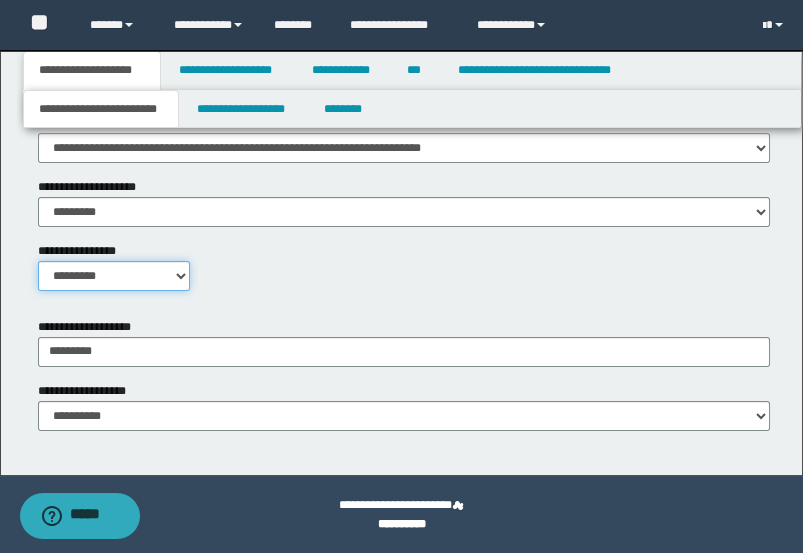 click on "**********" at bounding box center (114, 276) 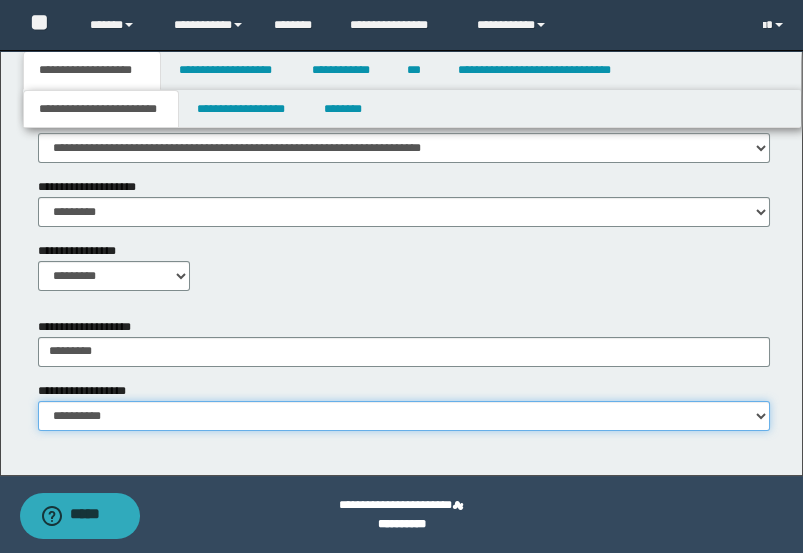 click on "**********" at bounding box center [404, 416] 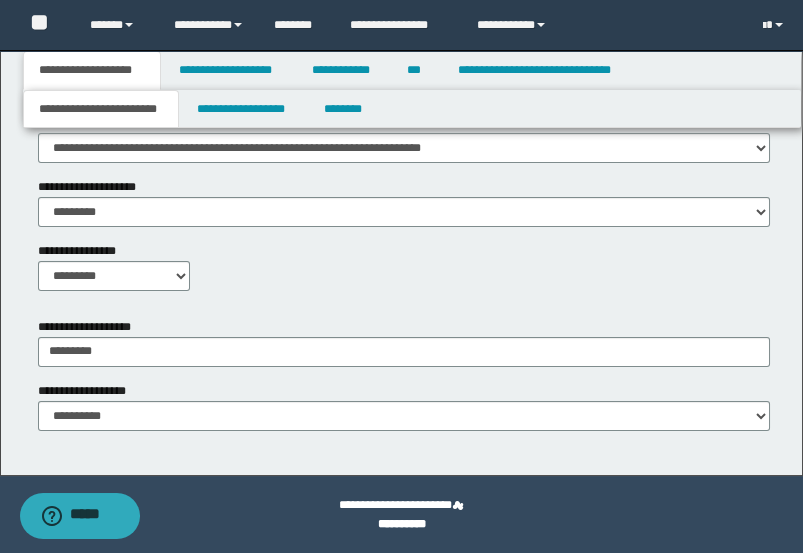 click on "**********" at bounding box center [404, 382] 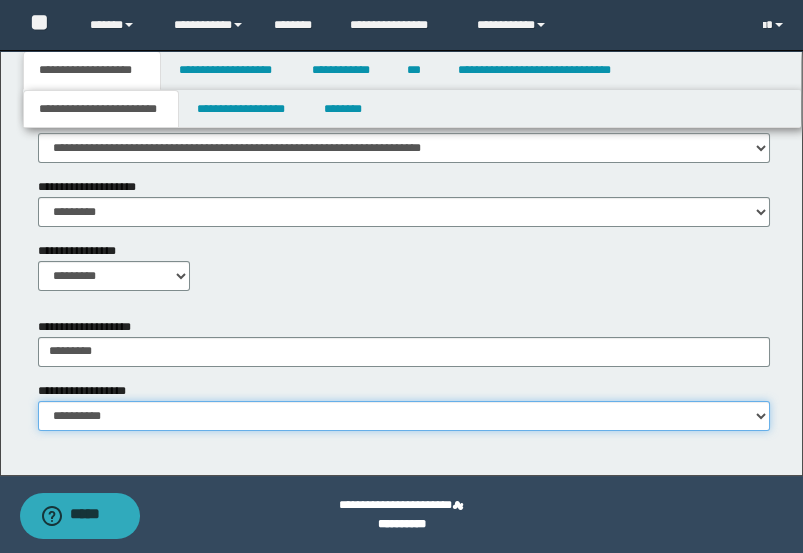 click on "**********" at bounding box center (404, 416) 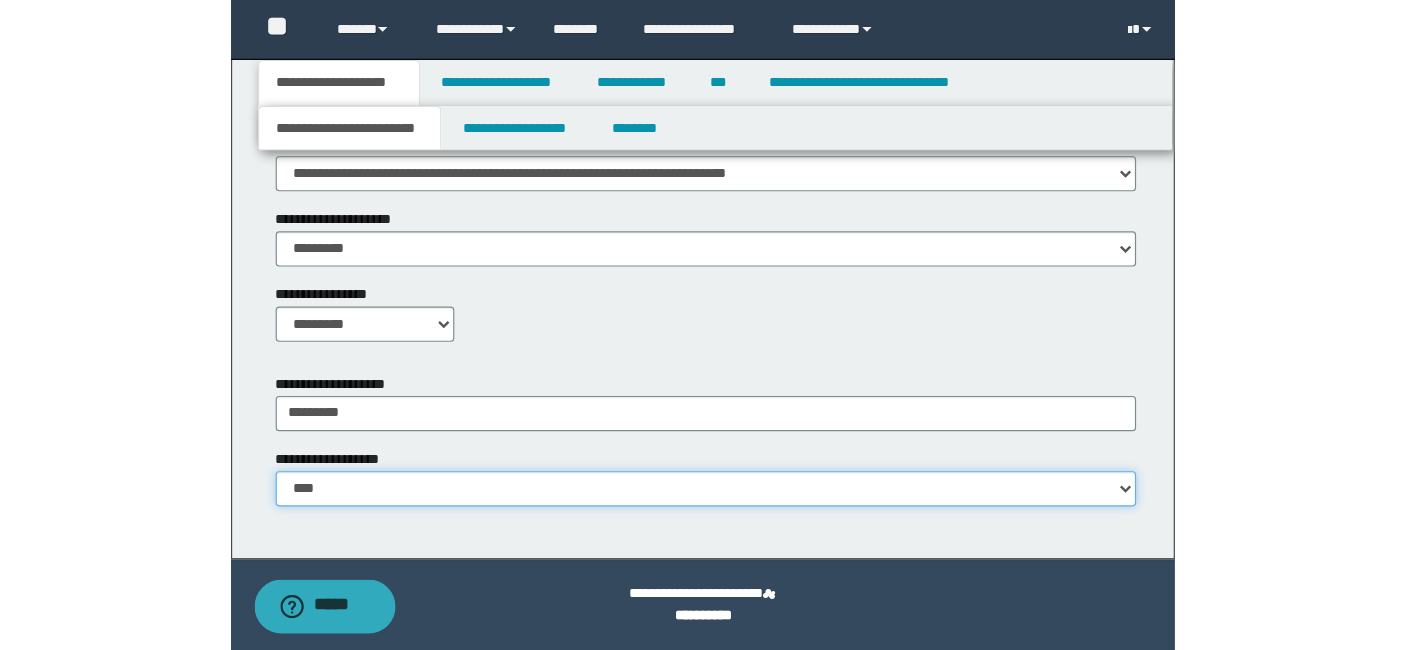 scroll, scrollTop: 0, scrollLeft: 0, axis: both 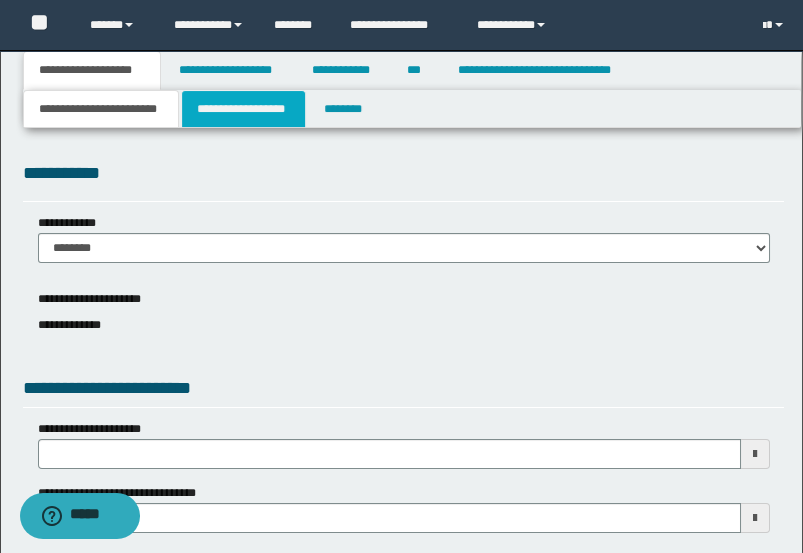 click on "**********" at bounding box center [243, 109] 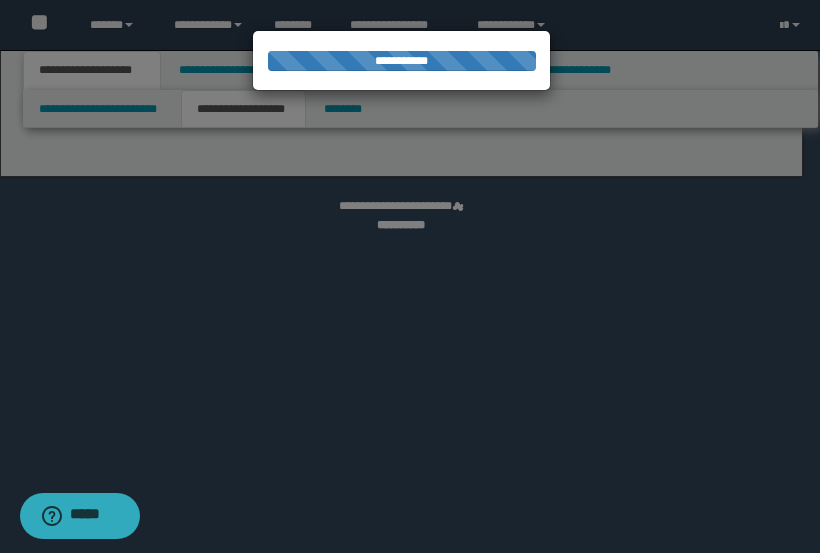 select on "*" 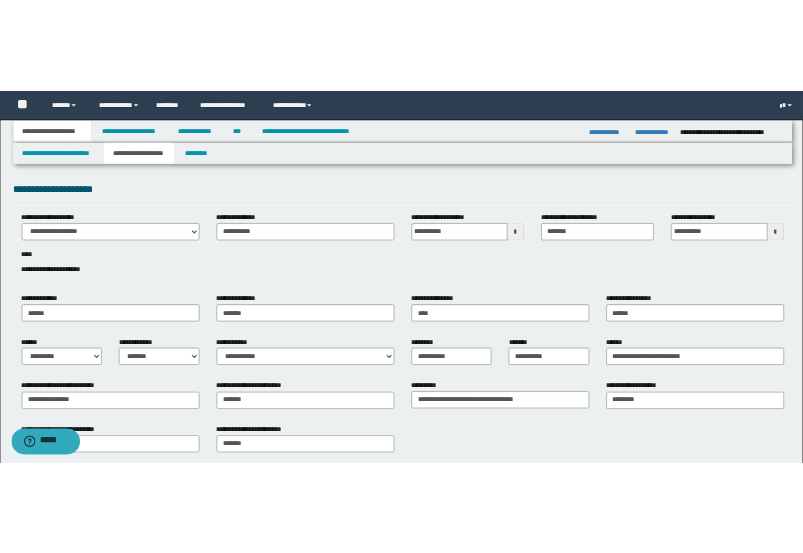 scroll, scrollTop: 0, scrollLeft: 0, axis: both 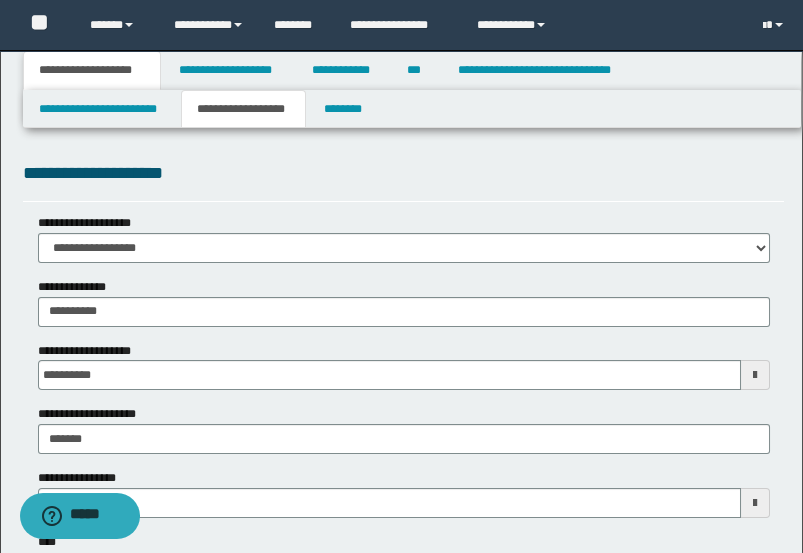 click on "**********" at bounding box center (404, 180) 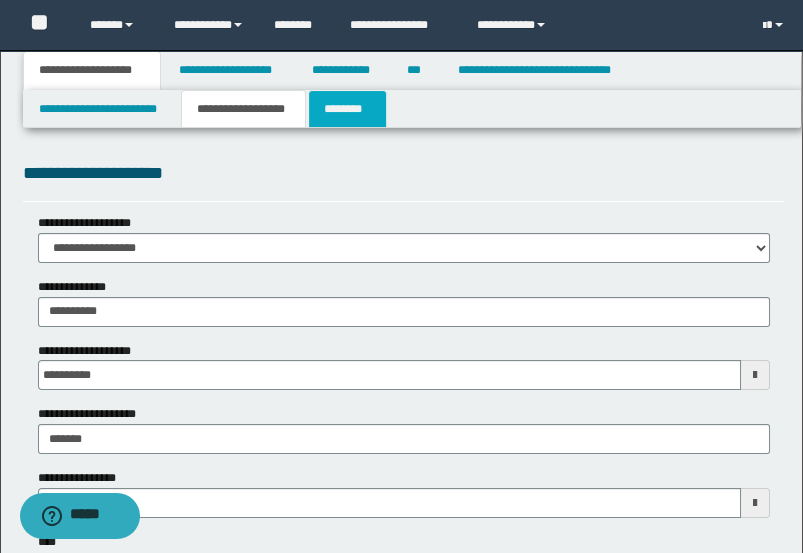 click on "********" at bounding box center (347, 109) 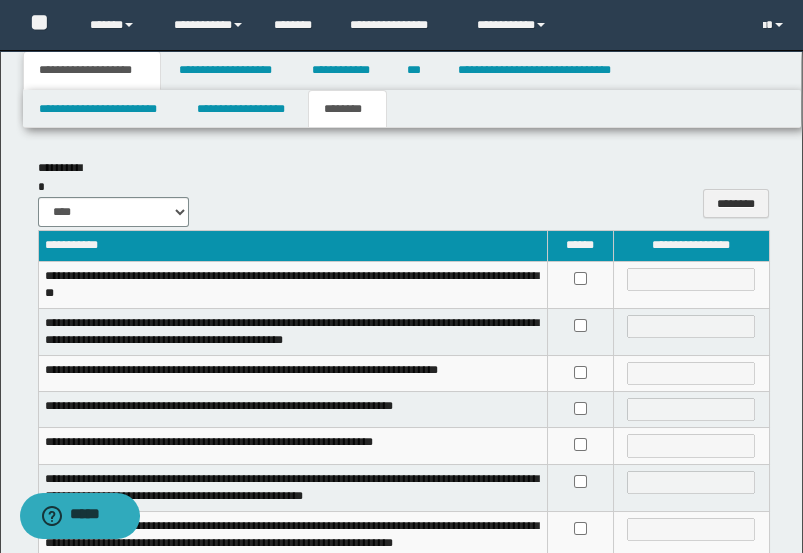 click at bounding box center [581, 284] 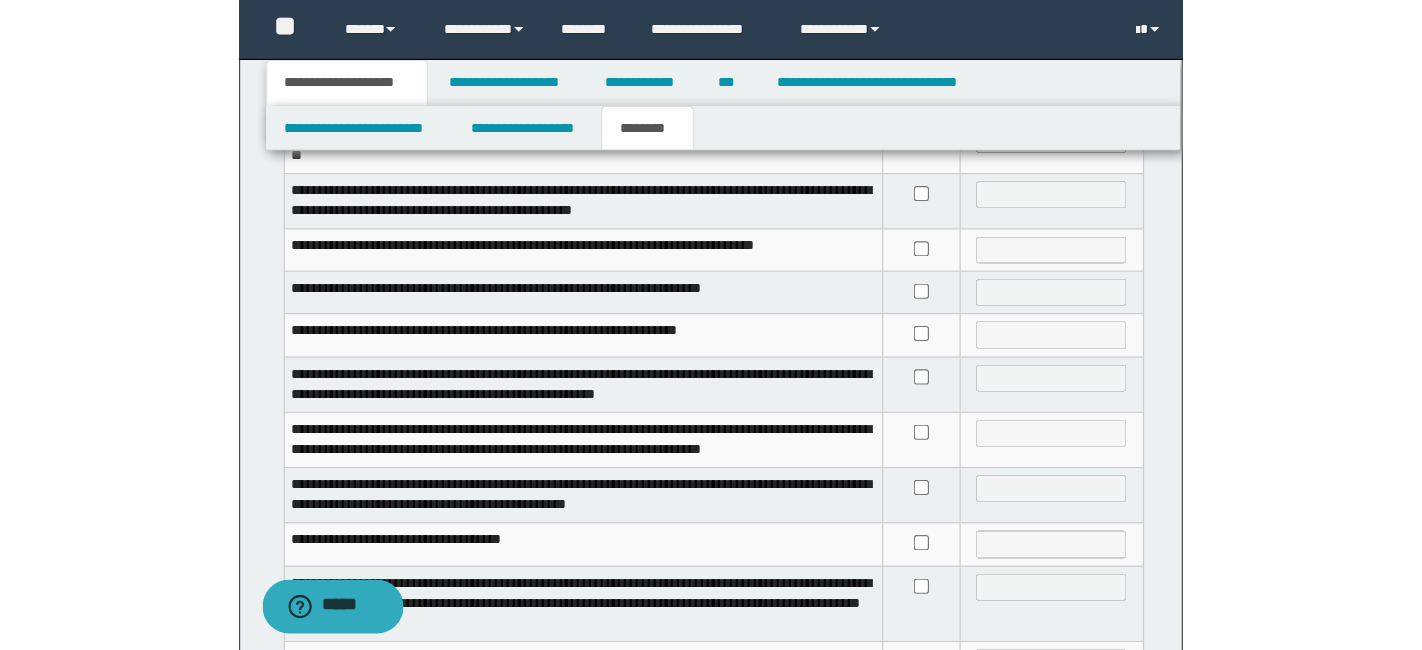 scroll, scrollTop: 0, scrollLeft: 0, axis: both 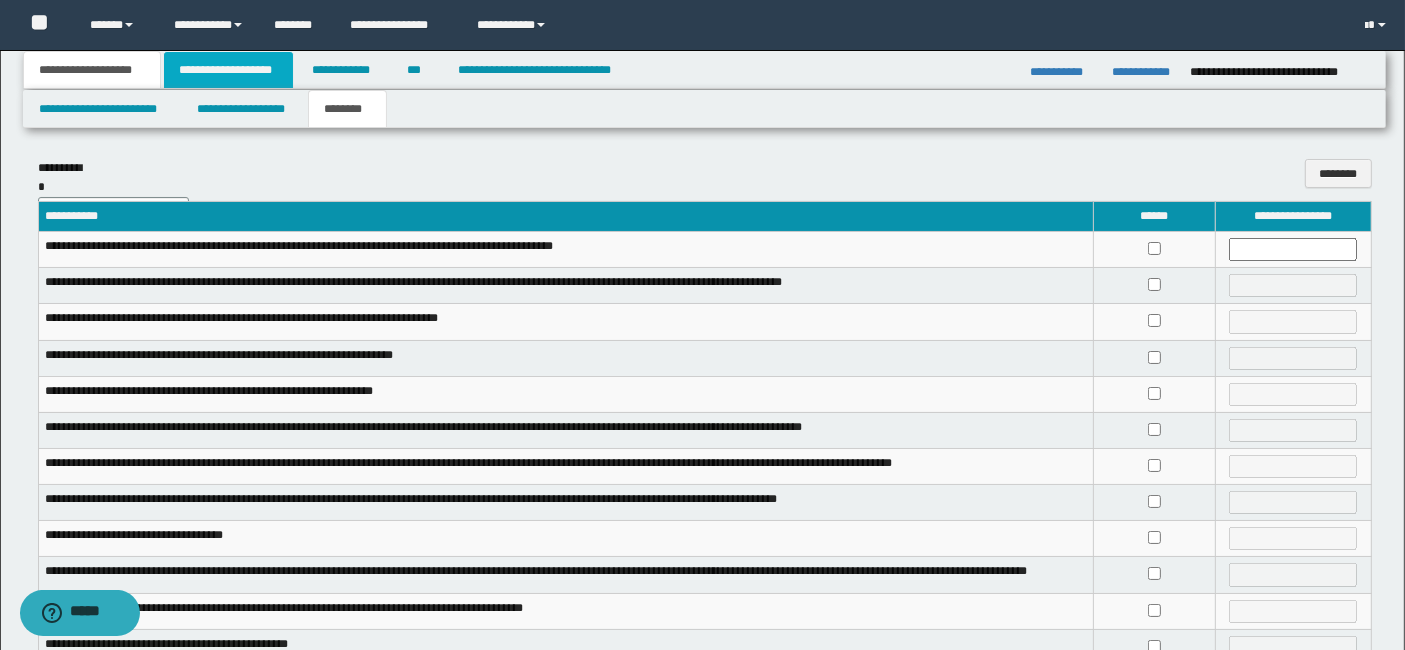click on "**********" at bounding box center (228, 70) 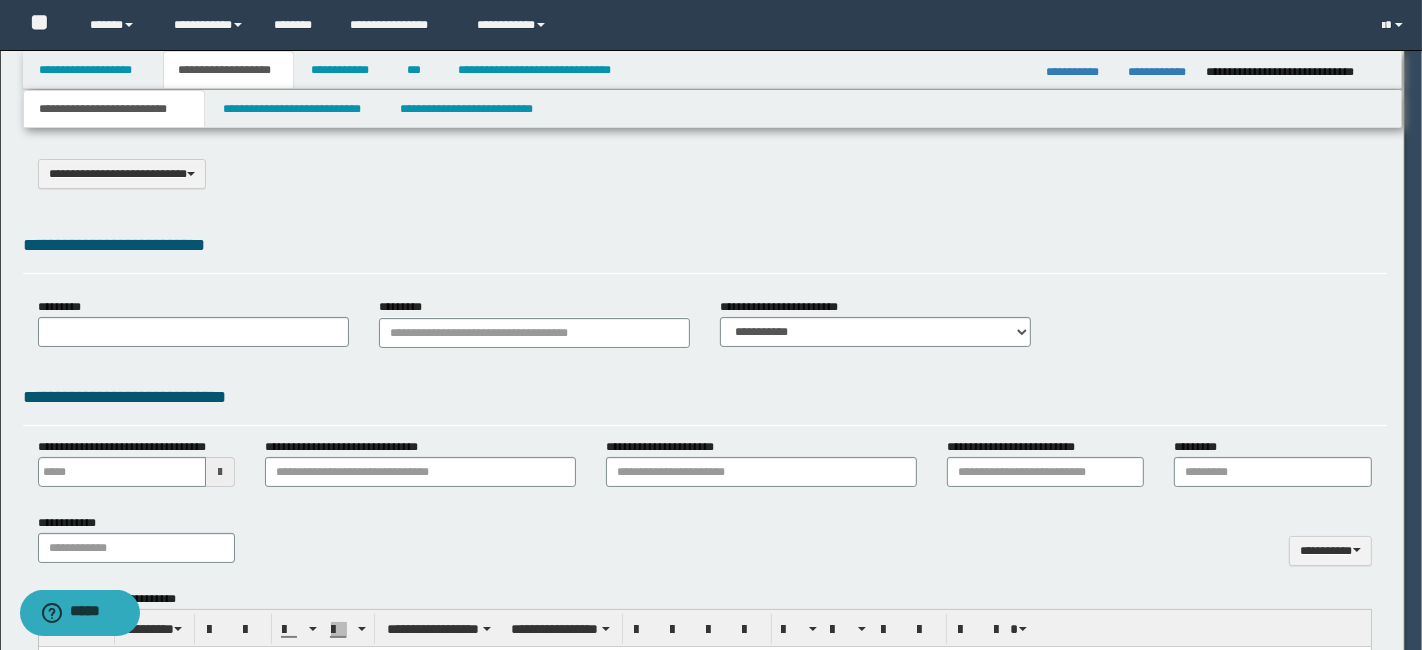 type on "**********" 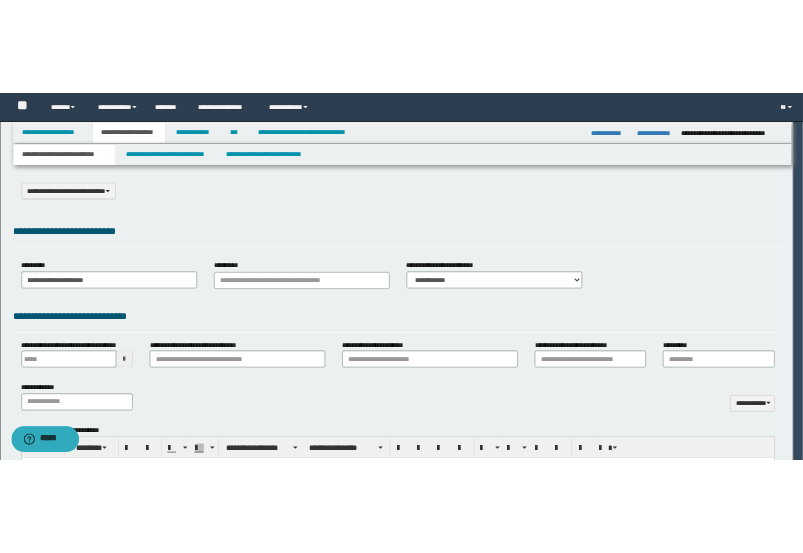 scroll, scrollTop: 0, scrollLeft: 0, axis: both 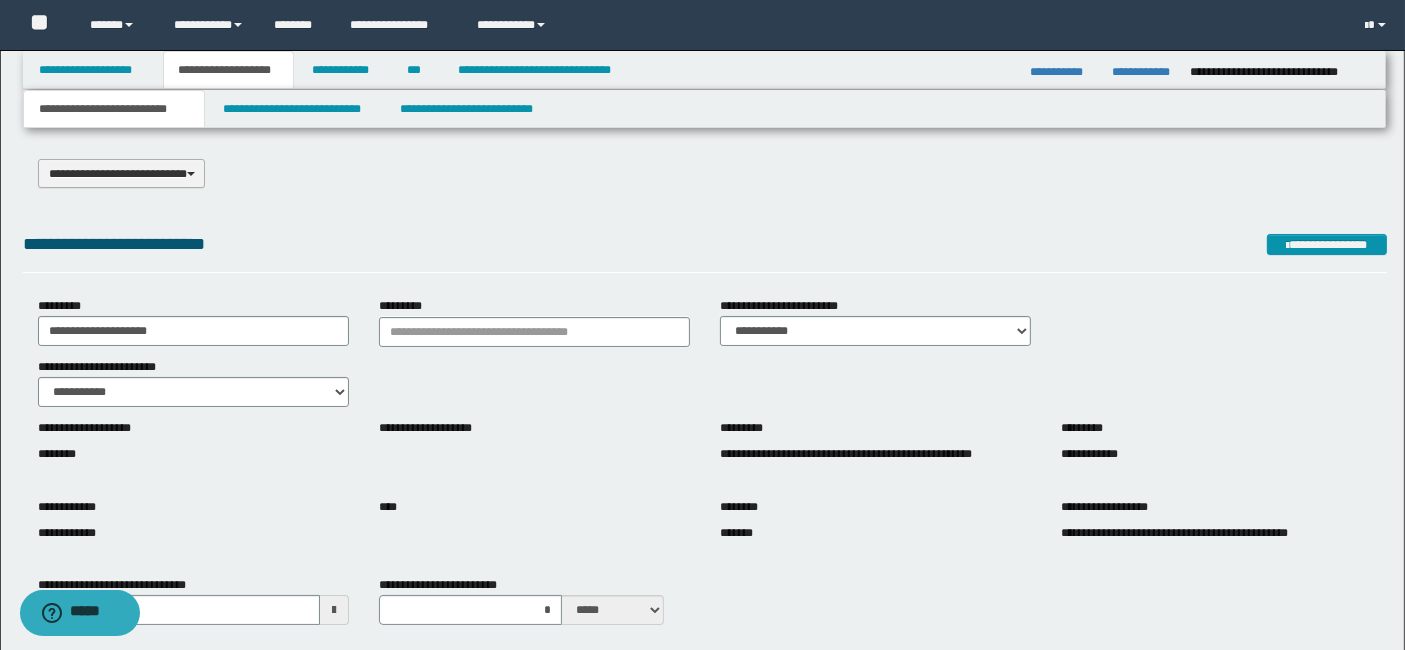 click on "**********" at bounding box center [122, 173] 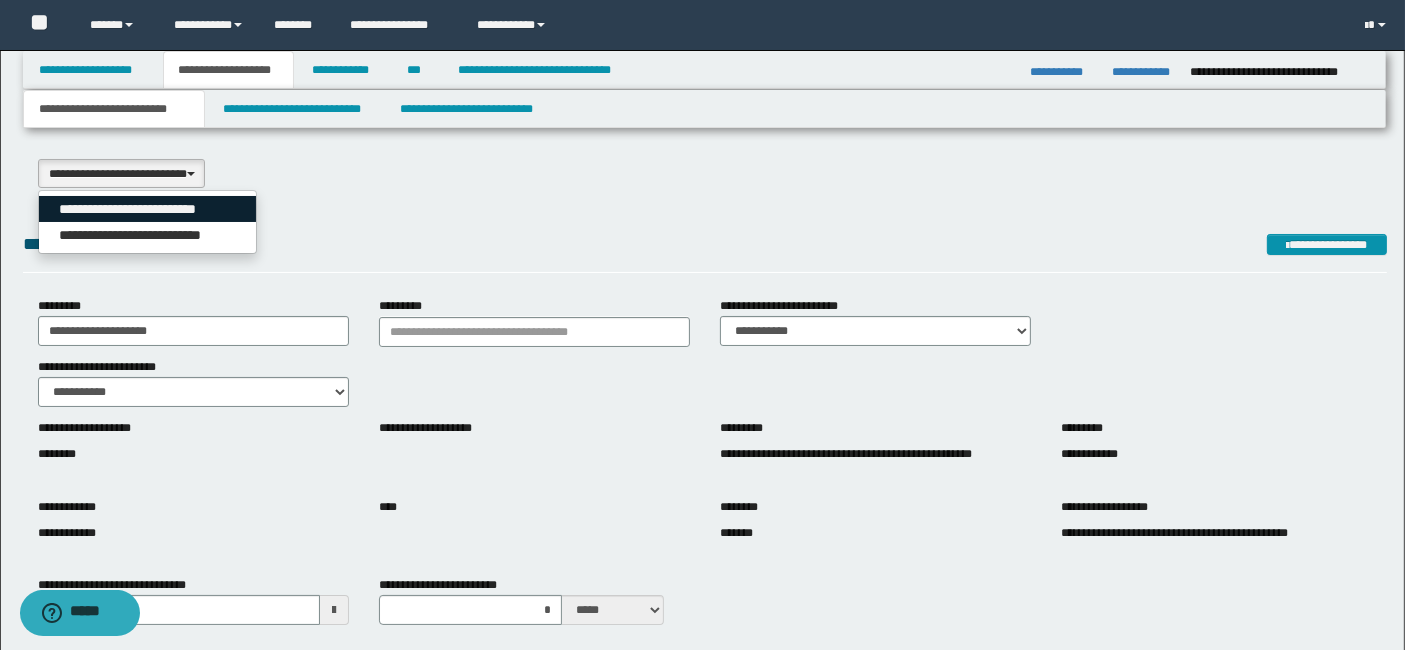 click on "**********" at bounding box center [147, 209] 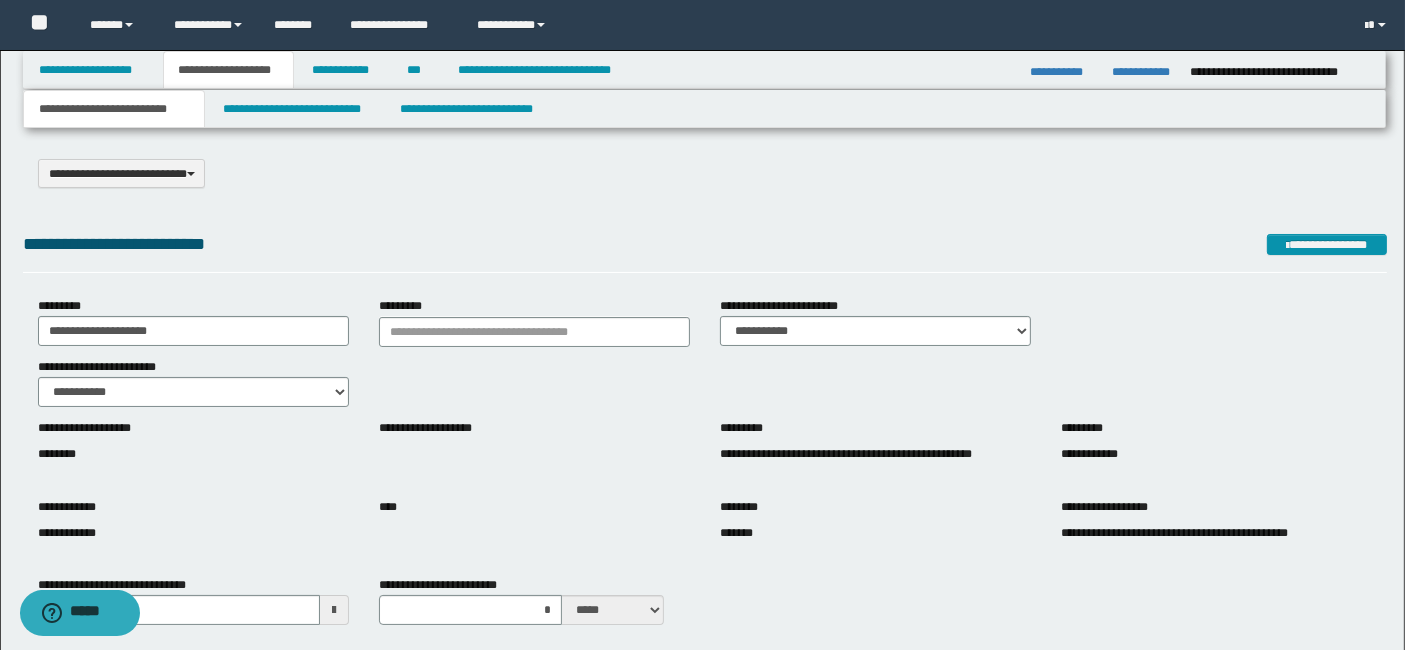type on "**********" 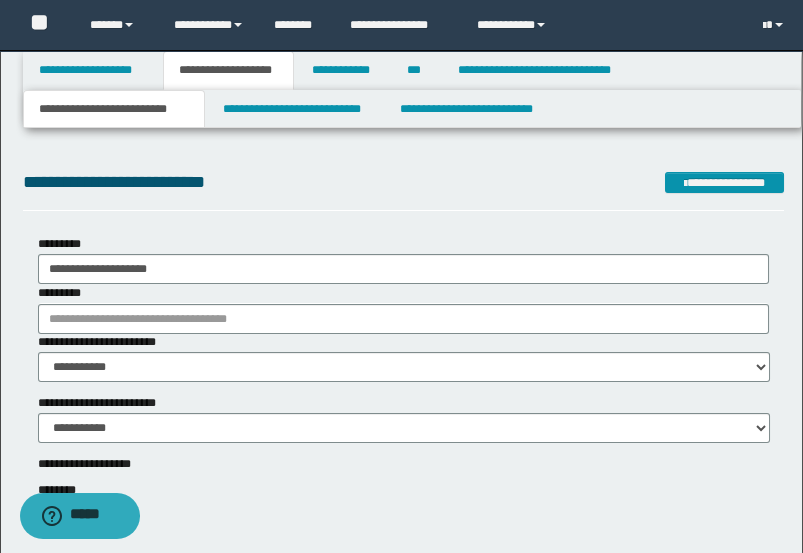 scroll, scrollTop: 111, scrollLeft: 0, axis: vertical 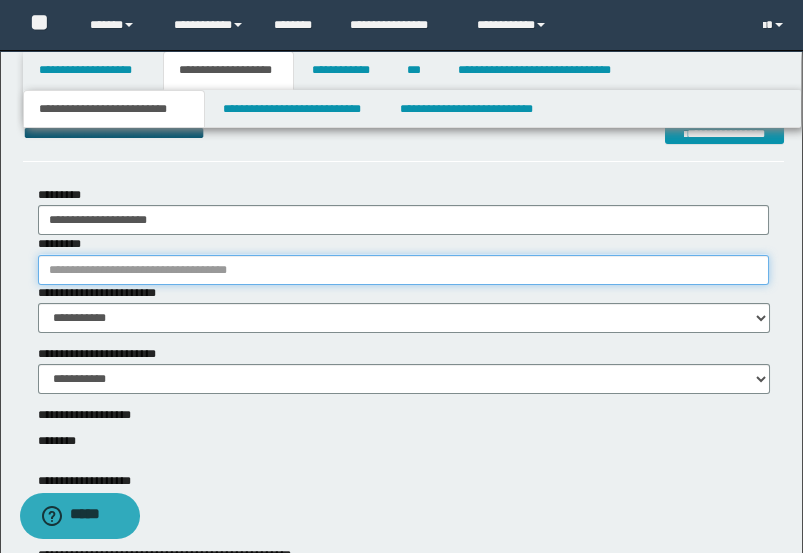 click on "*********" at bounding box center (404, 270) 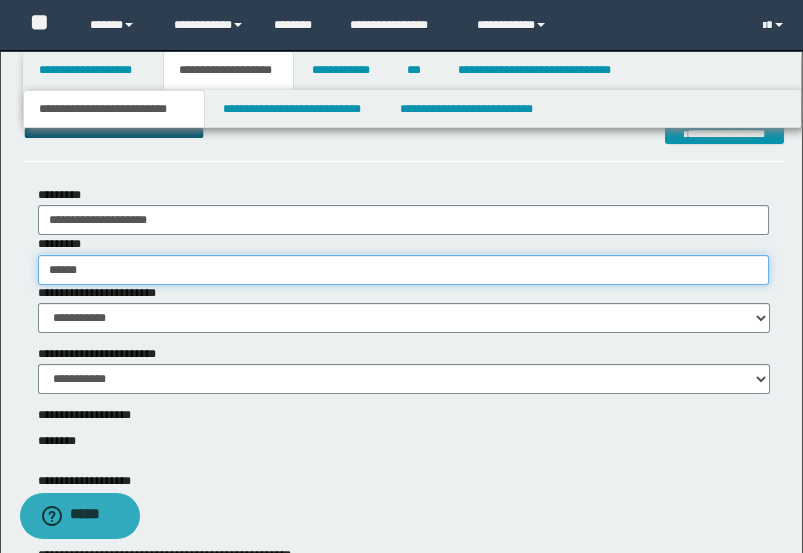 type on "******" 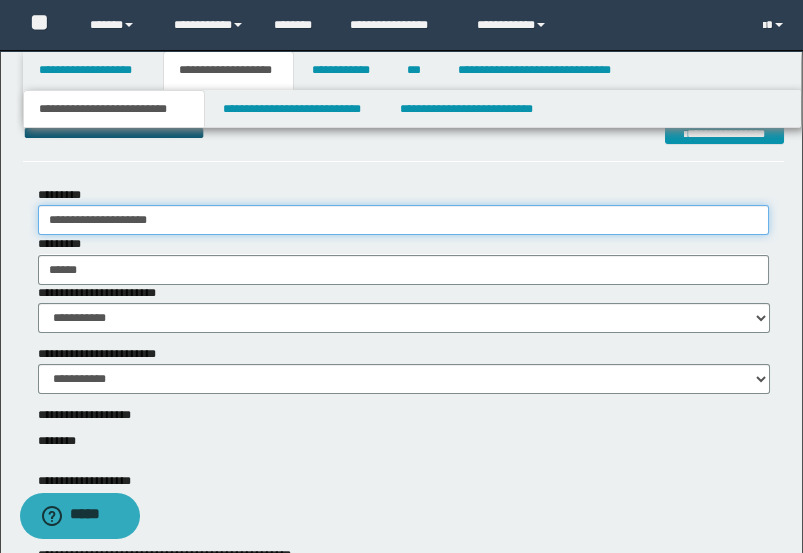 drag, startPoint x: 228, startPoint y: 227, endPoint x: 13, endPoint y: 201, distance: 216.56639 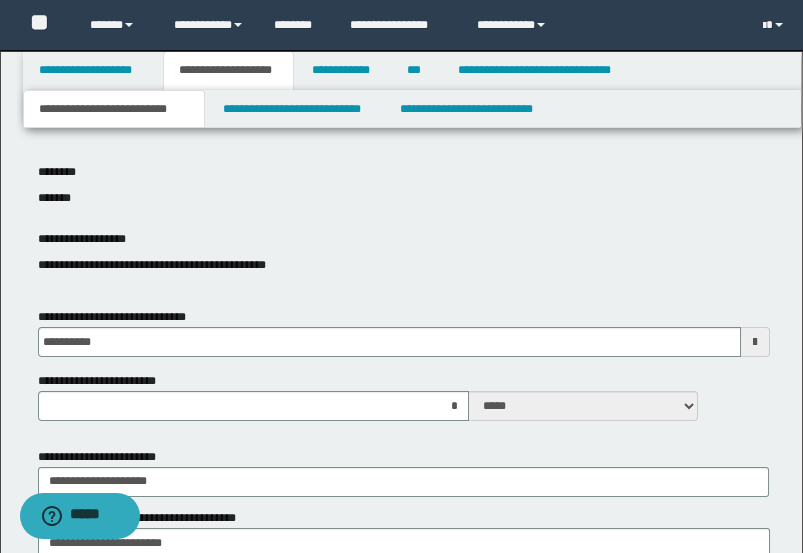 scroll, scrollTop: 777, scrollLeft: 0, axis: vertical 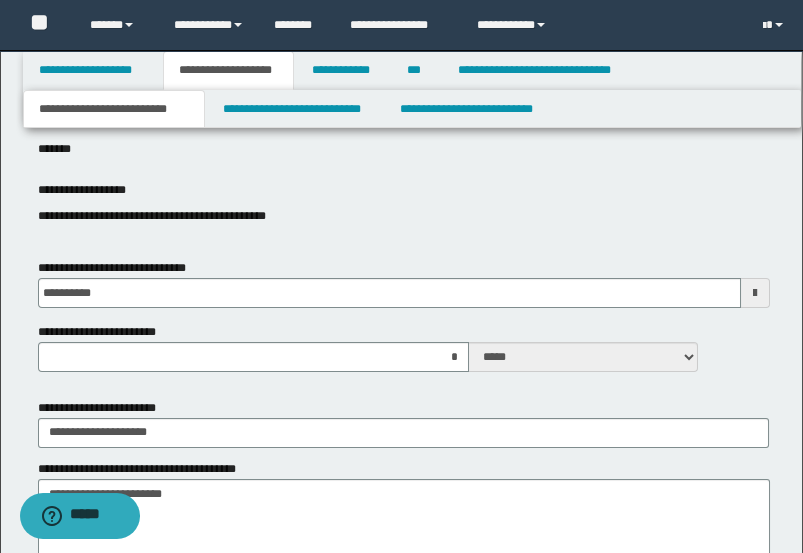 type on "******" 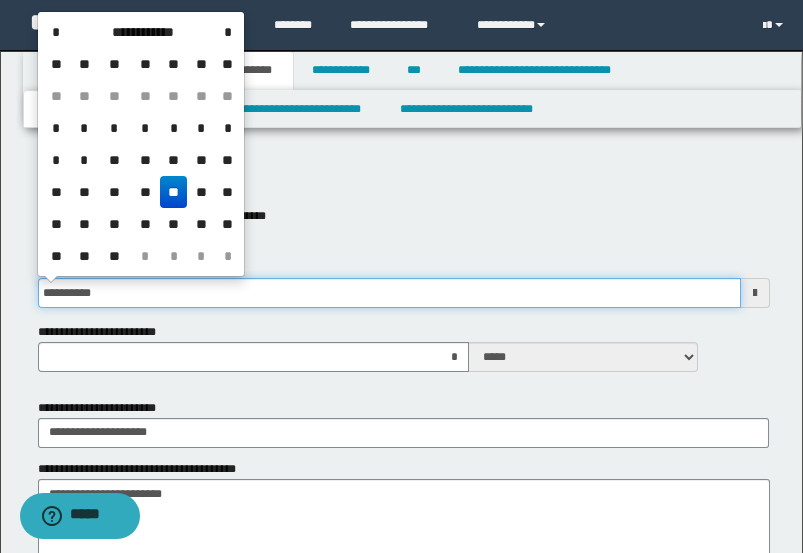 click on "**********" at bounding box center (389, 293) 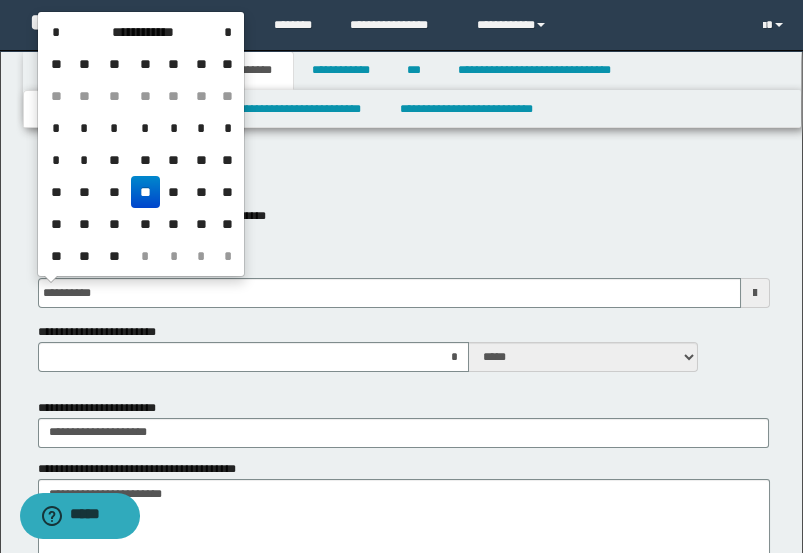 click on "**" at bounding box center [145, 192] 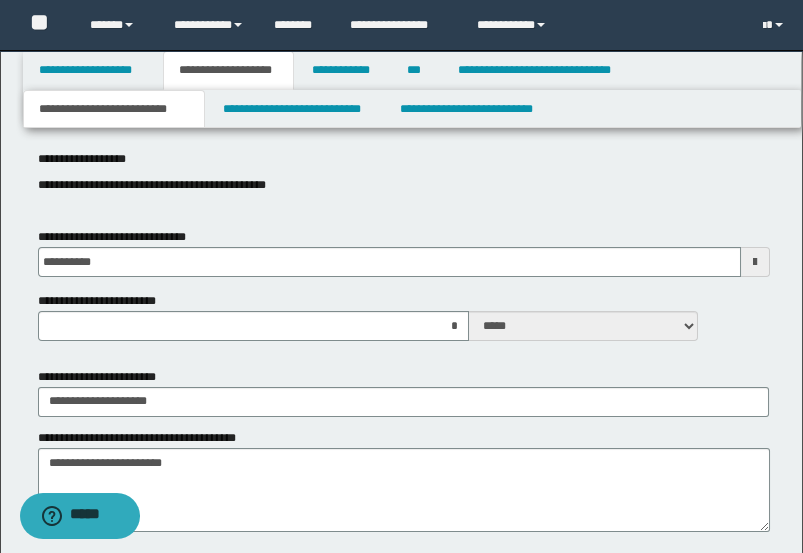 scroll, scrollTop: 888, scrollLeft: 0, axis: vertical 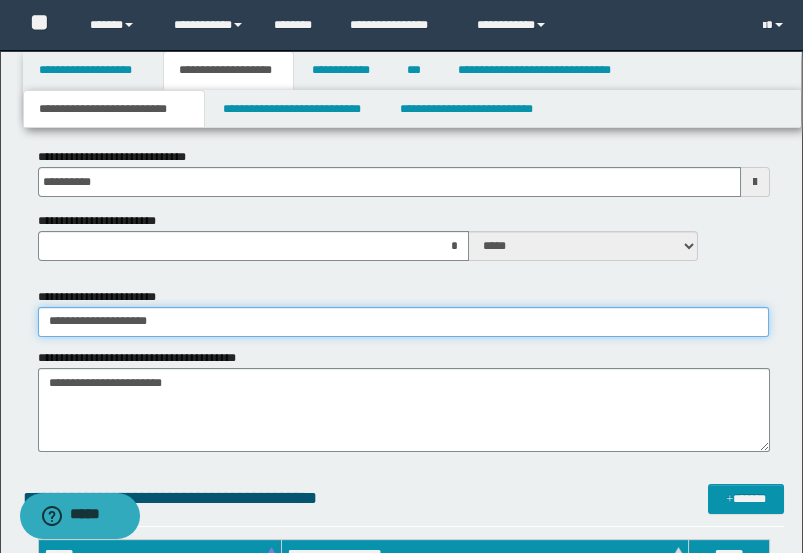 drag, startPoint x: 246, startPoint y: 324, endPoint x: 22, endPoint y: 310, distance: 224.43707 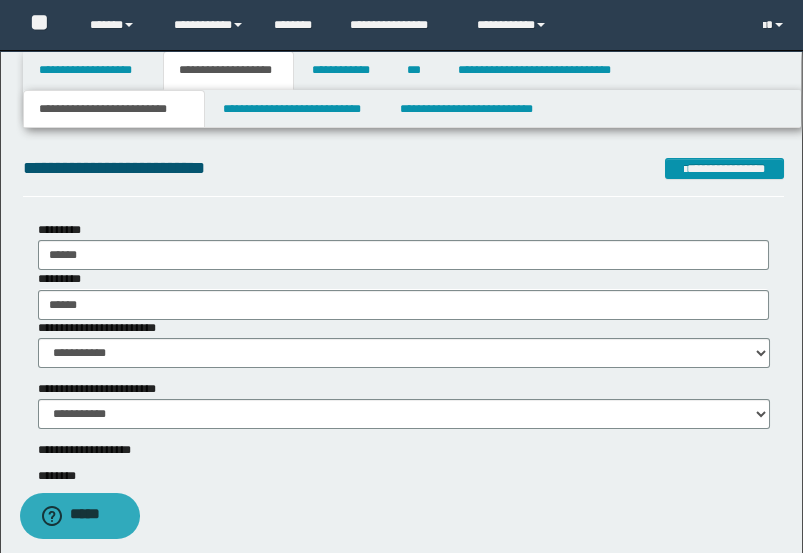 scroll, scrollTop: 111, scrollLeft: 0, axis: vertical 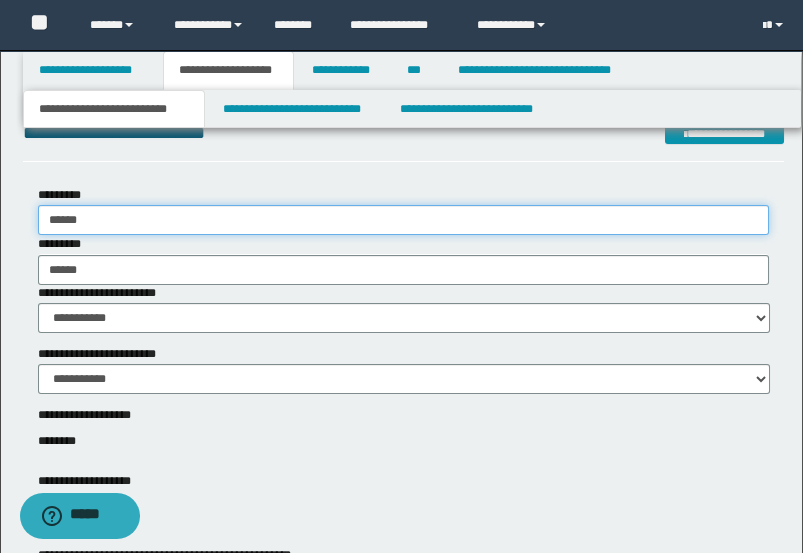 drag, startPoint x: 171, startPoint y: 218, endPoint x: -34, endPoint y: 227, distance: 205.19746 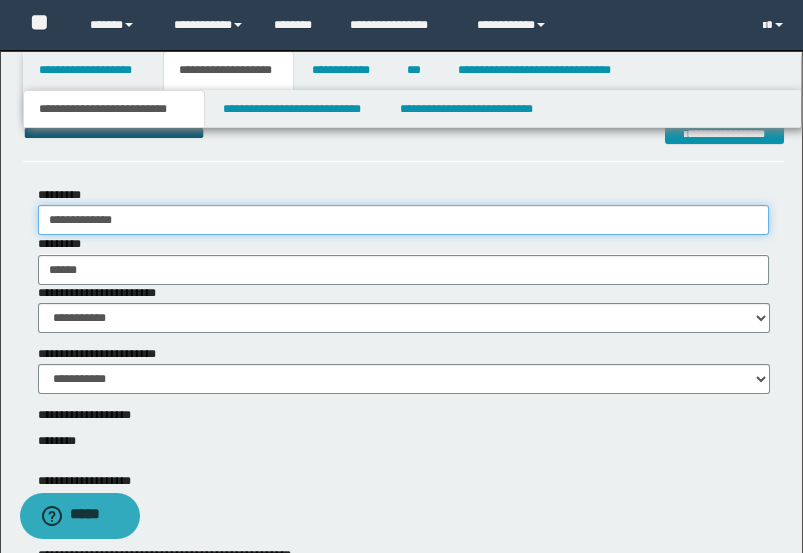type on "**********" 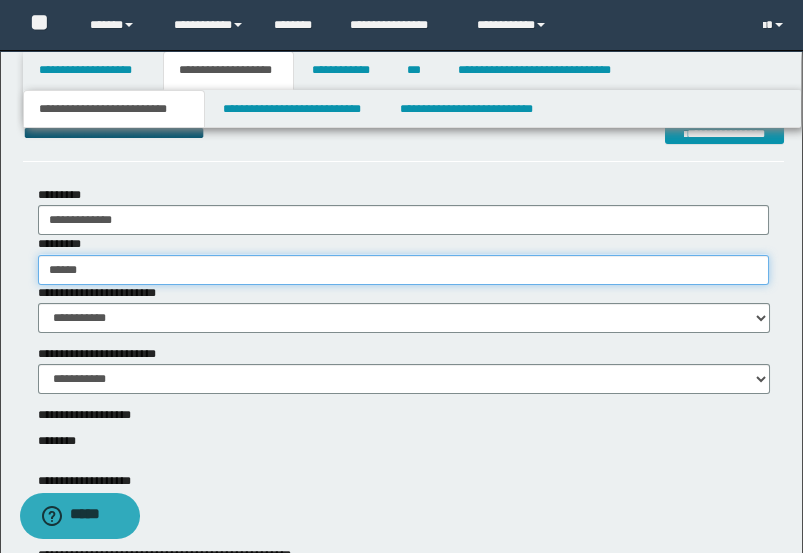 drag, startPoint x: 63, startPoint y: 264, endPoint x: 42, endPoint y: 265, distance: 21.023796 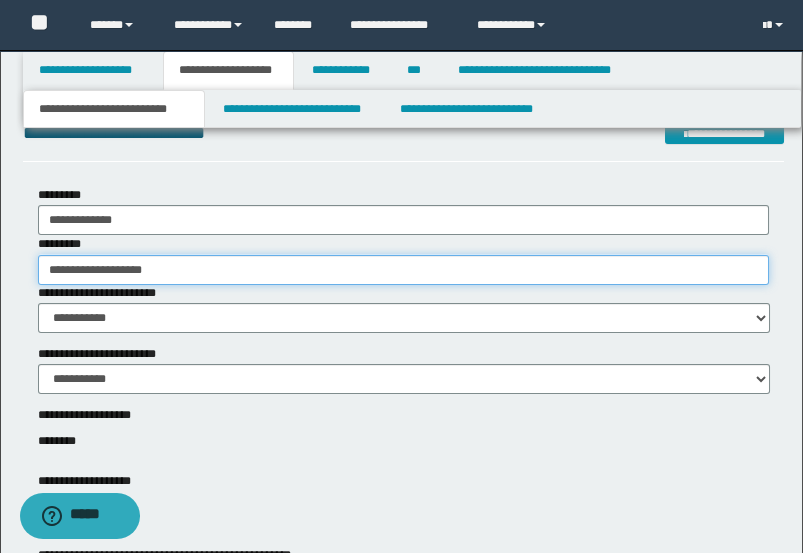 type on "**********" 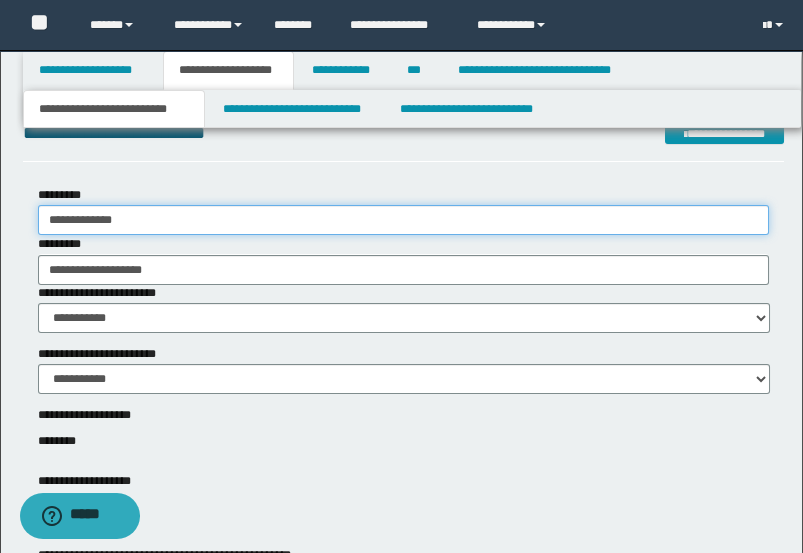 click on "**********" at bounding box center [404, 220] 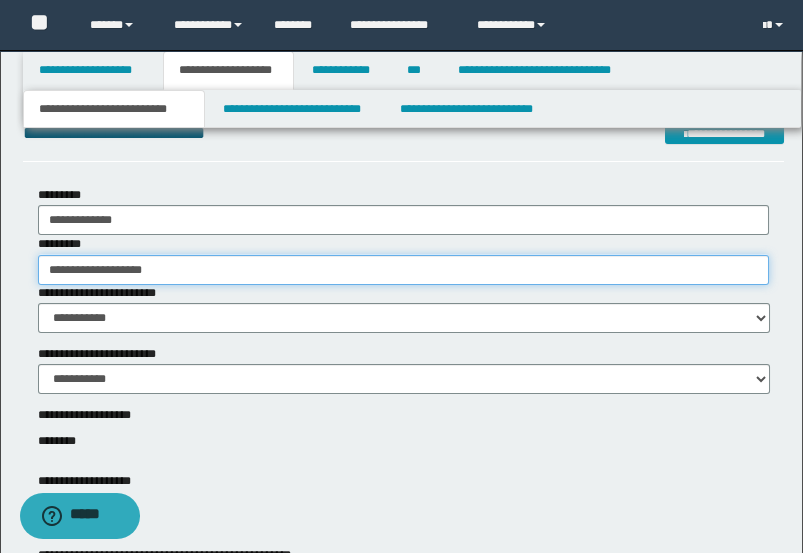 click on "**********" at bounding box center [404, 270] 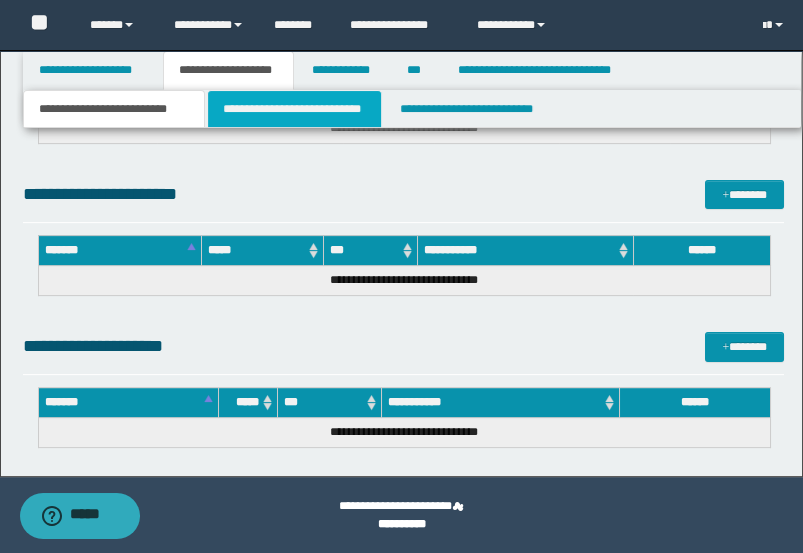 scroll, scrollTop: 2280, scrollLeft: 0, axis: vertical 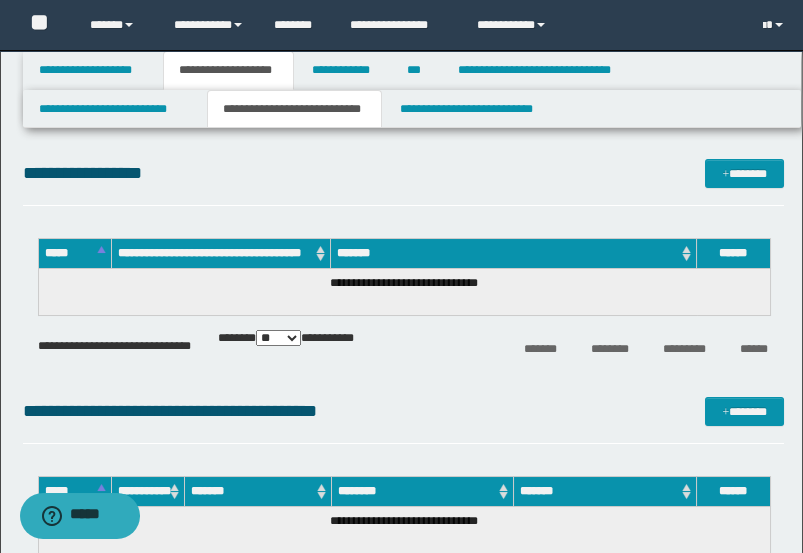 click on "**********" at bounding box center (404, 173) 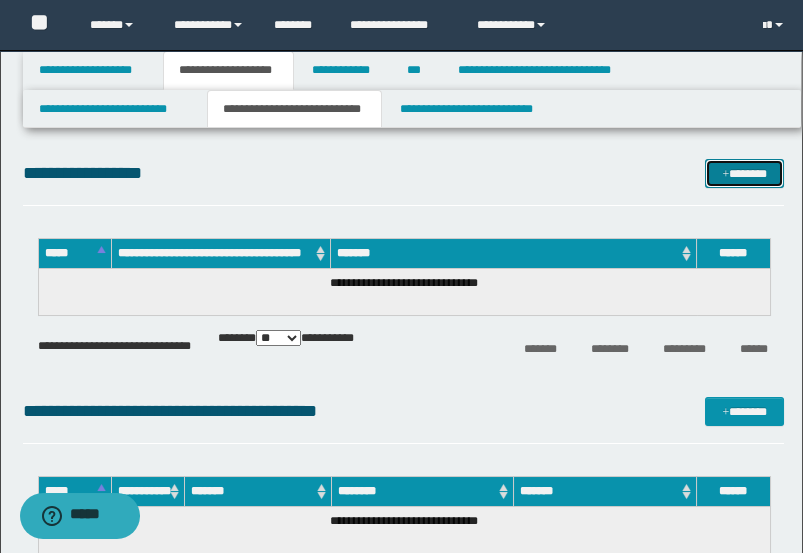 click on "*******" at bounding box center [744, 173] 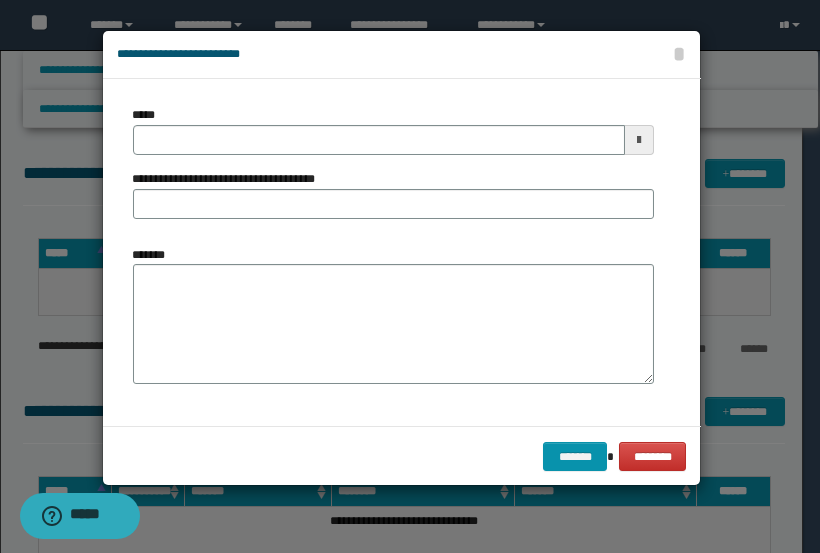 click on "*******" at bounding box center [394, 315] 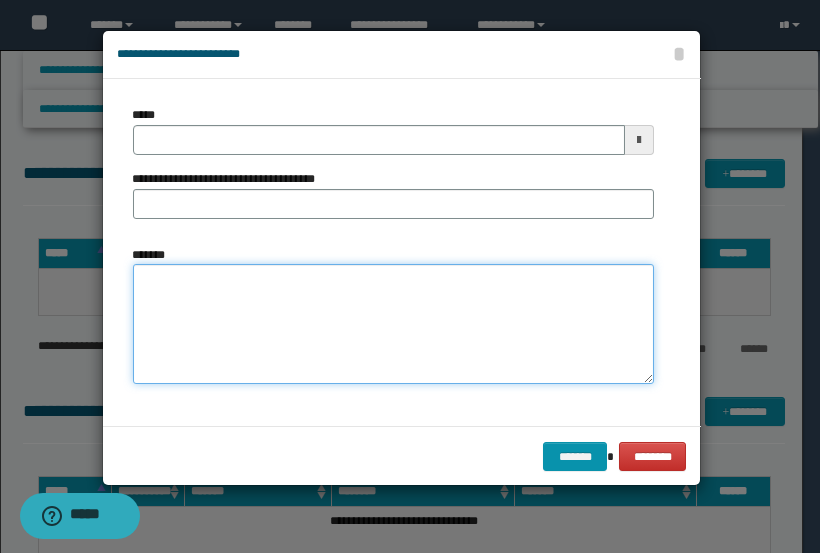 drag, startPoint x: 425, startPoint y: 278, endPoint x: 428, endPoint y: 290, distance: 12.369317 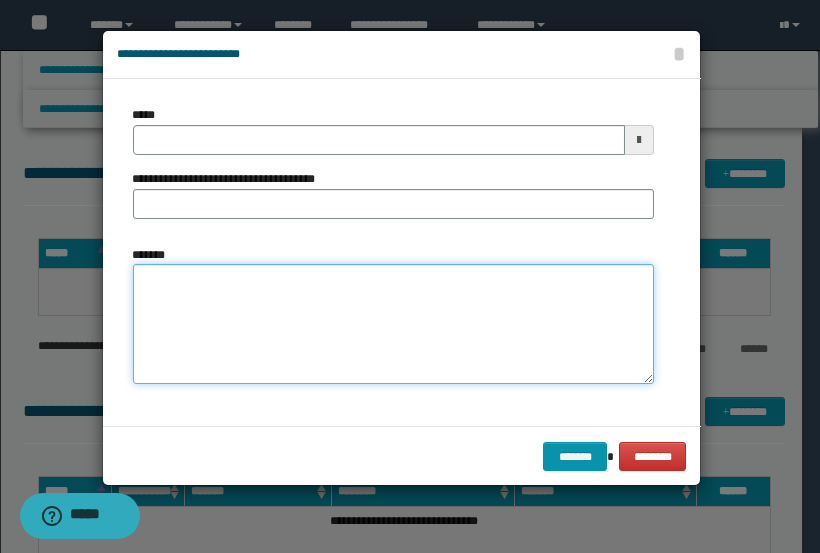 paste on "**********" 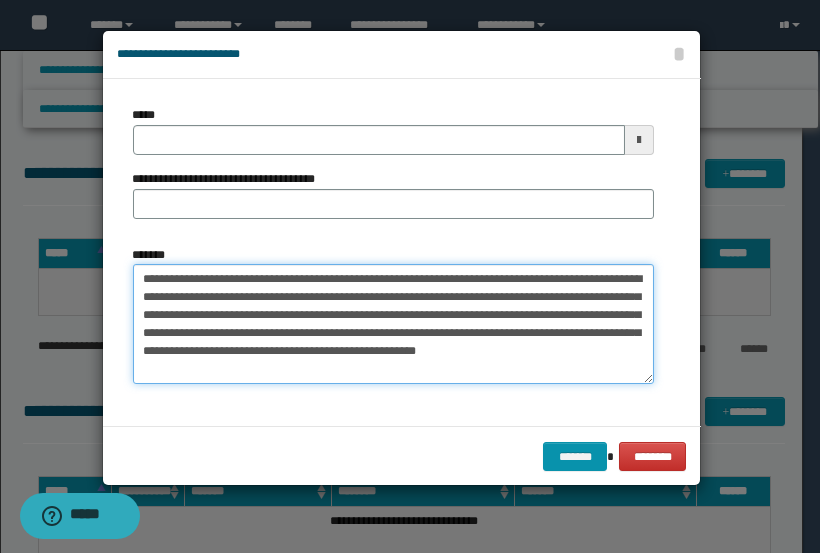 drag, startPoint x: 234, startPoint y: 276, endPoint x: 140, endPoint y: 281, distance: 94.13288 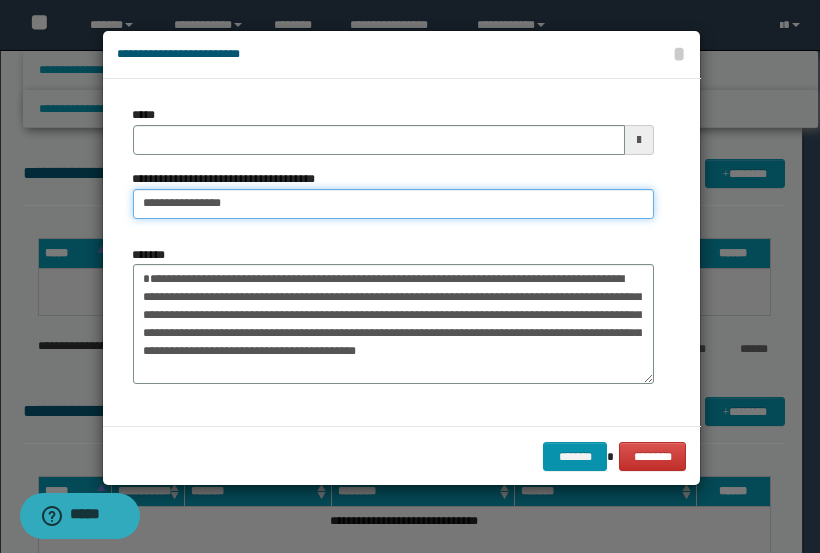 click on "**********" at bounding box center (394, 204) 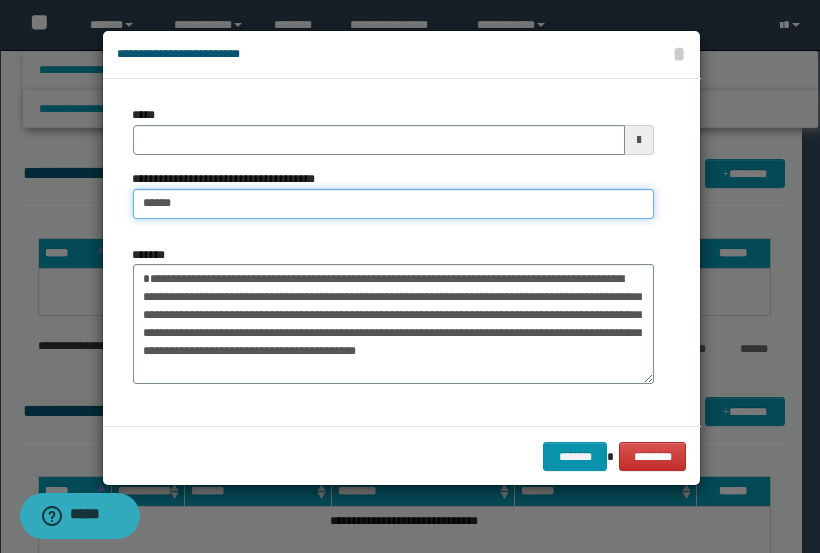 type 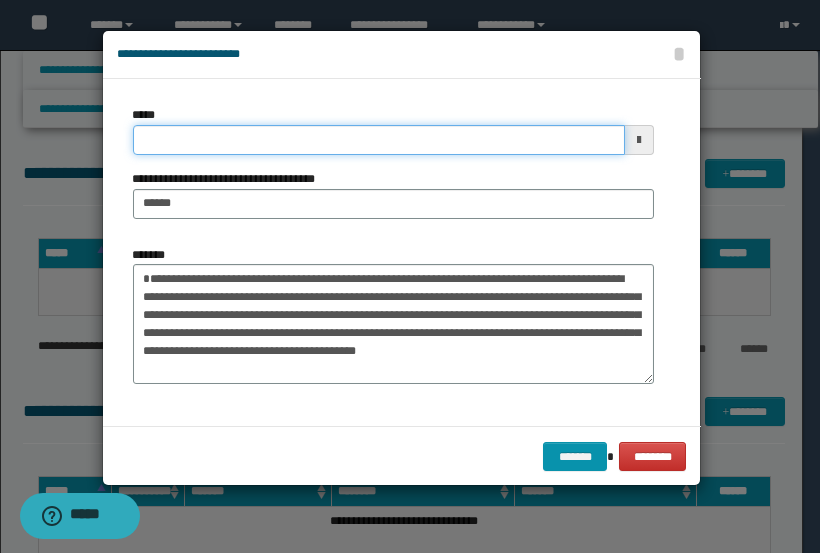 click on "*****" at bounding box center (379, 140) 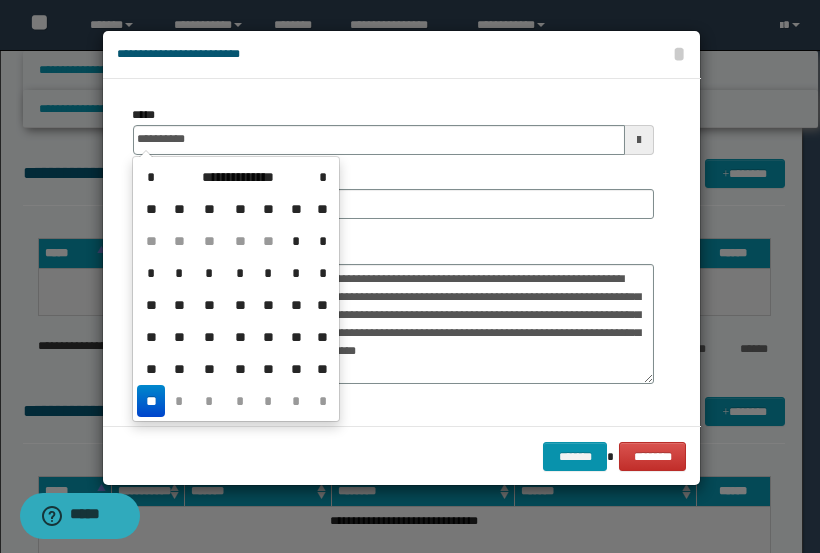 click on "**" at bounding box center (151, 401) 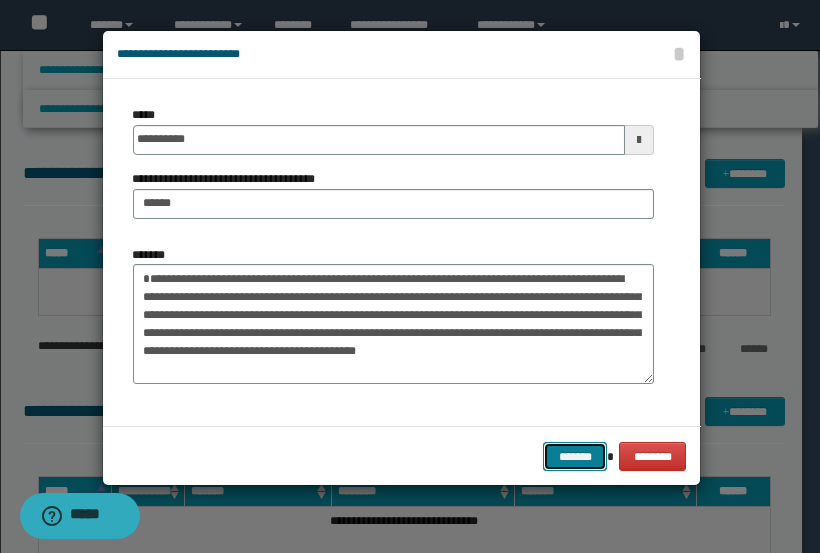 click on "*******" at bounding box center [575, 456] 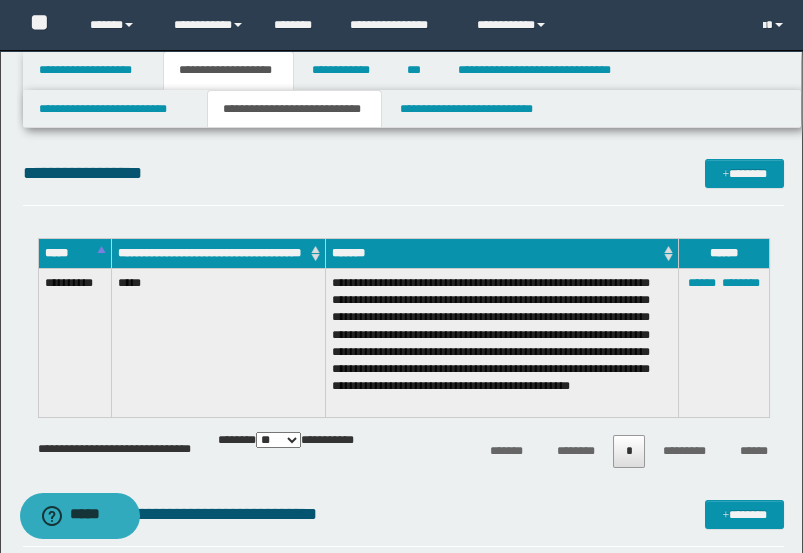 click on "**********" at bounding box center (404, 774) 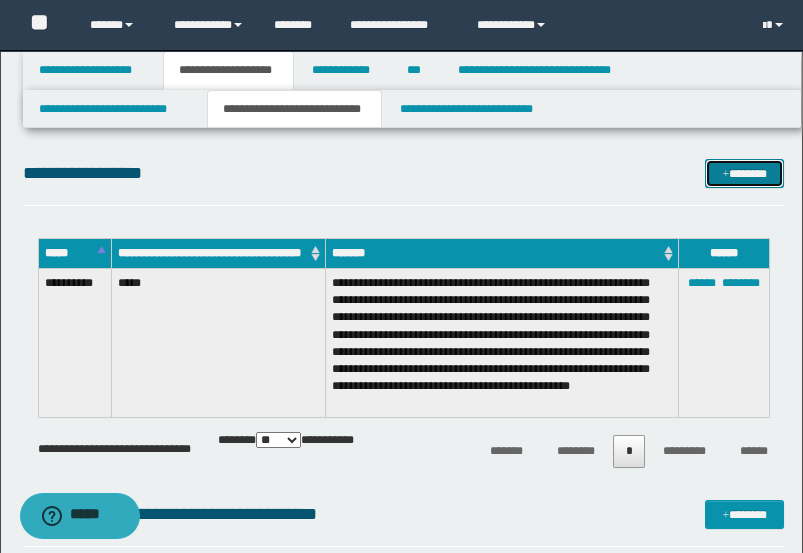 click on "*******" at bounding box center [744, 173] 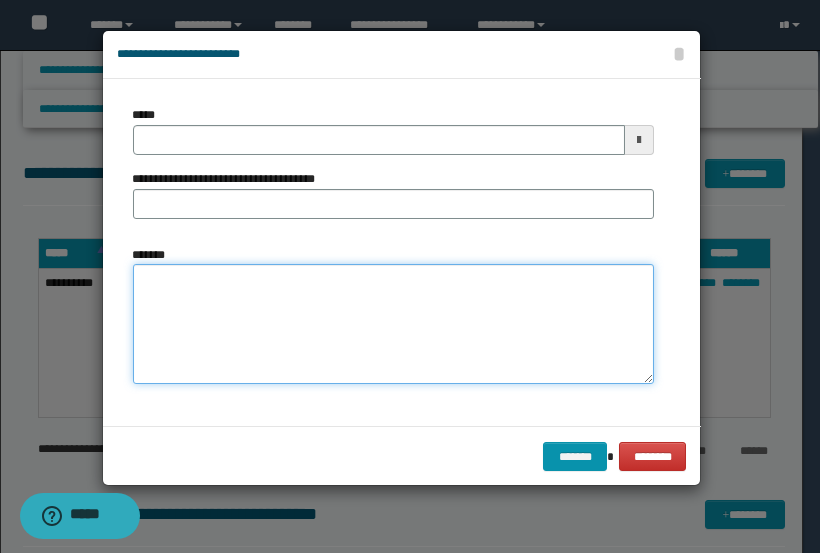 click on "*******" at bounding box center [394, 324] 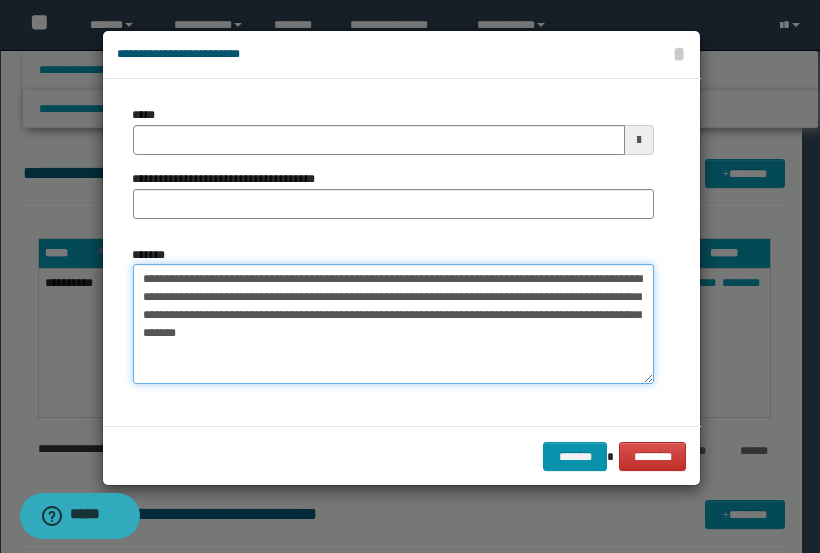 drag, startPoint x: 340, startPoint y: 275, endPoint x: 132, endPoint y: 282, distance: 208.11775 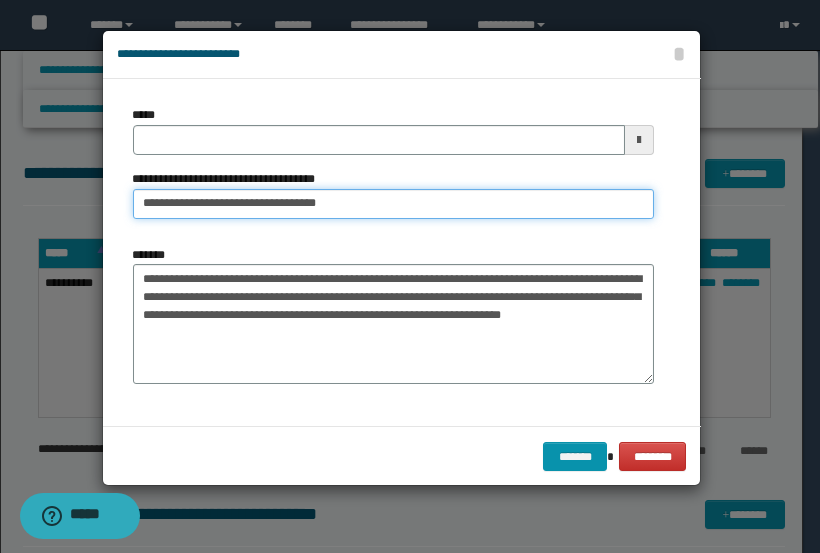 click on "**********" at bounding box center (394, 204) 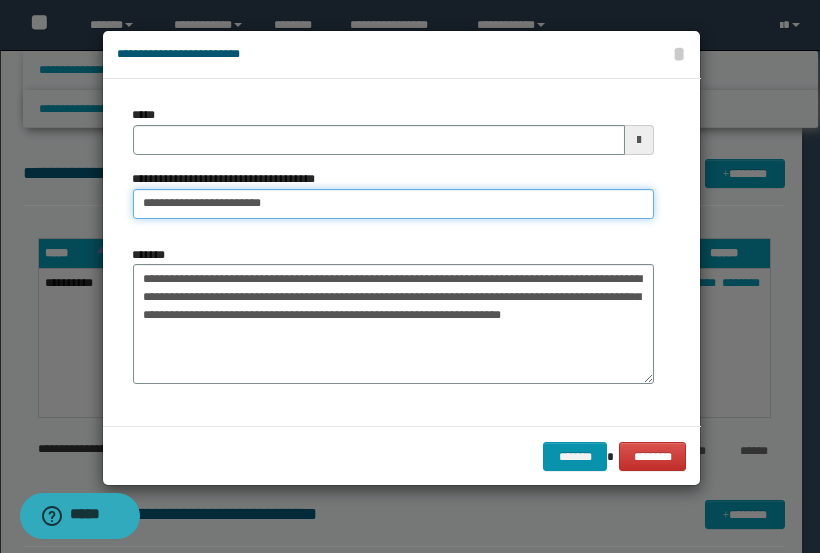 type 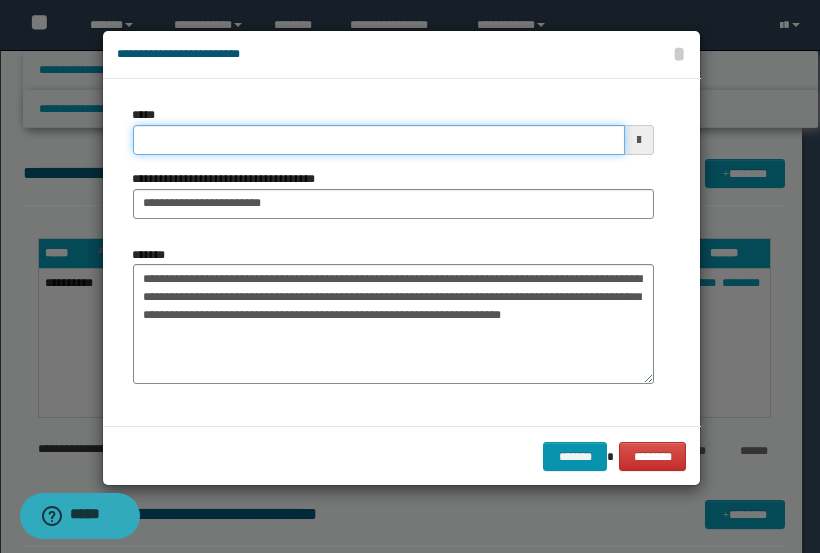 click on "*****" at bounding box center (379, 140) 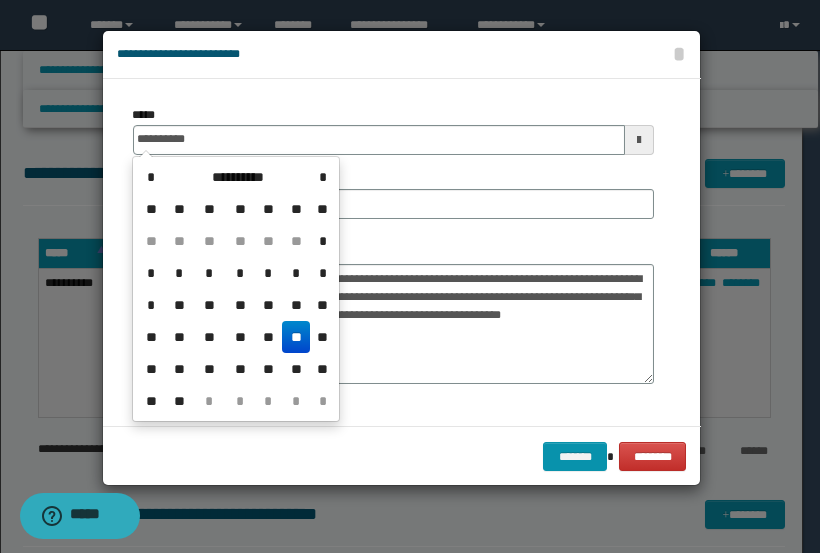click on "**" at bounding box center (296, 337) 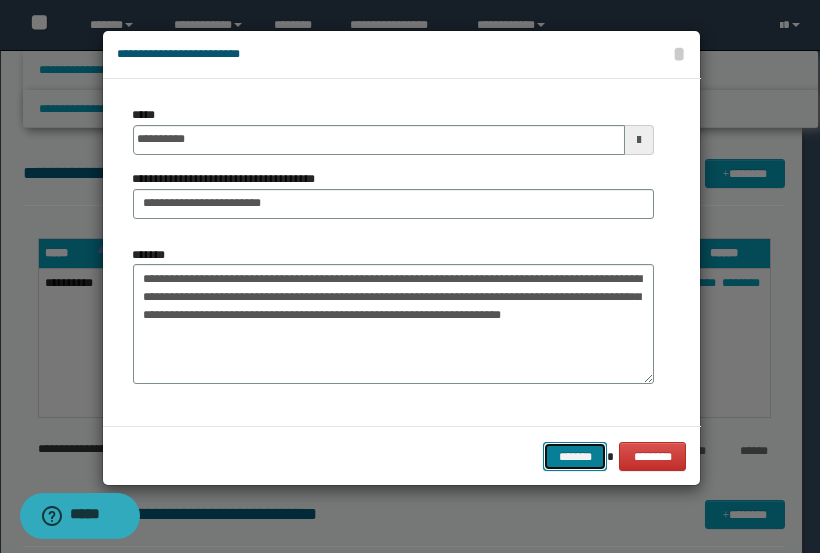 click on "*******" at bounding box center (575, 456) 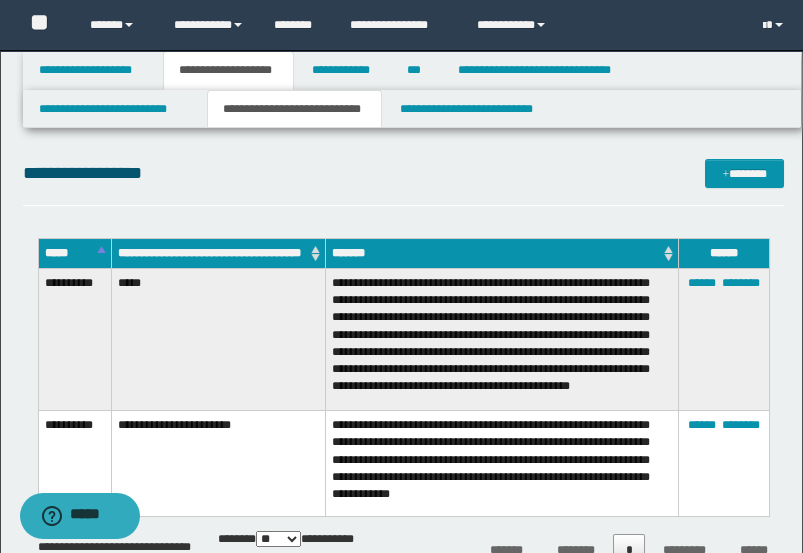 drag, startPoint x: 324, startPoint y: 208, endPoint x: 339, endPoint y: 207, distance: 15.033297 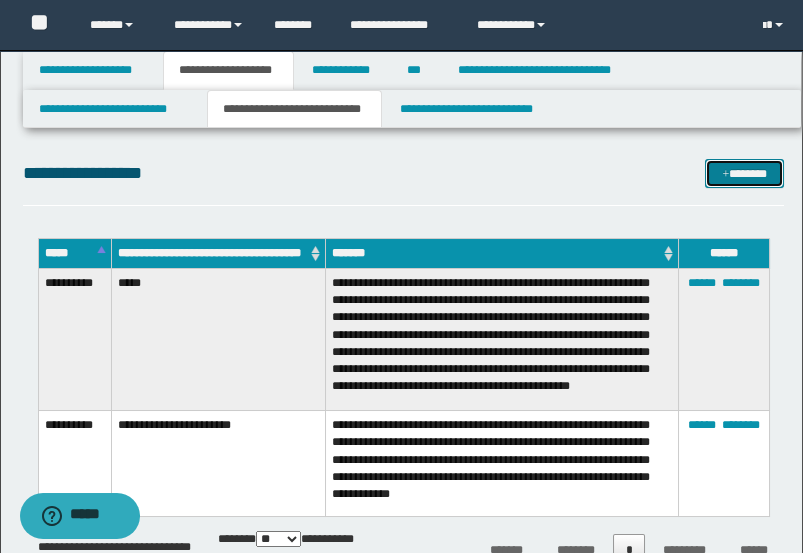 click on "*******" at bounding box center (744, 173) 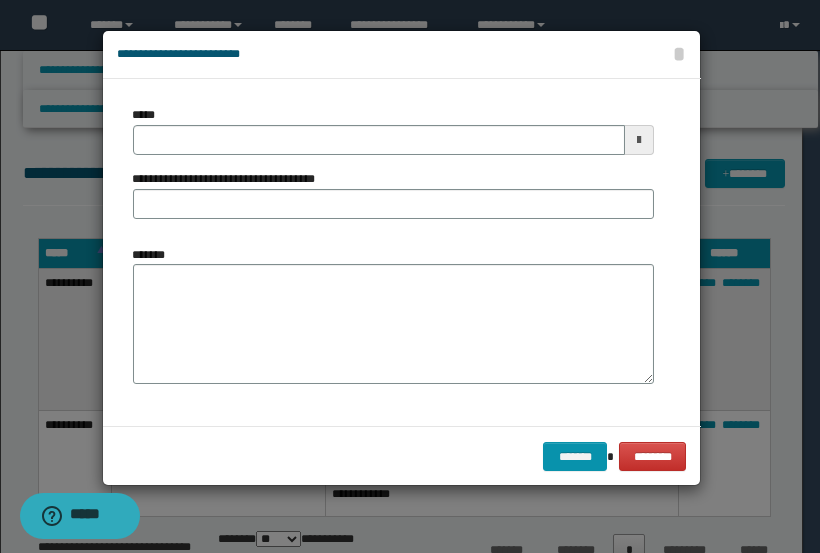 type 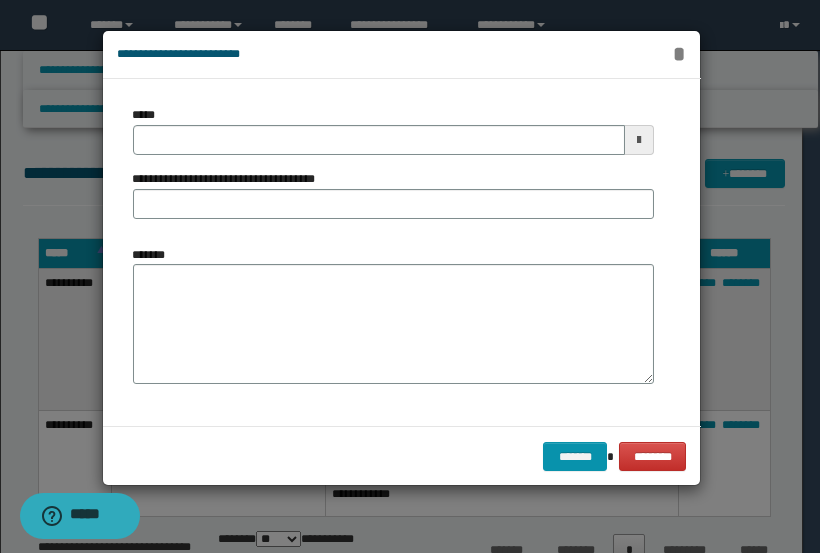 click on "*" at bounding box center (678, 54) 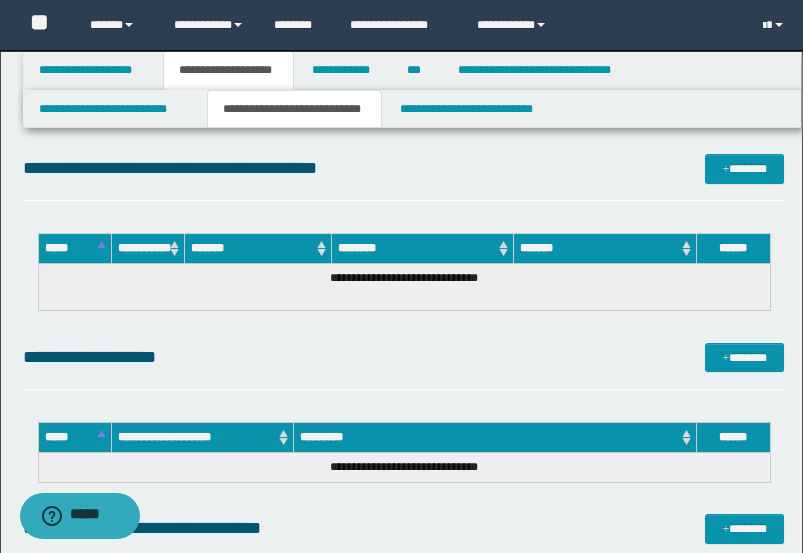 scroll, scrollTop: 555, scrollLeft: 0, axis: vertical 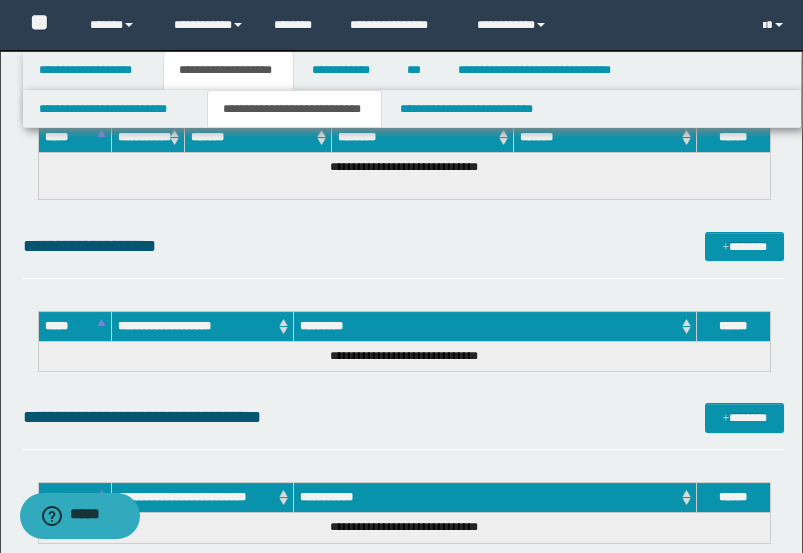 click on "**********" at bounding box center [404, 246] 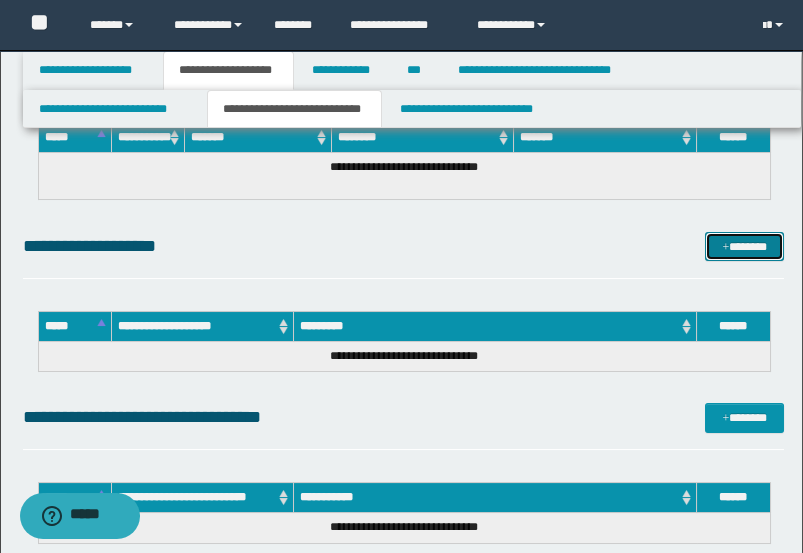 click on "*******" at bounding box center (744, 246) 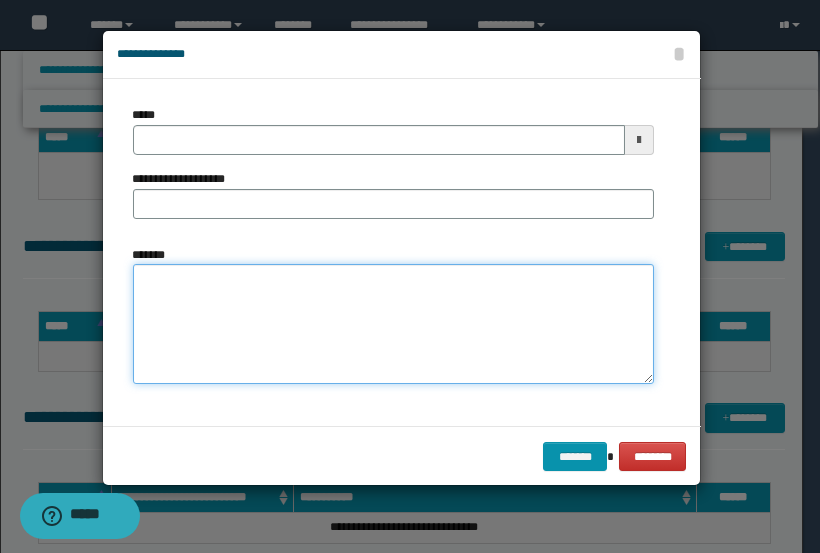 click on "*******" at bounding box center [394, 324] 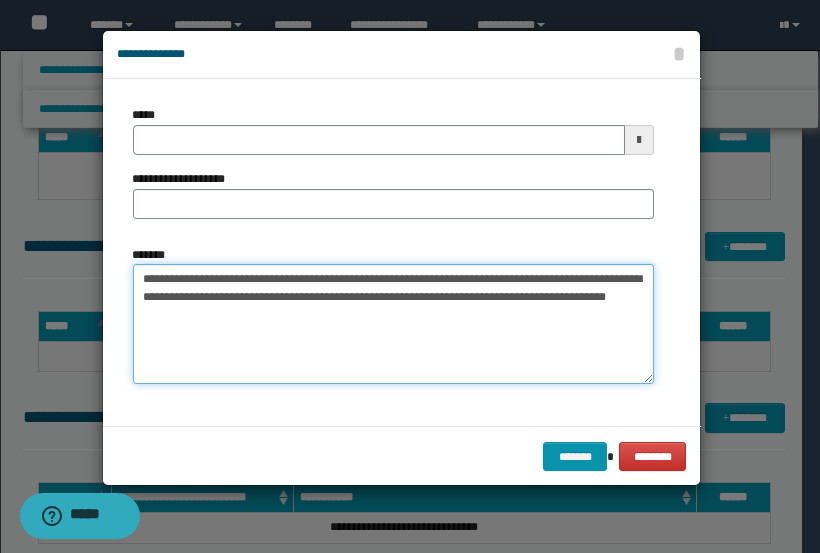 drag, startPoint x: 440, startPoint y: 278, endPoint x: 20, endPoint y: 277, distance: 420.0012 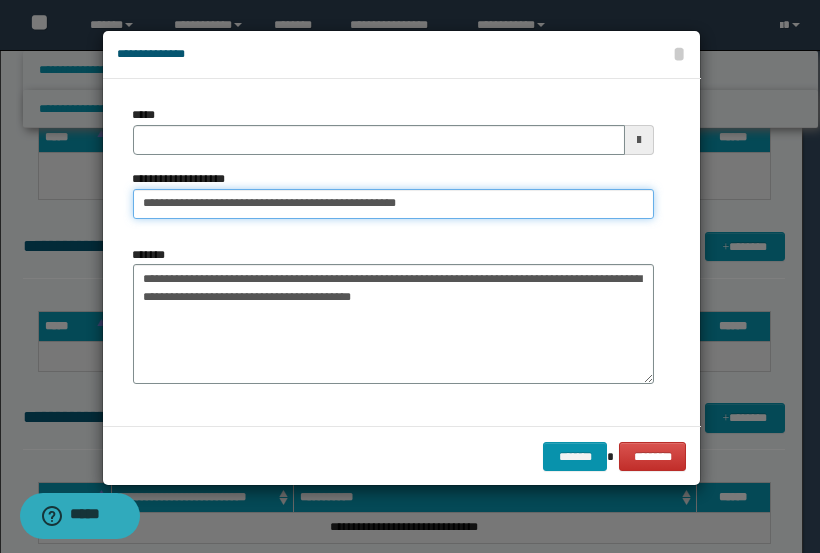 click on "**********" at bounding box center [394, 204] 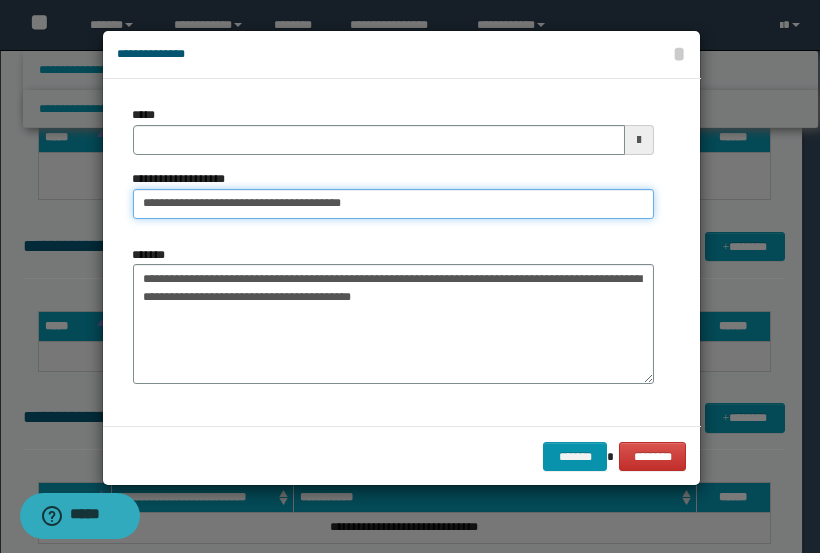 type 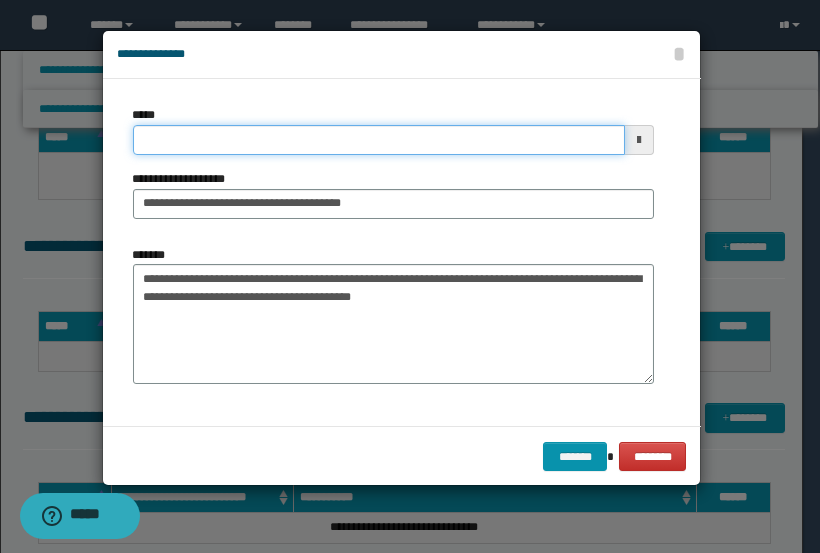 click on "*****" at bounding box center (379, 140) 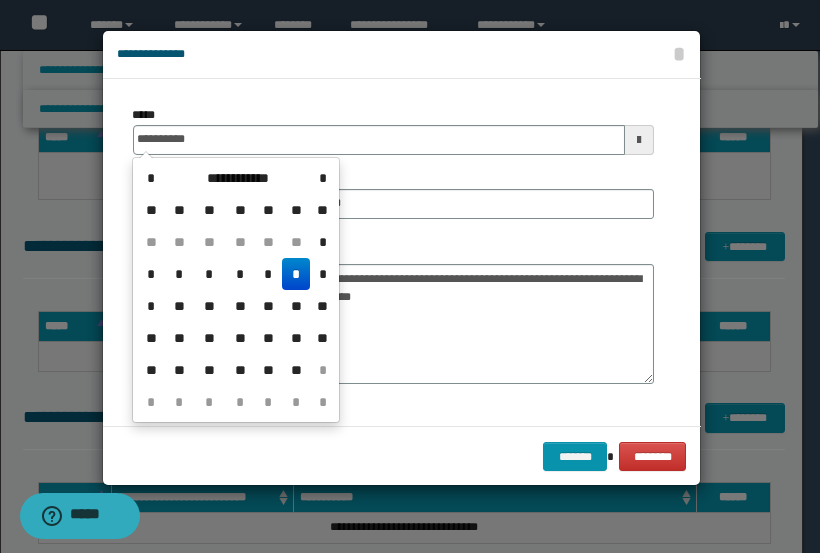 click on "*" at bounding box center (296, 274) 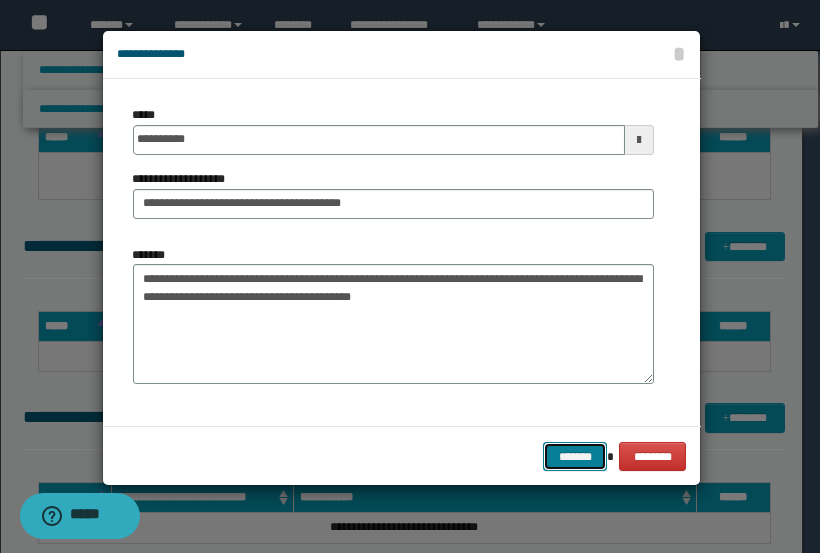 click on "*******" at bounding box center [575, 456] 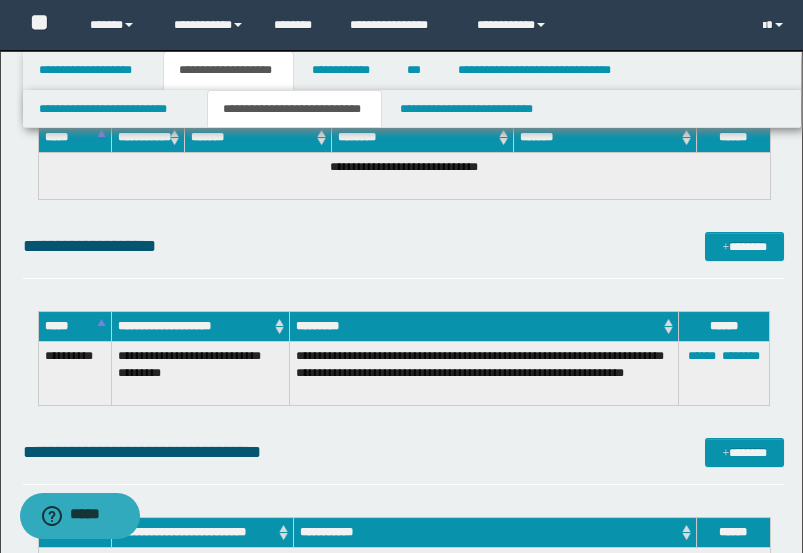 drag, startPoint x: 403, startPoint y: 287, endPoint x: 688, endPoint y: 289, distance: 285.00702 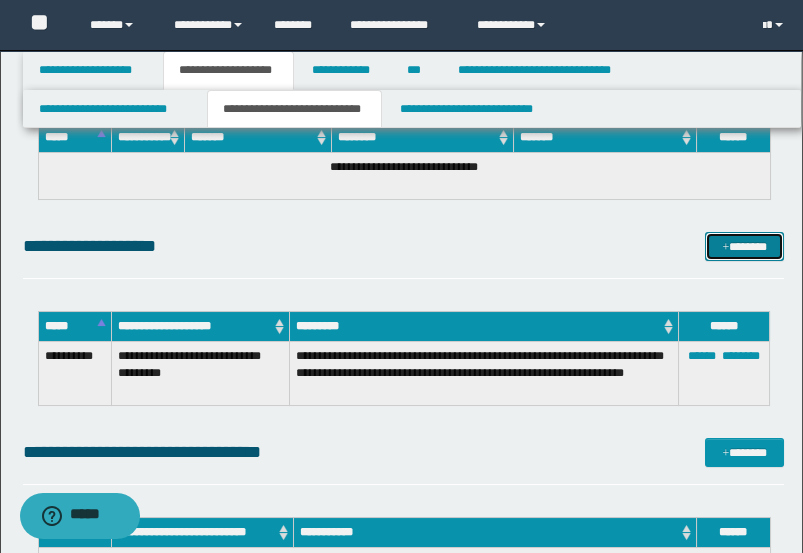 click on "*******" at bounding box center [744, 246] 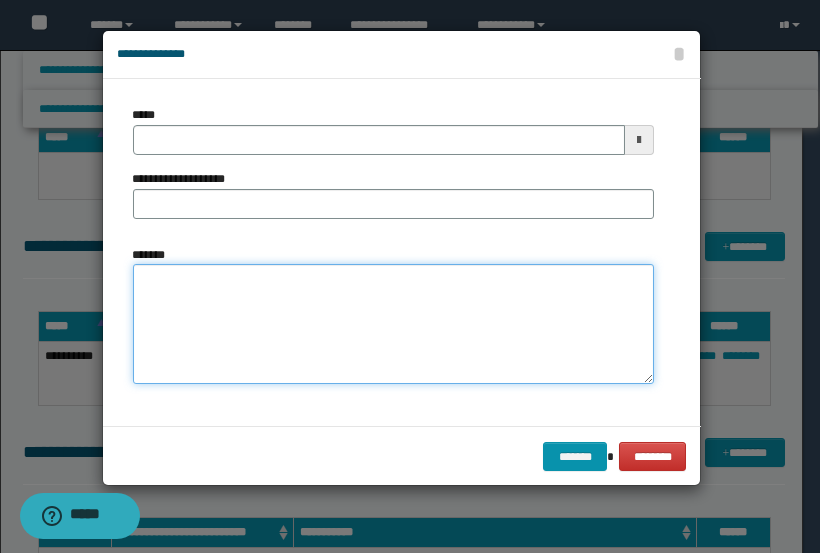 click on "*******" at bounding box center [394, 324] 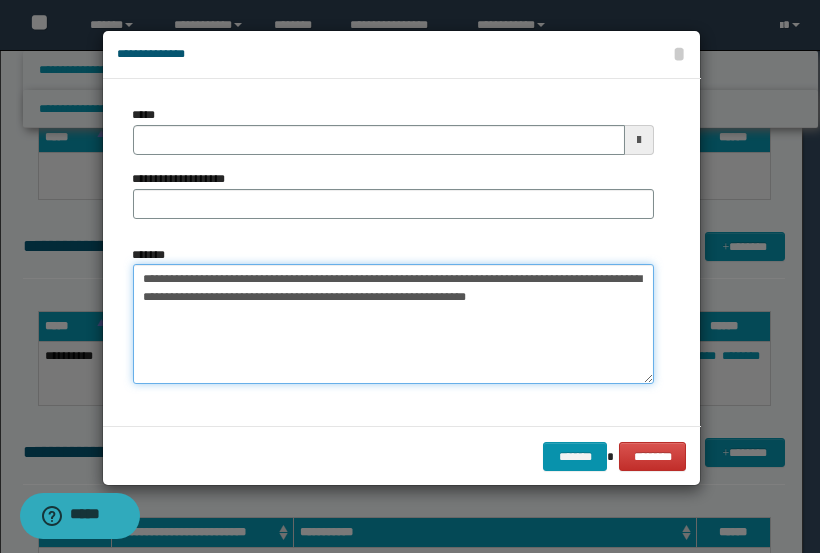 drag, startPoint x: 432, startPoint y: 283, endPoint x: 119, endPoint y: 262, distance: 313.70367 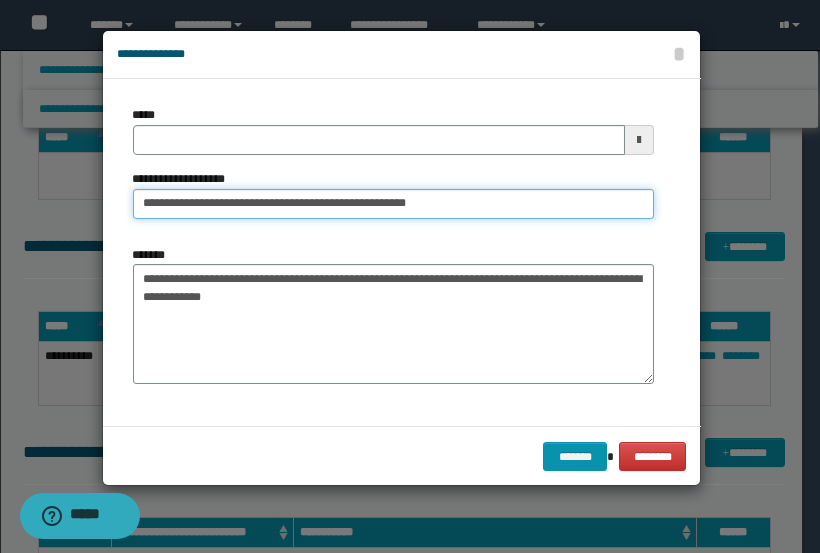click on "**********" at bounding box center (394, 204) 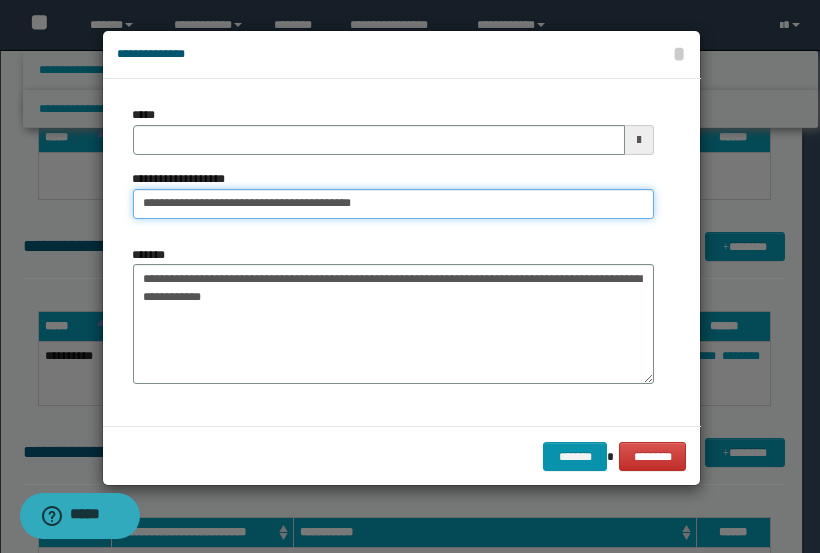 type 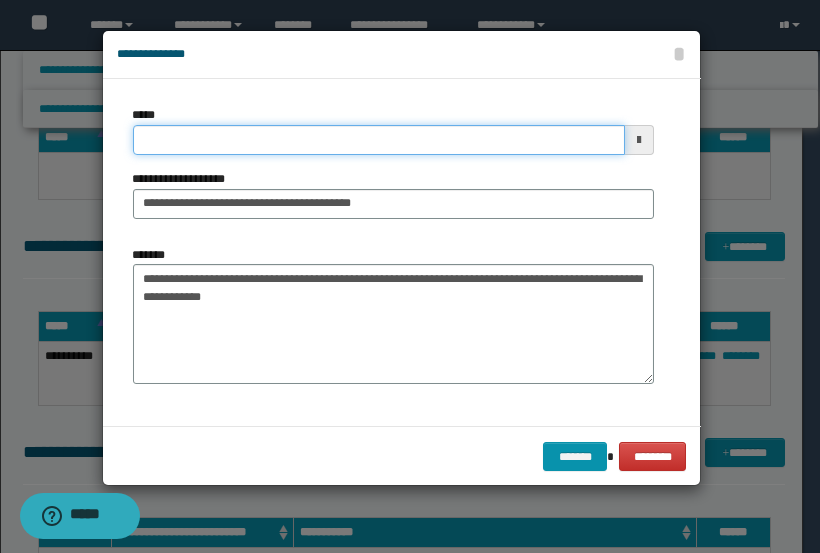 click on "*****" at bounding box center [379, 140] 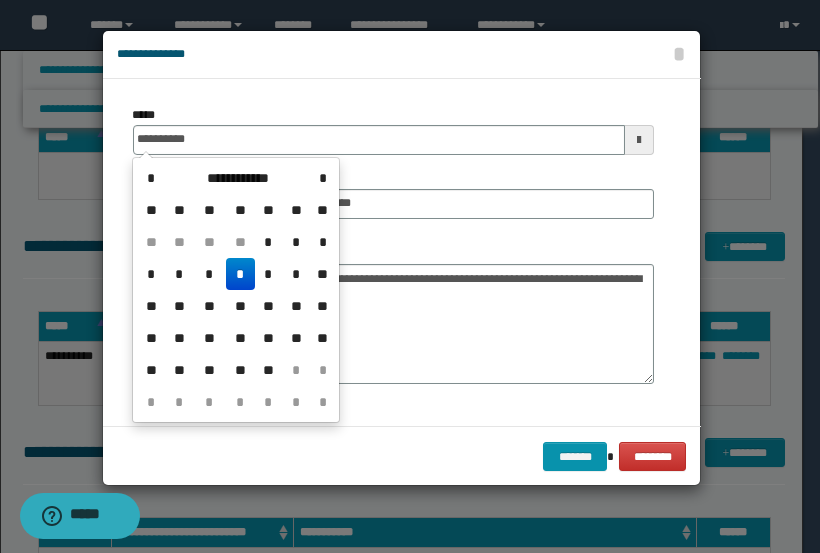 click on "*" at bounding box center [240, 274] 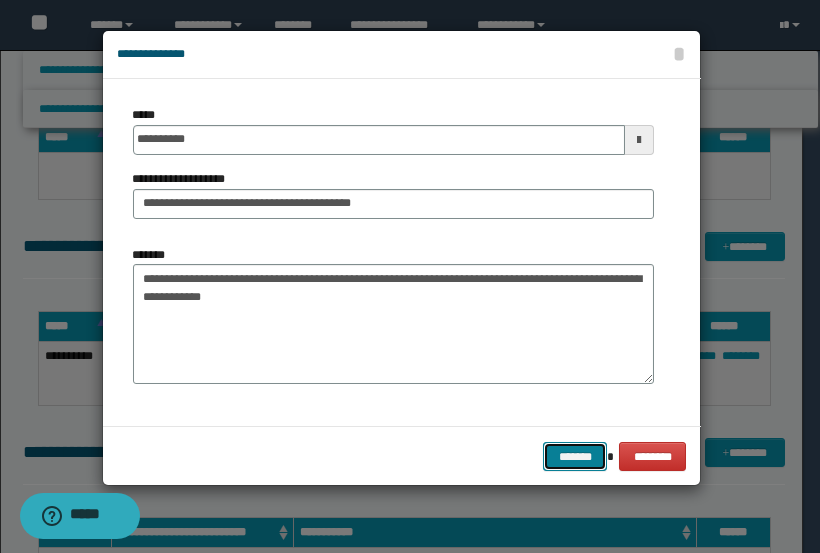 click on "*******" at bounding box center (575, 456) 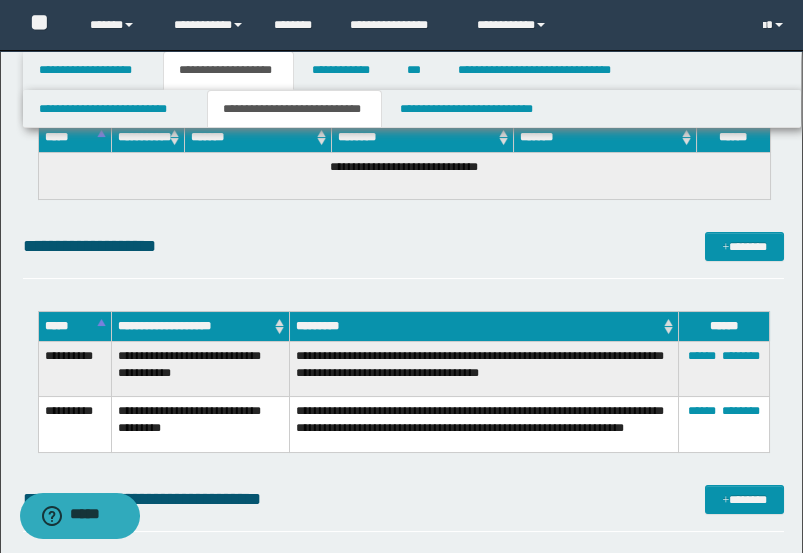 click on "**********" at bounding box center (404, 246) 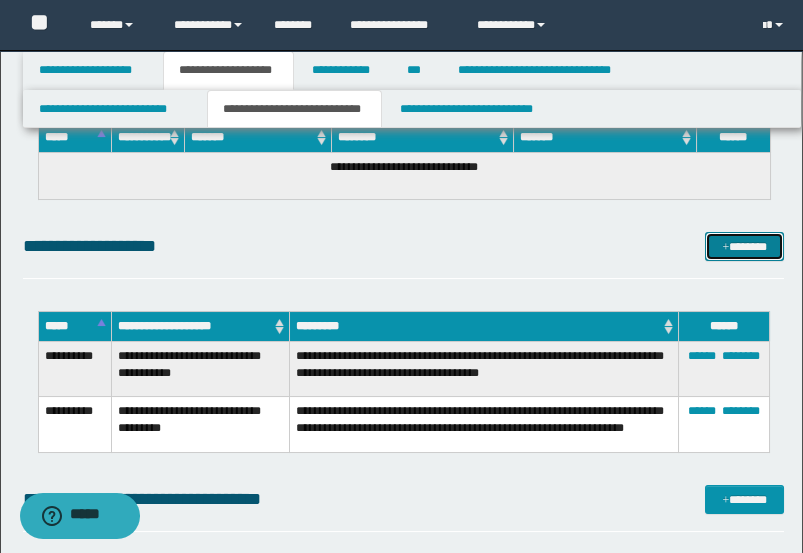 click on "*******" at bounding box center [744, 246] 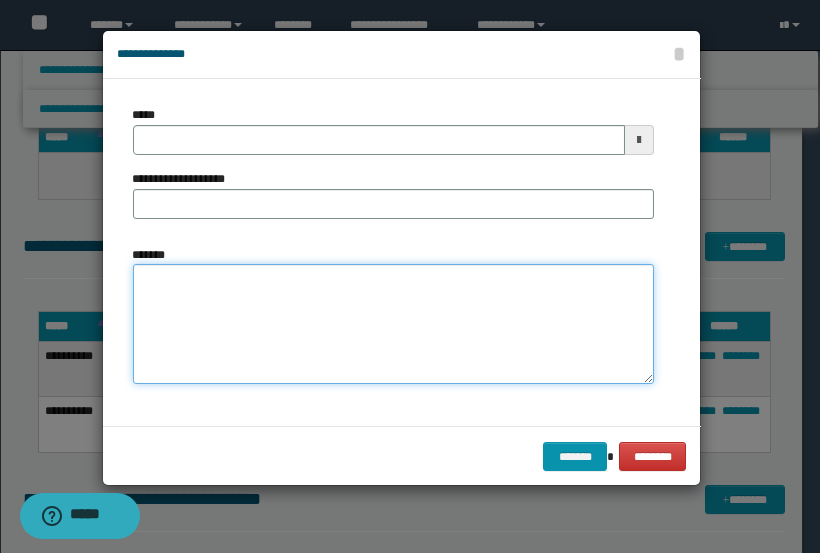 click on "*******" at bounding box center (394, 324) 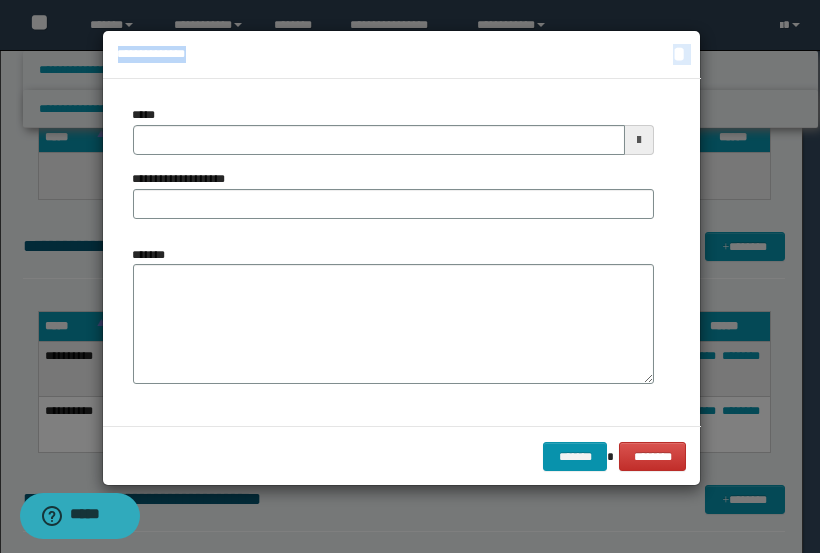 drag, startPoint x: 472, startPoint y: 352, endPoint x: 670, endPoint y: 55, distance: 356.9496 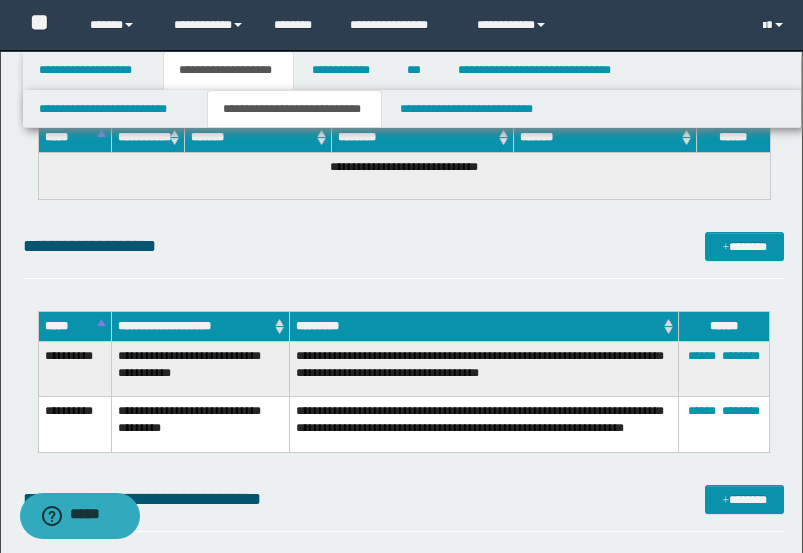 click on "**********" at bounding box center [404, 309] 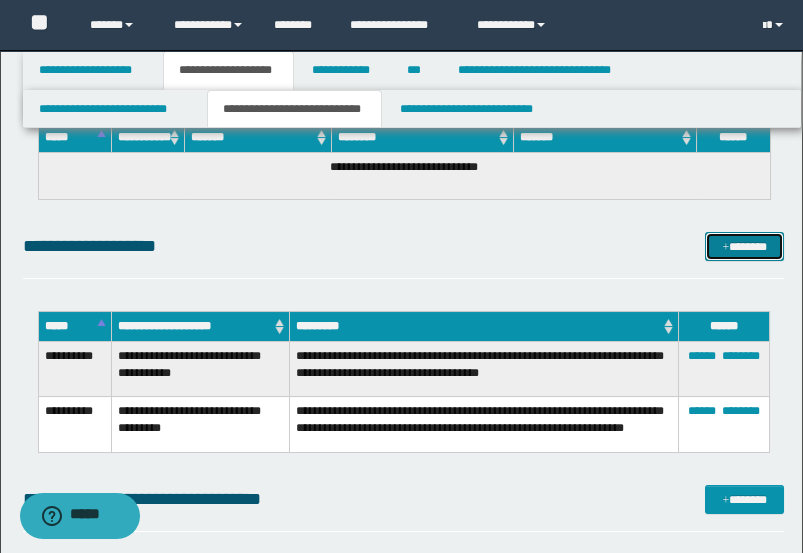 click on "*******" at bounding box center (744, 246) 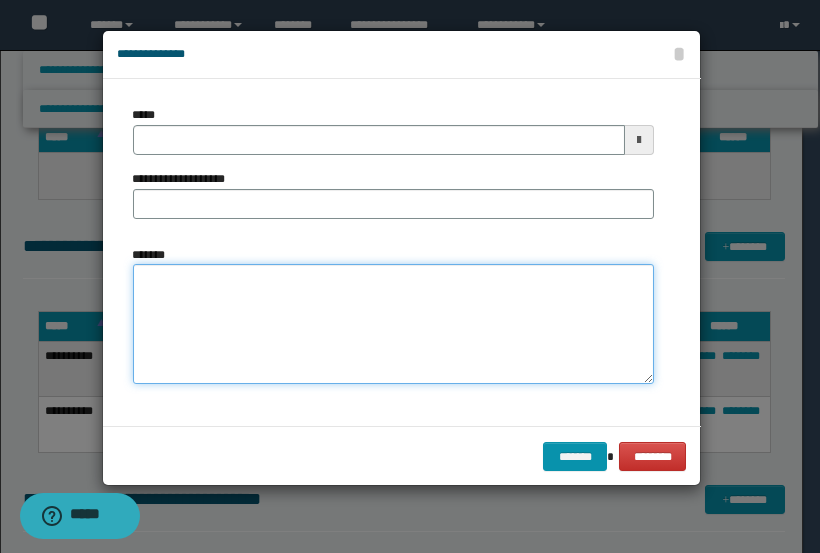 click on "*******" at bounding box center [394, 324] 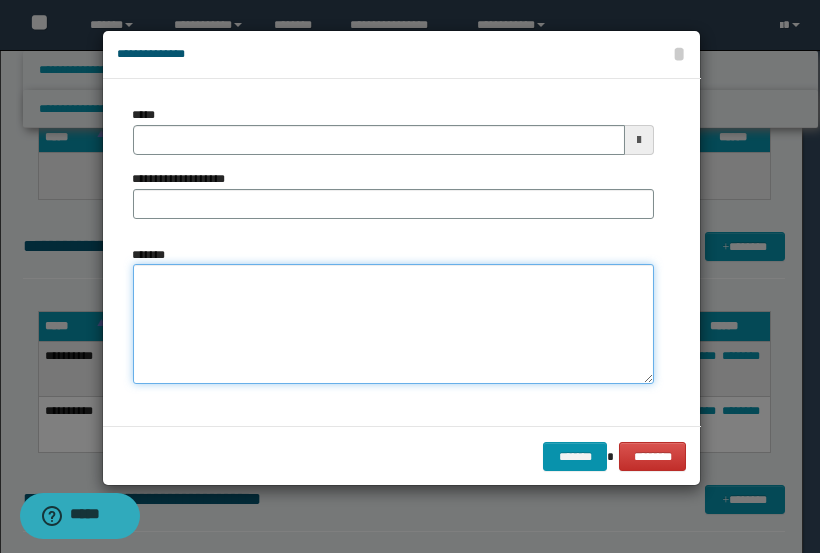 paste on "**********" 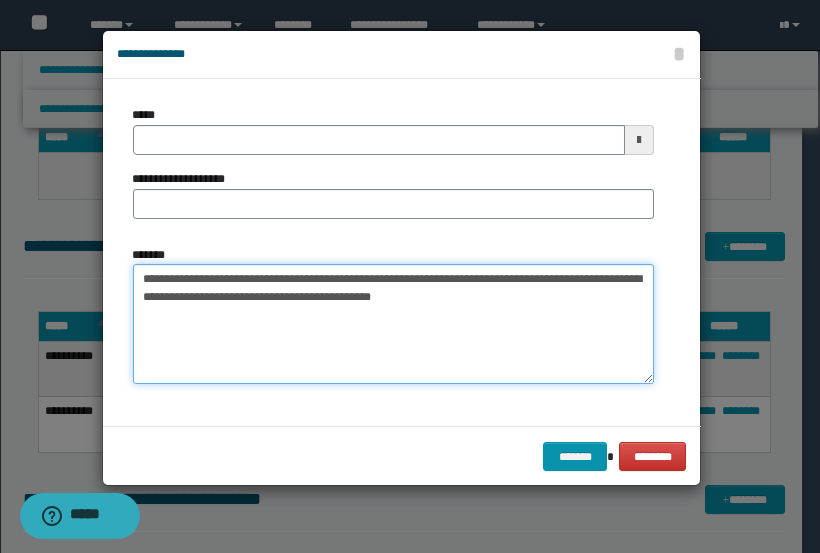 drag, startPoint x: 459, startPoint y: 304, endPoint x: 433, endPoint y: 267, distance: 45.221676 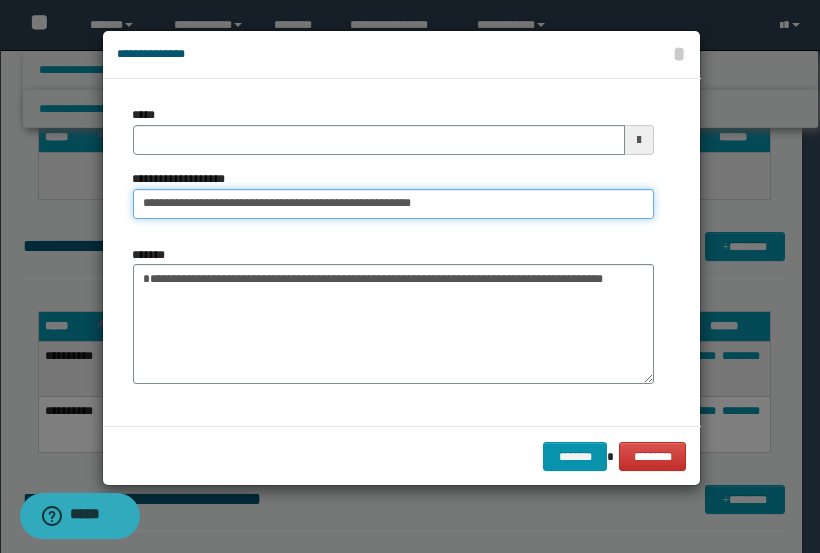 click on "**********" at bounding box center [394, 204] 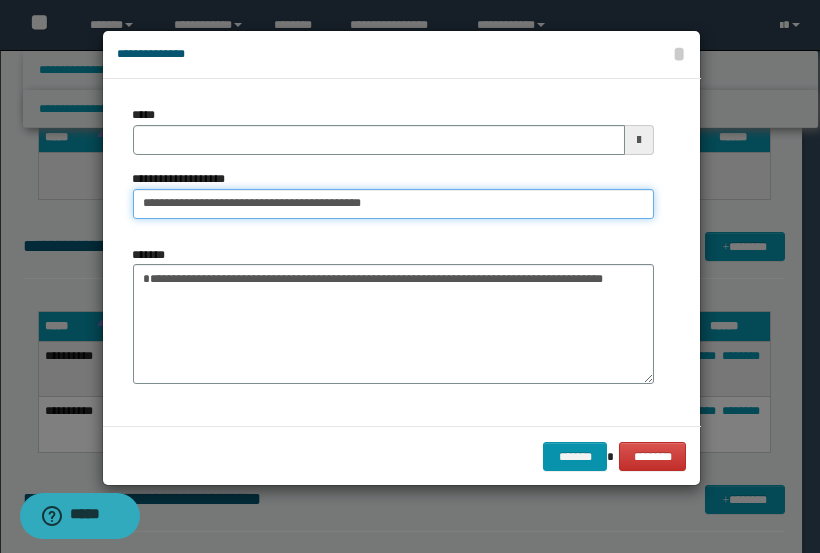 type 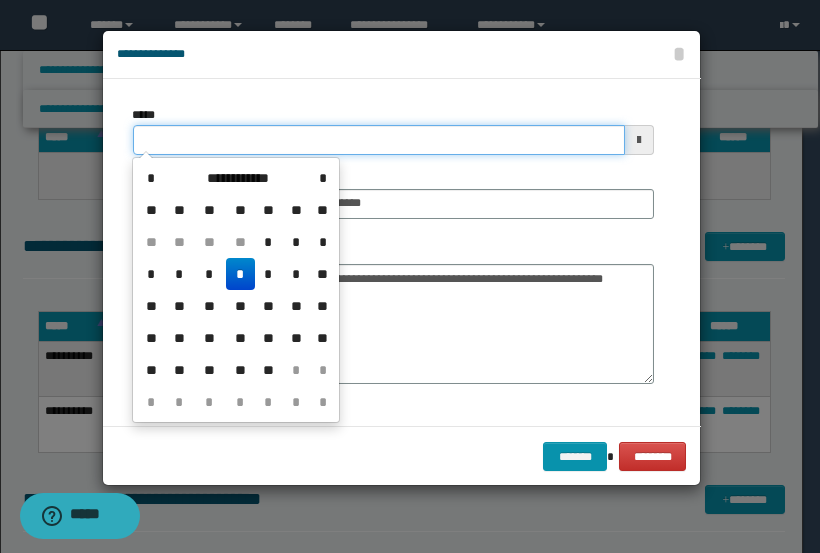 click on "*****" at bounding box center (379, 140) 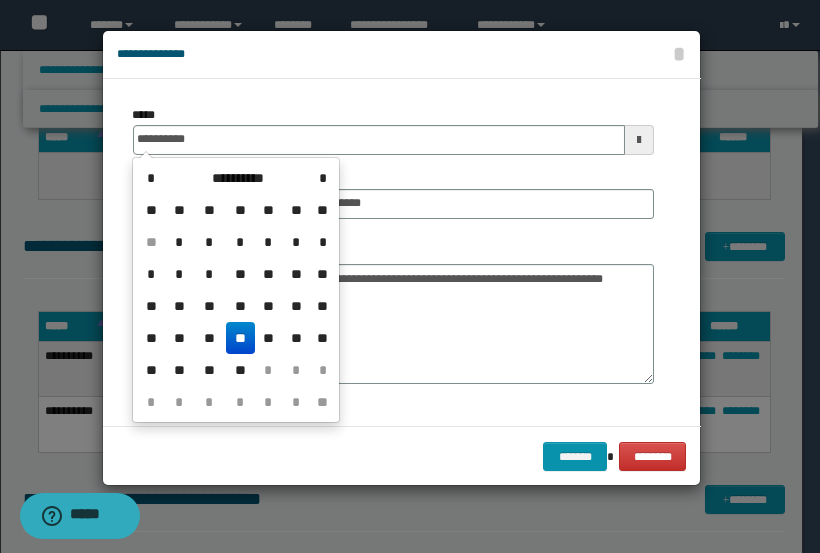 click on "**" at bounding box center (240, 338) 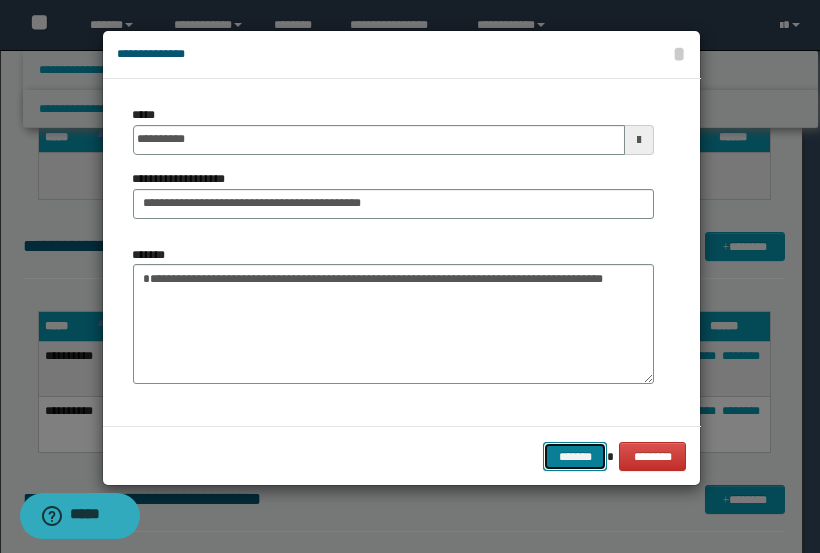 click on "*******" at bounding box center (575, 456) 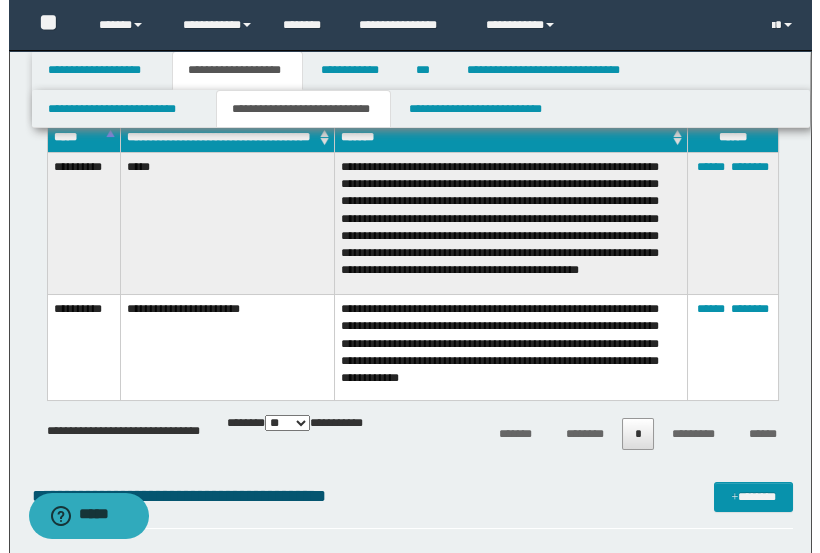 scroll, scrollTop: 0, scrollLeft: 0, axis: both 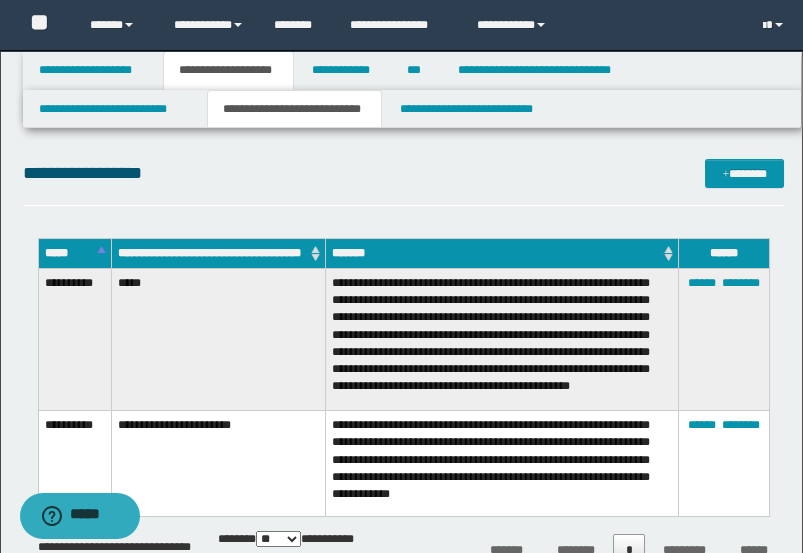click on "**********" at bounding box center [404, 888] 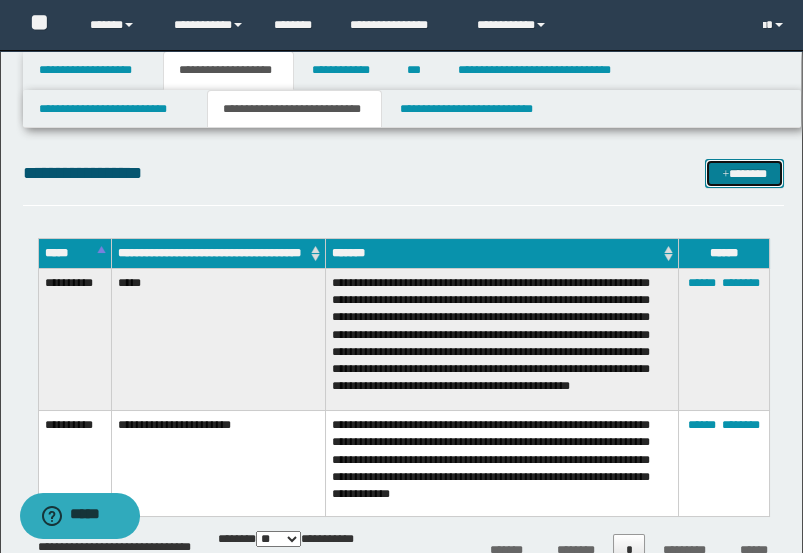 click on "*******" at bounding box center (744, 173) 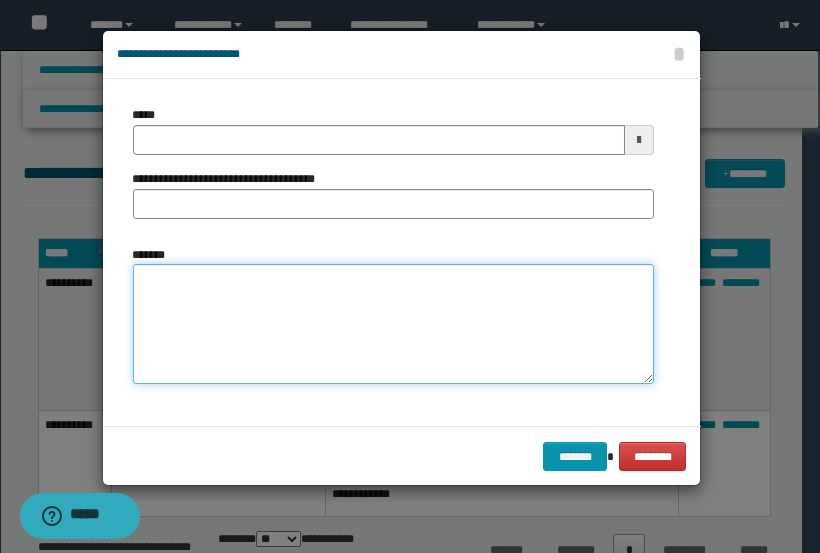 click on "*******" at bounding box center (394, 324) 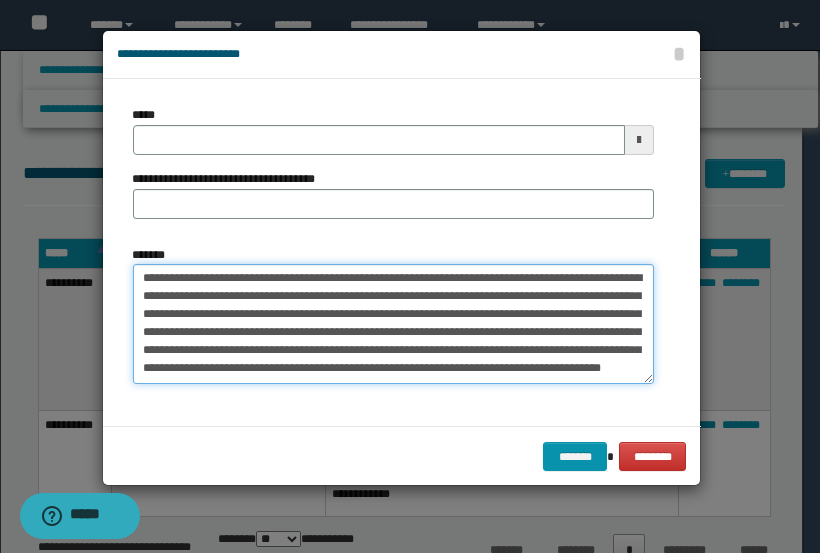 scroll, scrollTop: 0, scrollLeft: 0, axis: both 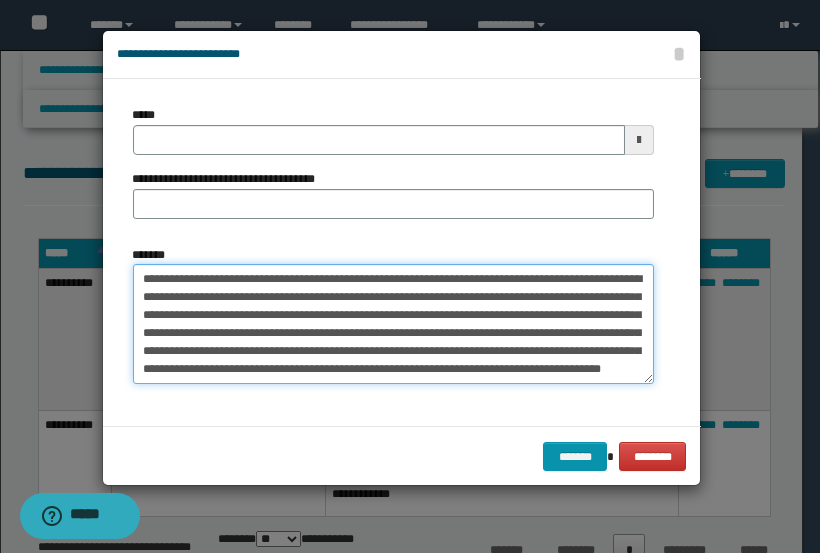 drag, startPoint x: 265, startPoint y: 277, endPoint x: 145, endPoint y: 276, distance: 120.004166 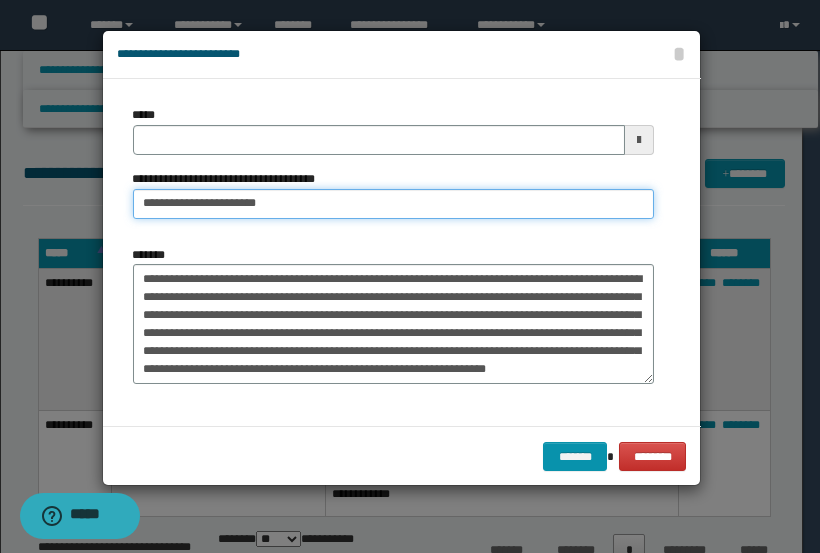 click on "**********" at bounding box center [394, 204] 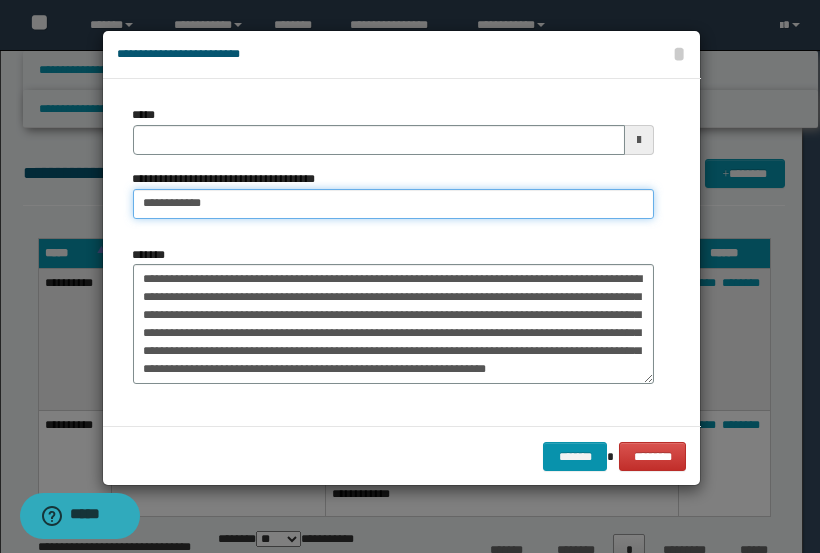 type 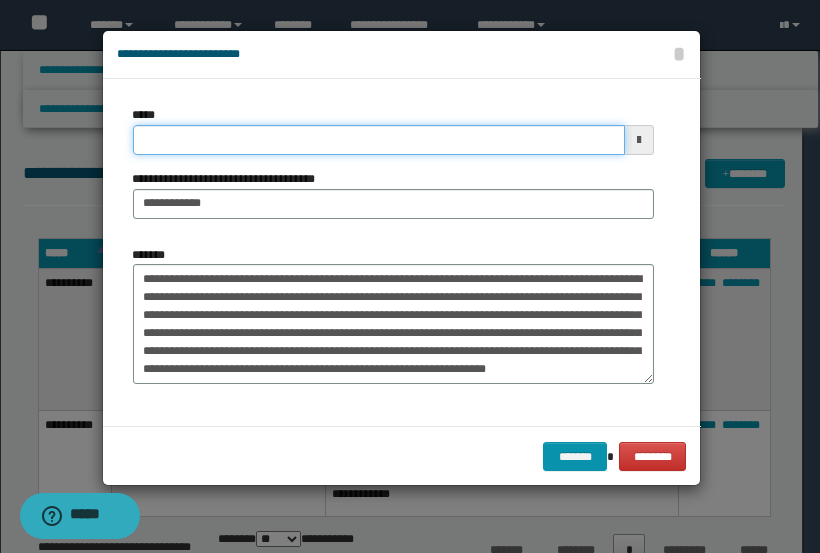 click on "*****" at bounding box center [379, 140] 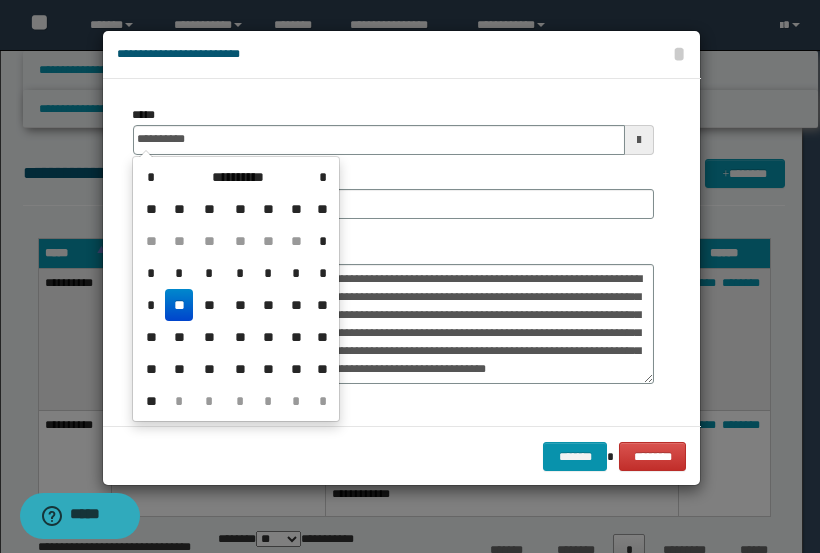 click on "**" at bounding box center [179, 305] 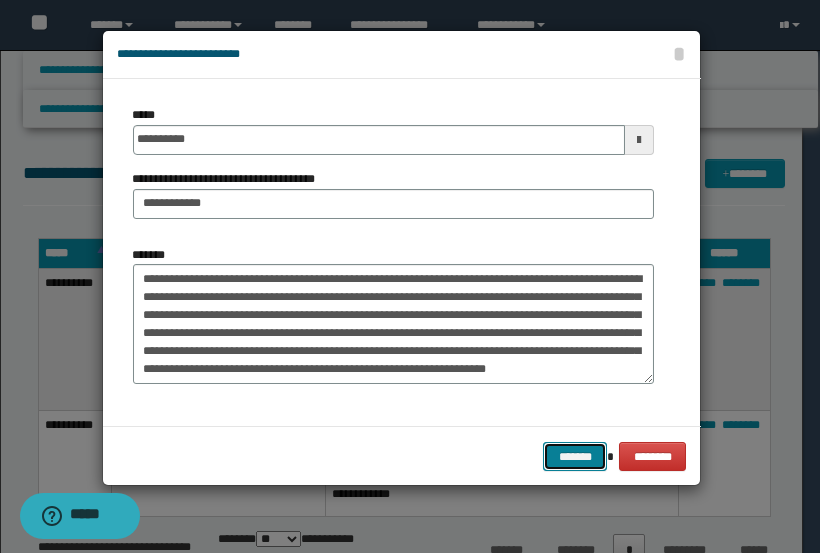 click on "*******" at bounding box center (575, 456) 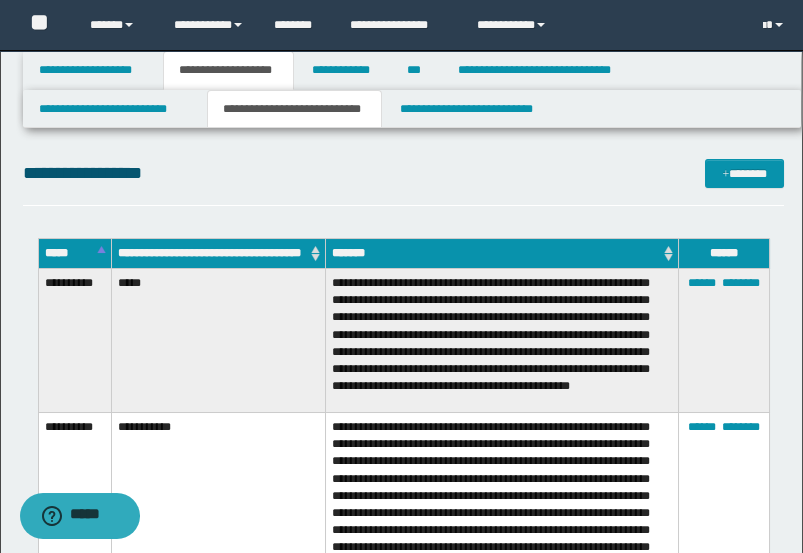 click on "**********" at bounding box center [404, 173] 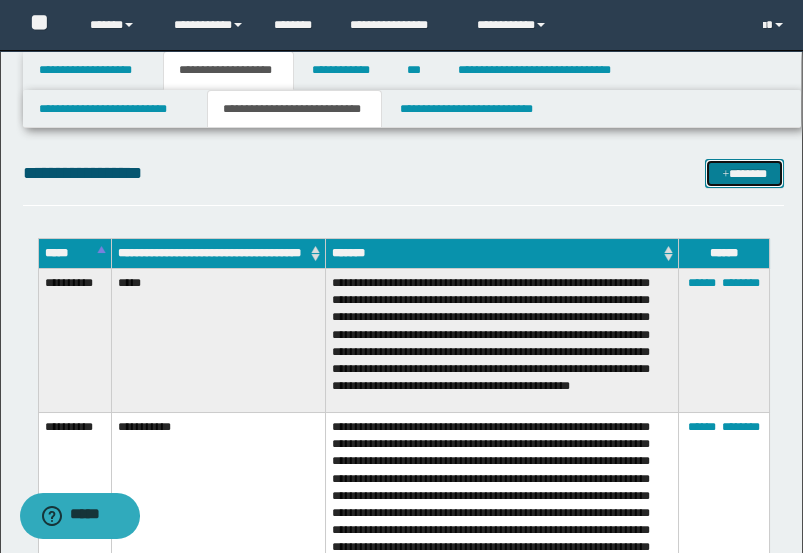 click on "*******" at bounding box center (744, 173) 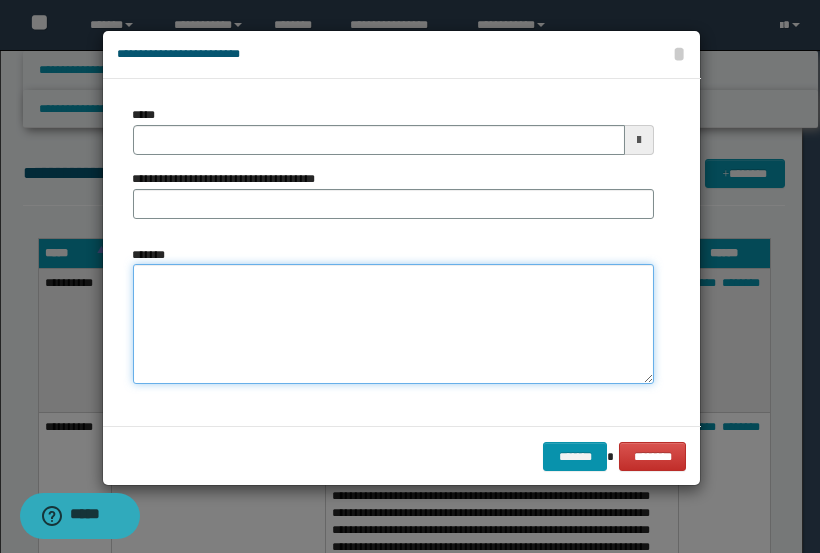 drag, startPoint x: 439, startPoint y: 278, endPoint x: 360, endPoint y: 364, distance: 116.777565 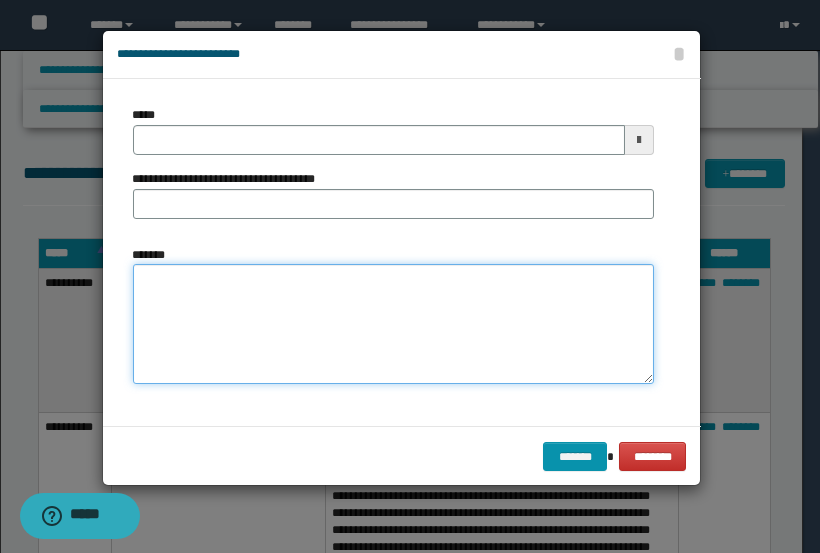 paste on "**********" 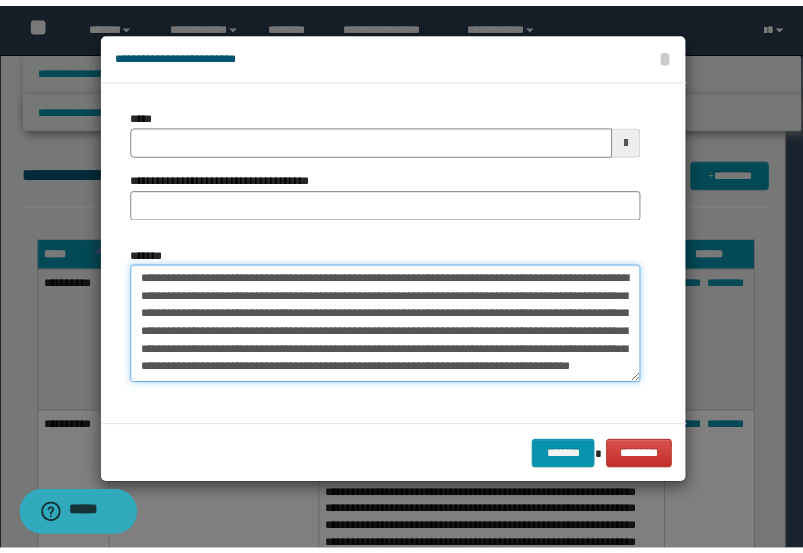 scroll, scrollTop: 0, scrollLeft: 0, axis: both 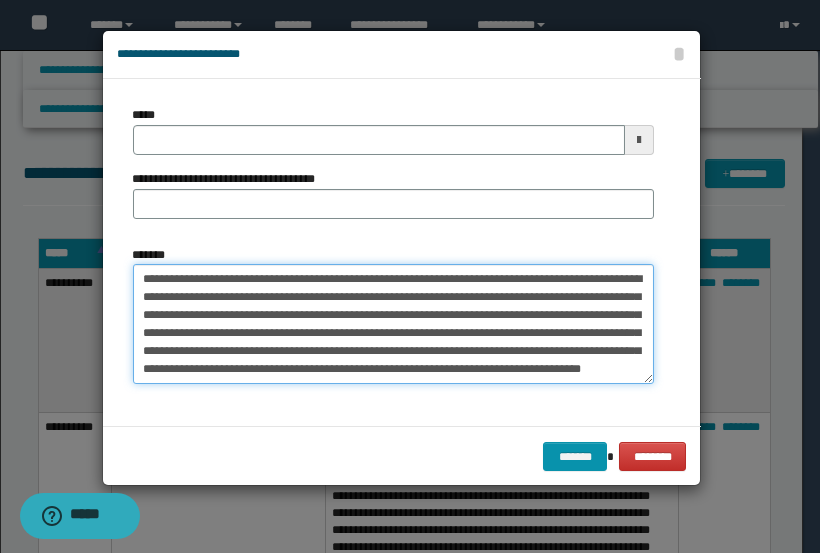 drag, startPoint x: 290, startPoint y: 272, endPoint x: 129, endPoint y: 275, distance: 161.02795 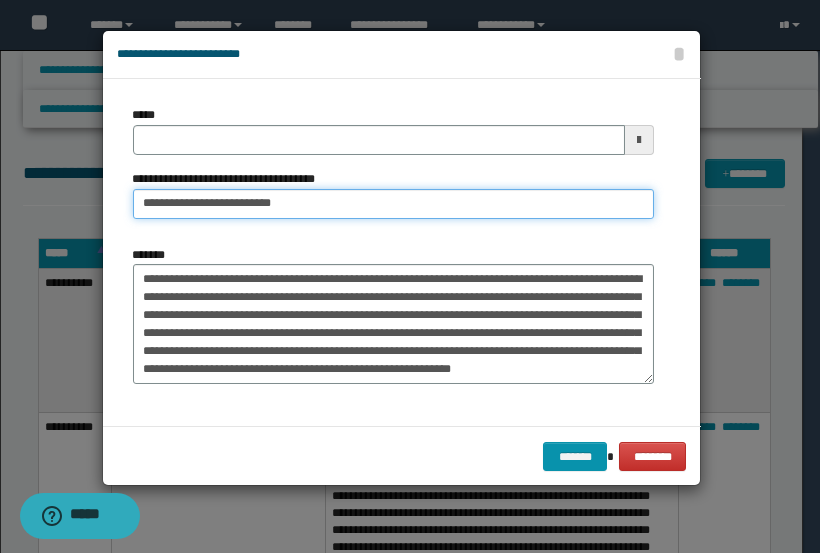 click on "**********" at bounding box center [394, 204] 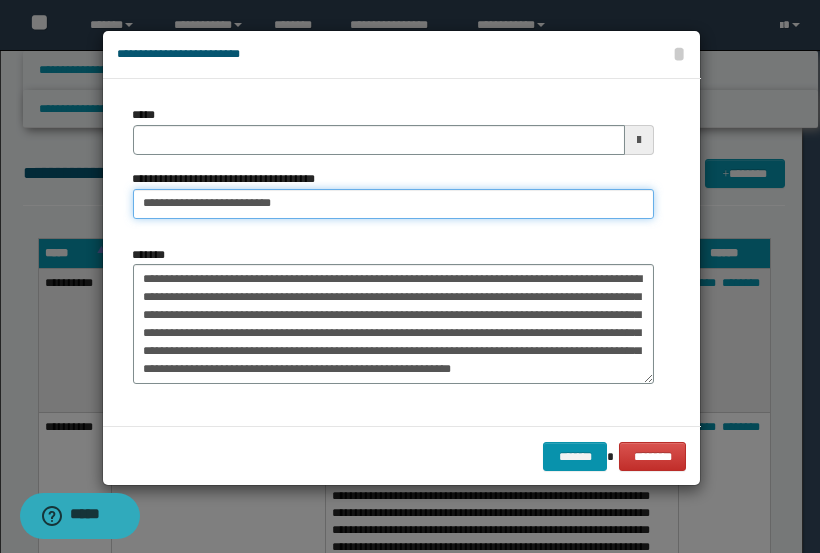 drag, startPoint x: 324, startPoint y: 199, endPoint x: 234, endPoint y: 212, distance: 90.934044 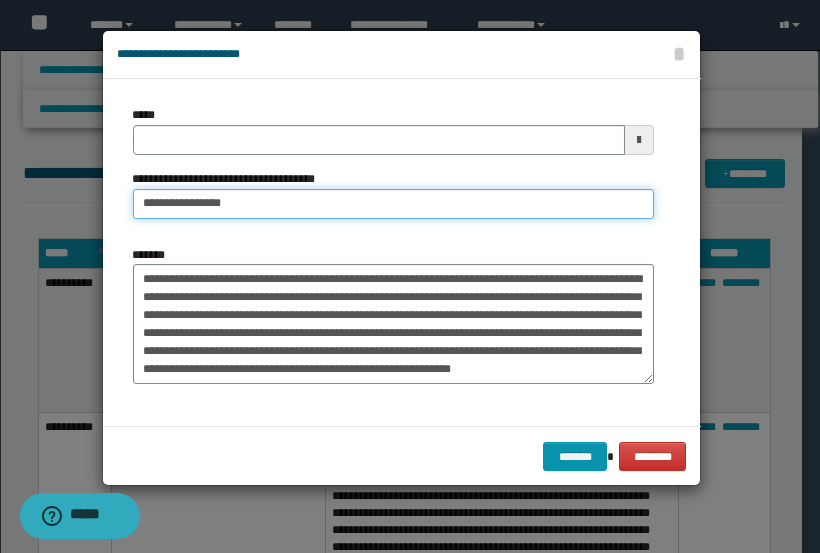 type on "**********" 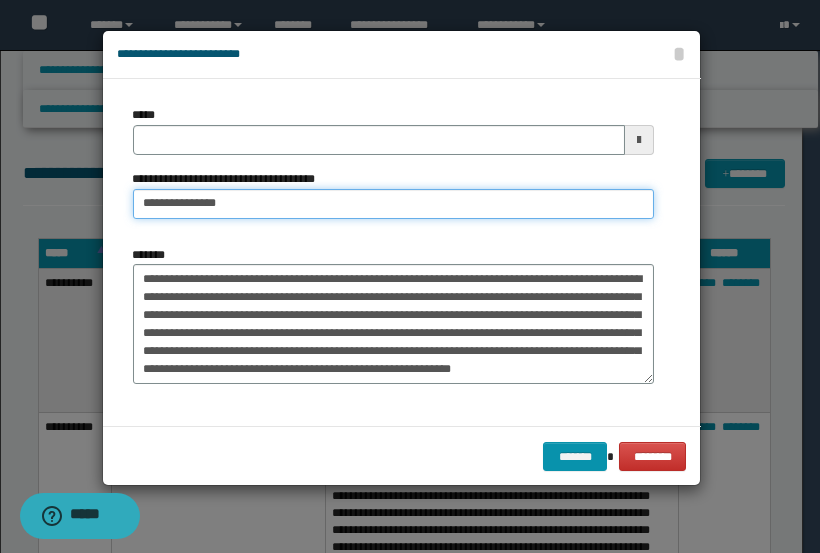 type 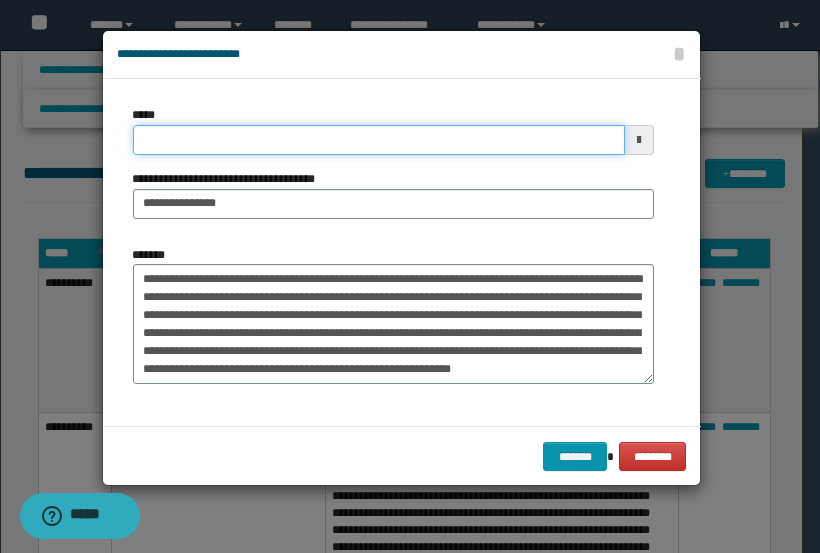 click on "*****" at bounding box center (379, 140) 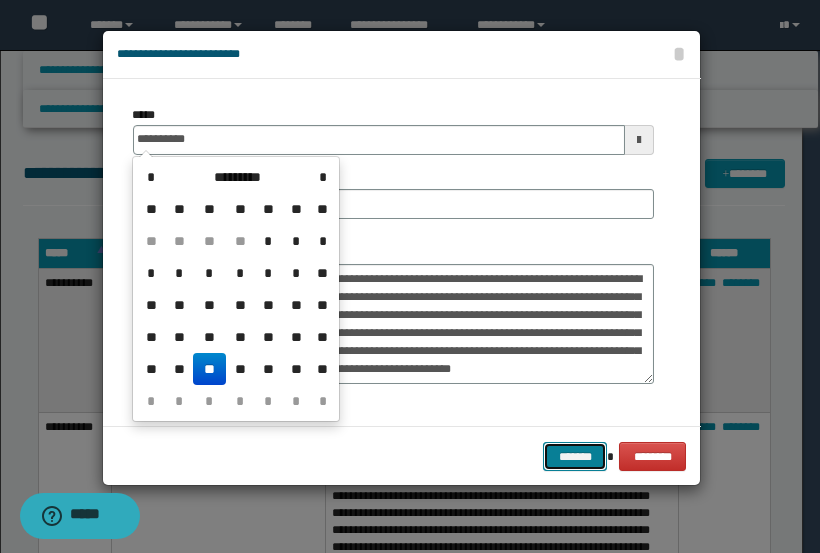 type on "**********" 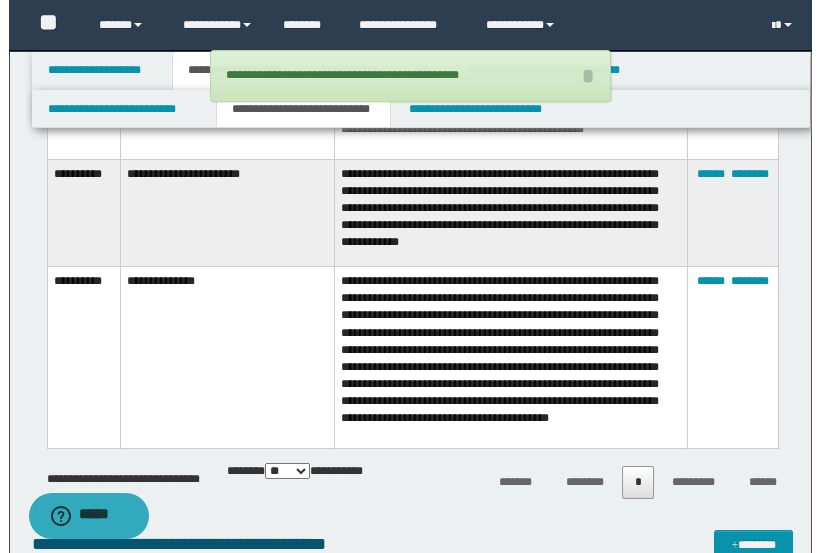 scroll, scrollTop: 0, scrollLeft: 0, axis: both 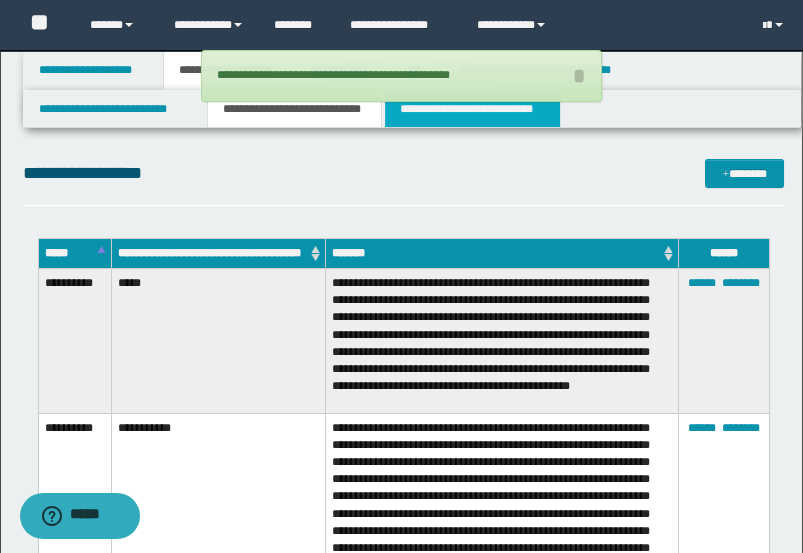 click on "**********" at bounding box center [472, 109] 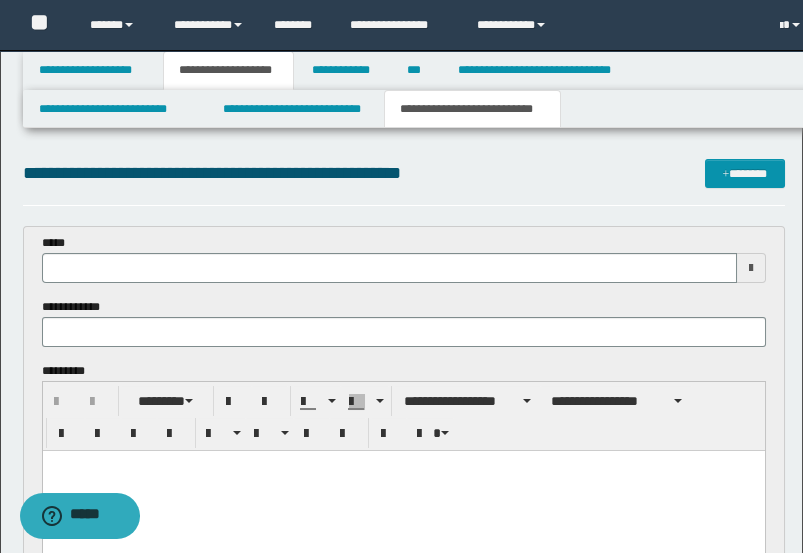 scroll, scrollTop: 0, scrollLeft: 0, axis: both 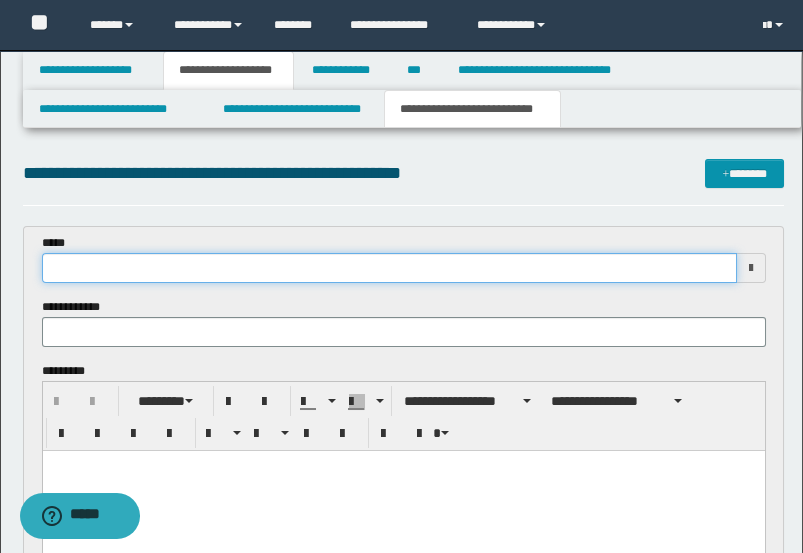 click at bounding box center (389, 268) 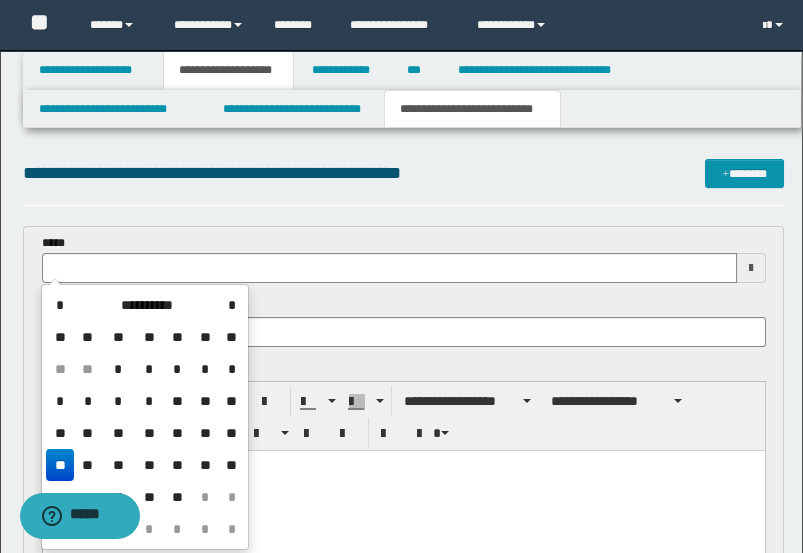 click on "**" at bounding box center [231, 433] 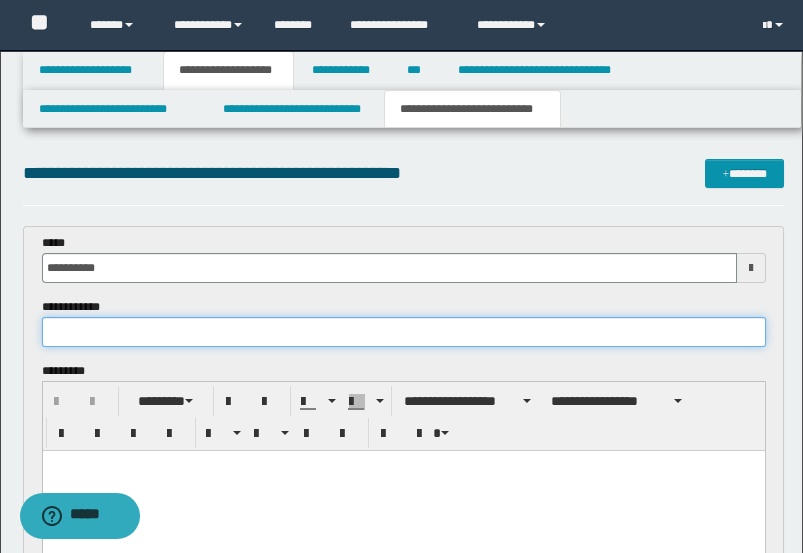 click at bounding box center [404, 332] 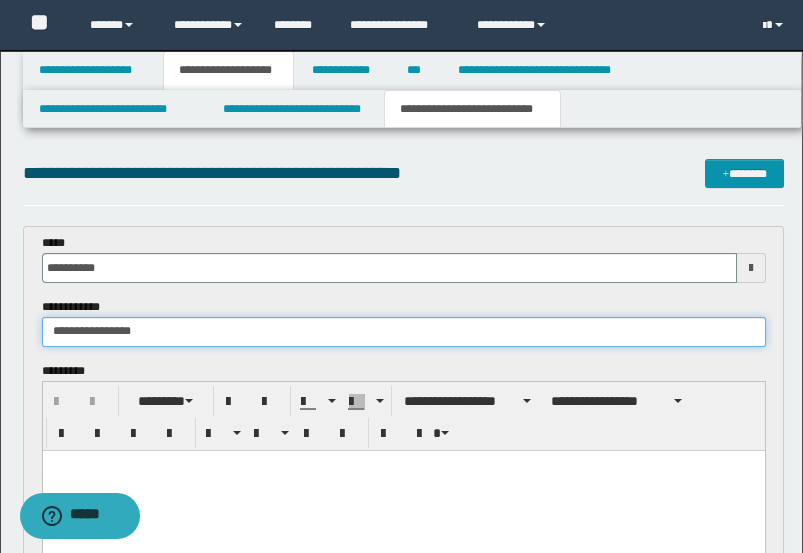 type on "**********" 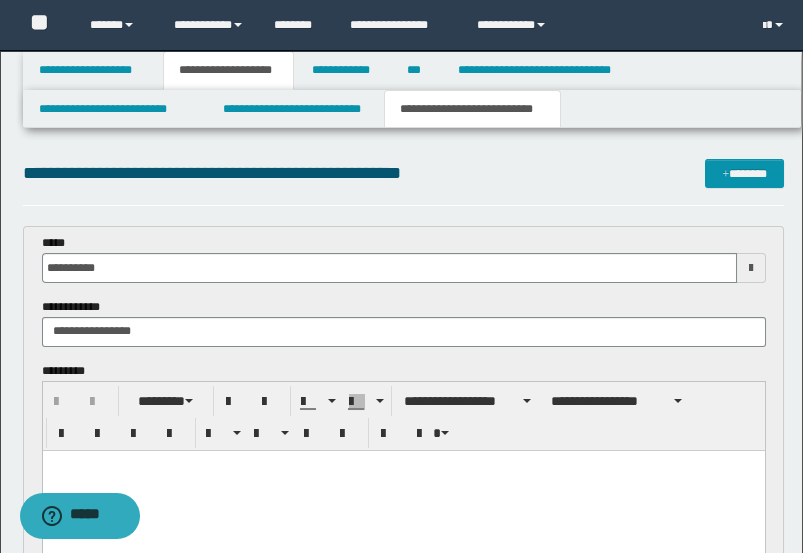 click at bounding box center [403, 490] 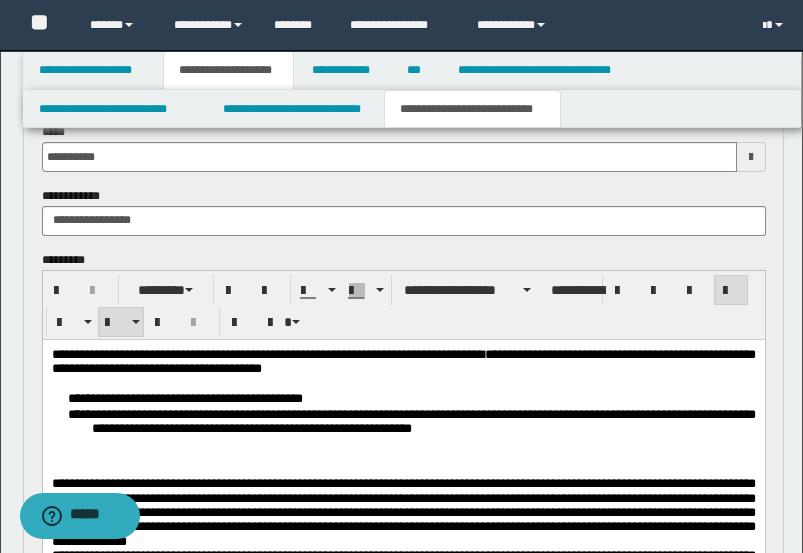 click on "**********" at bounding box center [184, 397] 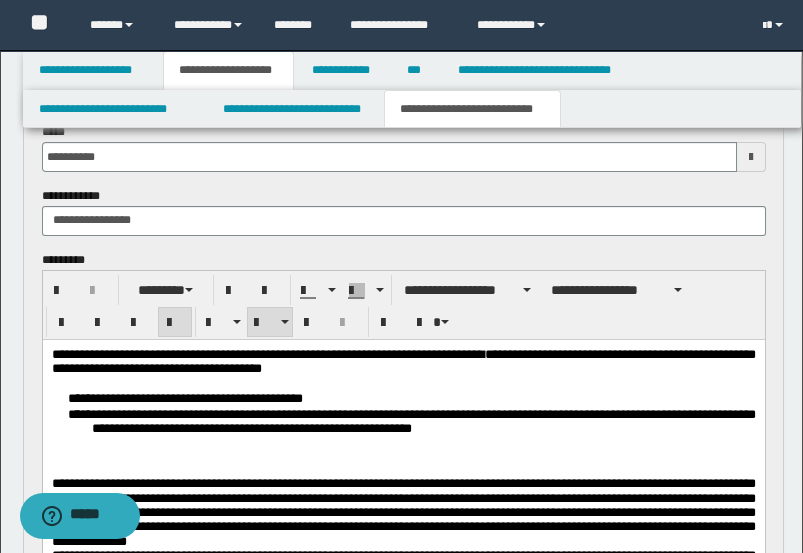 type 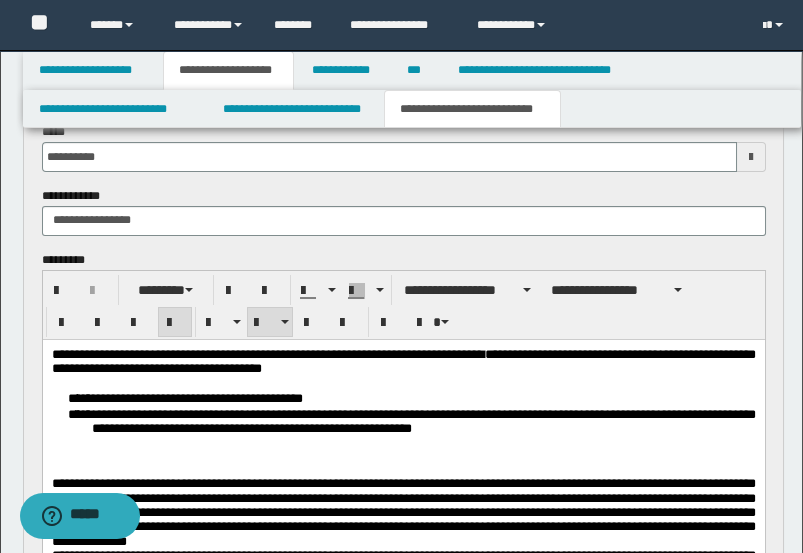 click on "**********" at bounding box center (411, 420) 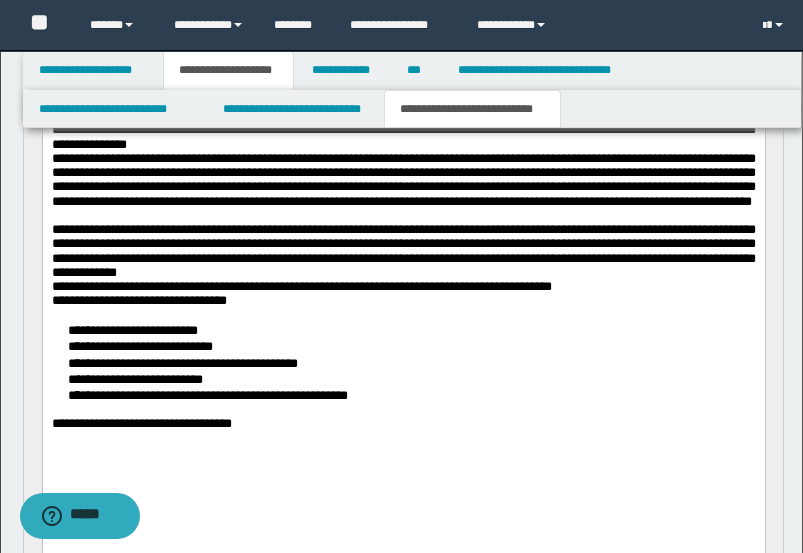 scroll, scrollTop: 555, scrollLeft: 0, axis: vertical 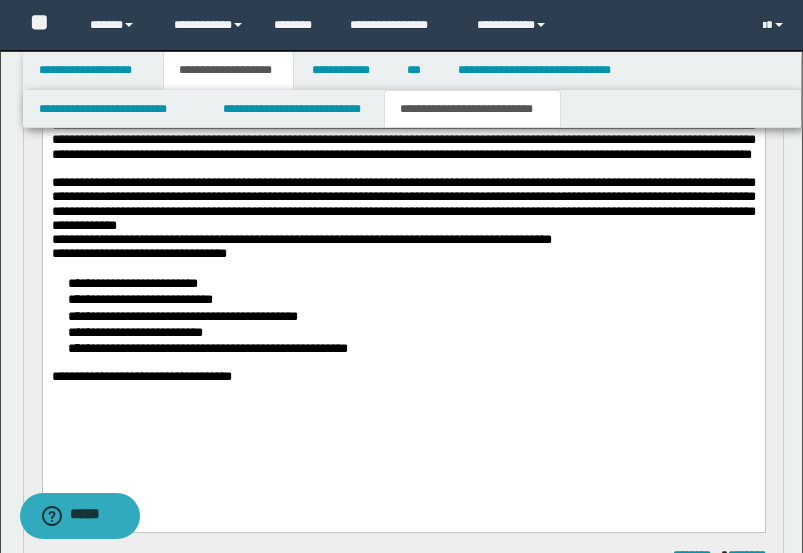 click on "**********" at bounding box center [403, 240] 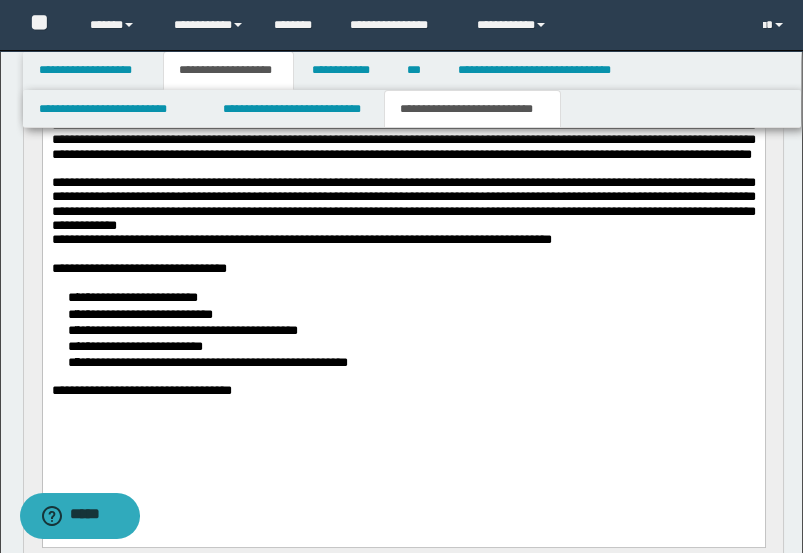 click on "**********" at bounding box center (403, 329) 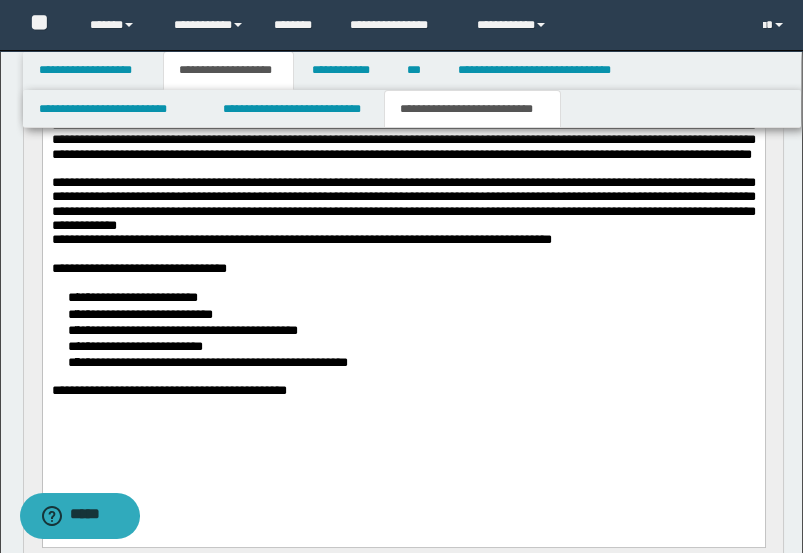 click on "**********" at bounding box center (403, 176) 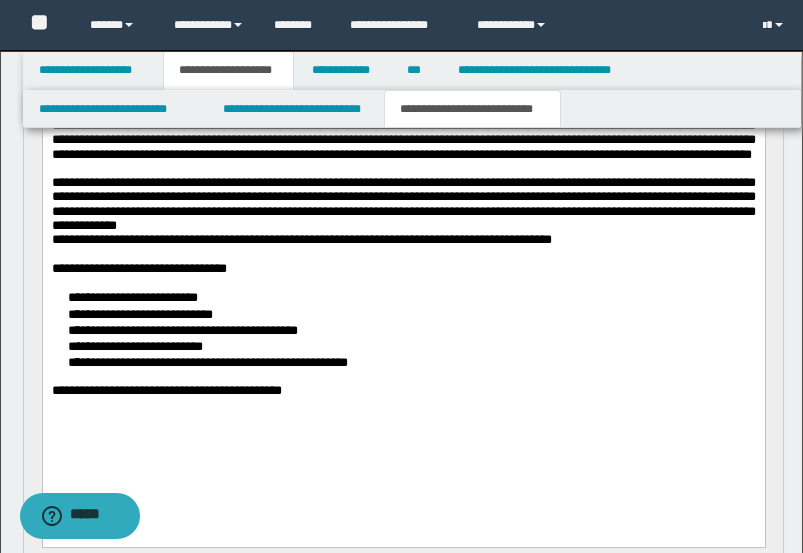 scroll, scrollTop: 0, scrollLeft: 0, axis: both 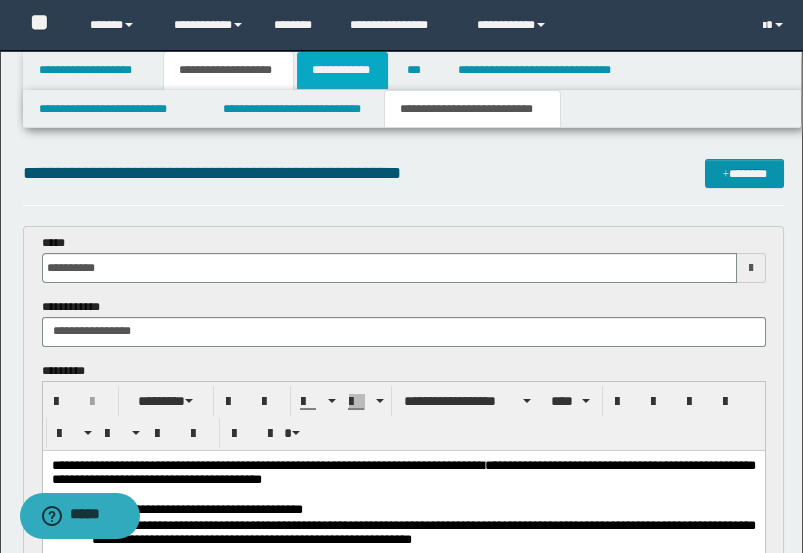click on "**********" at bounding box center [343, 70] 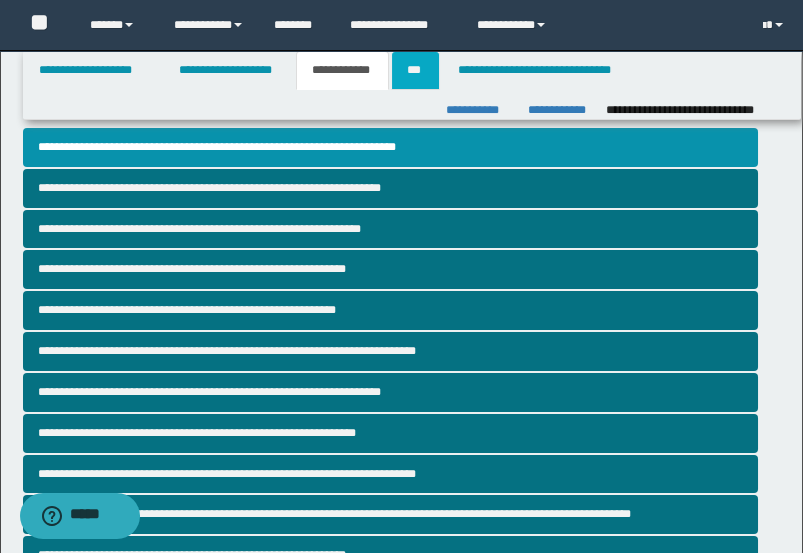 click on "***" at bounding box center [415, 70] 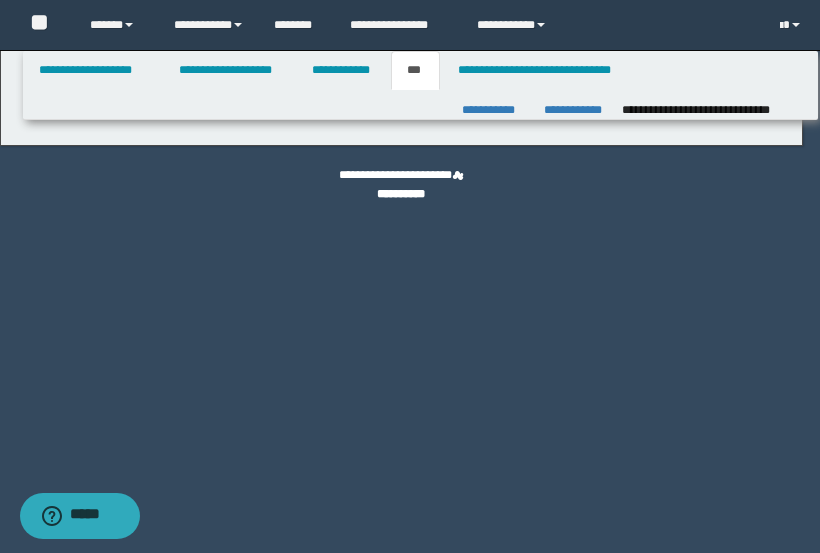 select on "***" 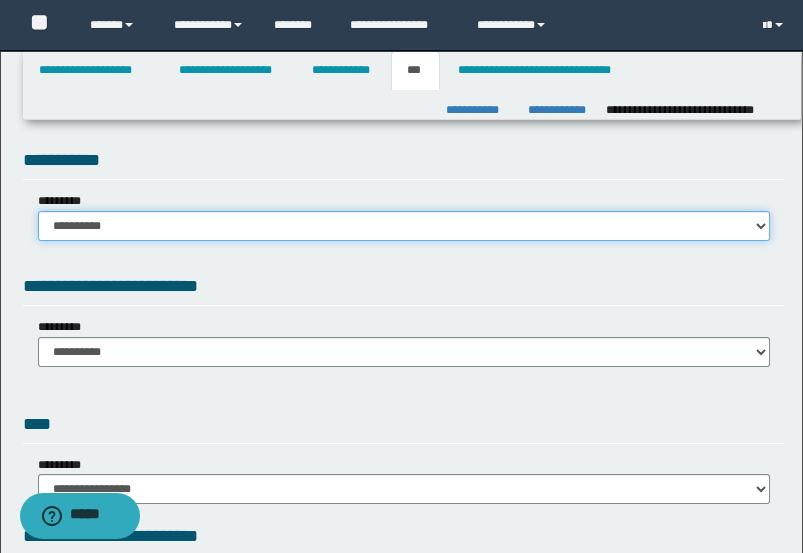 click on "**********" at bounding box center (404, 226) 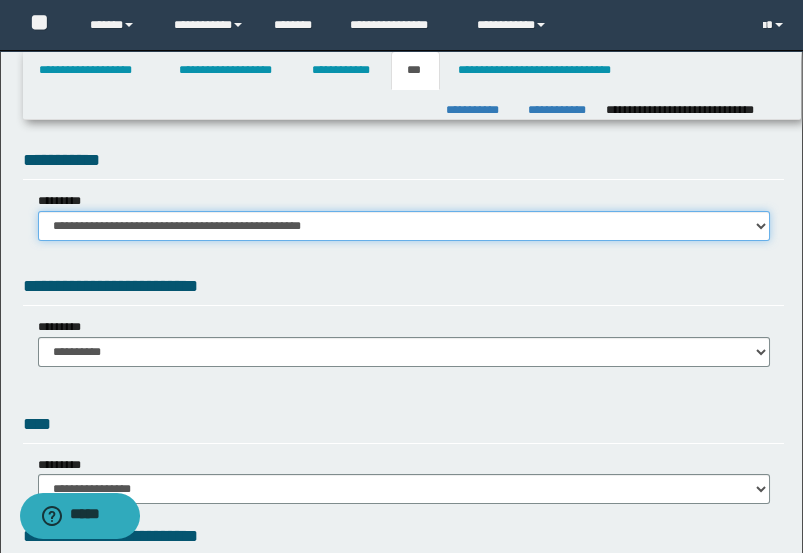 click on "**********" at bounding box center [404, 226] 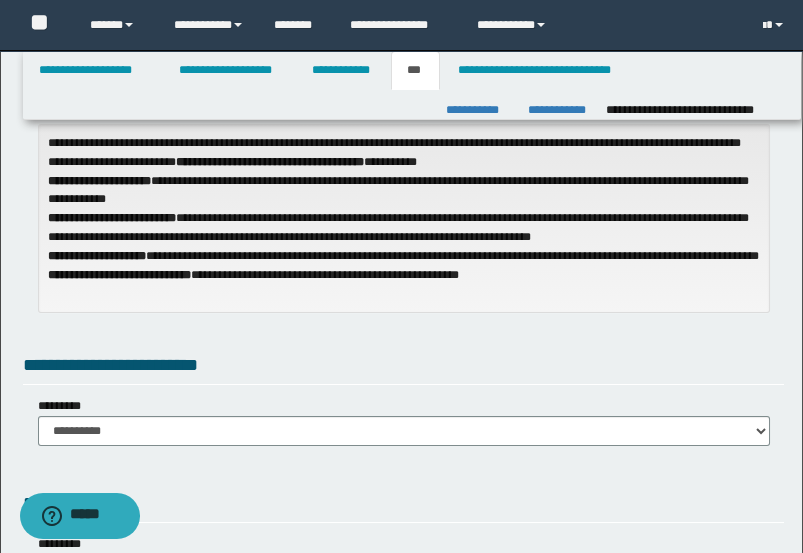 scroll, scrollTop: 222, scrollLeft: 0, axis: vertical 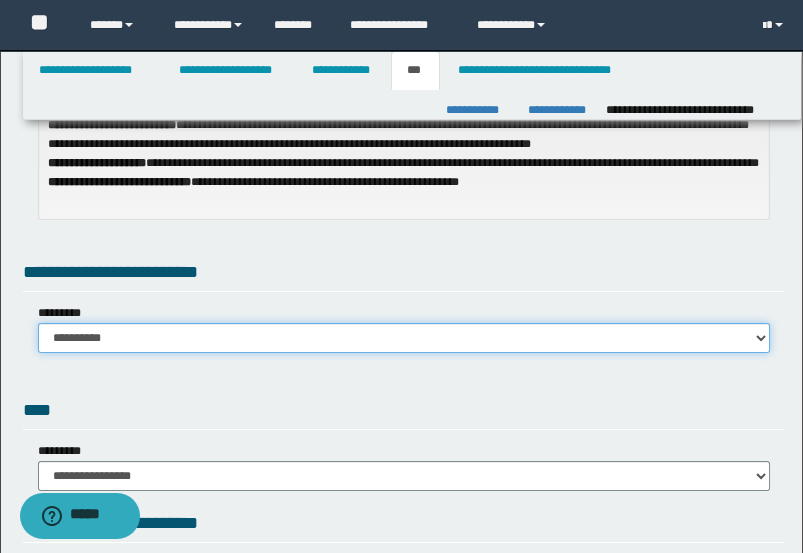 click on "**********" at bounding box center [404, 338] 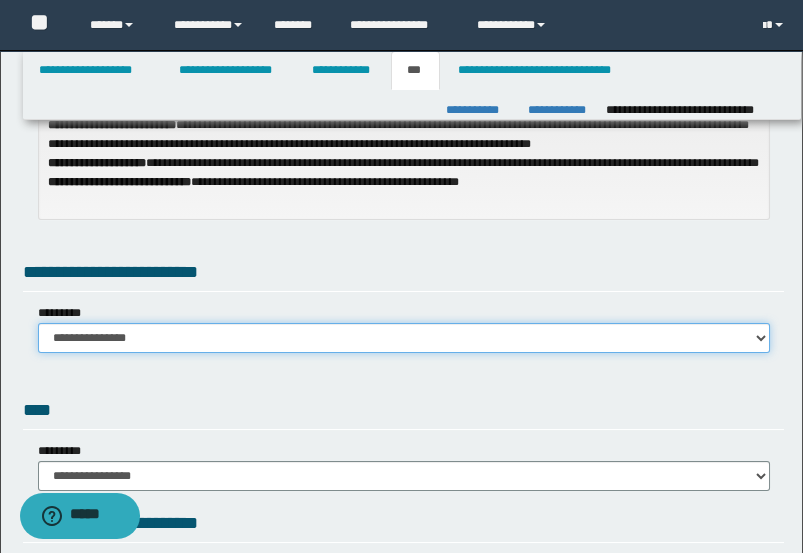 click on "**********" at bounding box center [404, 338] 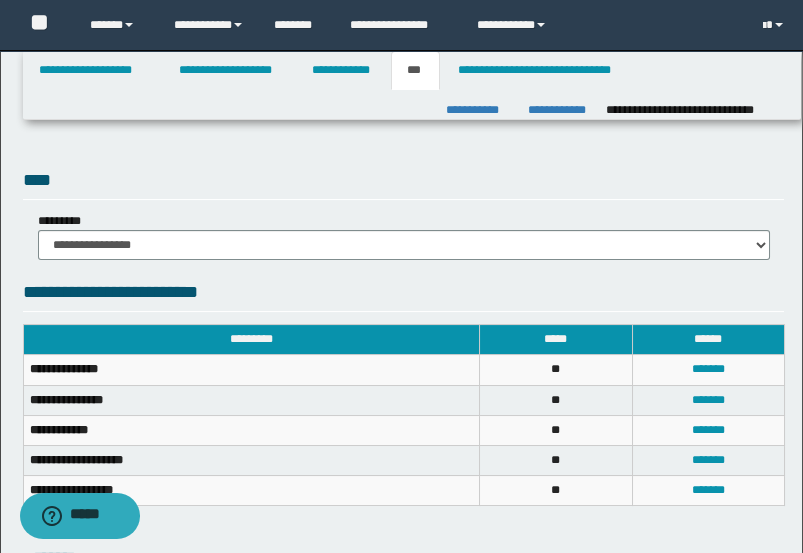 scroll, scrollTop: 666, scrollLeft: 0, axis: vertical 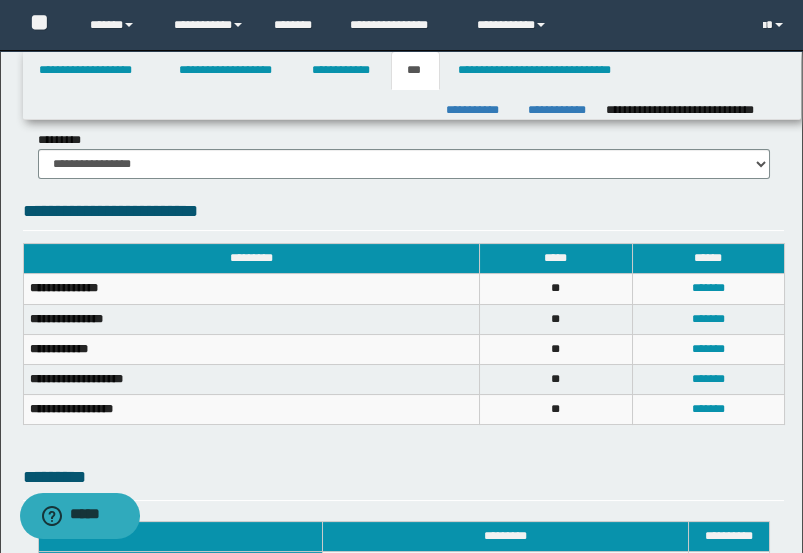 click on "*********" at bounding box center (404, 482) 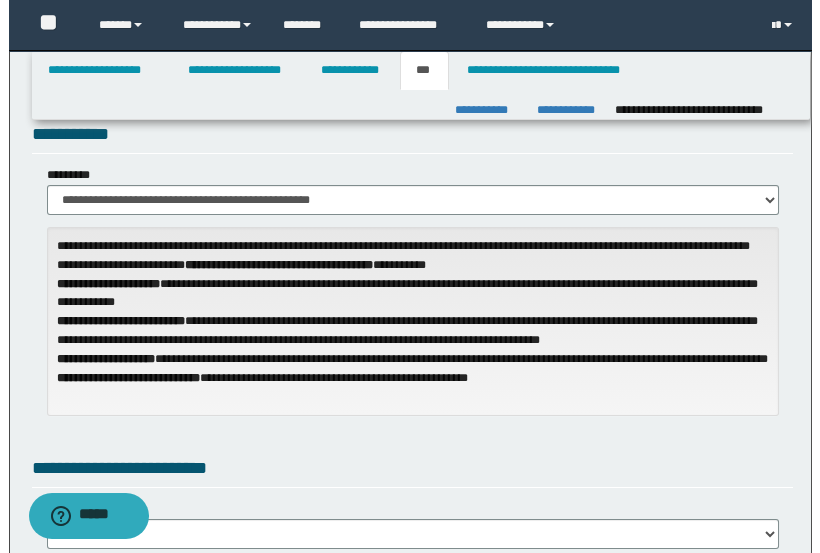 scroll, scrollTop: 0, scrollLeft: 0, axis: both 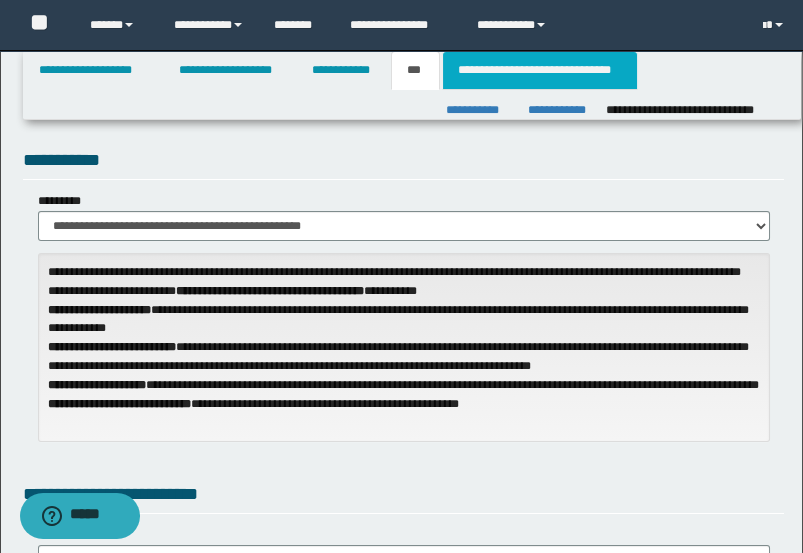 click on "**********" at bounding box center [540, 70] 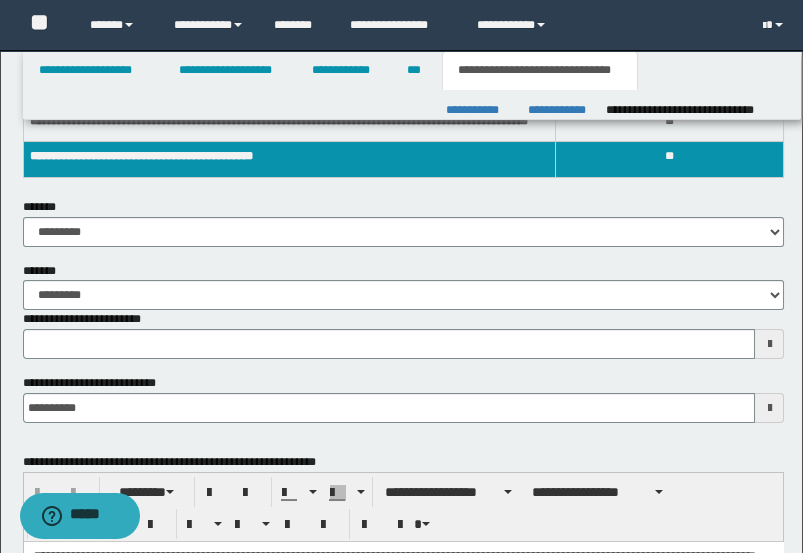 scroll, scrollTop: 333, scrollLeft: 0, axis: vertical 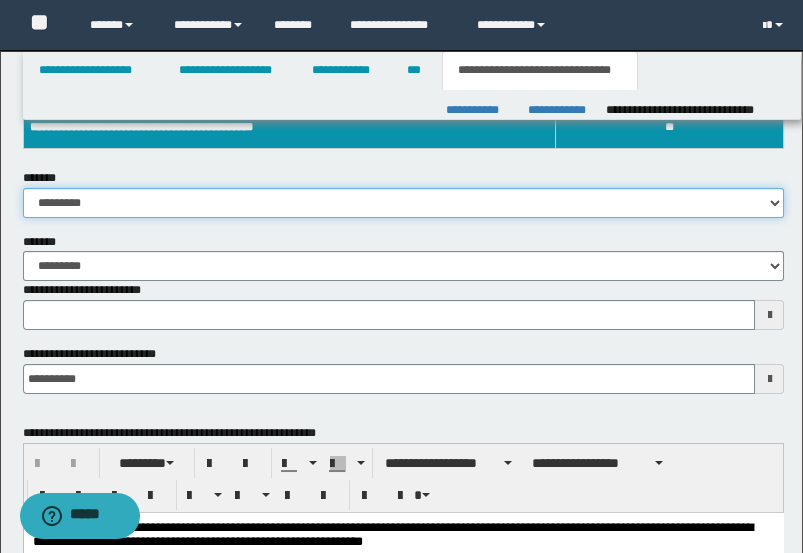 click on "**********" at bounding box center (404, 203) 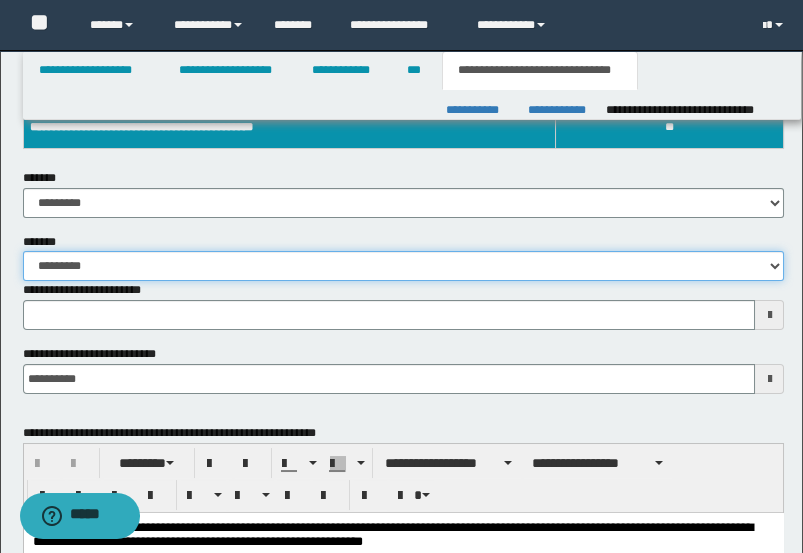 click on "**********" at bounding box center [404, 266] 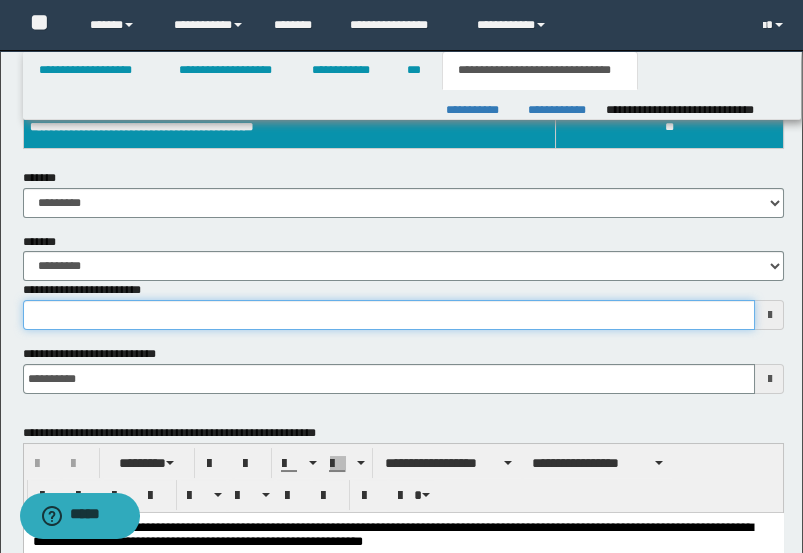 click on "**********" at bounding box center (389, 315) 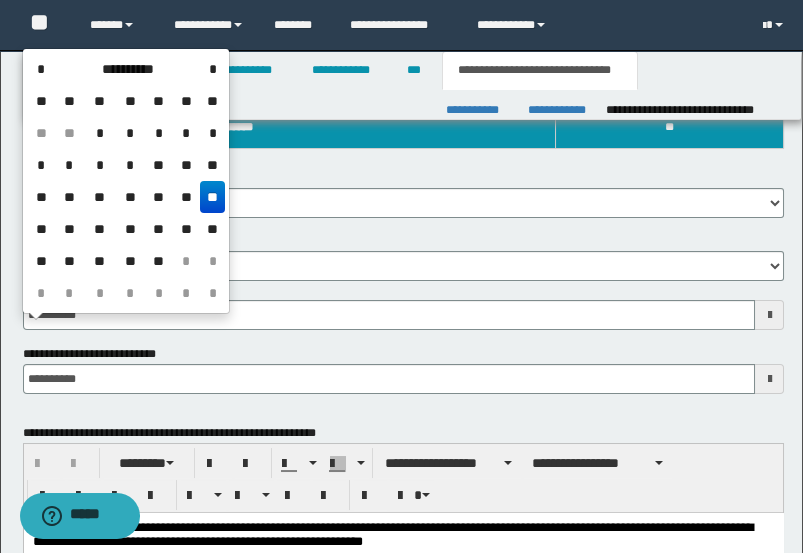 click on "**" at bounding box center (212, 197) 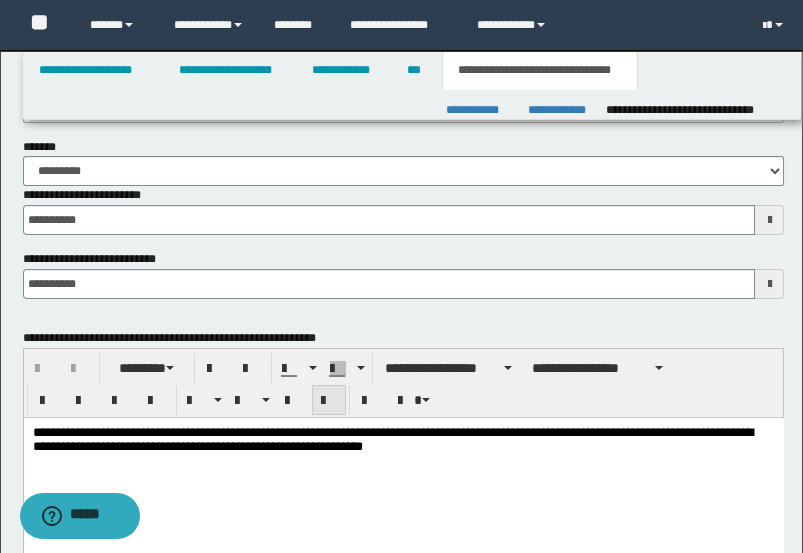 scroll, scrollTop: 555, scrollLeft: 0, axis: vertical 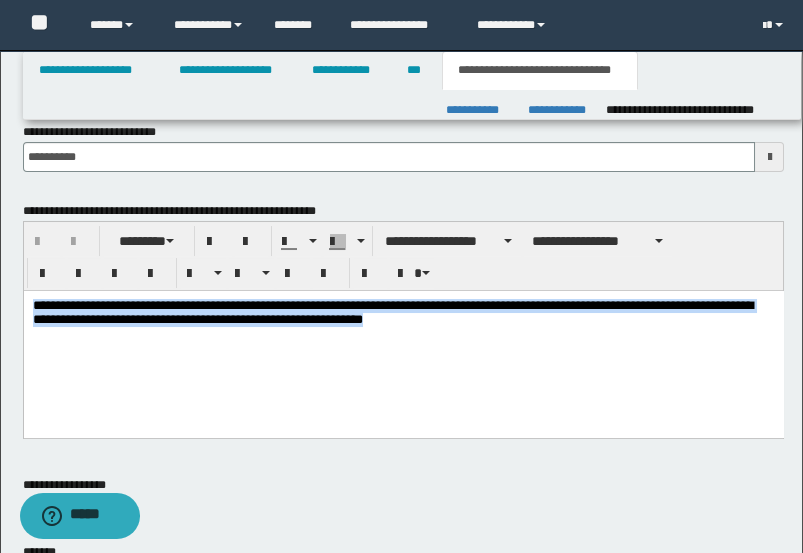 drag, startPoint x: 557, startPoint y: 339, endPoint x: -34, endPoint y: 298, distance: 592.4205 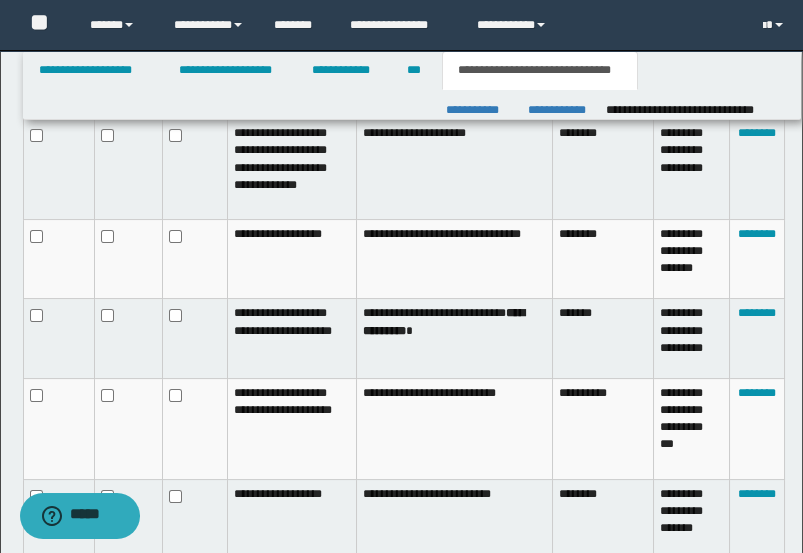 scroll, scrollTop: 1997, scrollLeft: 0, axis: vertical 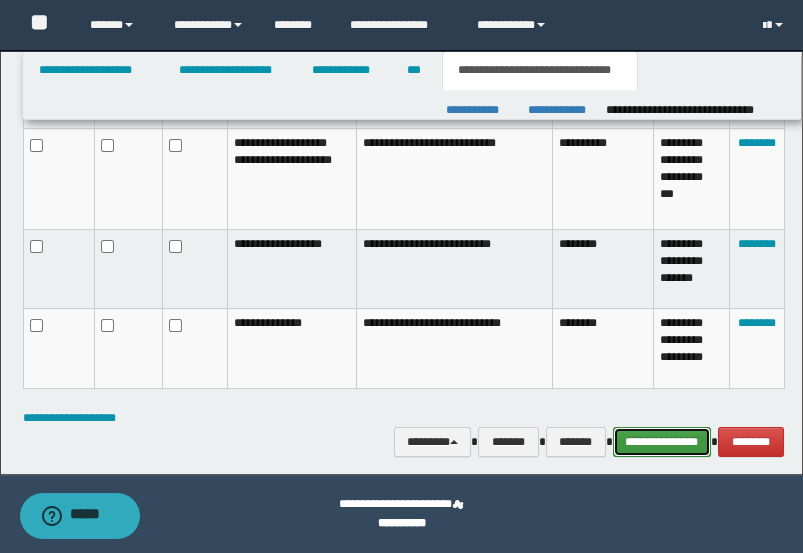 click on "**********" at bounding box center [662, 441] 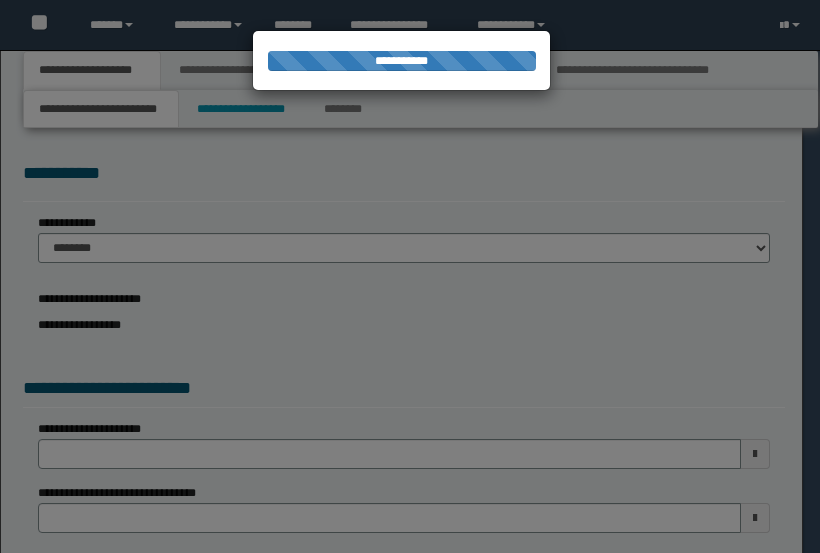 scroll, scrollTop: 0, scrollLeft: 0, axis: both 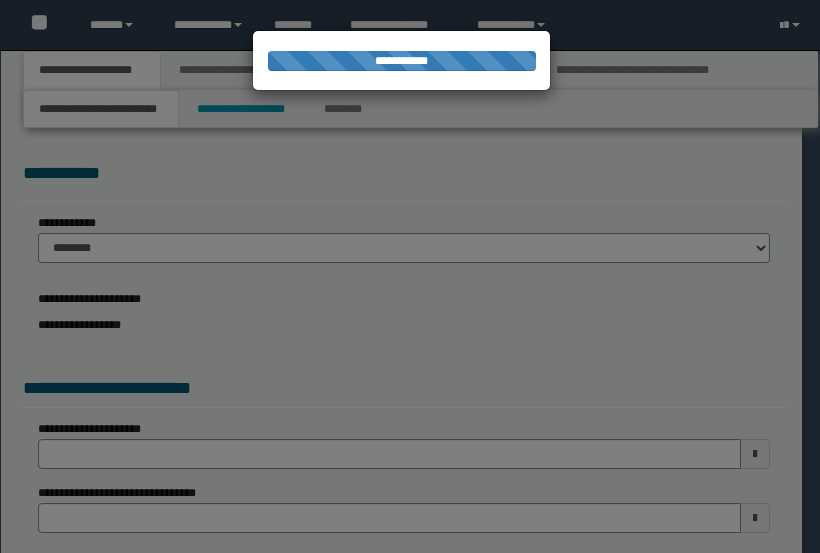 select on "*" 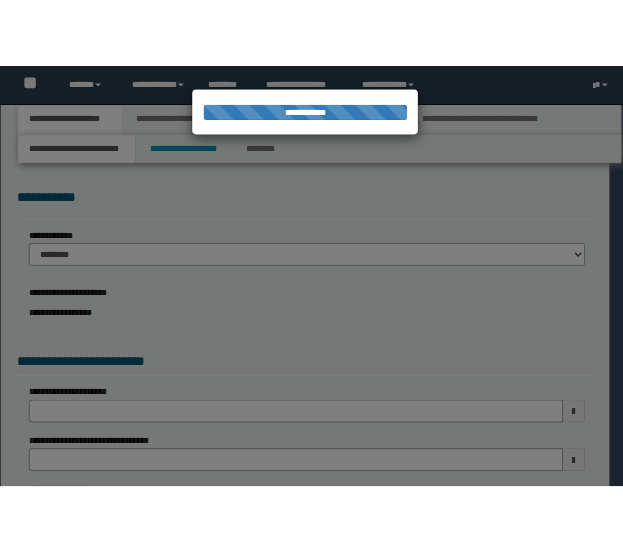 scroll, scrollTop: 0, scrollLeft: 0, axis: both 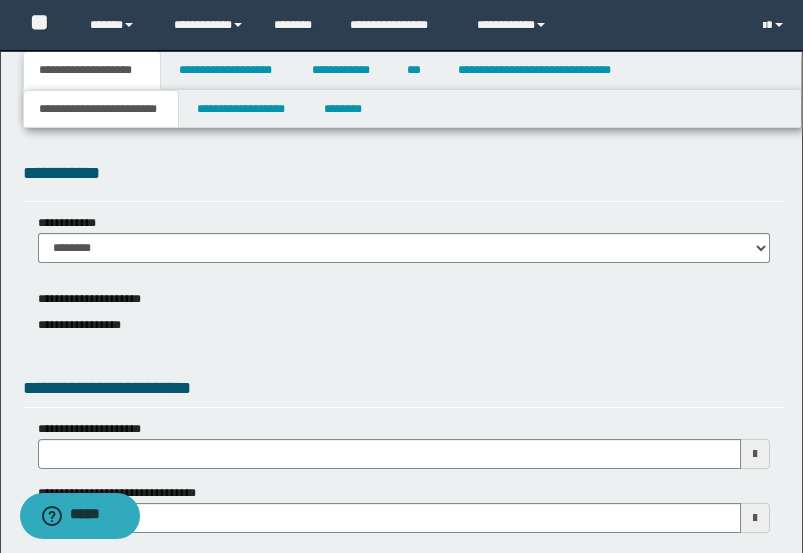 click on "**********" at bounding box center [404, 621] 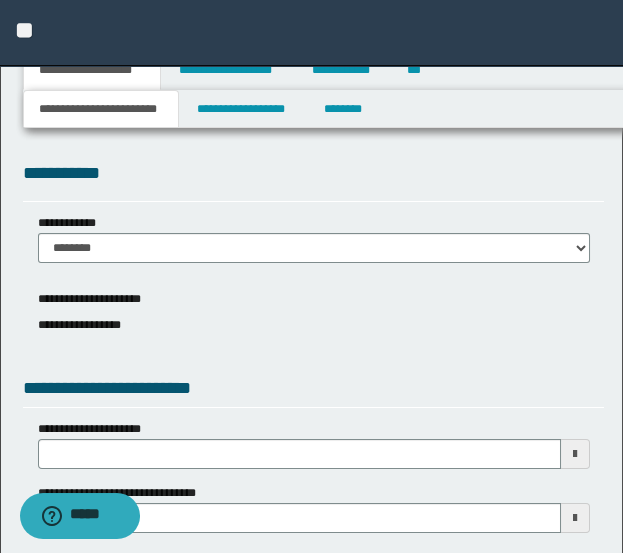 click on "**********" at bounding box center [314, 325] 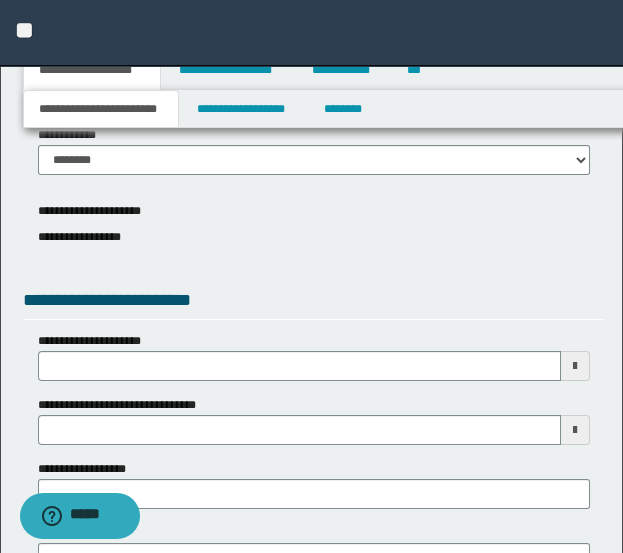 scroll, scrollTop: 222, scrollLeft: 0, axis: vertical 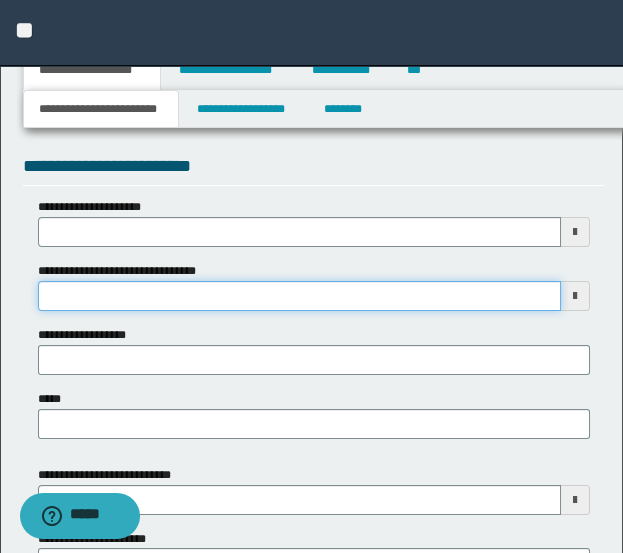 click on "**********" at bounding box center [299, 296] 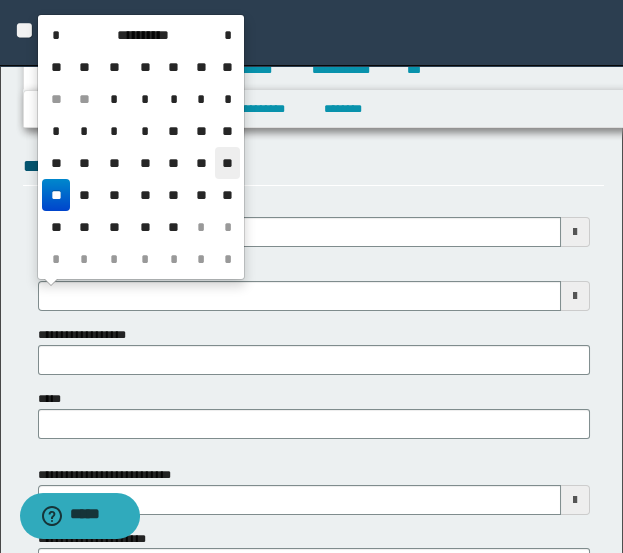 click on "**" at bounding box center (227, 163) 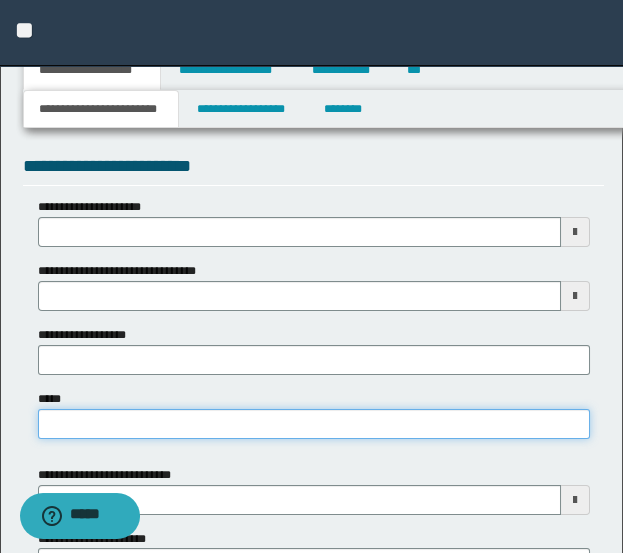 click on "*****" at bounding box center [314, 424] 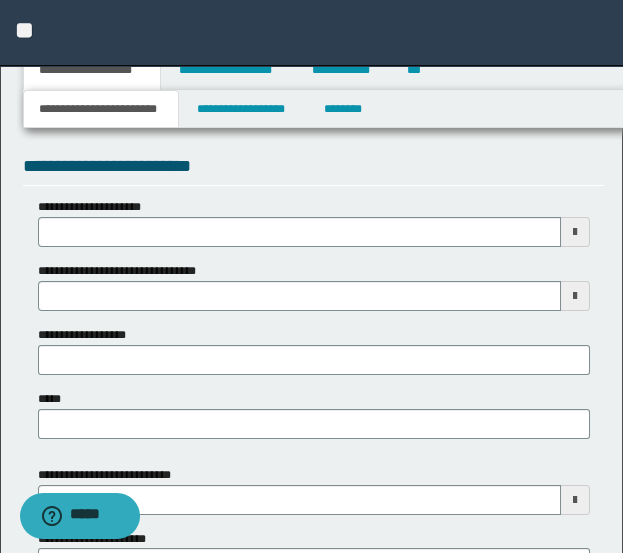 click on "*****" at bounding box center [314, 414] 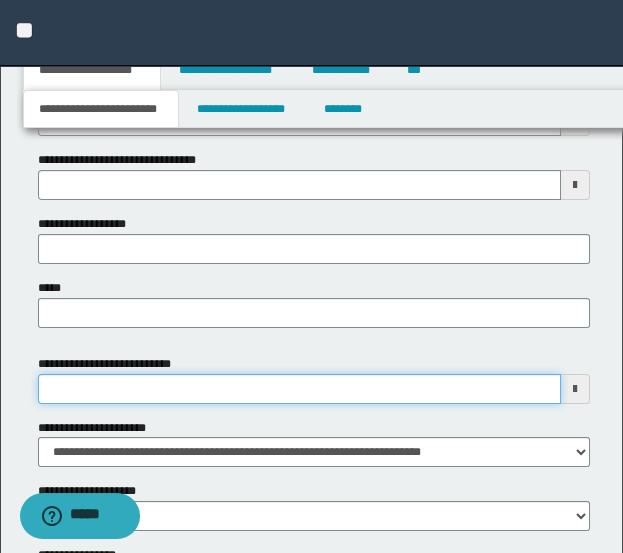 click on "**********" at bounding box center [299, 389] 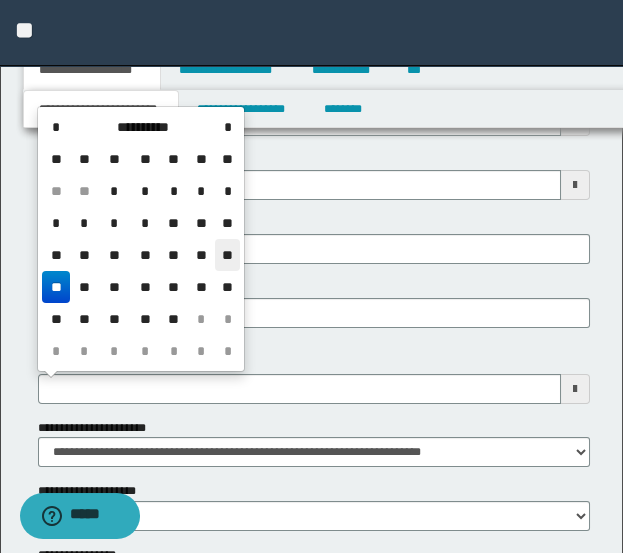 click on "**" at bounding box center (227, 255) 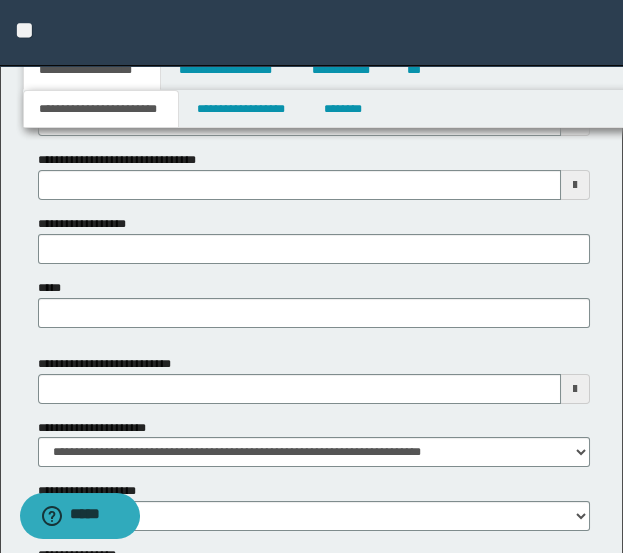scroll, scrollTop: 94, scrollLeft: 0, axis: vertical 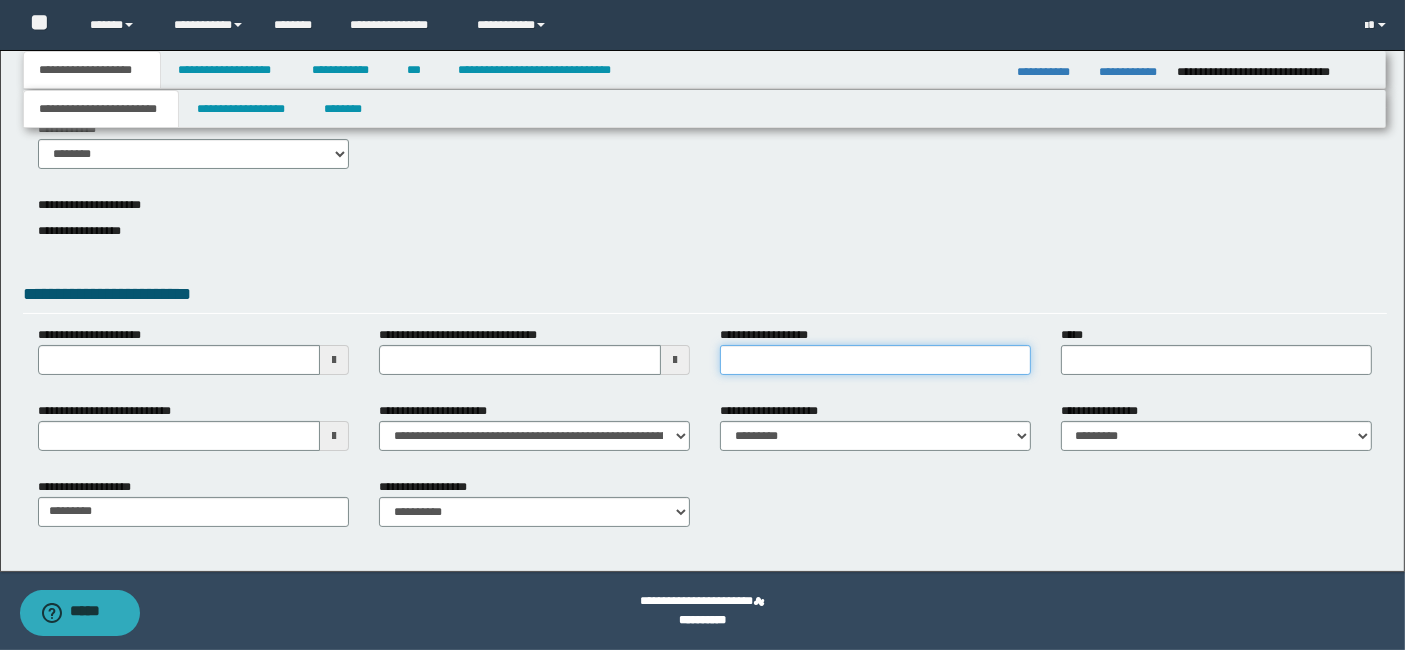 click on "**********" at bounding box center (875, 360) 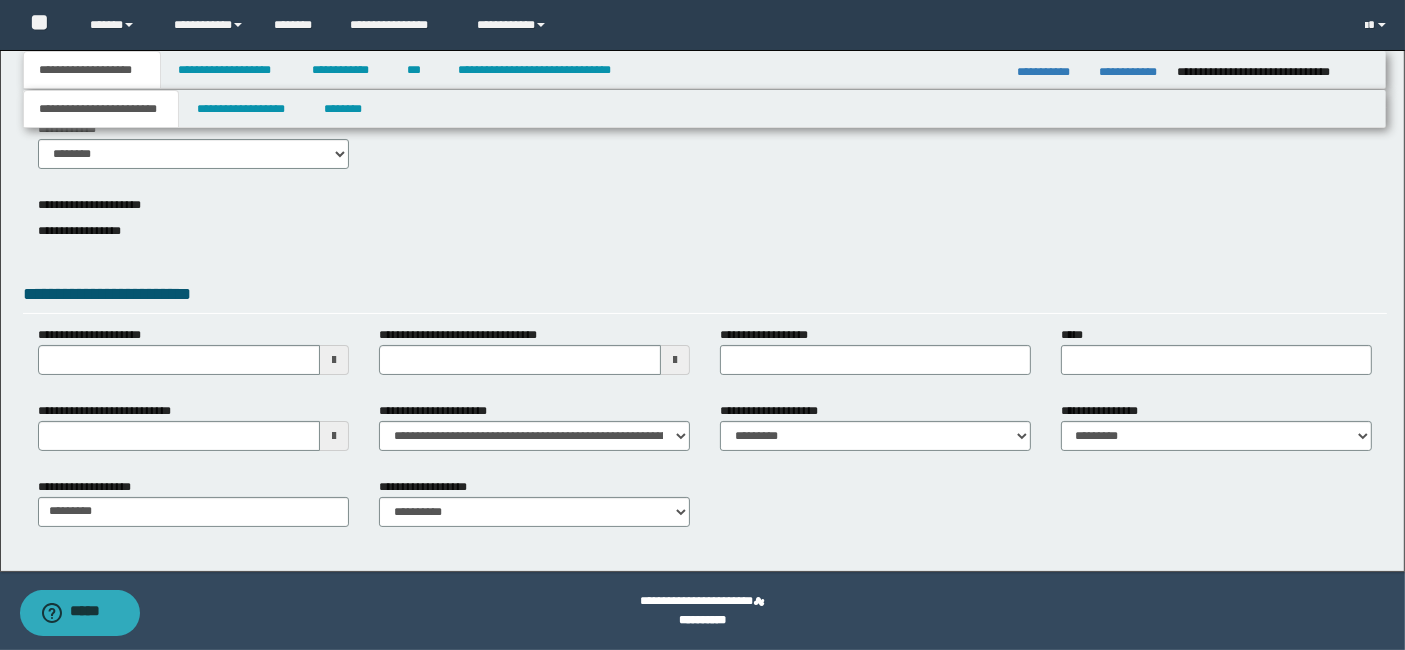 click on "**********" at bounding box center (705, 303) 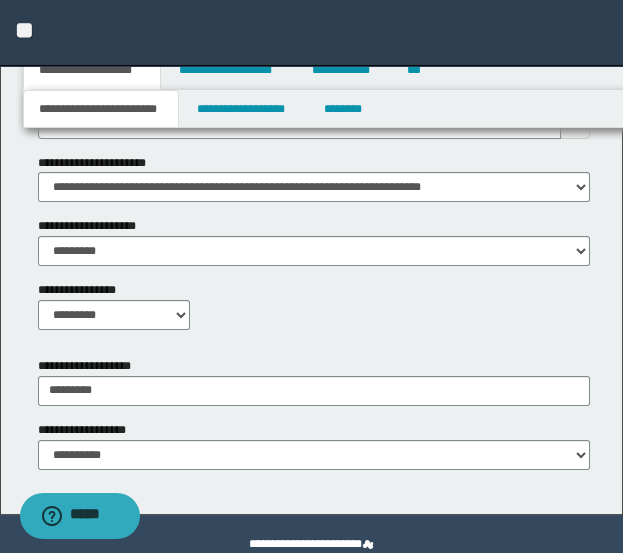 scroll, scrollTop: 637, scrollLeft: 0, axis: vertical 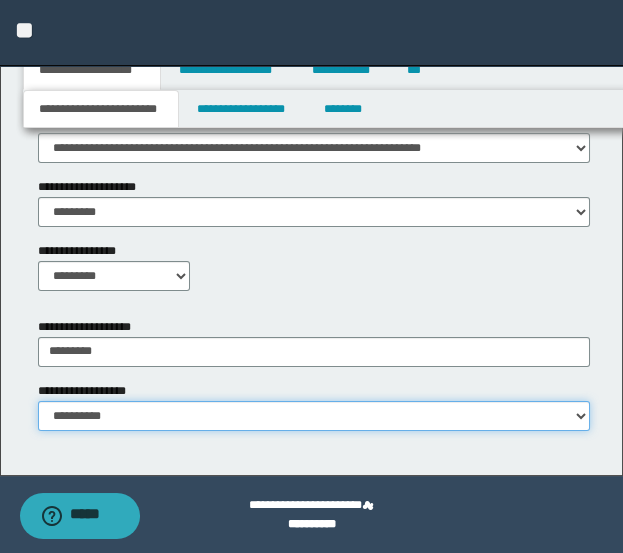 click on "**********" at bounding box center (314, 416) 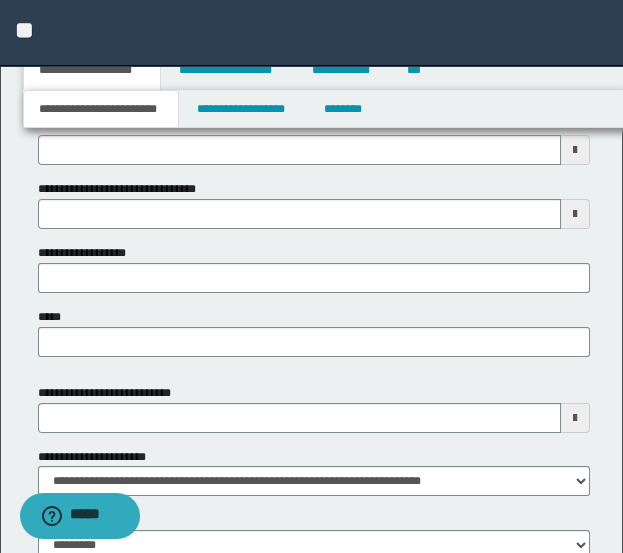 scroll, scrollTop: 193, scrollLeft: 0, axis: vertical 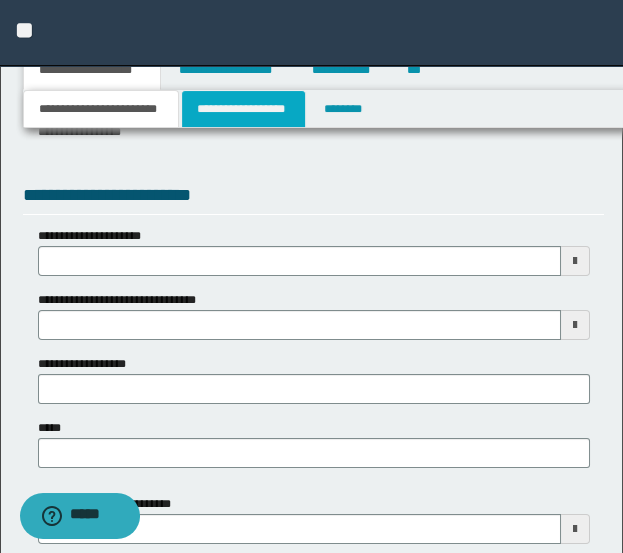 click on "**********" at bounding box center (243, 109) 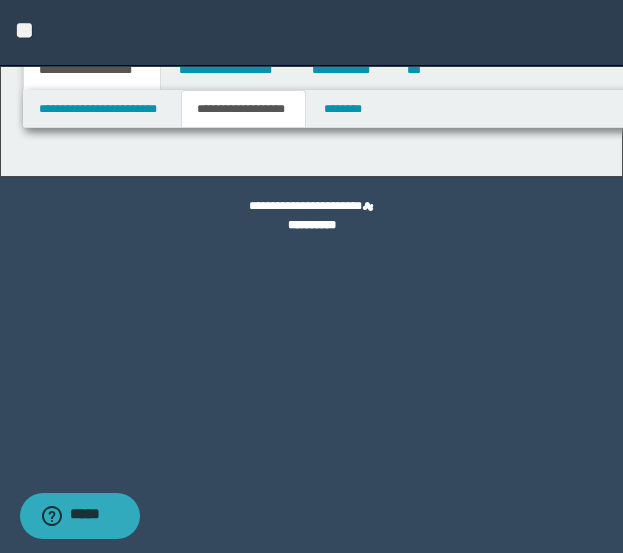 scroll, scrollTop: 0, scrollLeft: 0, axis: both 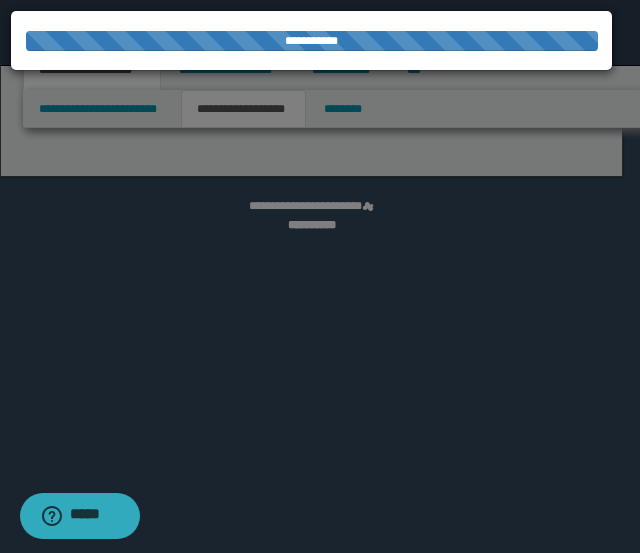 select on "*" 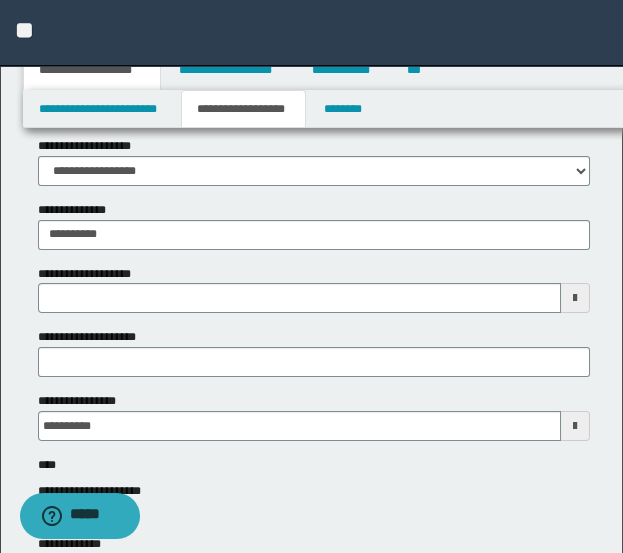 scroll, scrollTop: 111, scrollLeft: 0, axis: vertical 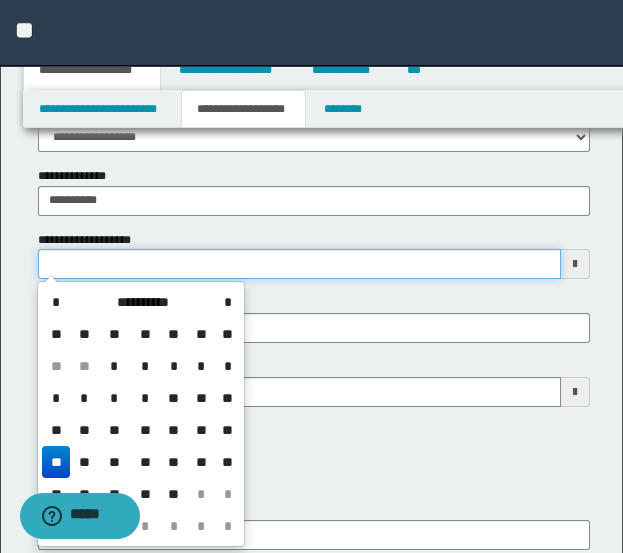 click on "**********" at bounding box center (299, 264) 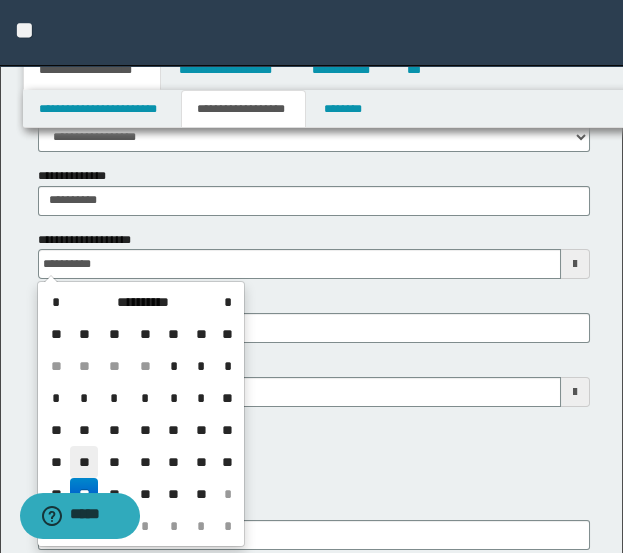 click on "**********" at bounding box center (141, 414) 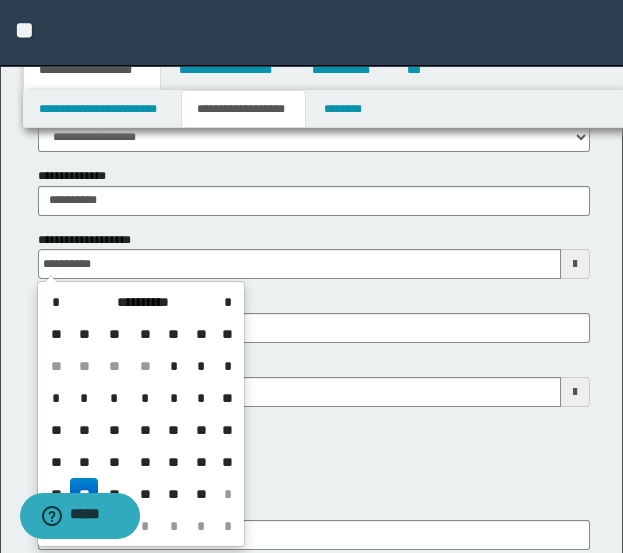 click on "**" at bounding box center [84, 494] 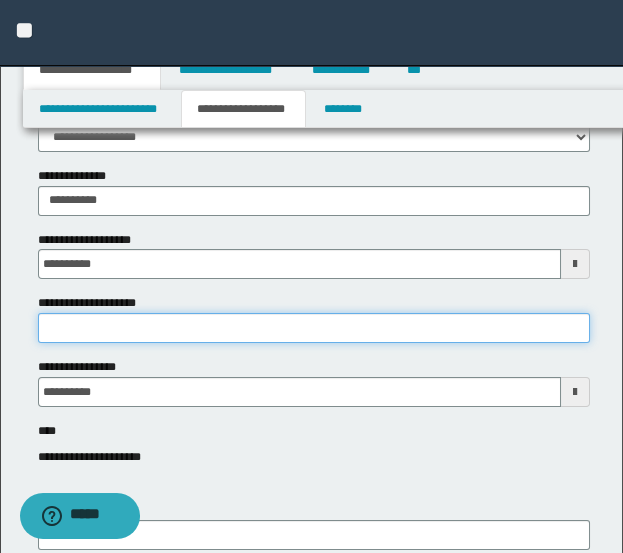 click on "**********" at bounding box center [314, 328] 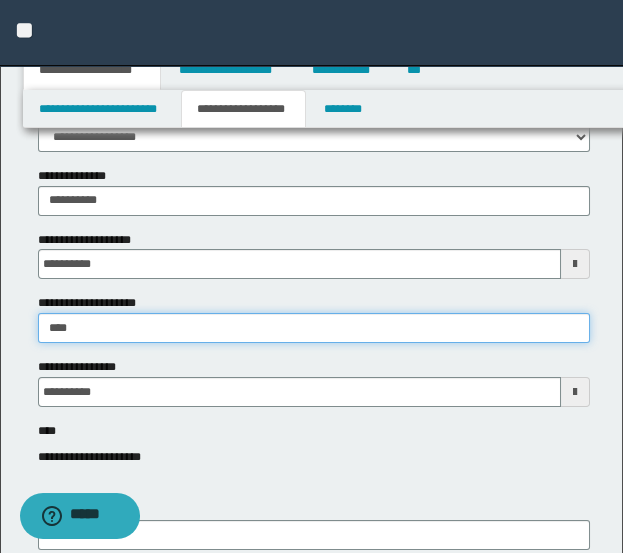 type on "****" 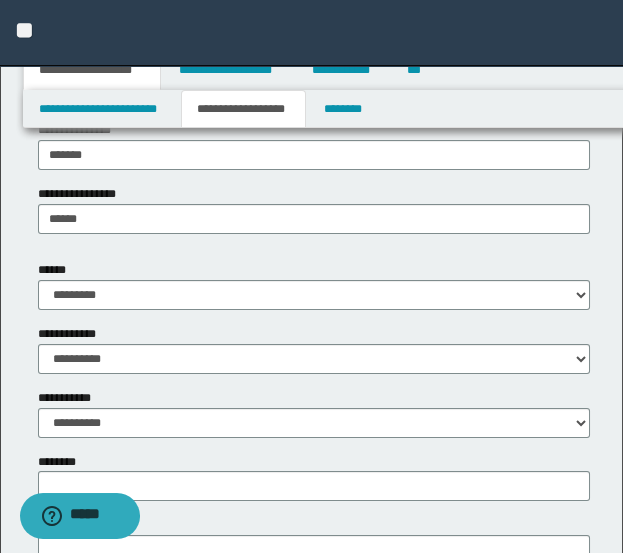 scroll, scrollTop: 666, scrollLeft: 0, axis: vertical 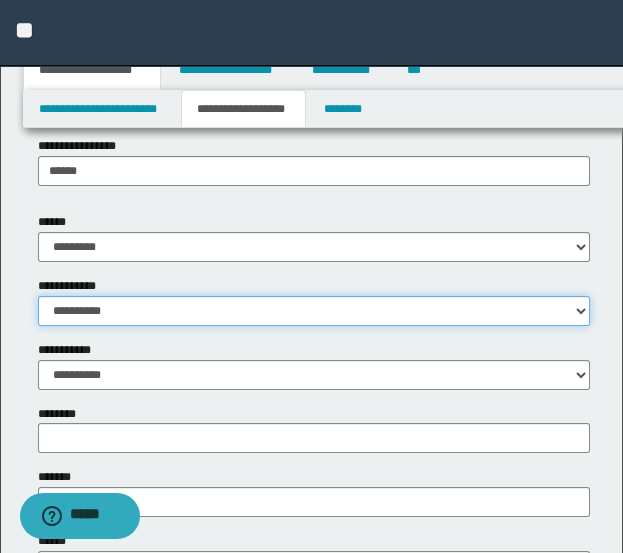 click on "**********" at bounding box center [314, 311] 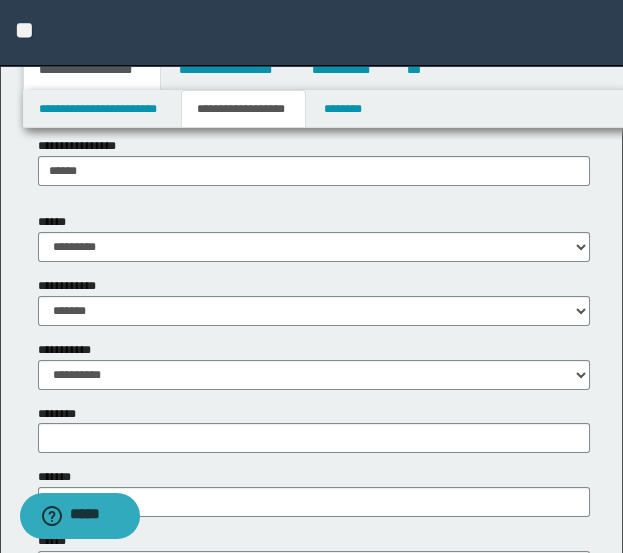 click on "**********" at bounding box center [314, 365] 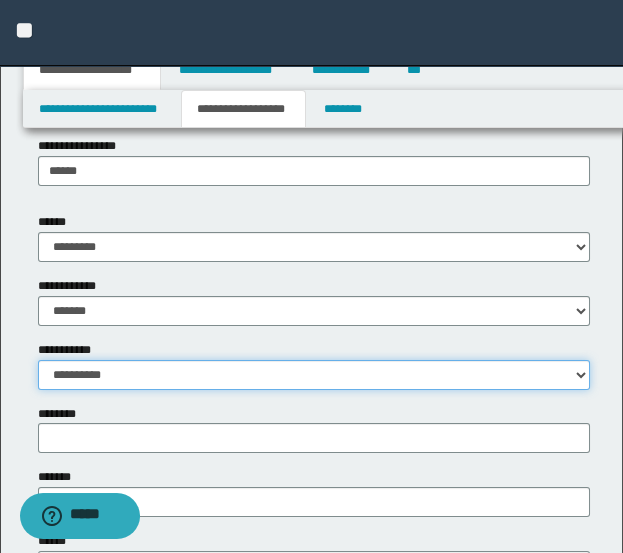 click on "**********" at bounding box center [314, 375] 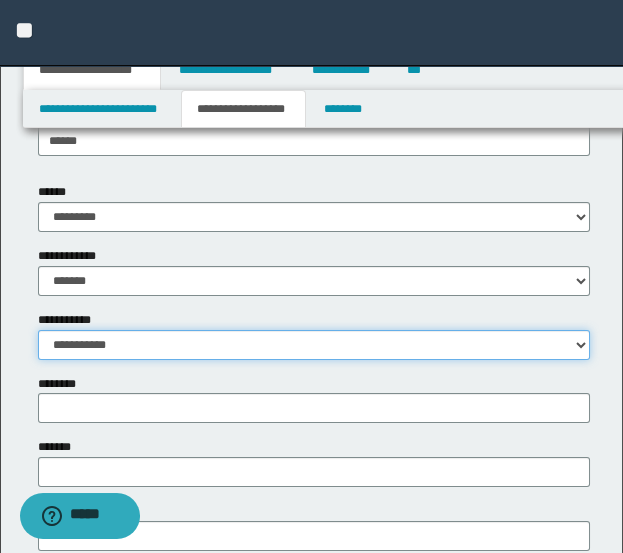 scroll, scrollTop: 777, scrollLeft: 0, axis: vertical 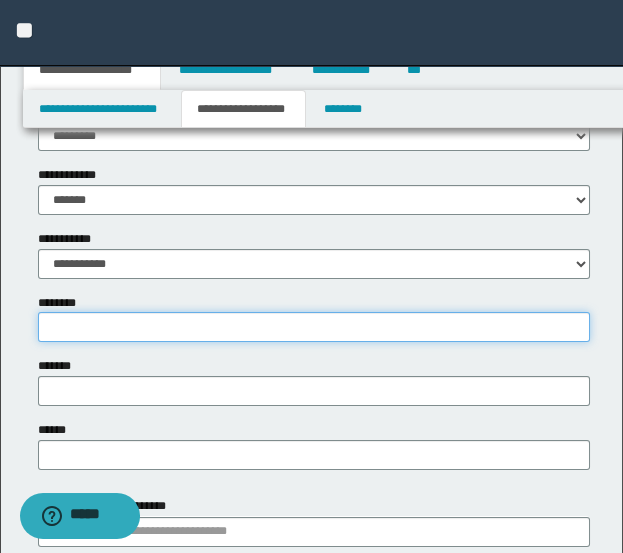 click on "********" at bounding box center (314, 327) 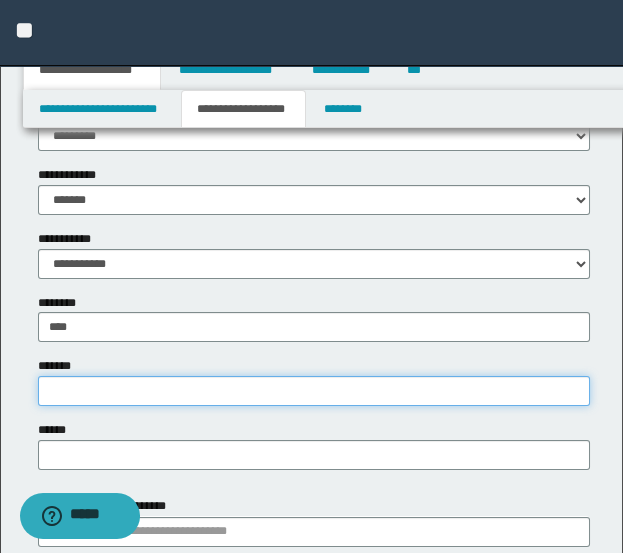 click on "*******" at bounding box center [314, 391] 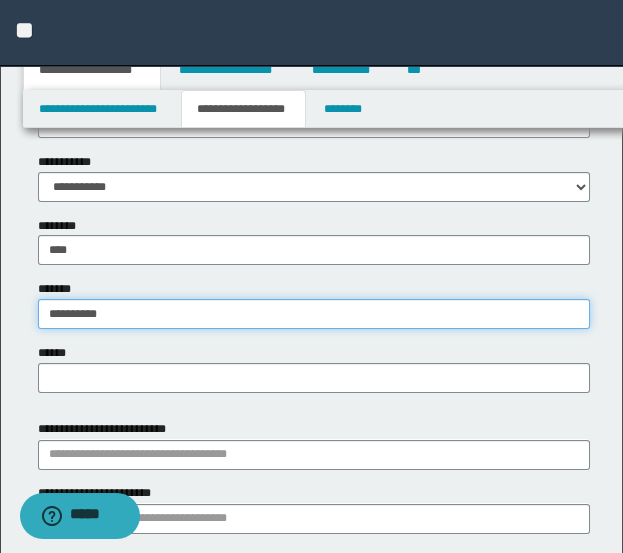scroll, scrollTop: 888, scrollLeft: 0, axis: vertical 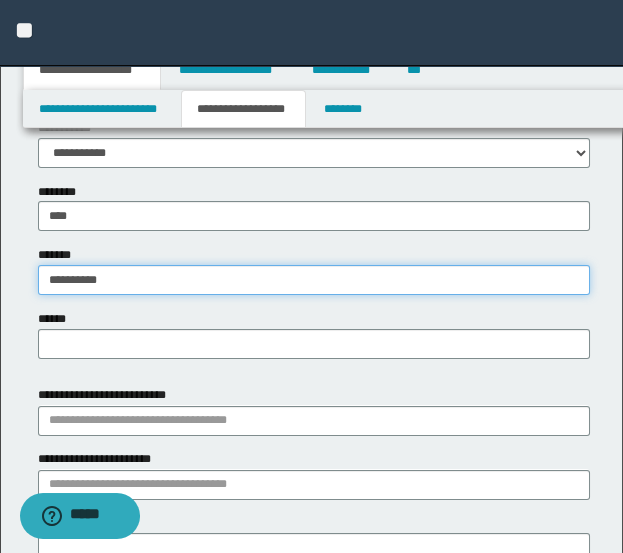 type on "**********" 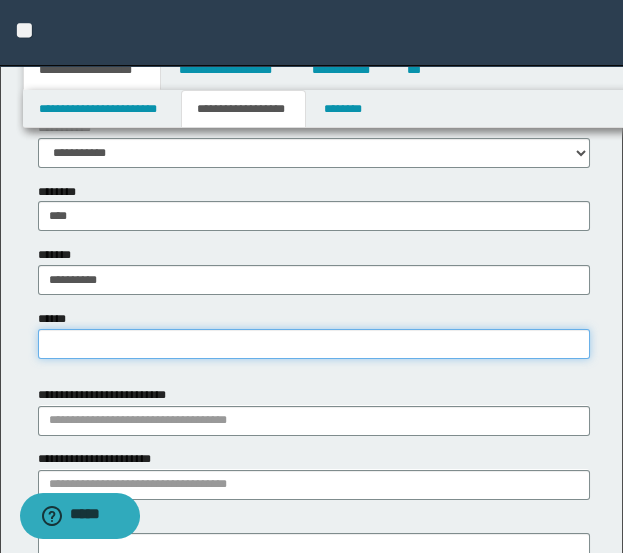 click on "******" at bounding box center [314, 344] 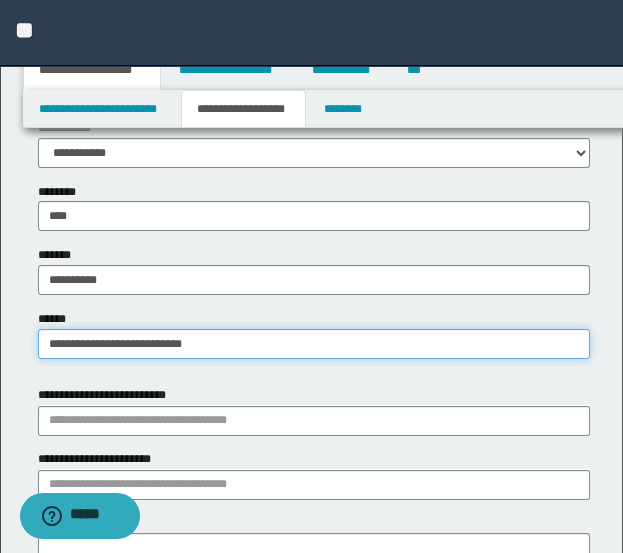 scroll, scrollTop: 1000, scrollLeft: 0, axis: vertical 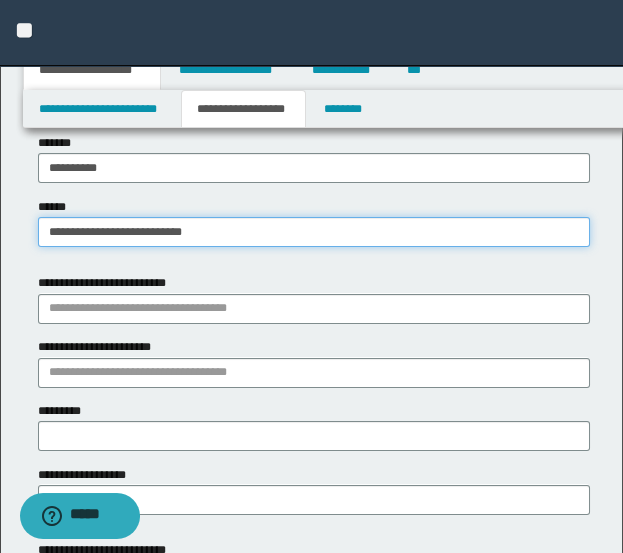 type on "**********" 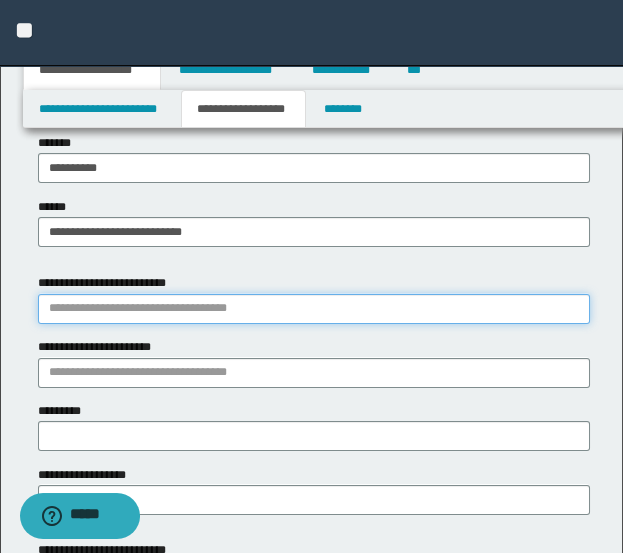 click on "**********" at bounding box center (314, 309) 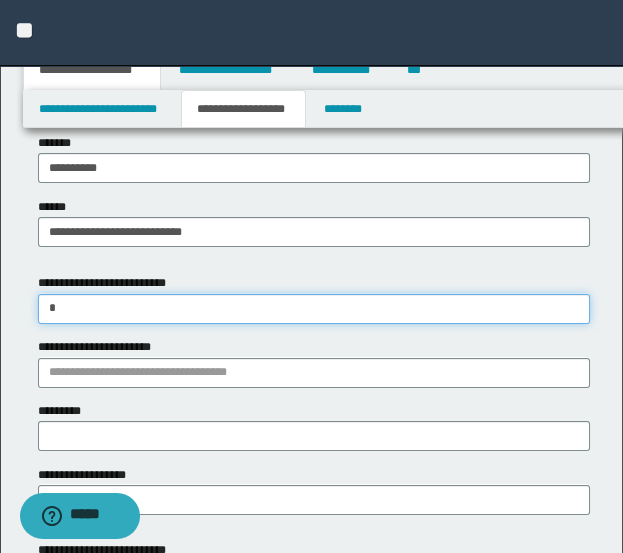 type on "**" 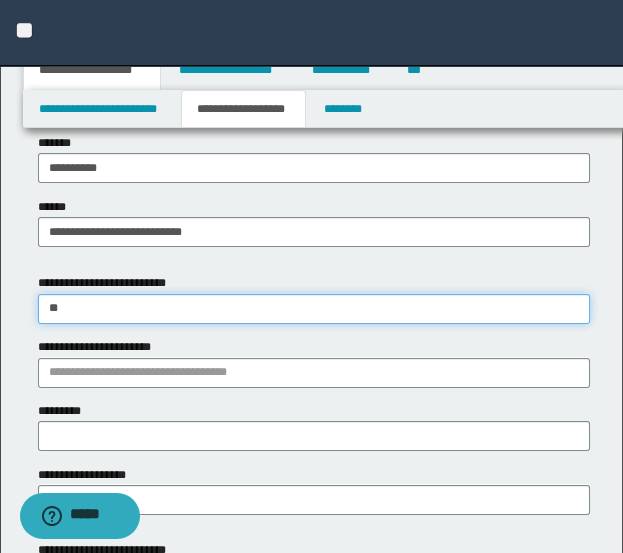 type on "**" 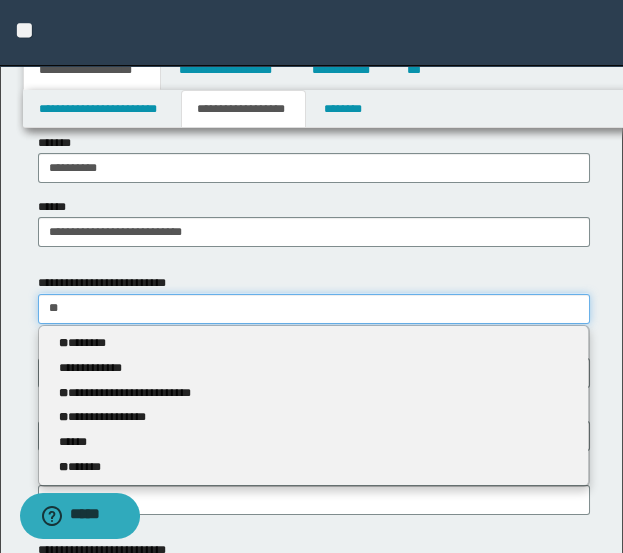 type 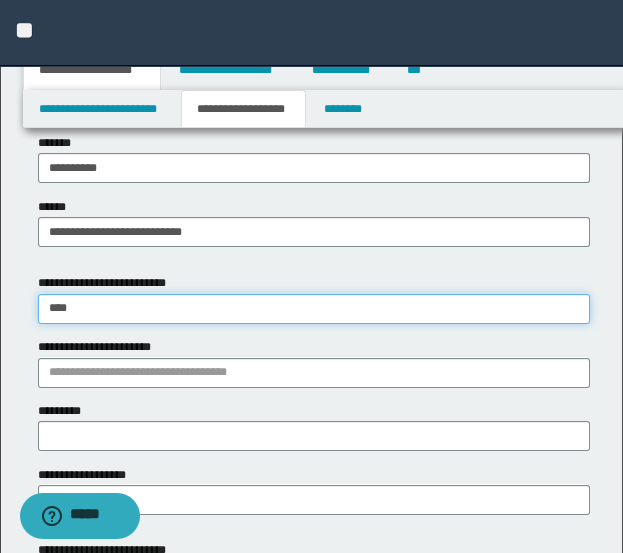 type on "*****" 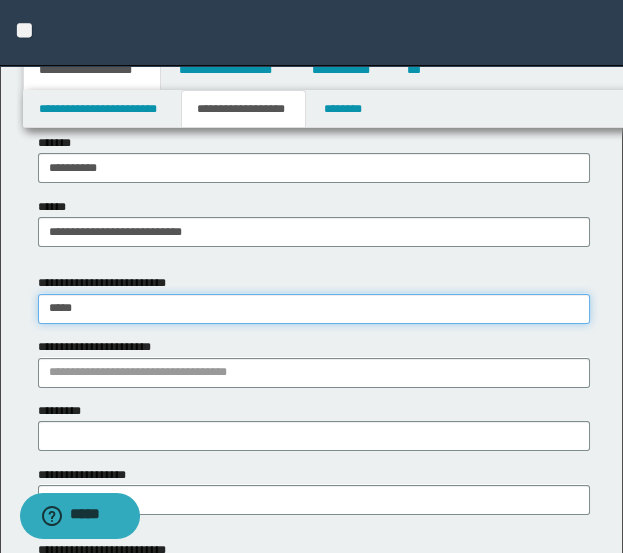 type on "**********" 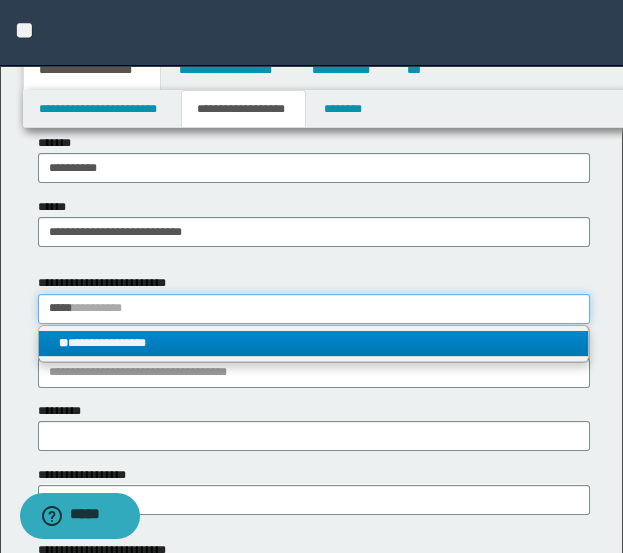 type on "*****" 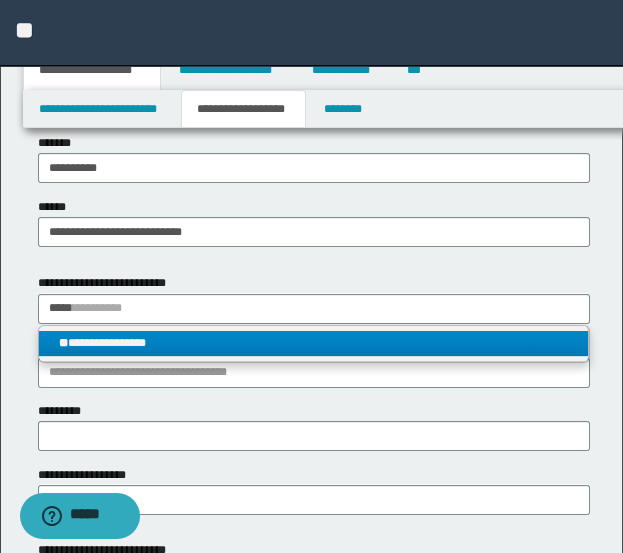 type 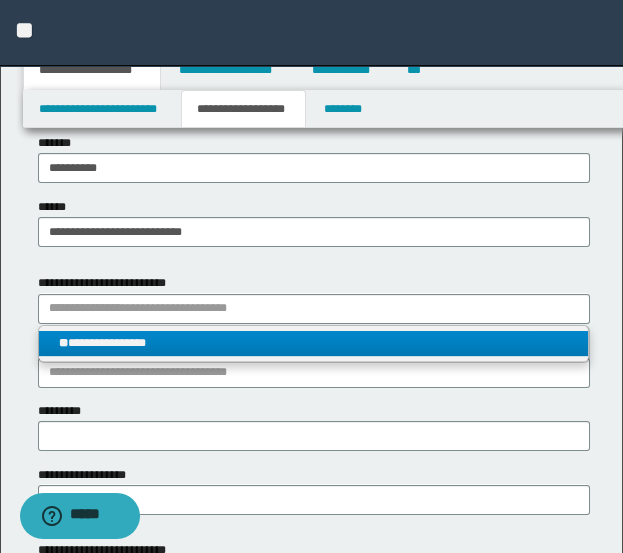click on "**********" at bounding box center [314, 343] 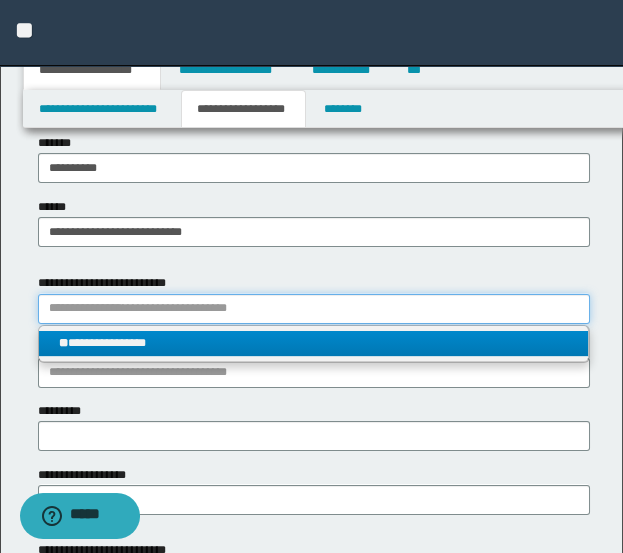 type 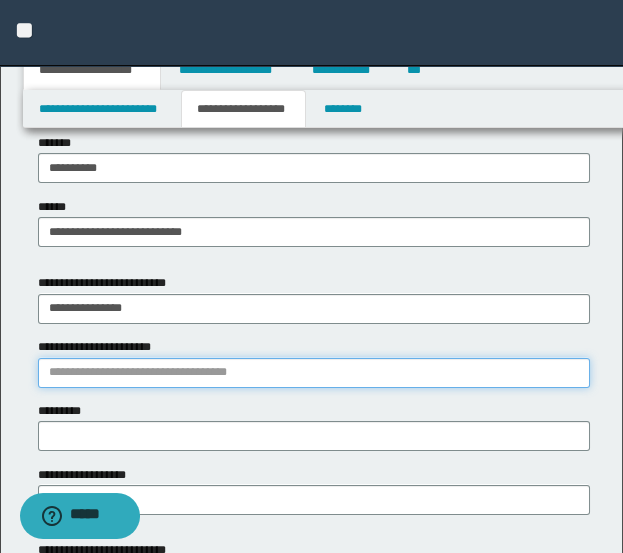click on "**********" at bounding box center [314, 373] 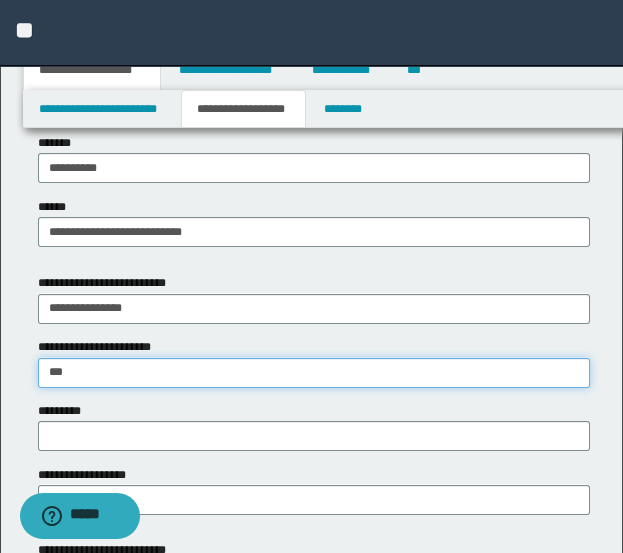 type on "****" 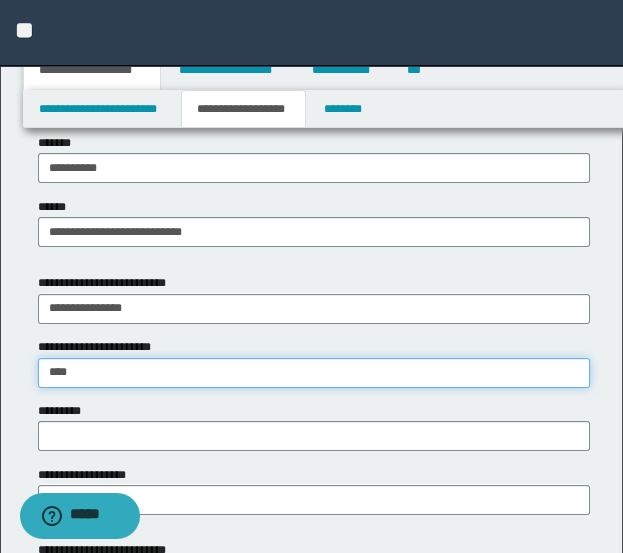 type on "****" 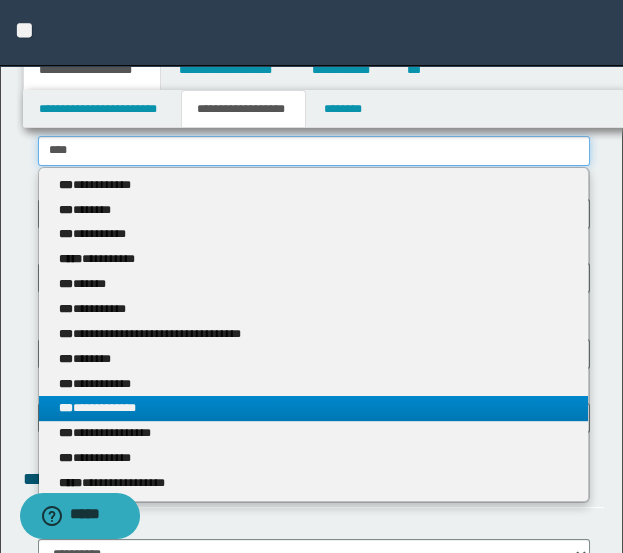 scroll, scrollTop: 1333, scrollLeft: 0, axis: vertical 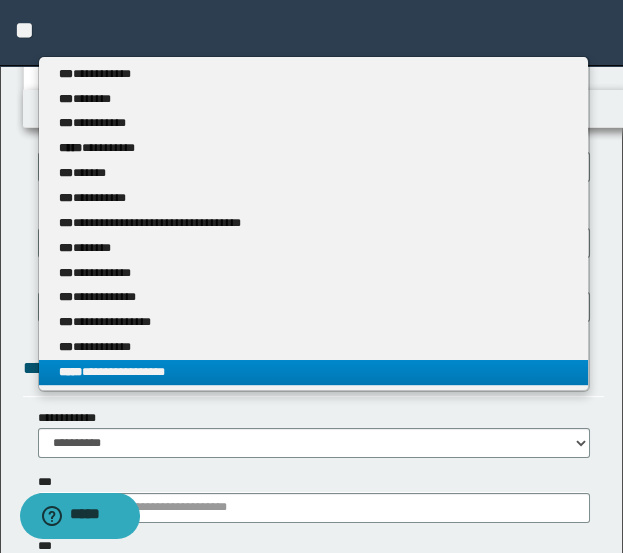 type on "****" 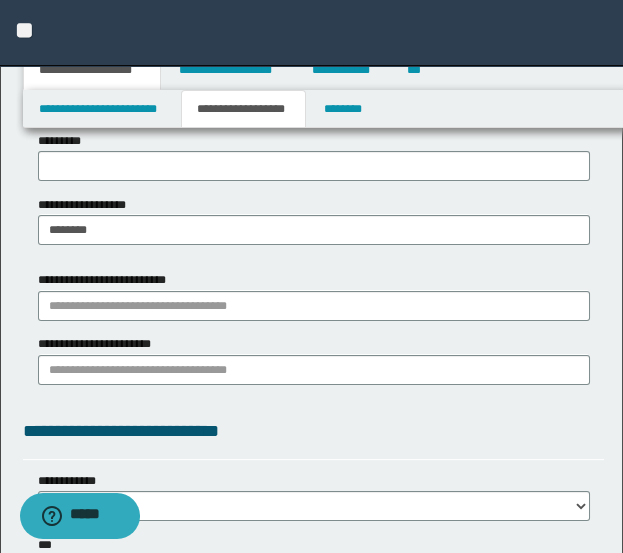 scroll, scrollTop: 1222, scrollLeft: 0, axis: vertical 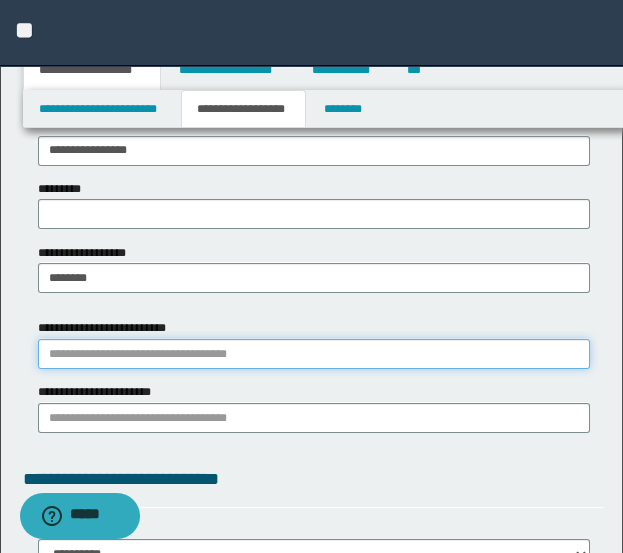 click on "**********" at bounding box center [314, 354] 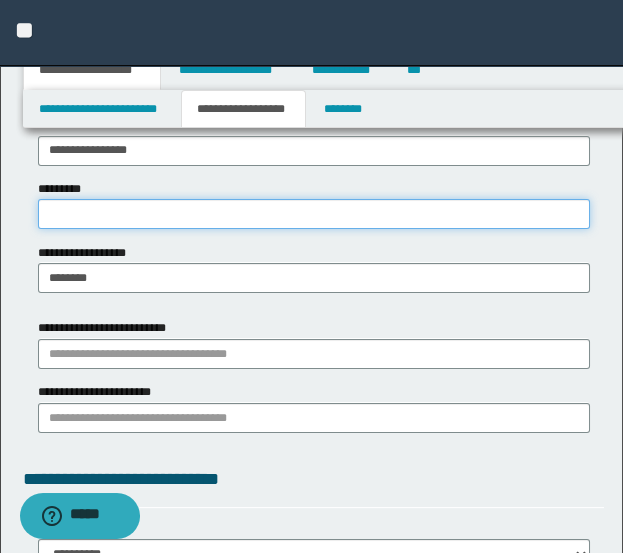 click on "*********" at bounding box center (314, 214) 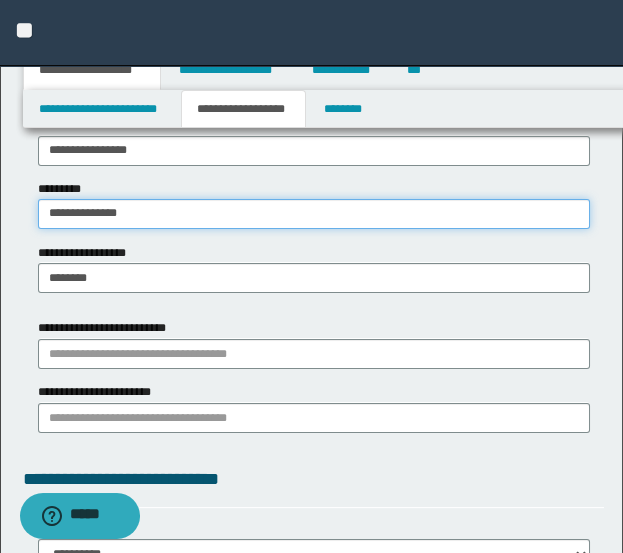 type on "**********" 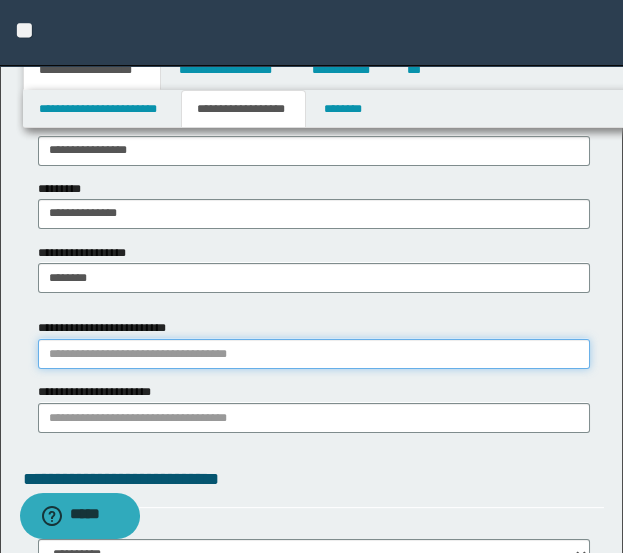 click on "**********" at bounding box center [314, 354] 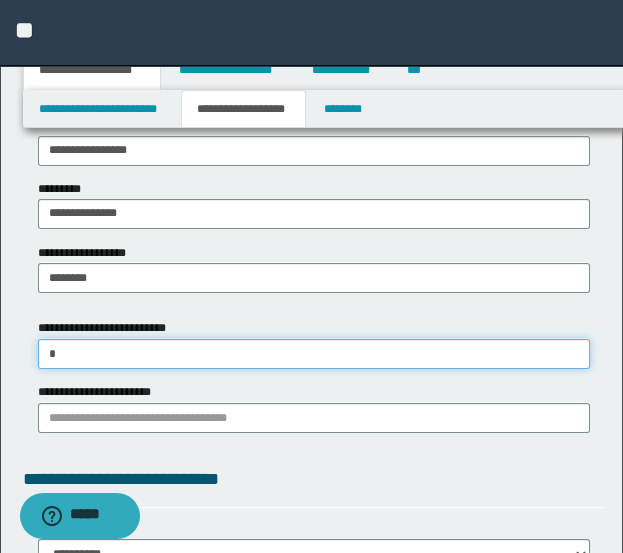 type on "**" 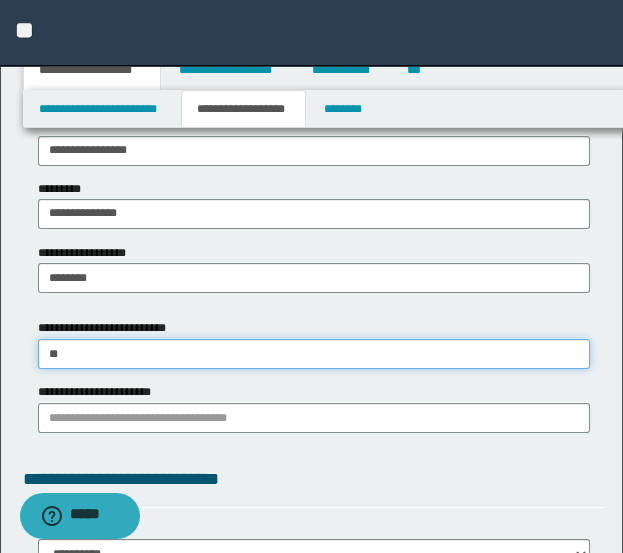 type on "**" 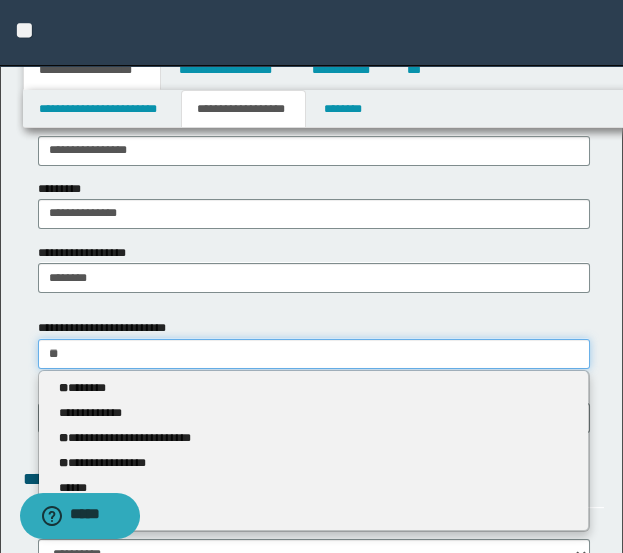 type 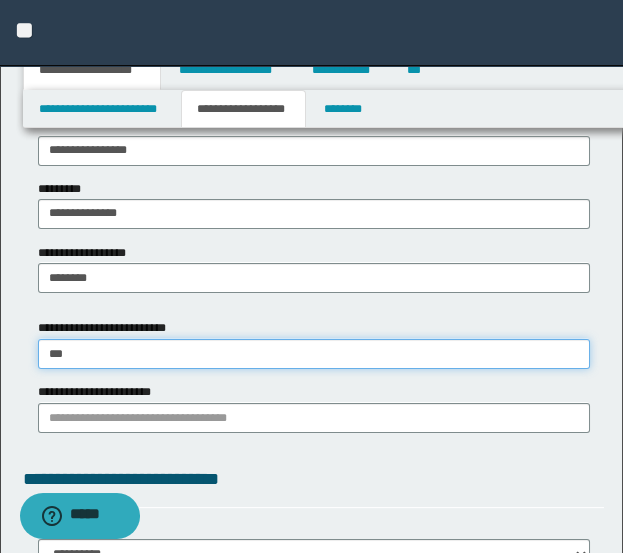 type on "****" 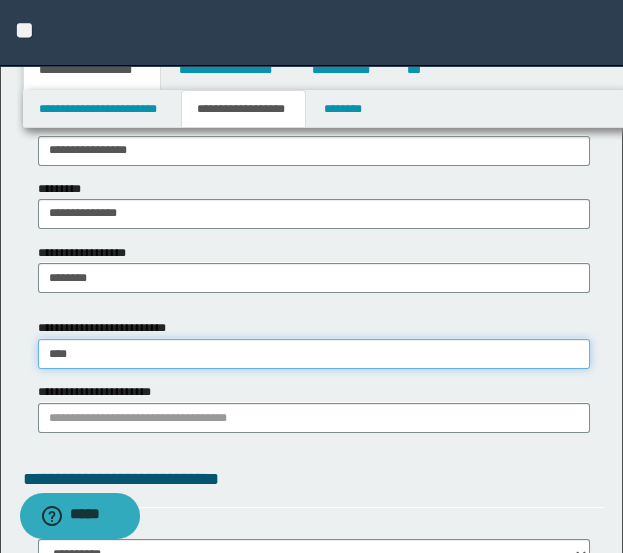 type on "**********" 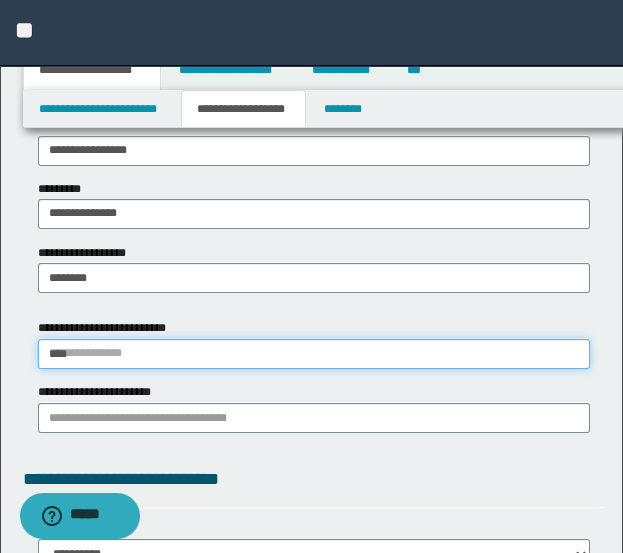 type 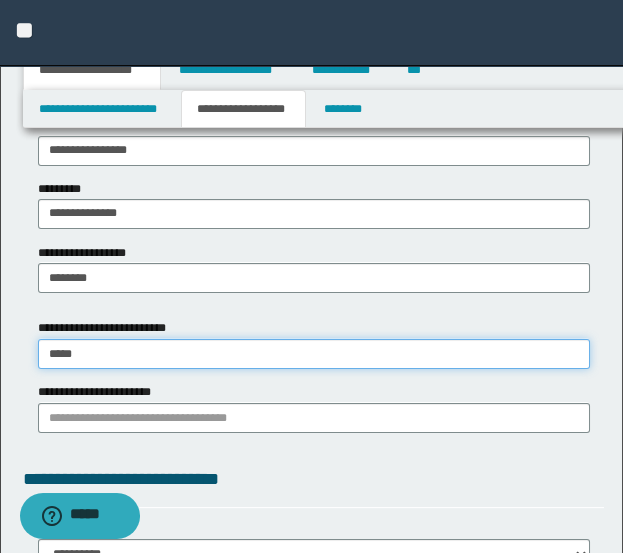 type on "**********" 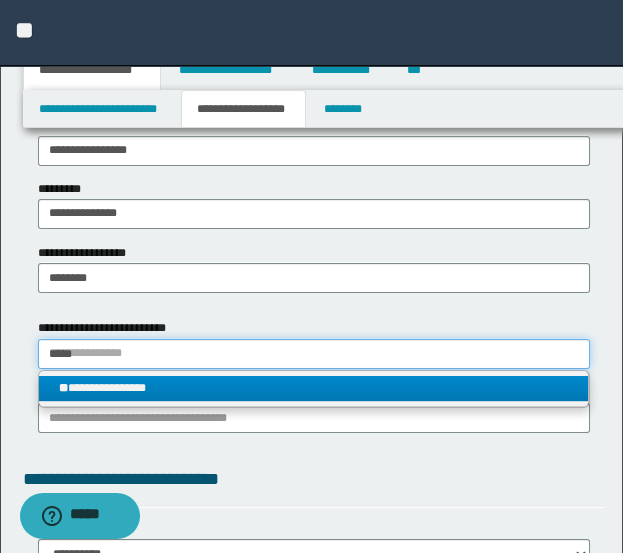 type on "*****" 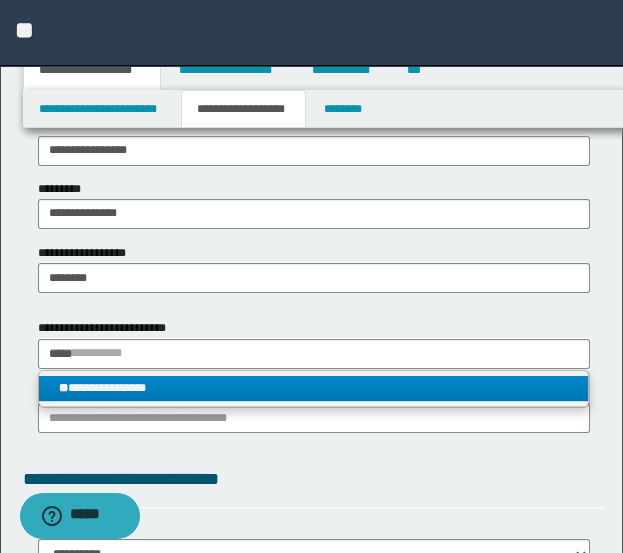 type 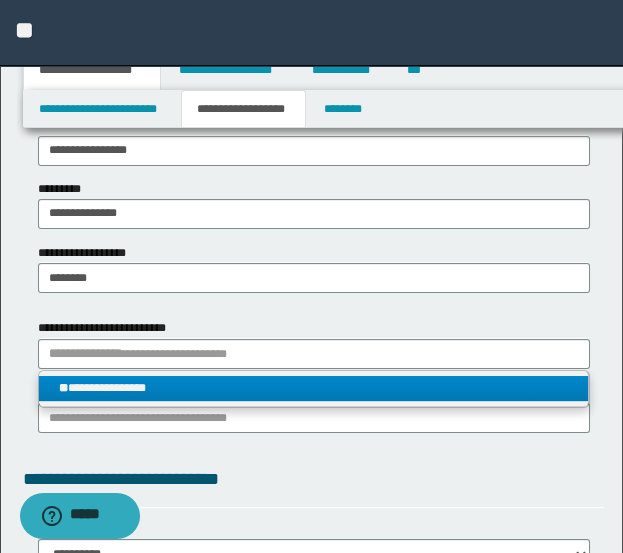 click on "**********" at bounding box center [314, 388] 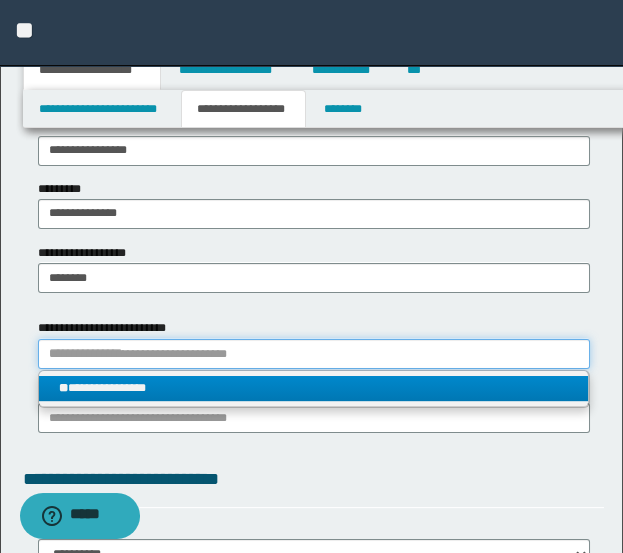 type 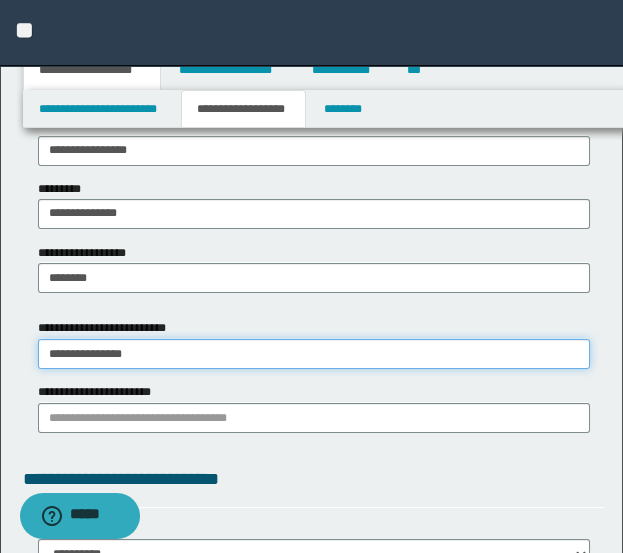 scroll, scrollTop: 1333, scrollLeft: 0, axis: vertical 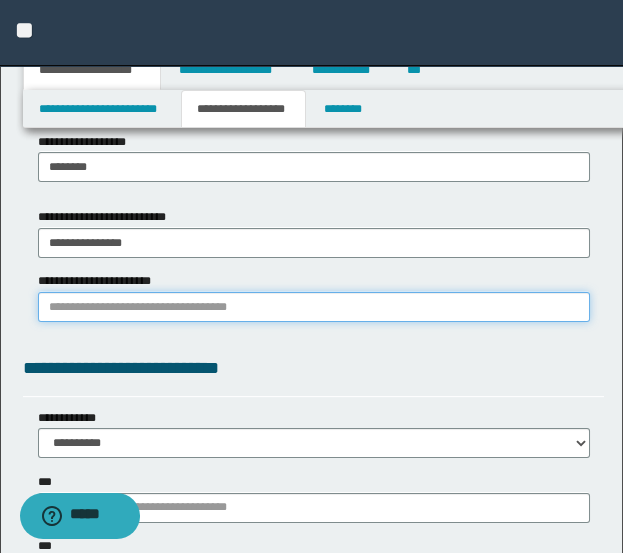 click on "**********" at bounding box center [314, 307] 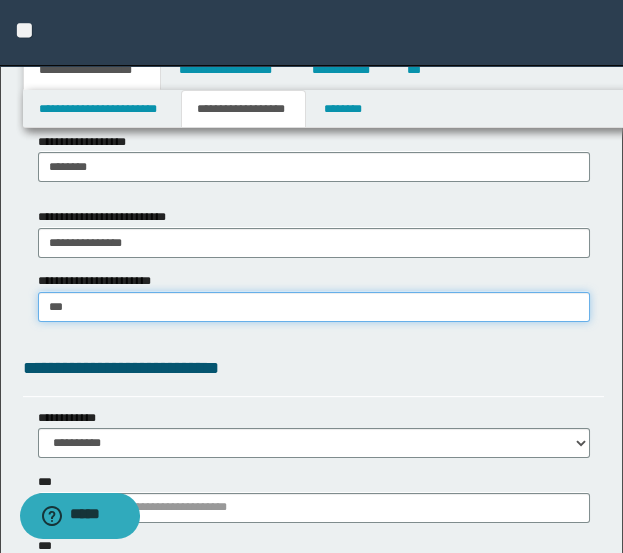 type on "****" 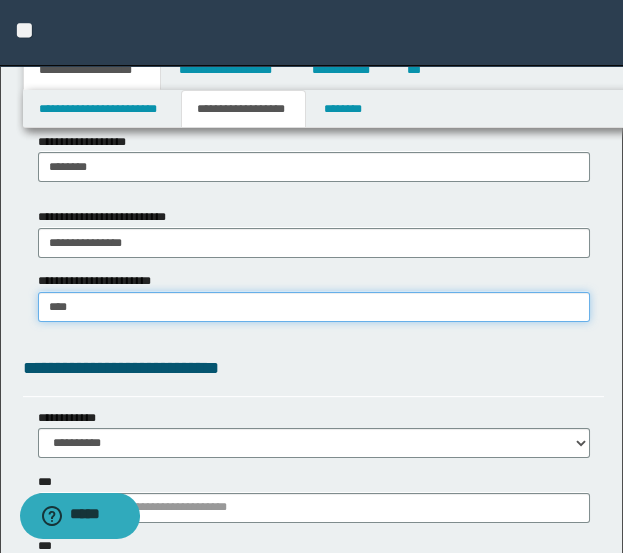 type on "****" 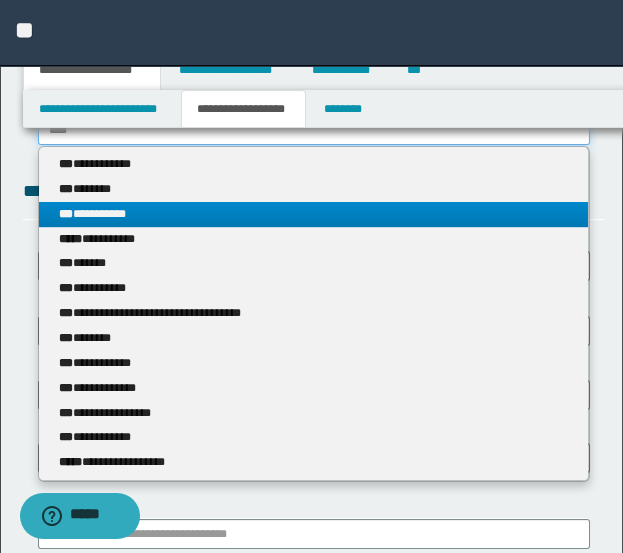 scroll, scrollTop: 1555, scrollLeft: 0, axis: vertical 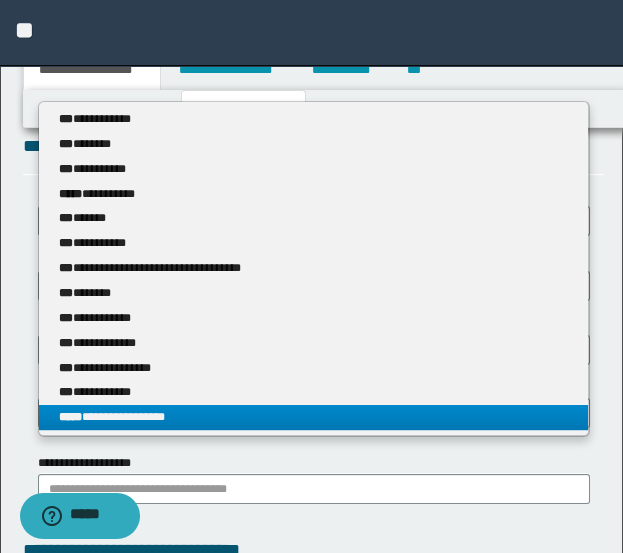 type on "****" 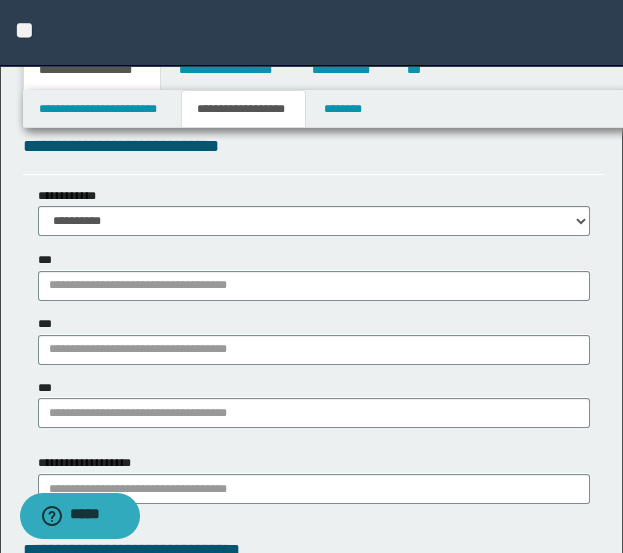 click on "**********" at bounding box center [314, 211] 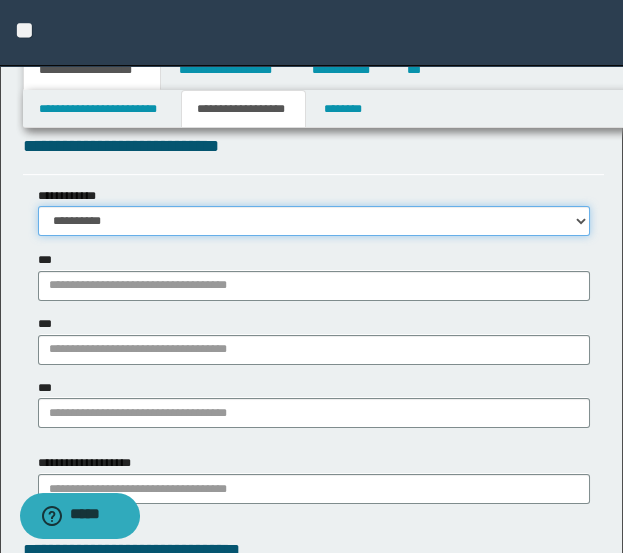 click on "**********" at bounding box center [314, 221] 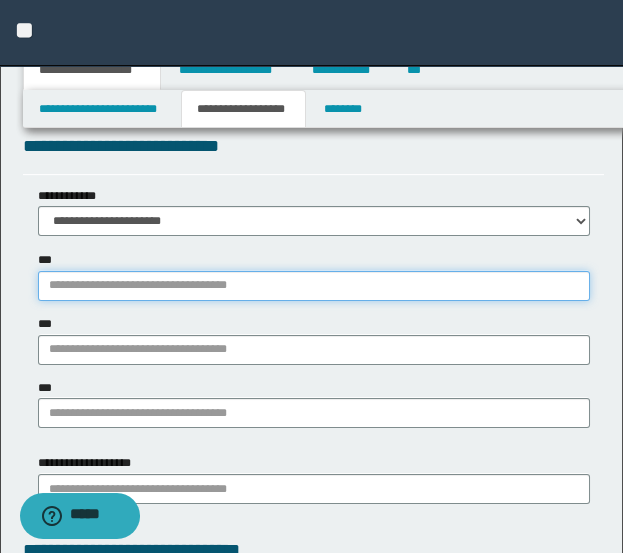 click on "***" at bounding box center [314, 286] 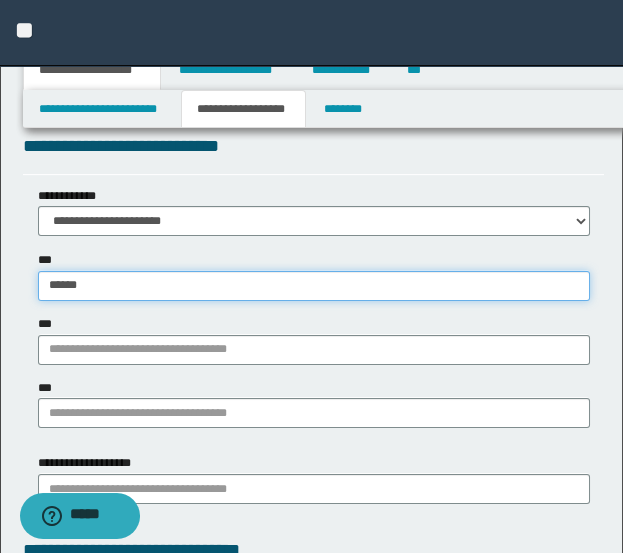 type on "*******" 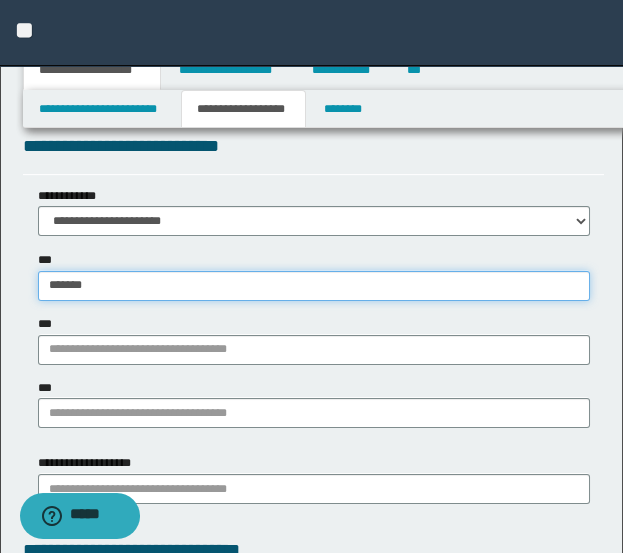 type on "*******" 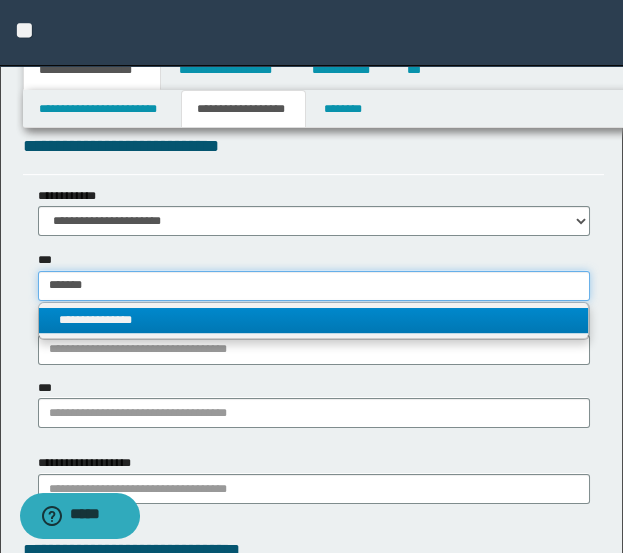 type on "*******" 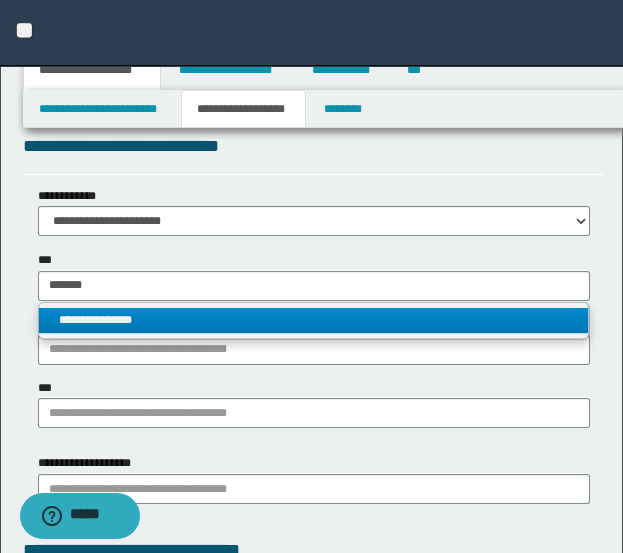 type 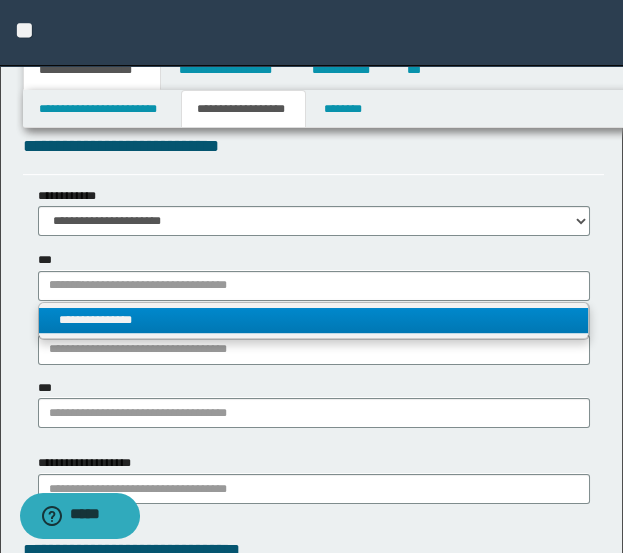 click on "**********" at bounding box center (314, 320) 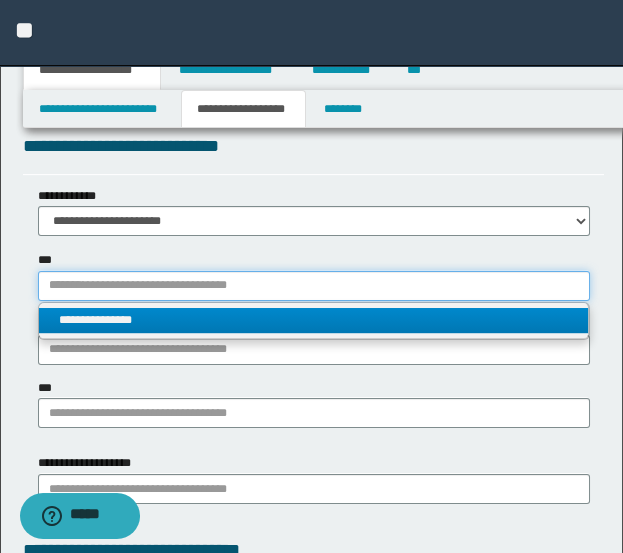 type 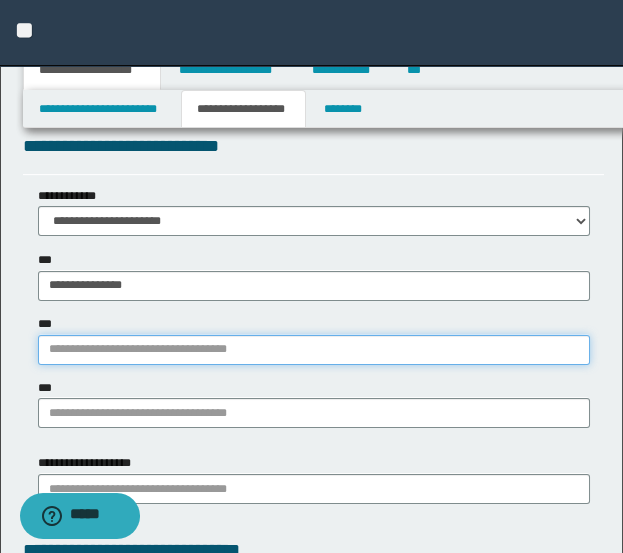 click on "***" at bounding box center [314, 350] 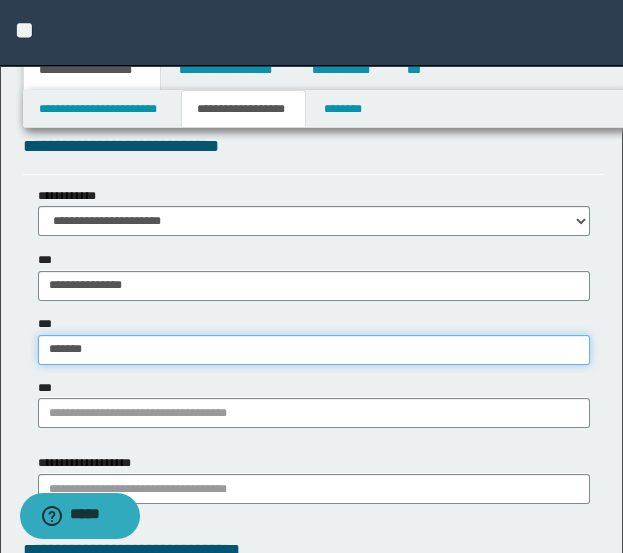 type on "********" 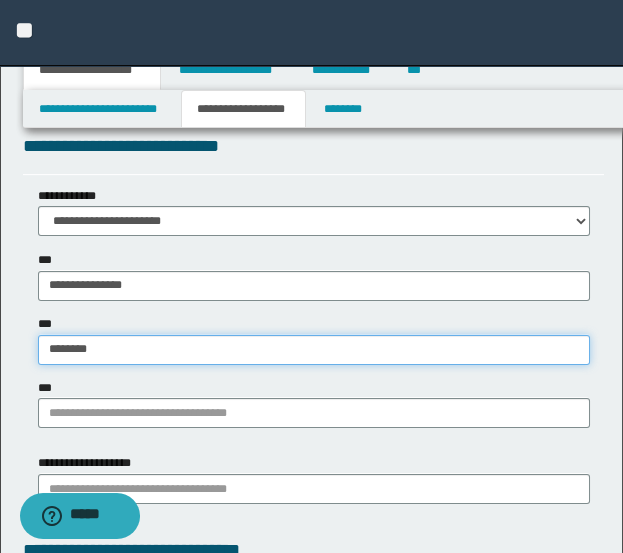 type on "********" 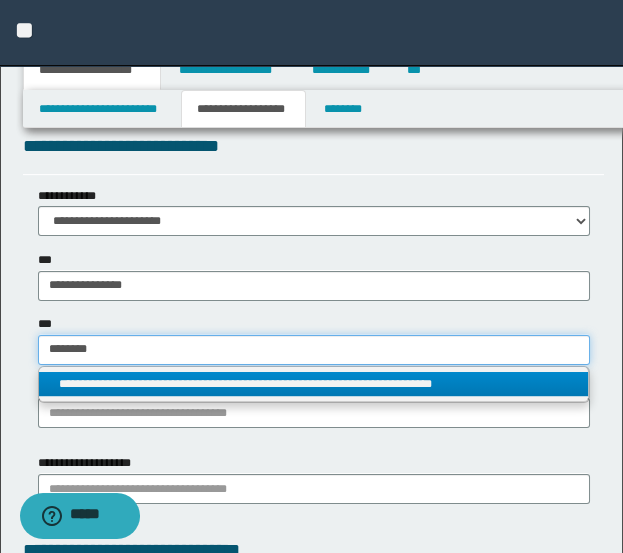 type on "********" 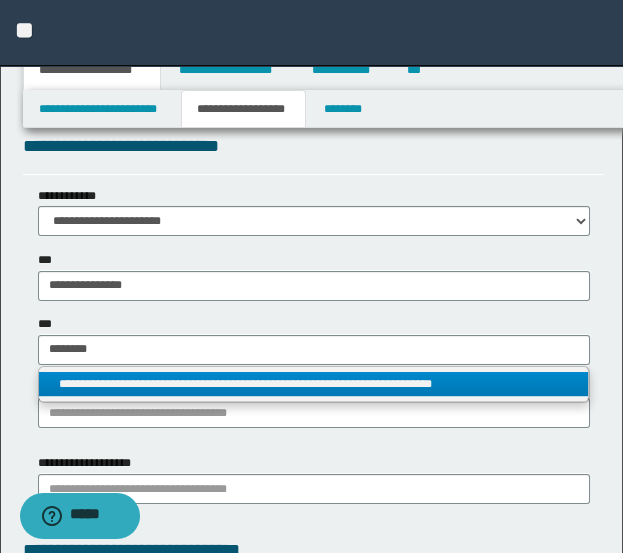 type 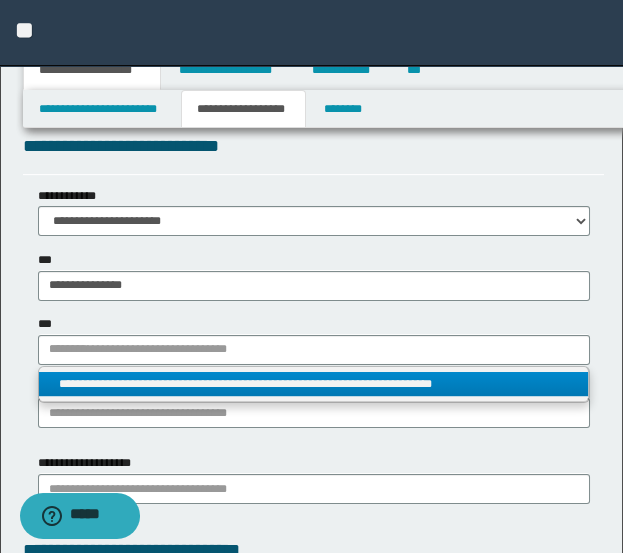click on "**********" at bounding box center [314, 384] 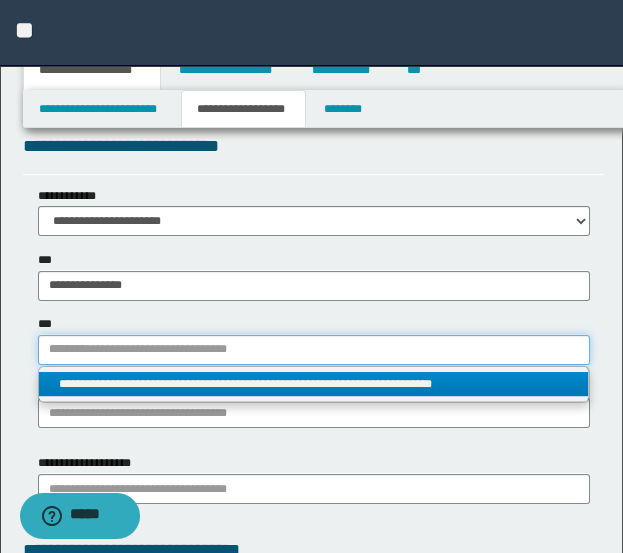 type 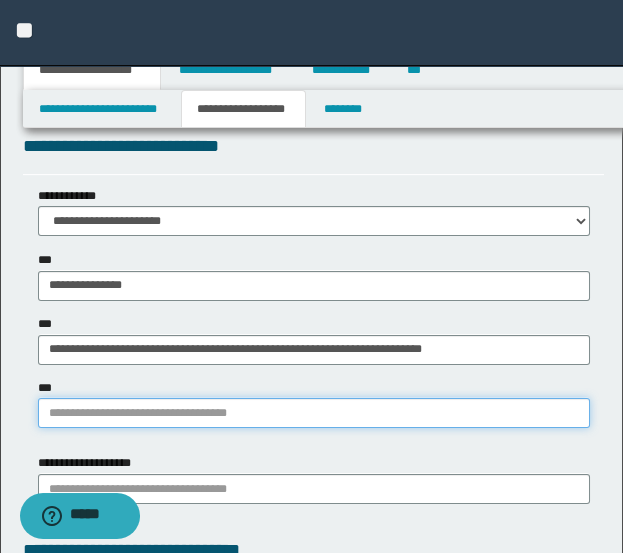 click on "***" at bounding box center [314, 413] 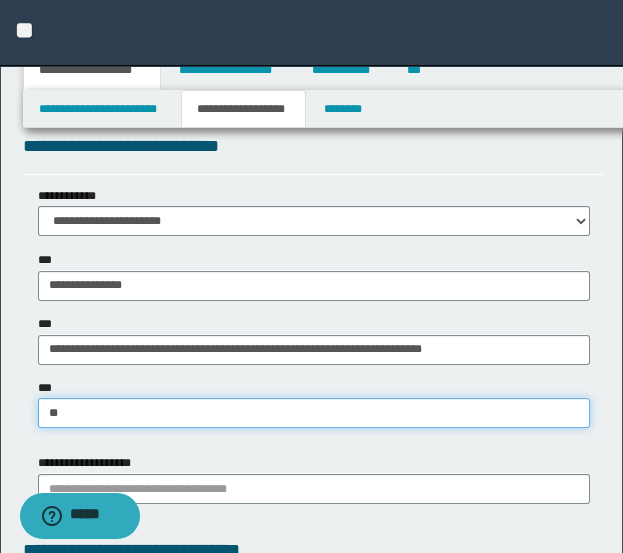 type on "***" 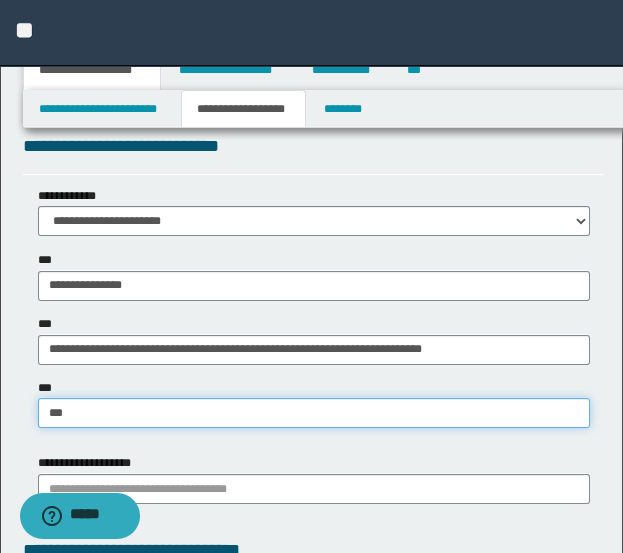 type on "***" 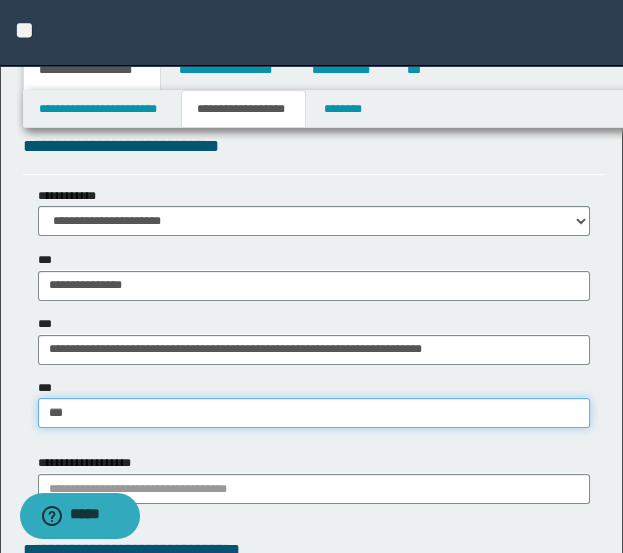 type 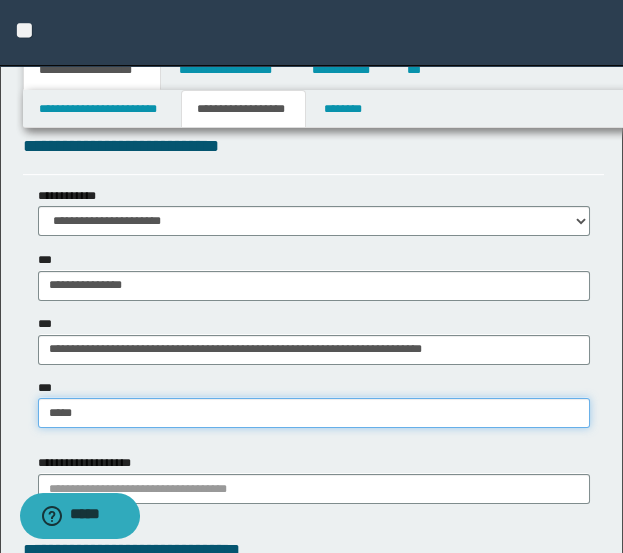 type on "*****" 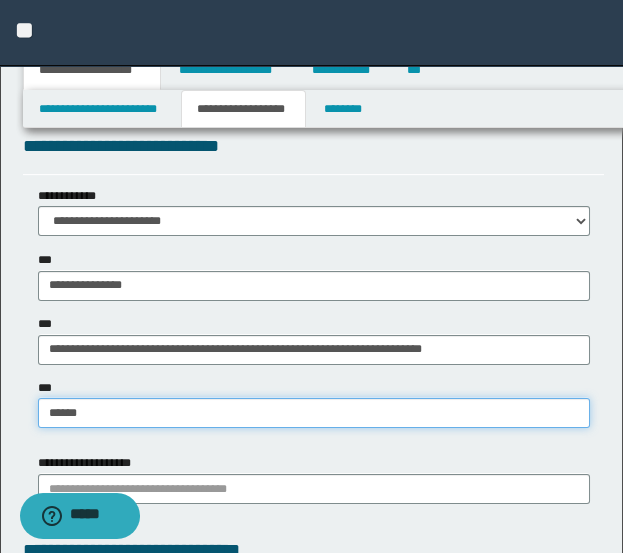 type on "*****" 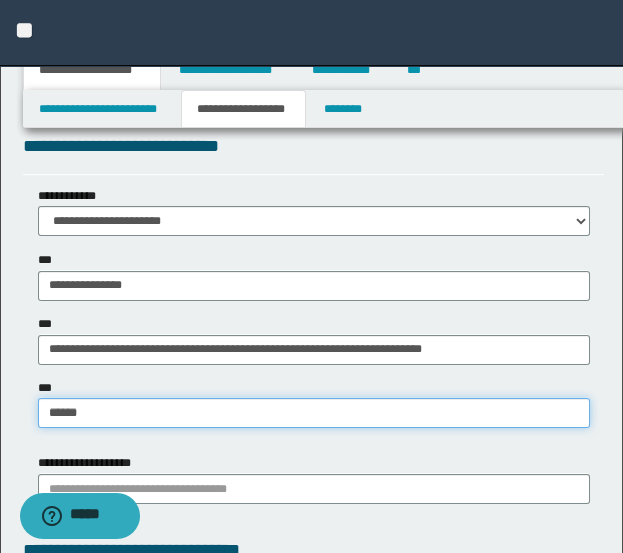 type 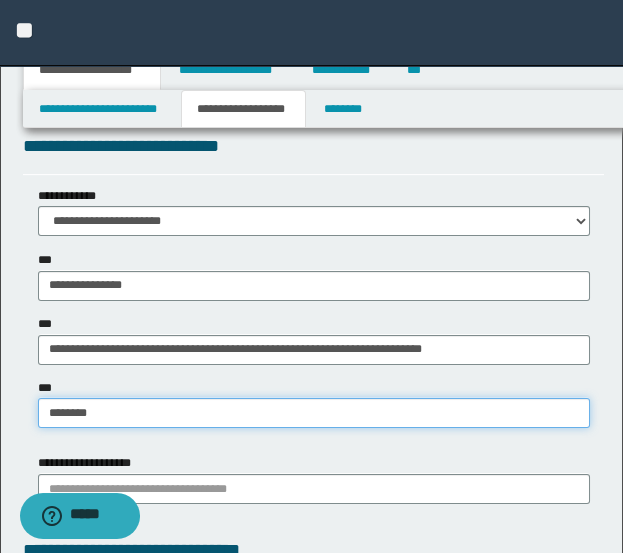 type on "*********" 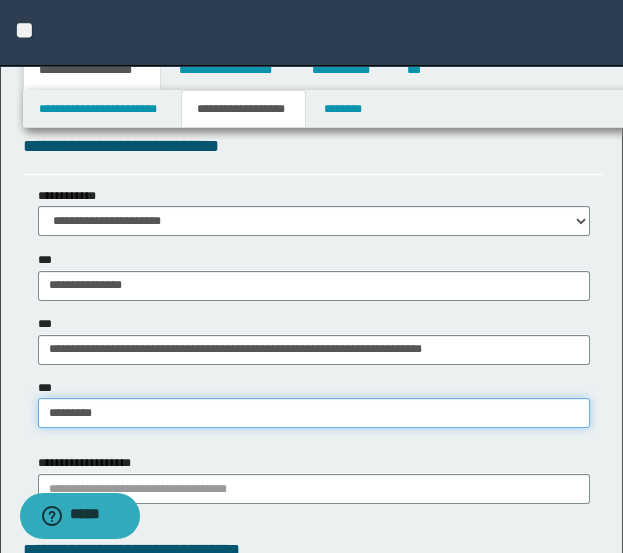 type on "*********" 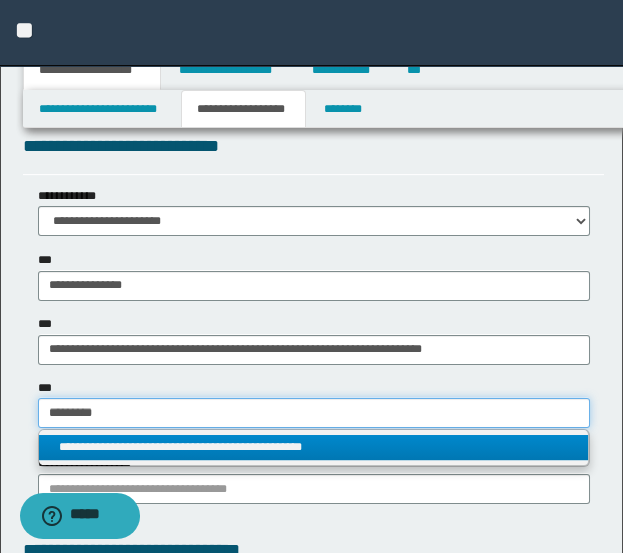type on "*********" 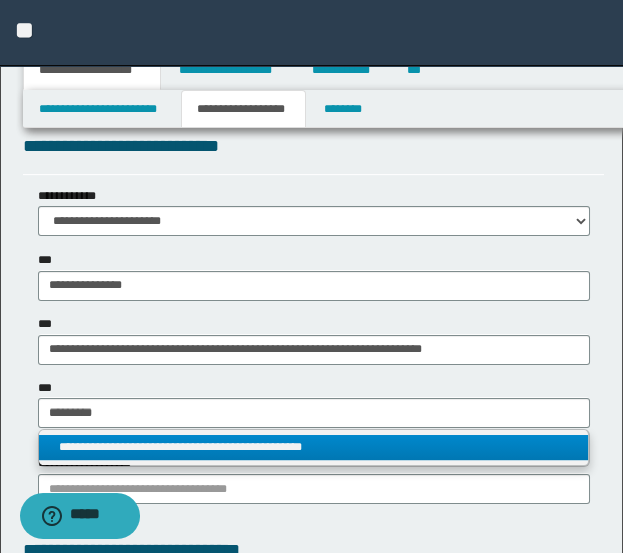 type 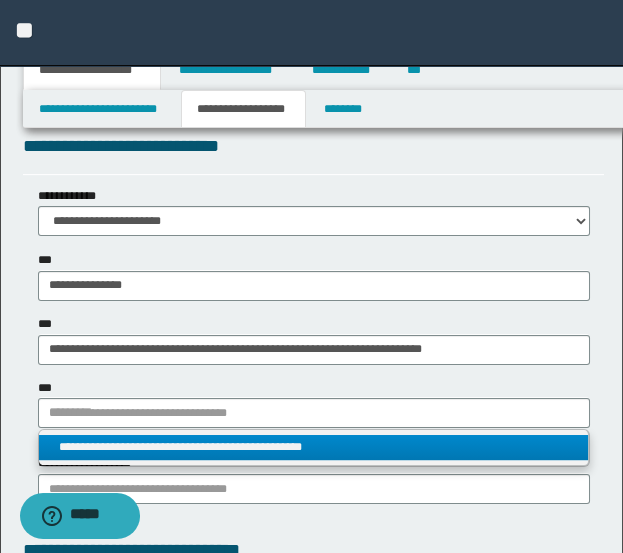 click on "**********" at bounding box center [314, 447] 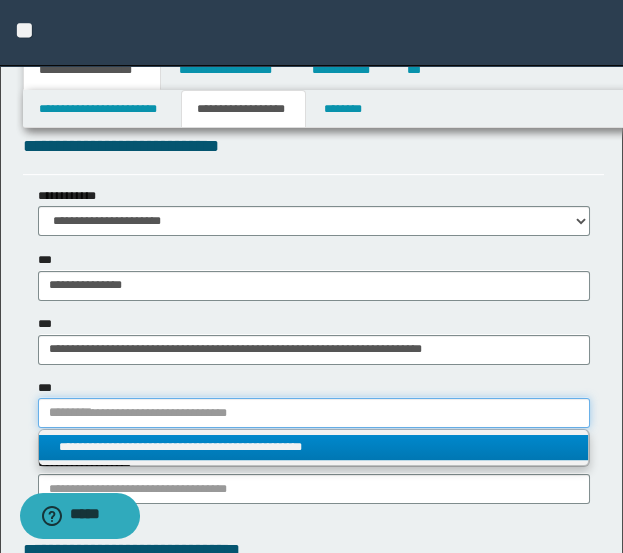 type 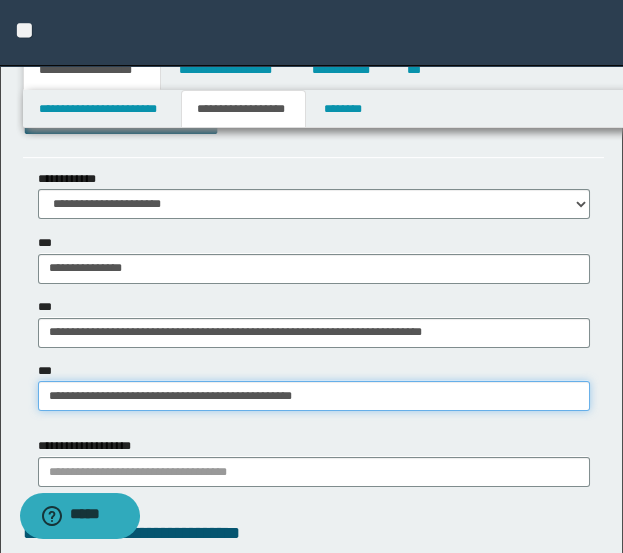 scroll, scrollTop: 1666, scrollLeft: 0, axis: vertical 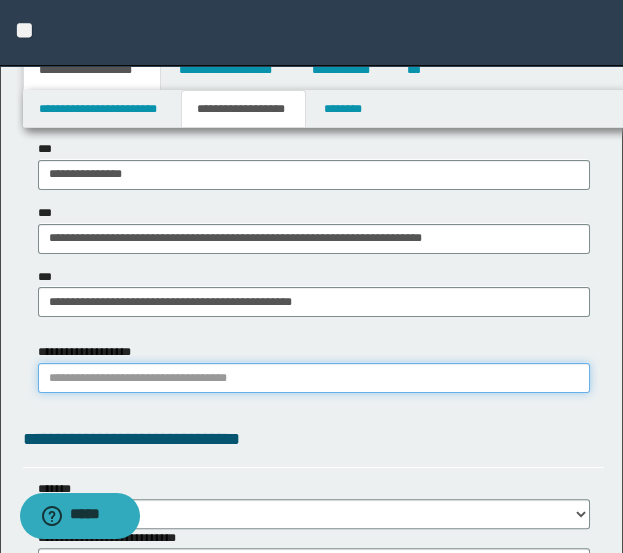 click on "**********" at bounding box center (314, 378) 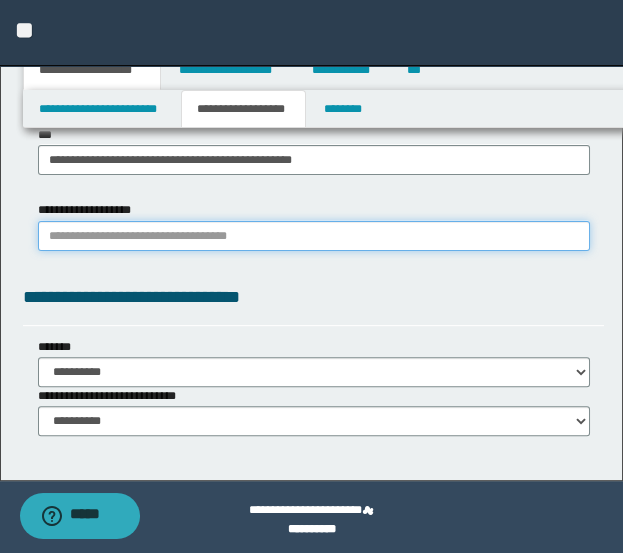 scroll, scrollTop: 1813, scrollLeft: 0, axis: vertical 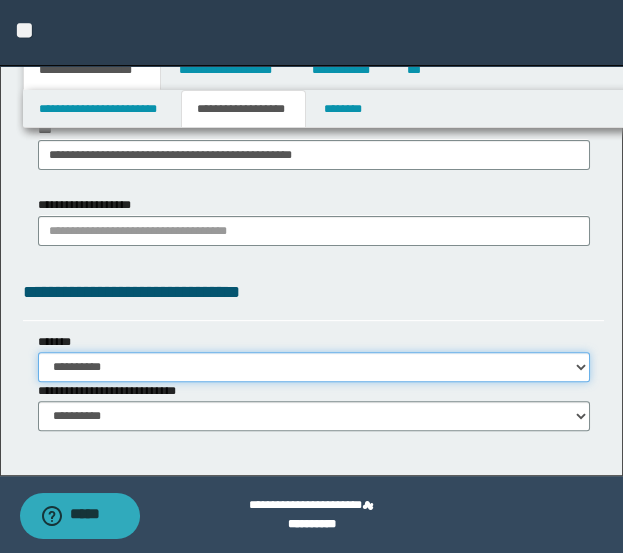 click on "**********" at bounding box center [314, 367] 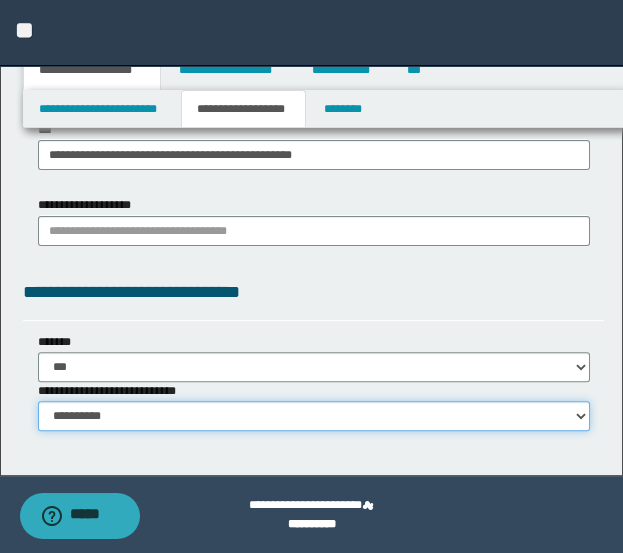 click on "**********" at bounding box center (314, 416) 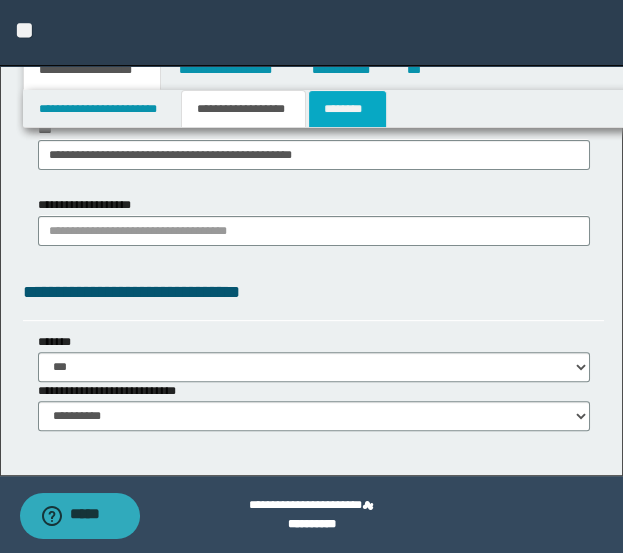 click on "********" at bounding box center (347, 109) 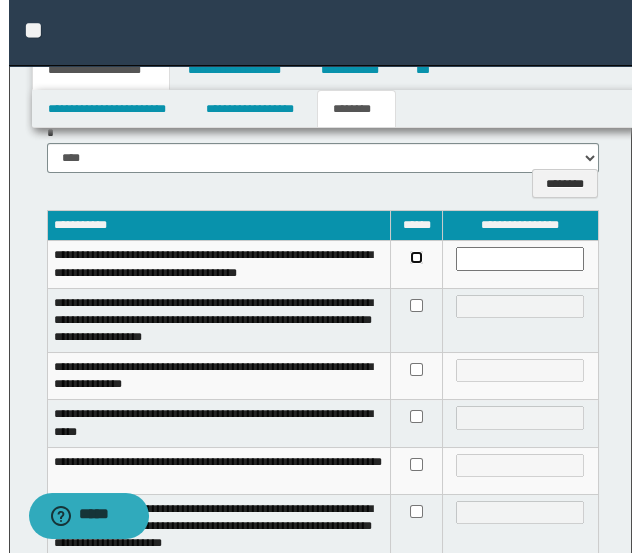 scroll, scrollTop: 0, scrollLeft: 0, axis: both 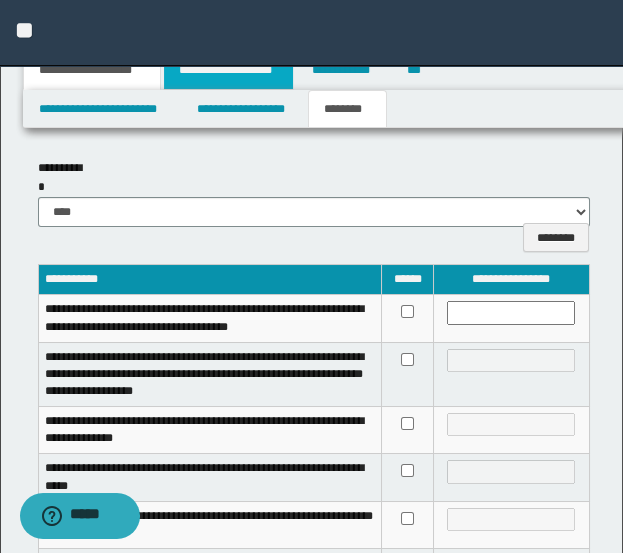 click on "**********" at bounding box center [228, 70] 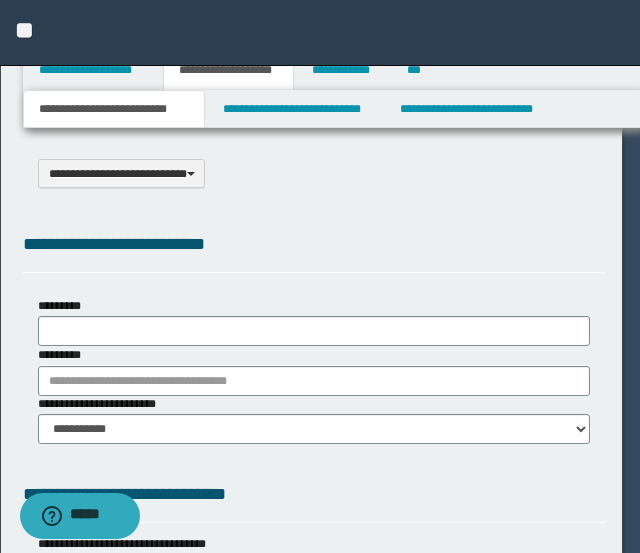 select on "*" 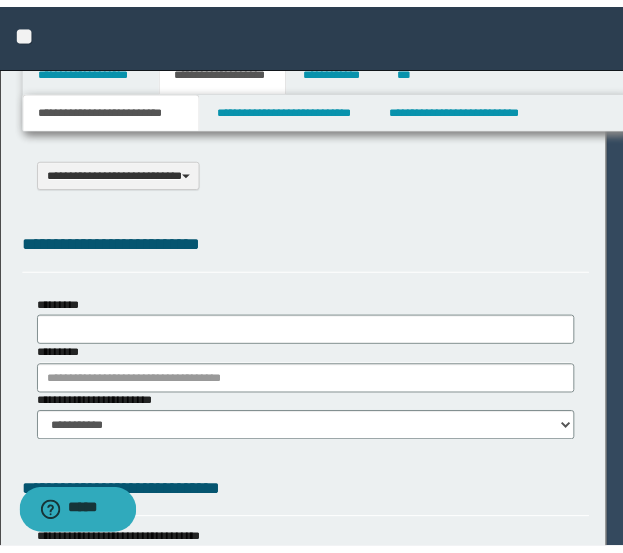 scroll, scrollTop: 0, scrollLeft: 0, axis: both 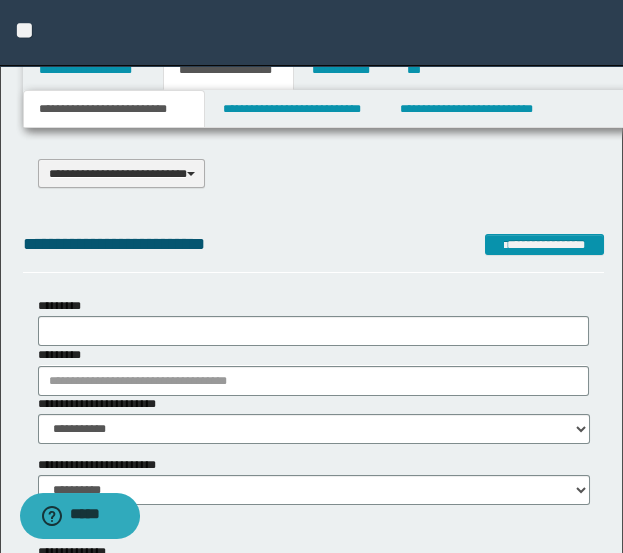click on "**********" at bounding box center [122, 173] 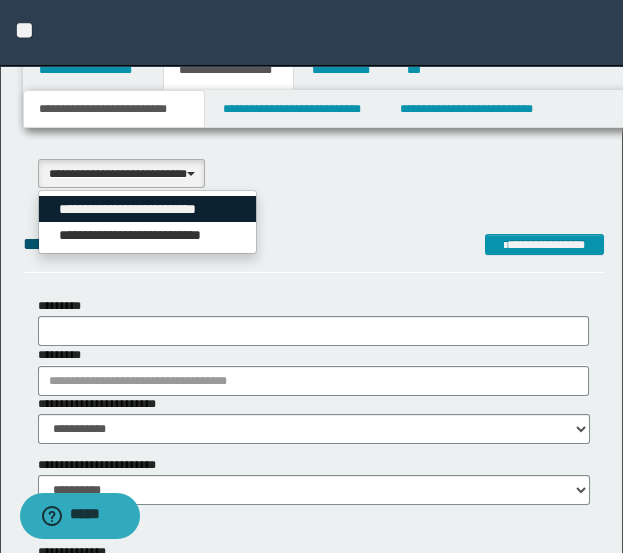 click on "**********" at bounding box center [147, 209] 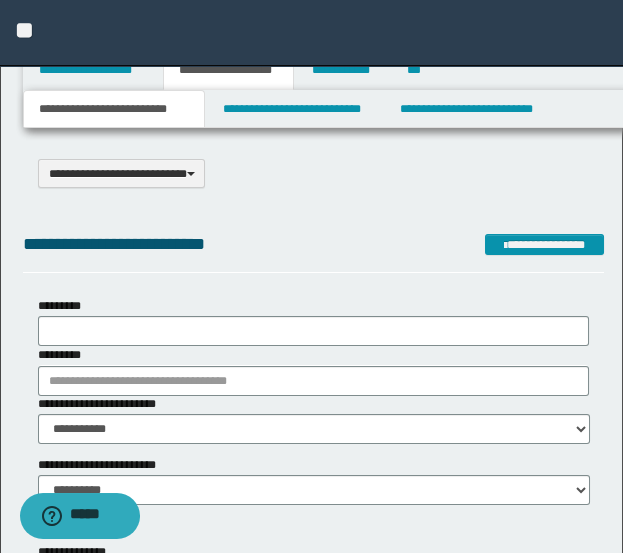 type 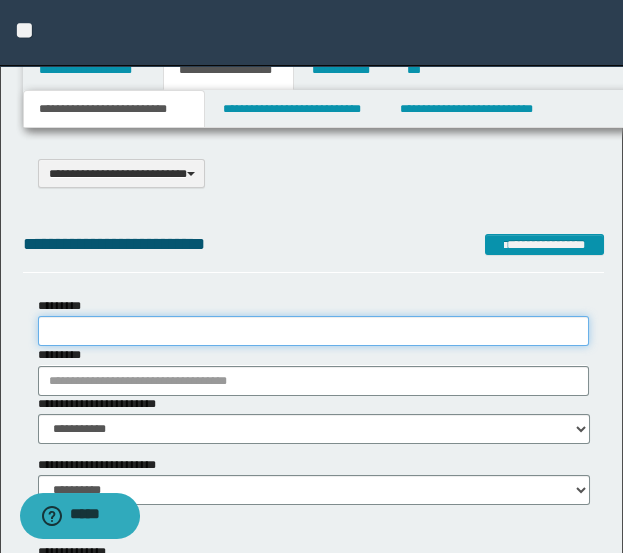 click on "*********" at bounding box center (314, 331) 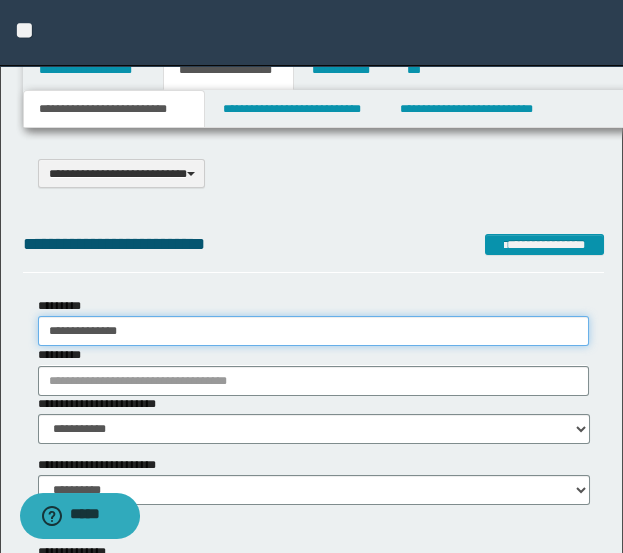 type on "**********" 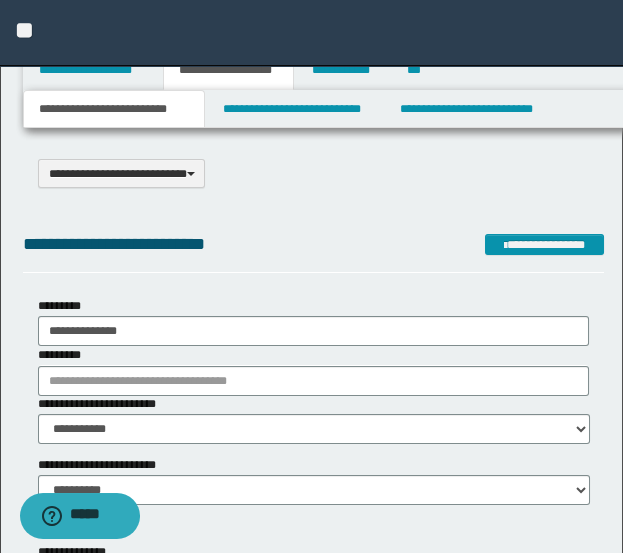 click on "**********" at bounding box center (314, 419) 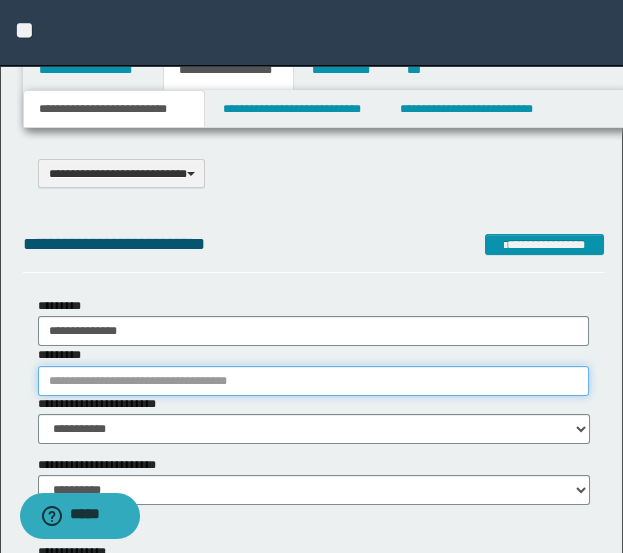click on "*********" at bounding box center (314, 381) 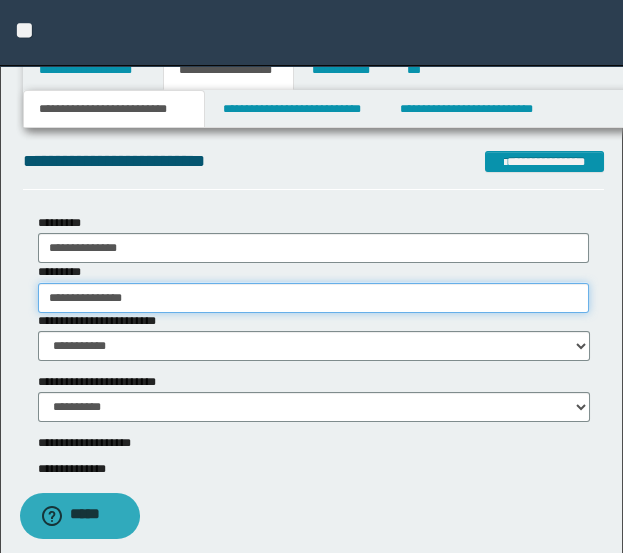scroll, scrollTop: 111, scrollLeft: 0, axis: vertical 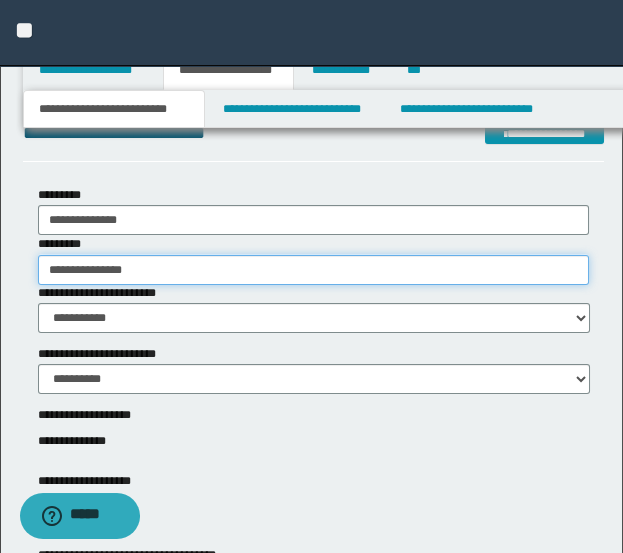 type on "**********" 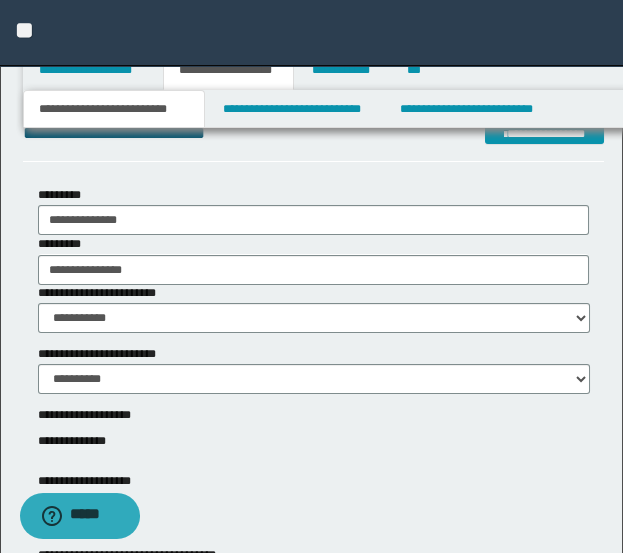 click on "**********" at bounding box center [314, 441] 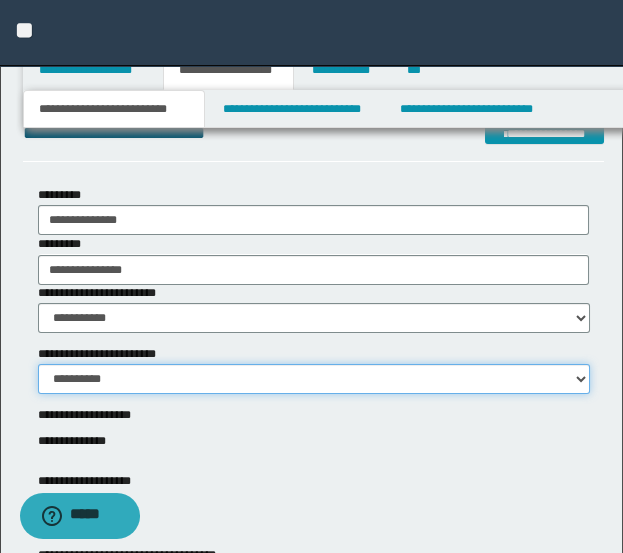 click on "**********" at bounding box center [314, 379] 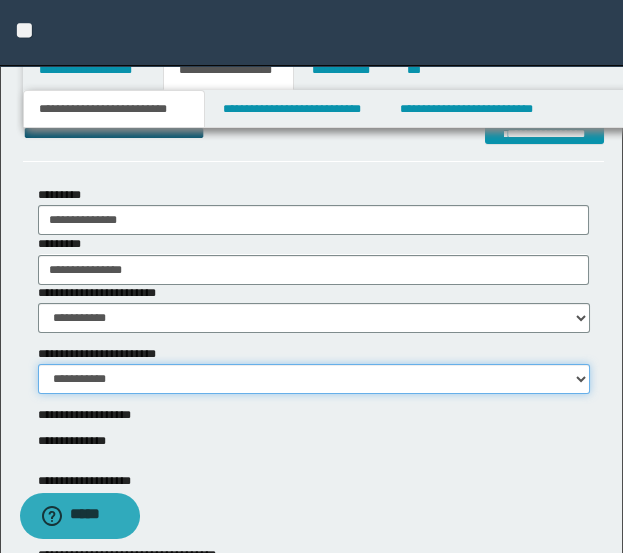 click on "**********" at bounding box center [314, 379] 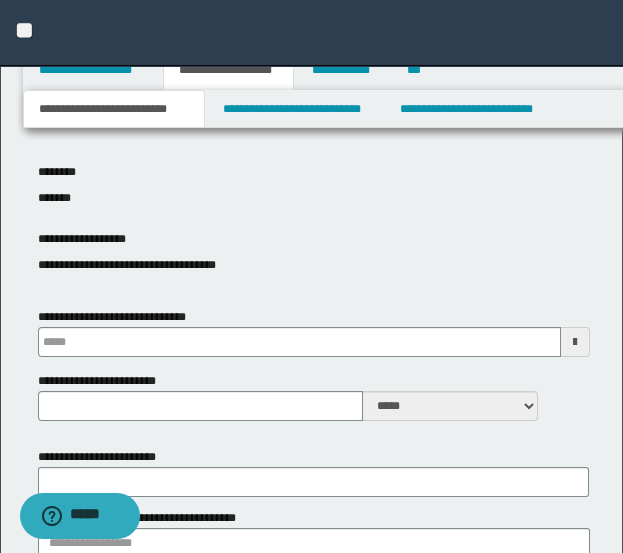 scroll, scrollTop: 777, scrollLeft: 0, axis: vertical 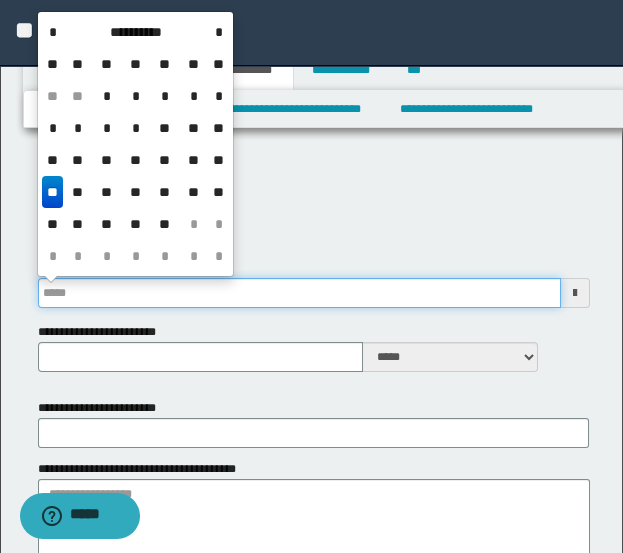 click on "**********" at bounding box center [299, 293] 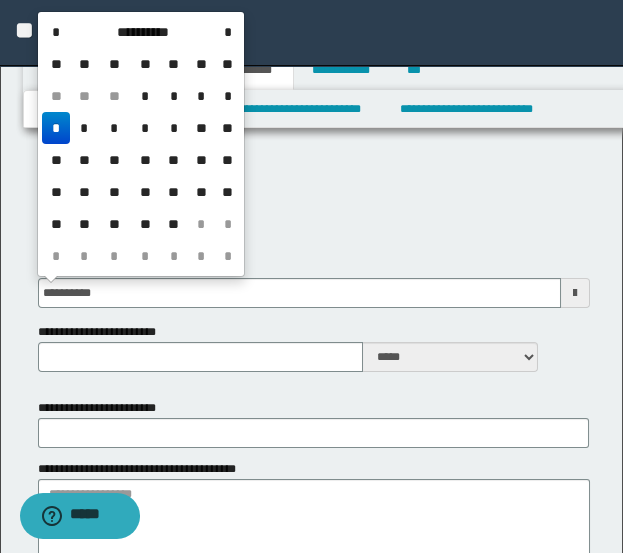 click on "*" at bounding box center (56, 128) 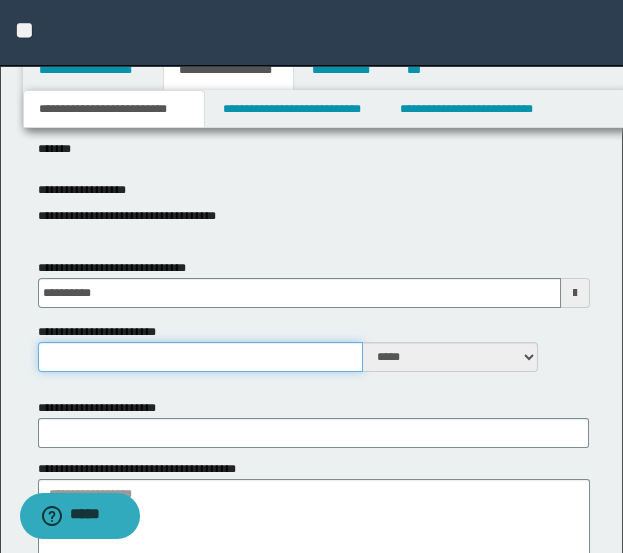 click on "**********" at bounding box center (201, 357) 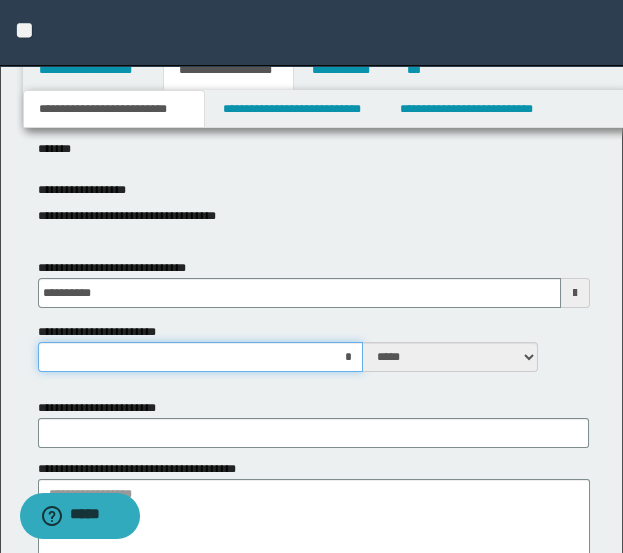 type on "**" 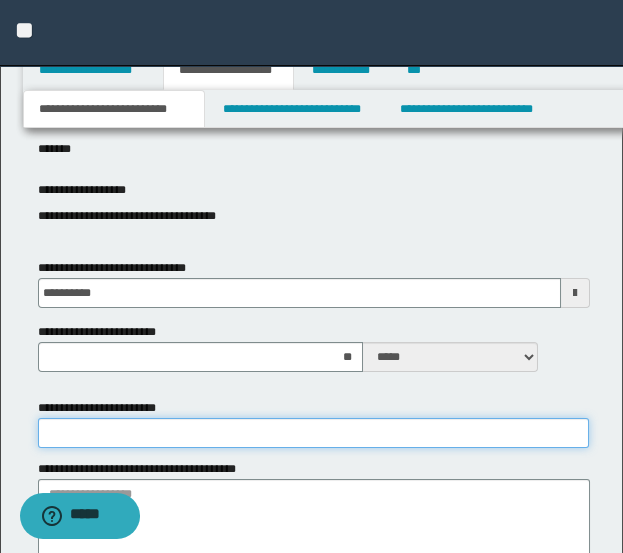 click on "**********" at bounding box center [314, 433] 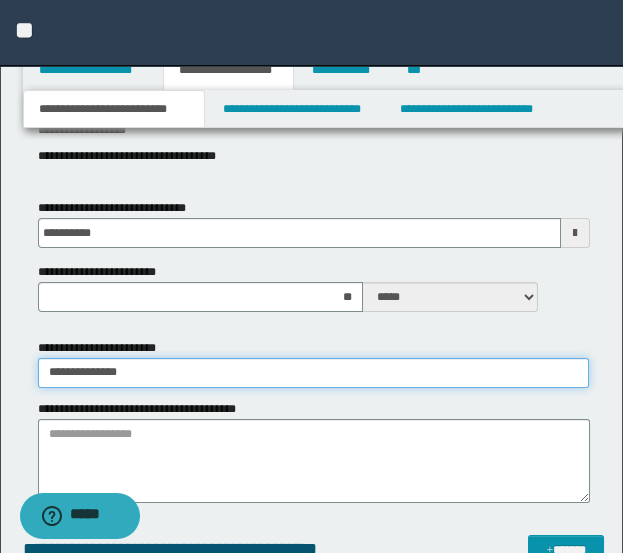 scroll, scrollTop: 888, scrollLeft: 0, axis: vertical 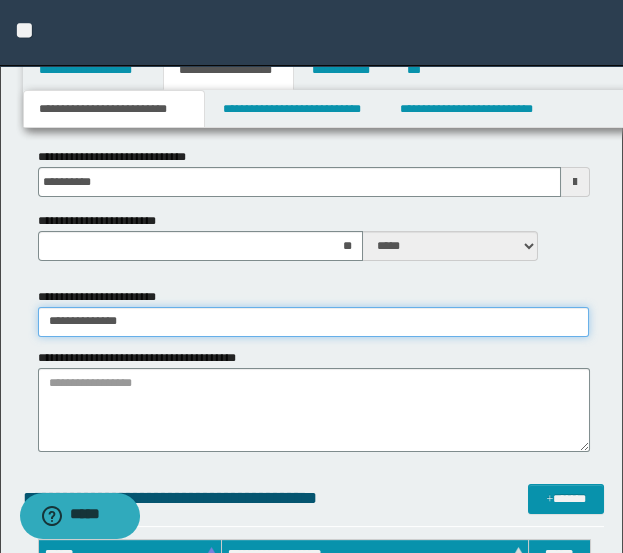 type on "**********" 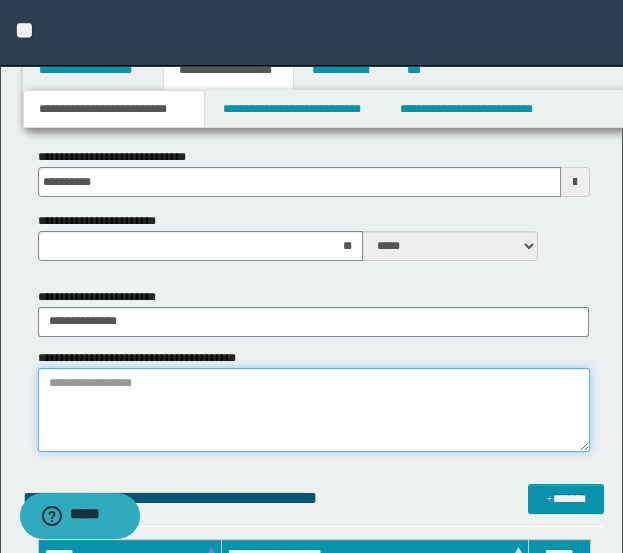 click on "**********" at bounding box center [314, 410] 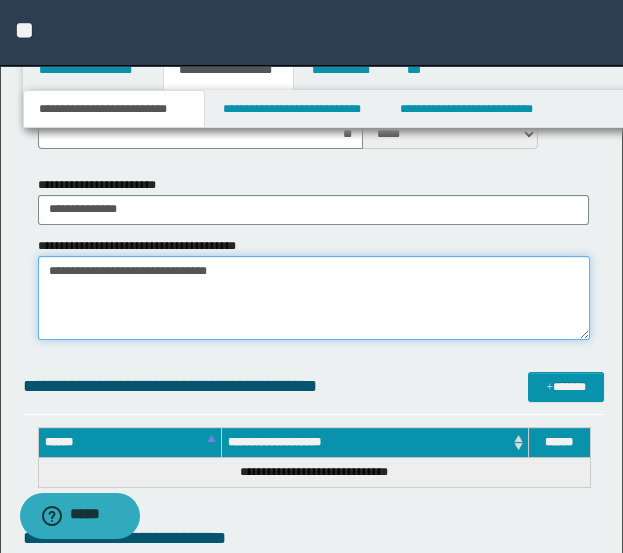 scroll, scrollTop: 1111, scrollLeft: 0, axis: vertical 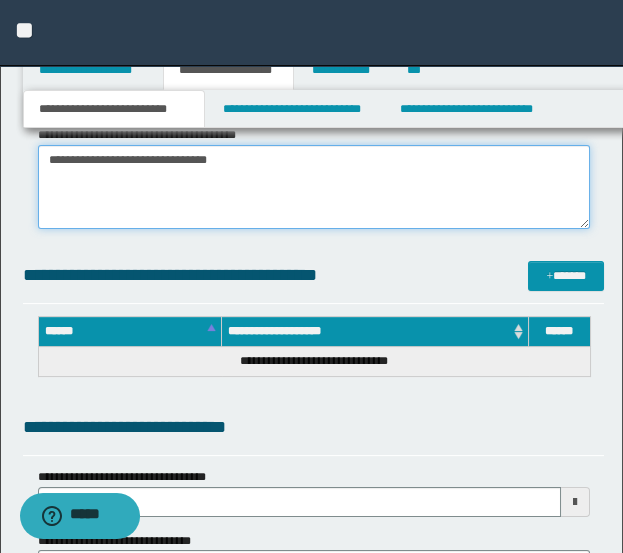 click on "**********" at bounding box center [314, 187] 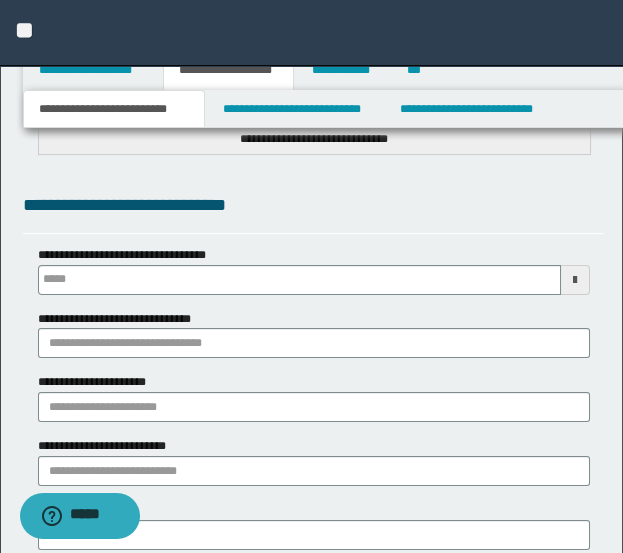type 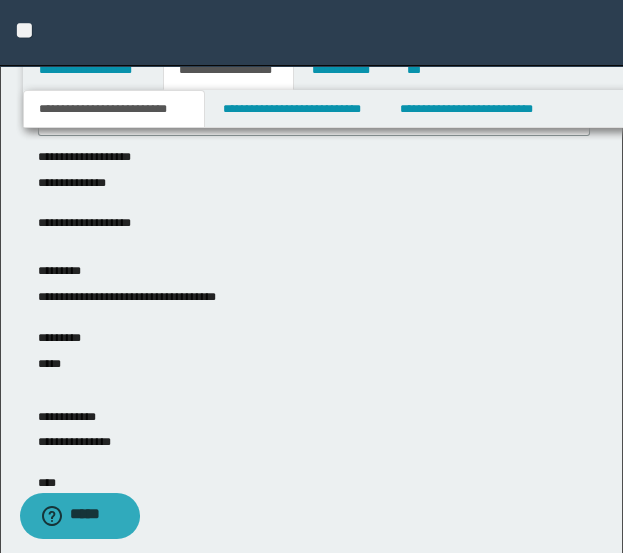 scroll, scrollTop: 0, scrollLeft: 0, axis: both 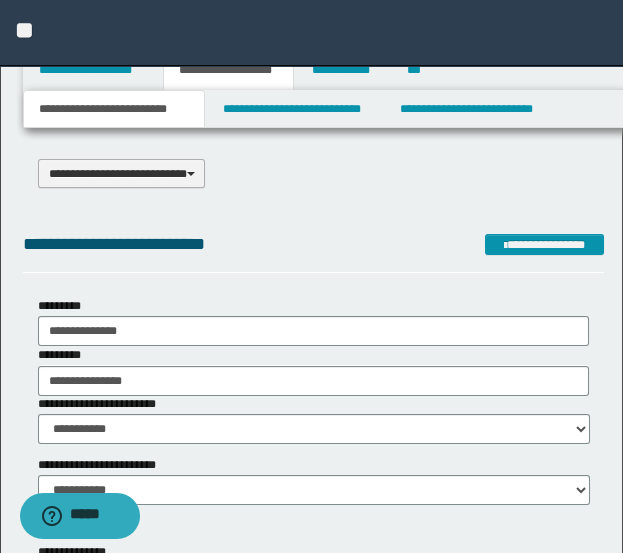 type on "**********" 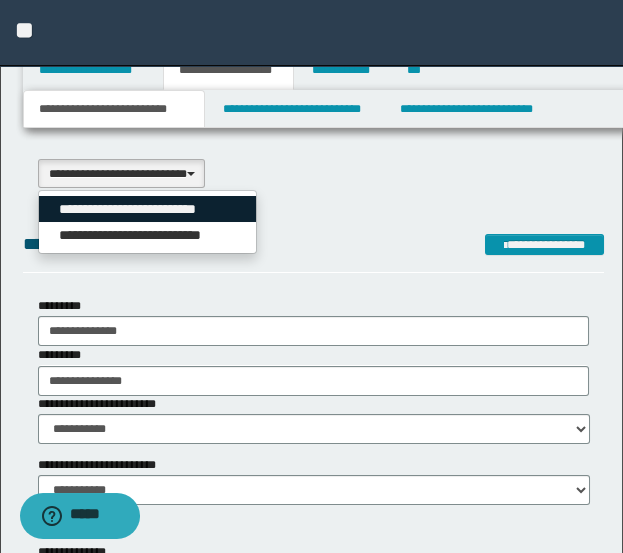 click on "**********" at bounding box center [147, 209] 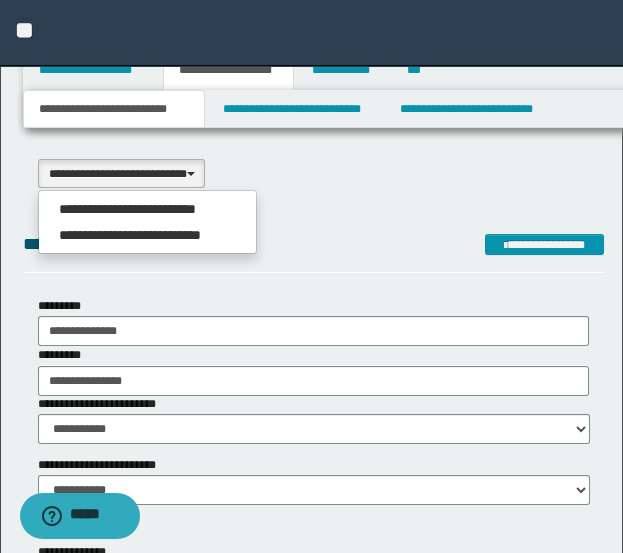 type on "**********" 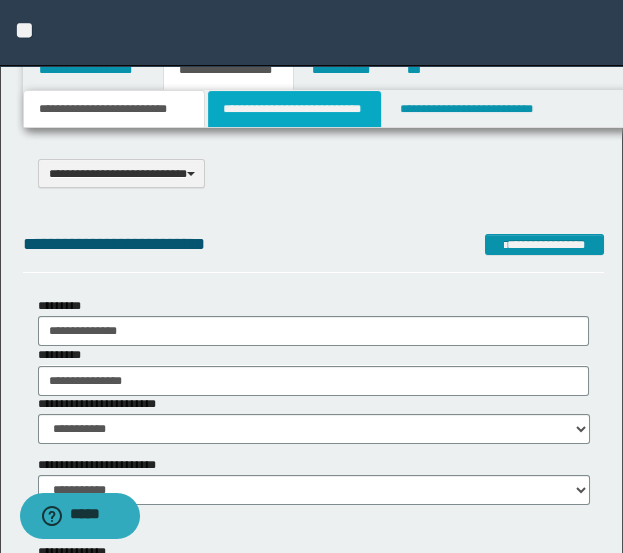 click on "**********" at bounding box center [294, 109] 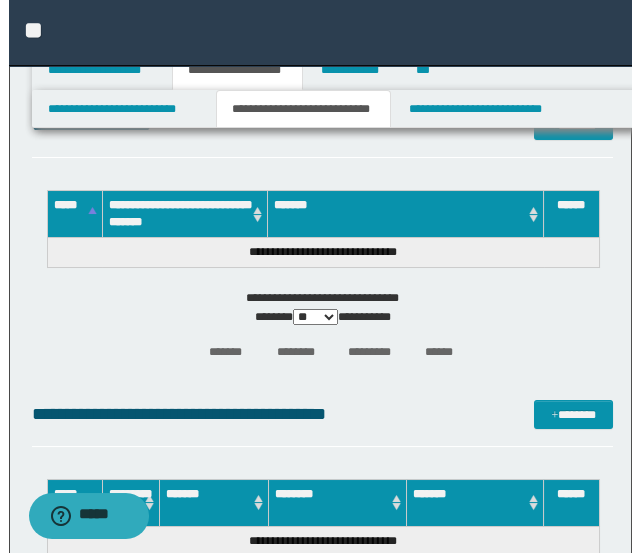 scroll, scrollTop: 0, scrollLeft: 0, axis: both 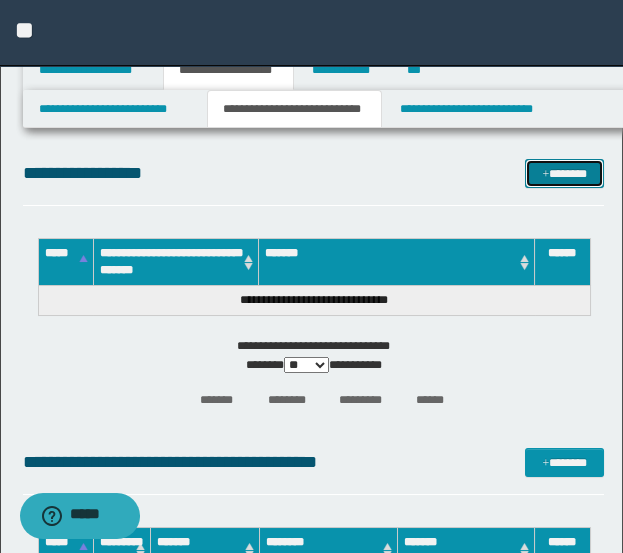 click on "*******" at bounding box center (564, 173) 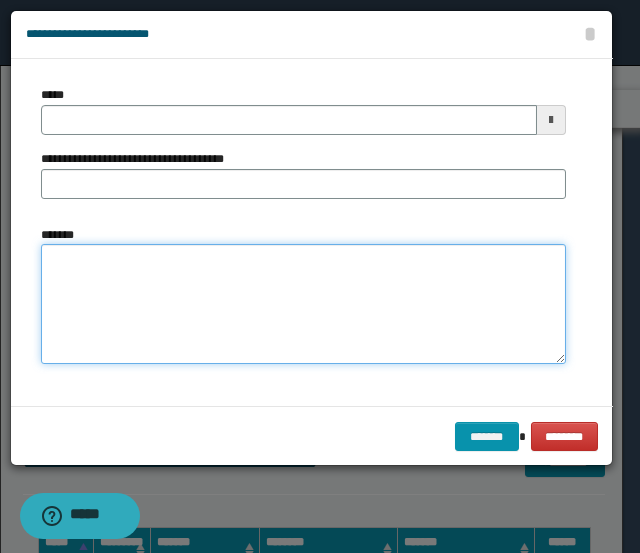 click on "*******" at bounding box center (303, 304) 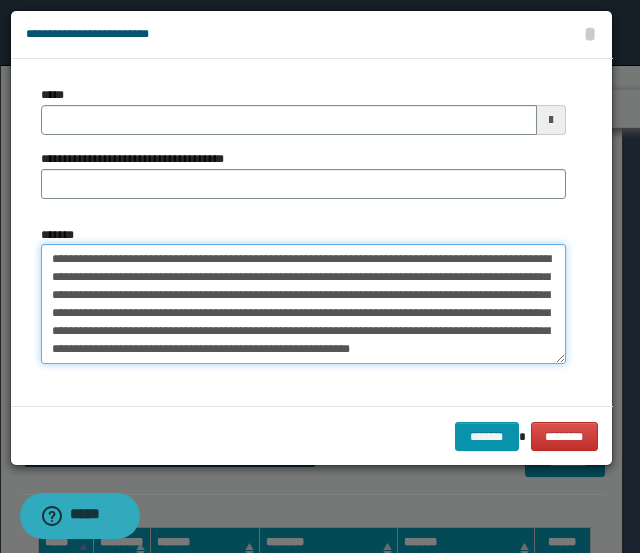 drag, startPoint x: 141, startPoint y: 255, endPoint x: 24, endPoint y: 260, distance: 117.10679 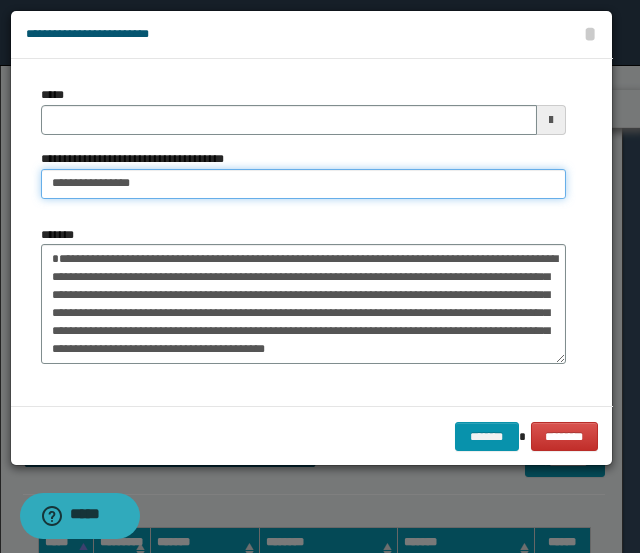 click on "**********" at bounding box center (303, 184) 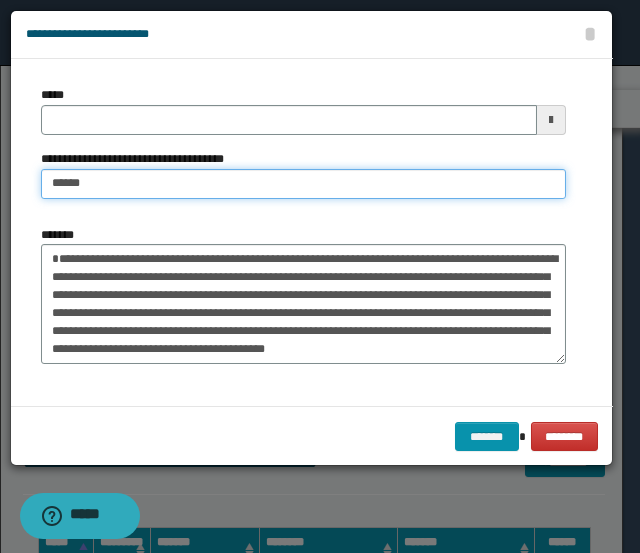 type 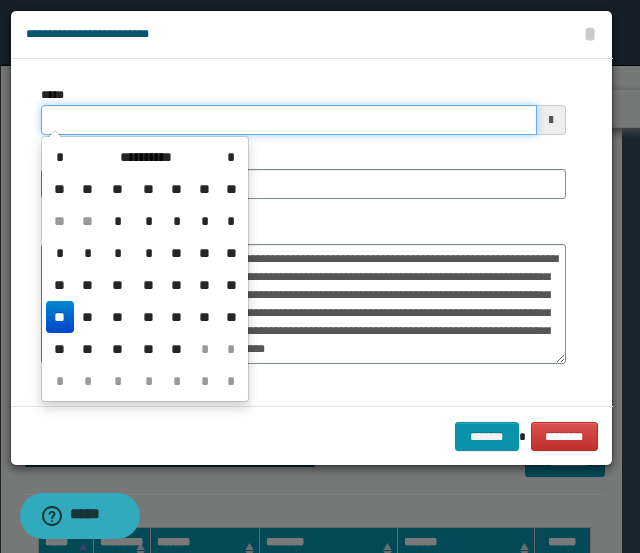 click on "*****" at bounding box center [289, 120] 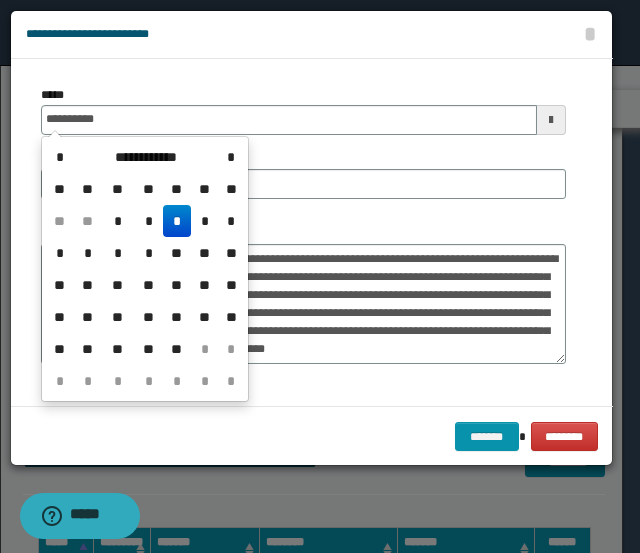 click on "*" at bounding box center (177, 221) 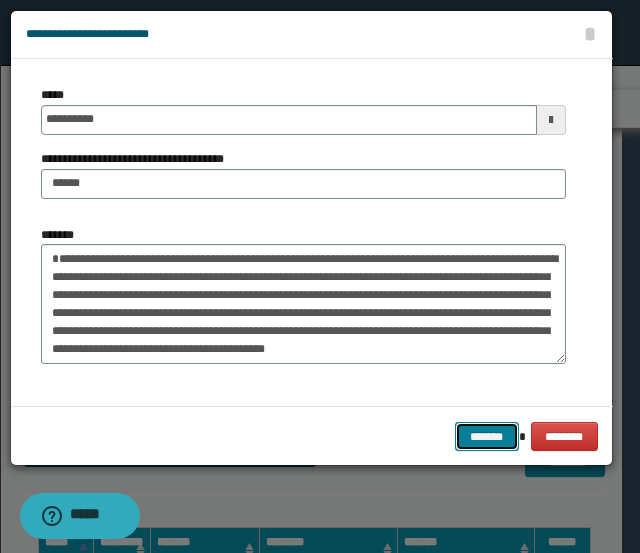 click on "*******" at bounding box center (487, 436) 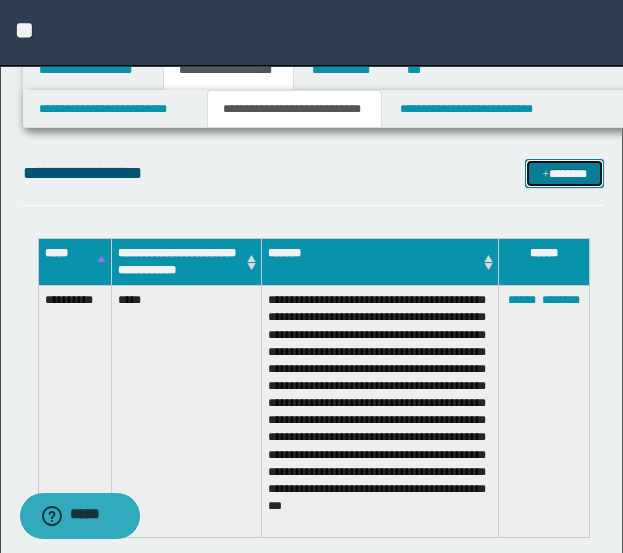click on "*******" at bounding box center [564, 173] 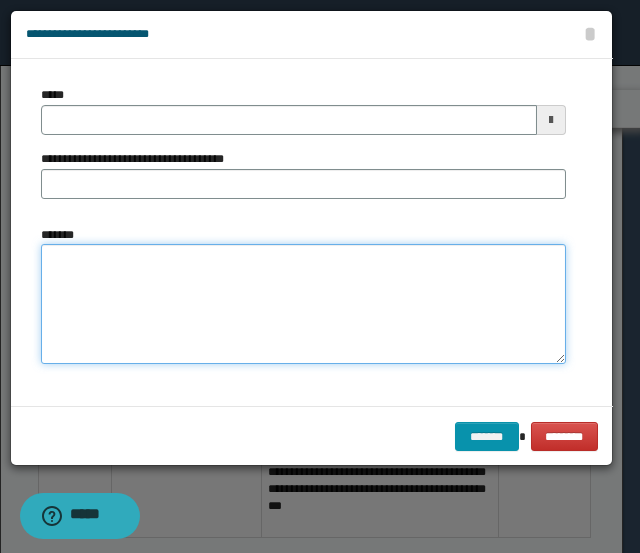 click on "*******" at bounding box center (303, 304) 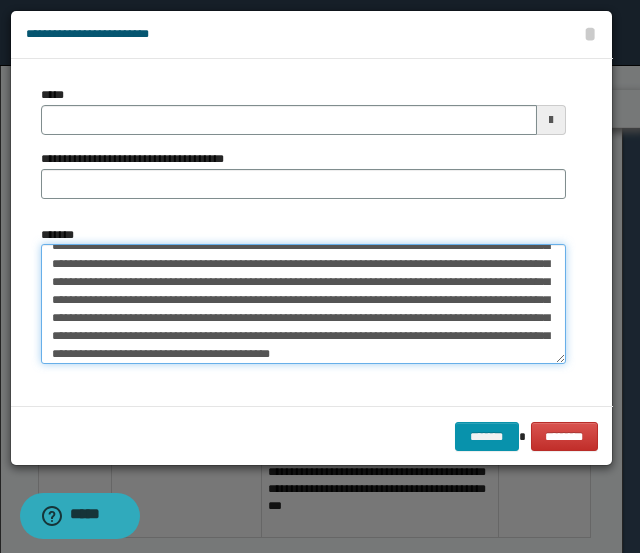scroll, scrollTop: 0, scrollLeft: 0, axis: both 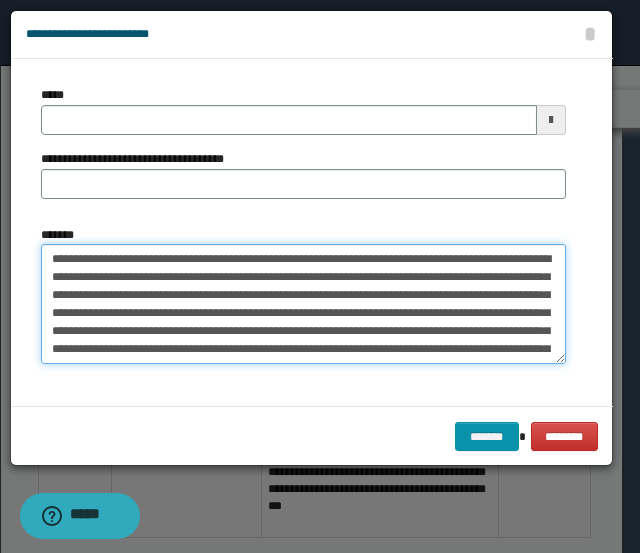 drag, startPoint x: 247, startPoint y: 257, endPoint x: 0, endPoint y: 230, distance: 248.47133 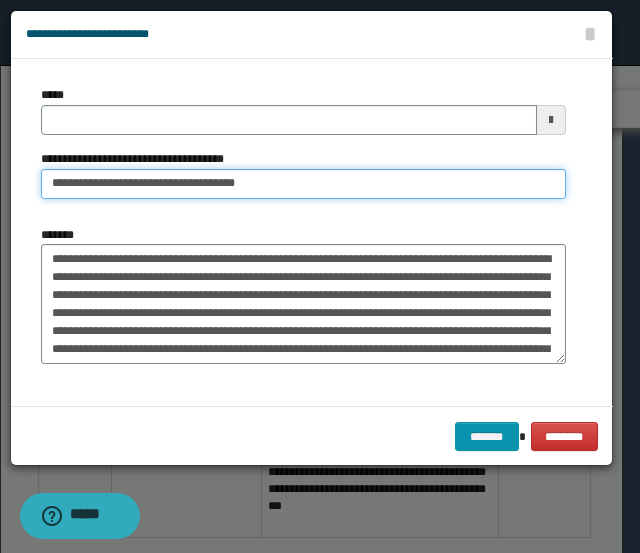 click on "**********" at bounding box center (303, 184) 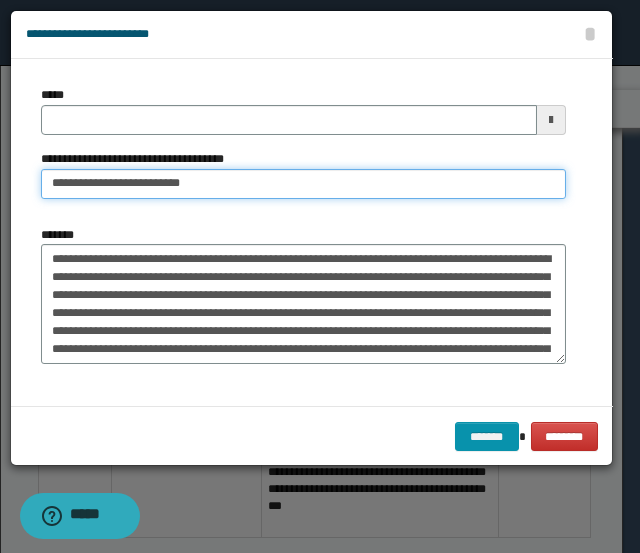 type 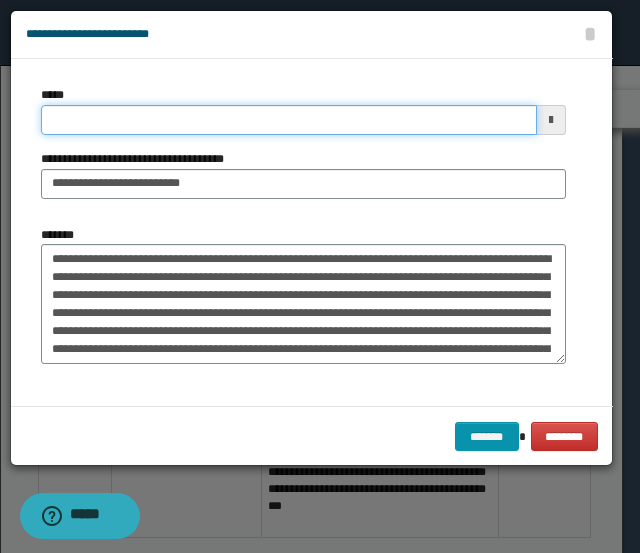 click on "*****" at bounding box center (289, 120) 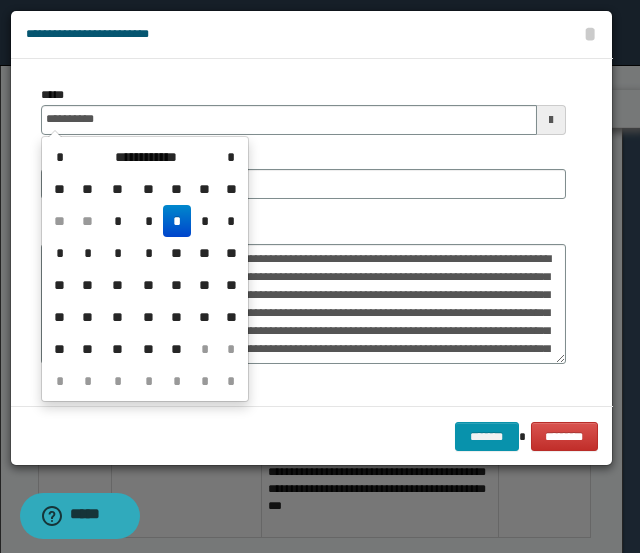 click on "*" at bounding box center (177, 221) 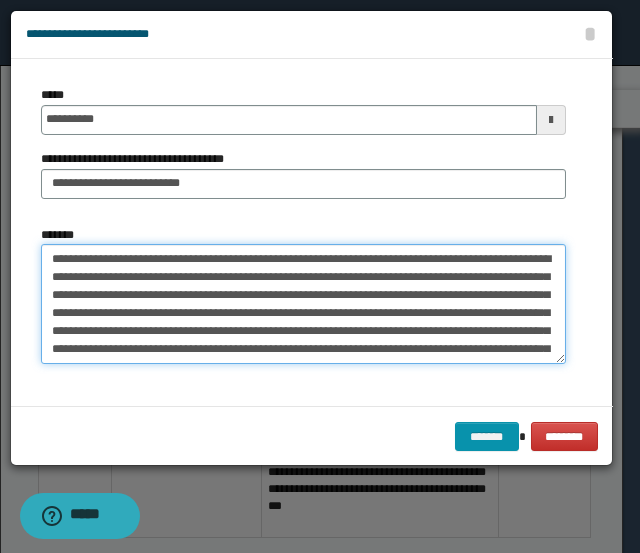click on "*******" at bounding box center [303, 303] 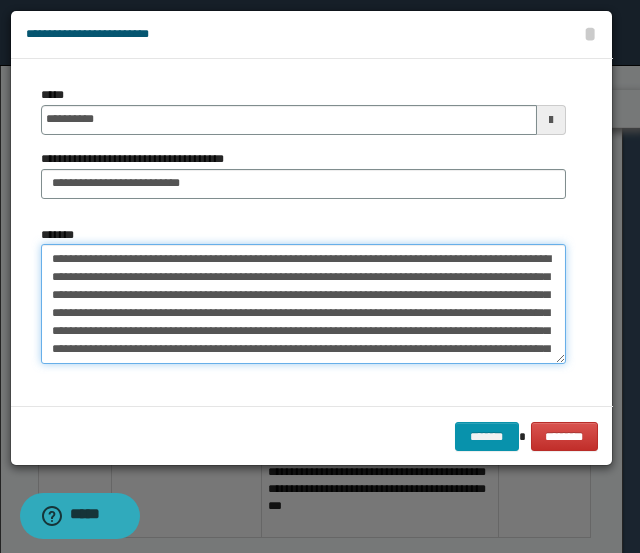 click on "*******" at bounding box center (303, 303) 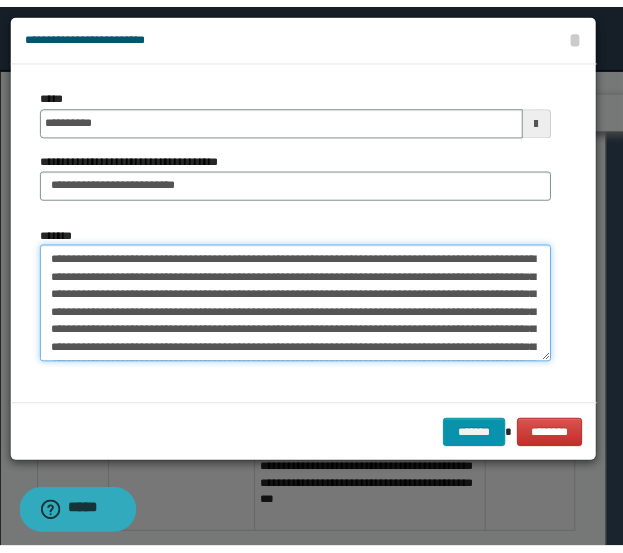 scroll, scrollTop: 215, scrollLeft: 0, axis: vertical 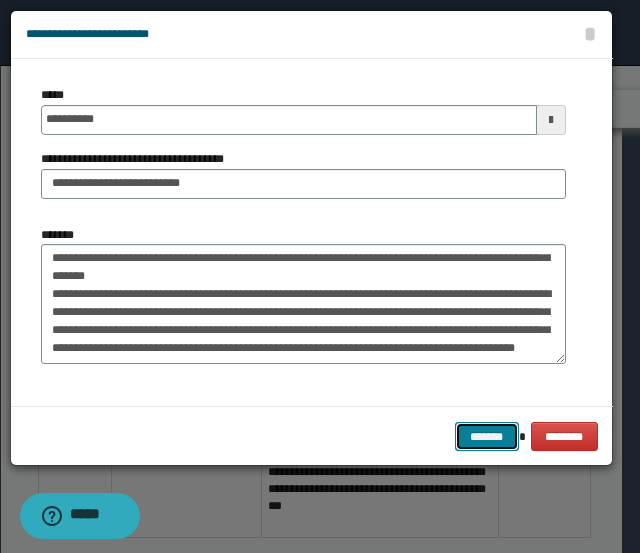 click on "*******" at bounding box center (487, 436) 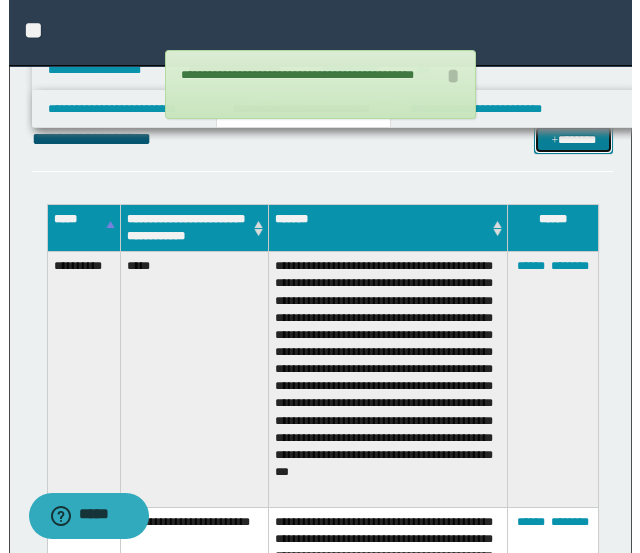 scroll, scrollTop: 0, scrollLeft: 0, axis: both 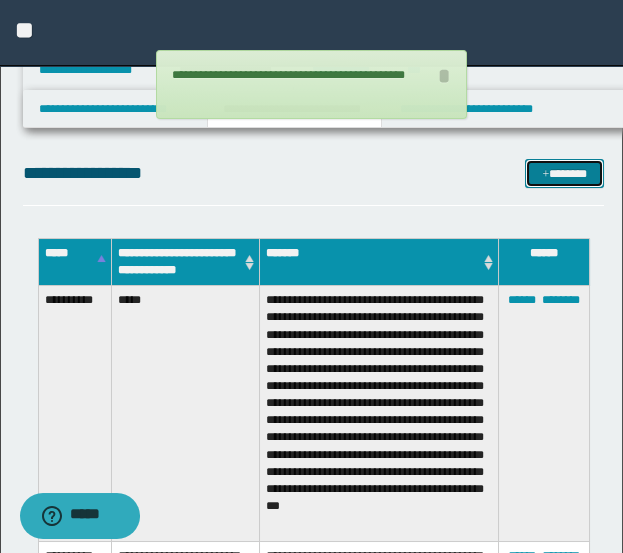 click on "*******" at bounding box center (564, 173) 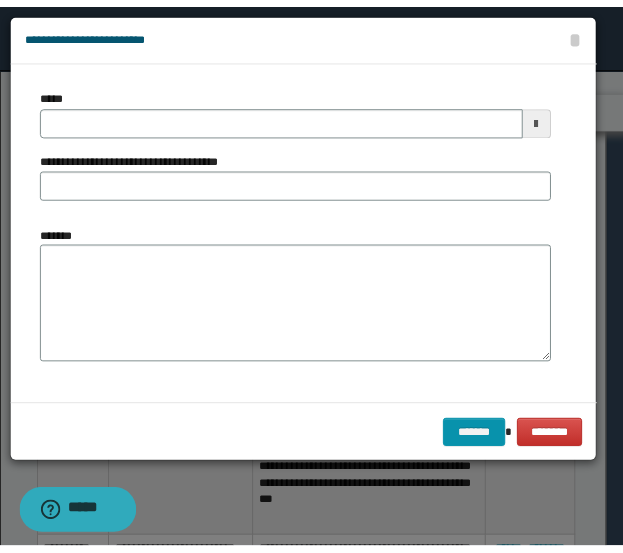 scroll, scrollTop: 0, scrollLeft: 0, axis: both 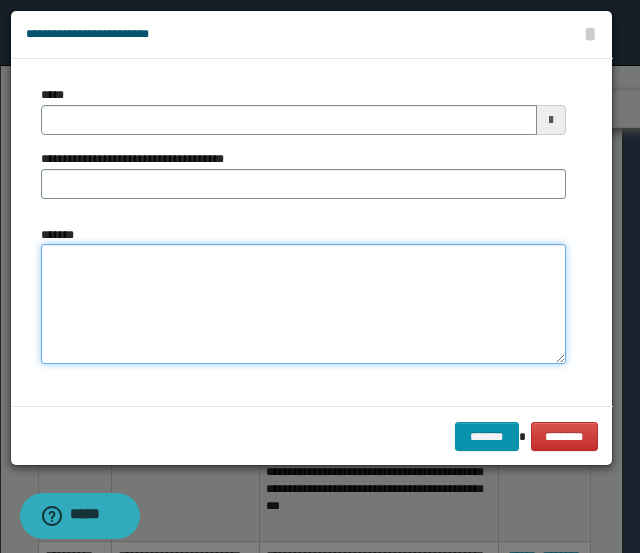 click on "*******" at bounding box center [303, 303] 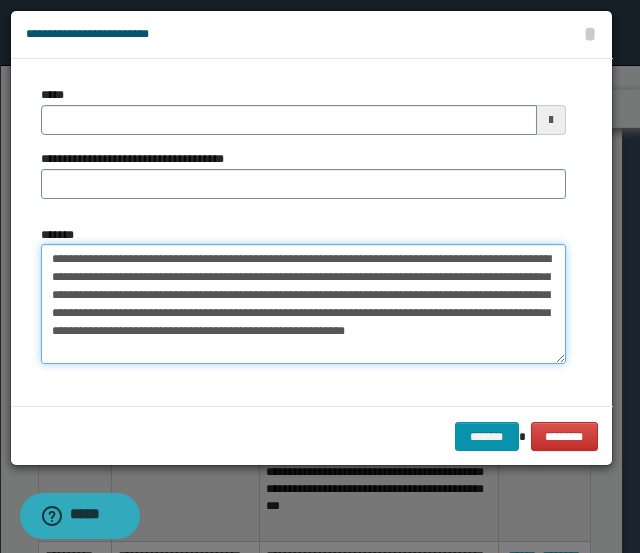 click on "**********" at bounding box center [303, 303] 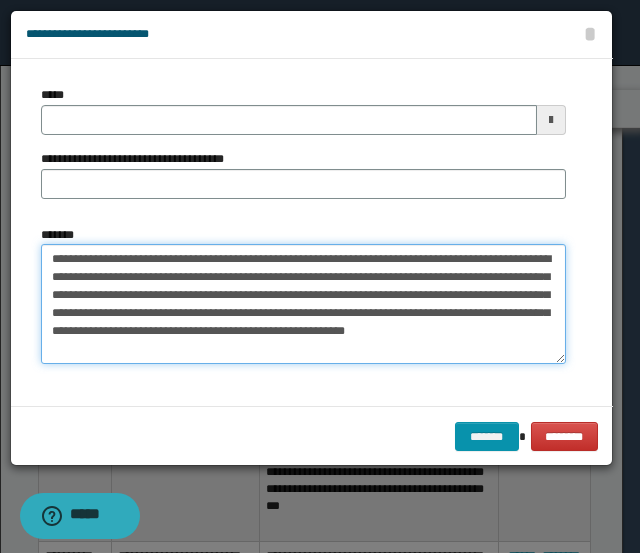 drag, startPoint x: 426, startPoint y: 277, endPoint x: 302, endPoint y: 321, distance: 131.57507 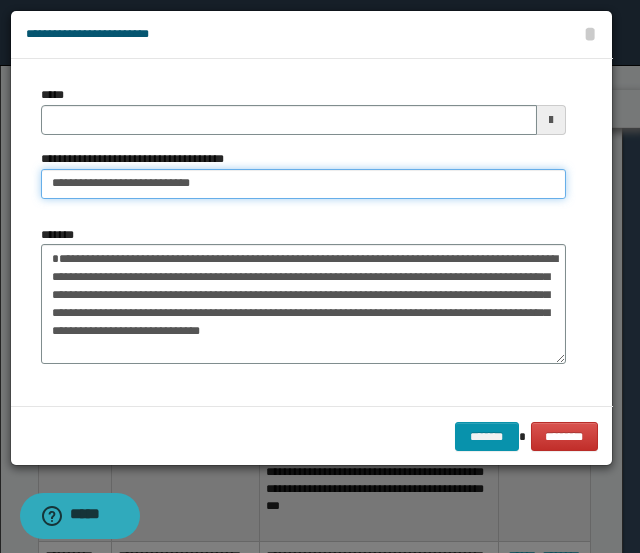 click on "**********" at bounding box center (303, 184) 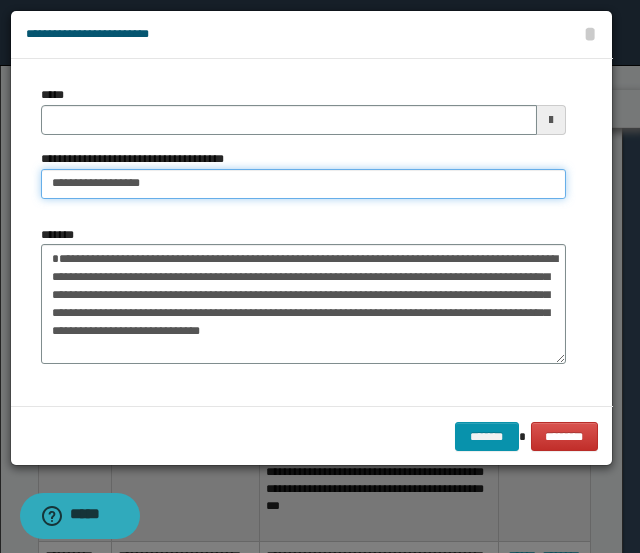type 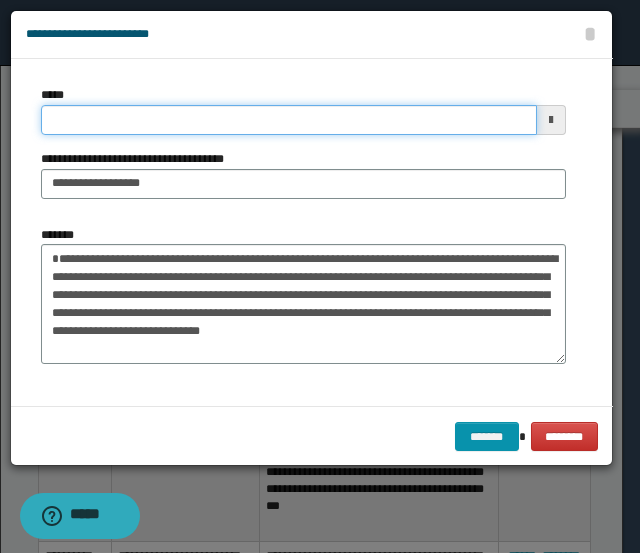 click on "*****" at bounding box center (289, 120) 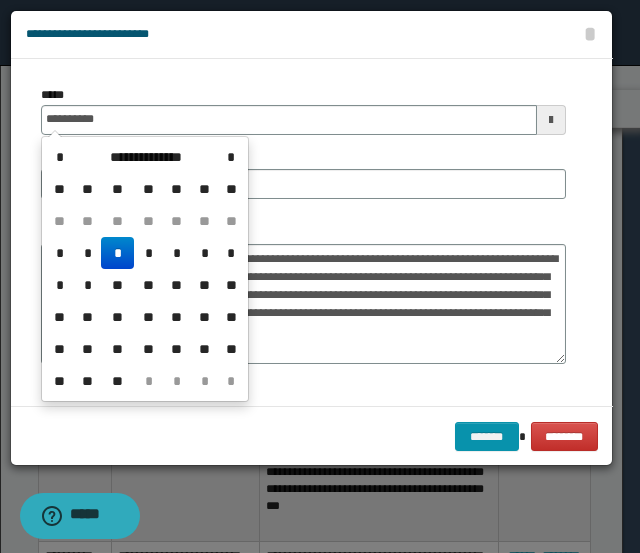 click on "*" at bounding box center [117, 253] 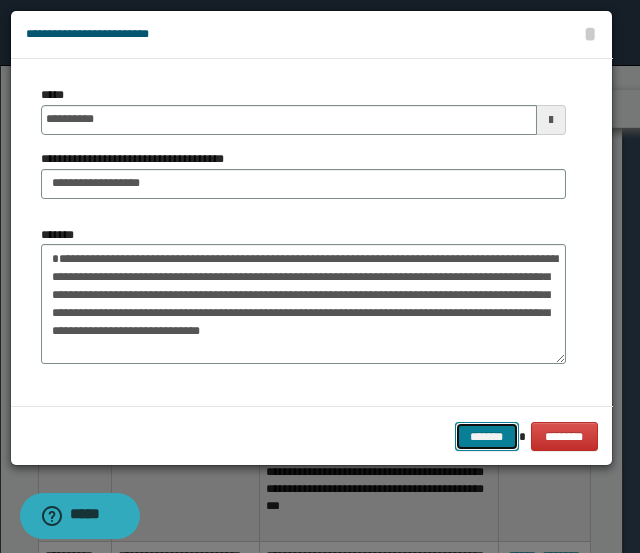 click on "*******" at bounding box center (487, 436) 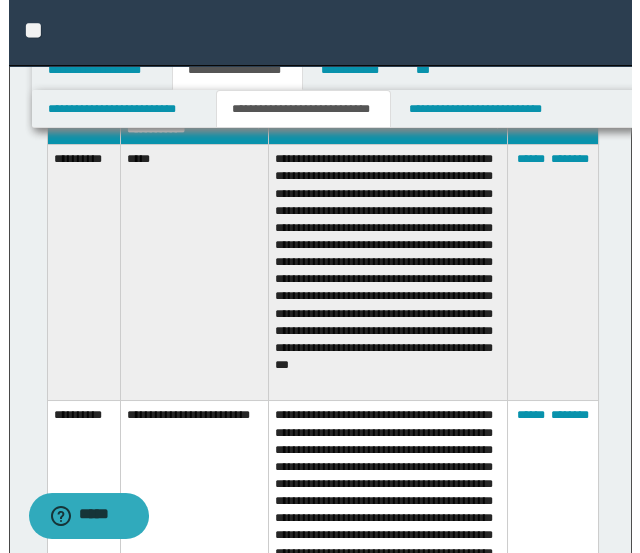 scroll, scrollTop: 0, scrollLeft: 0, axis: both 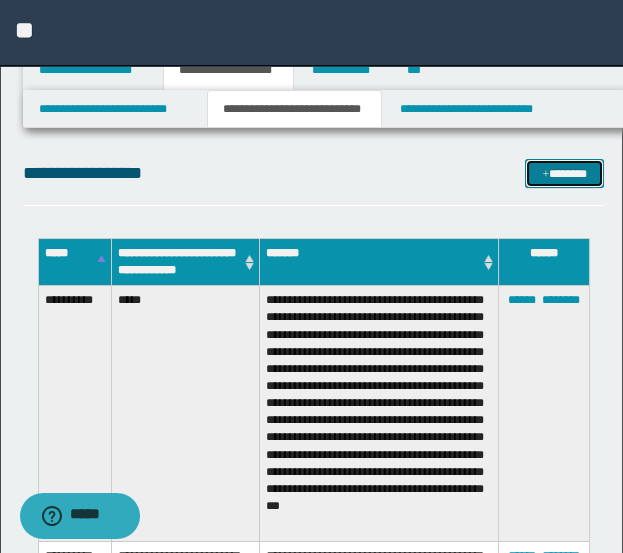 drag, startPoint x: 557, startPoint y: 177, endPoint x: 639, endPoint y: 188, distance: 82.73451 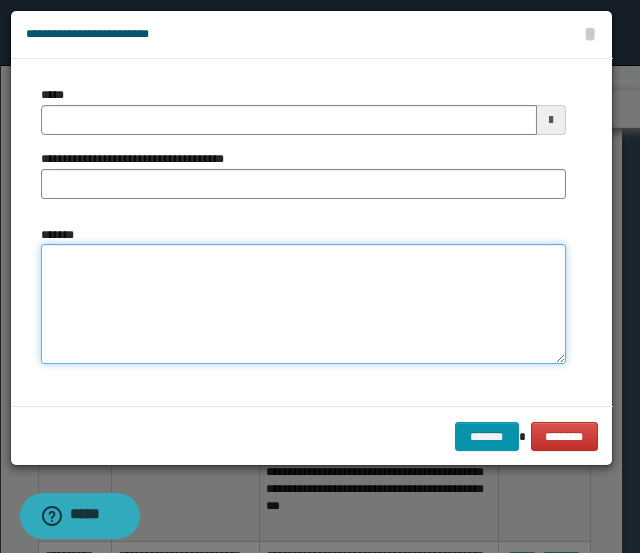 click on "*******" at bounding box center [303, 303] 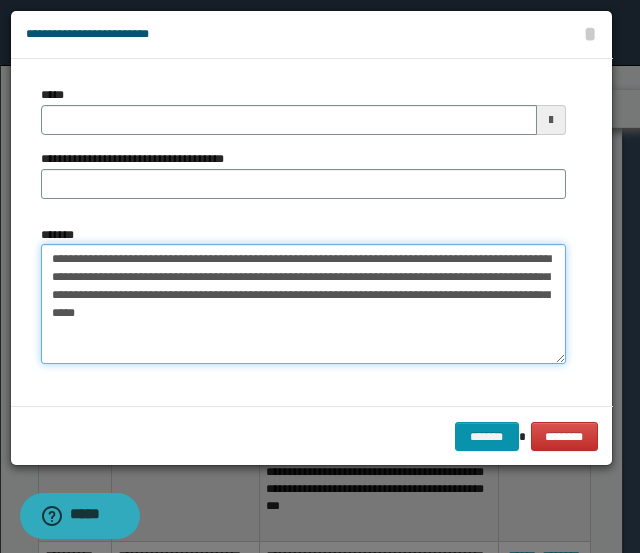 drag, startPoint x: 169, startPoint y: 260, endPoint x: -34, endPoint y: 253, distance: 203.12065 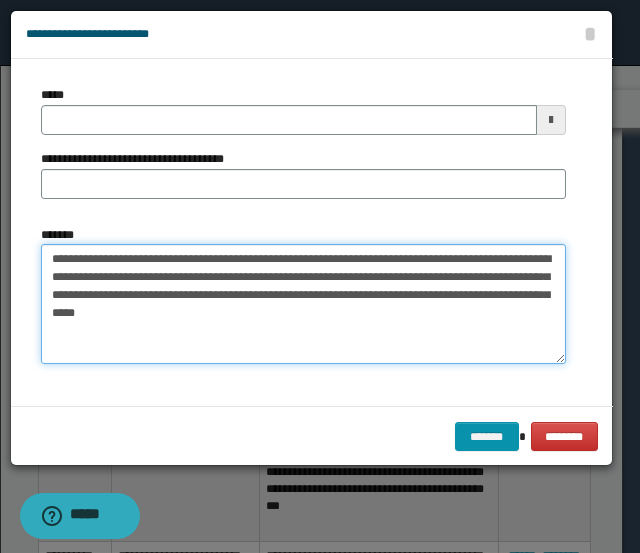 type on "**********" 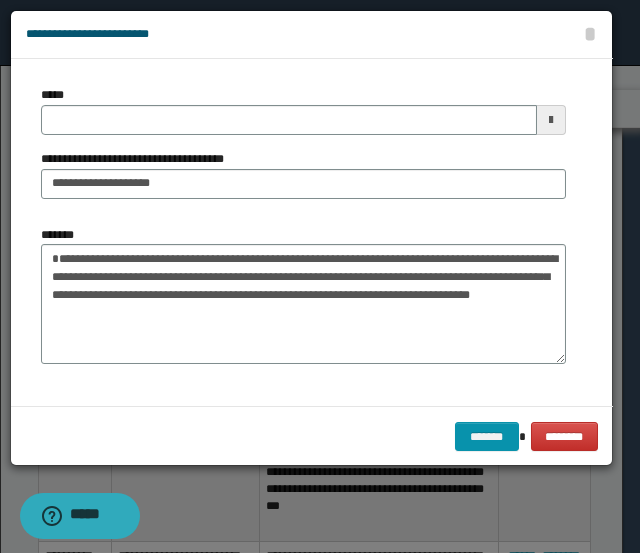 click on "**********" at bounding box center (303, 150) 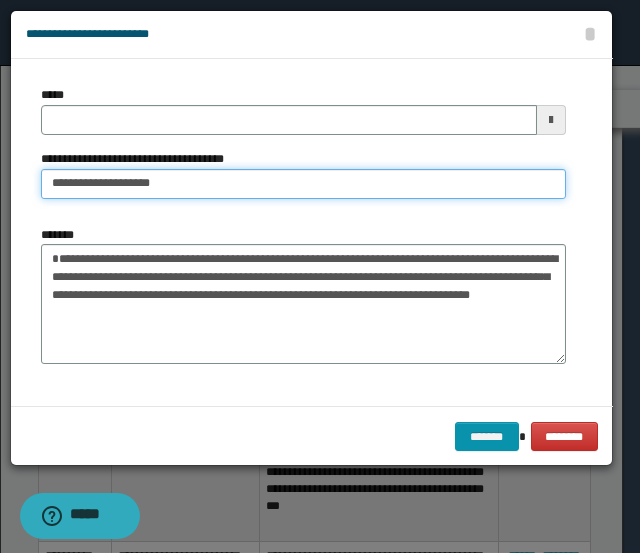 drag, startPoint x: 178, startPoint y: 188, endPoint x: 102, endPoint y: 187, distance: 76.00658 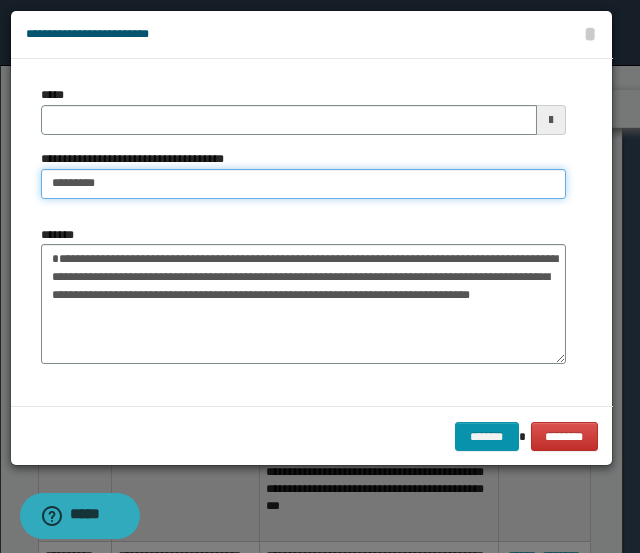 type 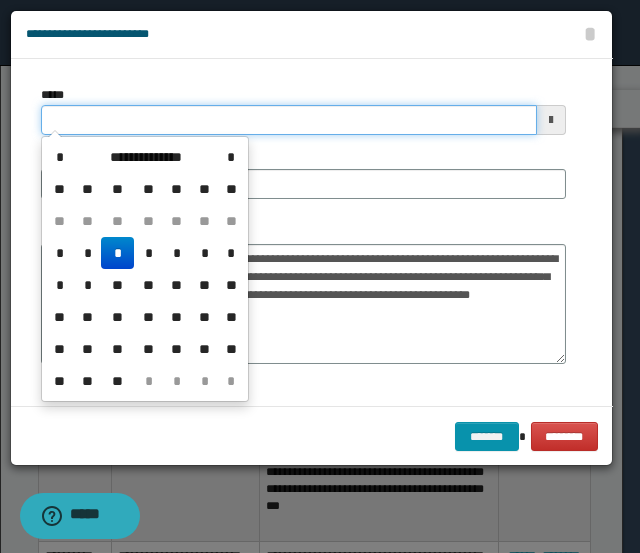 click on "*****" at bounding box center (289, 120) 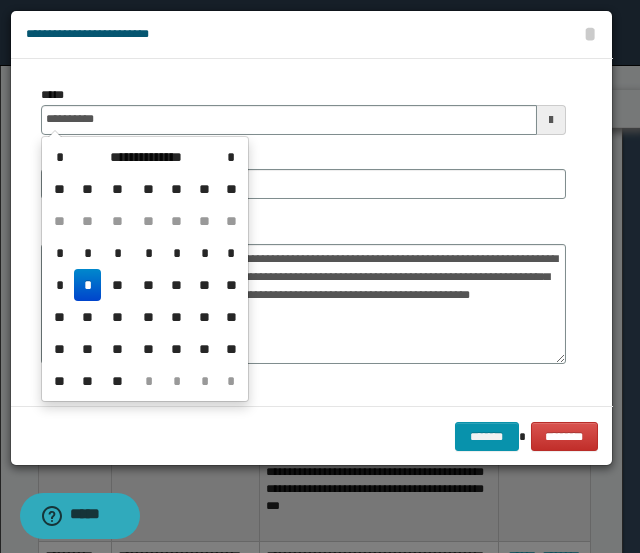 click on "*" at bounding box center [88, 285] 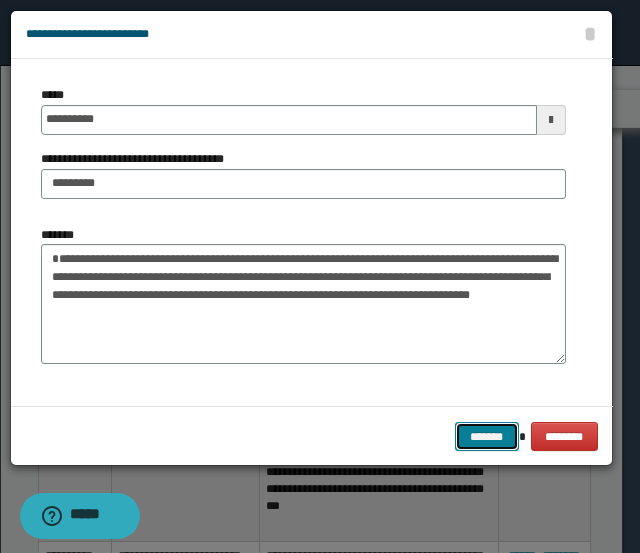 drag, startPoint x: 503, startPoint y: 430, endPoint x: 527, endPoint y: 424, distance: 24.738634 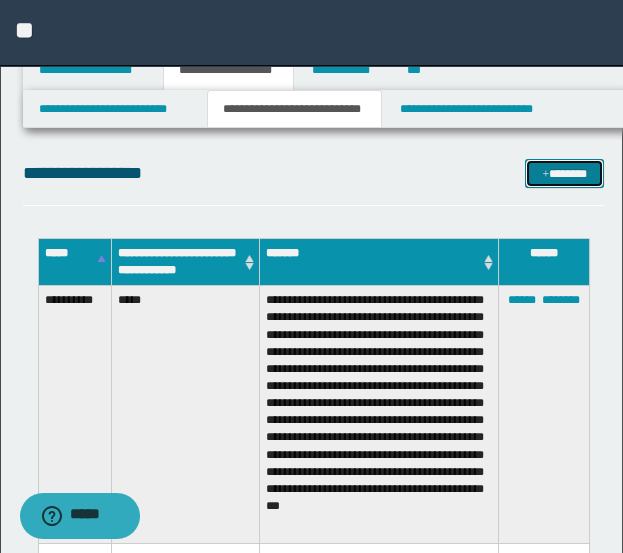 click on "*******" at bounding box center (564, 173) 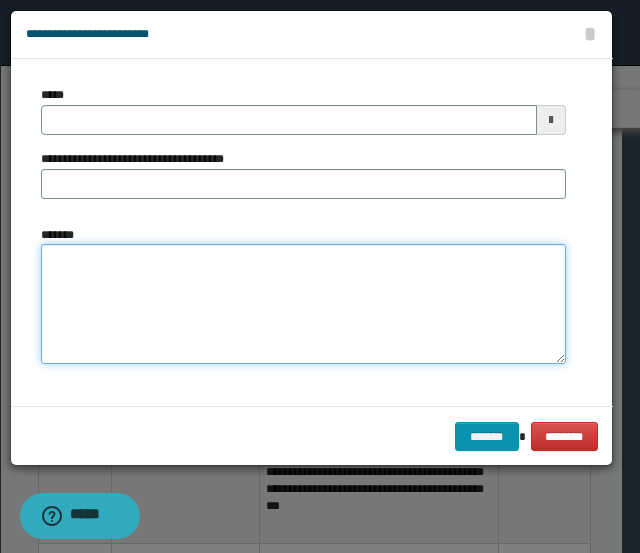 click on "*******" at bounding box center (303, 303) 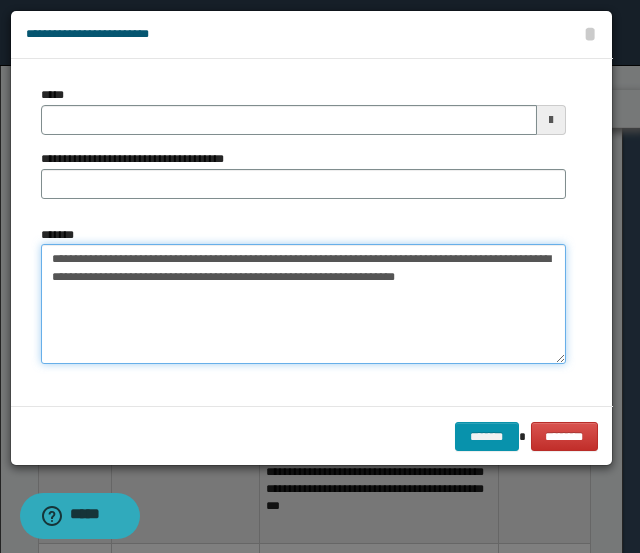 drag, startPoint x: 205, startPoint y: 259, endPoint x: 40, endPoint y: 259, distance: 165 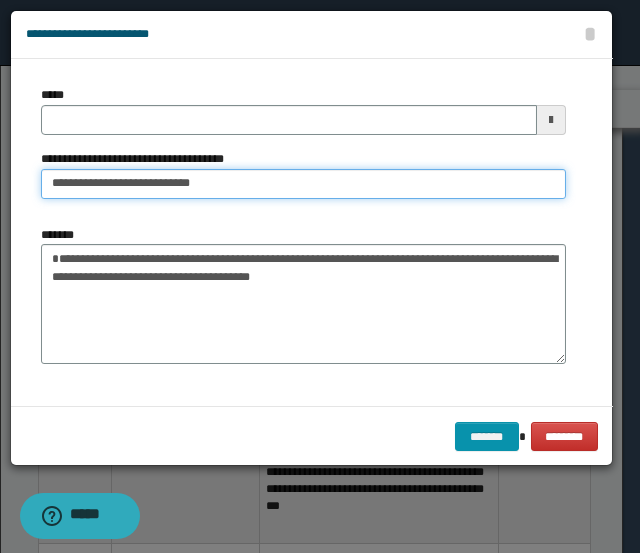 click on "**********" at bounding box center [303, 184] 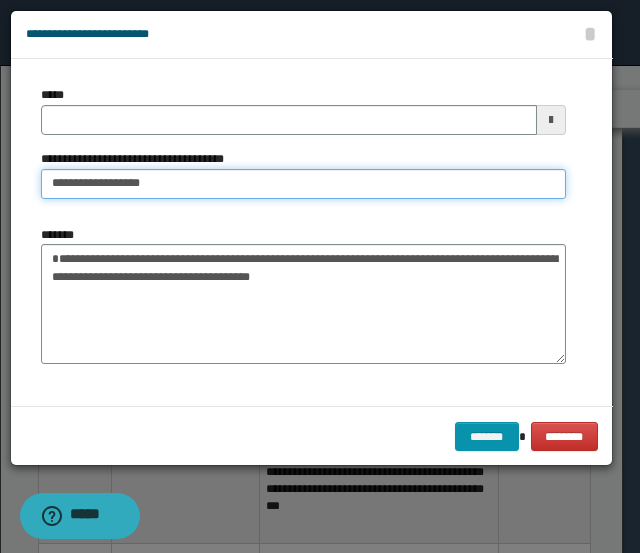 type 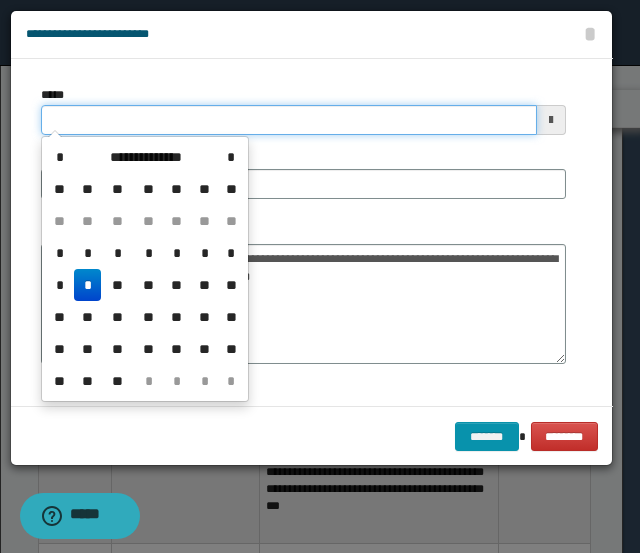 click on "*****" at bounding box center (289, 120) 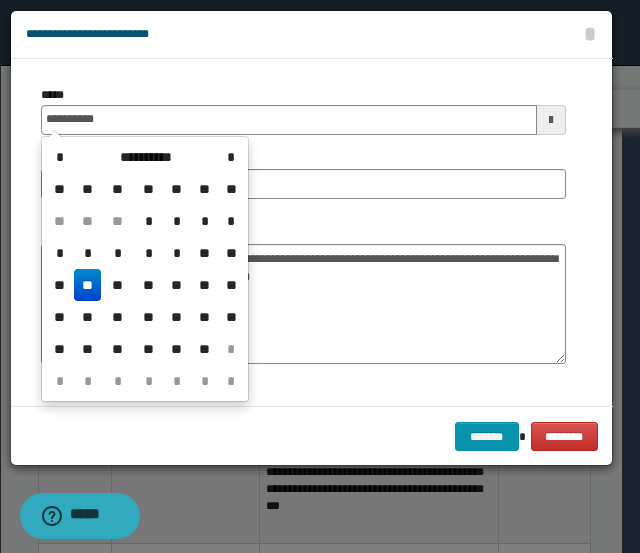 click on "**" at bounding box center [88, 285] 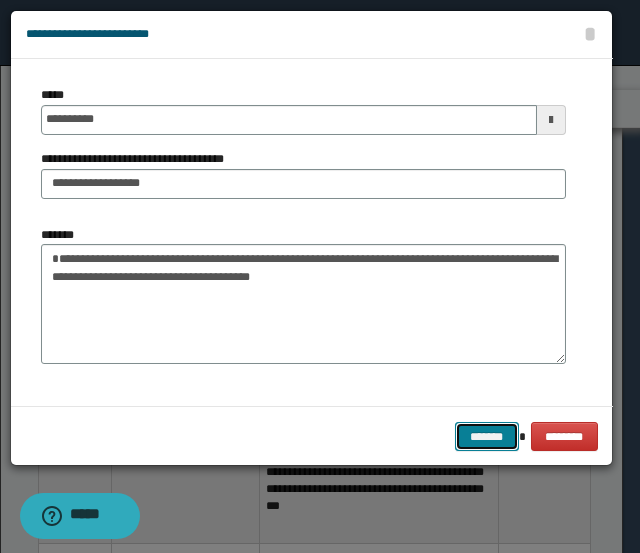 click on "*******" at bounding box center (487, 436) 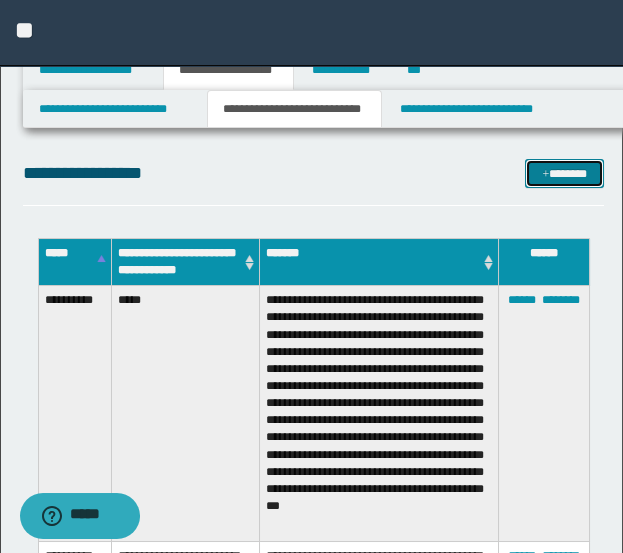 click at bounding box center [545, 175] 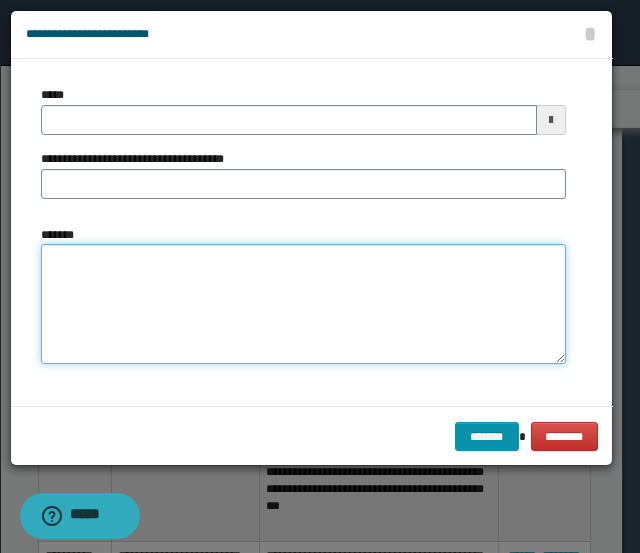 click on "*******" at bounding box center (303, 303) 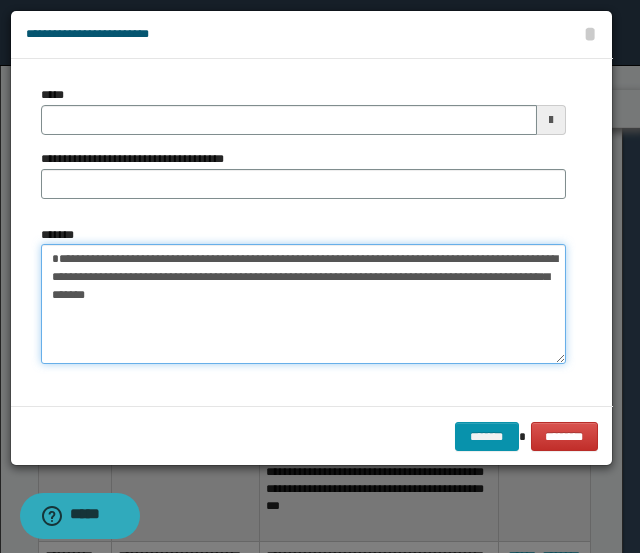 drag, startPoint x: 200, startPoint y: 278, endPoint x: 34, endPoint y: 274, distance: 166.04819 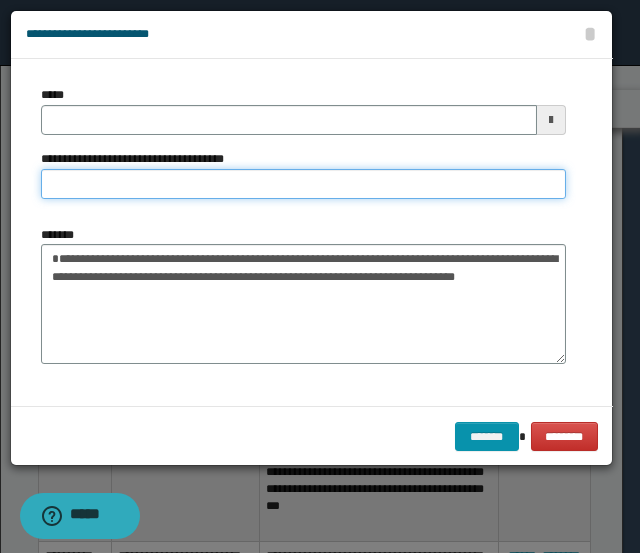 type on "**********" 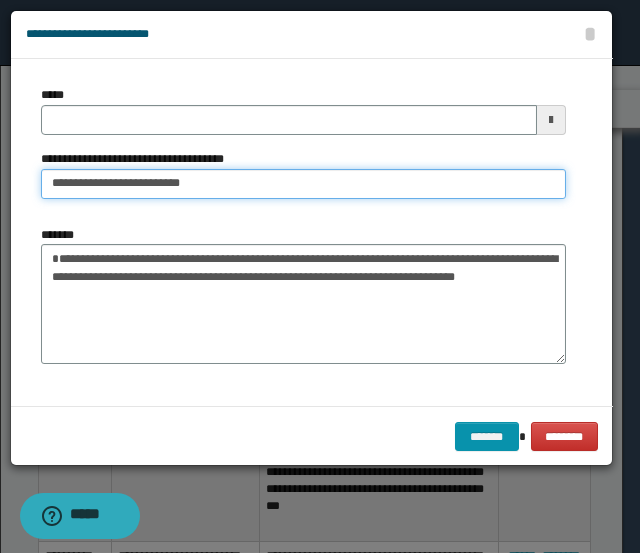 type 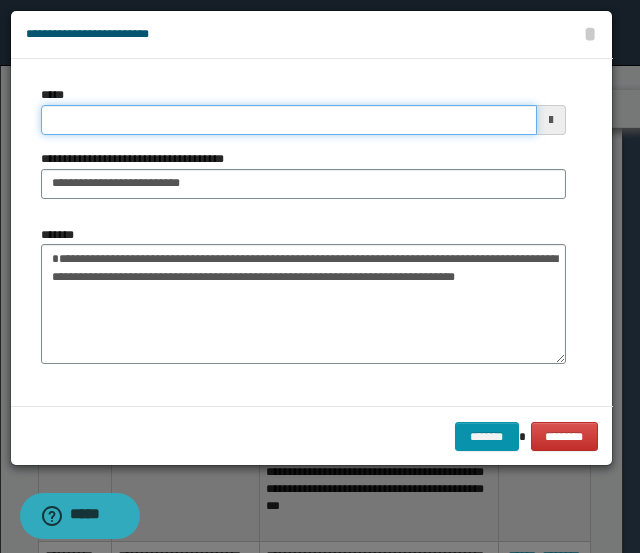 click on "*****" at bounding box center (289, 120) 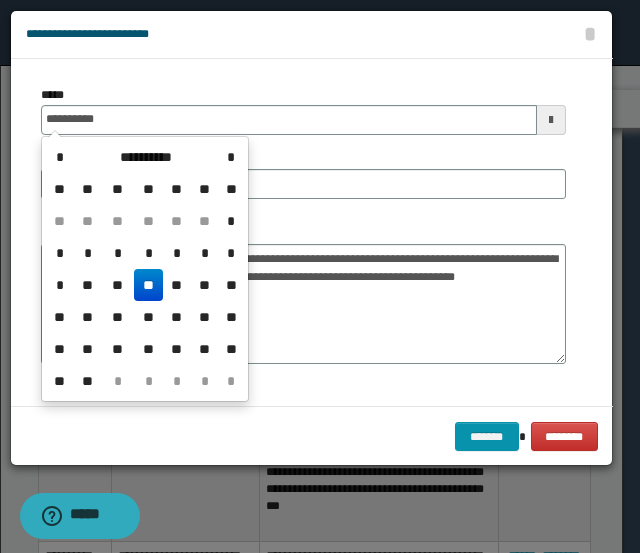 click on "**" at bounding box center (148, 285) 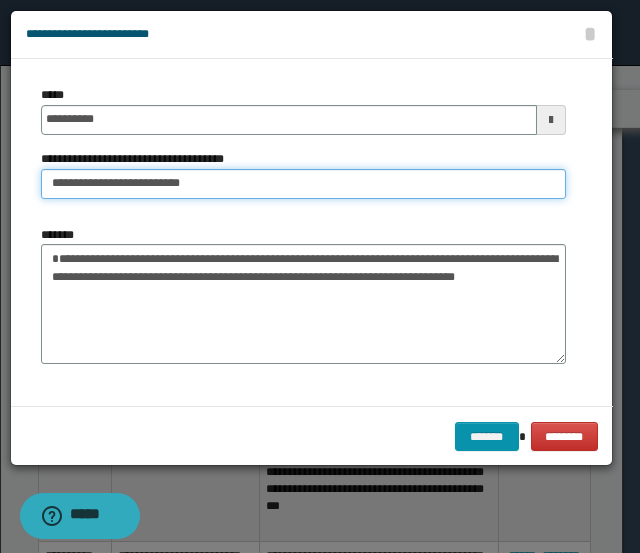 drag, startPoint x: 212, startPoint y: 186, endPoint x: 136, endPoint y: 189, distance: 76.05919 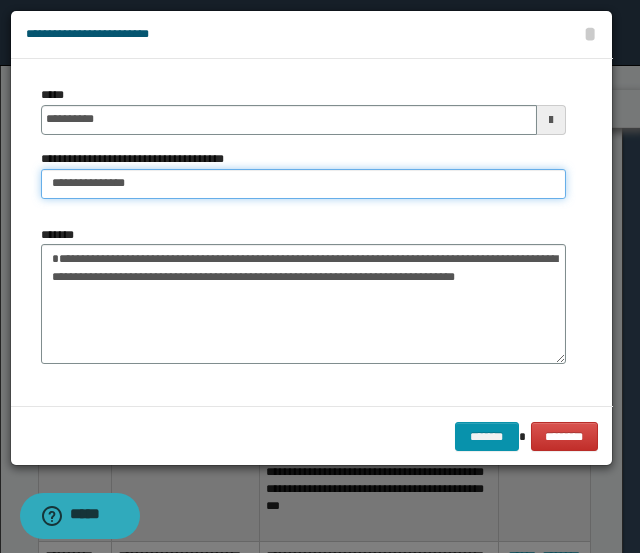 type on "**********" 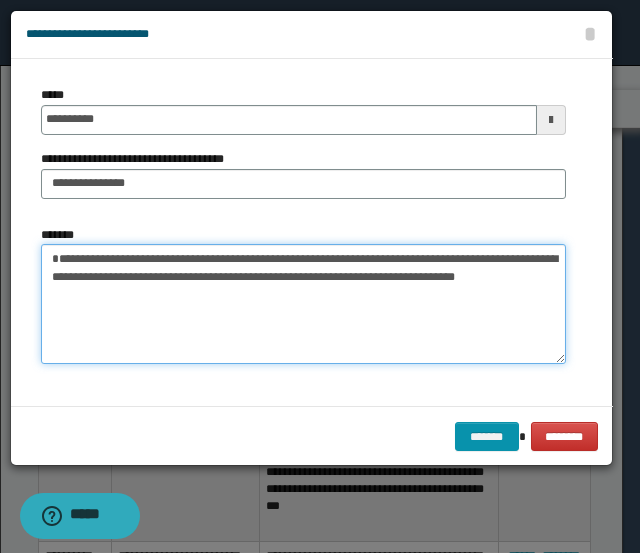click on "**********" at bounding box center [303, 303] 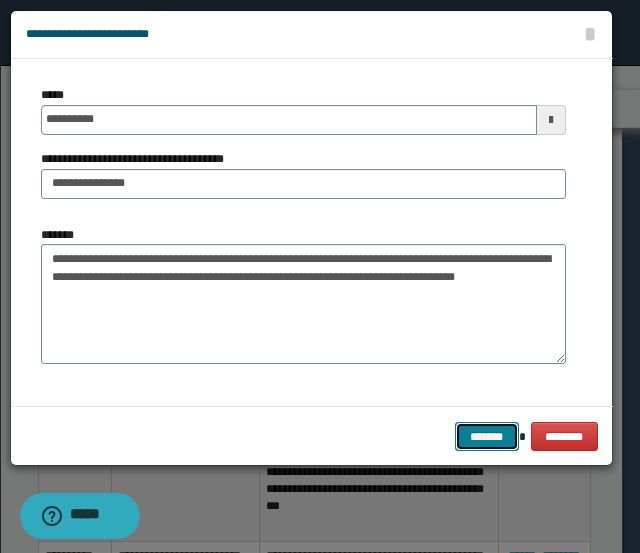 click on "*******" at bounding box center (487, 436) 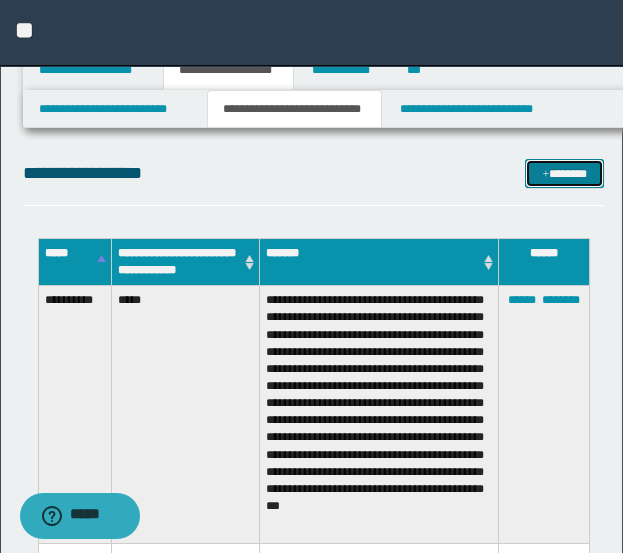 click on "*******" at bounding box center (564, 173) 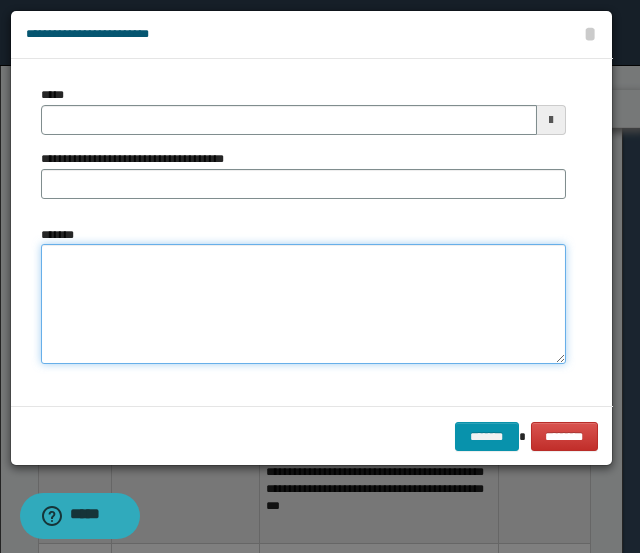 click on "*******" at bounding box center (303, 303) 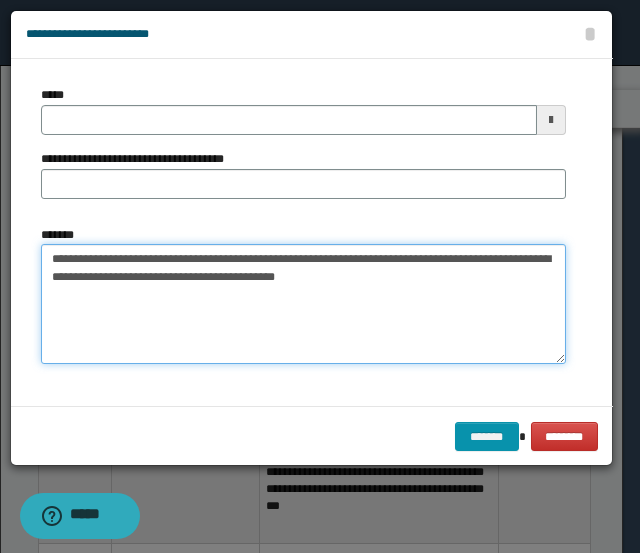 drag, startPoint x: 170, startPoint y: 260, endPoint x: 31, endPoint y: 261, distance: 139.0036 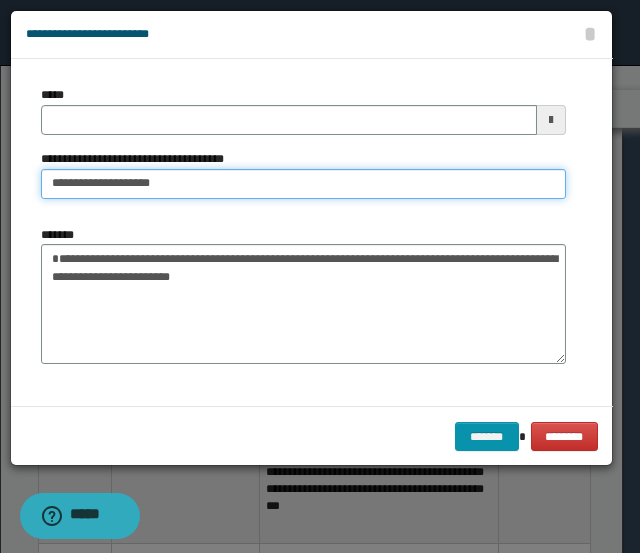 click on "**********" at bounding box center [303, 184] 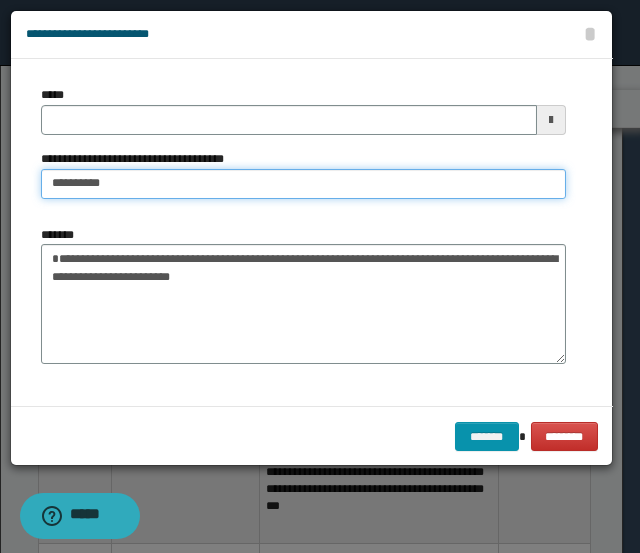 type 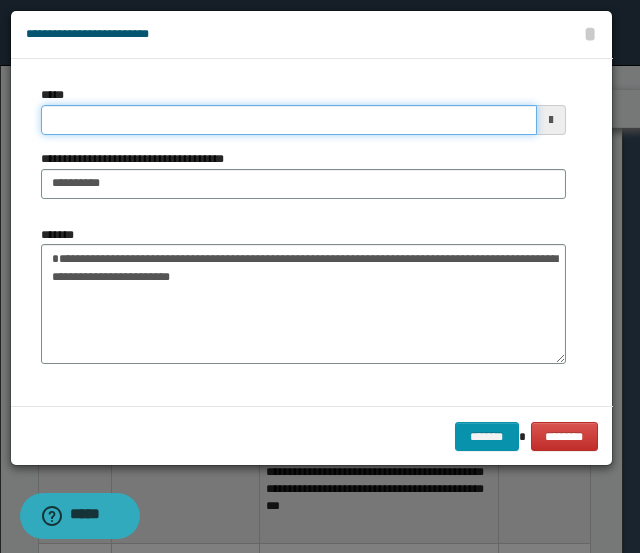 click on "*****" at bounding box center (289, 120) 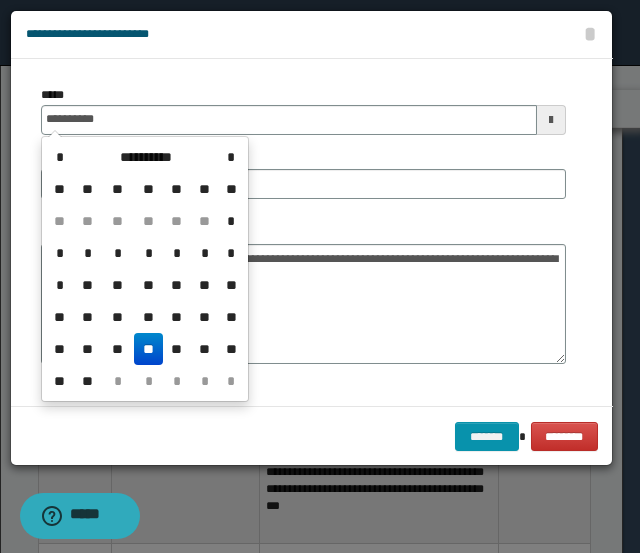 click on "**" at bounding box center [148, 349] 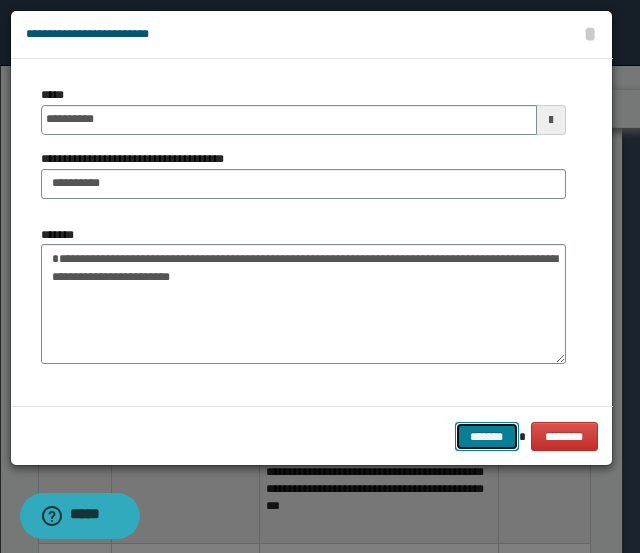 click on "*******" at bounding box center [487, 436] 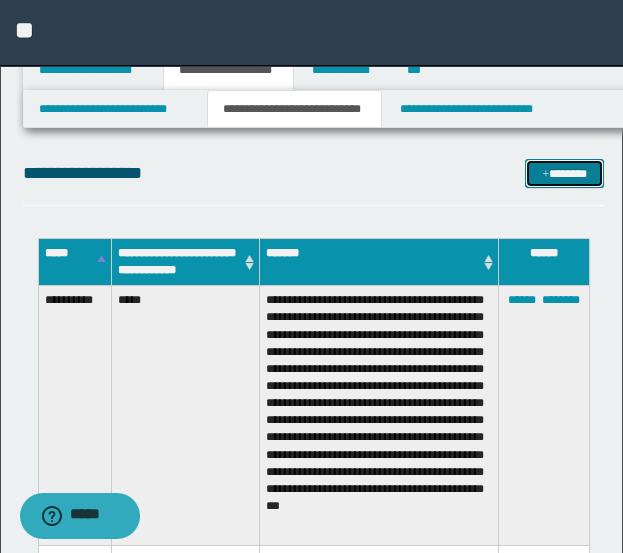 click on "*******" at bounding box center (564, 173) 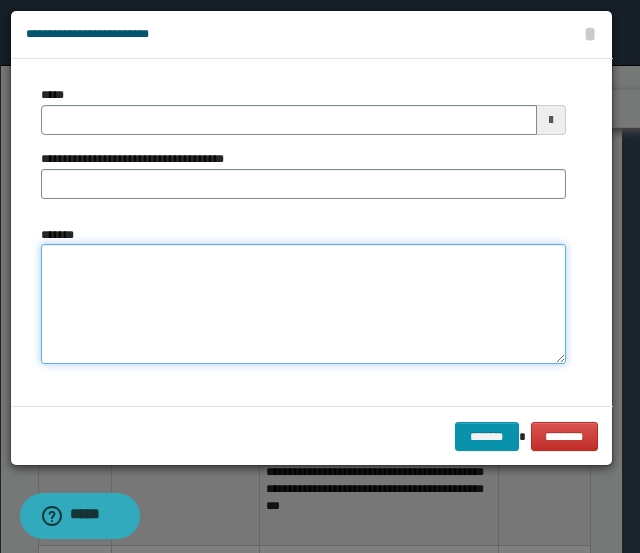 drag, startPoint x: 140, startPoint y: 334, endPoint x: 145, endPoint y: 324, distance: 11.18034 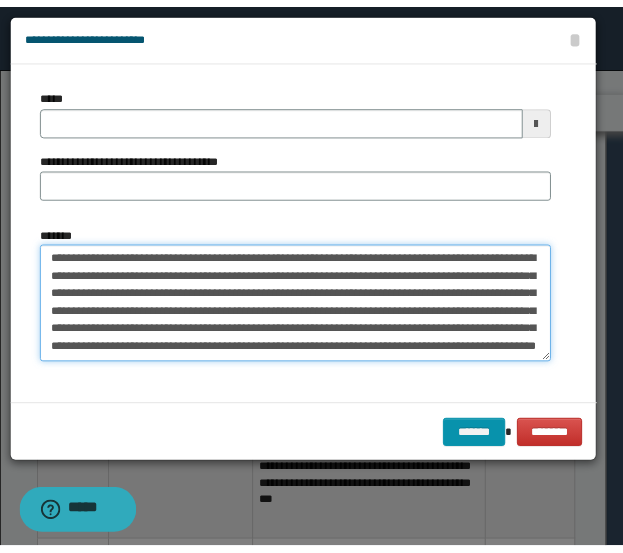 scroll, scrollTop: 0, scrollLeft: 0, axis: both 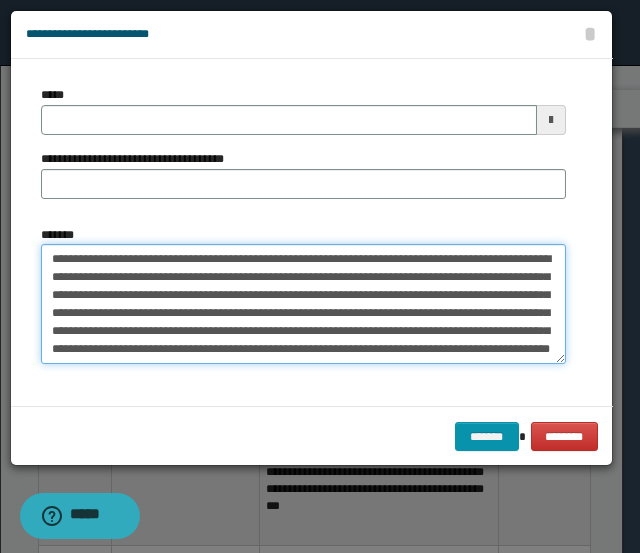 drag, startPoint x: 157, startPoint y: 259, endPoint x: 28, endPoint y: 253, distance: 129.13947 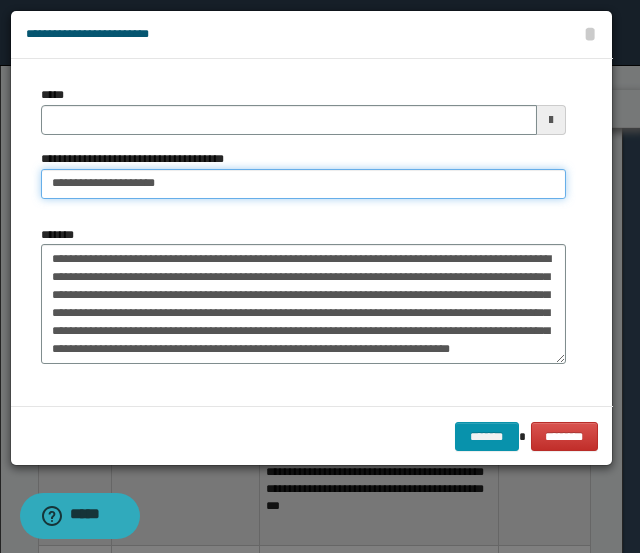 click on "**********" at bounding box center (303, 184) 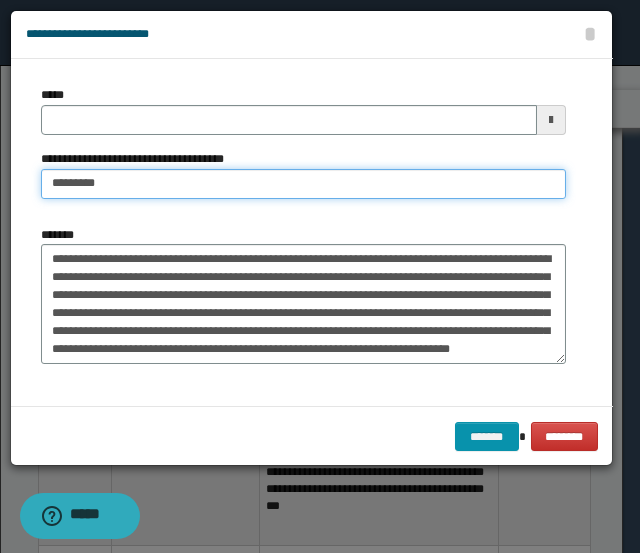 type 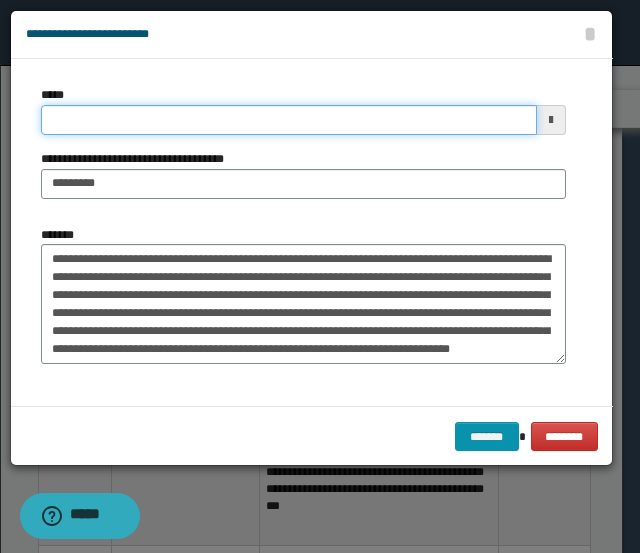 click on "*****" at bounding box center (289, 120) 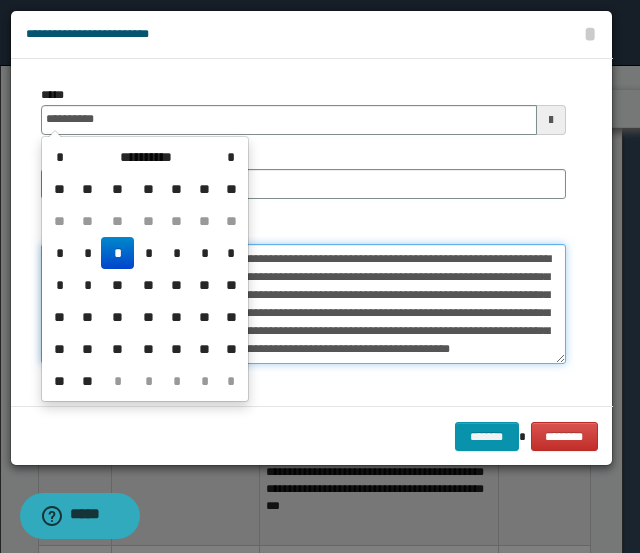 type on "**********" 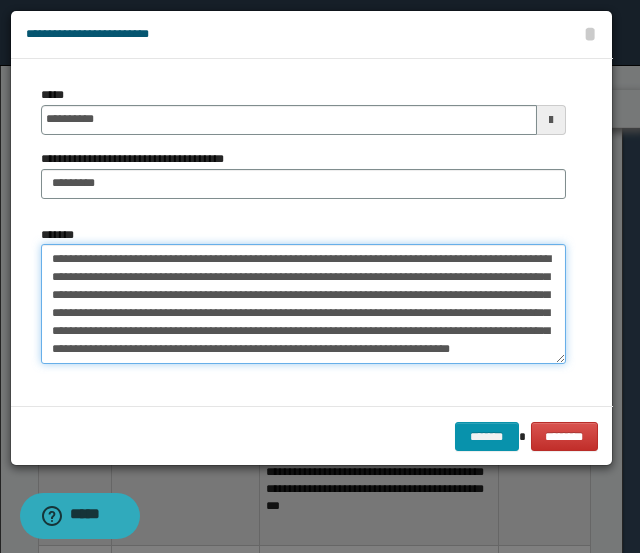 click on "**********" at bounding box center (303, 303) 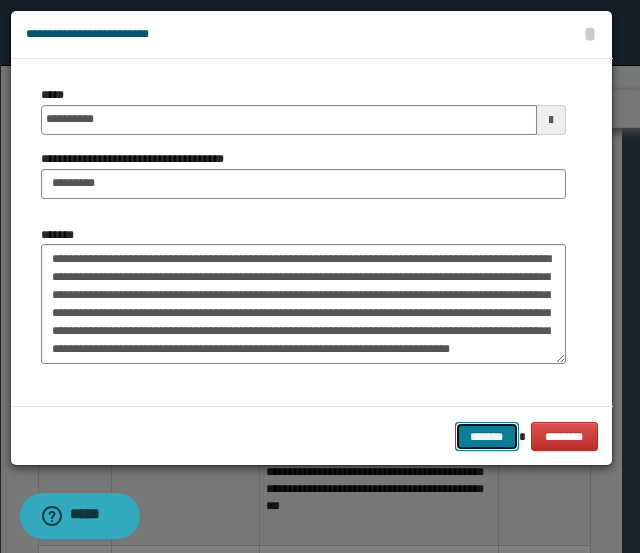 drag, startPoint x: 489, startPoint y: 427, endPoint x: 393, endPoint y: 365, distance: 114.28036 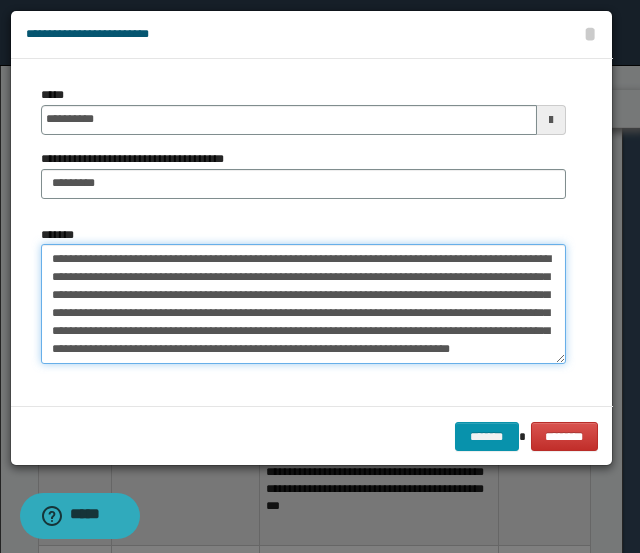 click on "**********" at bounding box center (303, 303) 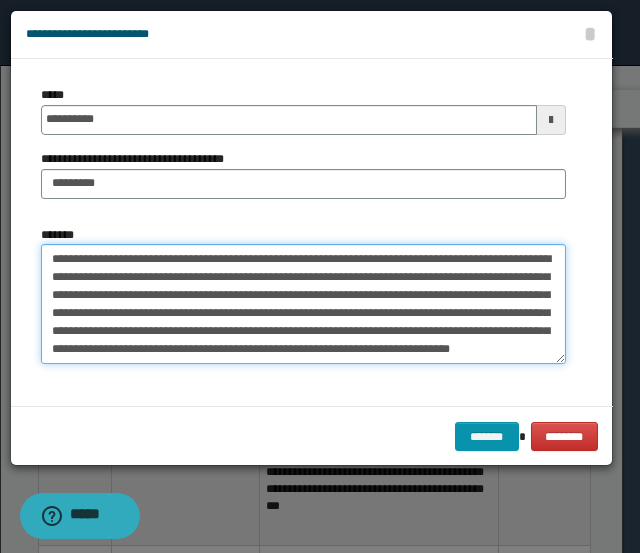 click on "**********" at bounding box center (303, 303) 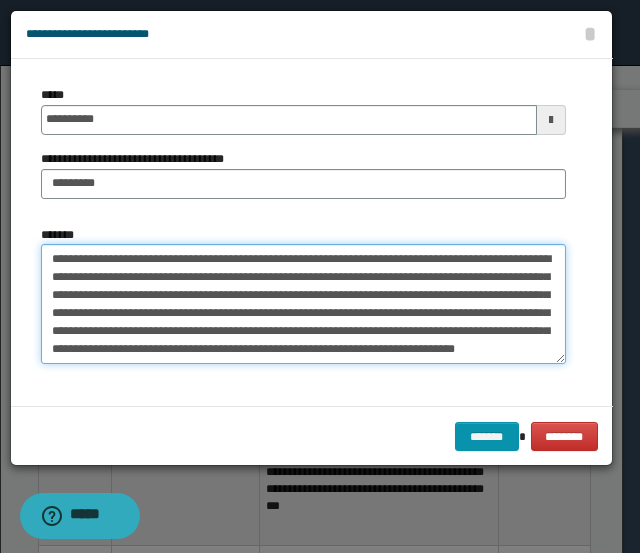 click on "**********" at bounding box center [303, 303] 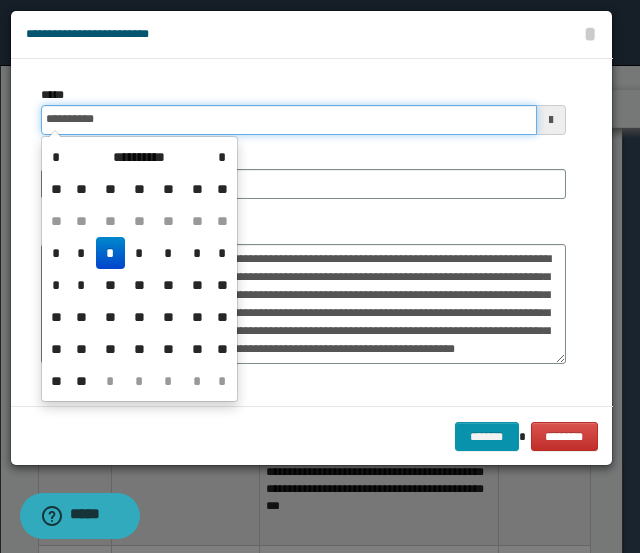 drag, startPoint x: 248, startPoint y: 333, endPoint x: 365, endPoint y: 118, distance: 244.77336 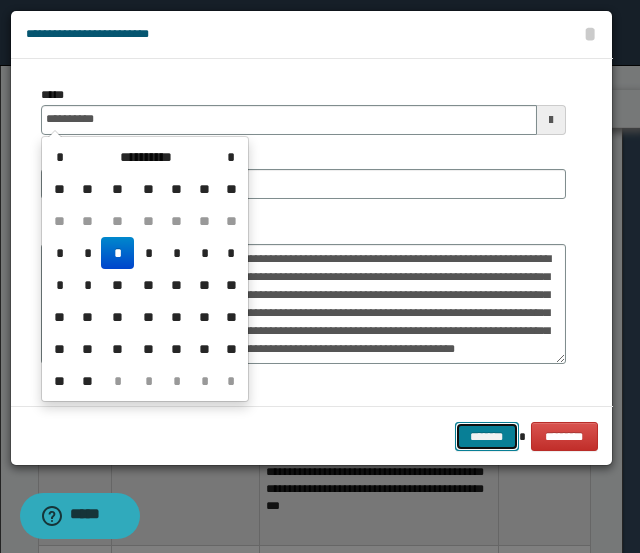 type on "**********" 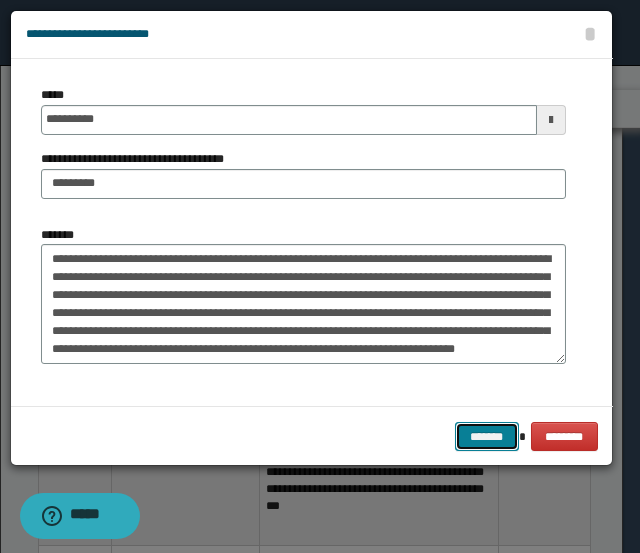 click on "*******" at bounding box center [487, 436] 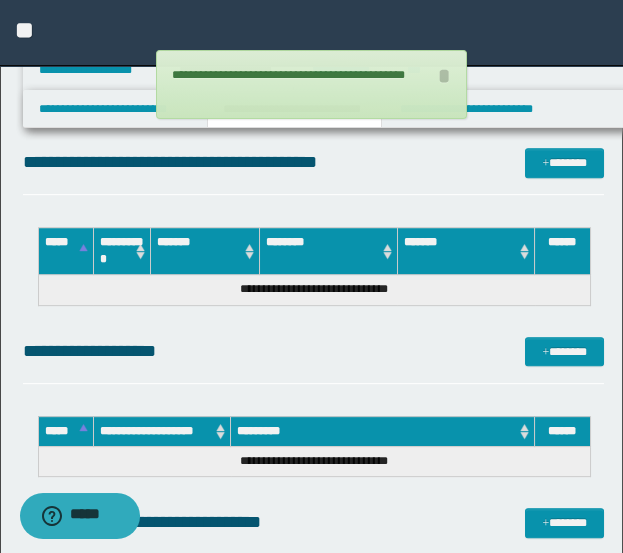 type 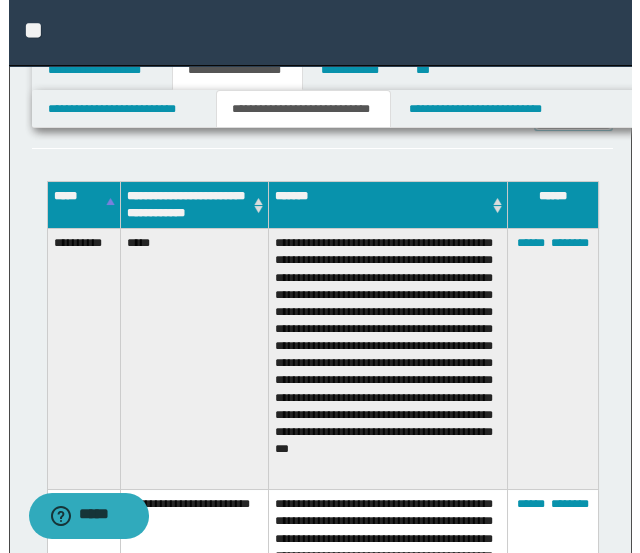 scroll, scrollTop: 0, scrollLeft: 0, axis: both 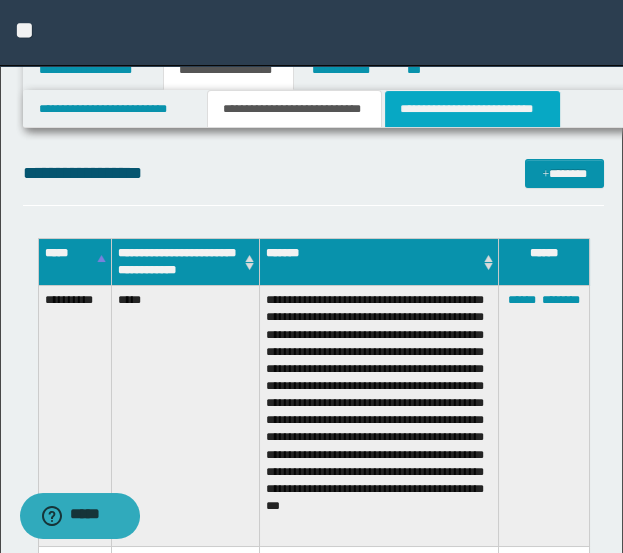 click on "**********" at bounding box center (472, 109) 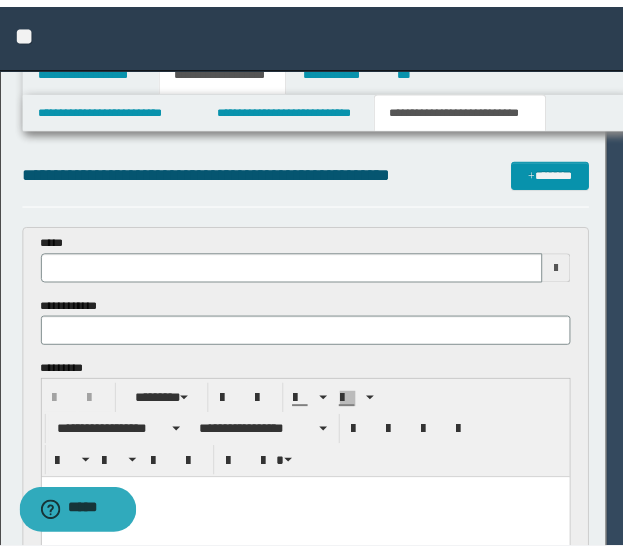 scroll, scrollTop: 0, scrollLeft: 0, axis: both 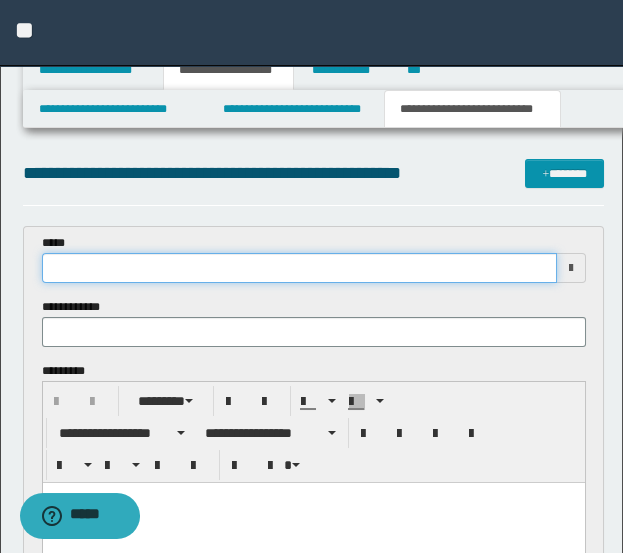 click at bounding box center (299, 268) 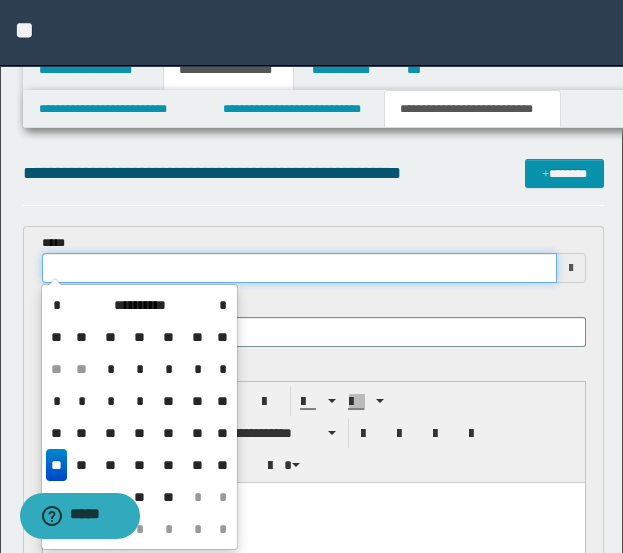 click at bounding box center [299, 268] 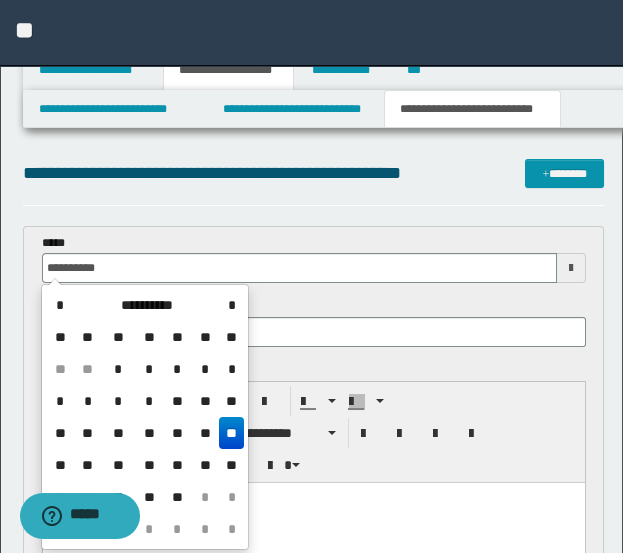 click on "**" at bounding box center (231, 433) 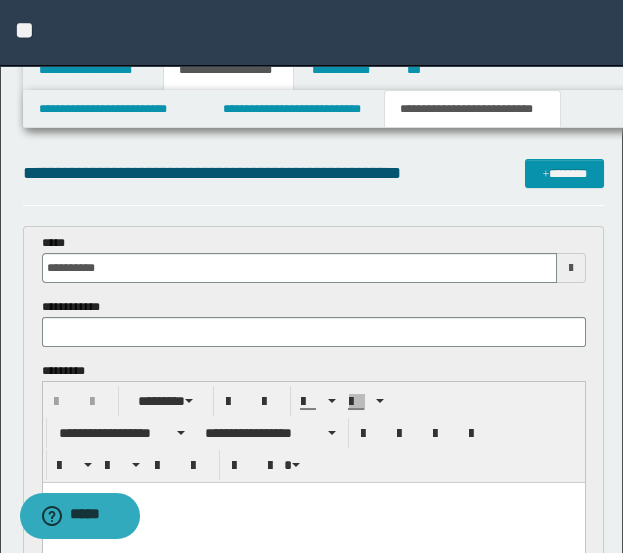 scroll, scrollTop: 111, scrollLeft: 0, axis: vertical 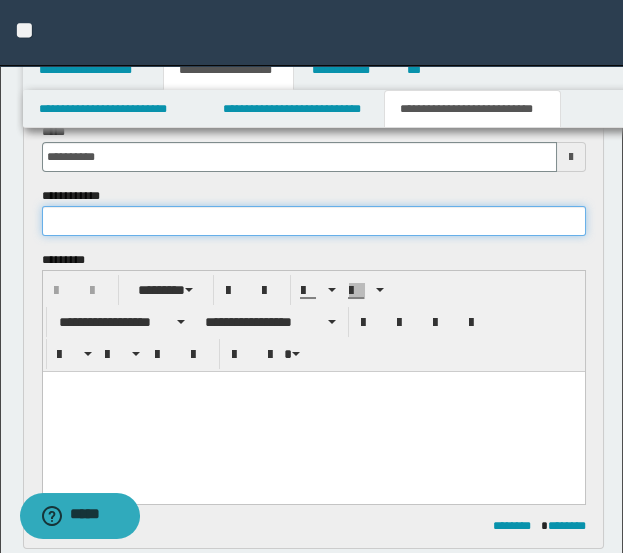 click at bounding box center [314, 221] 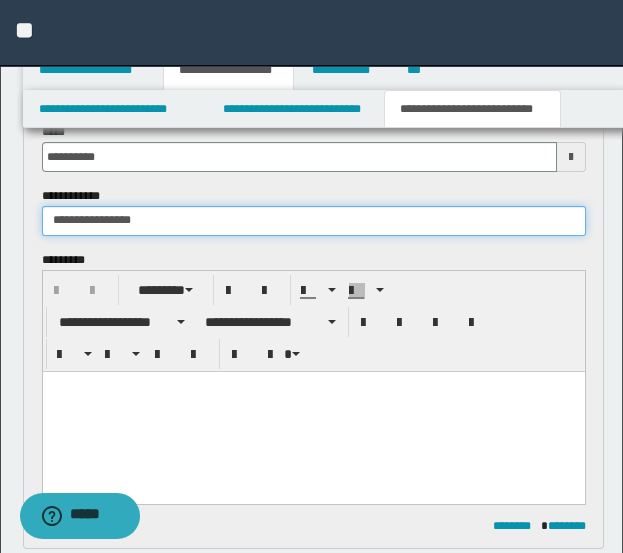 type on "**********" 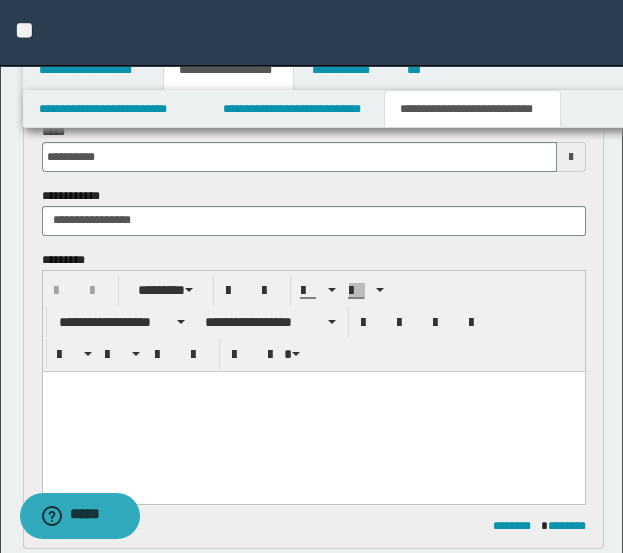 click at bounding box center (313, 386) 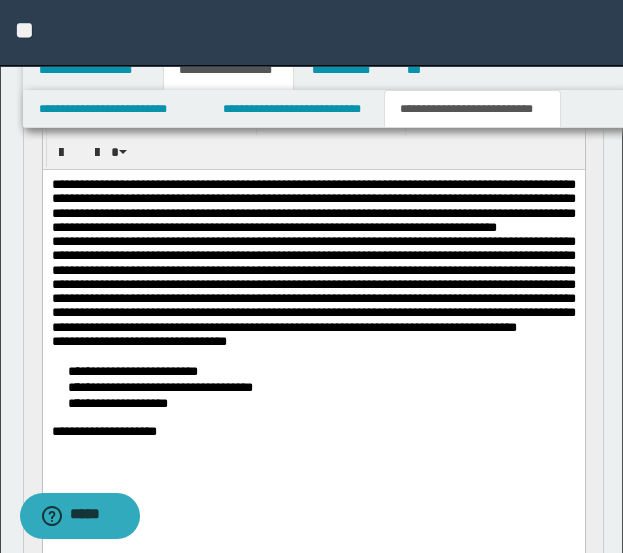 scroll, scrollTop: 333, scrollLeft: 0, axis: vertical 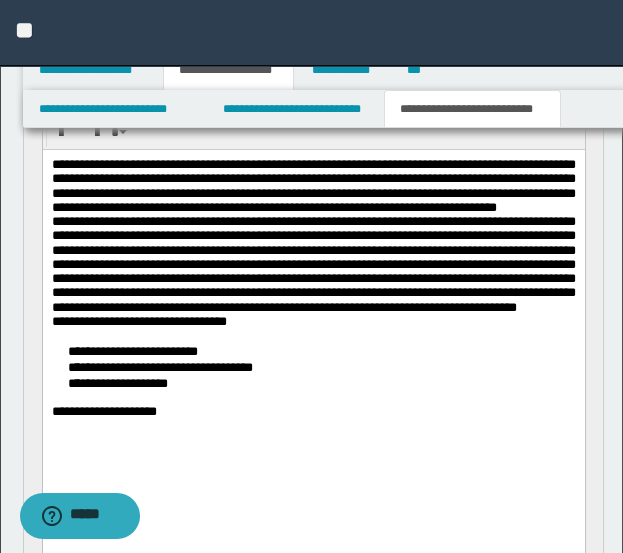 click on "**********" at bounding box center [313, 185] 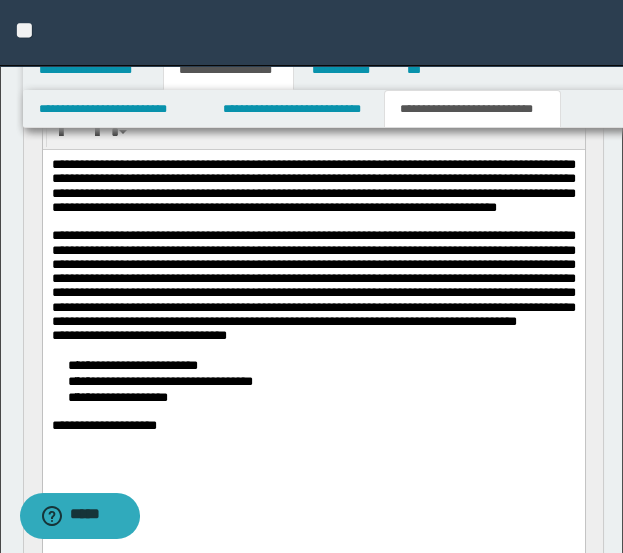 click on "**********" at bounding box center [313, 278] 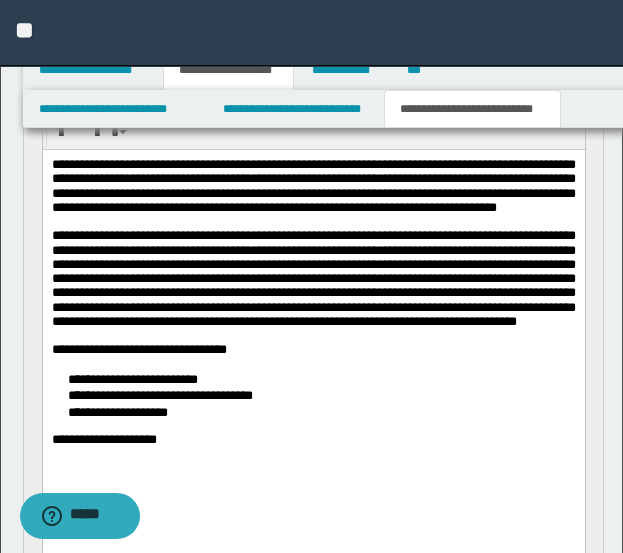 click on "**********" at bounding box center (313, 394) 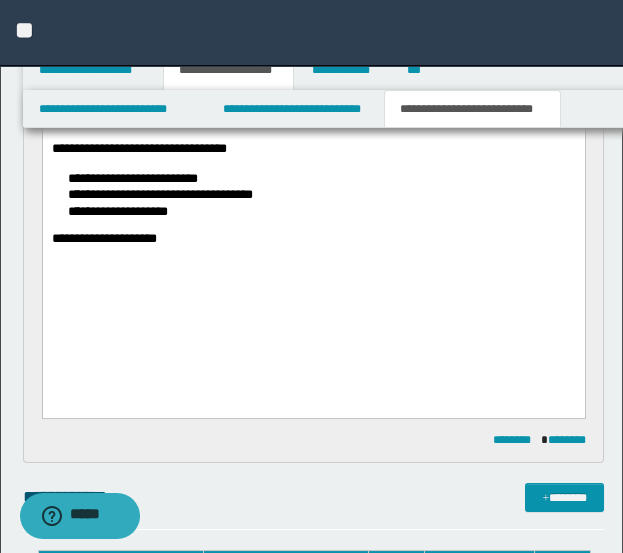 scroll, scrollTop: 555, scrollLeft: 0, axis: vertical 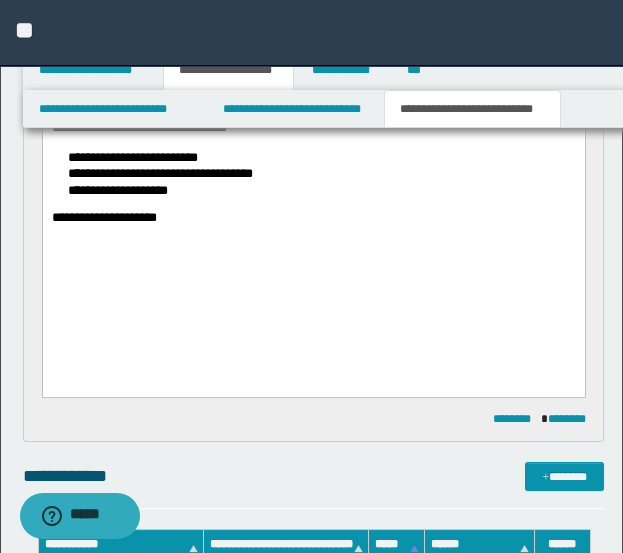 click on "**********" at bounding box center [313, 105] 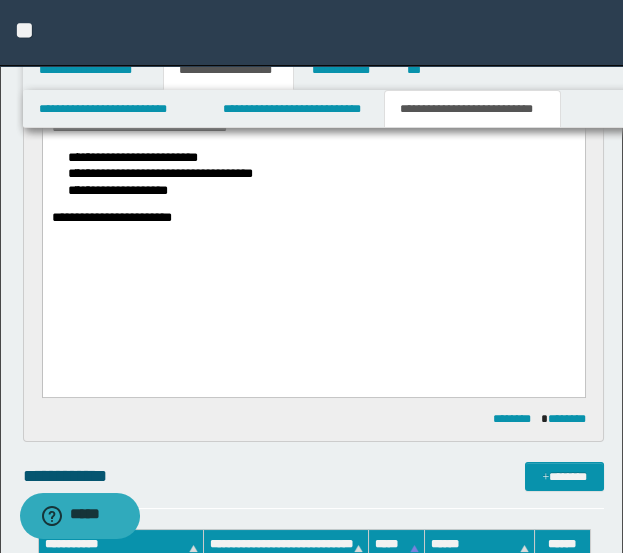 click on "**********" at bounding box center (132, 157) 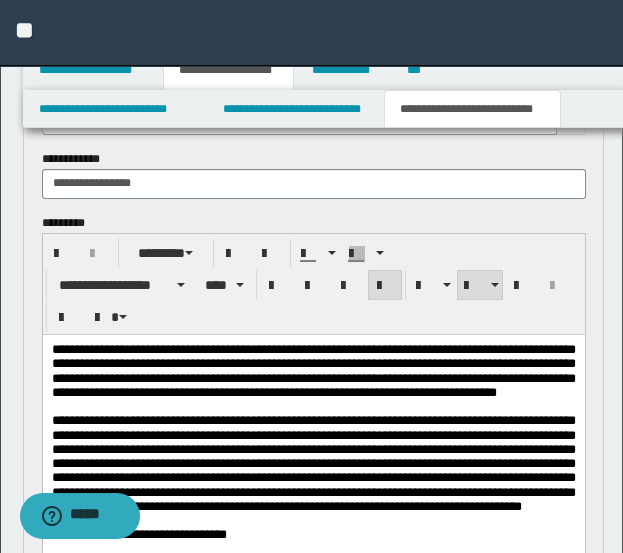 scroll, scrollTop: 0, scrollLeft: 0, axis: both 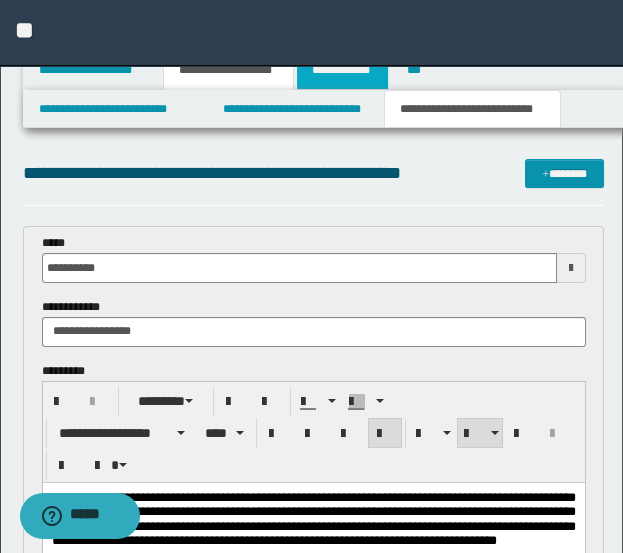 click on "**********" at bounding box center (343, 70) 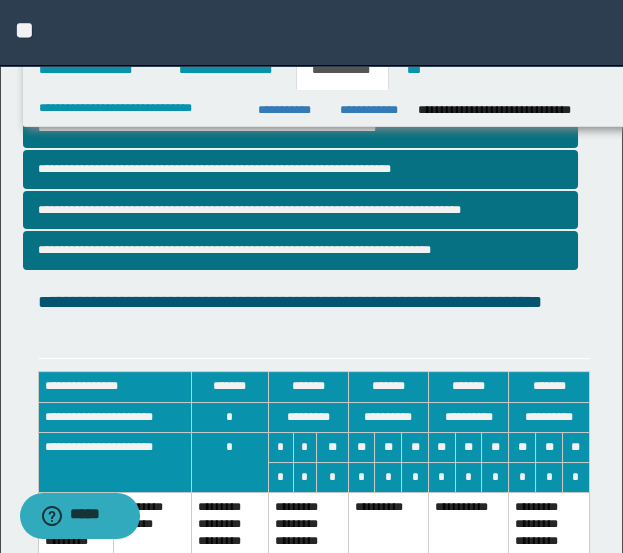 scroll, scrollTop: 0, scrollLeft: 0, axis: both 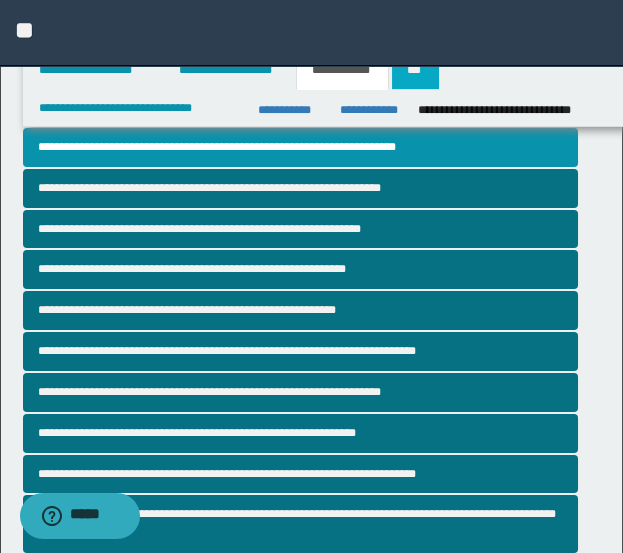 click on "***" at bounding box center [415, 70] 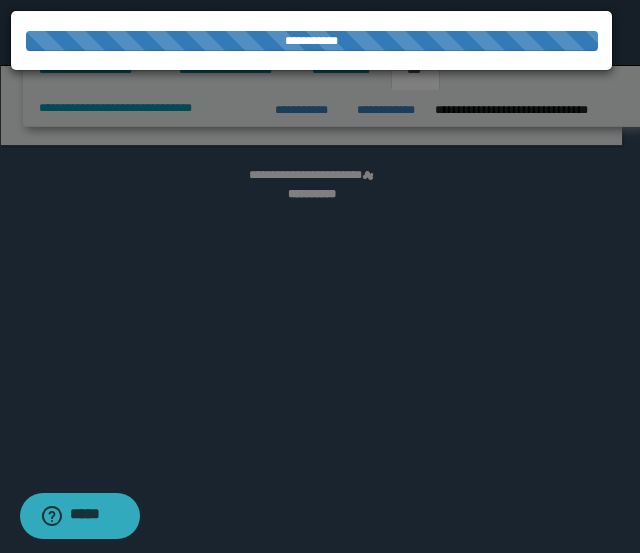 select on "***" 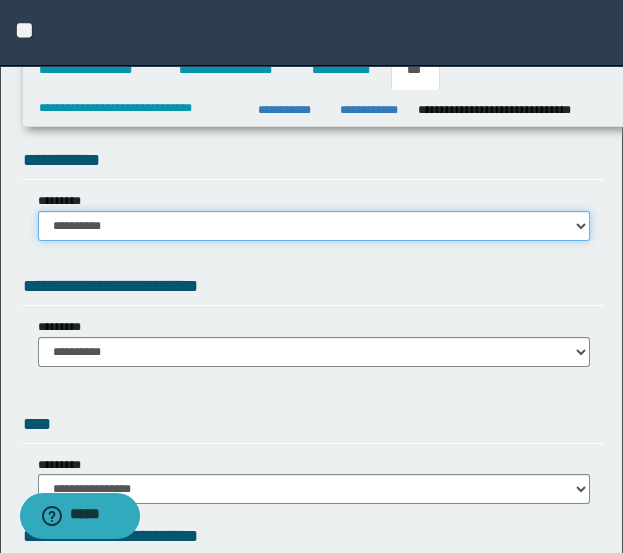 click on "**********" at bounding box center [314, 226] 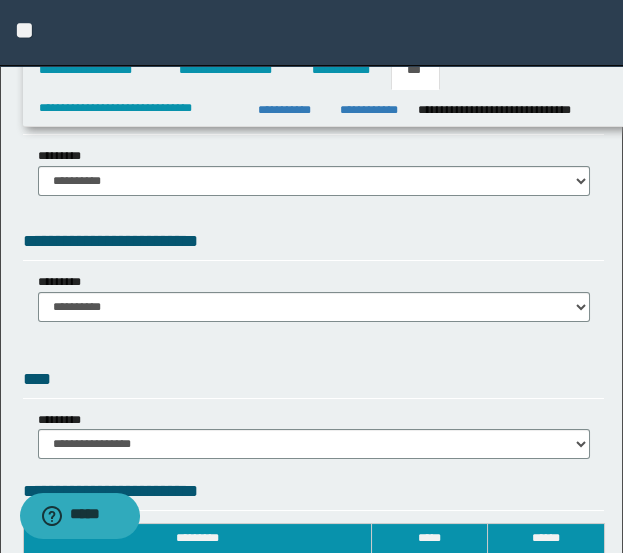 scroll, scrollTop: 0, scrollLeft: 0, axis: both 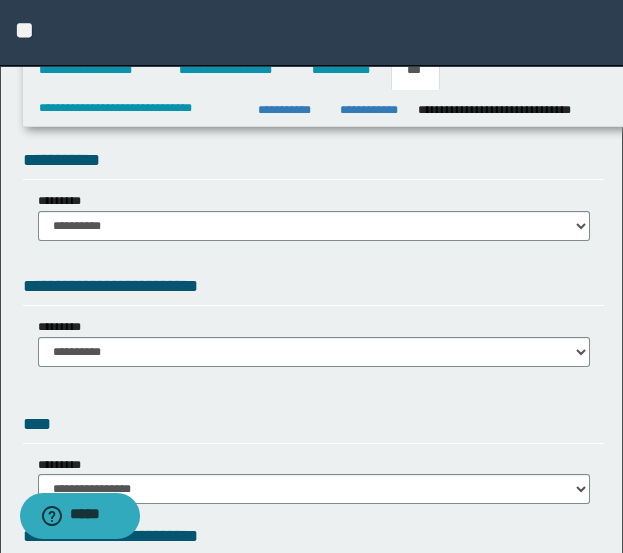 click on "**********" at bounding box center (314, 216) 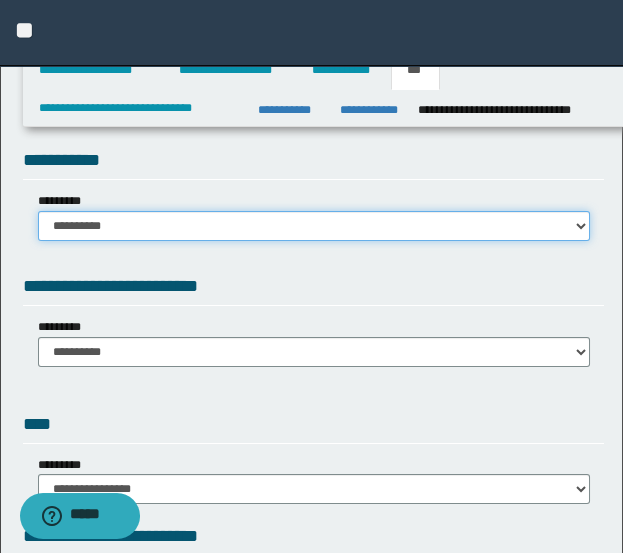 click on "**********" at bounding box center (314, 226) 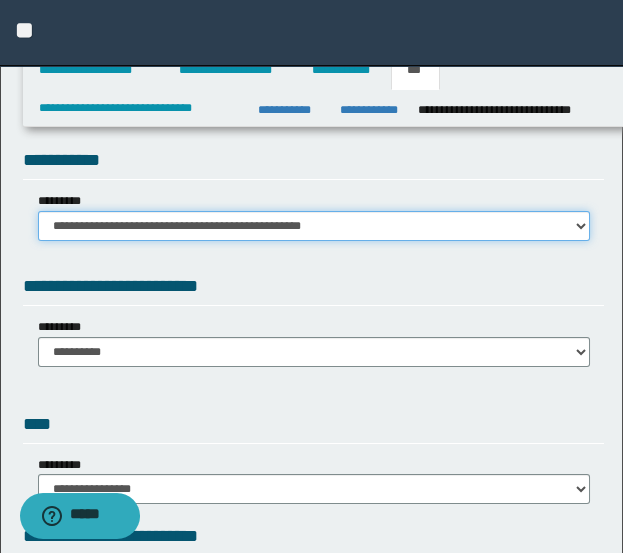 click on "**********" at bounding box center (314, 226) 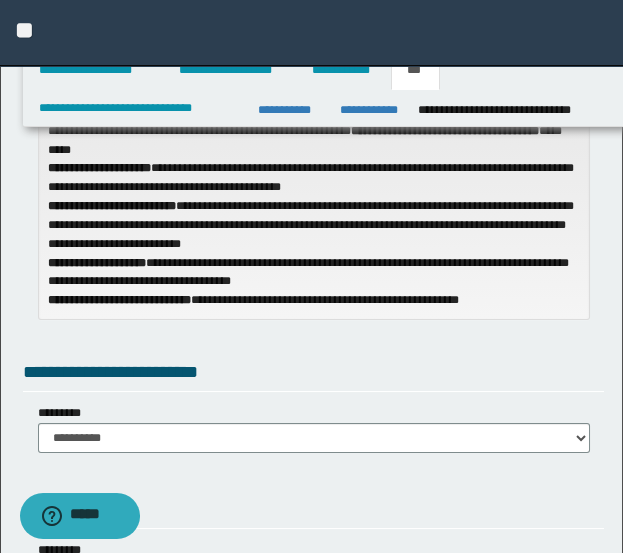 scroll, scrollTop: 222, scrollLeft: 0, axis: vertical 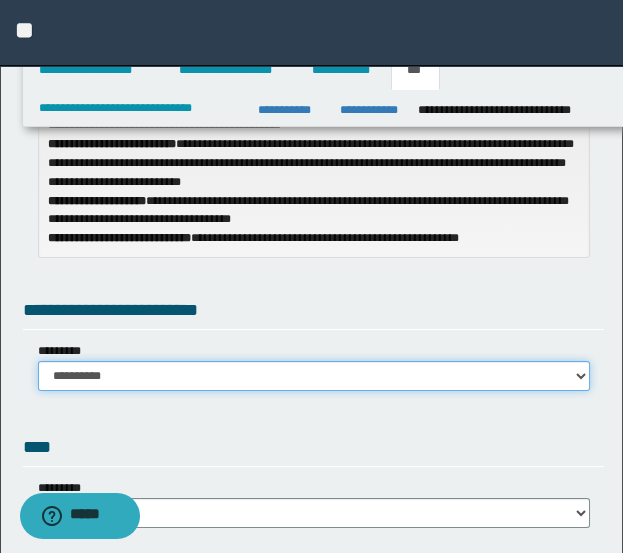 click on "**********" at bounding box center (314, 376) 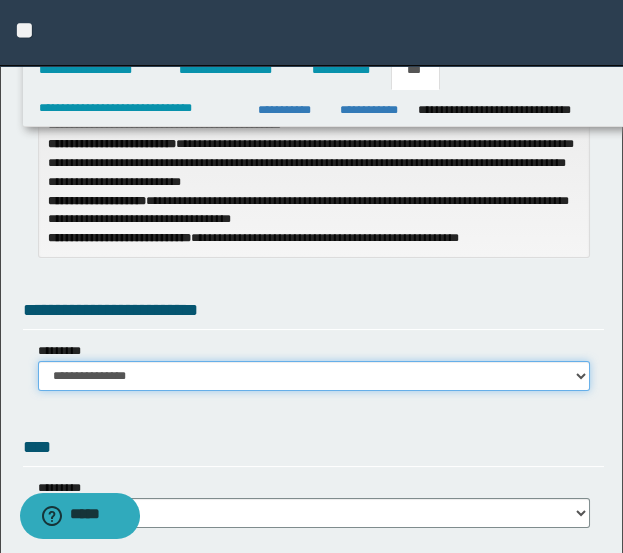 click on "**********" at bounding box center [314, 376] 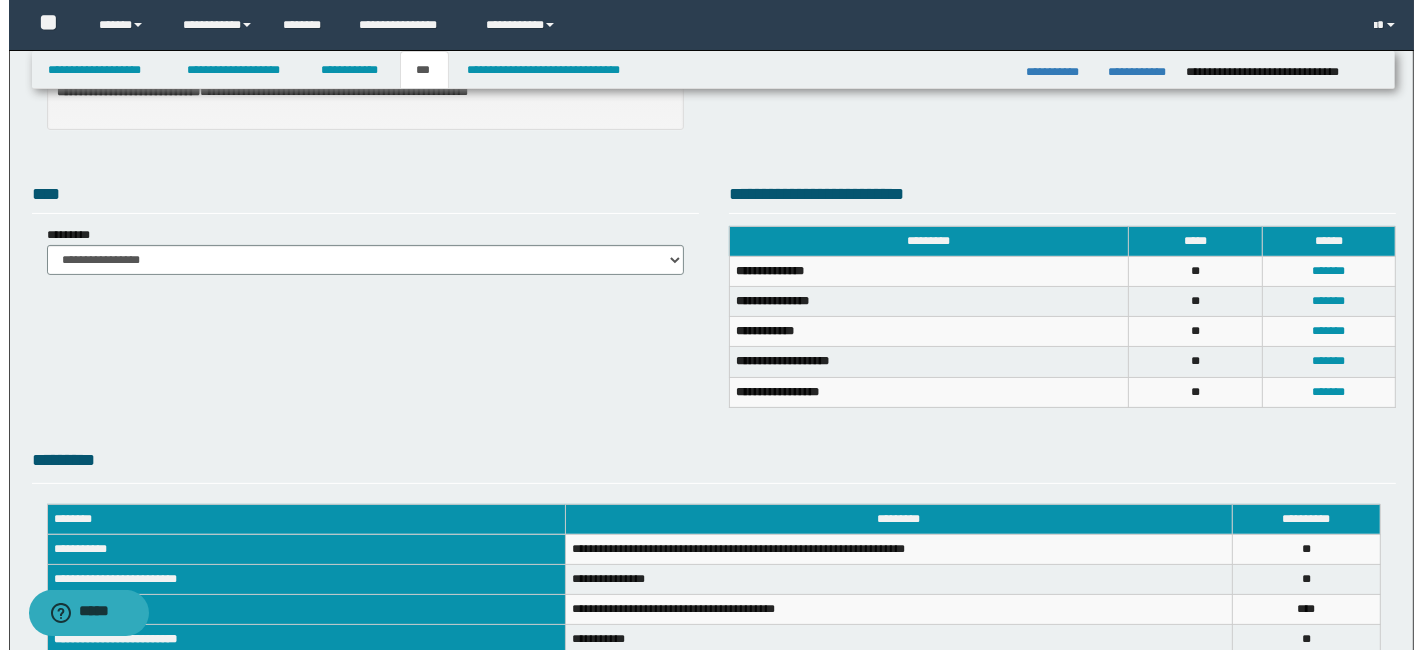 scroll, scrollTop: 0, scrollLeft: 0, axis: both 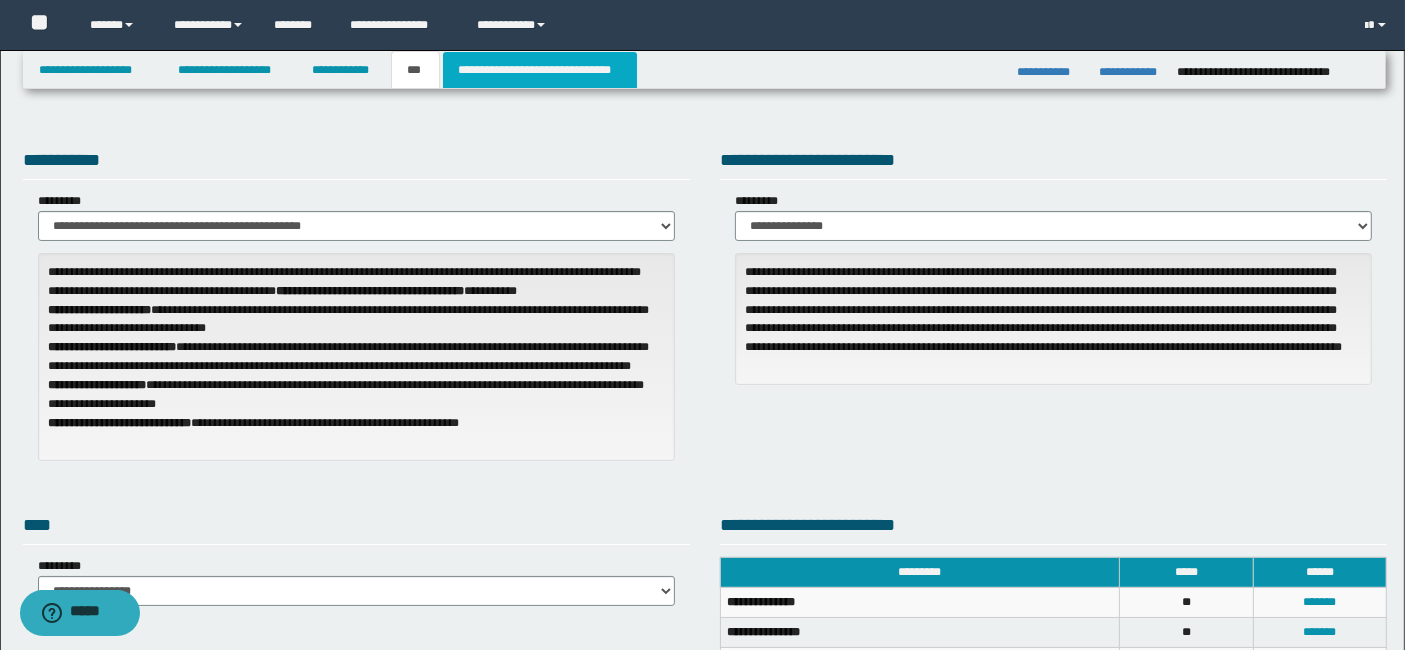 click on "**********" at bounding box center [540, 70] 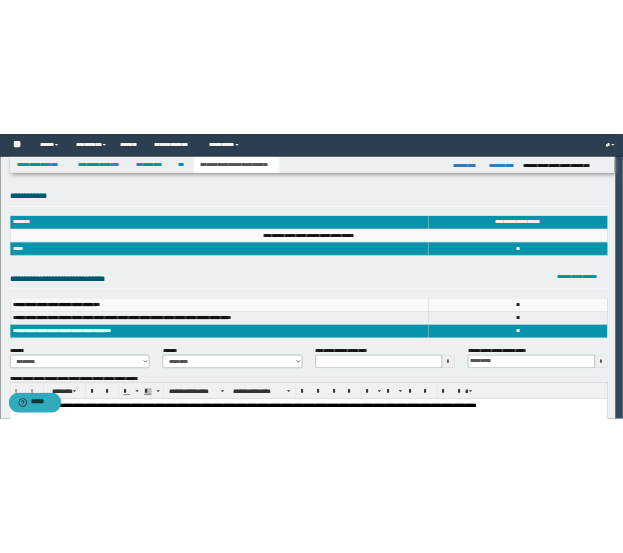 scroll, scrollTop: 0, scrollLeft: 0, axis: both 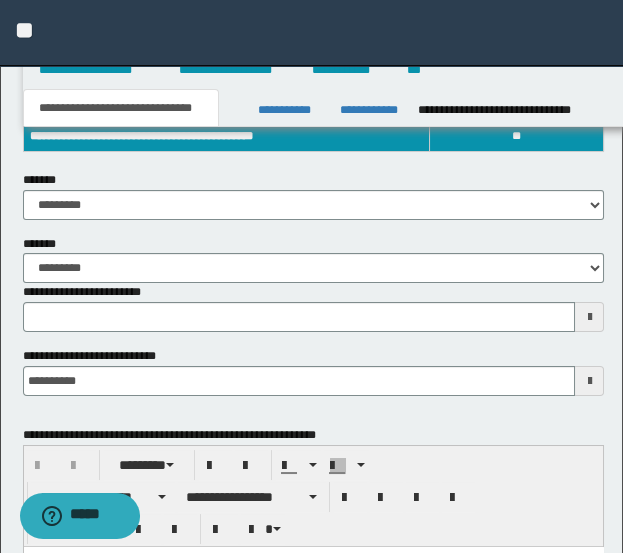 type 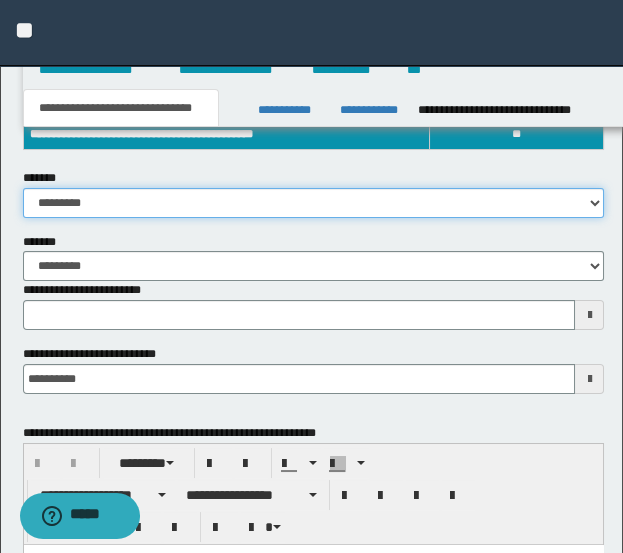 click on "**********" at bounding box center (314, 203) 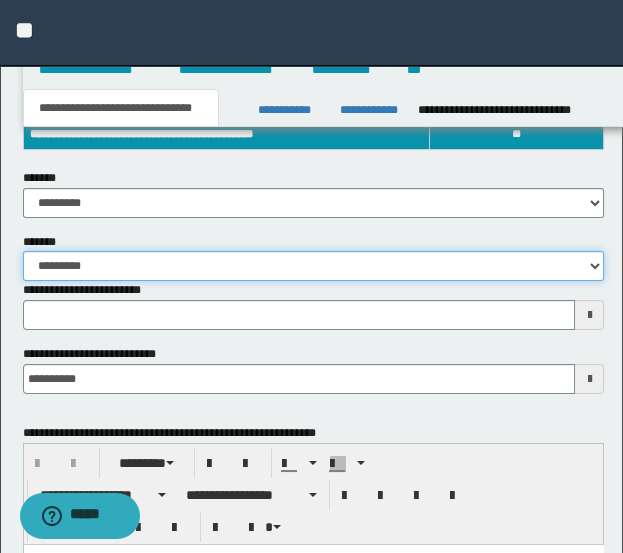 click on "**********" at bounding box center [314, 266] 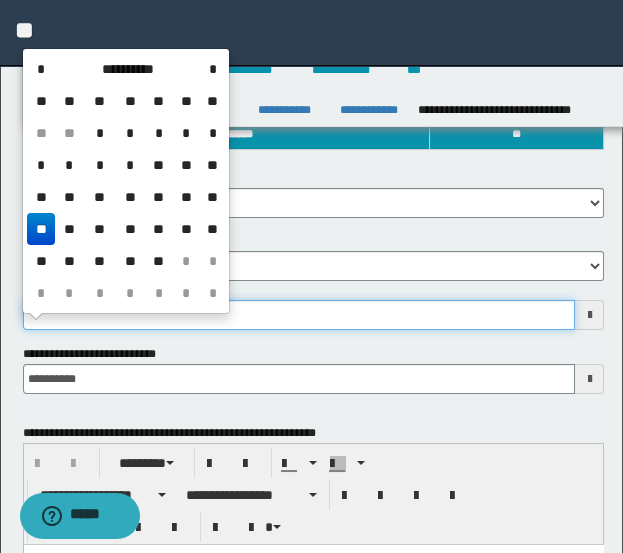 click on "**********" at bounding box center (299, 315) 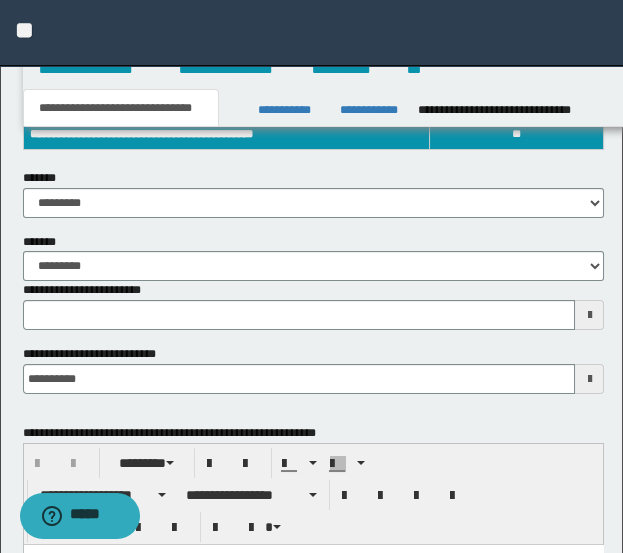 click on "**********" at bounding box center [314, 296] 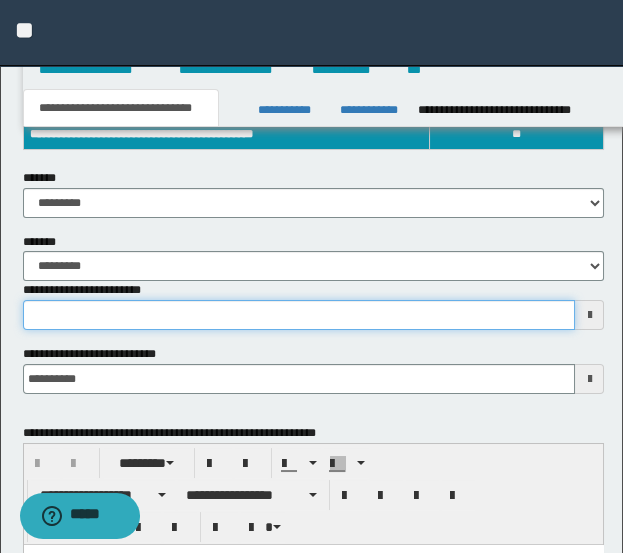 click on "**********" at bounding box center (299, 315) 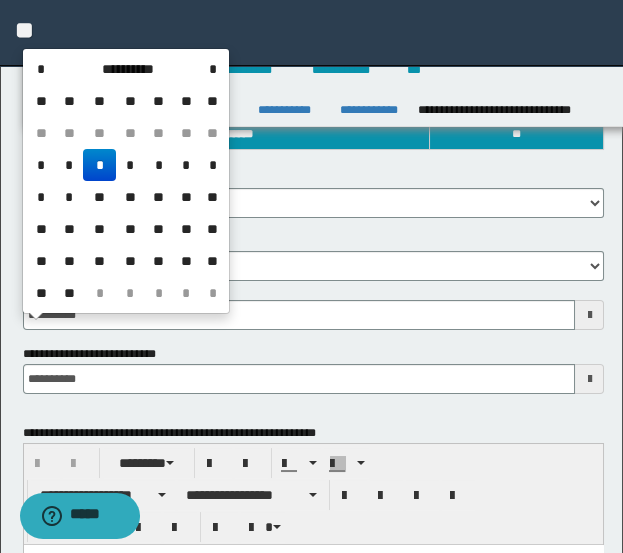 click on "*" at bounding box center [99, 165] 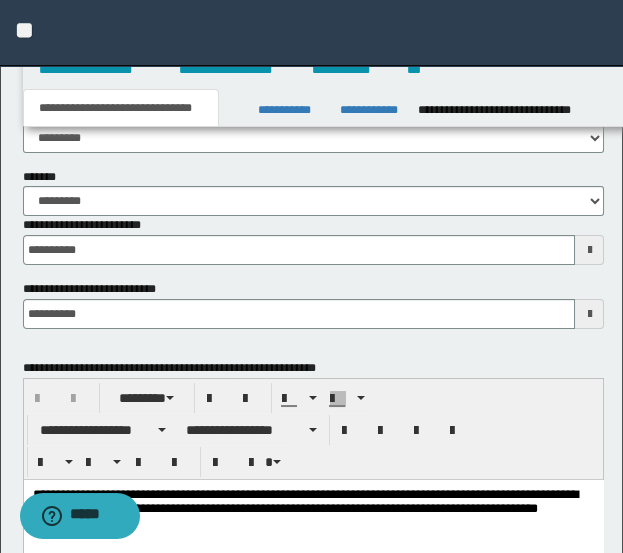 scroll, scrollTop: 444, scrollLeft: 0, axis: vertical 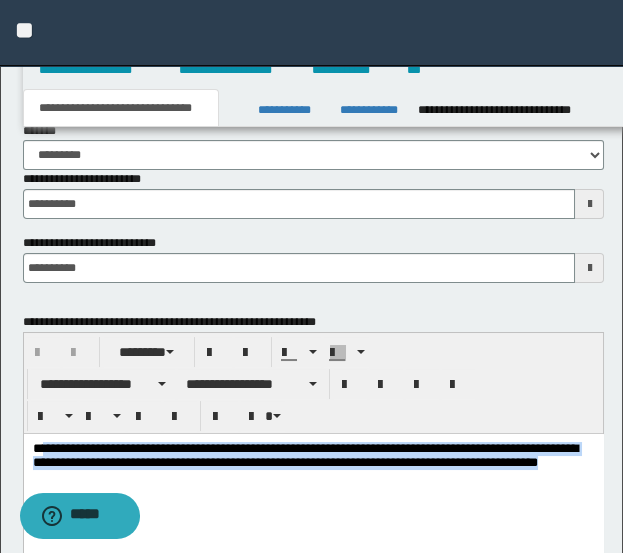 drag, startPoint x: 183, startPoint y: 502, endPoint x: 46, endPoint y: 439, distance: 150.79124 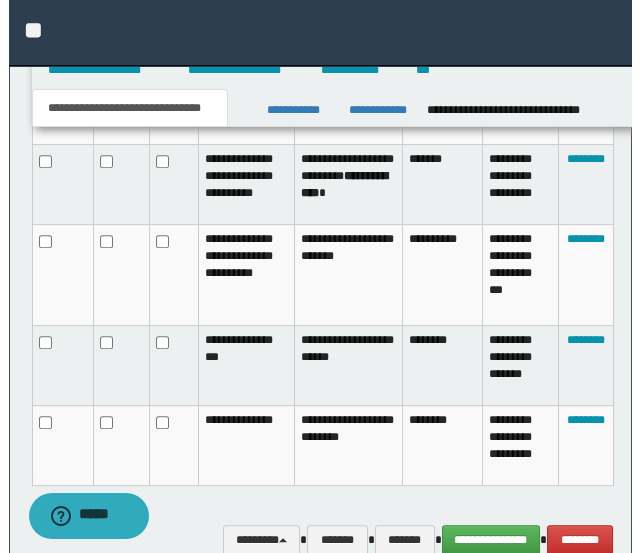 scroll, scrollTop: 2098, scrollLeft: 0, axis: vertical 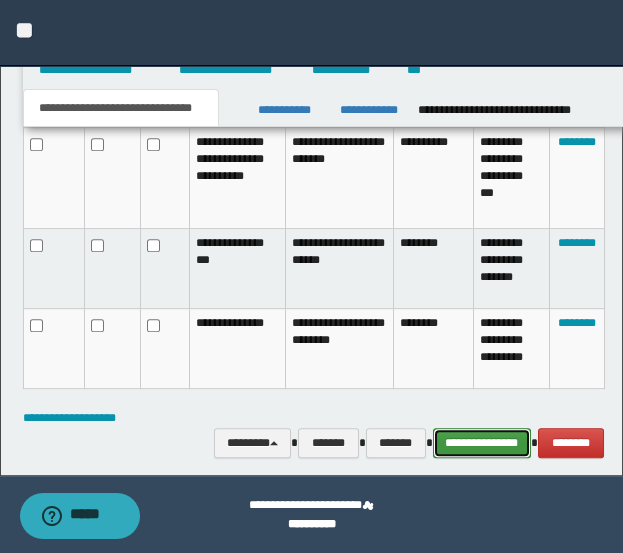 click on "**********" at bounding box center [482, 442] 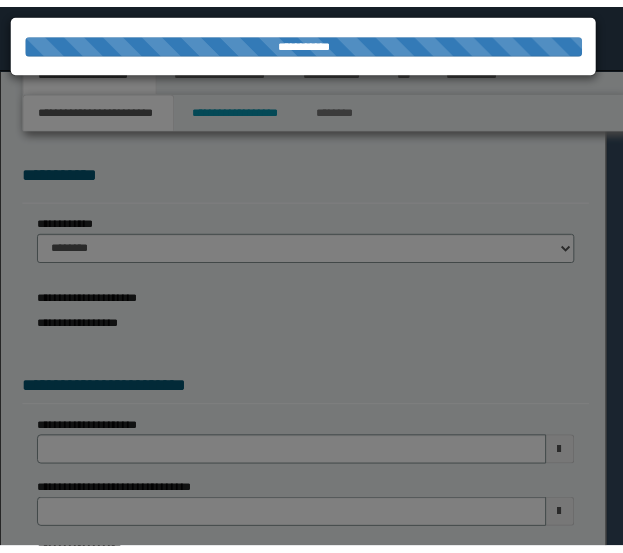 scroll, scrollTop: 0, scrollLeft: 0, axis: both 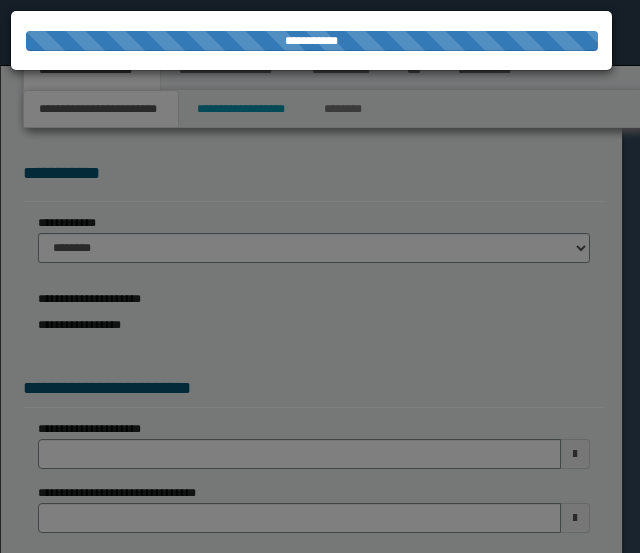 select on "*" 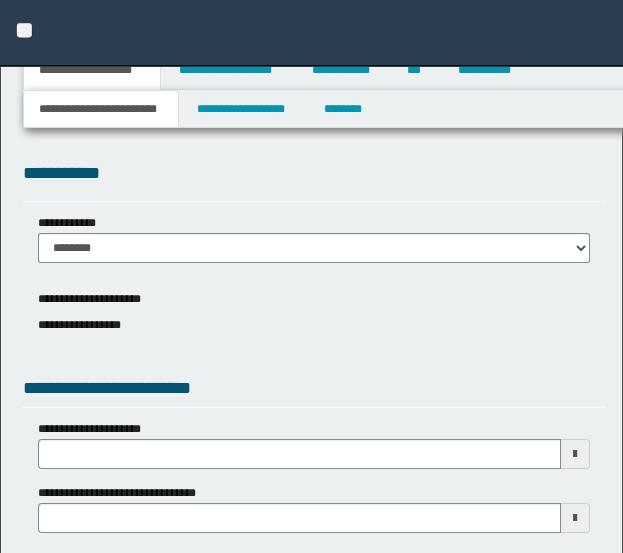 scroll, scrollTop: 0, scrollLeft: 0, axis: both 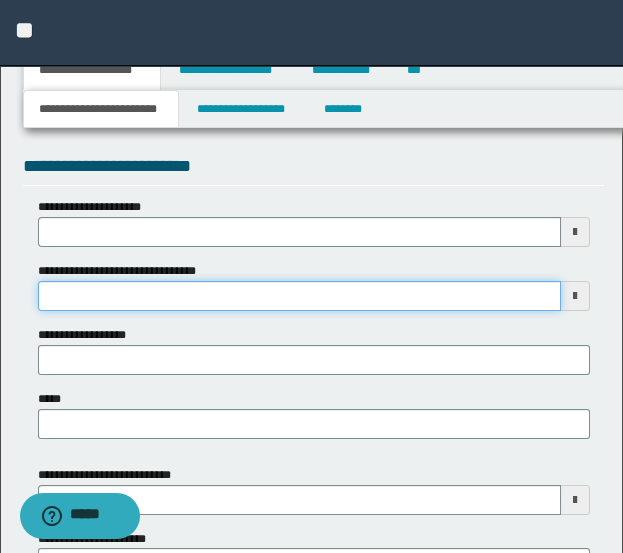 click on "**********" at bounding box center [299, 296] 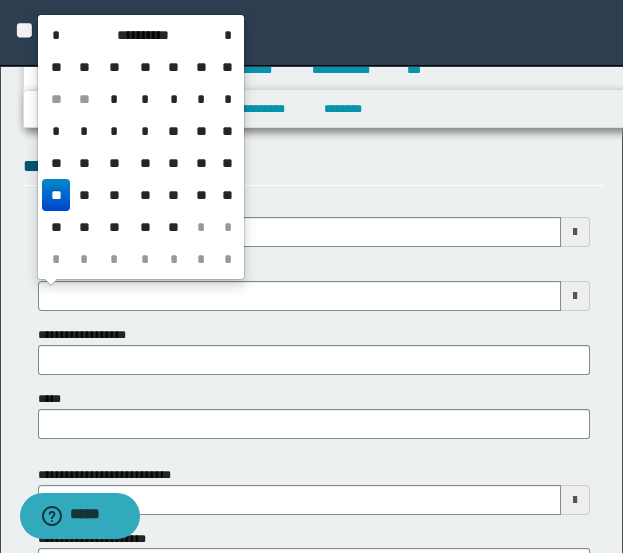 click on "**" at bounding box center (227, 163) 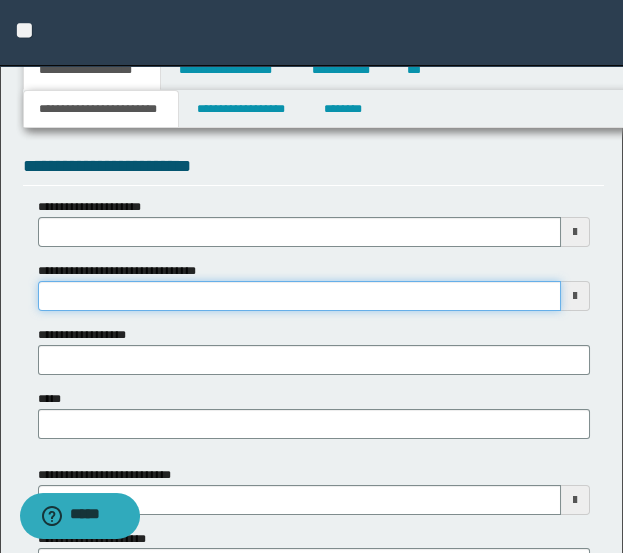 click on "**********" at bounding box center [299, 296] 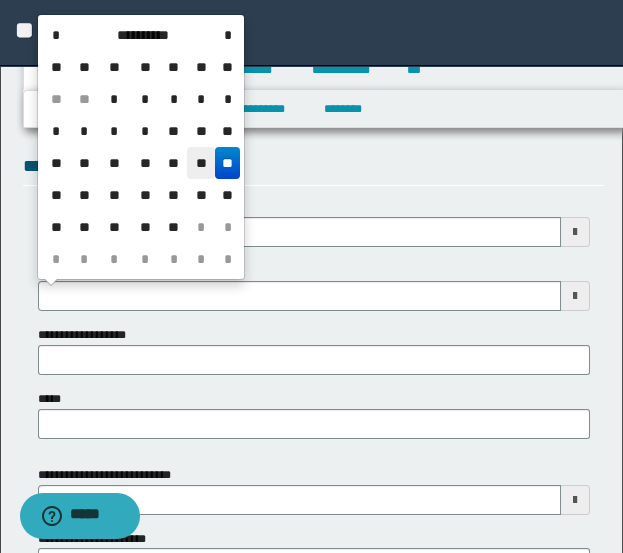 click on "**" at bounding box center [201, 163] 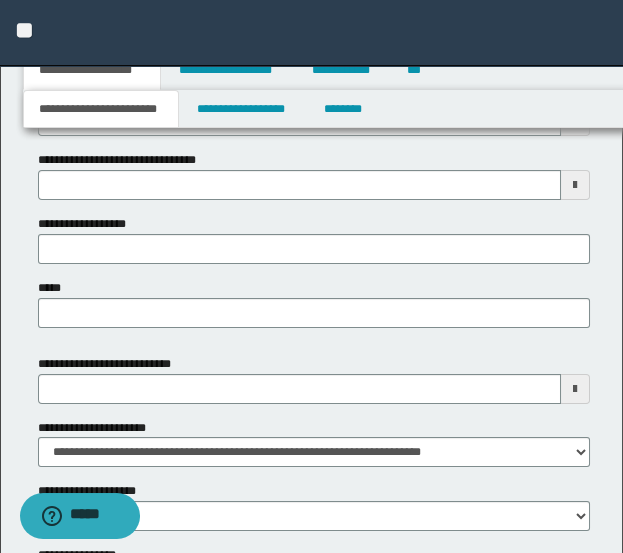 scroll, scrollTop: 444, scrollLeft: 0, axis: vertical 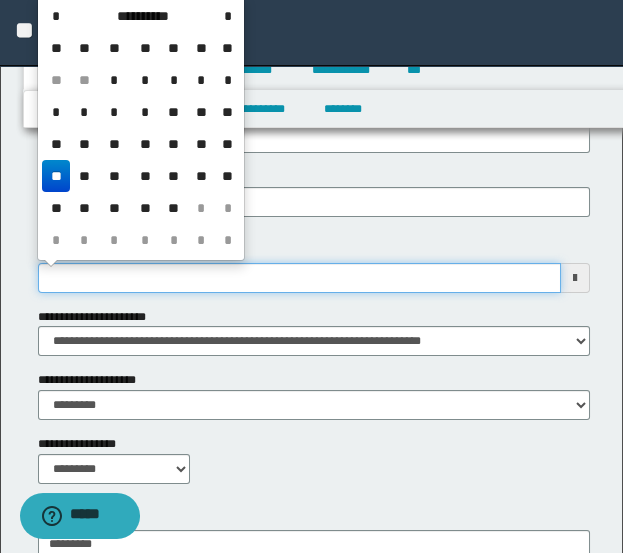 click on "**********" at bounding box center [299, 278] 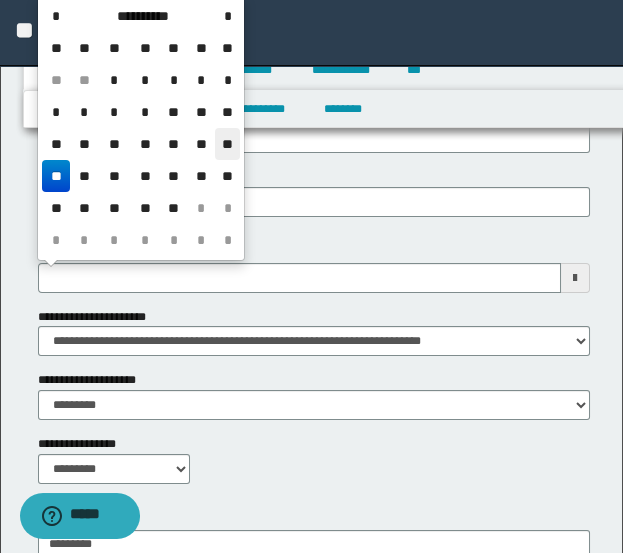 click on "**" at bounding box center (227, 144) 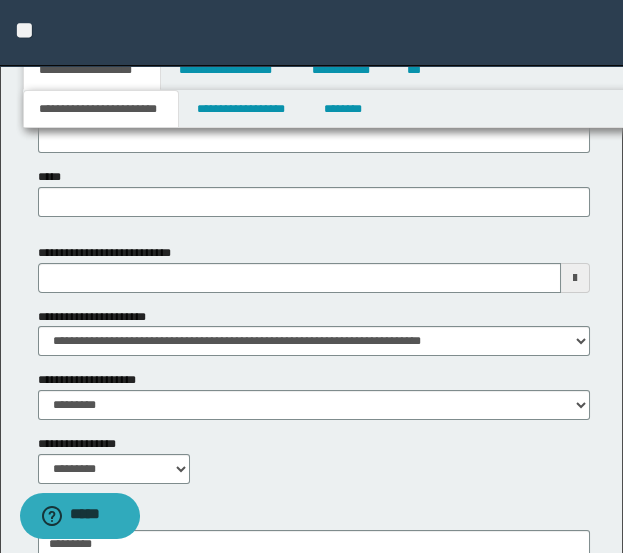 scroll, scrollTop: 555, scrollLeft: 0, axis: vertical 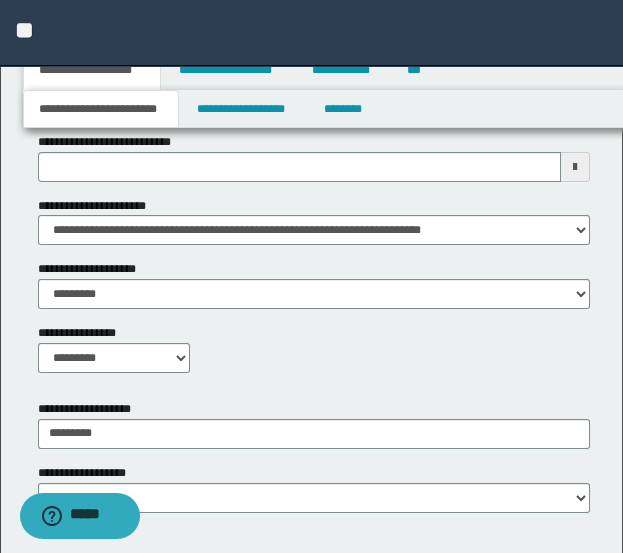 click on "**********" at bounding box center (314, 260) 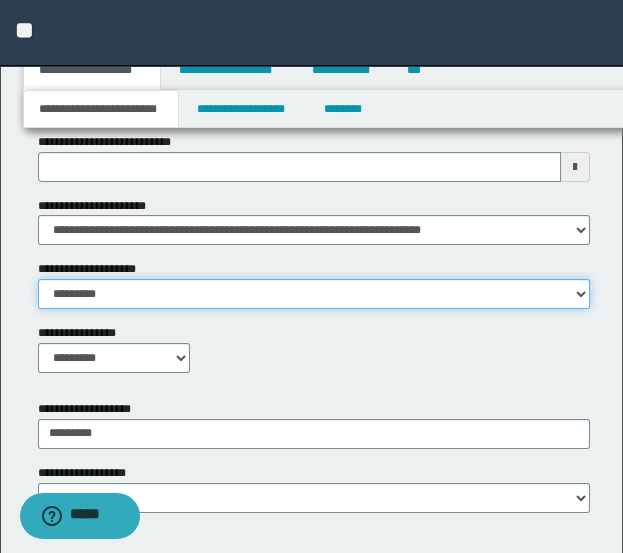 click on "**********" at bounding box center [314, 294] 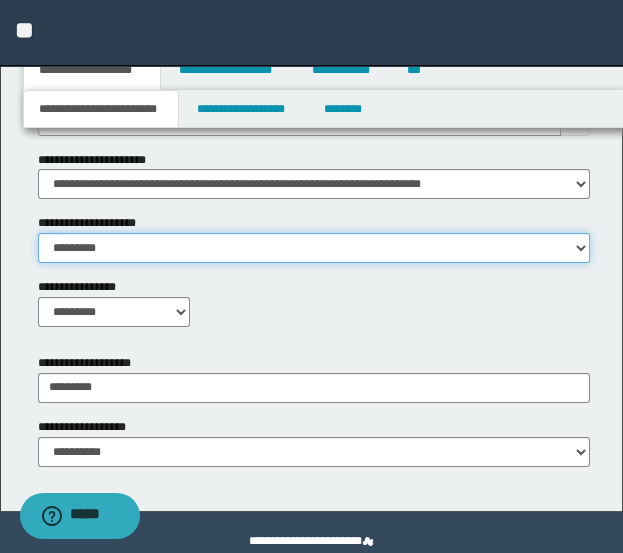 scroll, scrollTop: 637, scrollLeft: 0, axis: vertical 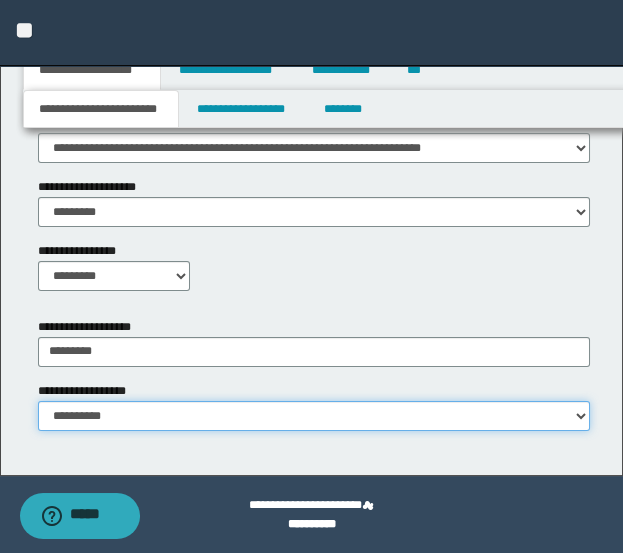 click on "**********" at bounding box center (314, 416) 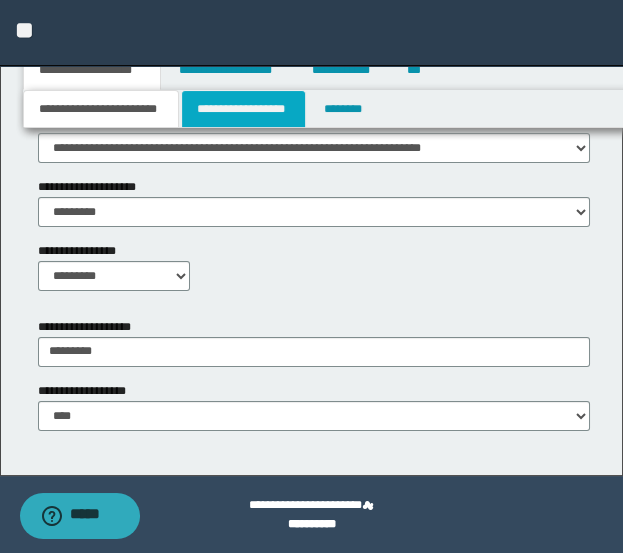 click on "**********" at bounding box center (243, 109) 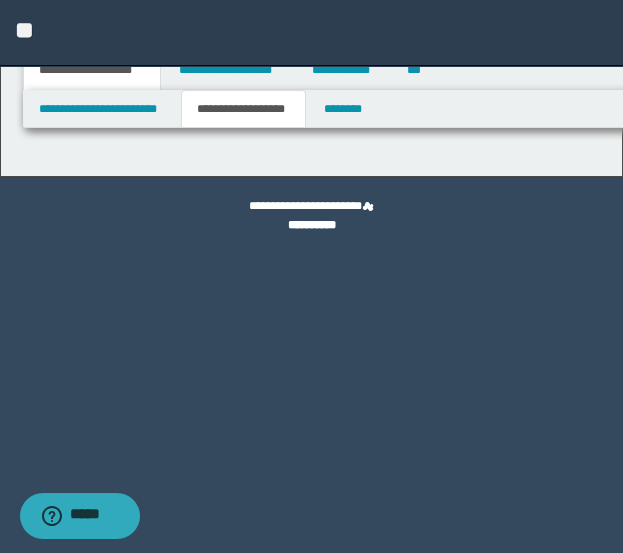 scroll, scrollTop: 0, scrollLeft: 0, axis: both 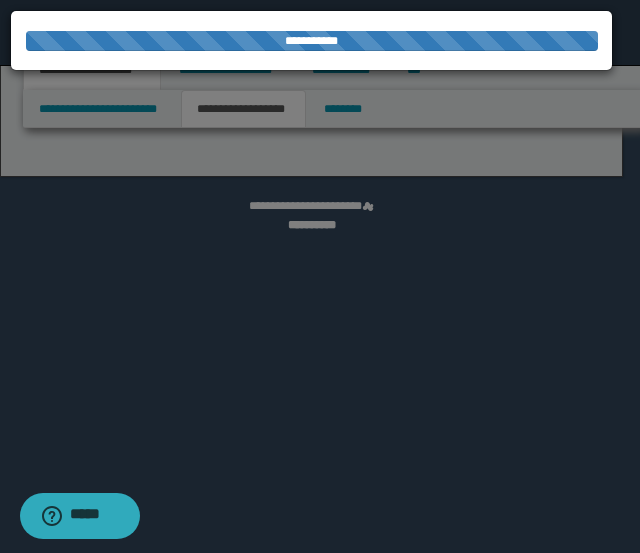 select on "*" 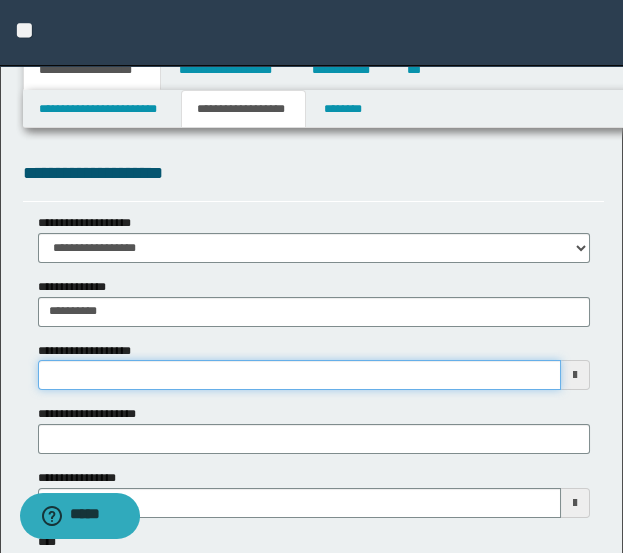 click on "**********" at bounding box center [299, 375] 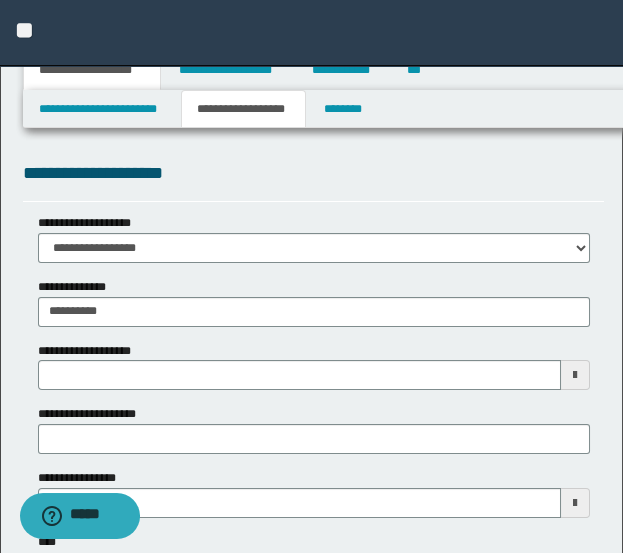 click on "**********" at bounding box center [314, 366] 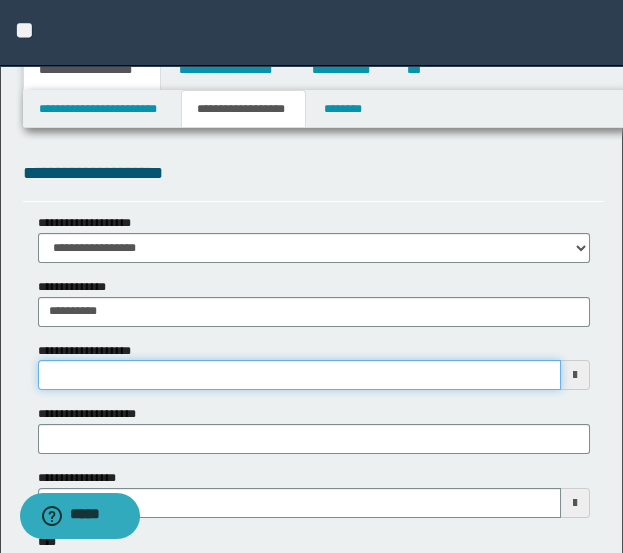 click on "**********" at bounding box center (299, 375) 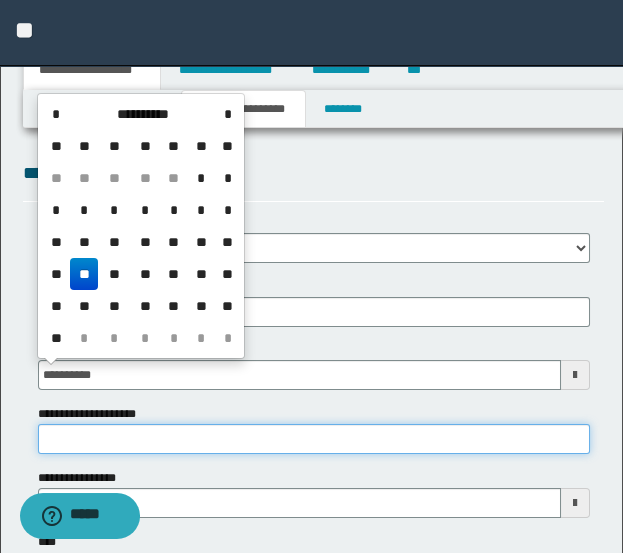 type on "**********" 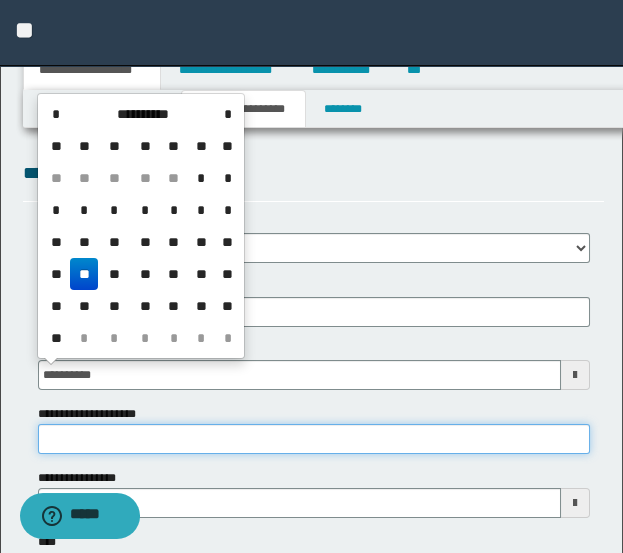 click on "**********" at bounding box center [314, 439] 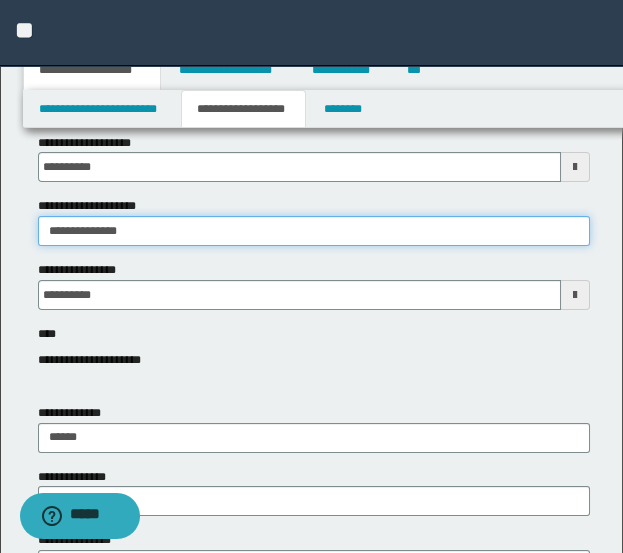 scroll, scrollTop: 222, scrollLeft: 0, axis: vertical 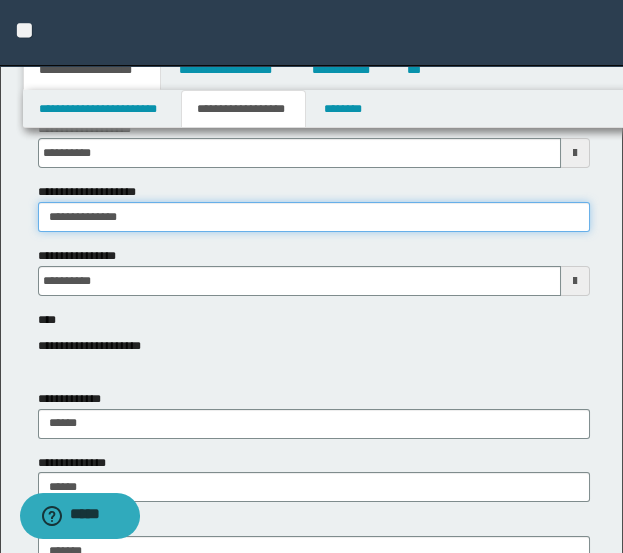 click on "**********" at bounding box center (314, 217) 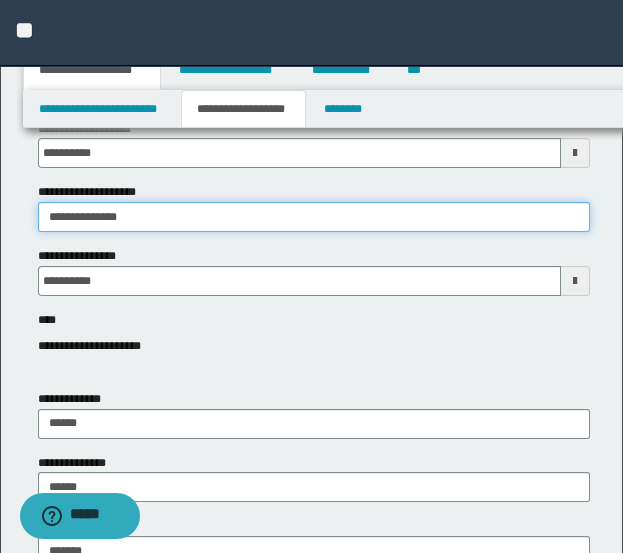 type on "**********" 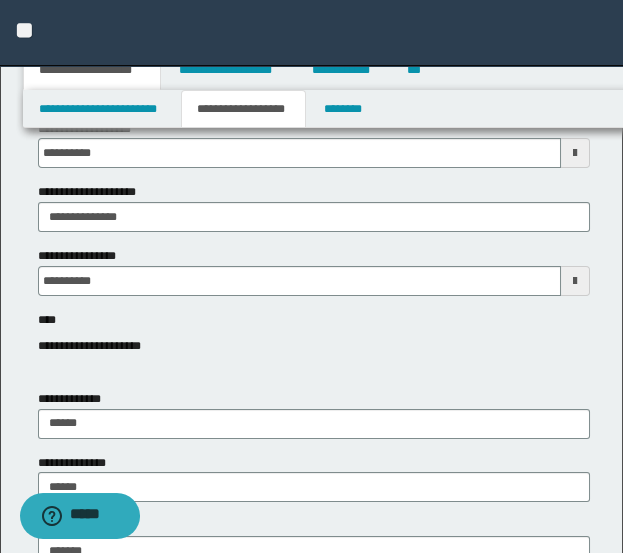 drag, startPoint x: 80, startPoint y: 219, endPoint x: 474, endPoint y: 246, distance: 394.92404 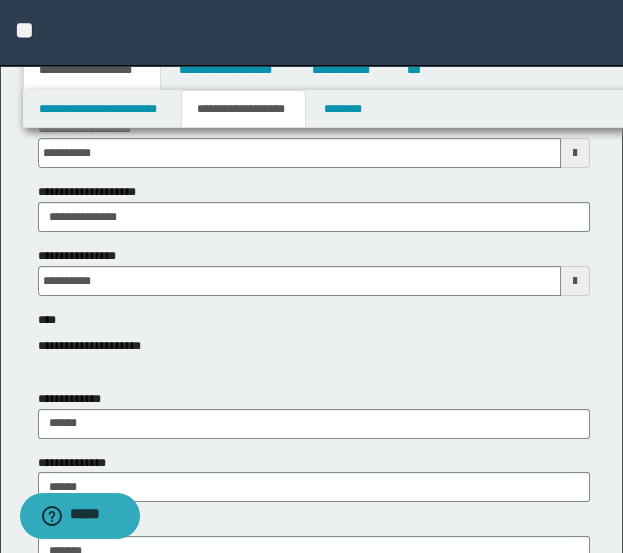 click on "**********" at bounding box center [314, 185] 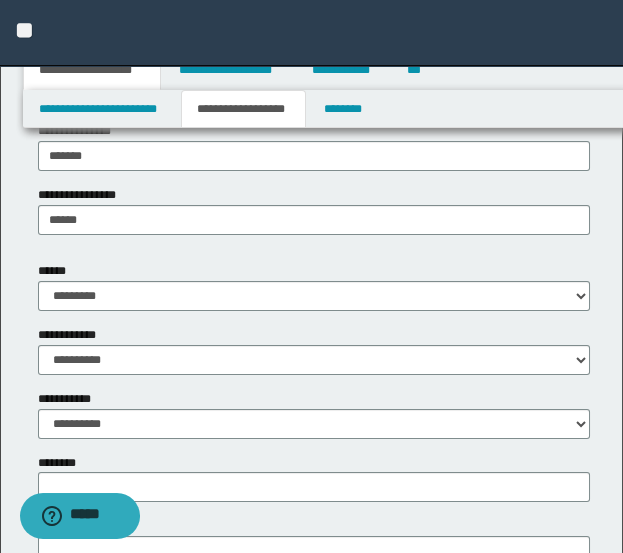 scroll, scrollTop: 666, scrollLeft: 0, axis: vertical 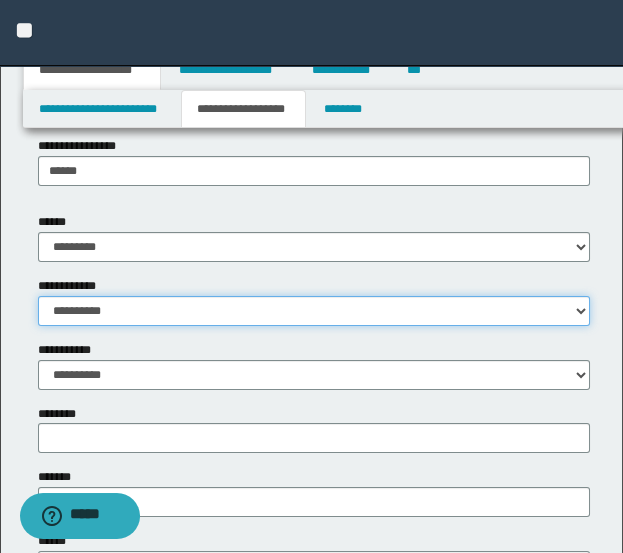 click on "**********" at bounding box center (314, 311) 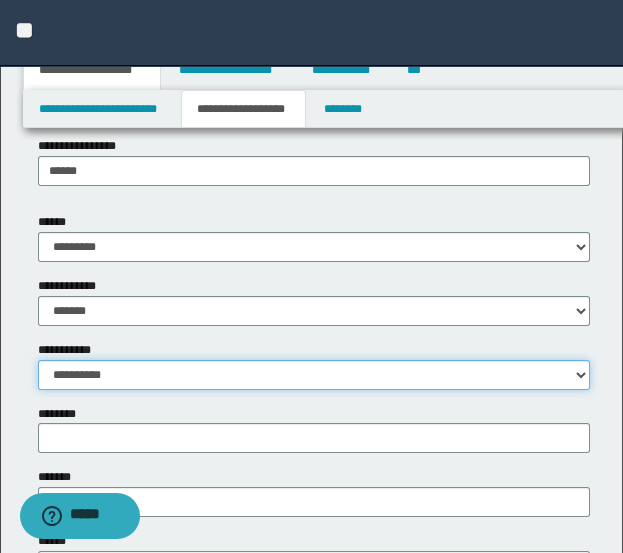 click on "**********" at bounding box center [314, 375] 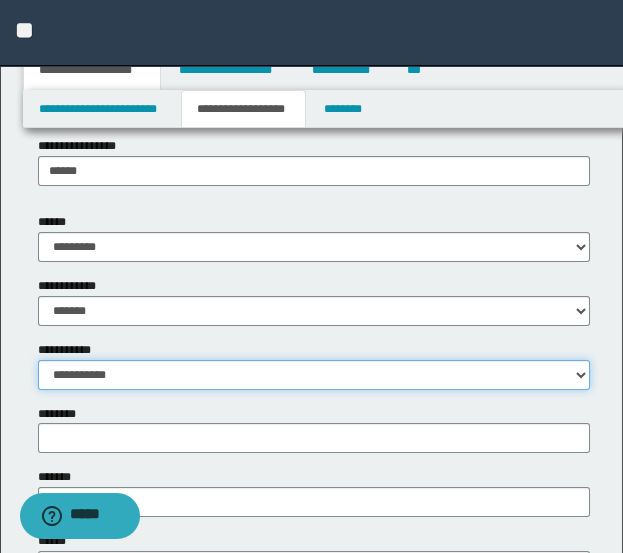 click on "**********" at bounding box center [314, 375] 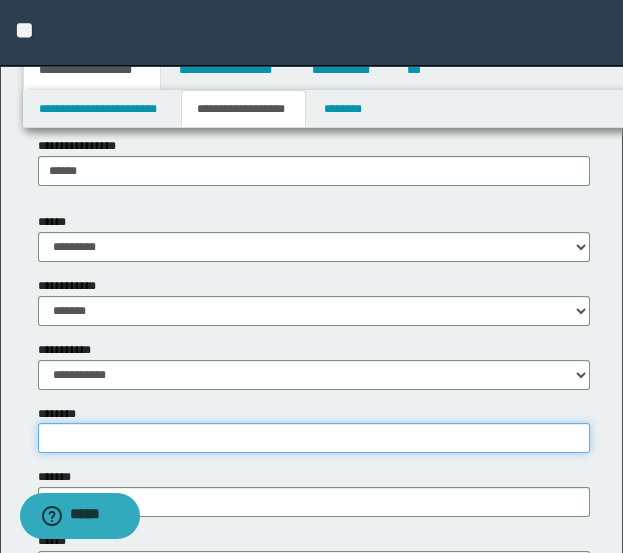 click on "********" at bounding box center [314, 438] 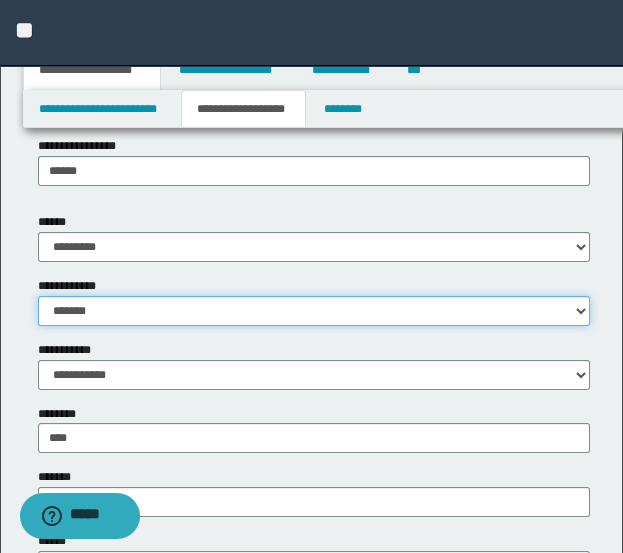 click on "**********" at bounding box center [314, 311] 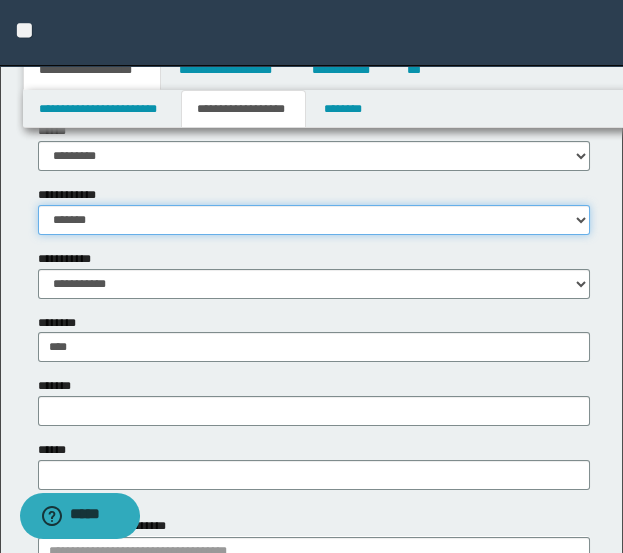 scroll, scrollTop: 777, scrollLeft: 0, axis: vertical 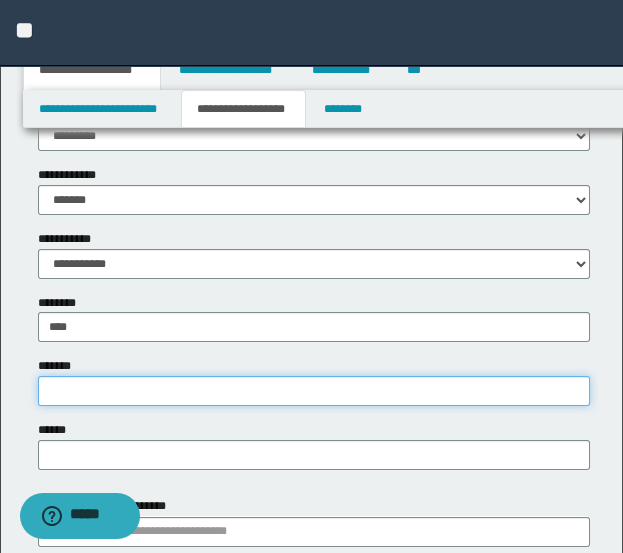 click on "*******" at bounding box center [314, 391] 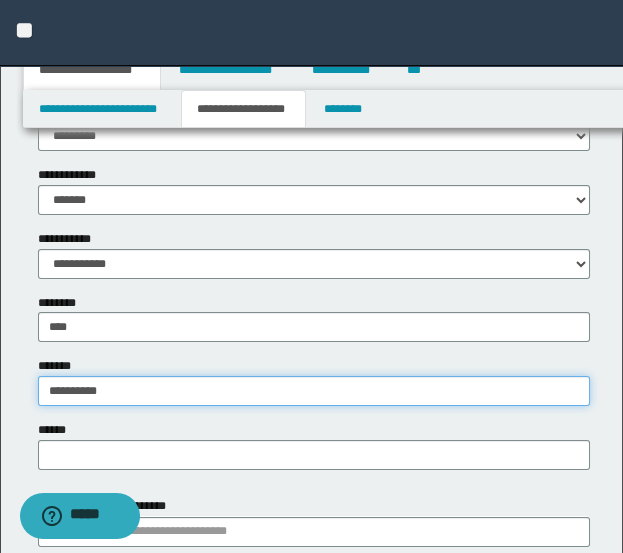 type on "**********" 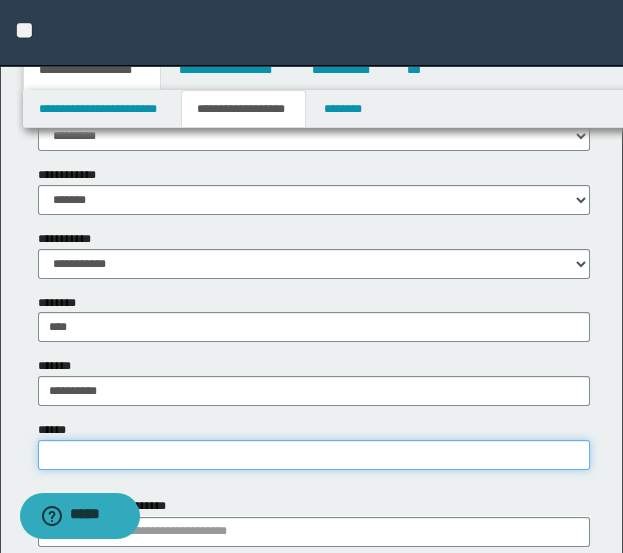 click on "******" at bounding box center [314, 455] 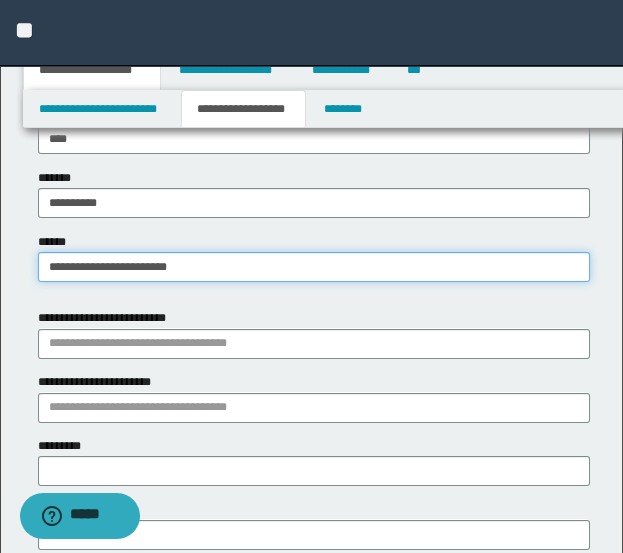 scroll, scrollTop: 1000, scrollLeft: 0, axis: vertical 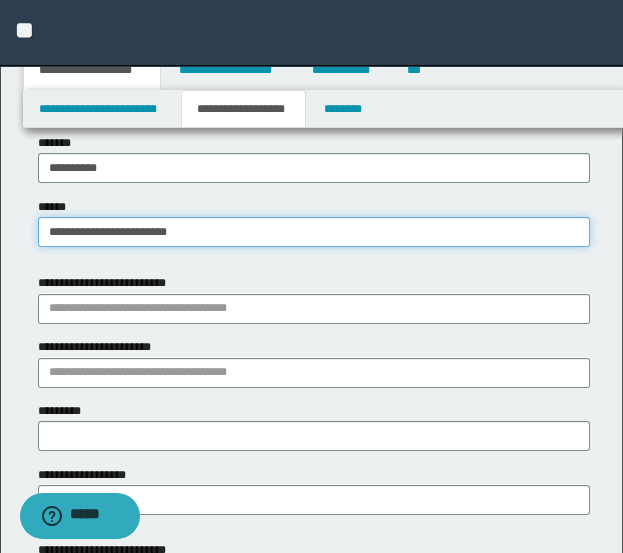 type on "**********" 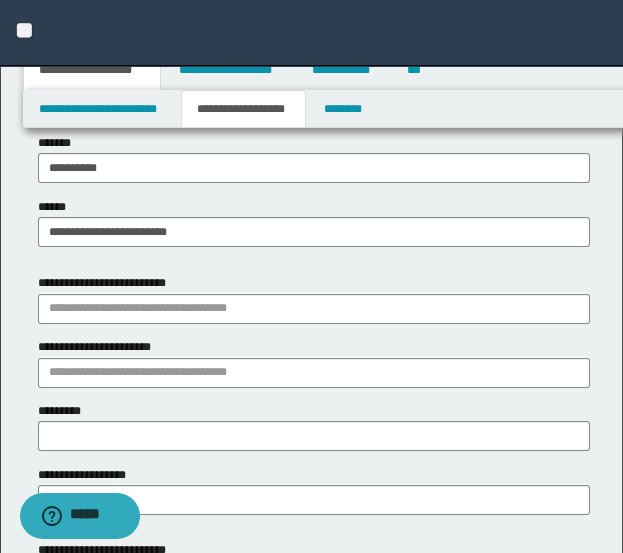click on "**********" at bounding box center [314, 298] 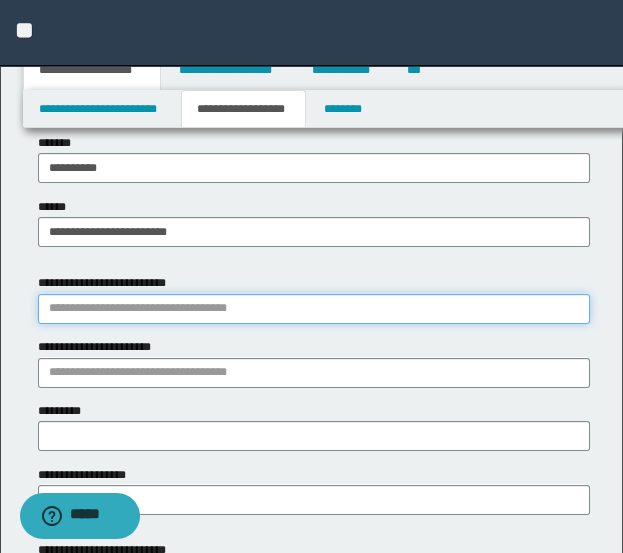 click on "**********" at bounding box center (314, 309) 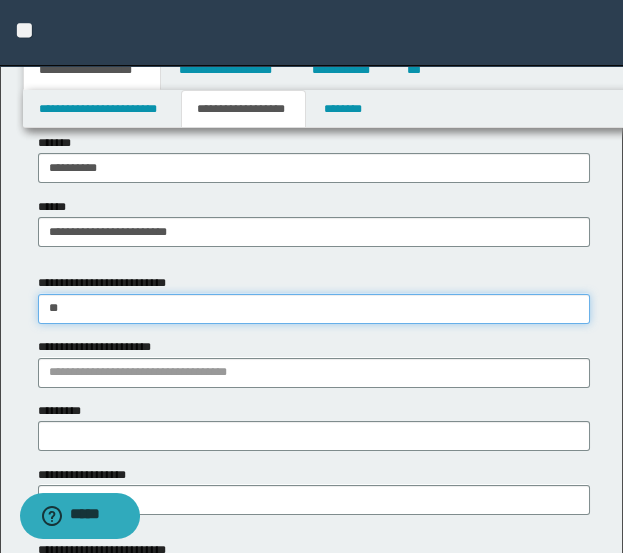 type on "*" 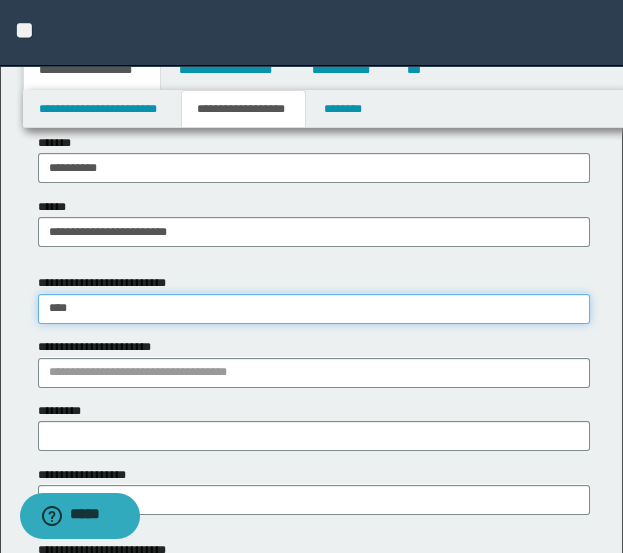 type on "*****" 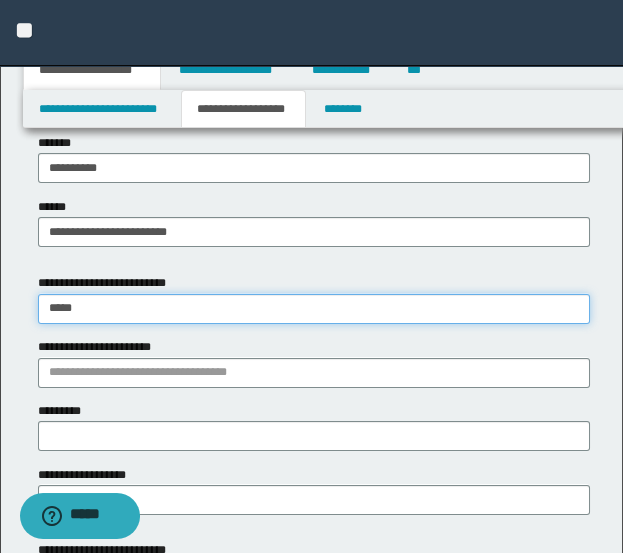 type on "**********" 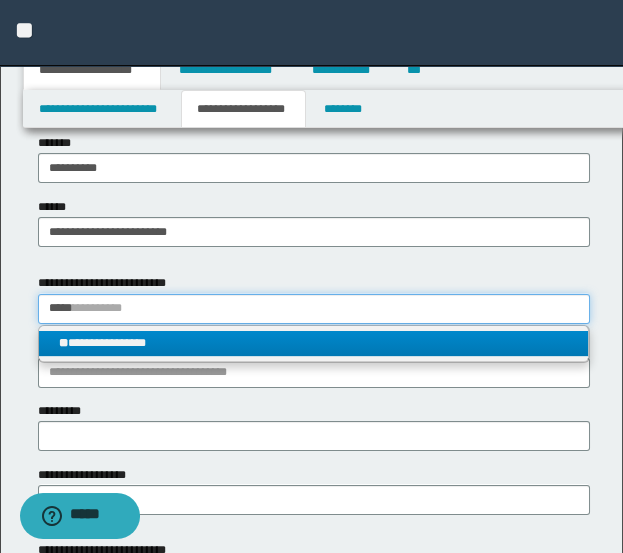 type on "*****" 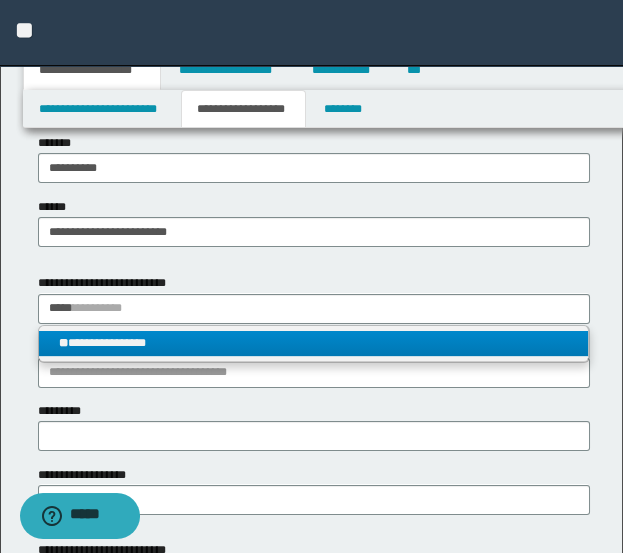 type 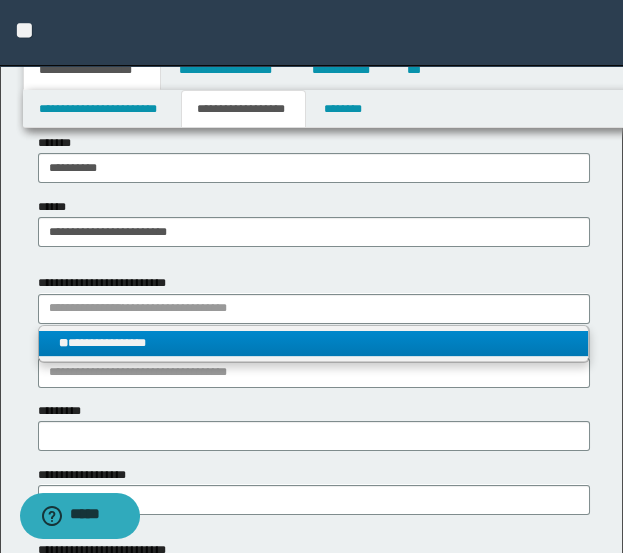 click on "**********" at bounding box center [314, 343] 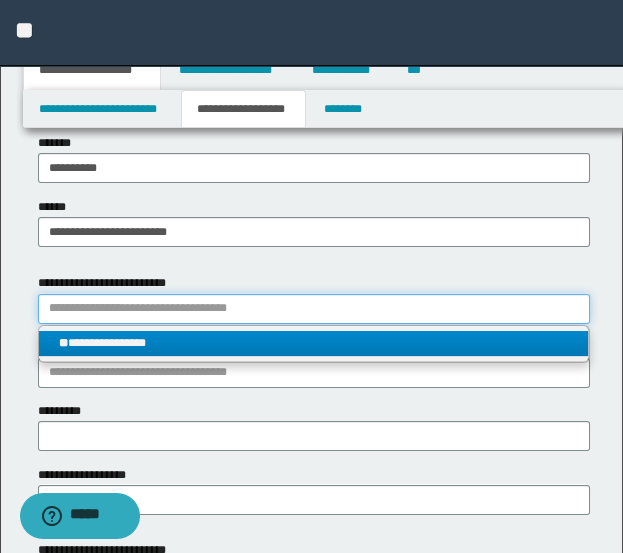 type 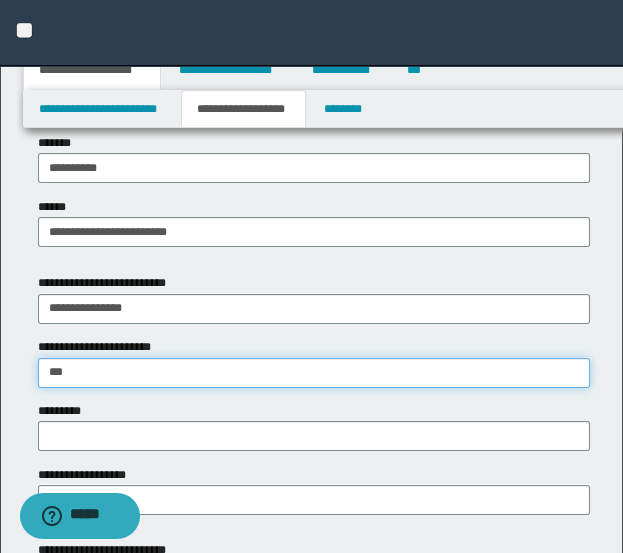 type on "****" 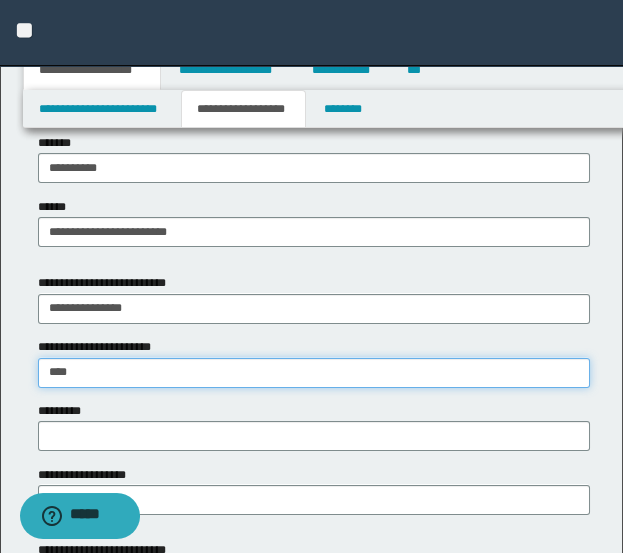 type on "****" 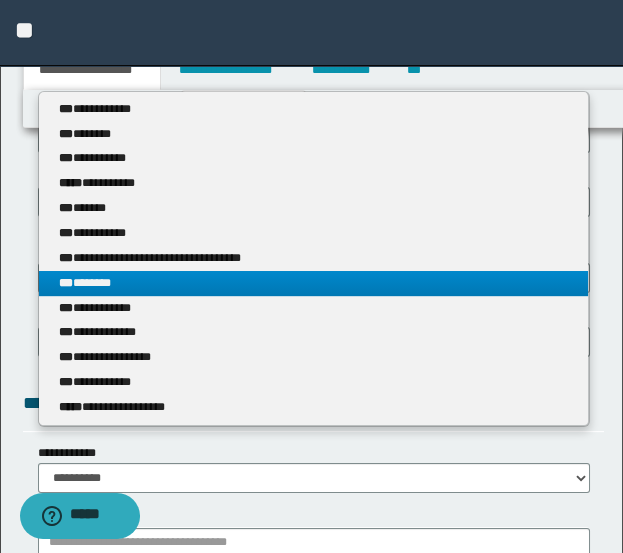 scroll, scrollTop: 1333, scrollLeft: 0, axis: vertical 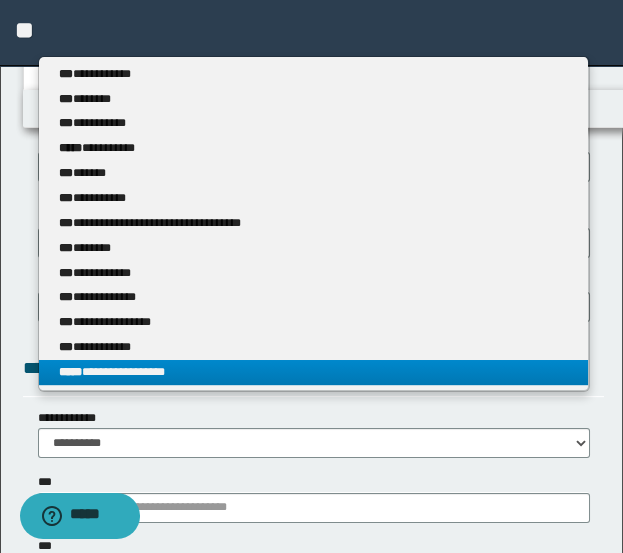 type on "****" 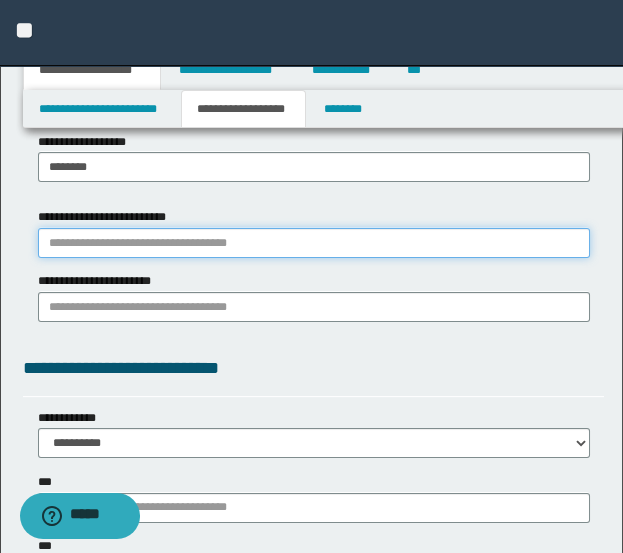 click on "**********" at bounding box center (314, 243) 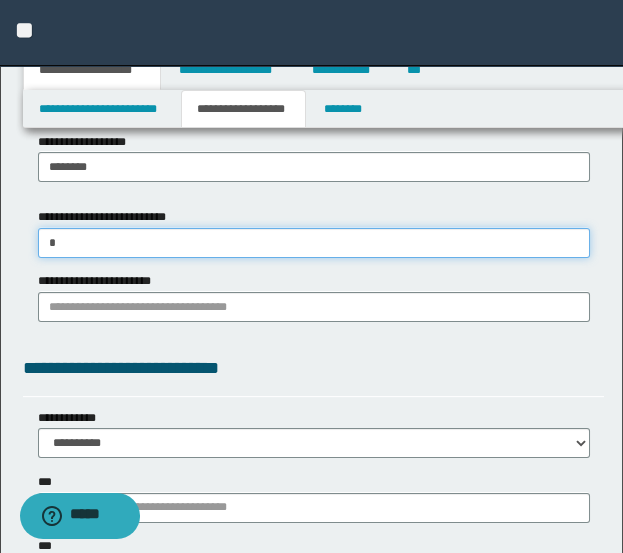 type on "**" 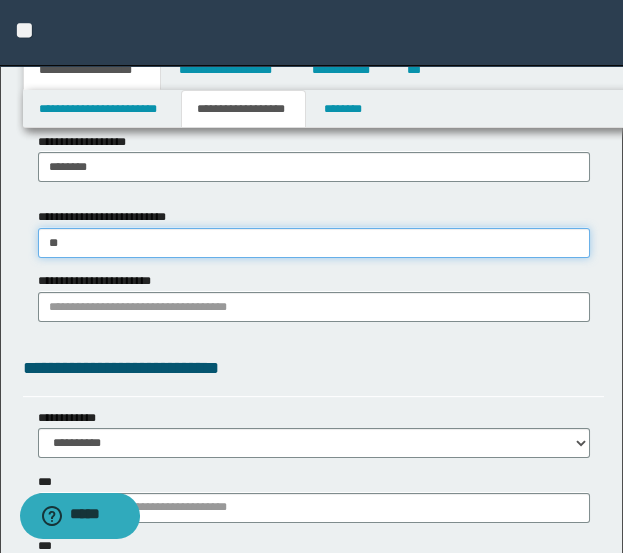 type on "**" 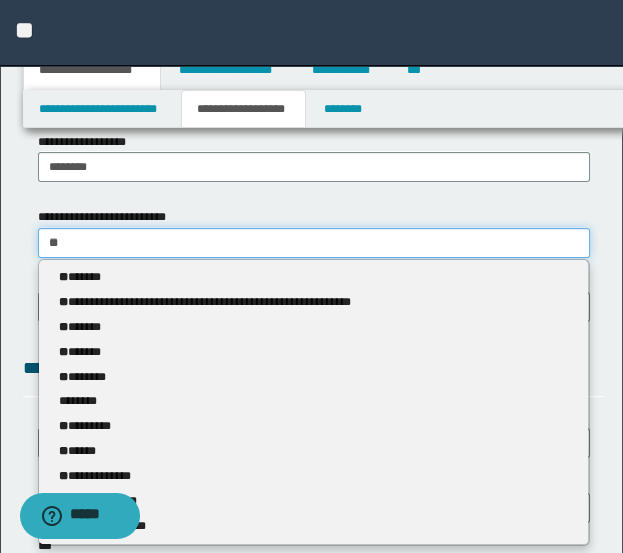 type 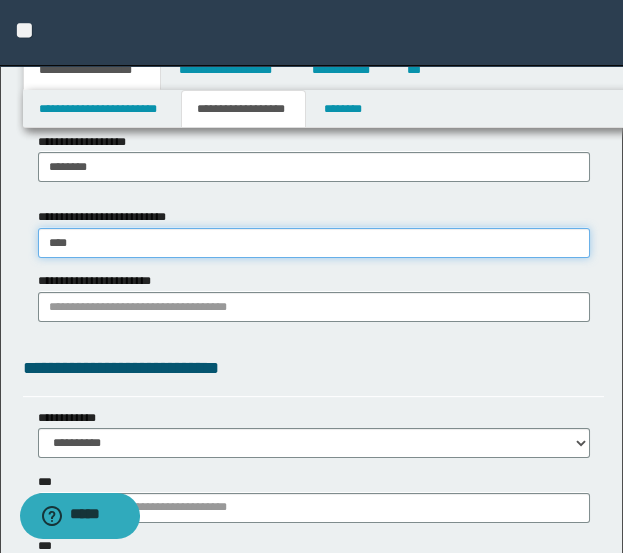 type on "*****" 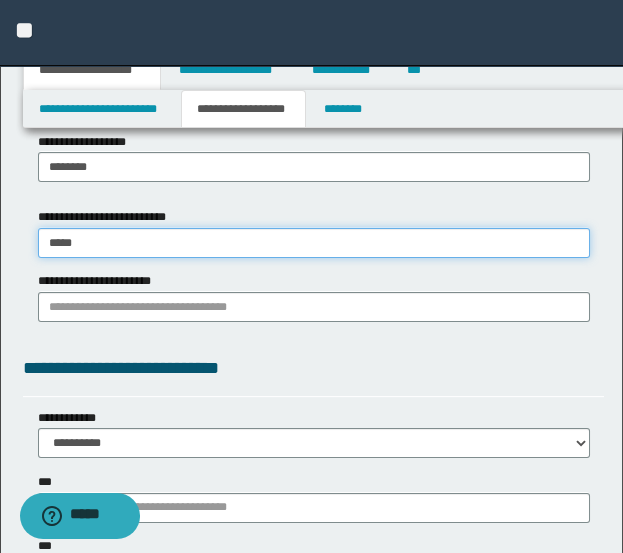 type on "*****" 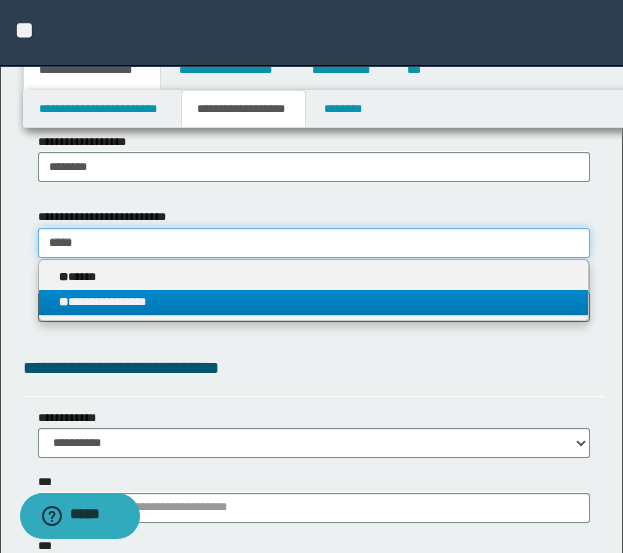 type on "*****" 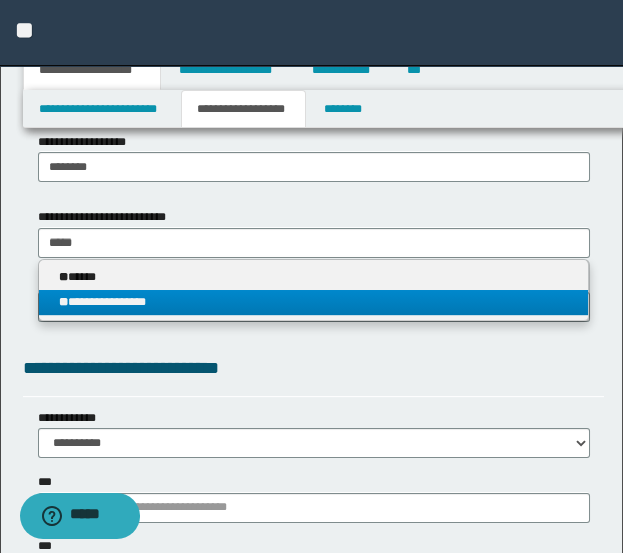type 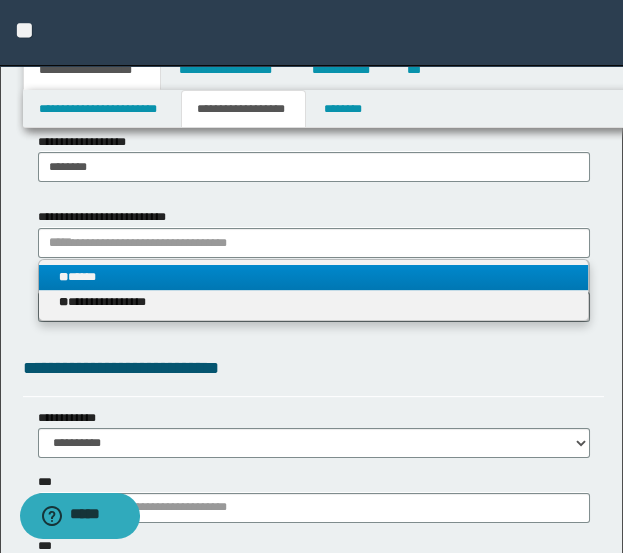 click on "** *****" at bounding box center [314, 277] 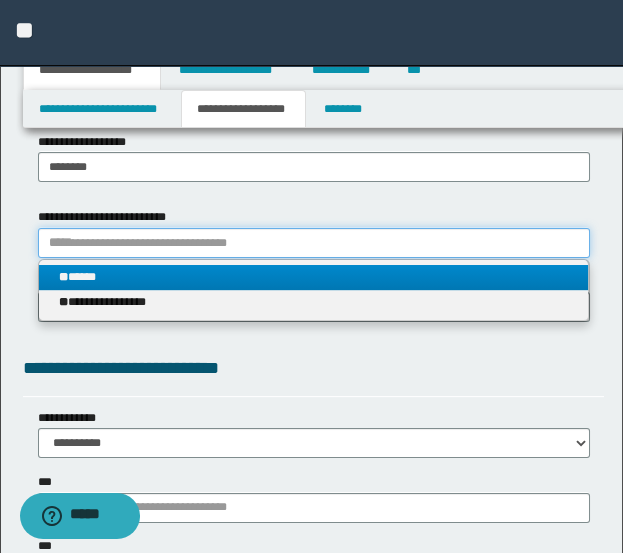 type 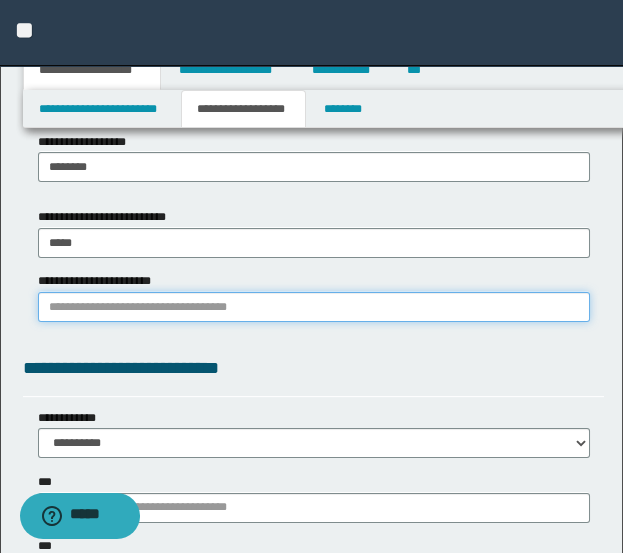 click on "**********" at bounding box center [314, 307] 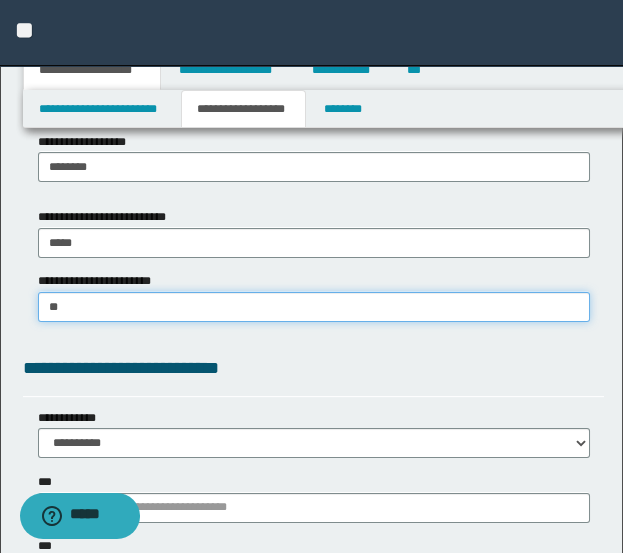 type on "***" 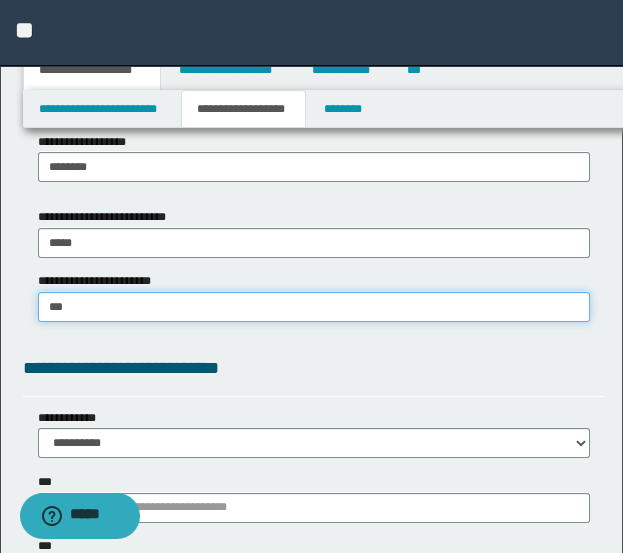 type on "***" 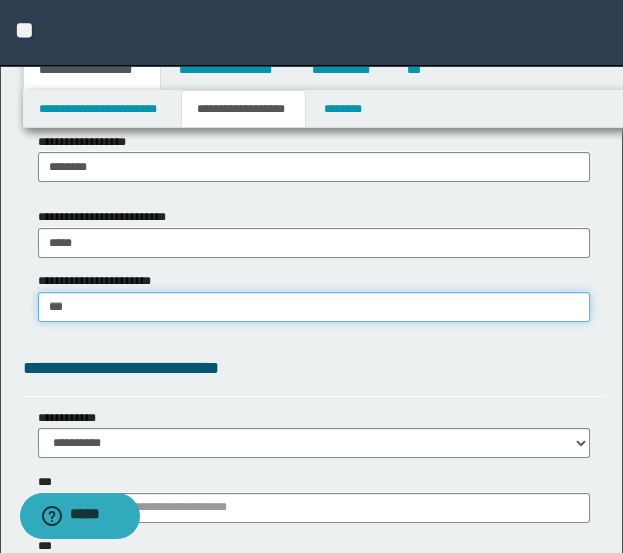 type 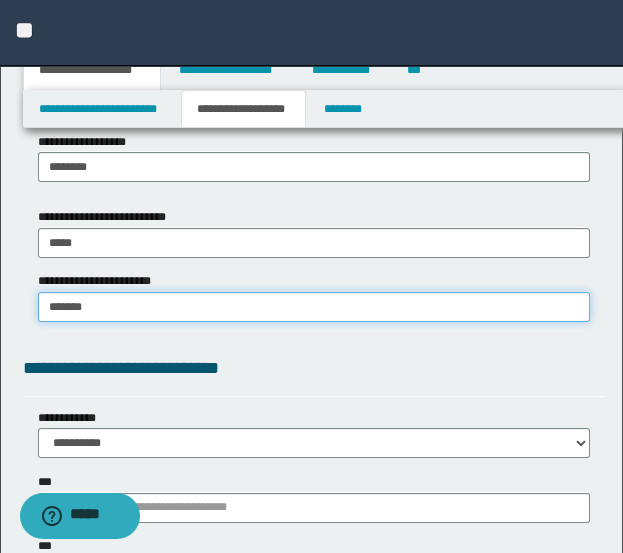type on "********" 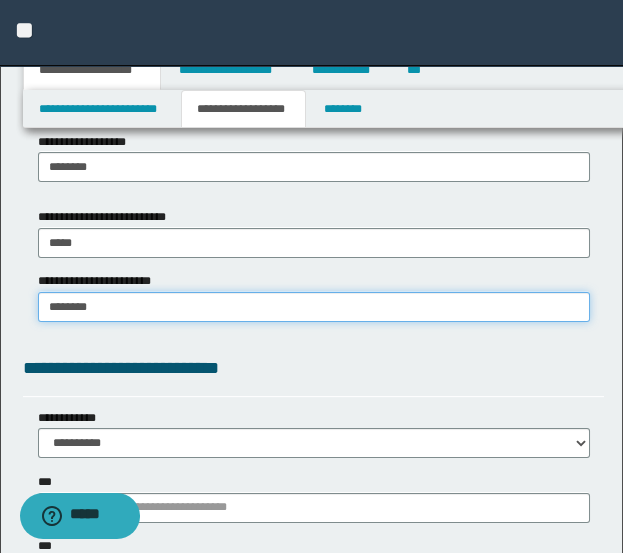 type on "********" 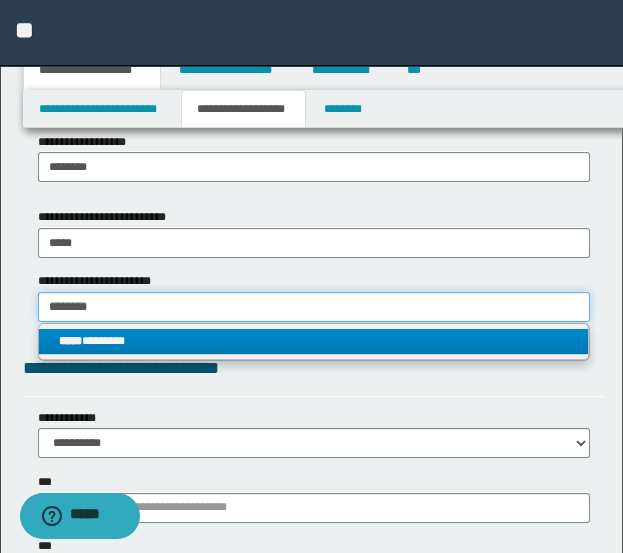 type on "********" 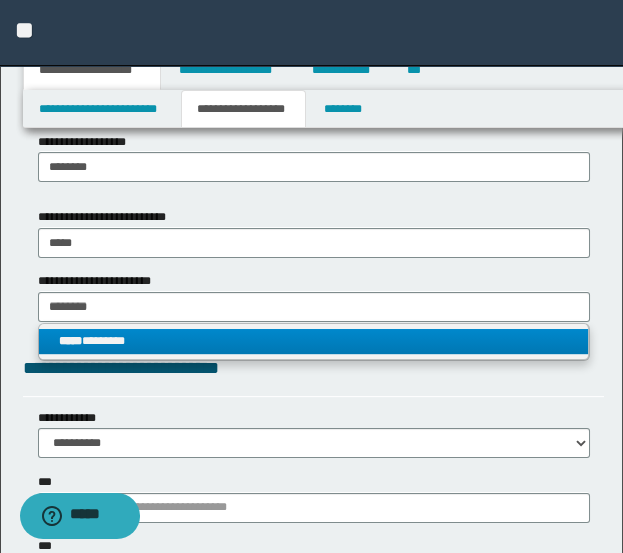type 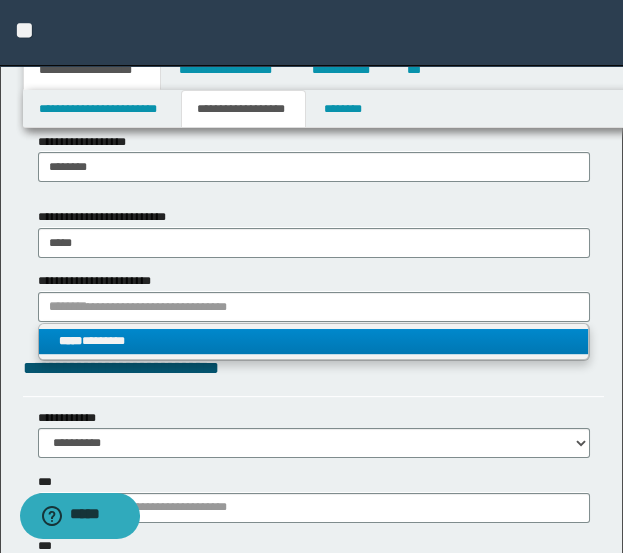 click on "***** ********" at bounding box center [314, 341] 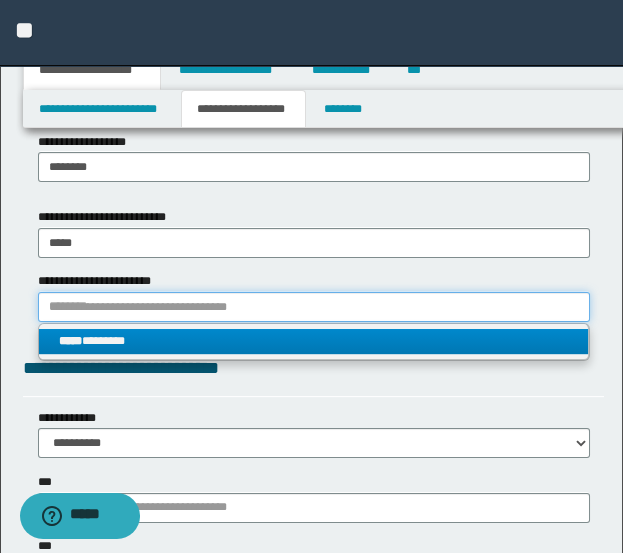 type 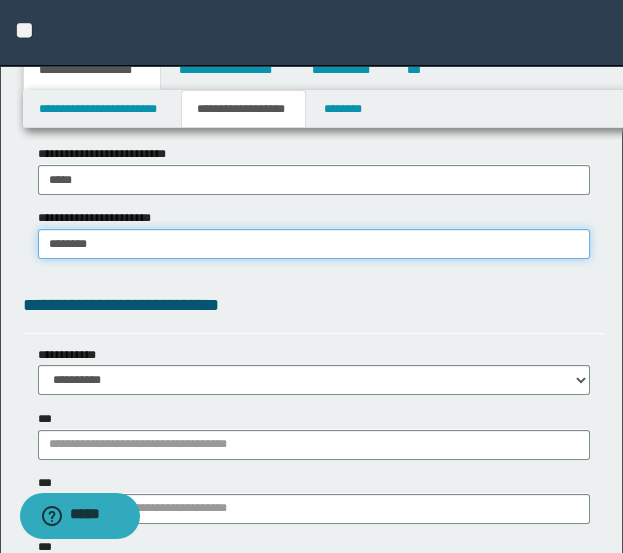 scroll, scrollTop: 1444, scrollLeft: 0, axis: vertical 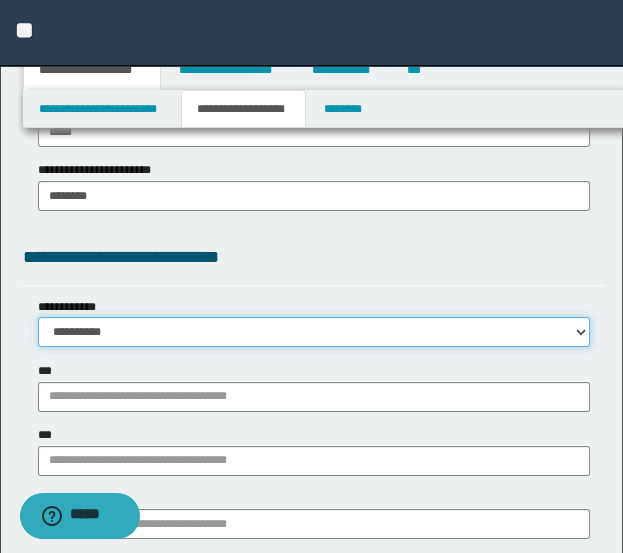 click on "**********" at bounding box center (314, 332) 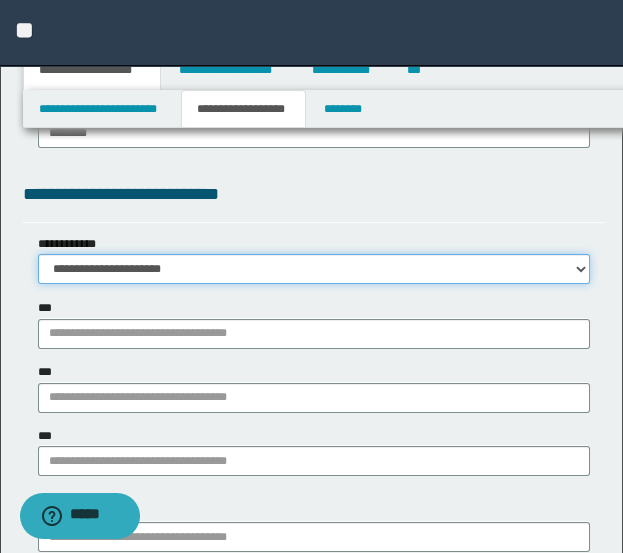 scroll, scrollTop: 1555, scrollLeft: 0, axis: vertical 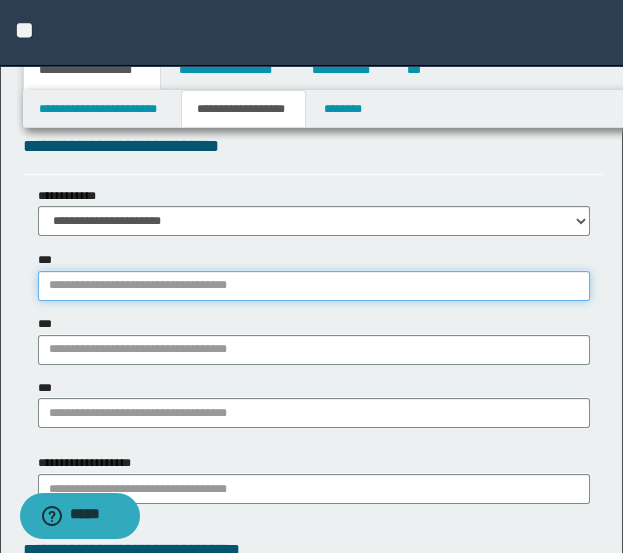 click on "***" at bounding box center (314, 286) 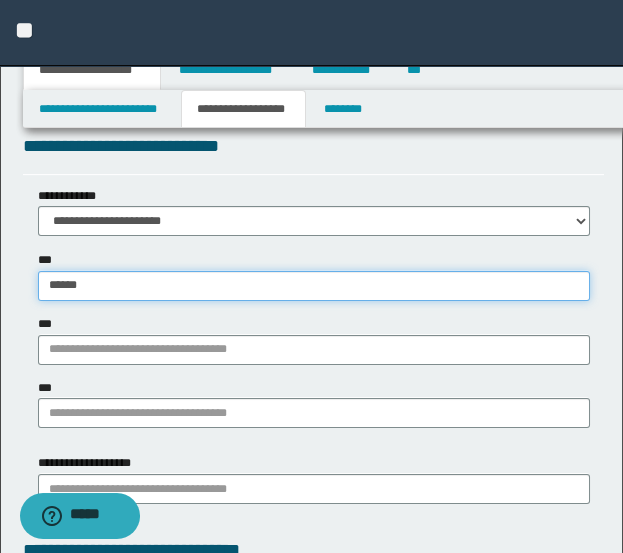 type on "*******" 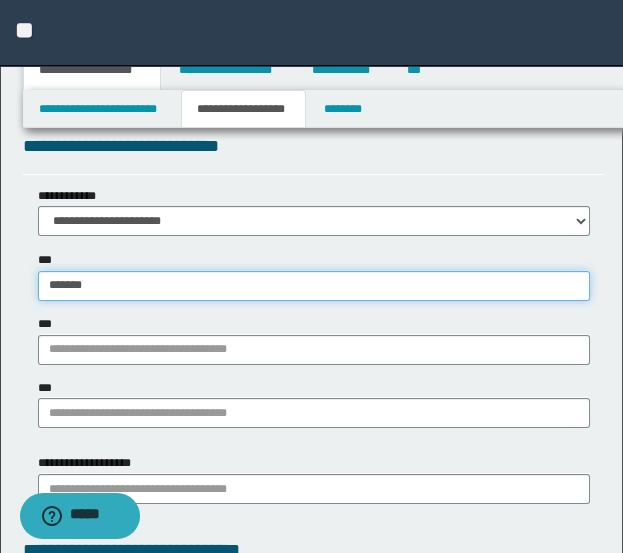 type on "*******" 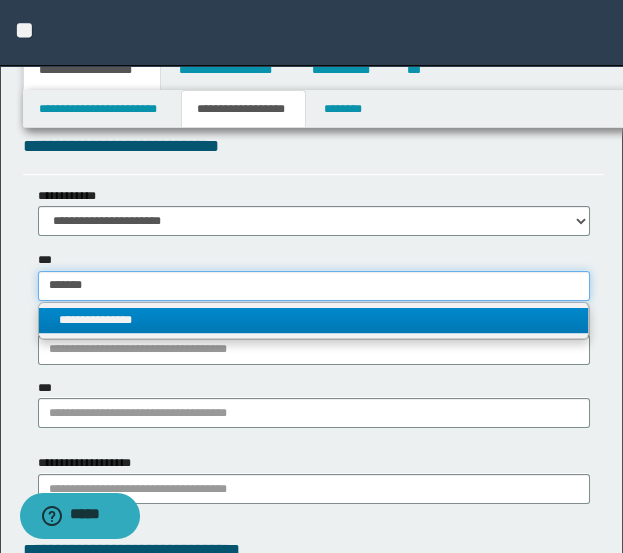 type on "*******" 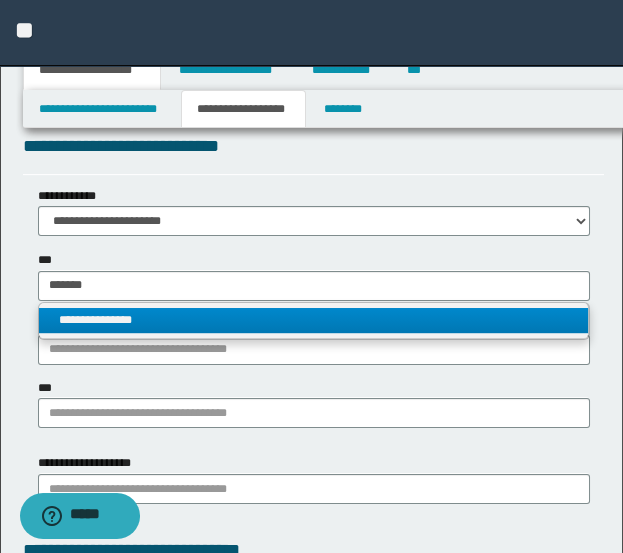 type 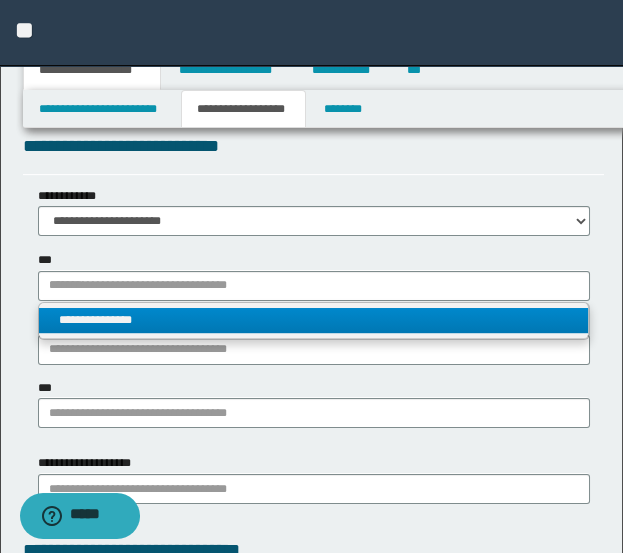 click on "**********" at bounding box center [314, 320] 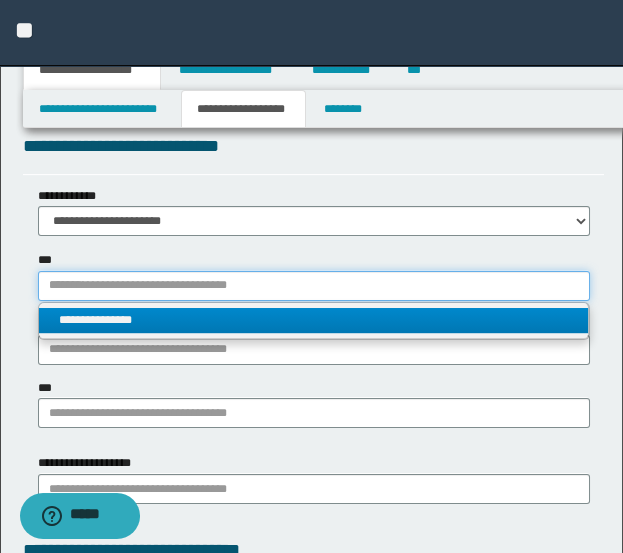 type 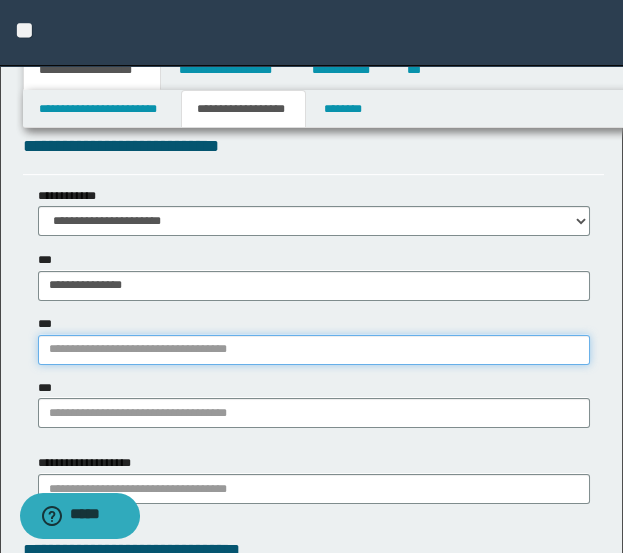click on "***" at bounding box center [314, 350] 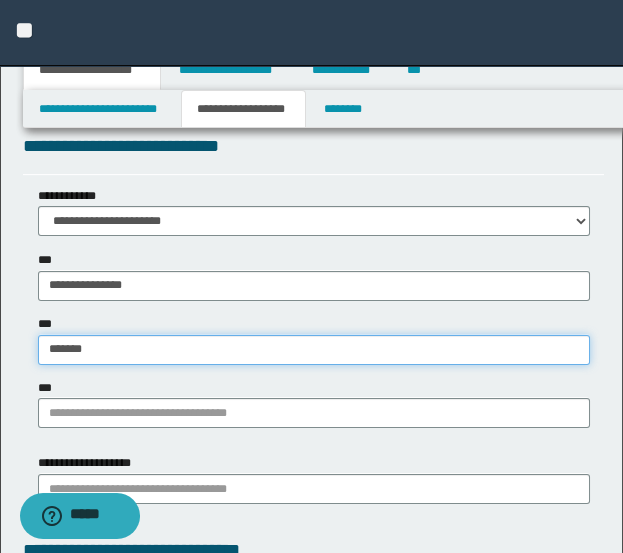 type on "********" 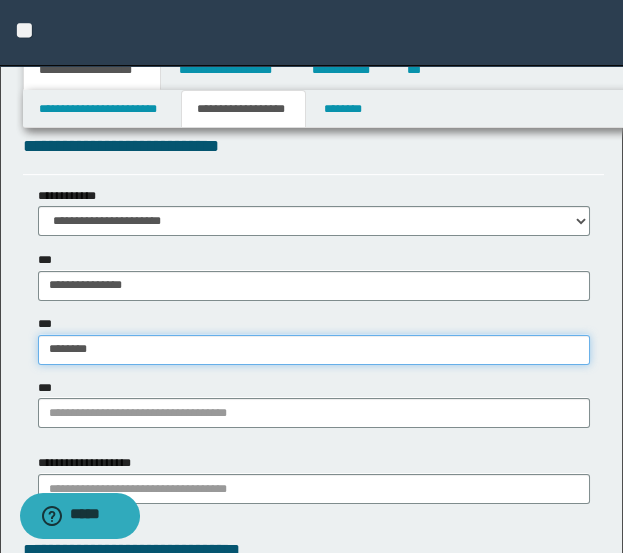 type on "********" 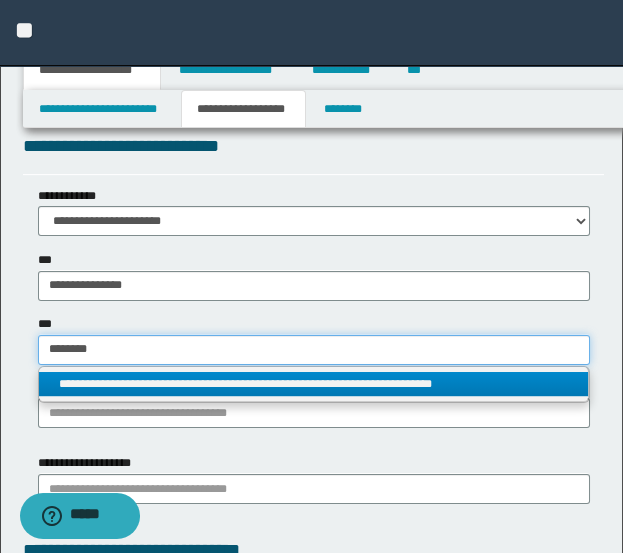 type on "********" 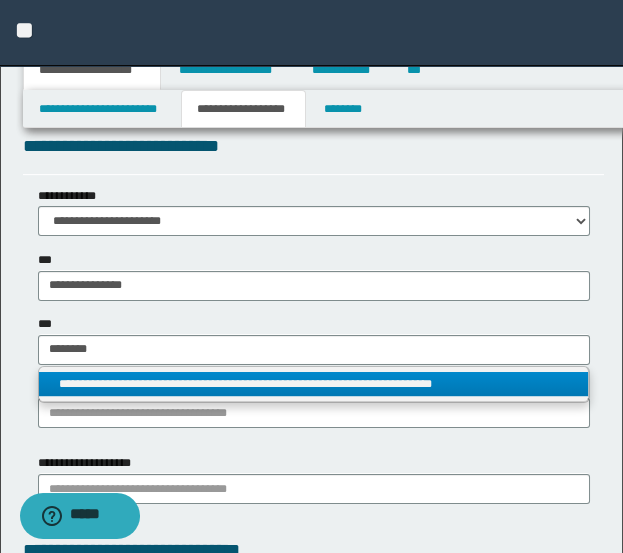 type 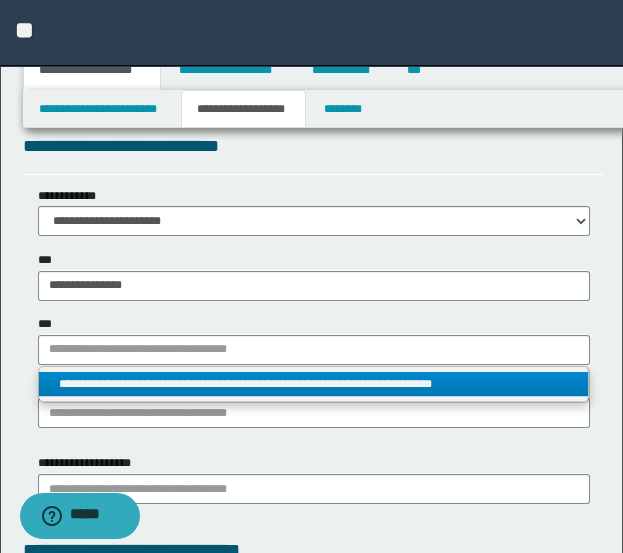 click on "**********" at bounding box center [314, 385] 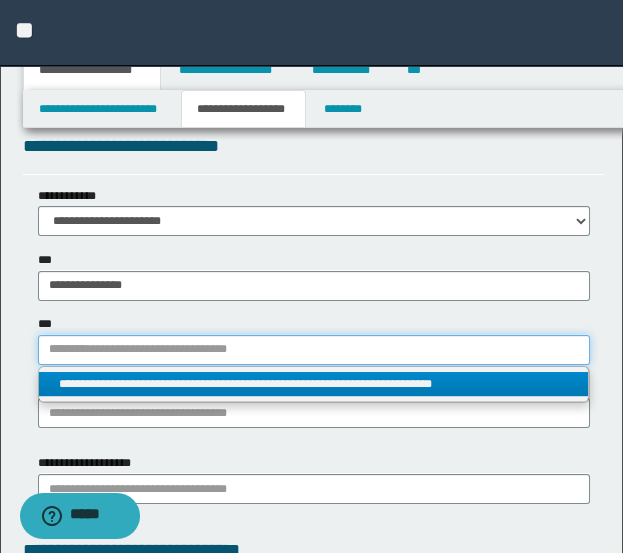 type 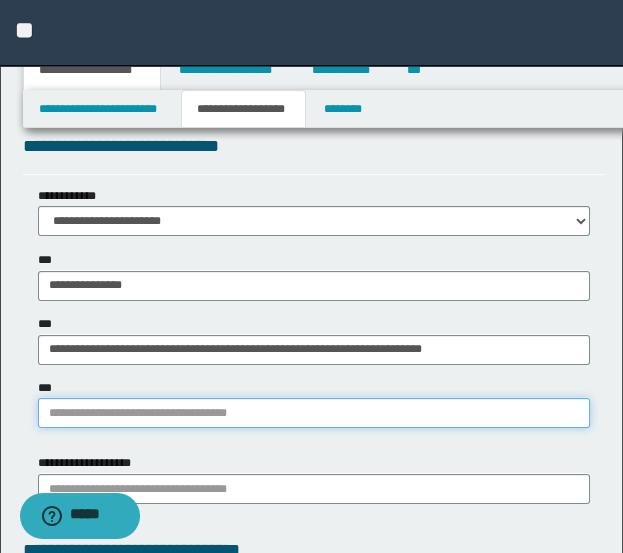 click on "***" at bounding box center [314, 413] 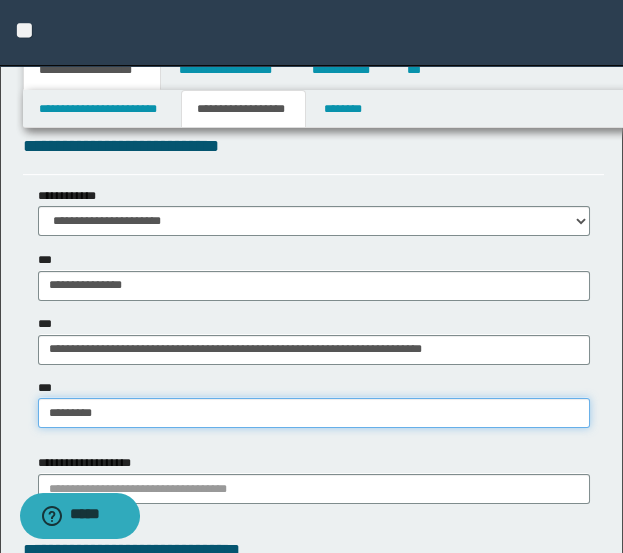 type on "**********" 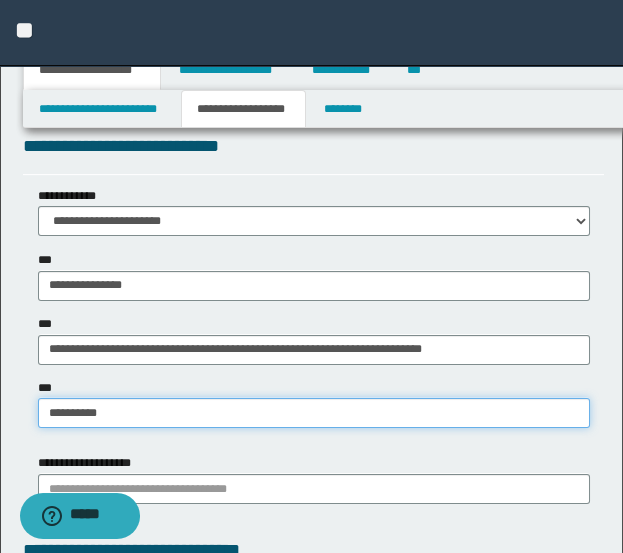 type on "**********" 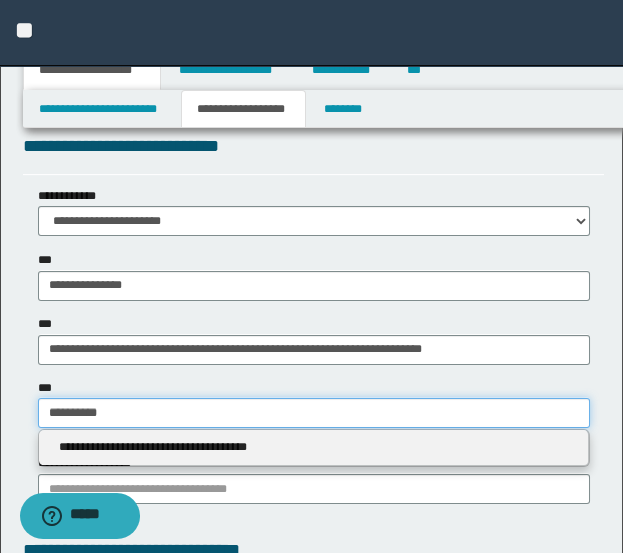 drag, startPoint x: 233, startPoint y: 429, endPoint x: 246, endPoint y: 453, distance: 27.294687 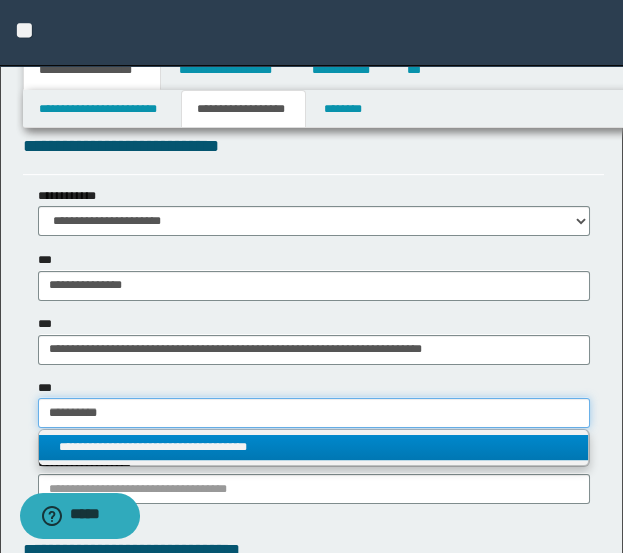 type on "**********" 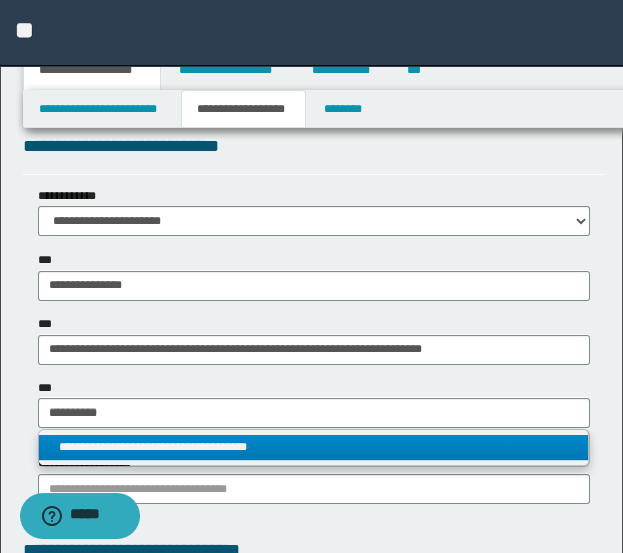 type 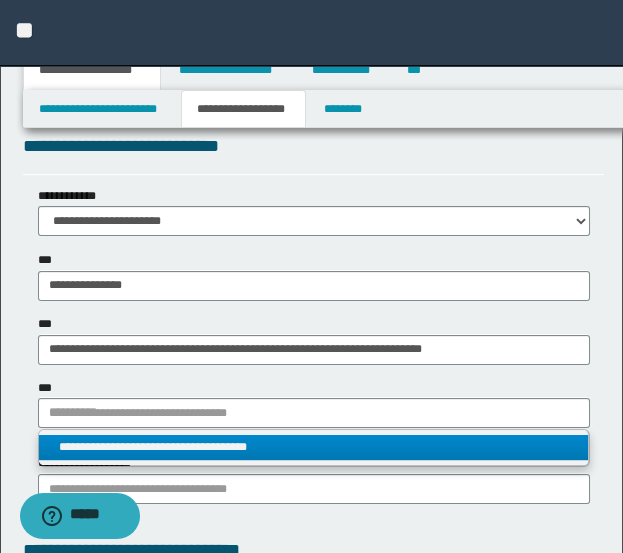 click on "**********" at bounding box center [314, 447] 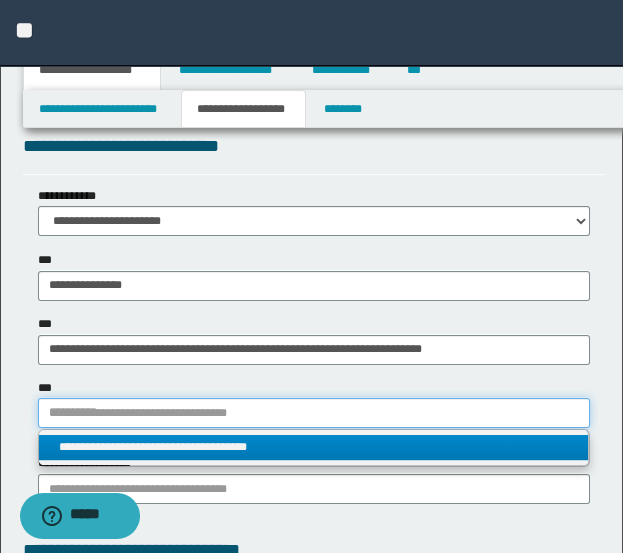 type 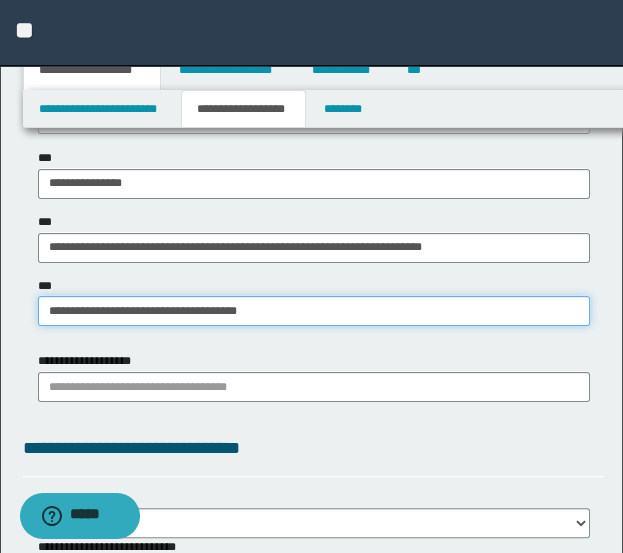 scroll, scrollTop: 1777, scrollLeft: 0, axis: vertical 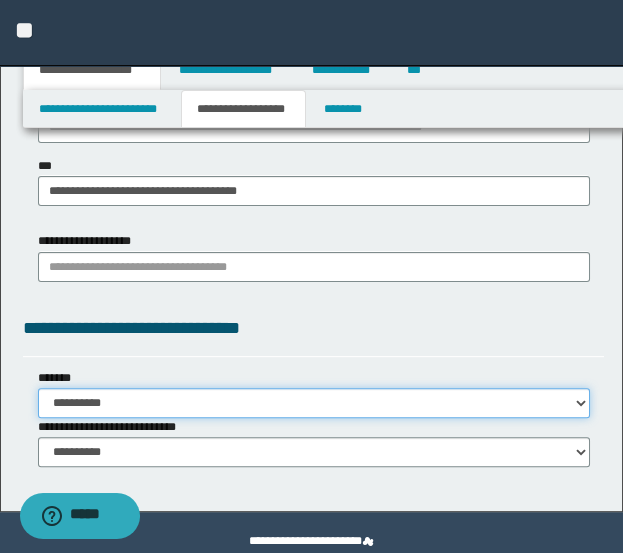 click on "**********" at bounding box center [314, 403] 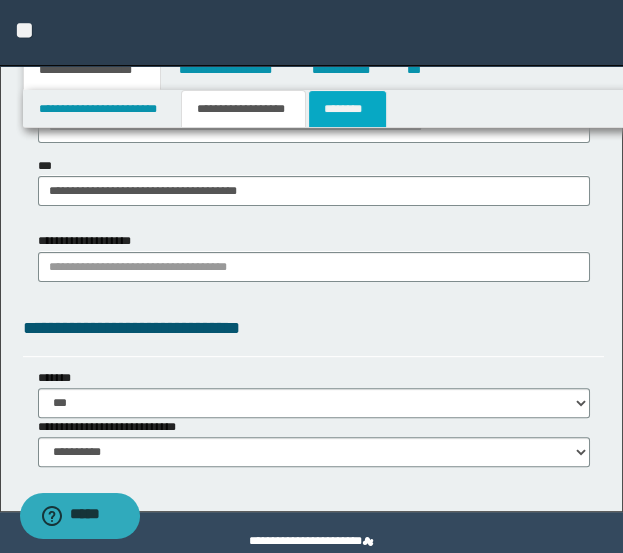 click on "********" at bounding box center [347, 109] 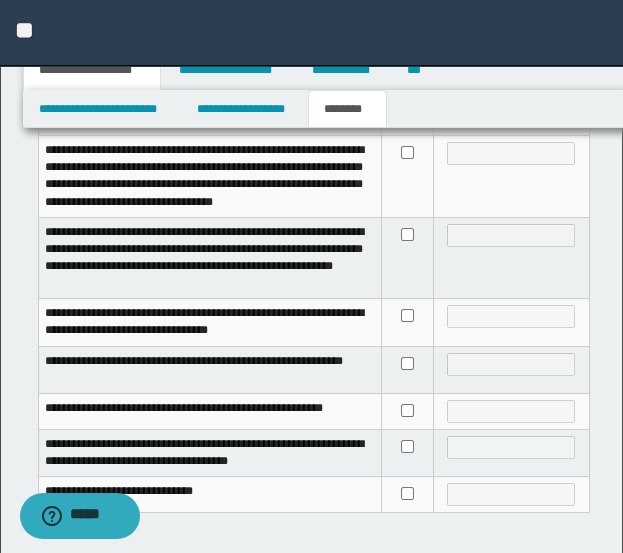 scroll, scrollTop: 1014, scrollLeft: 0, axis: vertical 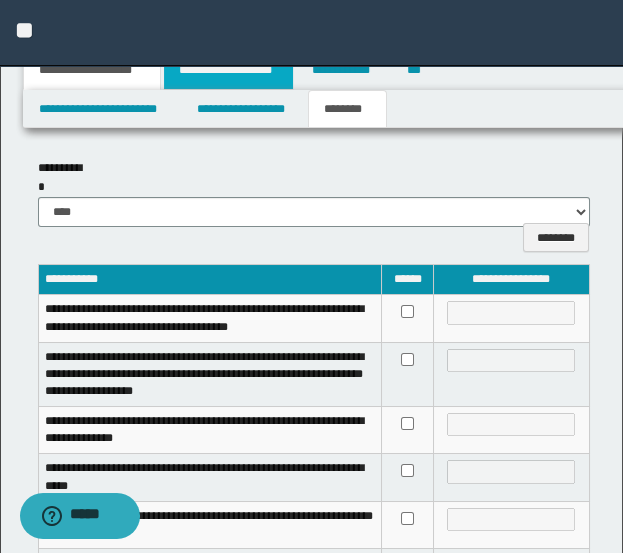 click on "**********" at bounding box center [228, 70] 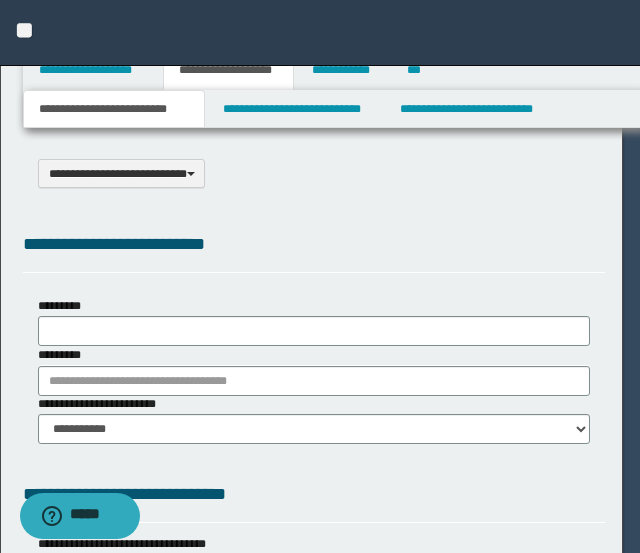 select on "*" 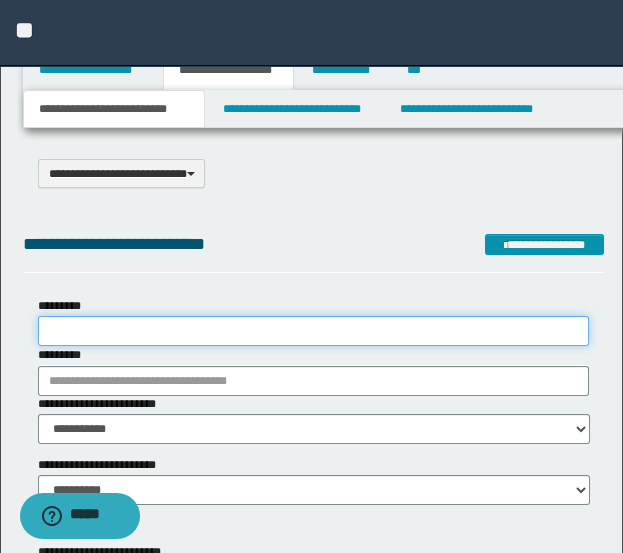 drag, startPoint x: 116, startPoint y: 342, endPoint x: 120, endPoint y: 330, distance: 12.649111 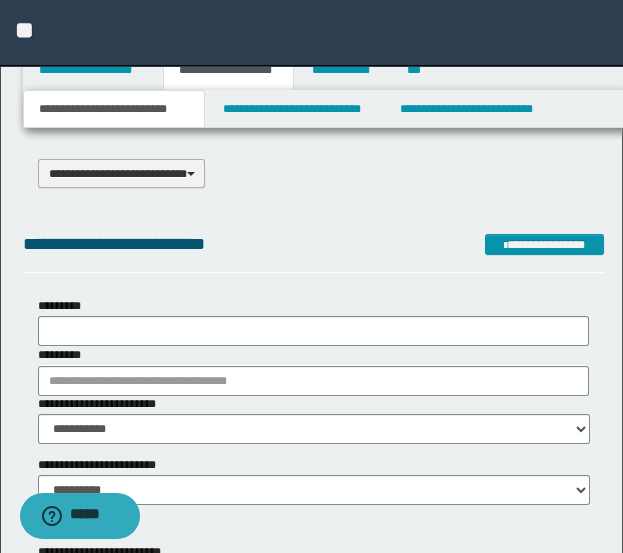 click on "**********" at bounding box center (122, 173) 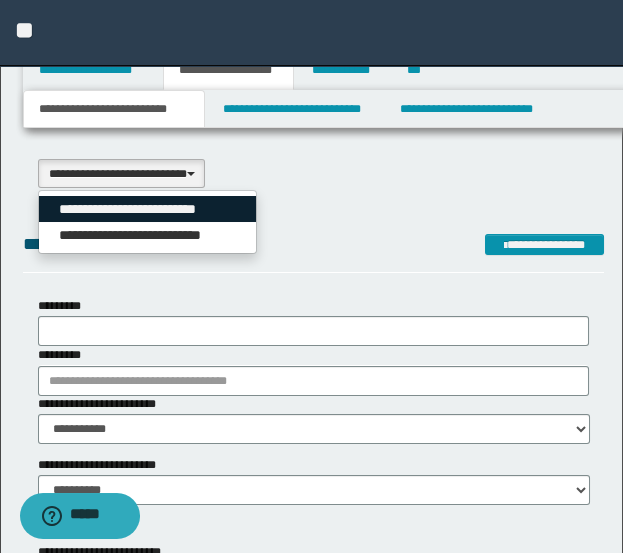 click on "**********" at bounding box center (147, 209) 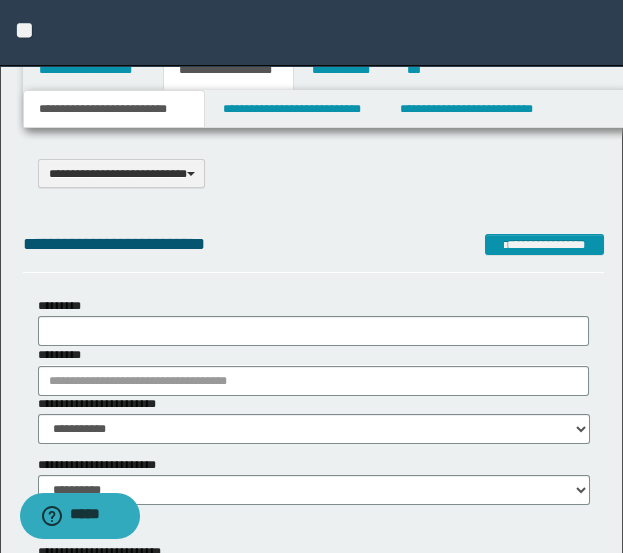 type 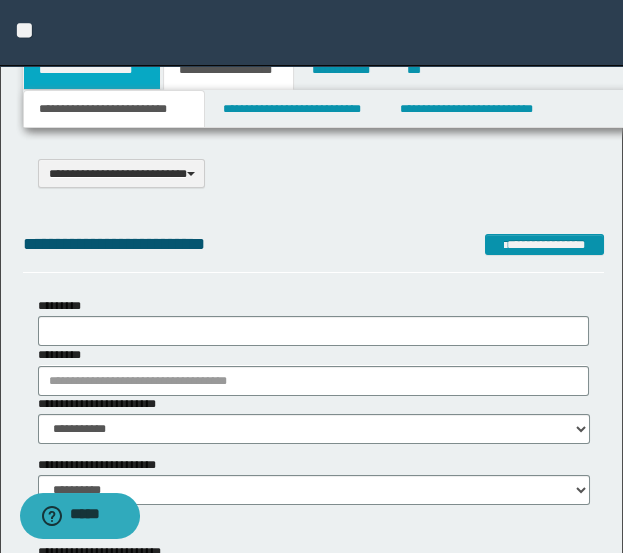 click on "**********" at bounding box center [92, 70] 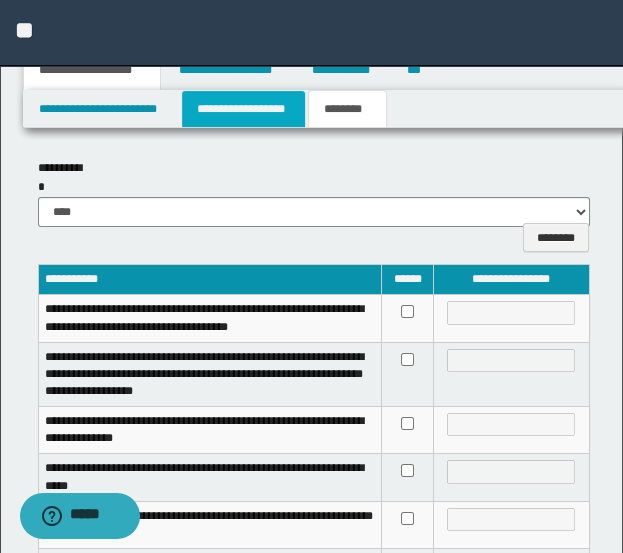 click on "**********" at bounding box center (243, 109) 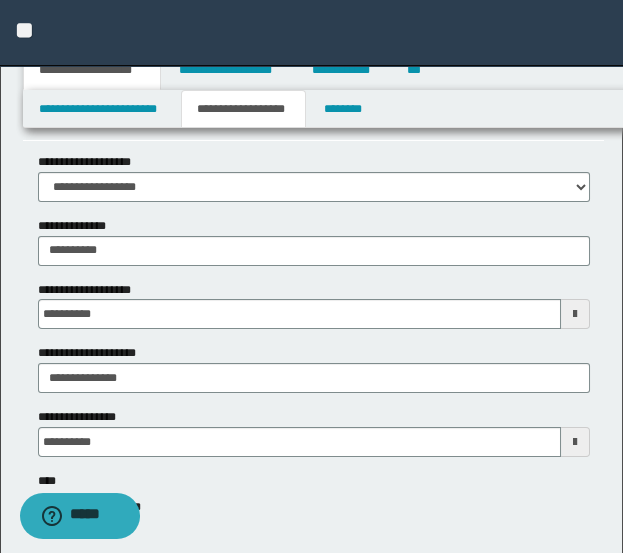 scroll, scrollTop: 0, scrollLeft: 0, axis: both 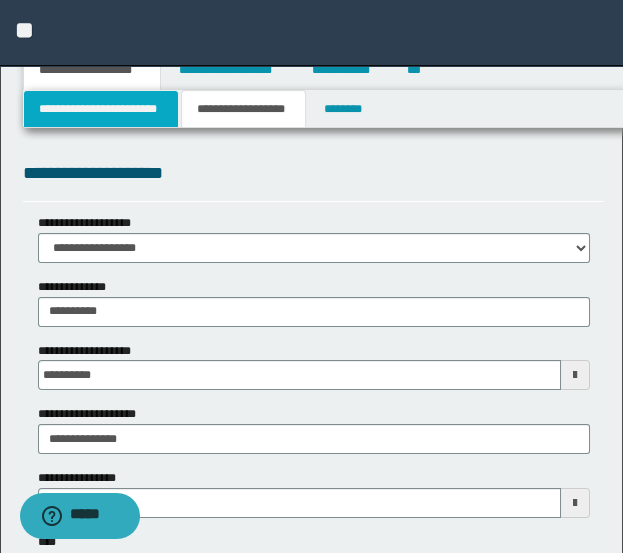 click on "**********" at bounding box center [101, 109] 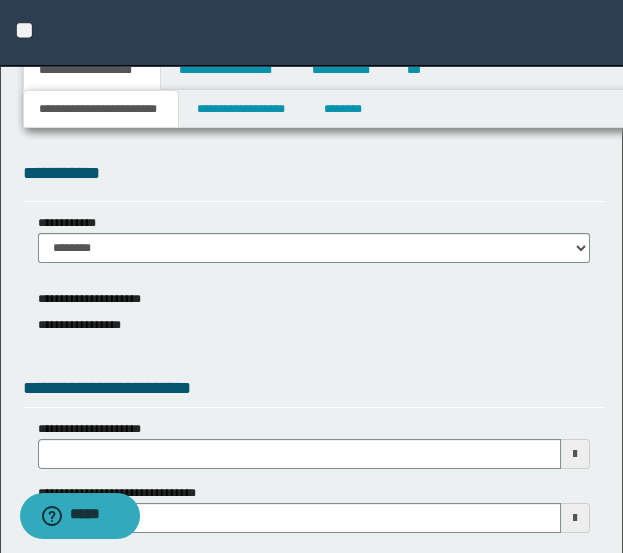scroll, scrollTop: 637, scrollLeft: 0, axis: vertical 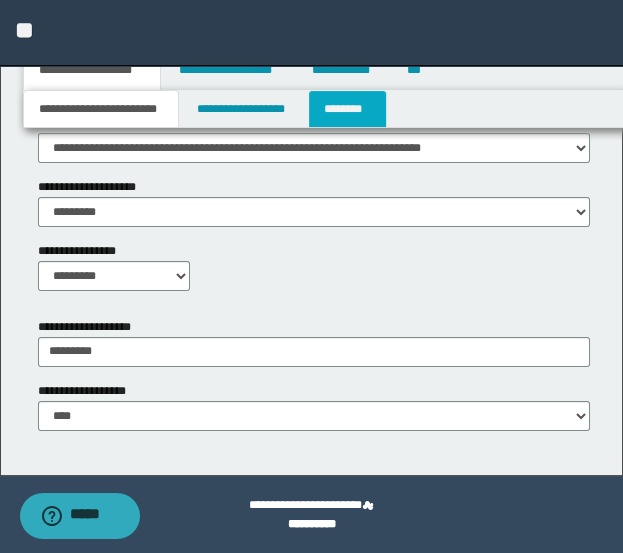 click on "********" at bounding box center [347, 109] 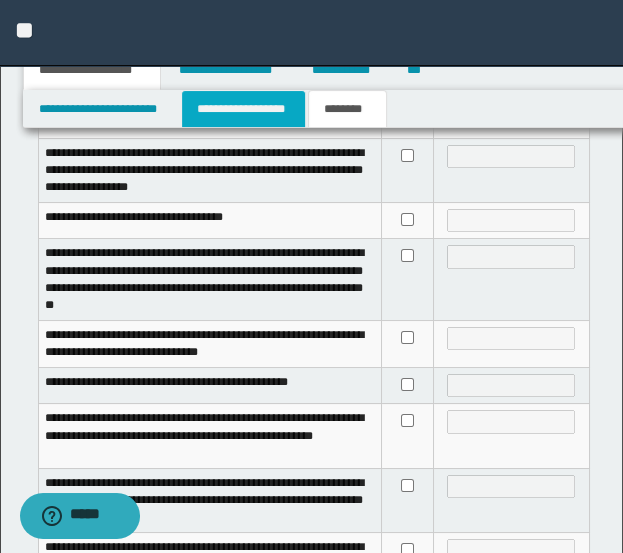 scroll, scrollTop: 415, scrollLeft: 0, axis: vertical 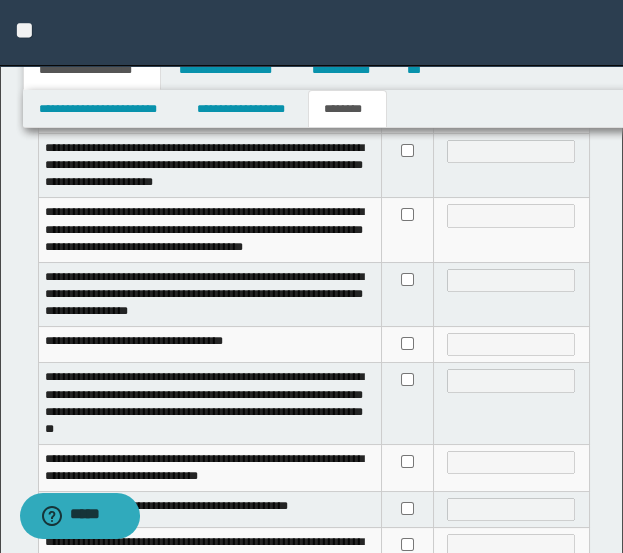 click on "**********" at bounding box center (92, 70) 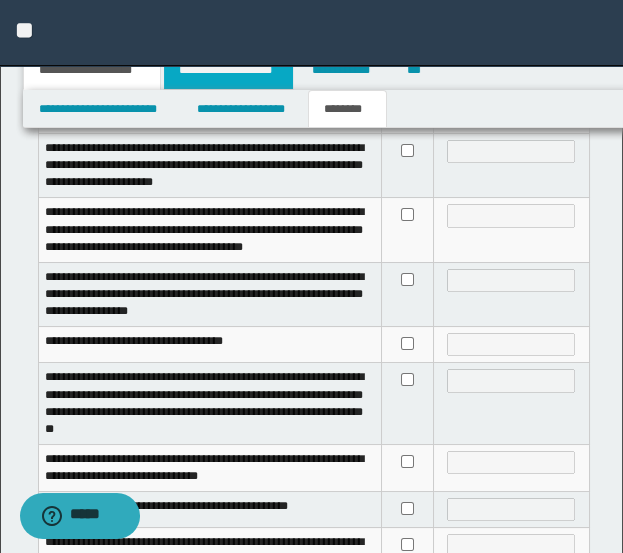 click on "**********" at bounding box center [228, 70] 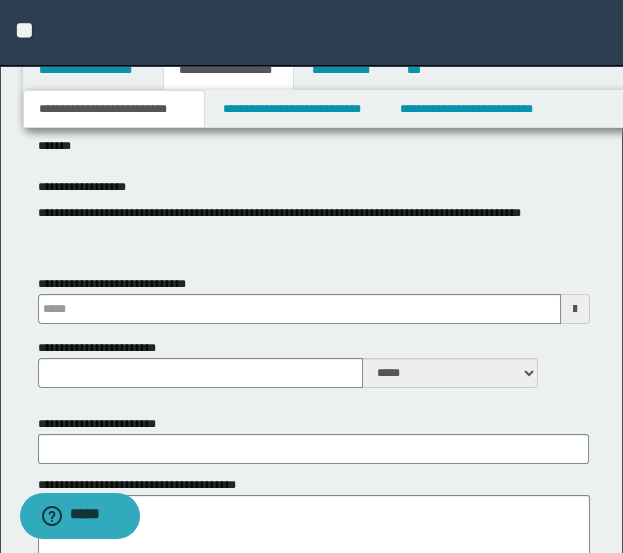scroll, scrollTop: 860, scrollLeft: 0, axis: vertical 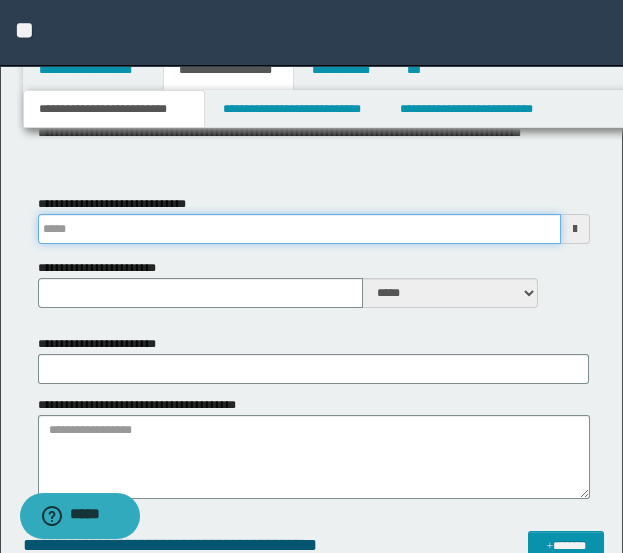 click on "**********" at bounding box center [299, 229] 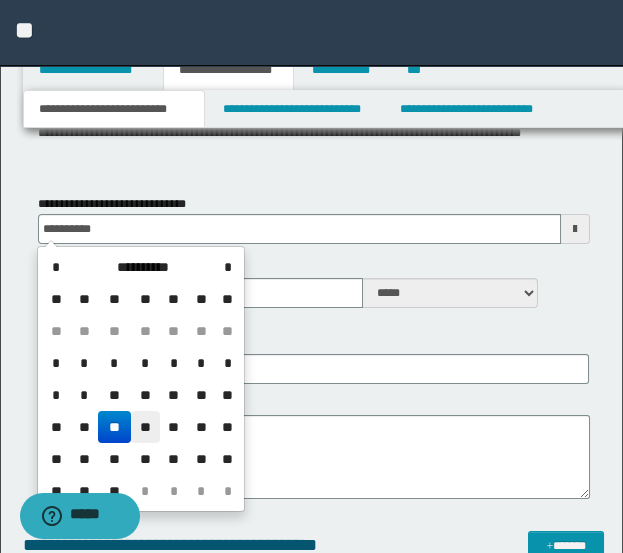 click on "**" at bounding box center [145, 427] 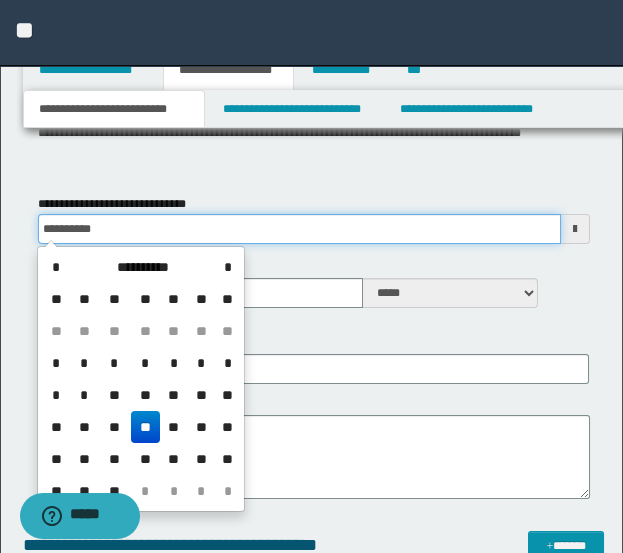 click on "**********" at bounding box center [299, 229] 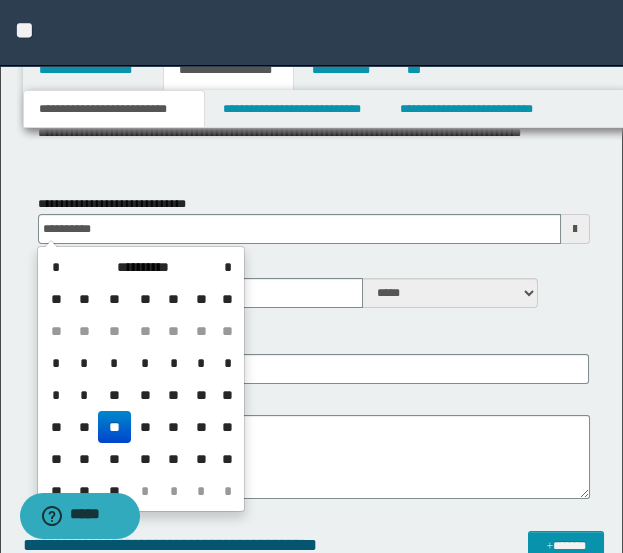 click on "**" at bounding box center [114, 427] 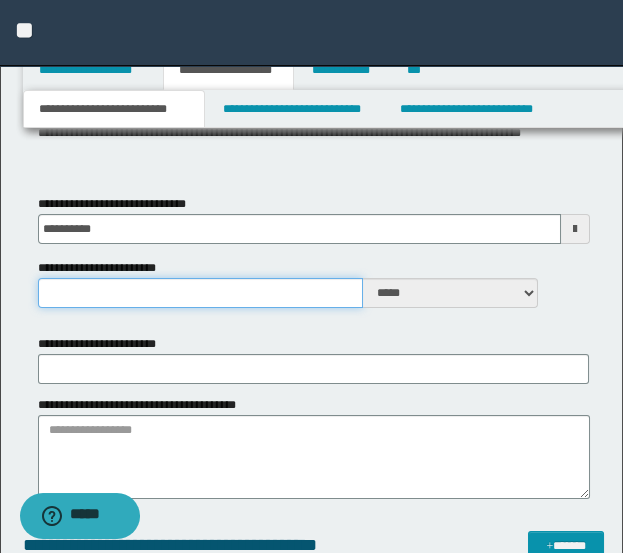 click on "**********" at bounding box center (201, 293) 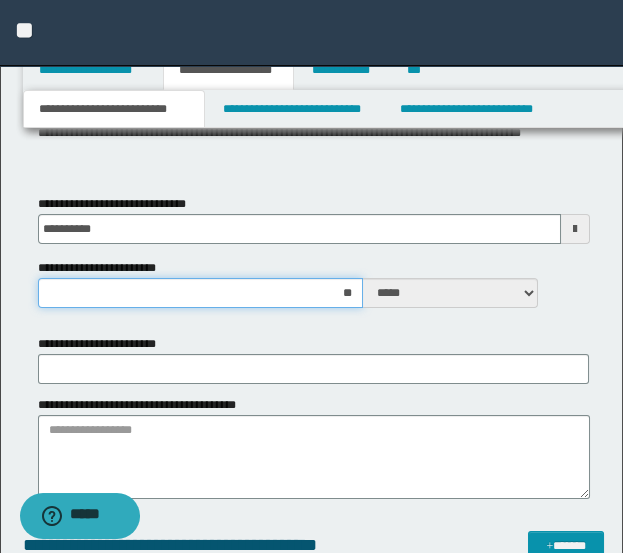 type on "***" 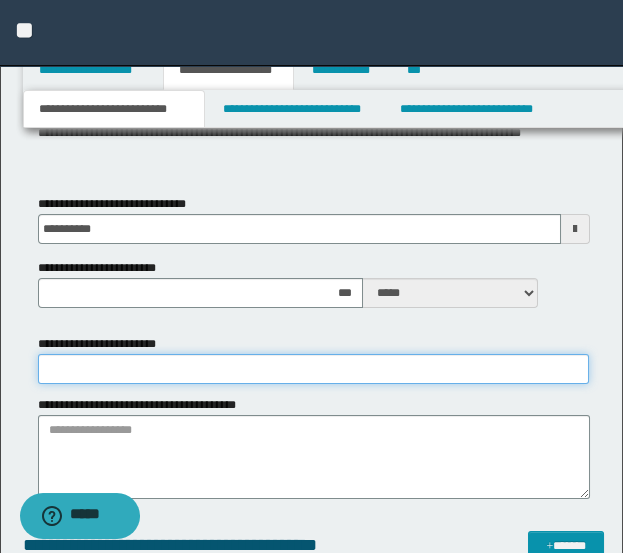 click on "**********" at bounding box center (314, 369) 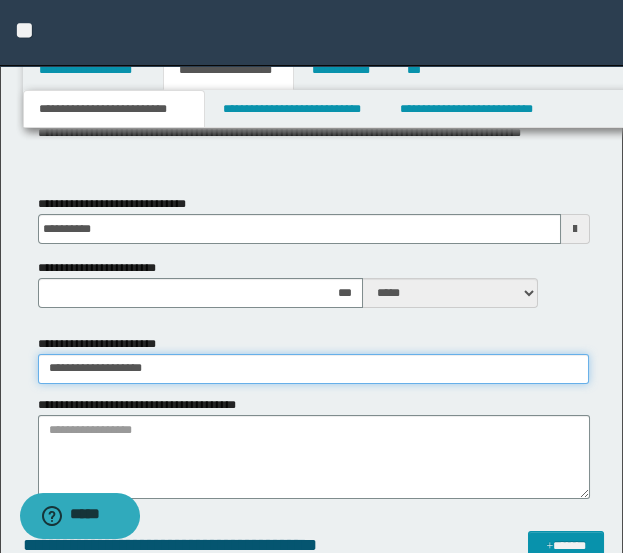 type on "**********" 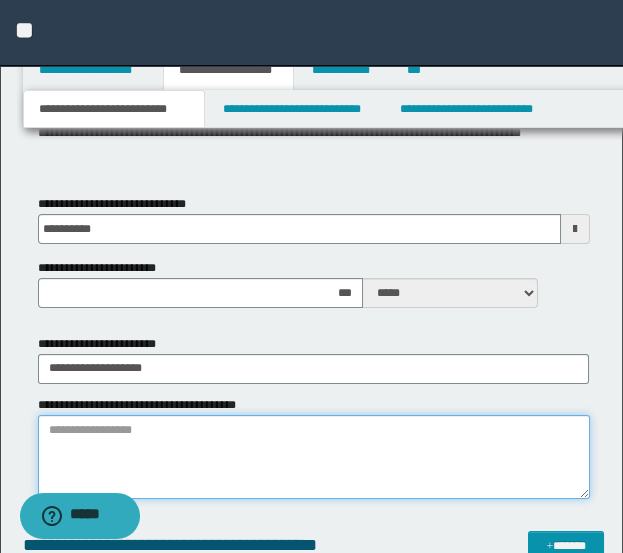 click on "**********" at bounding box center (314, 457) 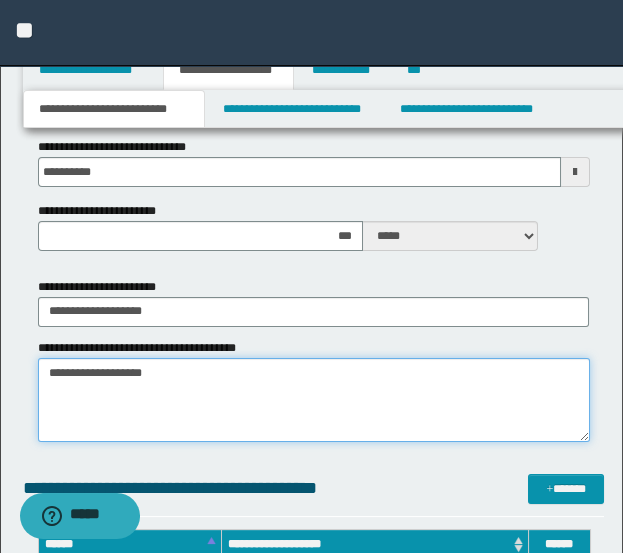 scroll, scrollTop: 860, scrollLeft: 0, axis: vertical 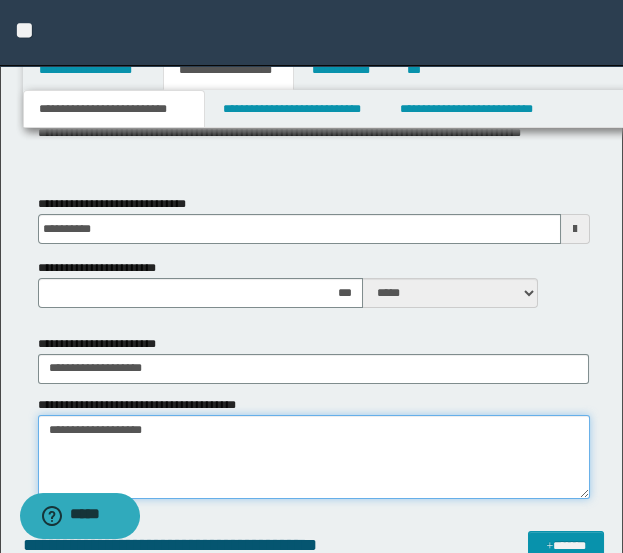 click on "**********" at bounding box center [314, 457] 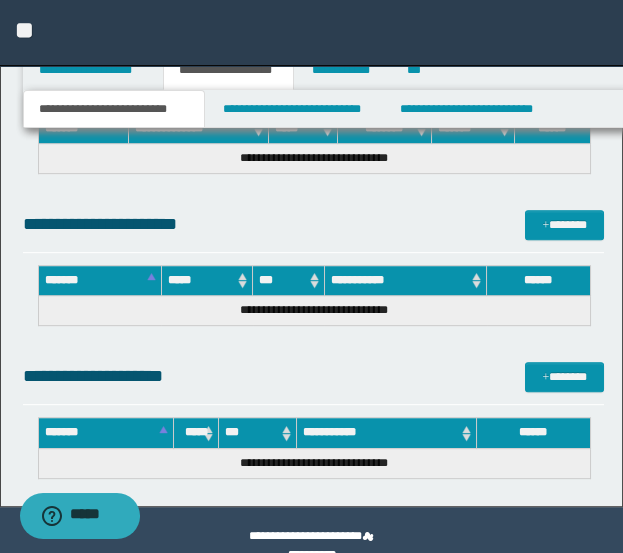 scroll, scrollTop: 2282, scrollLeft: 0, axis: vertical 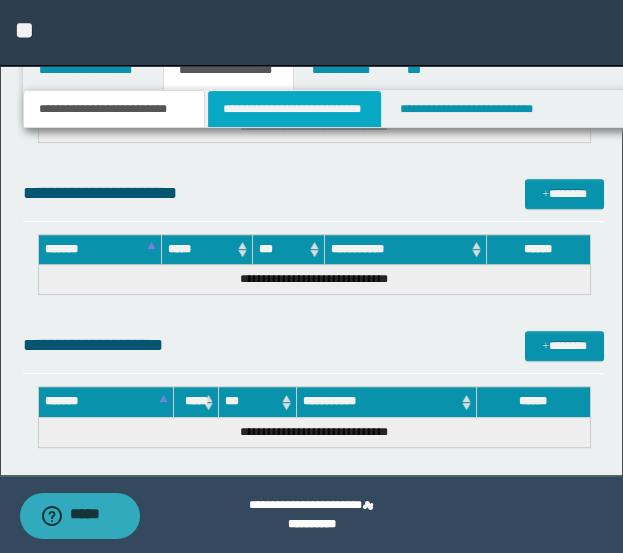 type on "**********" 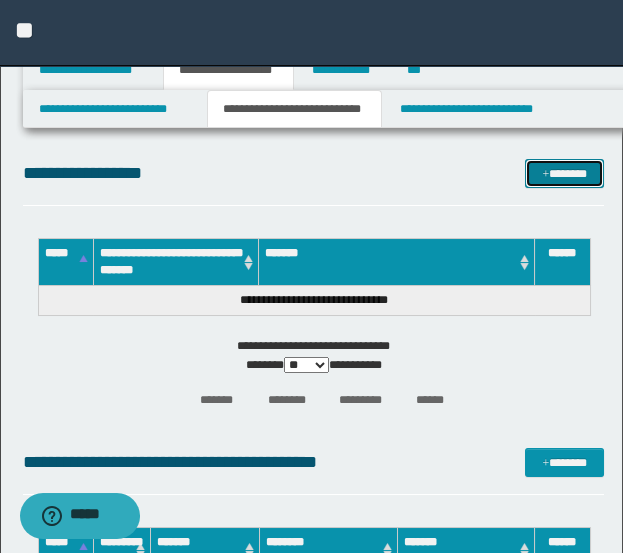 click on "*******" at bounding box center [564, 173] 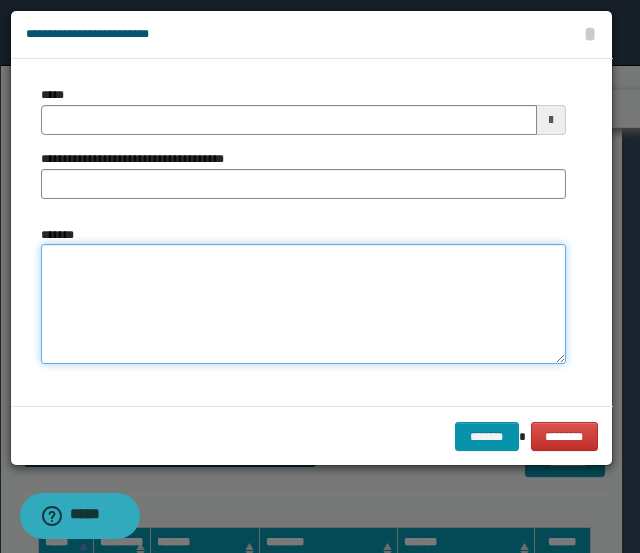 click on "*******" at bounding box center (303, 304) 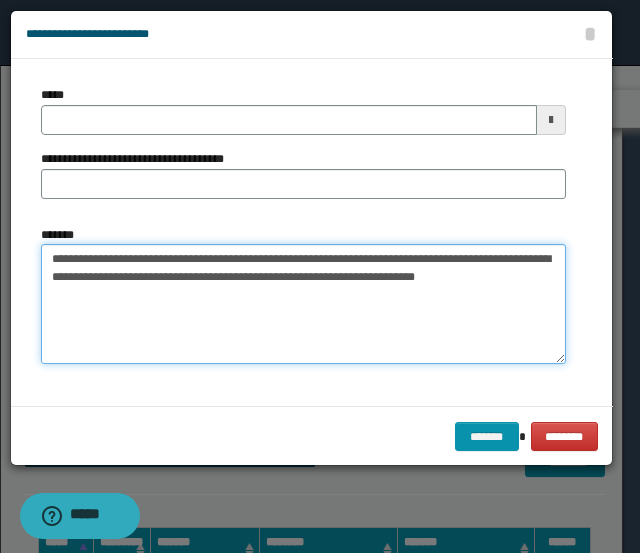 drag, startPoint x: 251, startPoint y: 255, endPoint x: -34, endPoint y: 232, distance: 285.92657 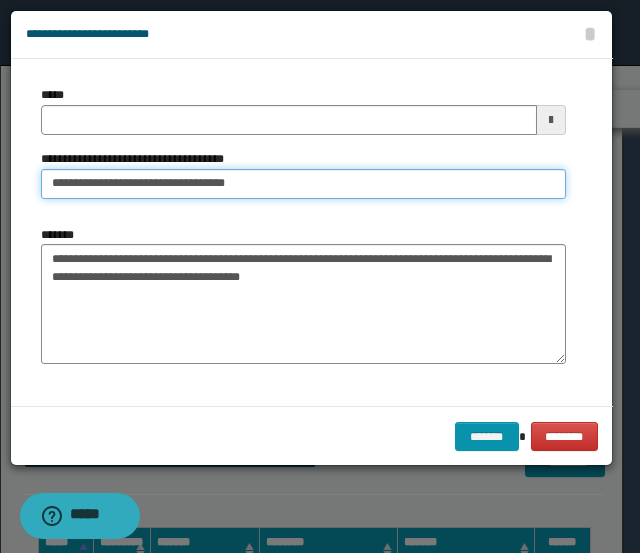 click on "**********" at bounding box center [303, 184] 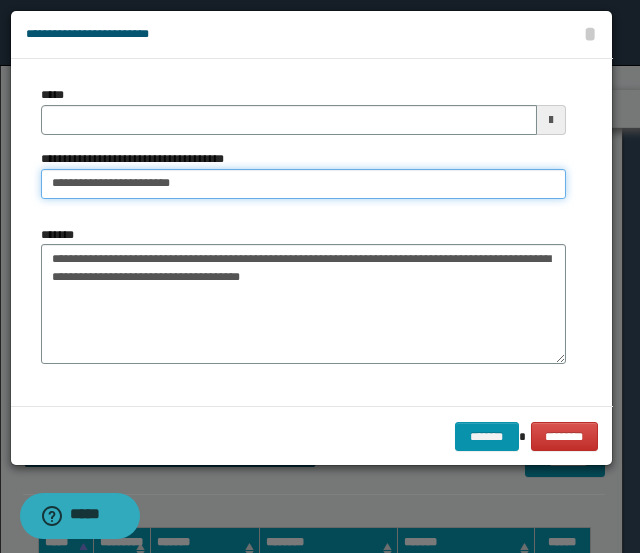 type 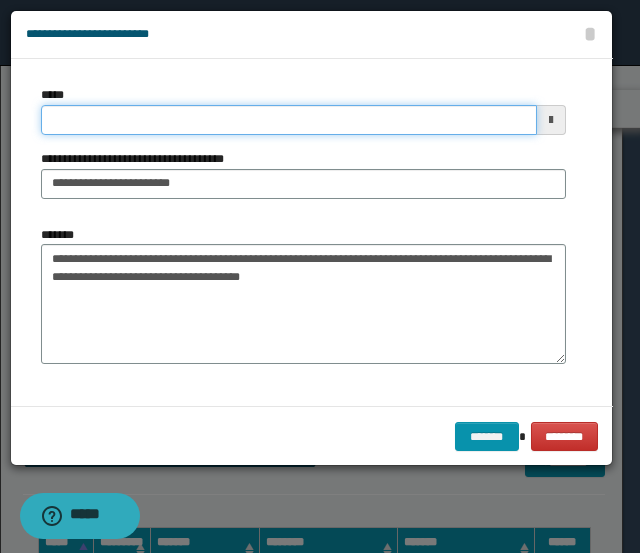 click on "*****" at bounding box center [289, 120] 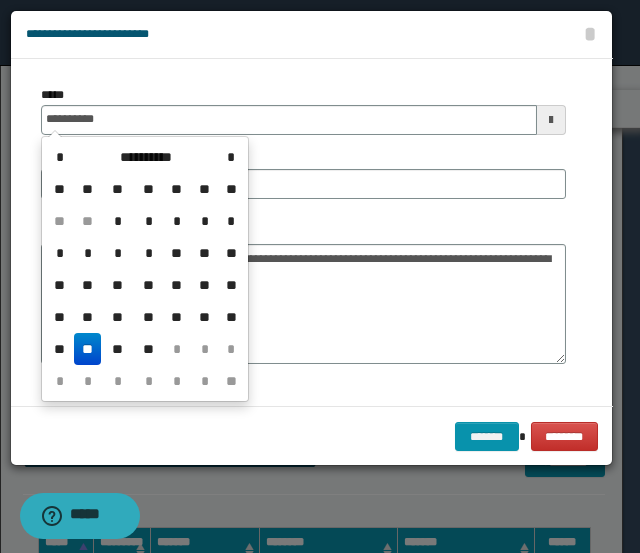 click on "**" at bounding box center [88, 349] 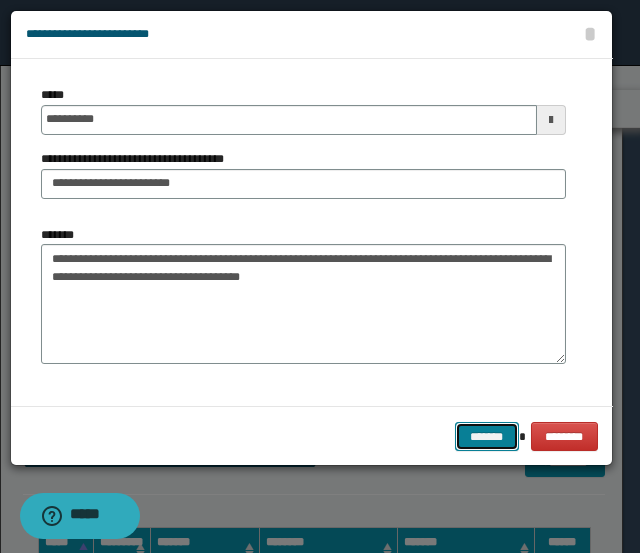 click on "*******" at bounding box center (487, 436) 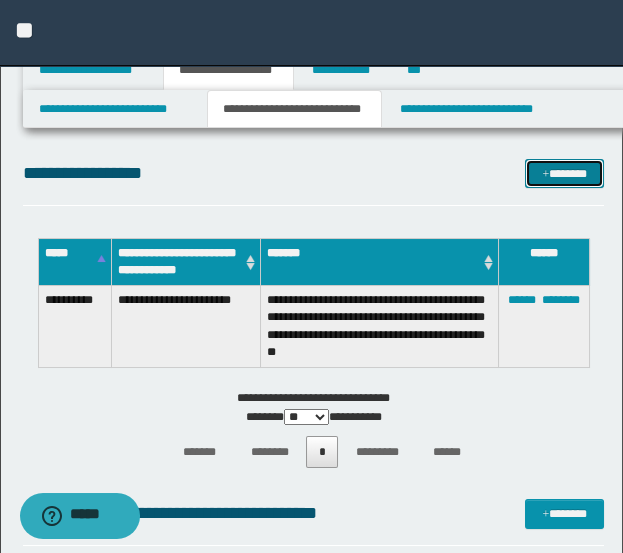click on "*******" at bounding box center (564, 173) 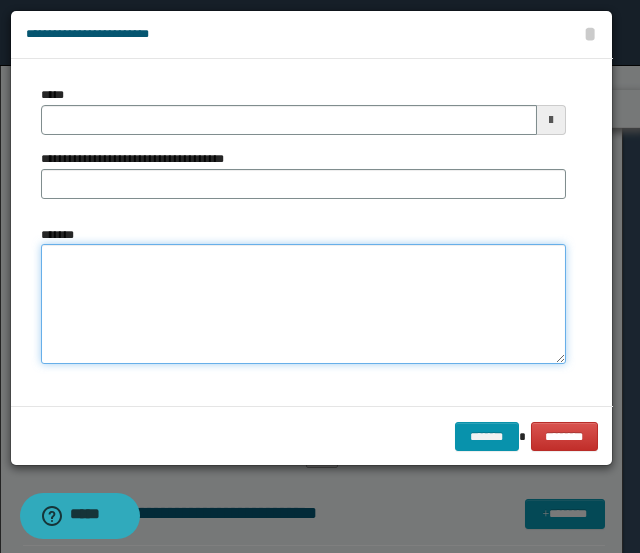 click on "*******" at bounding box center [303, 304] 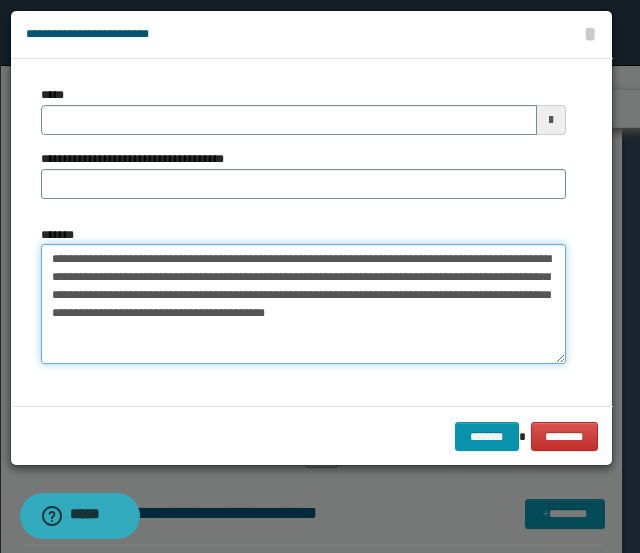 drag, startPoint x: 383, startPoint y: 257, endPoint x: 42, endPoint y: 257, distance: 341 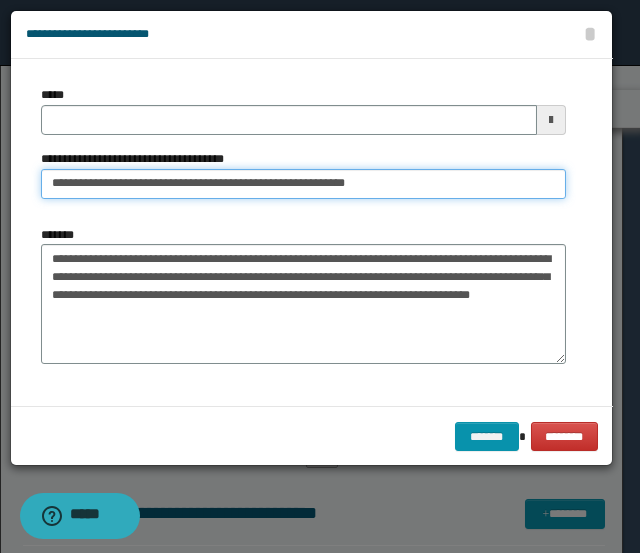 click on "**********" at bounding box center (303, 184) 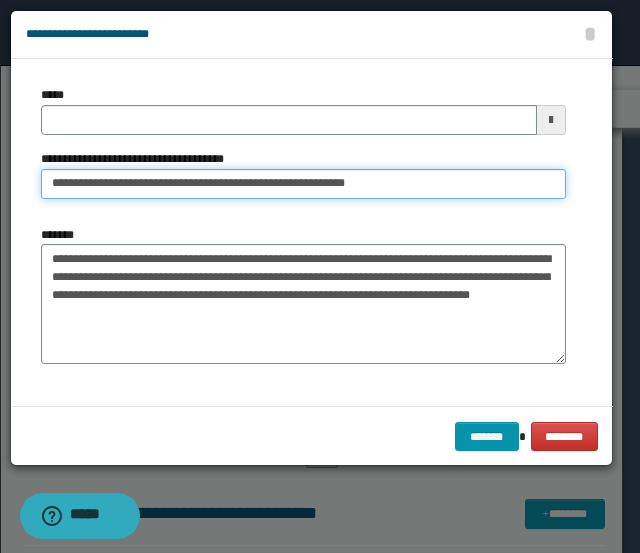 drag, startPoint x: 375, startPoint y: 181, endPoint x: 319, endPoint y: 184, distance: 56.0803 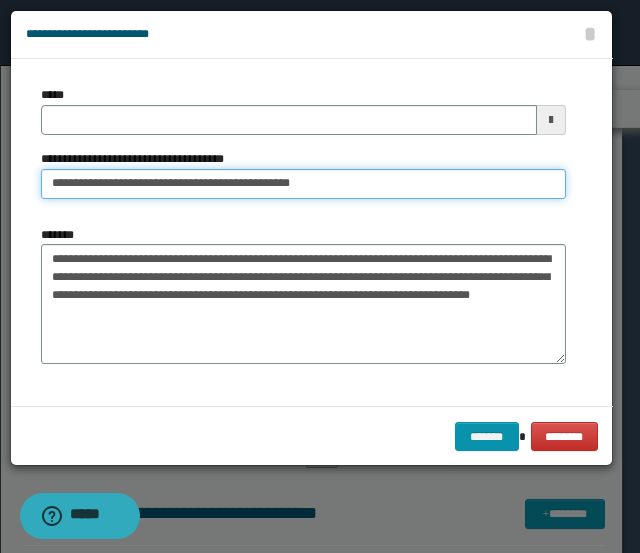 type 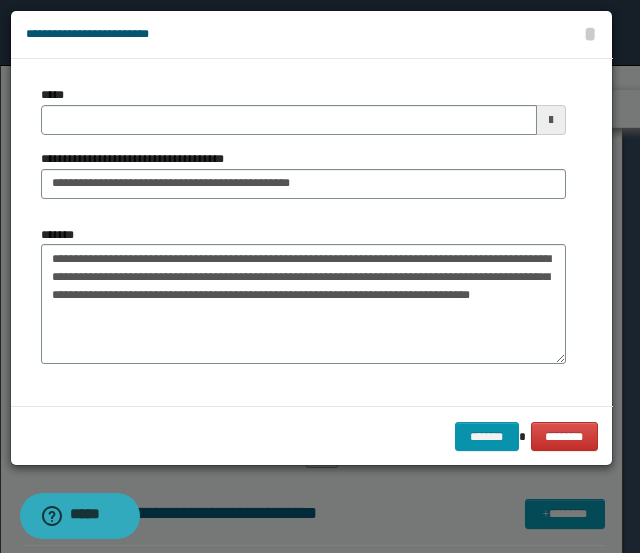 click on "*****" at bounding box center [303, 110] 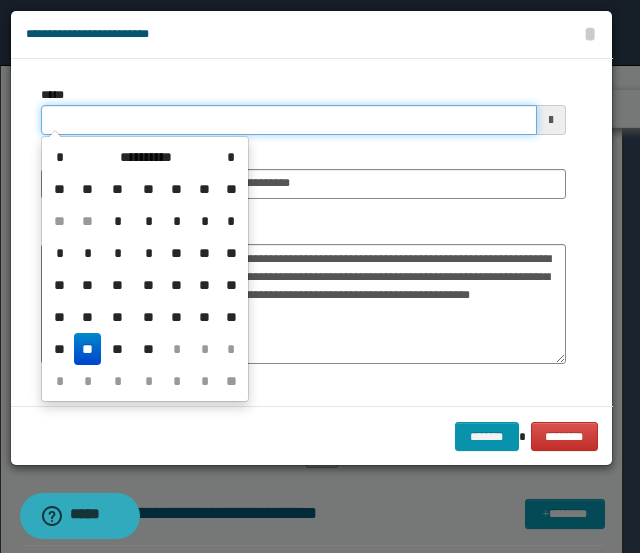 click on "*****" at bounding box center [289, 120] 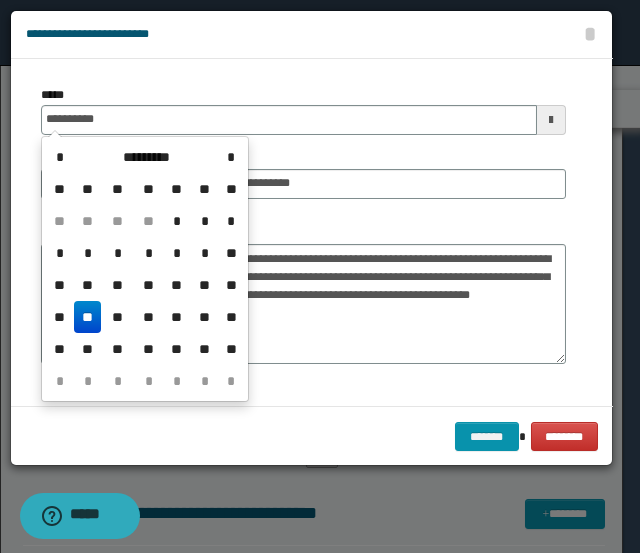 click on "**" at bounding box center [88, 317] 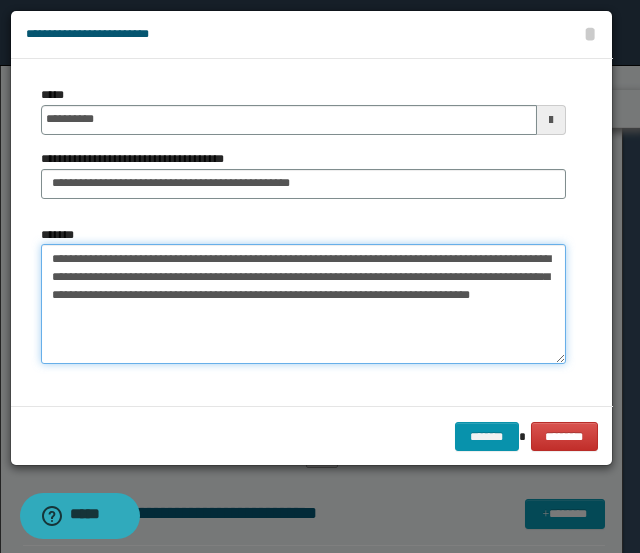 click on "**********" at bounding box center [303, 304] 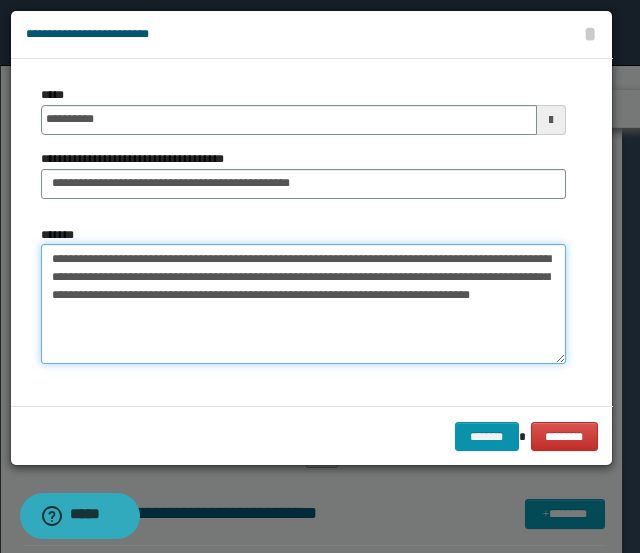 drag, startPoint x: 452, startPoint y: 260, endPoint x: 341, endPoint y: 358, distance: 148.07092 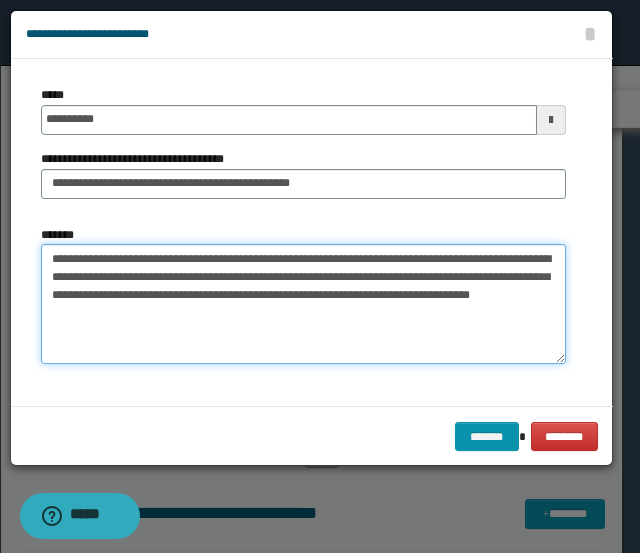 drag, startPoint x: 87, startPoint y: 259, endPoint x: 54, endPoint y: 324, distance: 72.89719 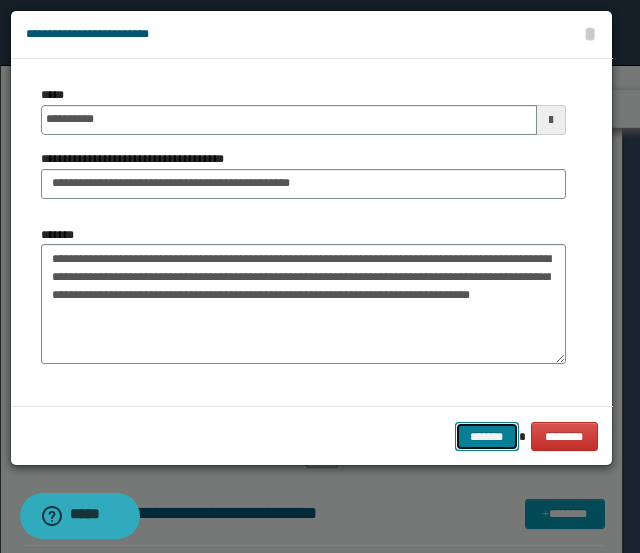 click on "*******" at bounding box center [487, 436] 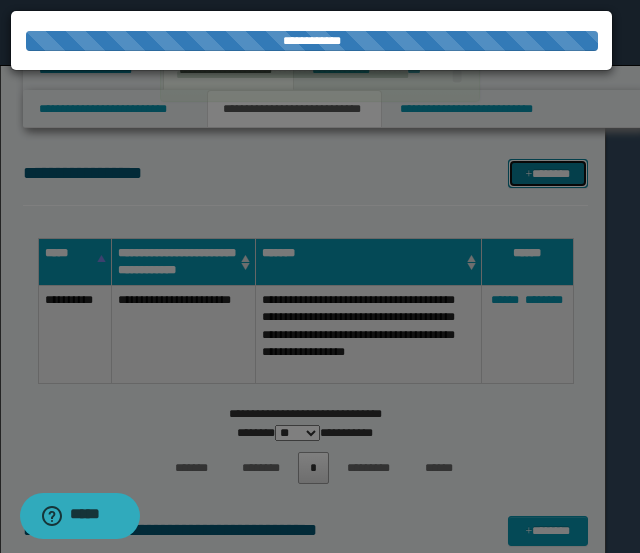type 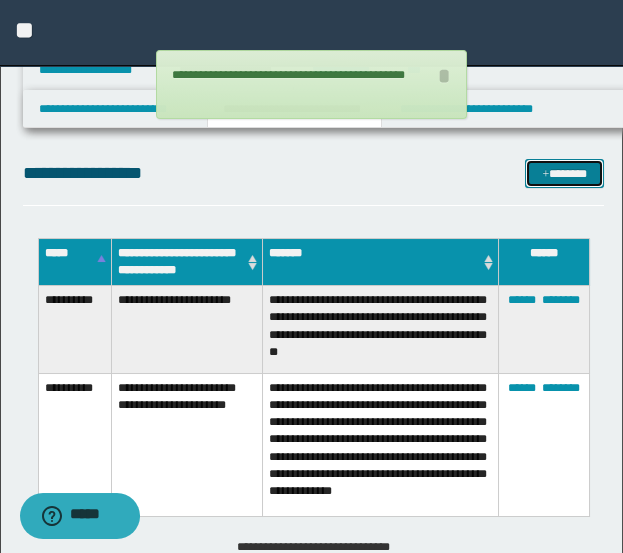 click on "*******" at bounding box center (564, 173) 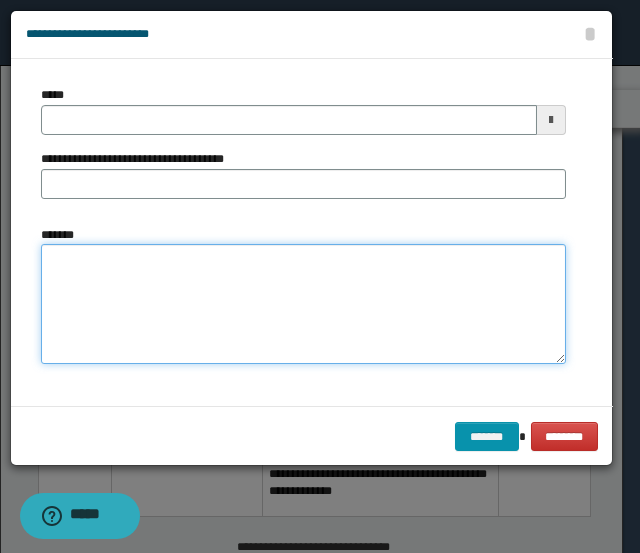 click on "*******" at bounding box center [303, 304] 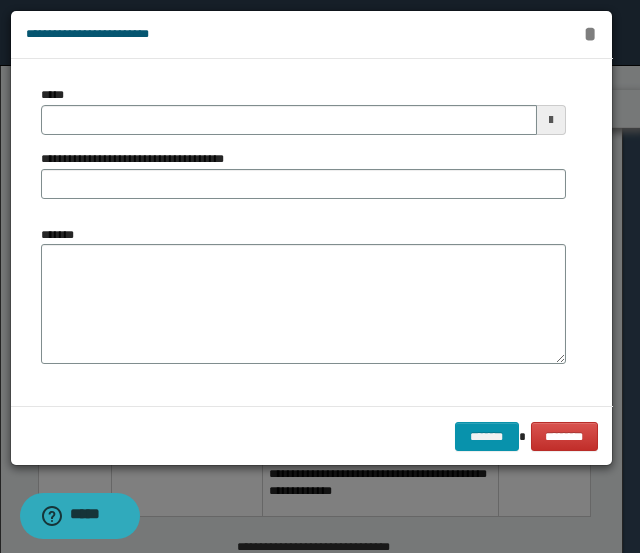 drag, startPoint x: 258, startPoint y: 318, endPoint x: 584, endPoint y: 34, distance: 432.35632 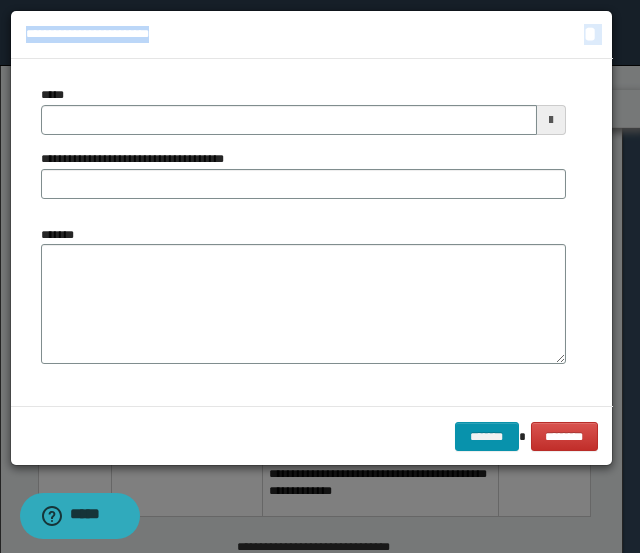 click on "*" at bounding box center [590, 34] 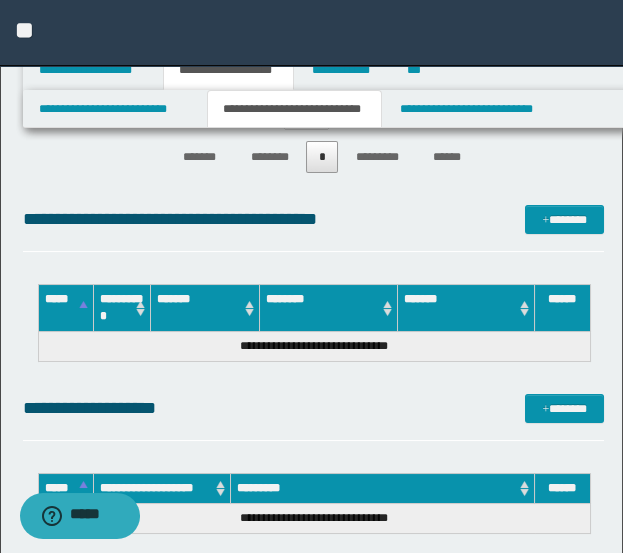 scroll, scrollTop: 555, scrollLeft: 0, axis: vertical 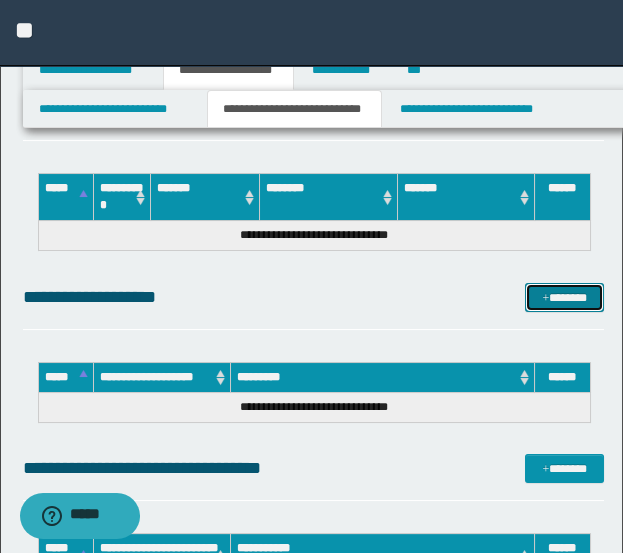 click on "*******" at bounding box center (564, 297) 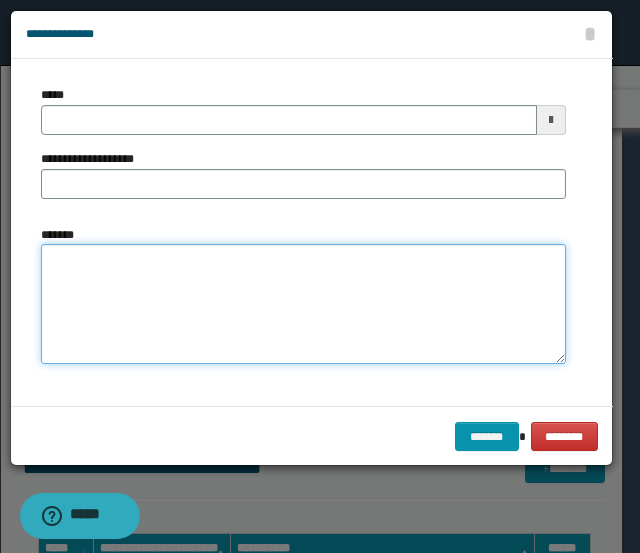 click on "*******" at bounding box center [303, 304] 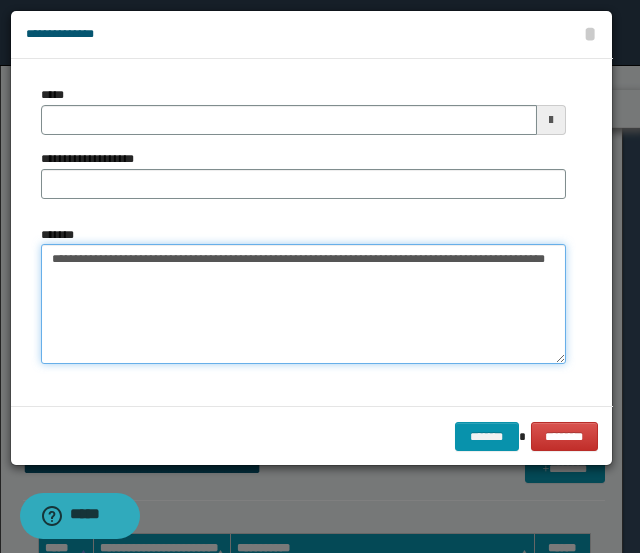 drag, startPoint x: 268, startPoint y: 261, endPoint x: 46, endPoint y: 256, distance: 222.0563 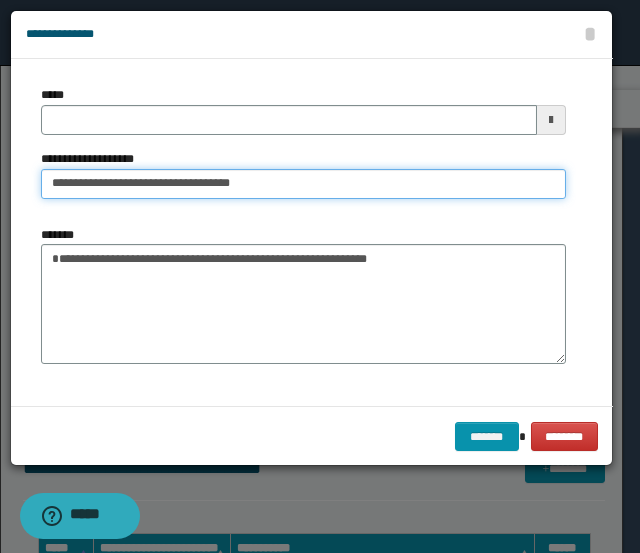 click on "**********" at bounding box center (303, 184) 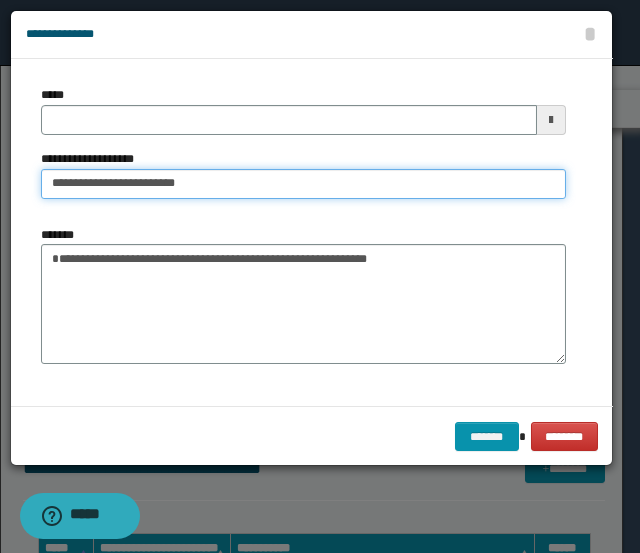 type 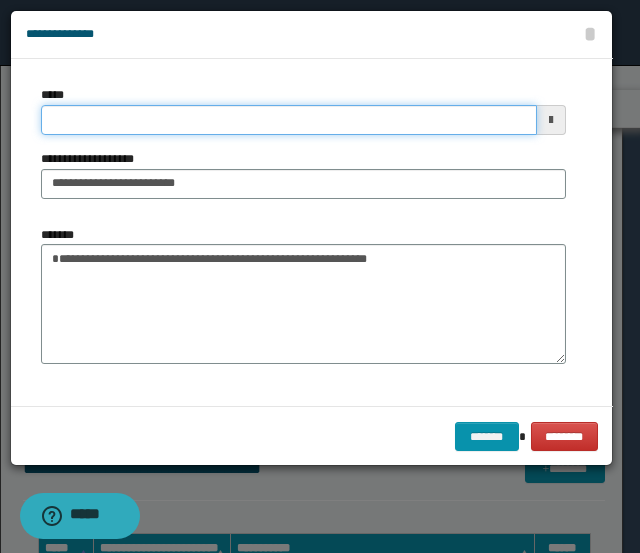 click on "*****" at bounding box center (289, 120) 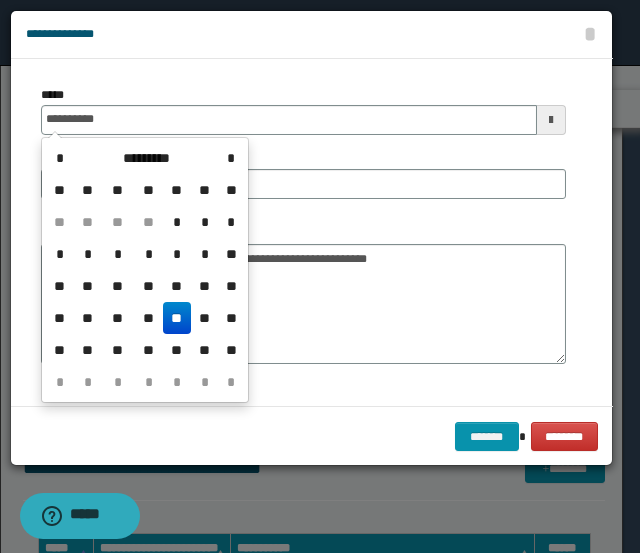click on "**" at bounding box center [177, 318] 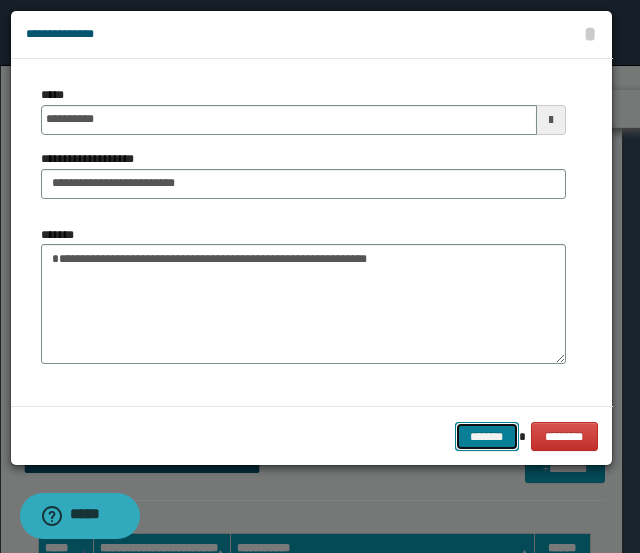 click on "*******" at bounding box center [487, 436] 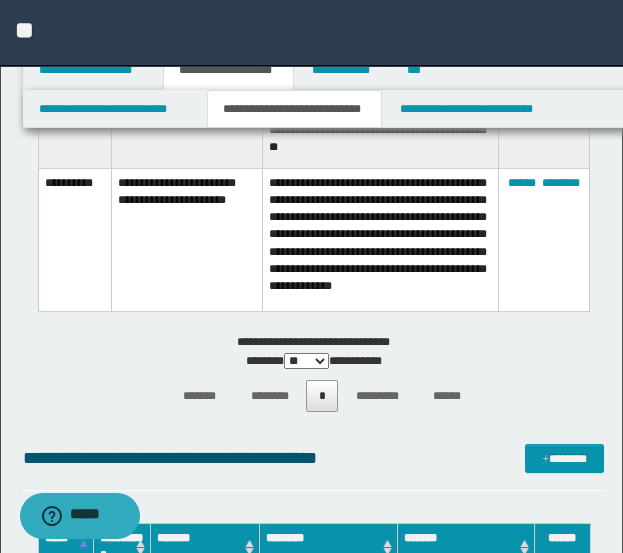 scroll, scrollTop: 0, scrollLeft: 0, axis: both 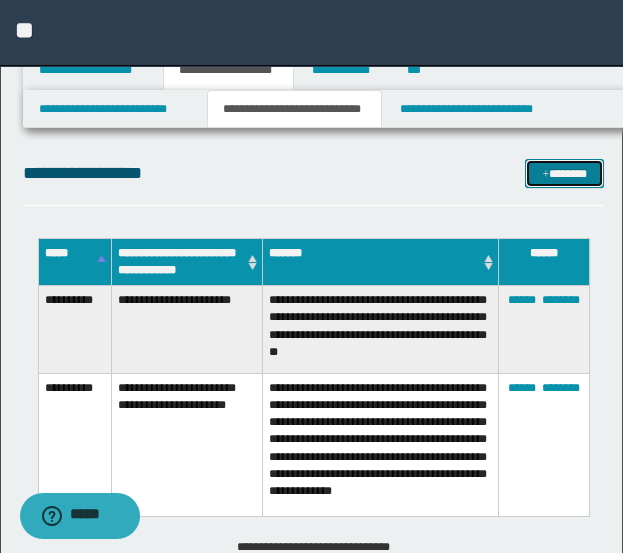 click on "*******" at bounding box center [564, 173] 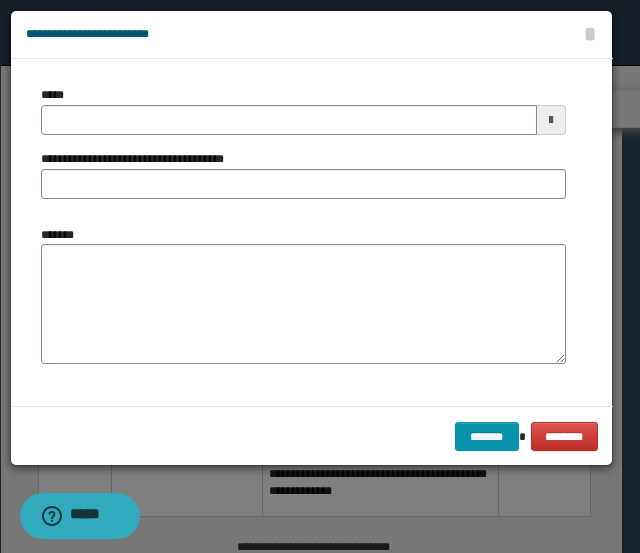 click on "*******" at bounding box center [303, 304] 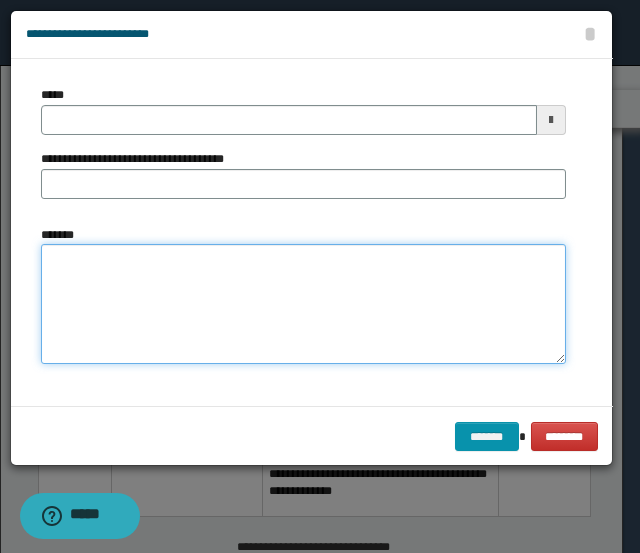 paste on "**********" 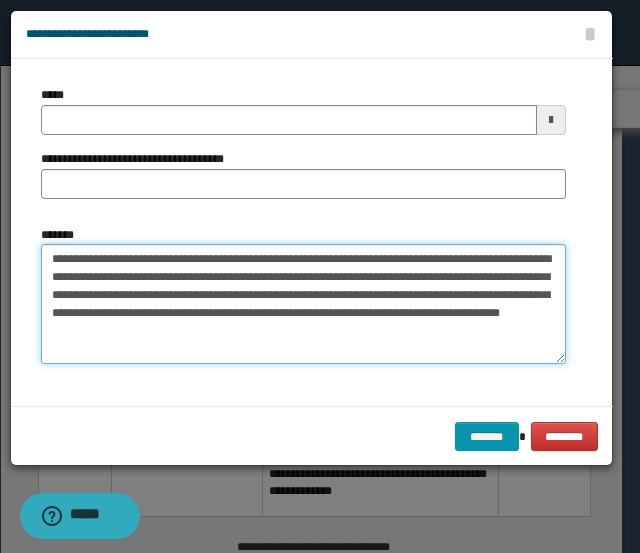 drag, startPoint x: 155, startPoint y: 257, endPoint x: 28, endPoint y: 261, distance: 127.06297 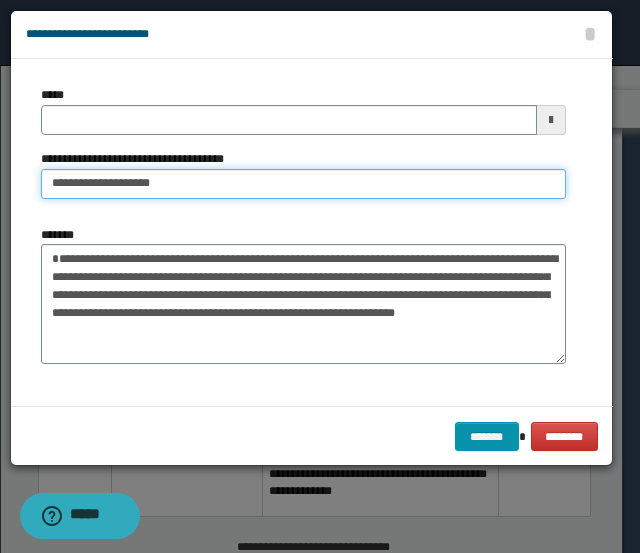 click on "**********" at bounding box center (303, 184) 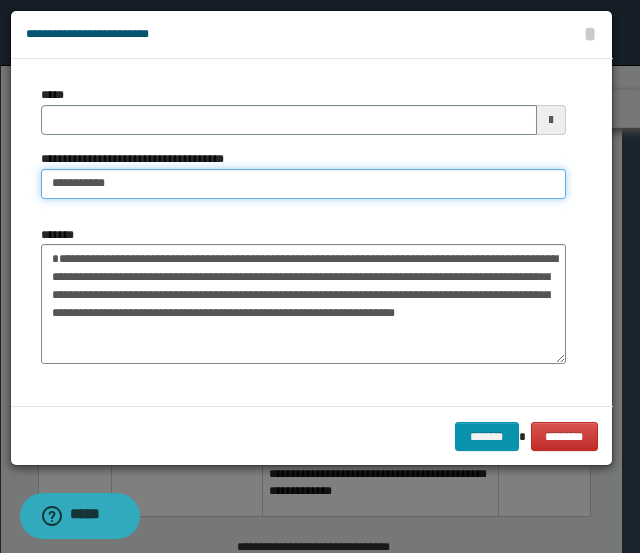 type on "*********" 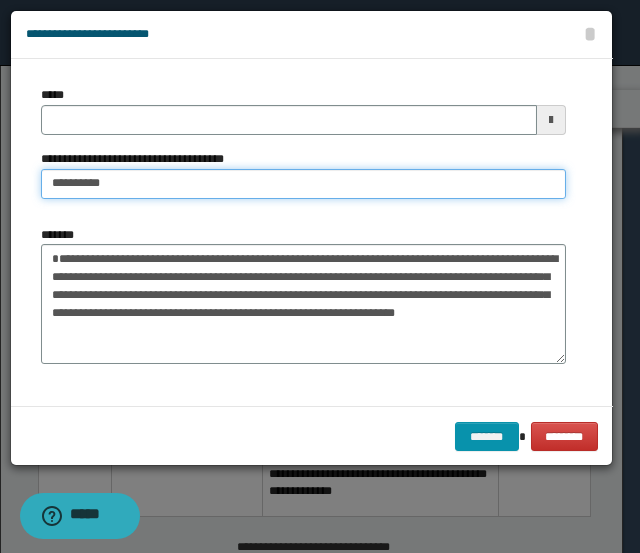 type 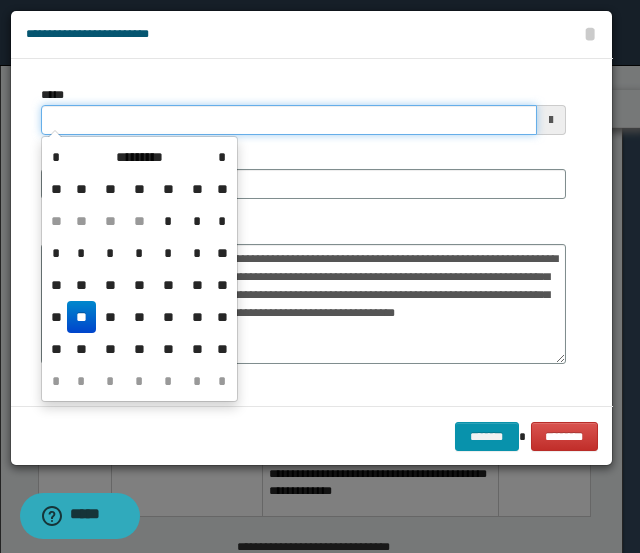 click on "*****" at bounding box center (289, 120) 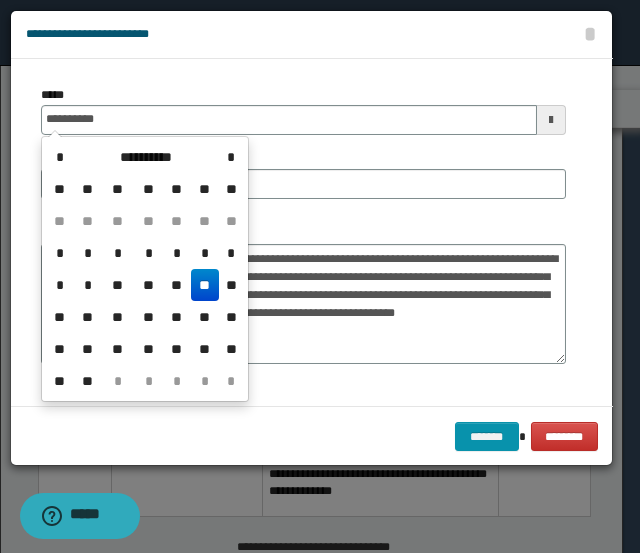 click on "**" at bounding box center [205, 285] 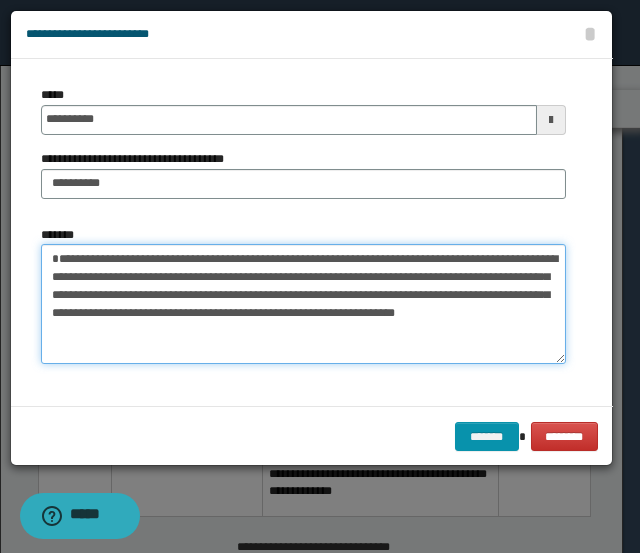 click on "**********" at bounding box center [303, 304] 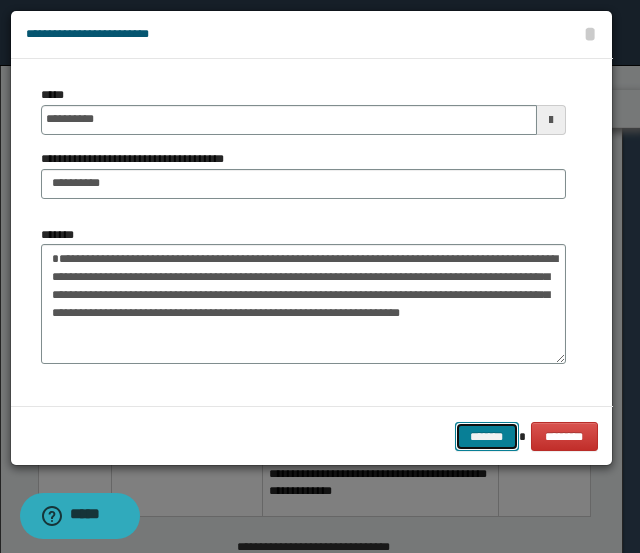 click on "*******" at bounding box center [487, 436] 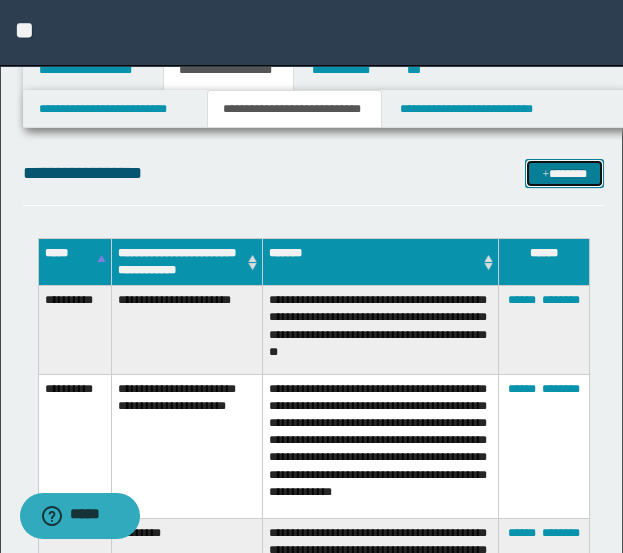 click at bounding box center [545, 175] 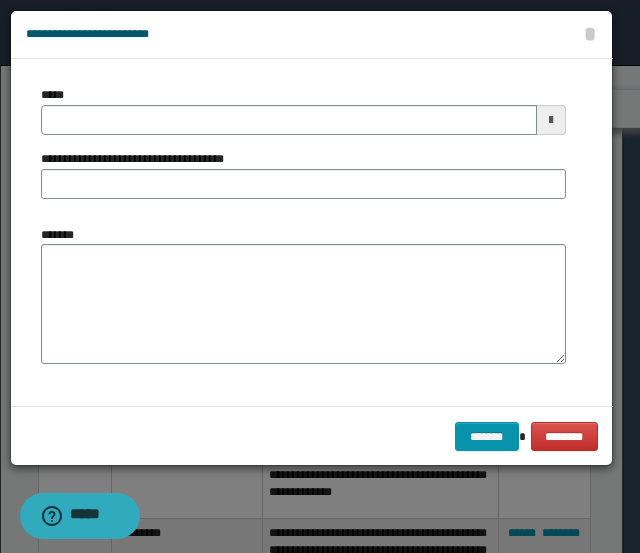click on "*******" at bounding box center (303, 304) 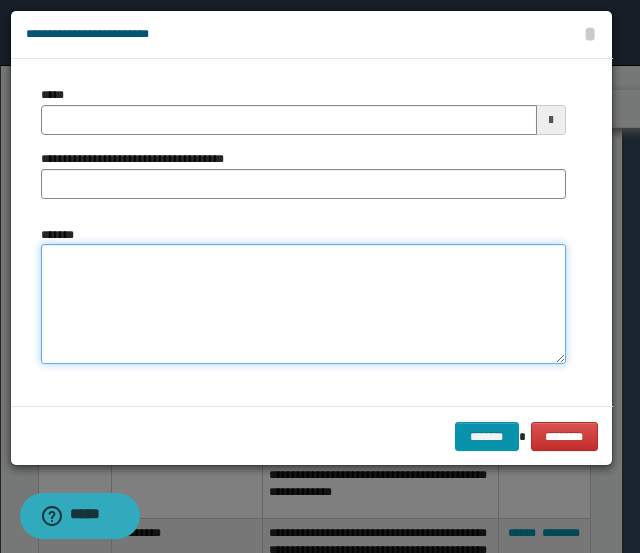 paste on "**********" 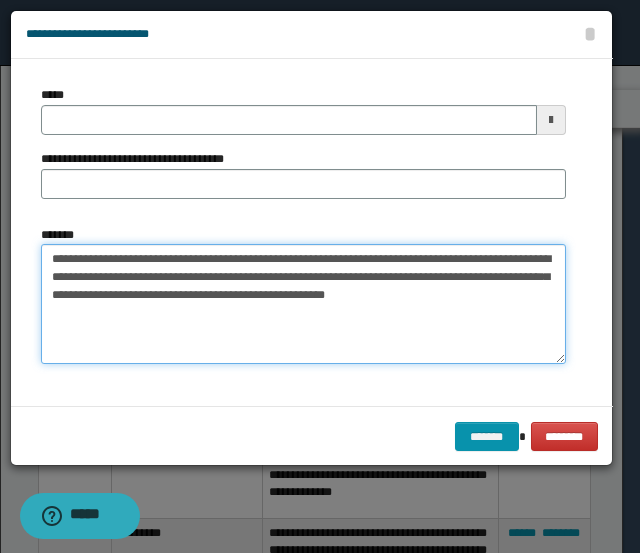 drag, startPoint x: 203, startPoint y: 256, endPoint x: 14, endPoint y: 251, distance: 189.06613 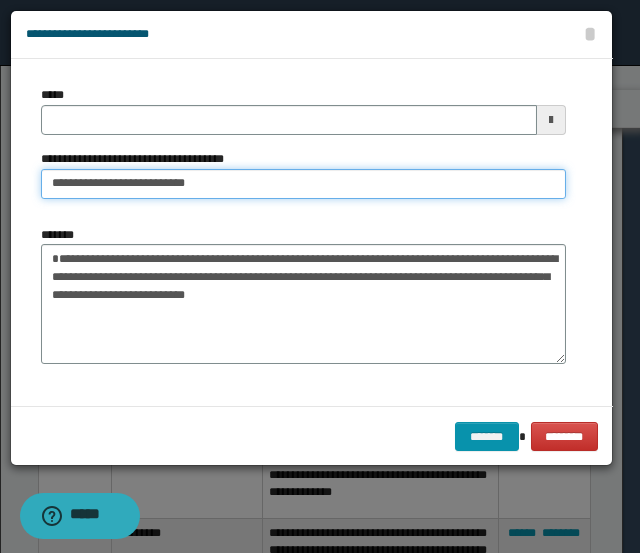 click on "**********" at bounding box center [303, 184] 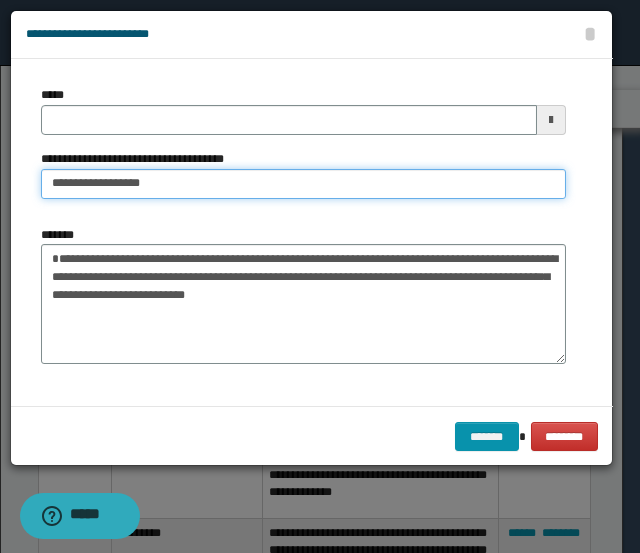 type on "**********" 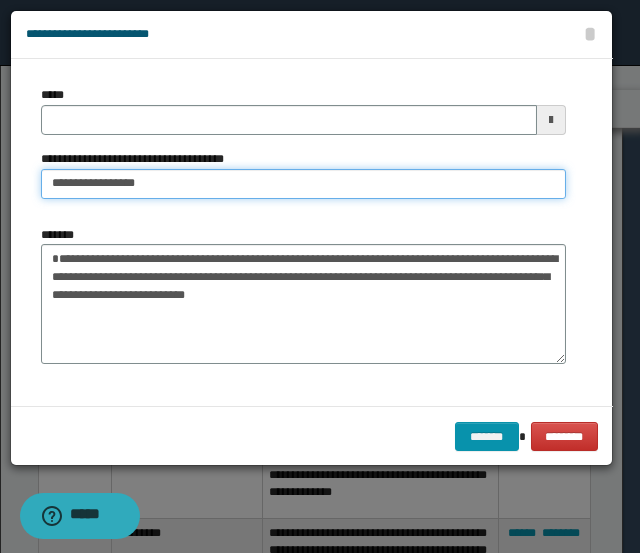type 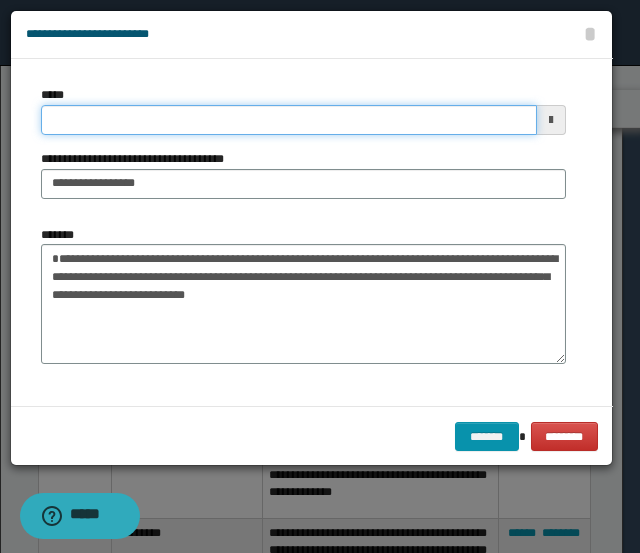 click on "*****" at bounding box center [289, 120] 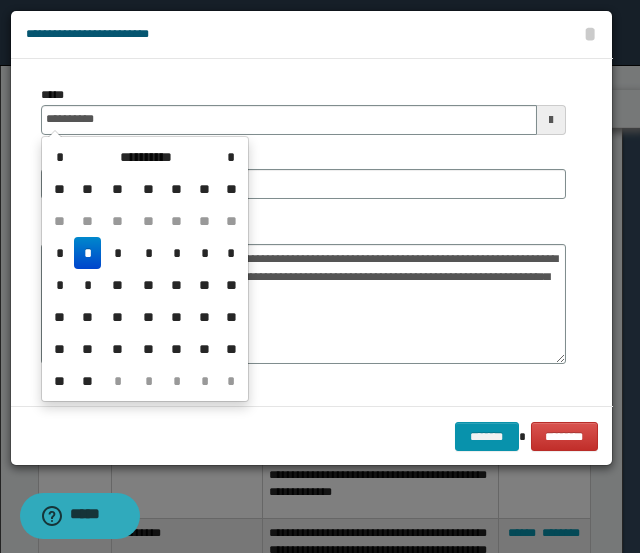 click on "*" at bounding box center (88, 253) 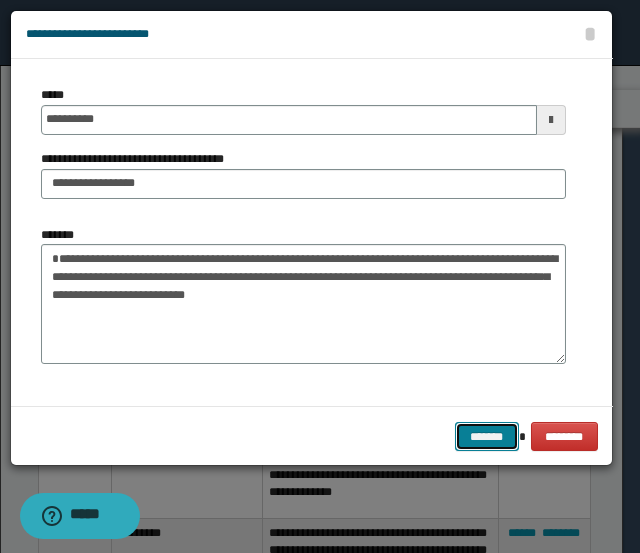 click on "*******" at bounding box center (487, 436) 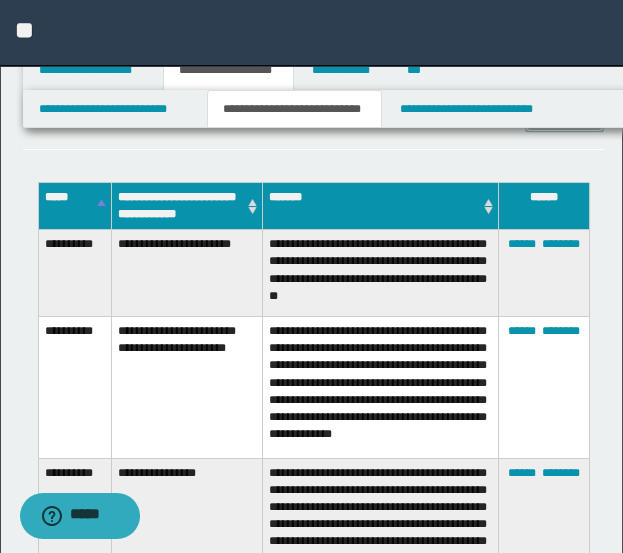 scroll, scrollTop: 0, scrollLeft: 0, axis: both 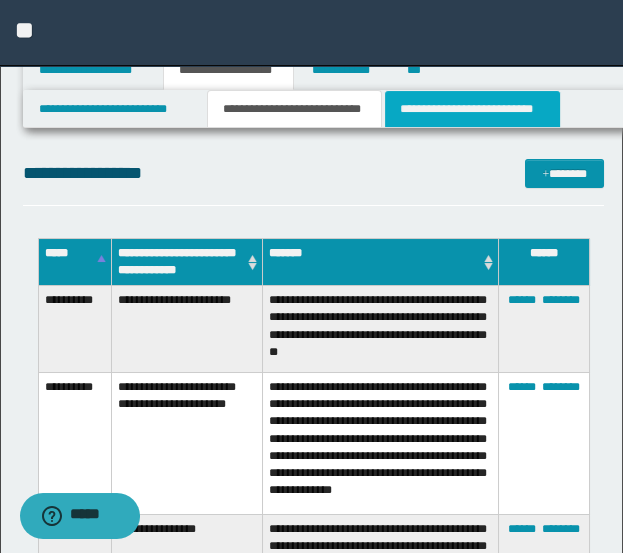 click on "**********" at bounding box center [472, 109] 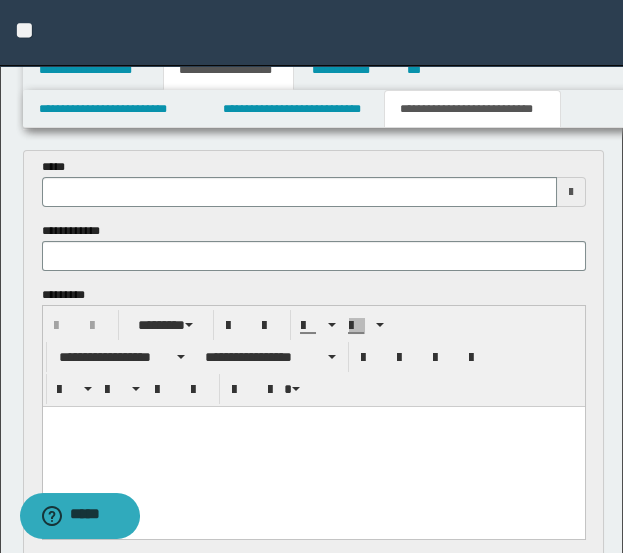 scroll, scrollTop: 111, scrollLeft: 0, axis: vertical 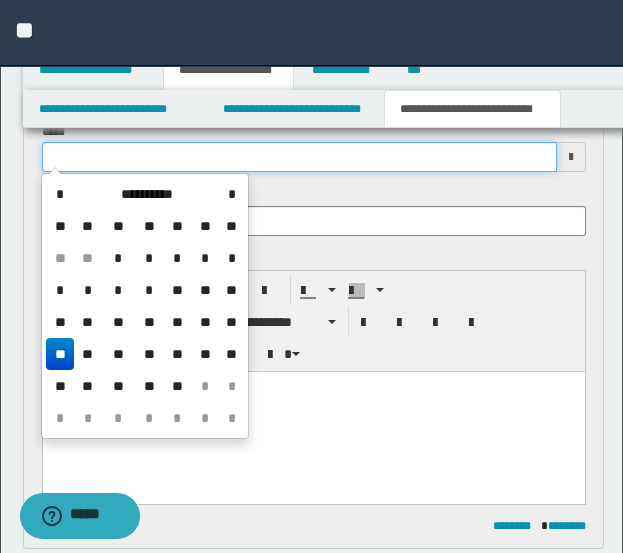 click at bounding box center (299, 157) 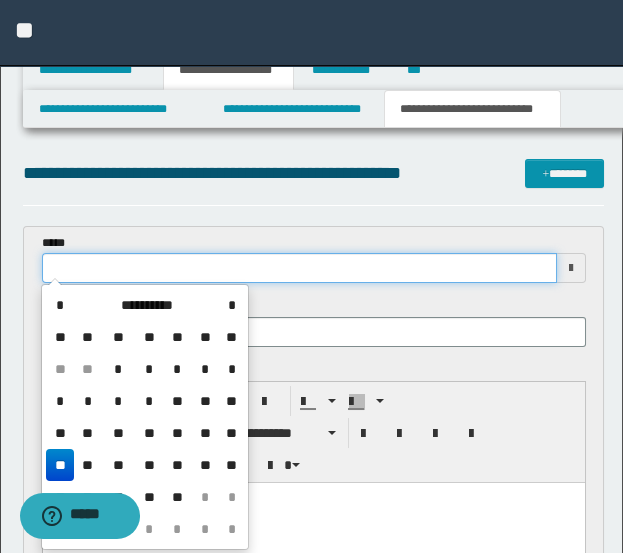 scroll, scrollTop: 111, scrollLeft: 0, axis: vertical 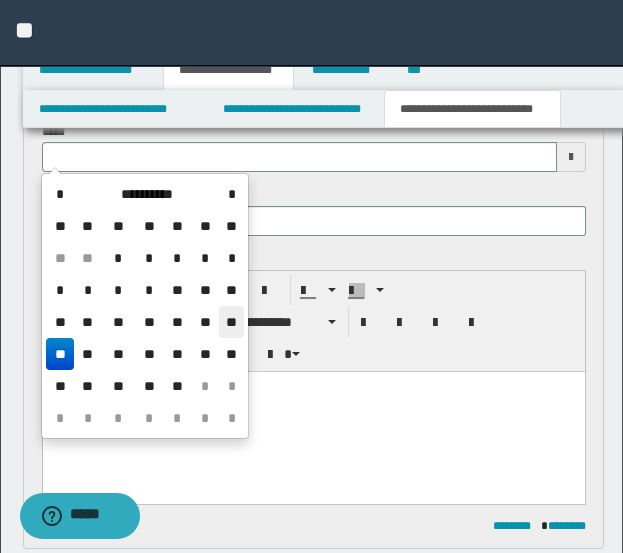 click on "**" at bounding box center (231, 322) 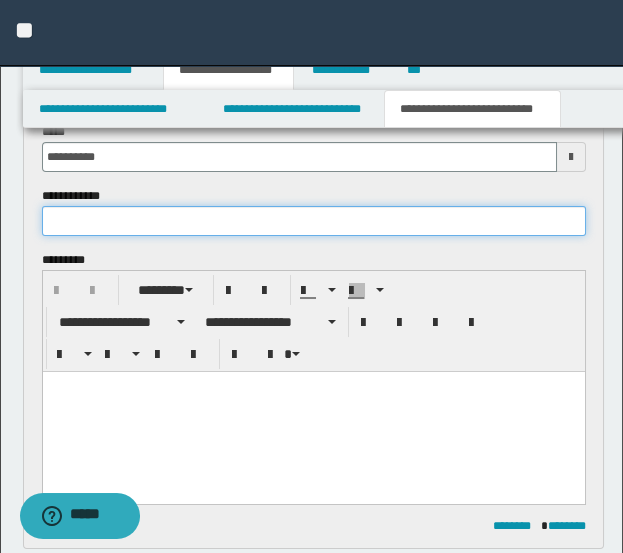 click at bounding box center (314, 221) 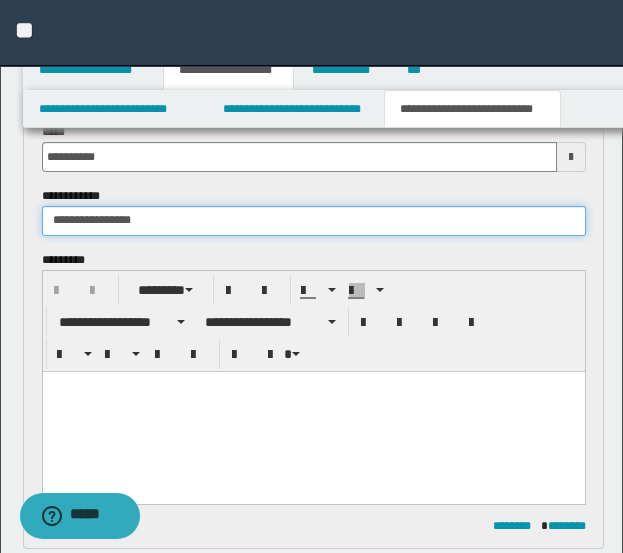 type on "**********" 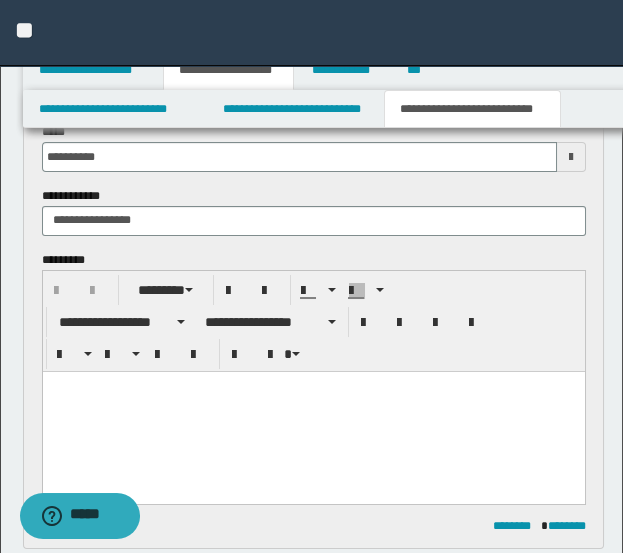 click at bounding box center [313, 386] 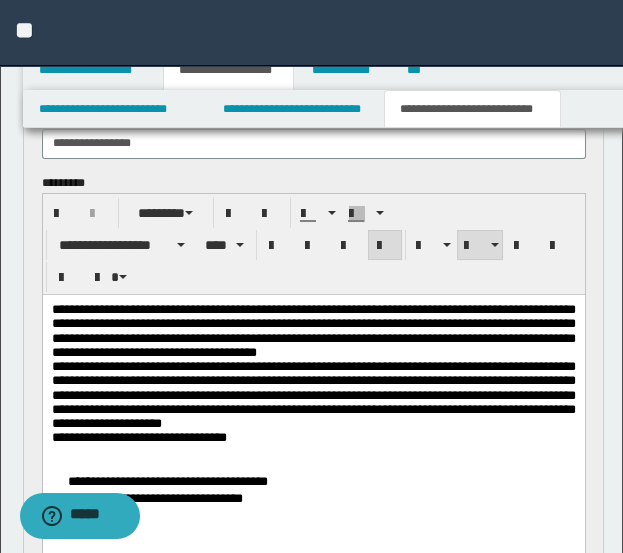 scroll, scrollTop: 222, scrollLeft: 0, axis: vertical 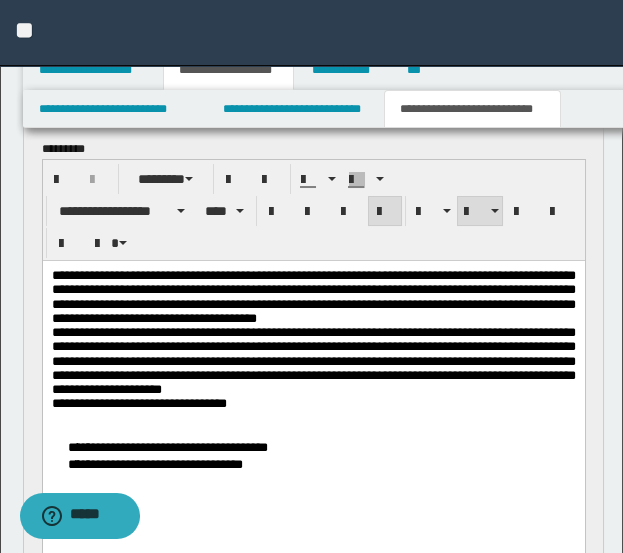 click on "**********" at bounding box center (313, 296) 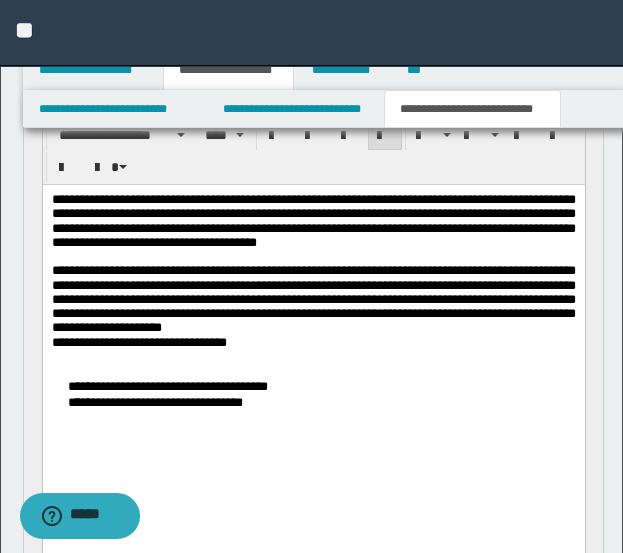 scroll, scrollTop: 333, scrollLeft: 0, axis: vertical 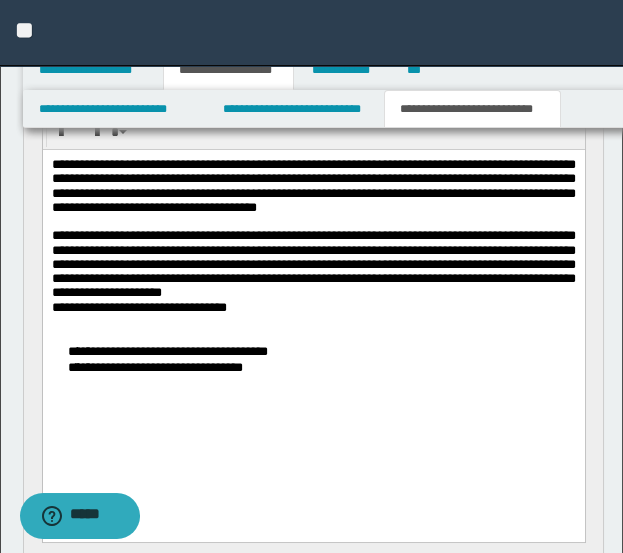 click on "**********" at bounding box center (313, 307) 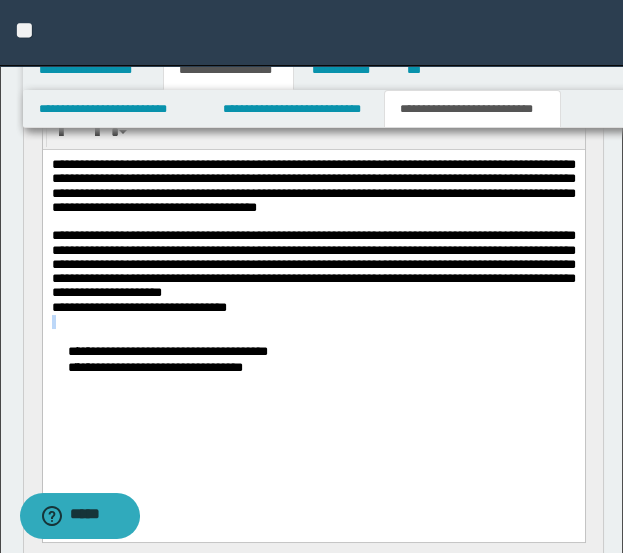 click on "**********" at bounding box center [313, 307] 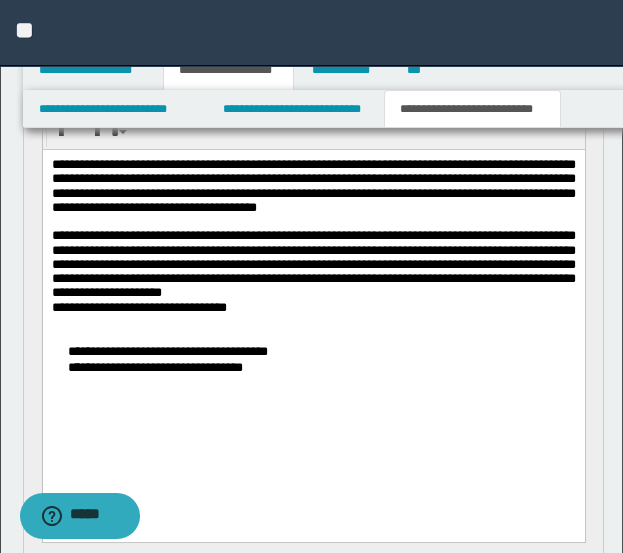 click on "**********" at bounding box center (313, 263) 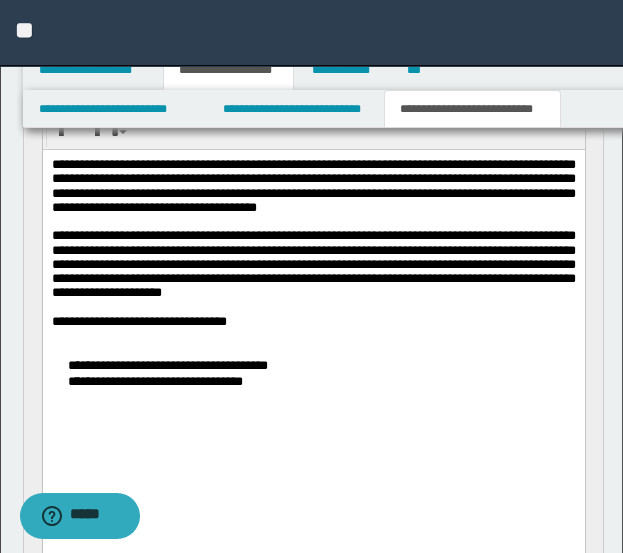 click on "**********" at bounding box center (313, 372) 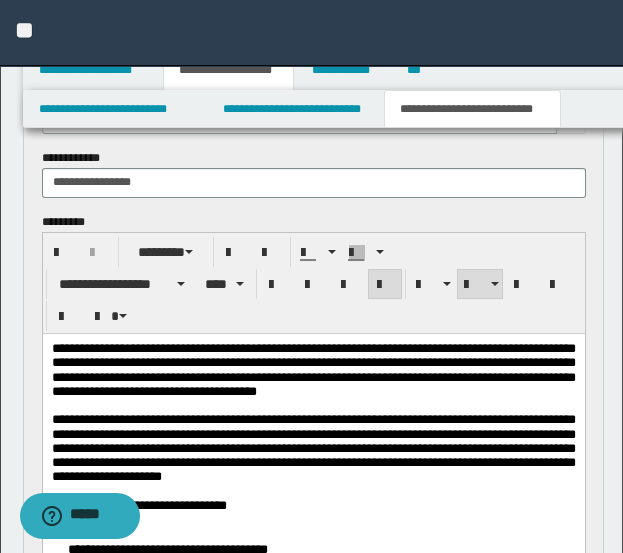 scroll, scrollTop: 0, scrollLeft: 0, axis: both 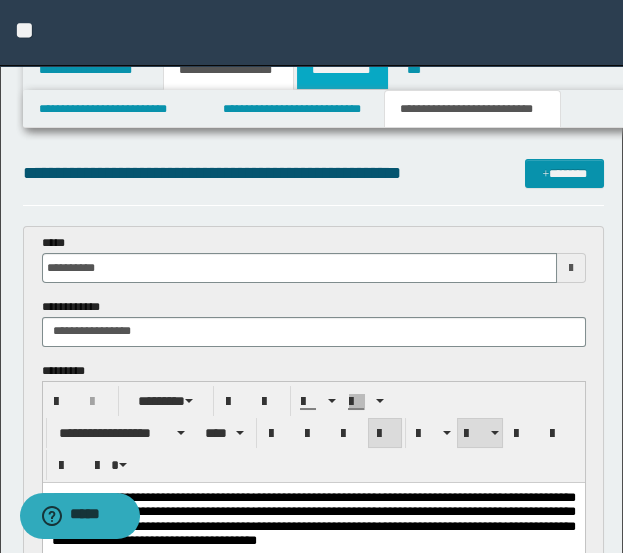 click on "**********" at bounding box center [343, 70] 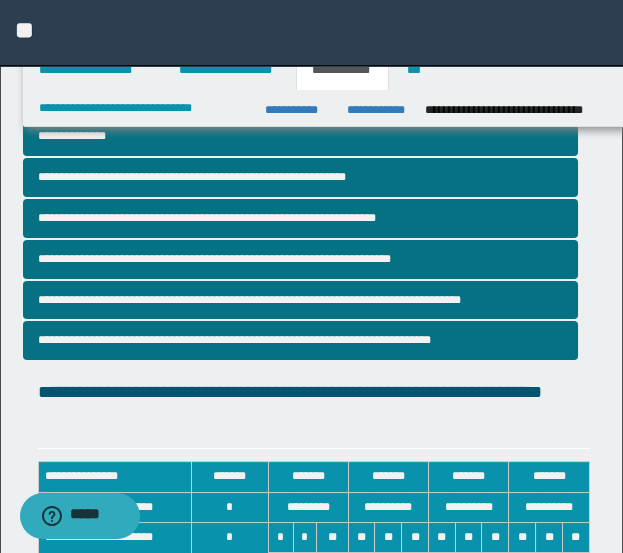 scroll, scrollTop: 0, scrollLeft: 0, axis: both 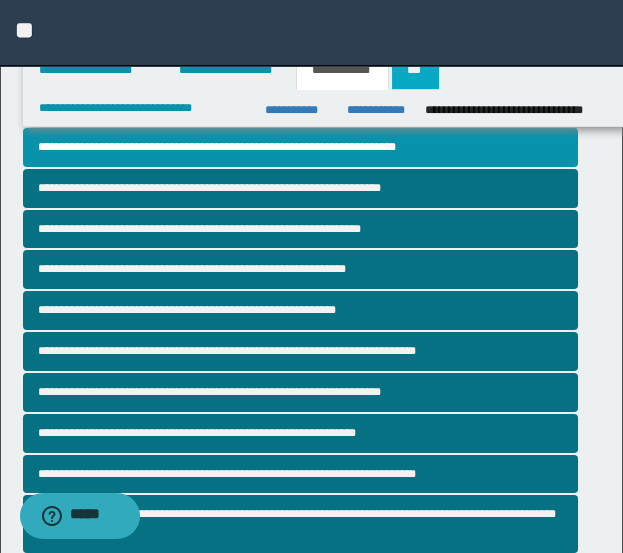 click on "***" at bounding box center (415, 70) 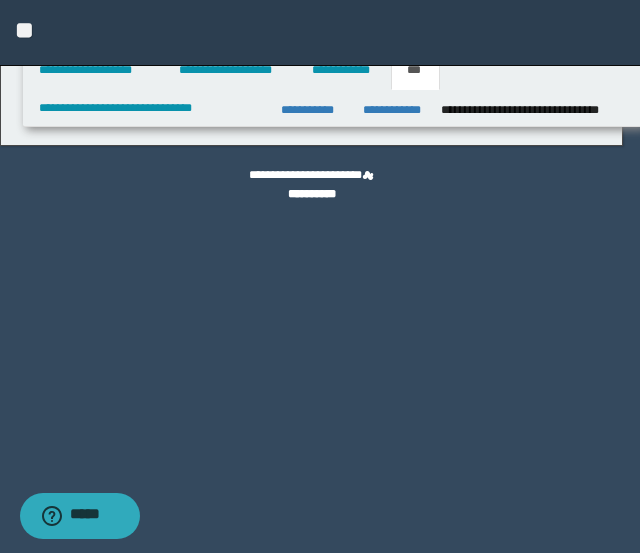 select on "*" 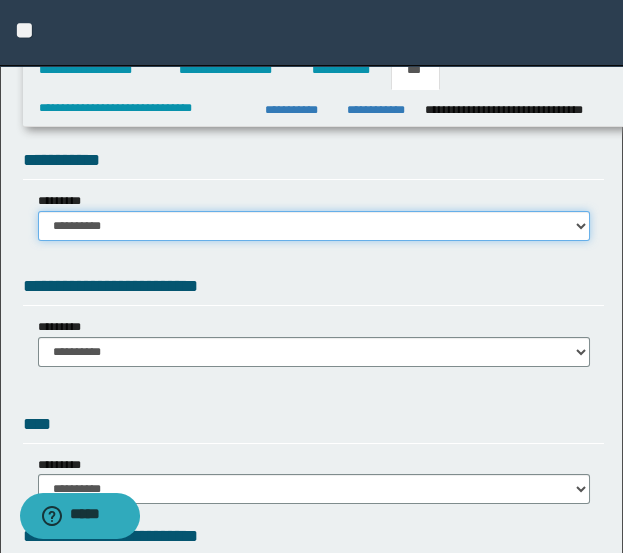 click on "**********" at bounding box center [314, 226] 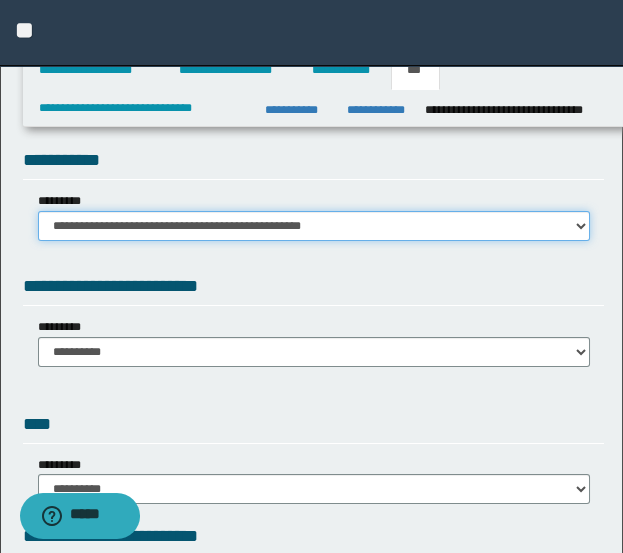 click on "**********" at bounding box center (314, 226) 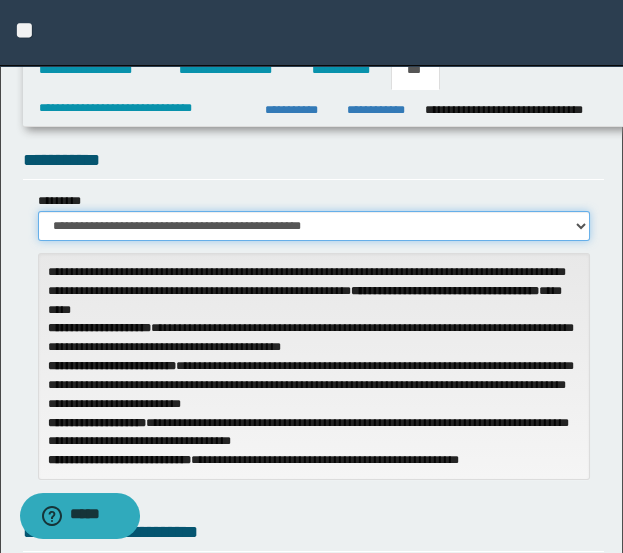 click on "**********" at bounding box center [314, 226] 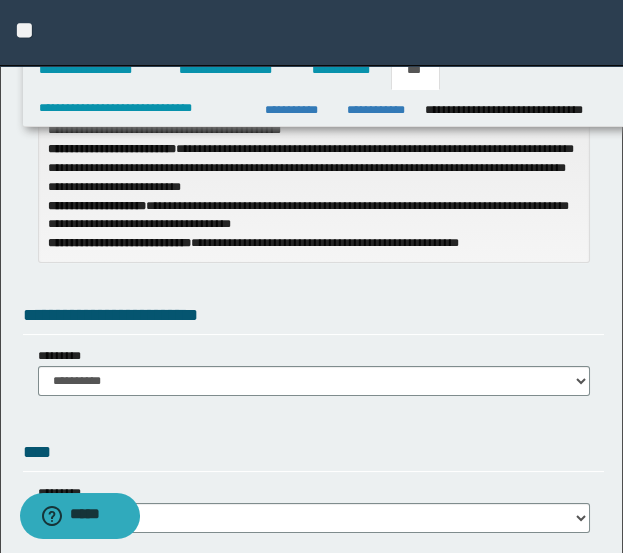 scroll, scrollTop: 222, scrollLeft: 0, axis: vertical 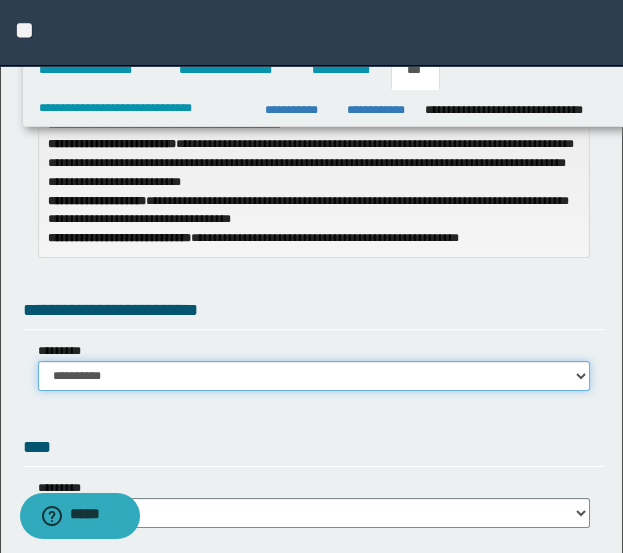 click on "**********" at bounding box center [314, 376] 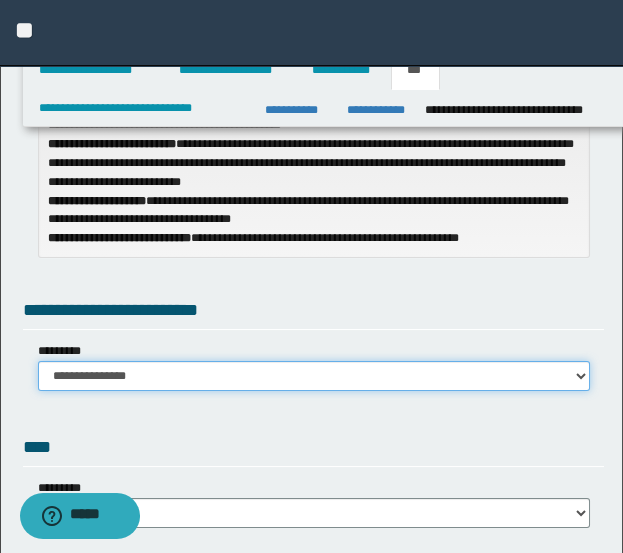 click on "**********" at bounding box center [314, 376] 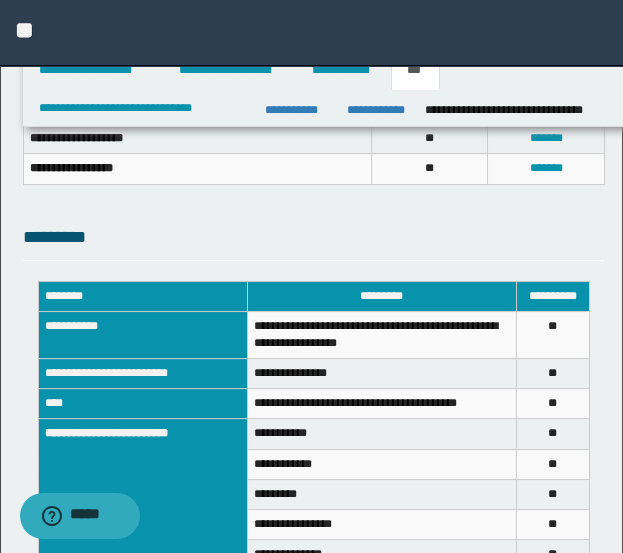 scroll, scrollTop: 1154, scrollLeft: 0, axis: vertical 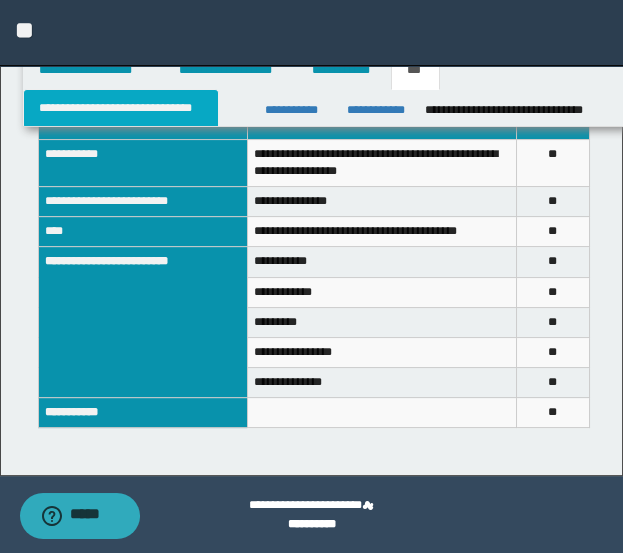 click on "**********" at bounding box center [121, 108] 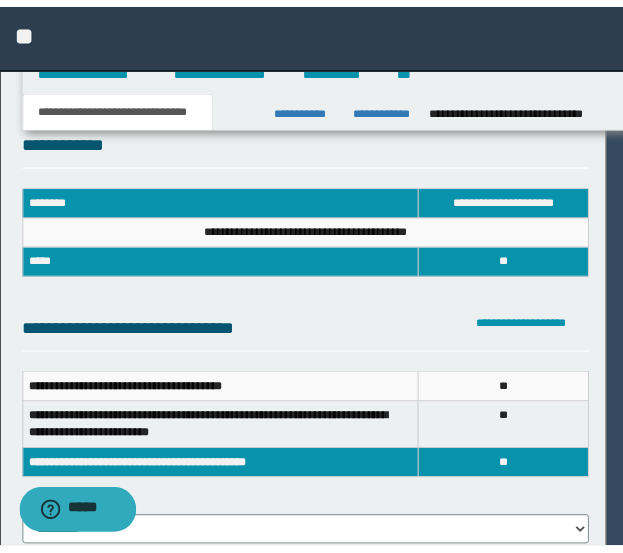 scroll, scrollTop: 0, scrollLeft: 0, axis: both 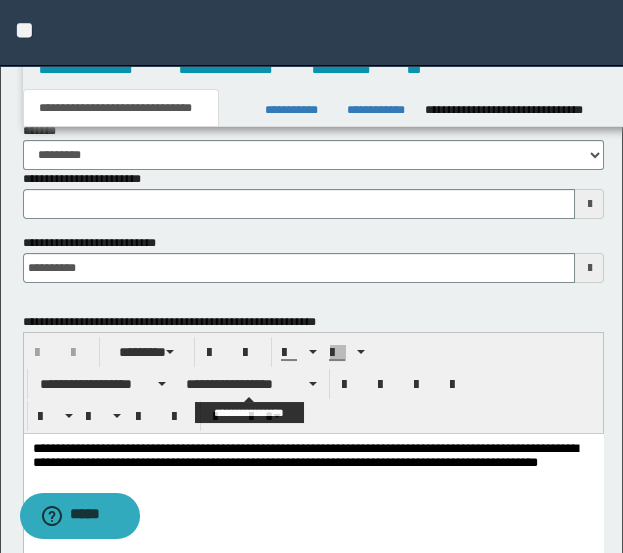 type 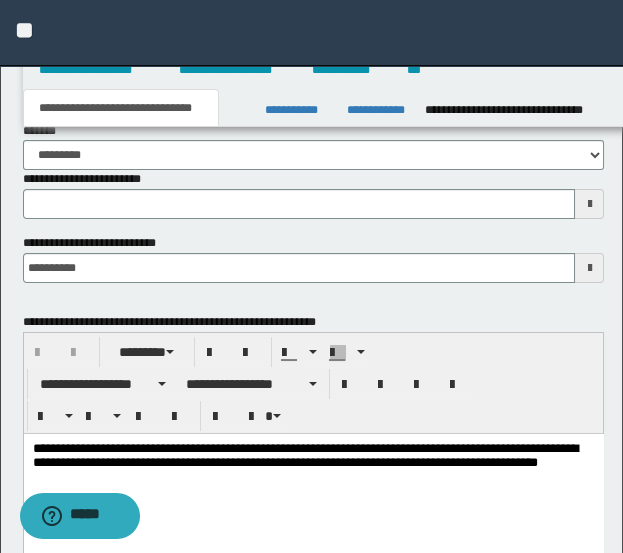 scroll, scrollTop: 333, scrollLeft: 0, axis: vertical 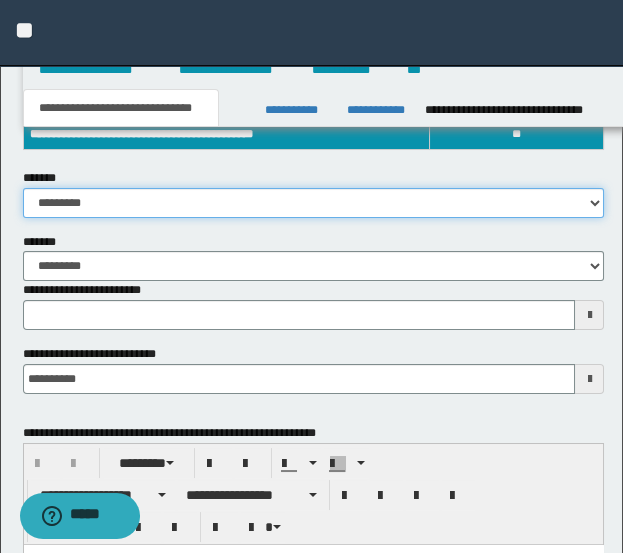 click on "**********" at bounding box center (314, 203) 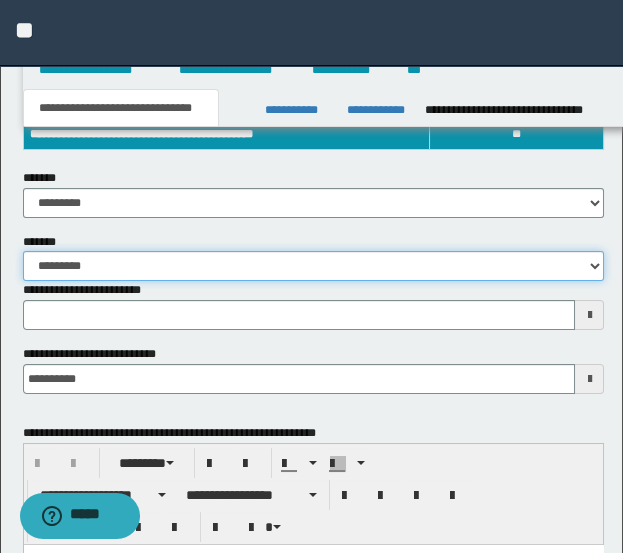 click on "**********" at bounding box center [314, 266] 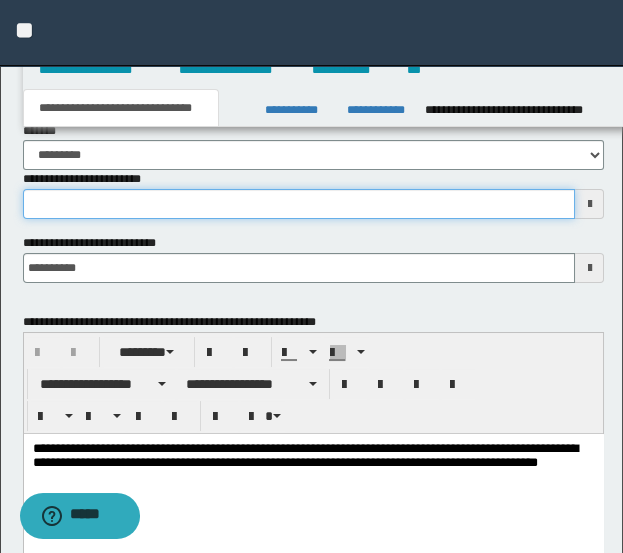 click on "**********" at bounding box center [299, 204] 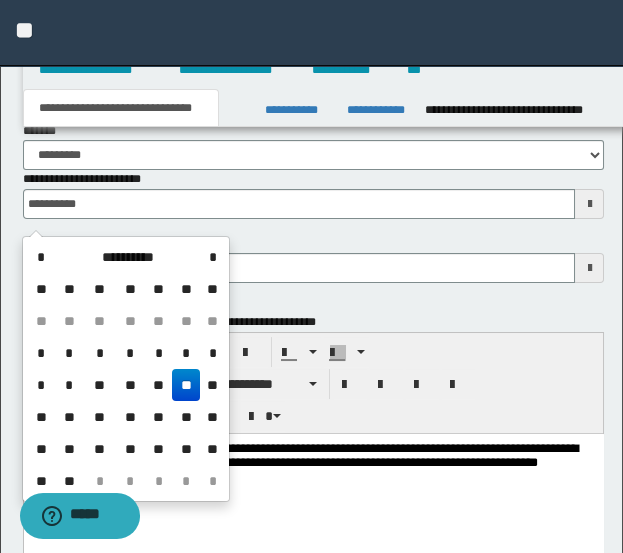 click on "**" at bounding box center (186, 385) 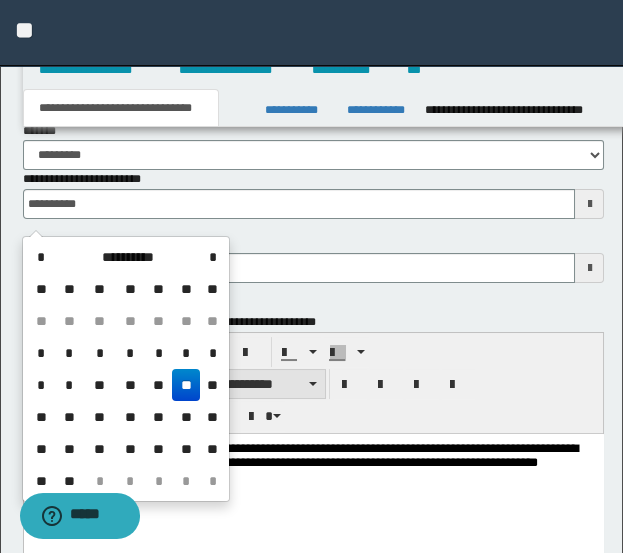 type on "**********" 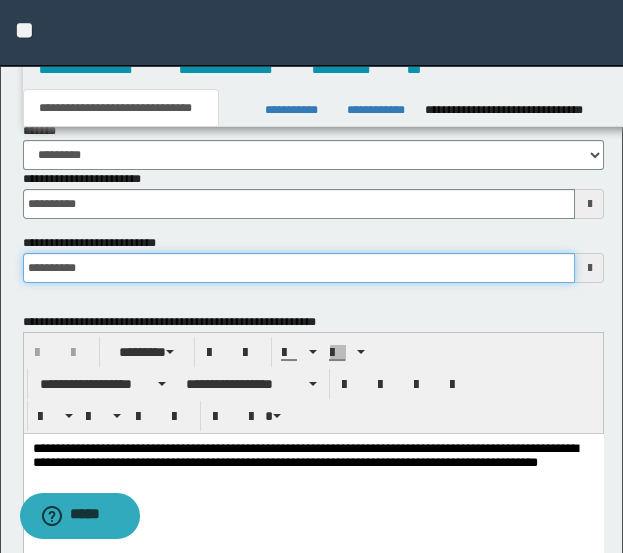 click on "**********" at bounding box center (299, 268) 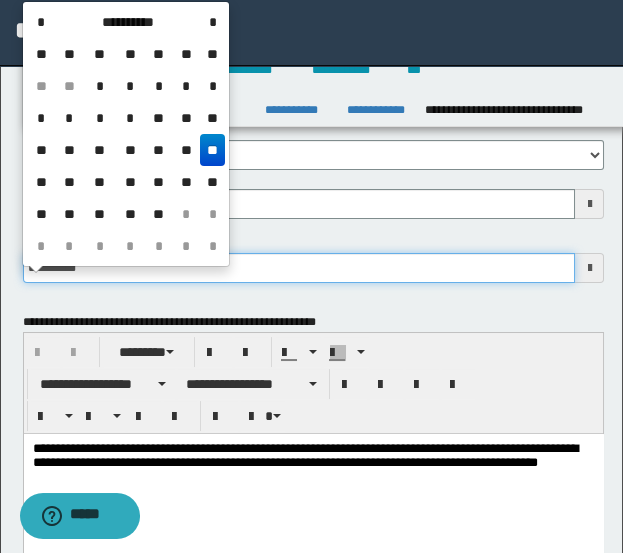 scroll, scrollTop: 555, scrollLeft: 0, axis: vertical 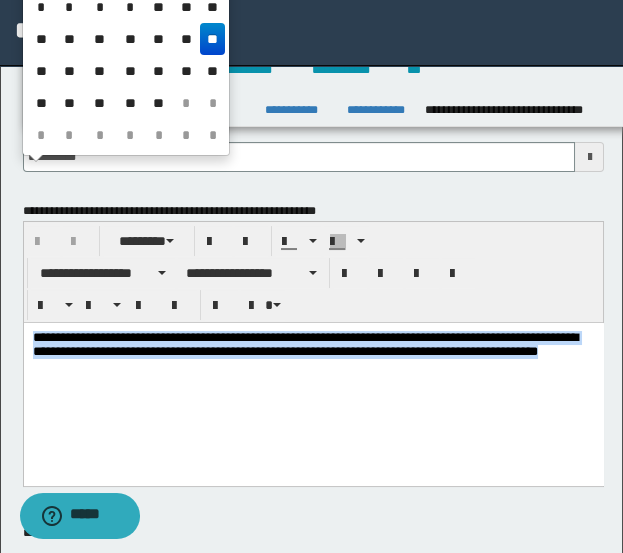 drag, startPoint x: 95, startPoint y: 392, endPoint x: 11, endPoint y: 335, distance: 101.51354 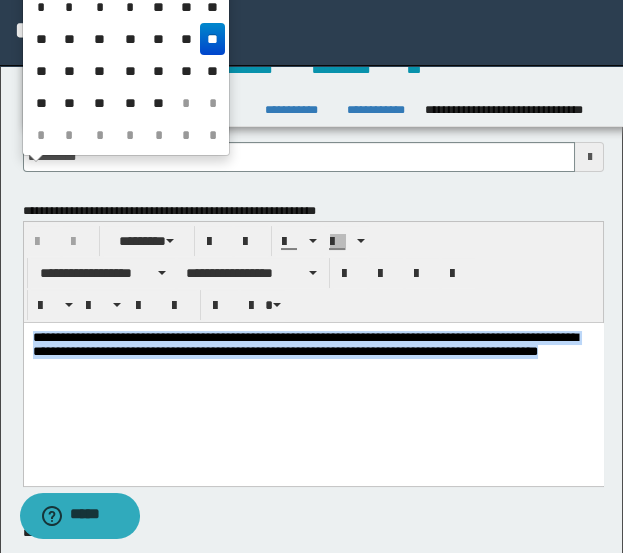 paste 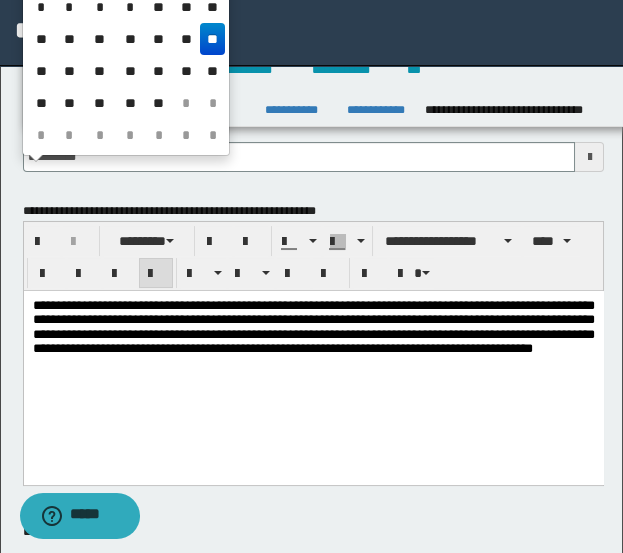 click on "**********" at bounding box center (313, 351) 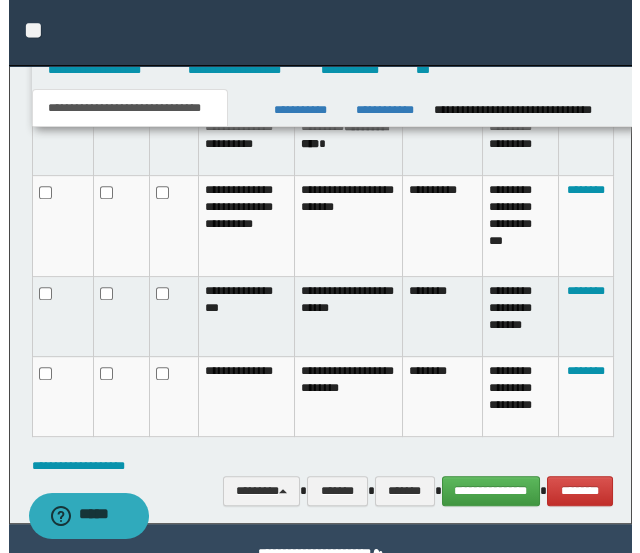 scroll, scrollTop: 2098, scrollLeft: 0, axis: vertical 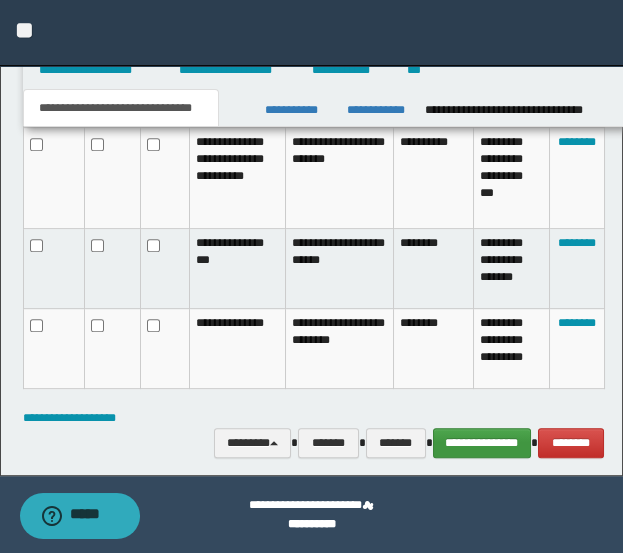 type on "**********" 